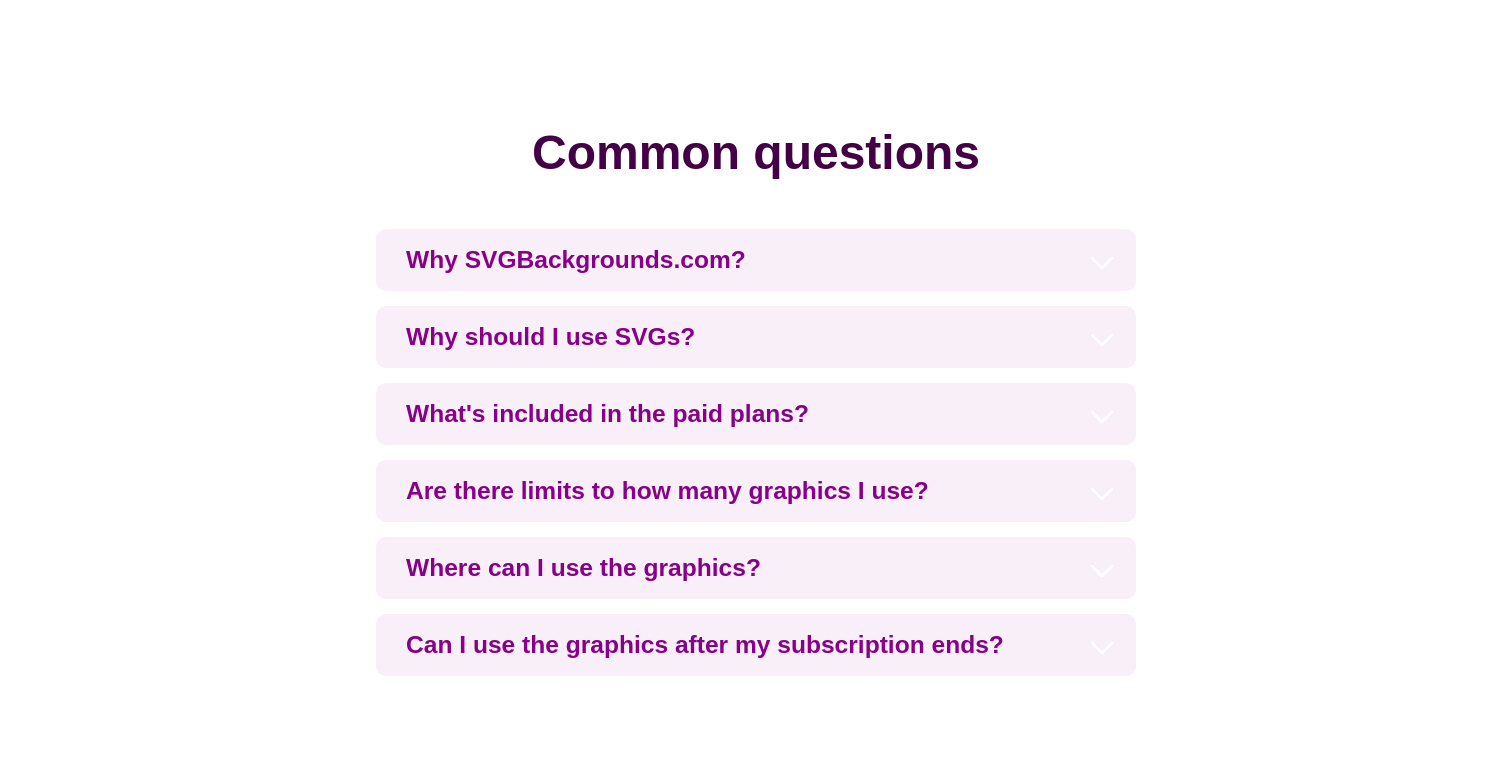 scroll, scrollTop: 4484, scrollLeft: 0, axis: vertical 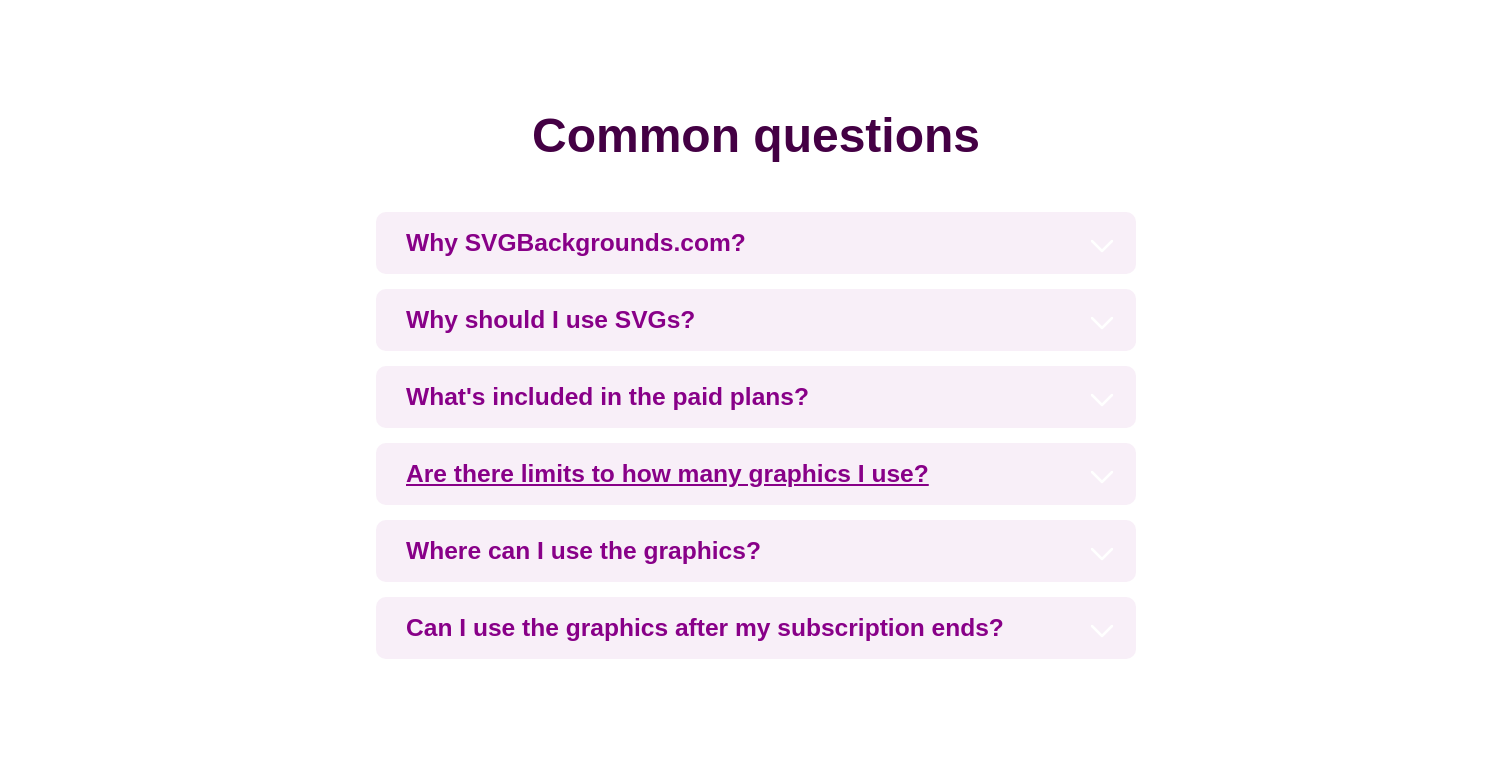 click on "Are there limits to how many graphics I use?" at bounding box center (756, 474) 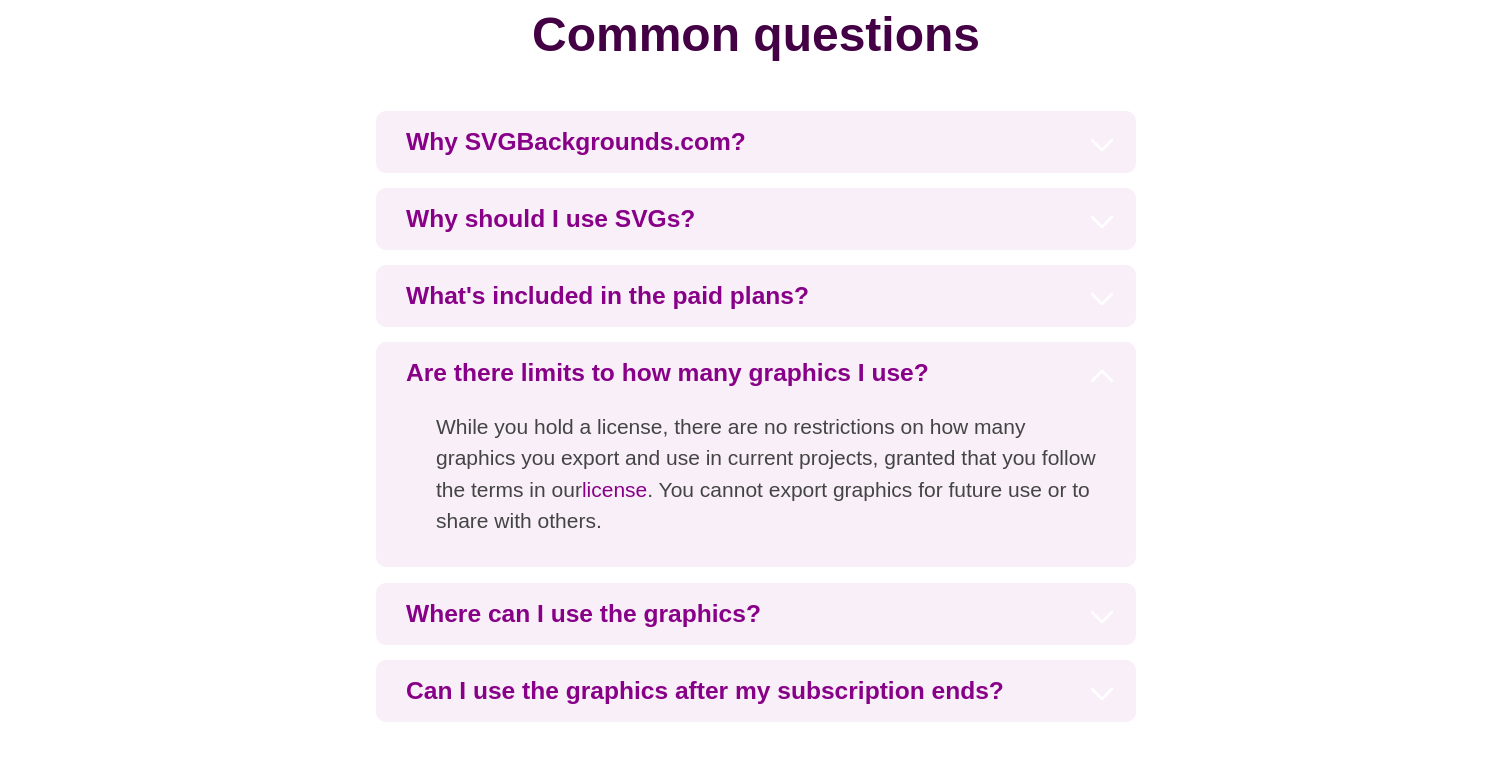 scroll, scrollTop: 4596, scrollLeft: 0, axis: vertical 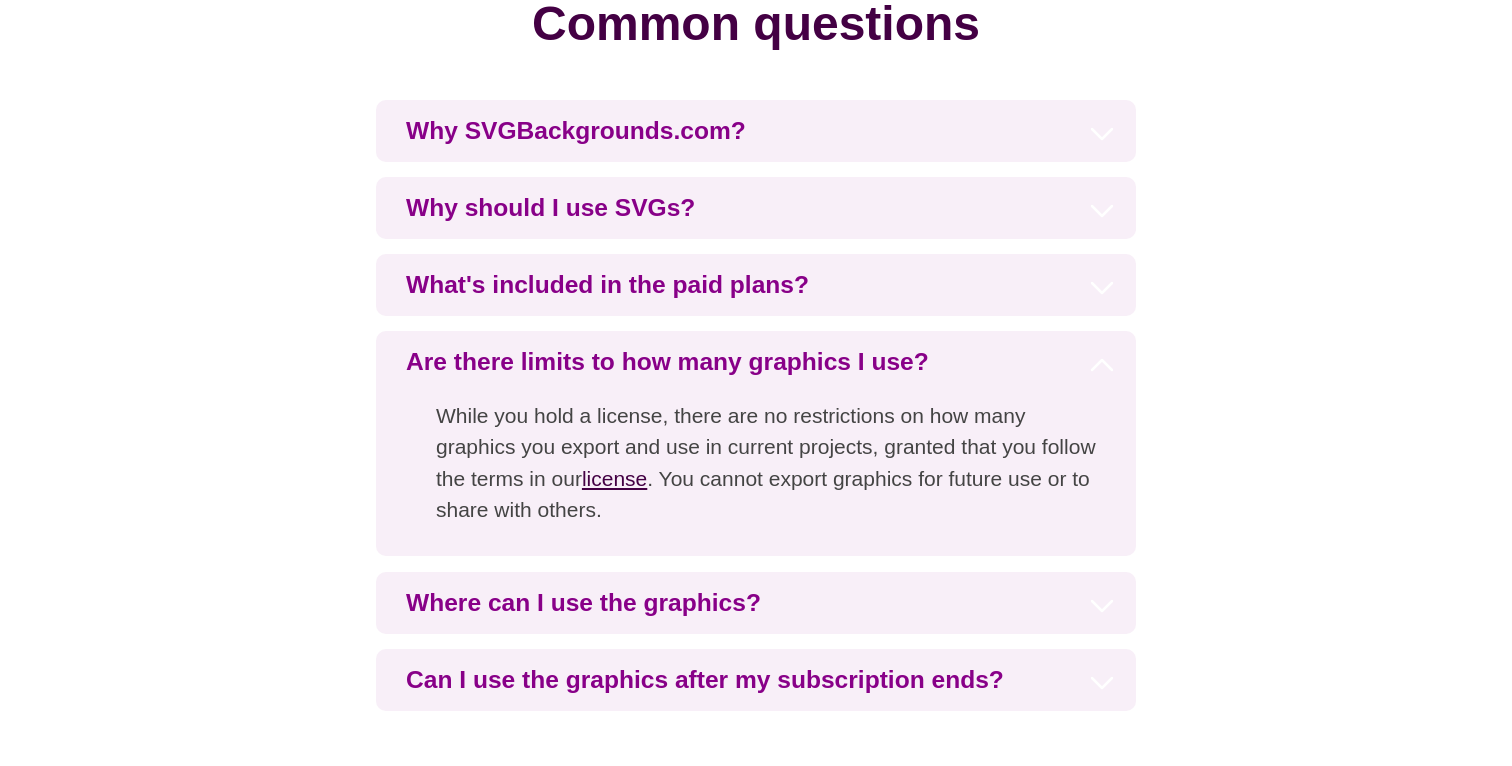 click on "license" at bounding box center [614, 478] 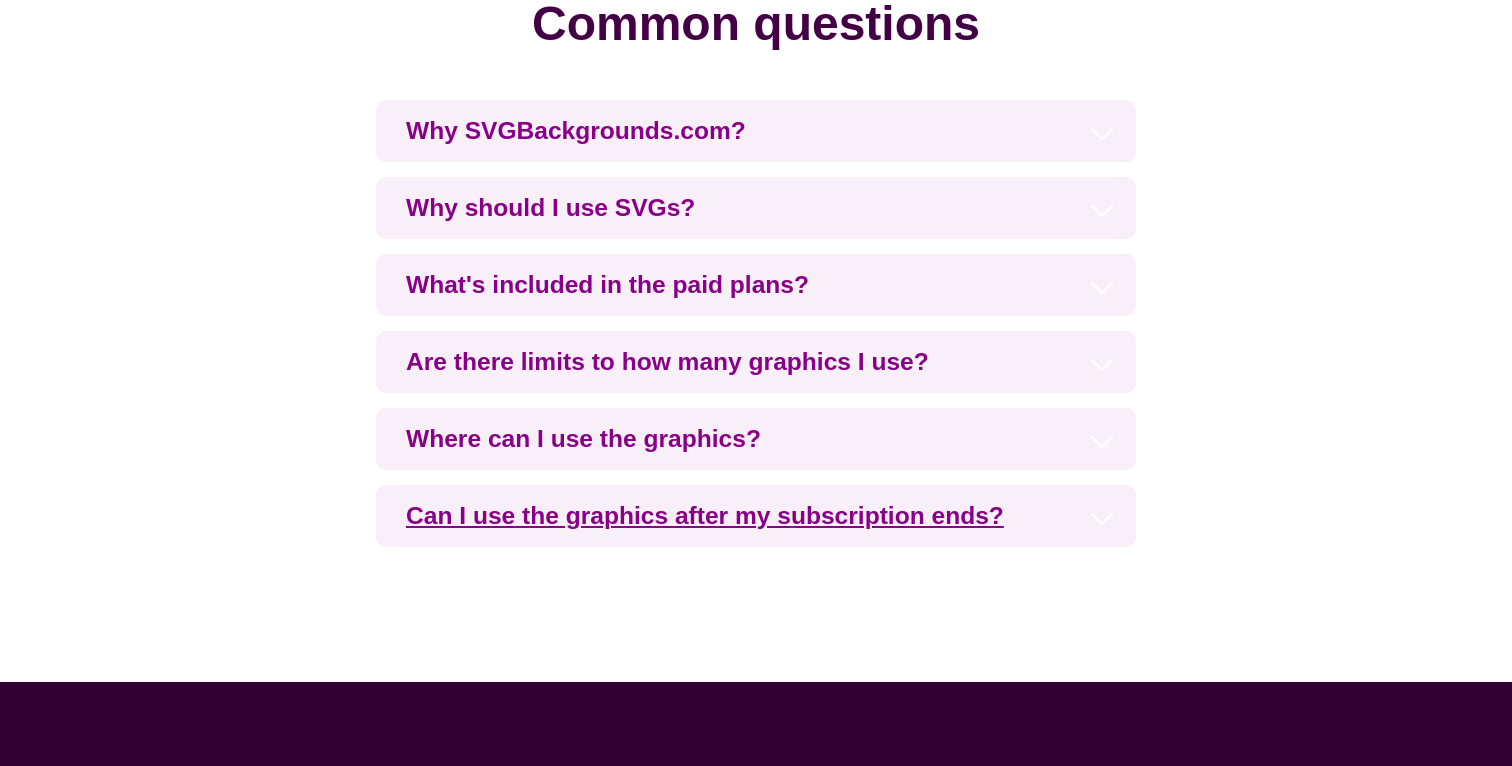click on "Can I use the graphics after my subscription ends?" at bounding box center [756, 516] 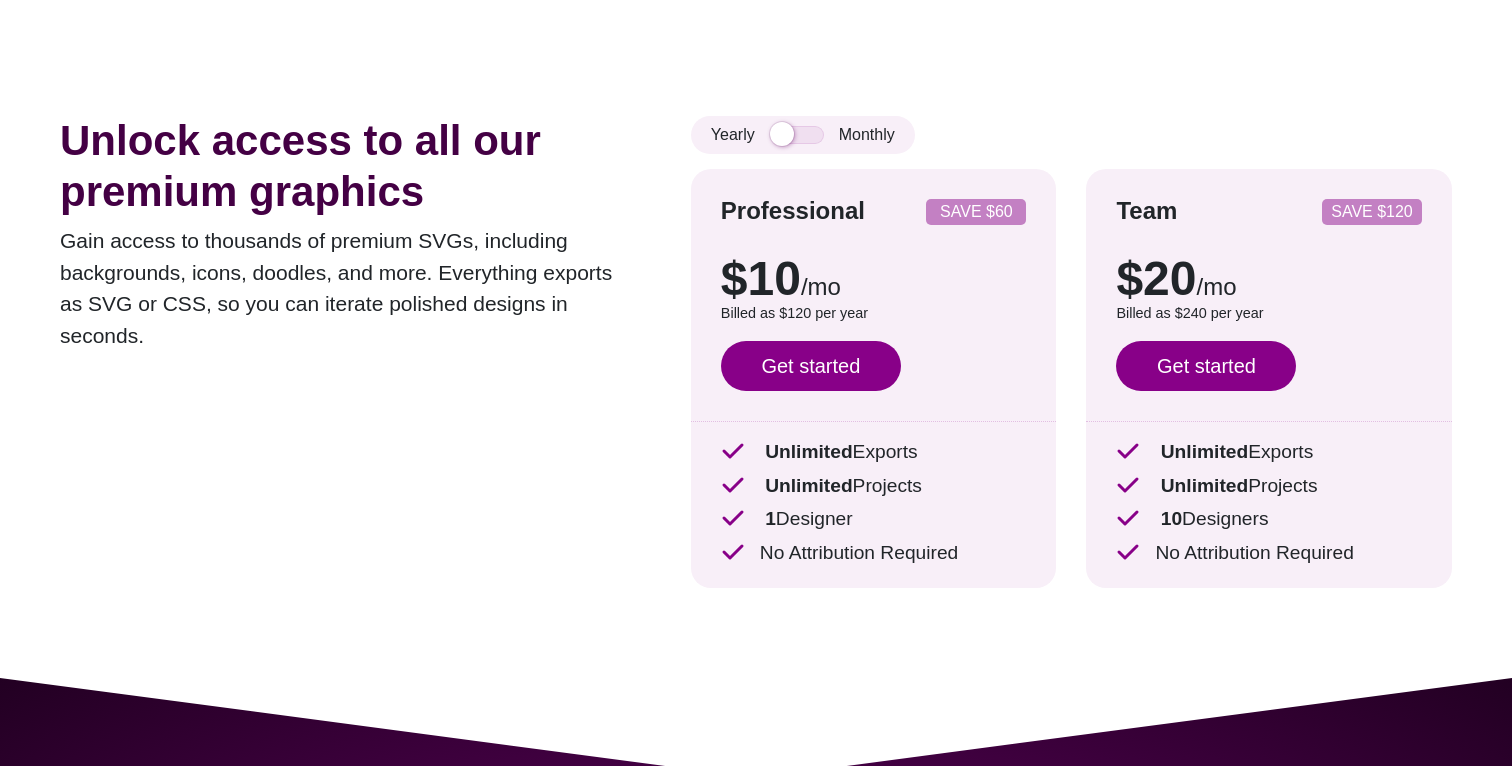 scroll, scrollTop: 0, scrollLeft: 0, axis: both 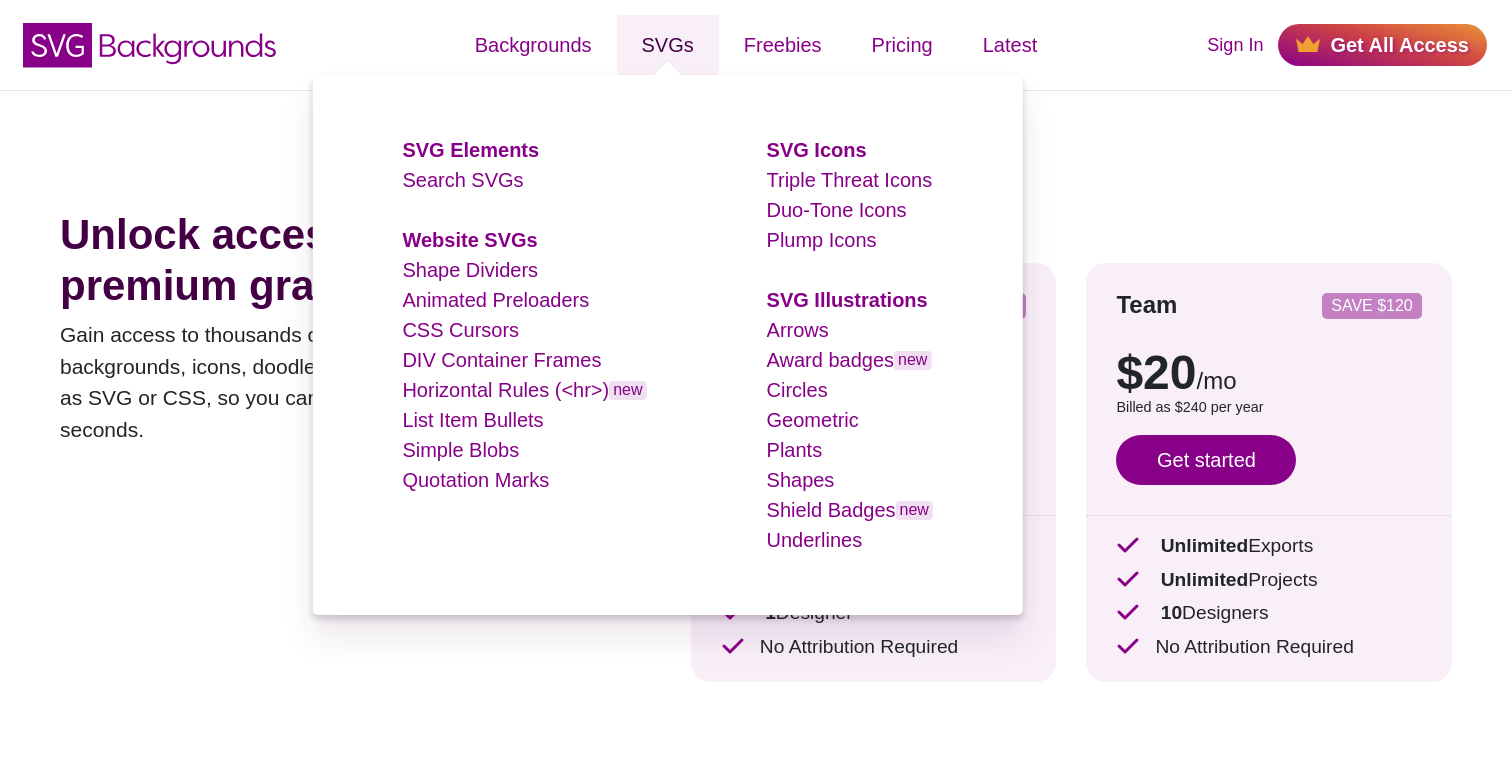 click on "SVGs" at bounding box center (668, 45) 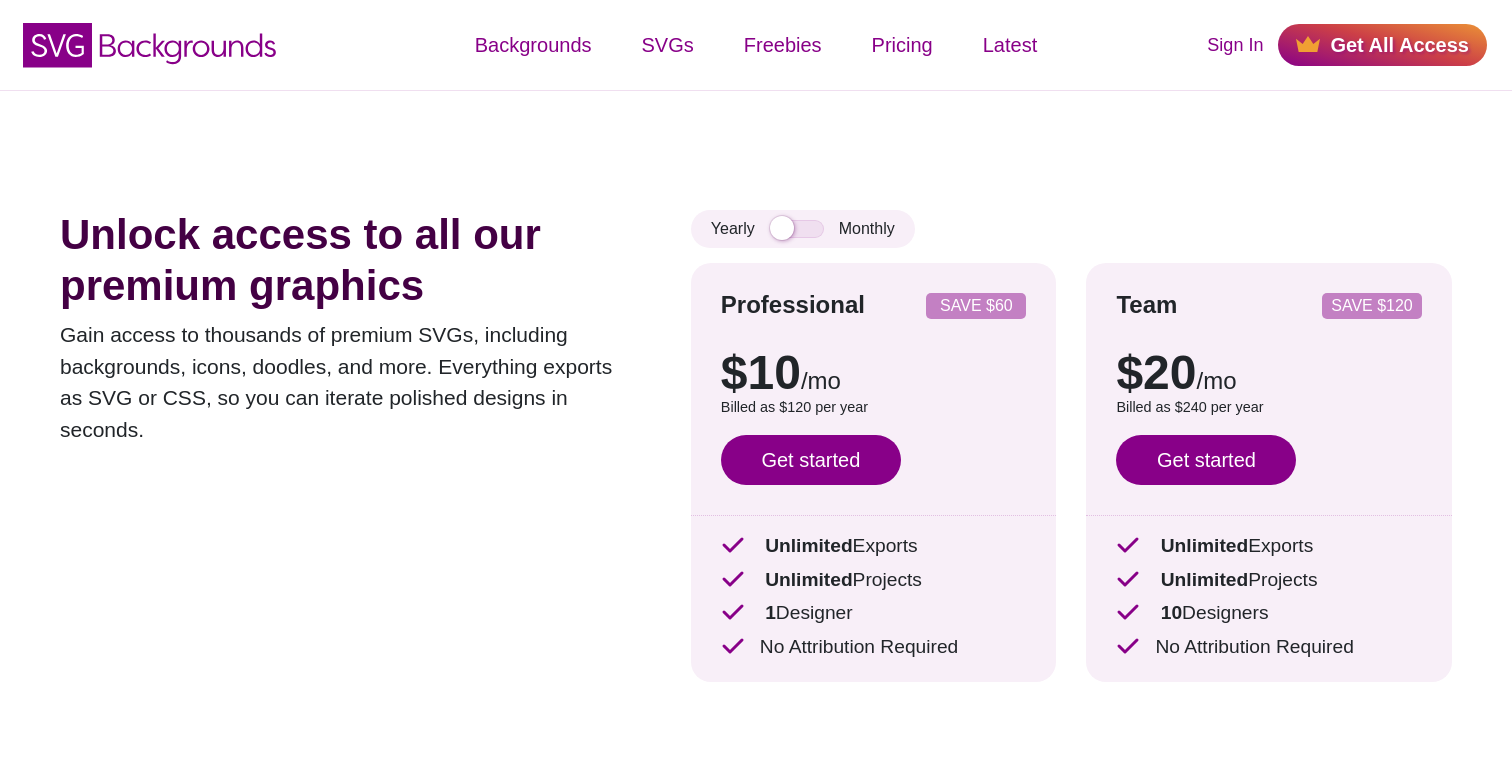 scroll, scrollTop: 0, scrollLeft: 0, axis: both 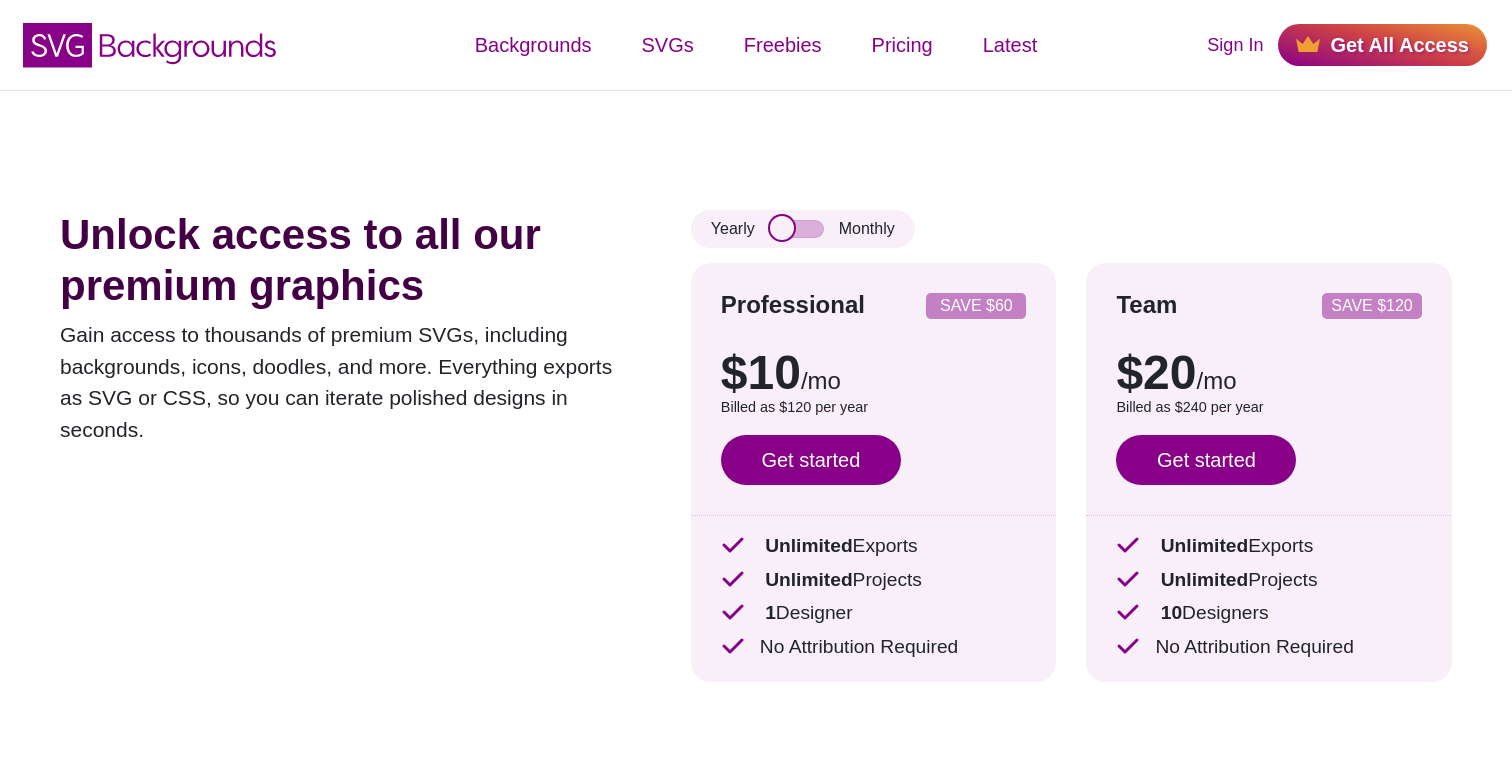click at bounding box center [797, 229] 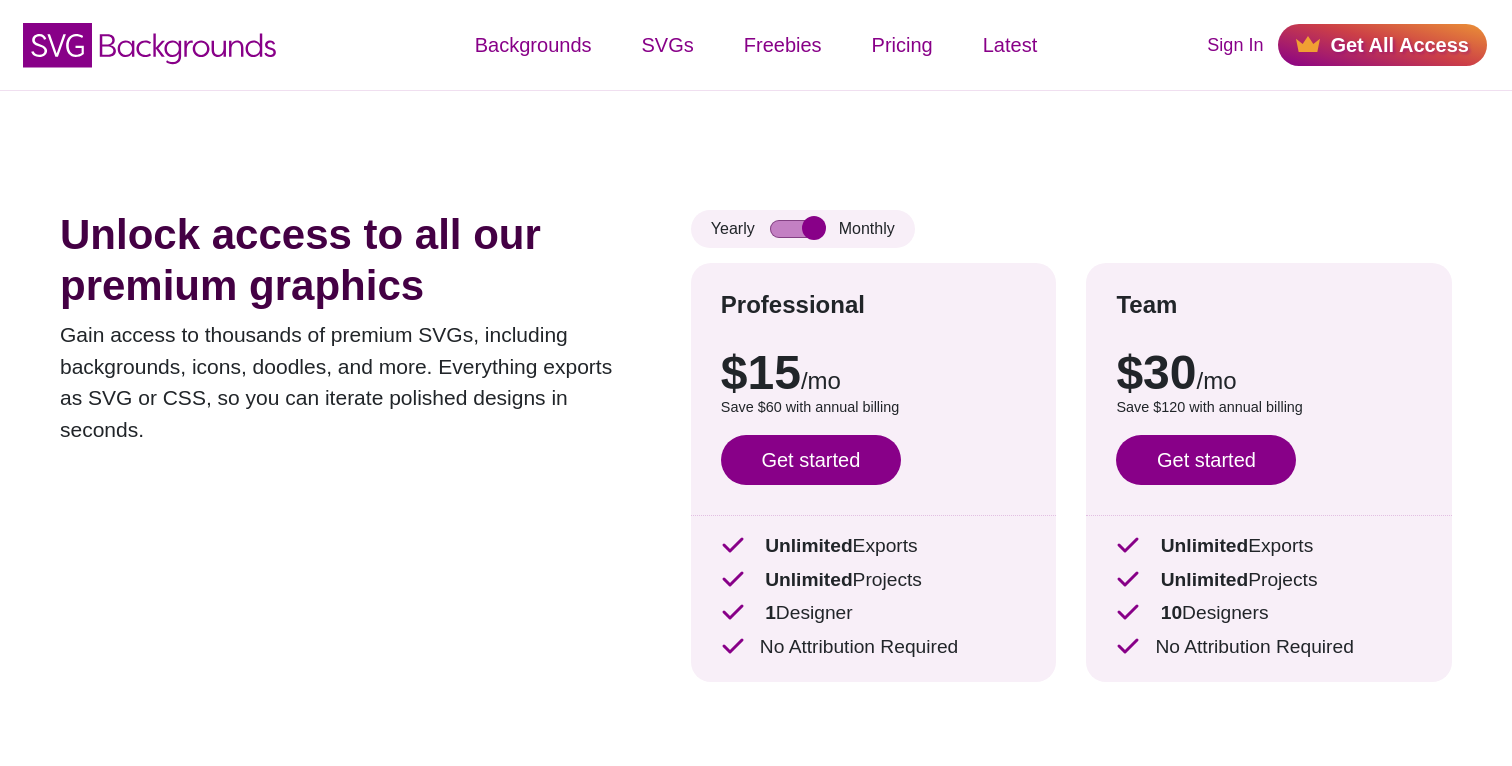 click on "Unlock access to all our premium graphics
Gain access to thousands of premium SVGs, including backgrounds, icons, doodles, and more. Everything exports as SVG or CSS, so you can iterate polished designs in seconds." at bounding box center [345, 461] 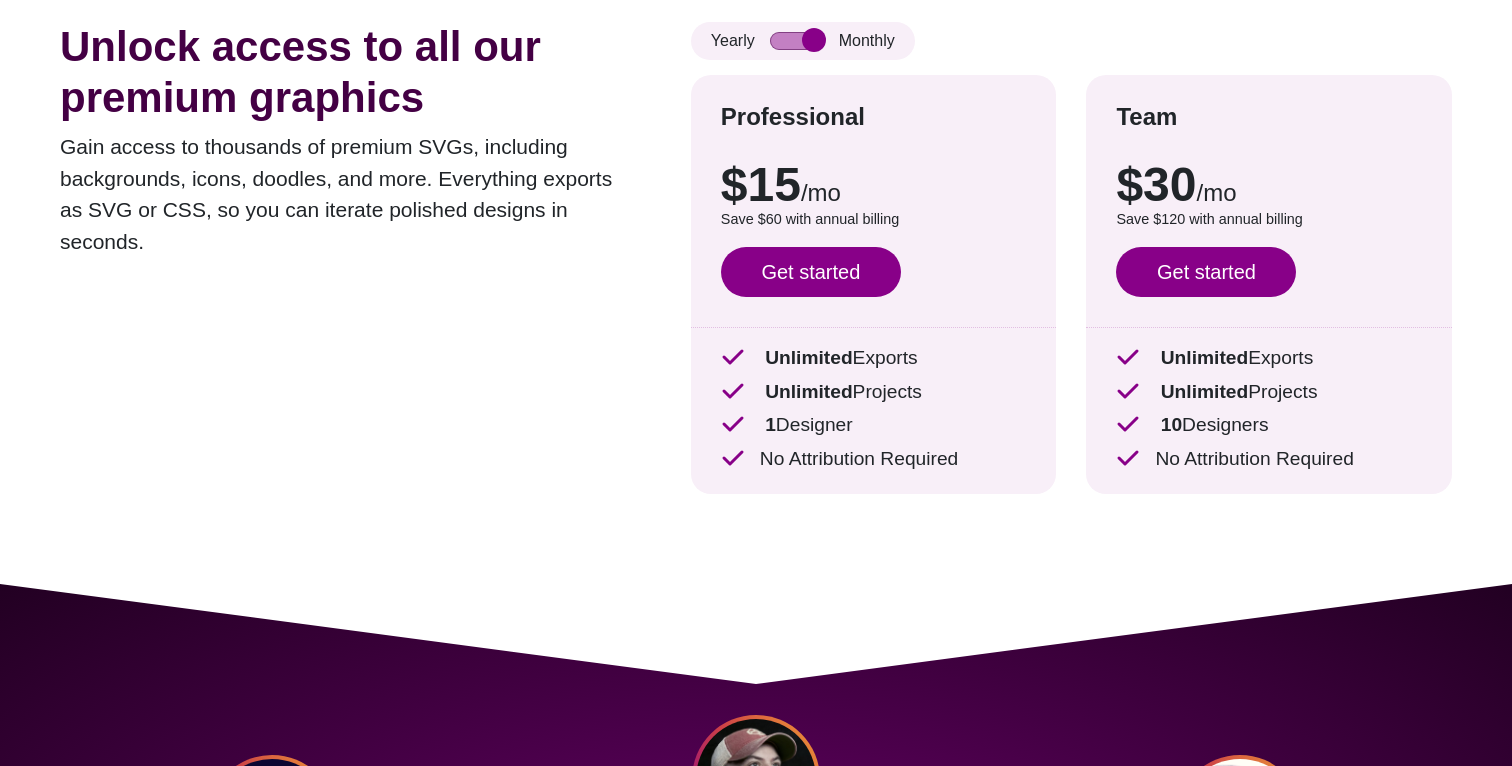 scroll, scrollTop: 172, scrollLeft: 0, axis: vertical 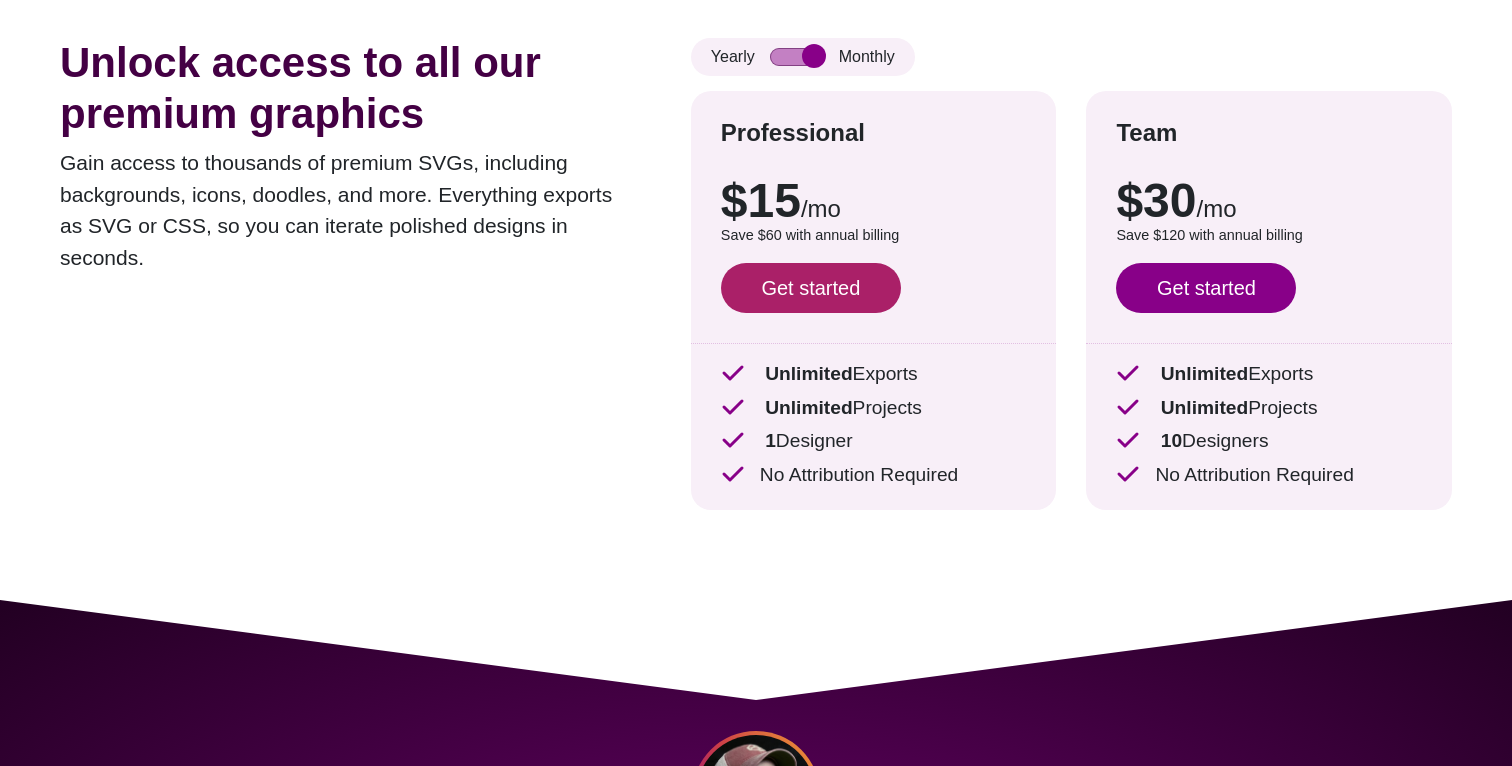 click on "Get started" at bounding box center (811, 288) 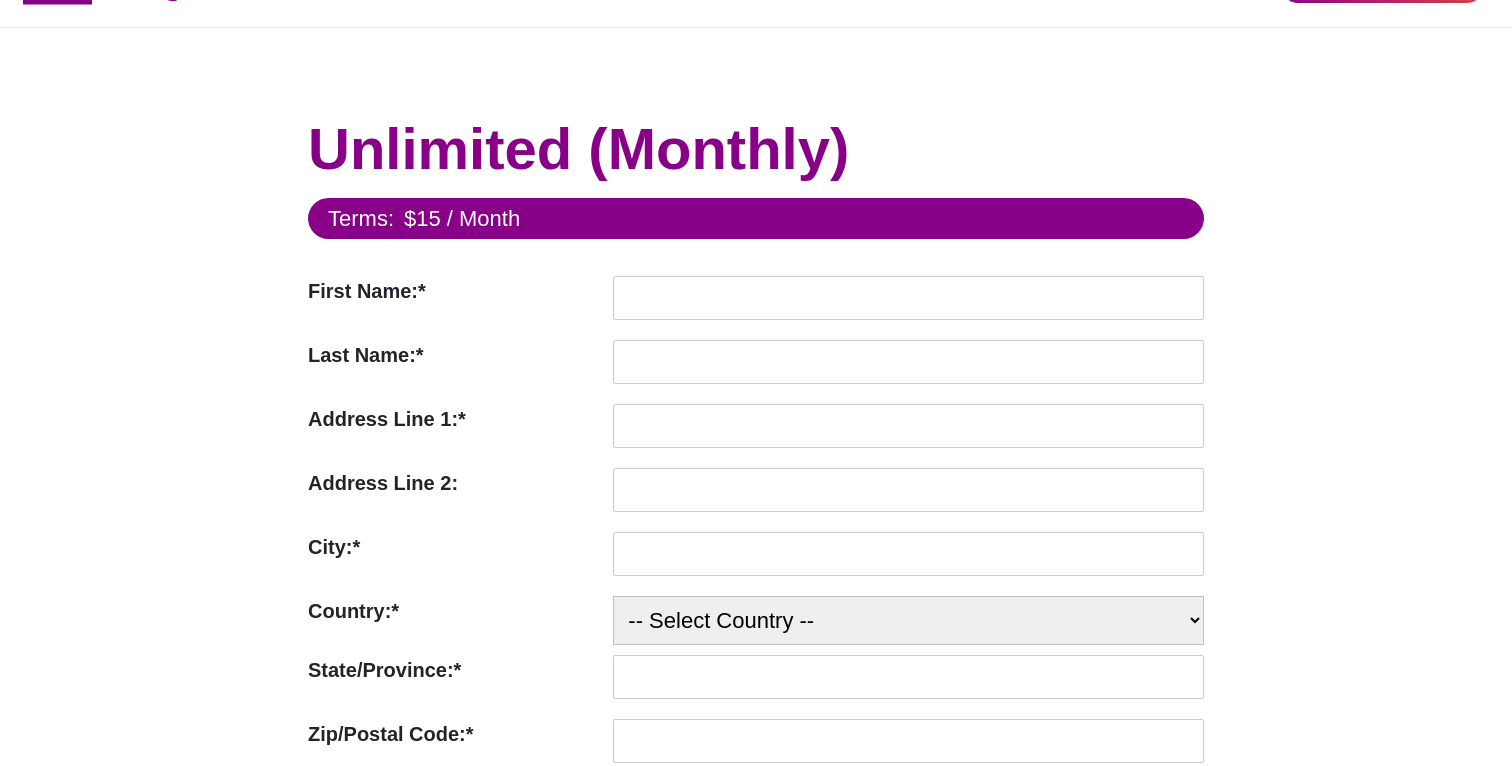 scroll, scrollTop: 84, scrollLeft: 0, axis: vertical 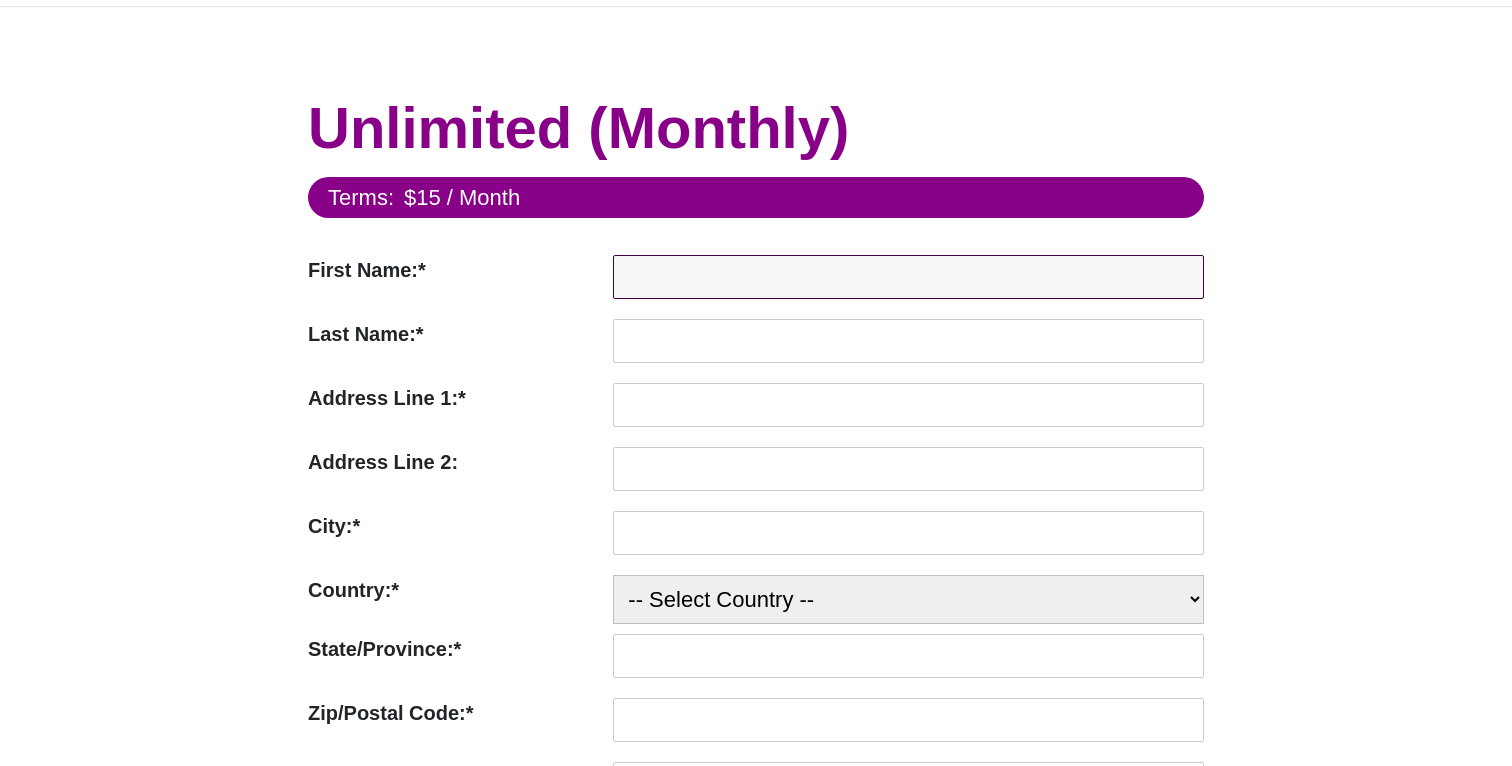 click on "First Name:*" at bounding box center [908, 277] 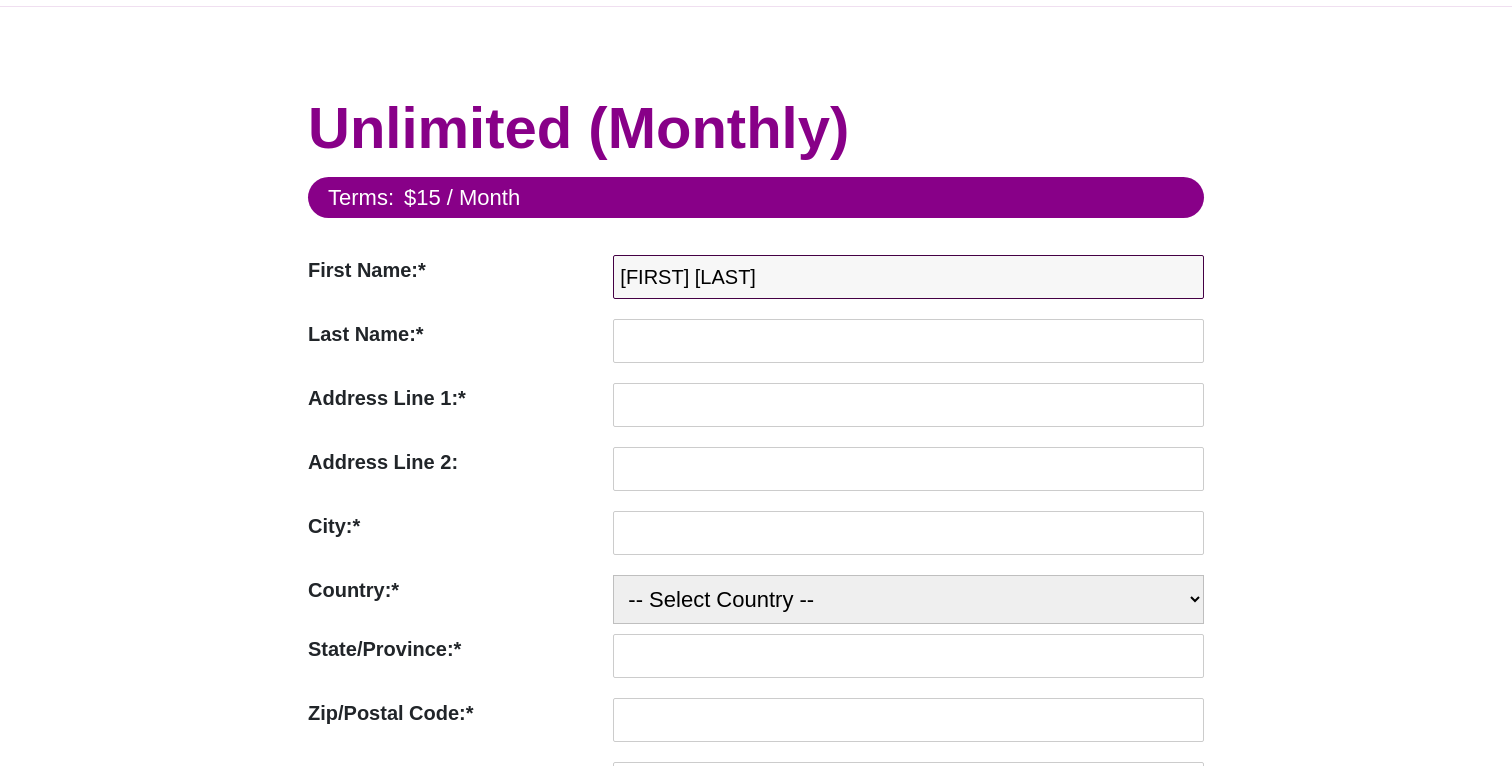type on "Le Thien Phuc" 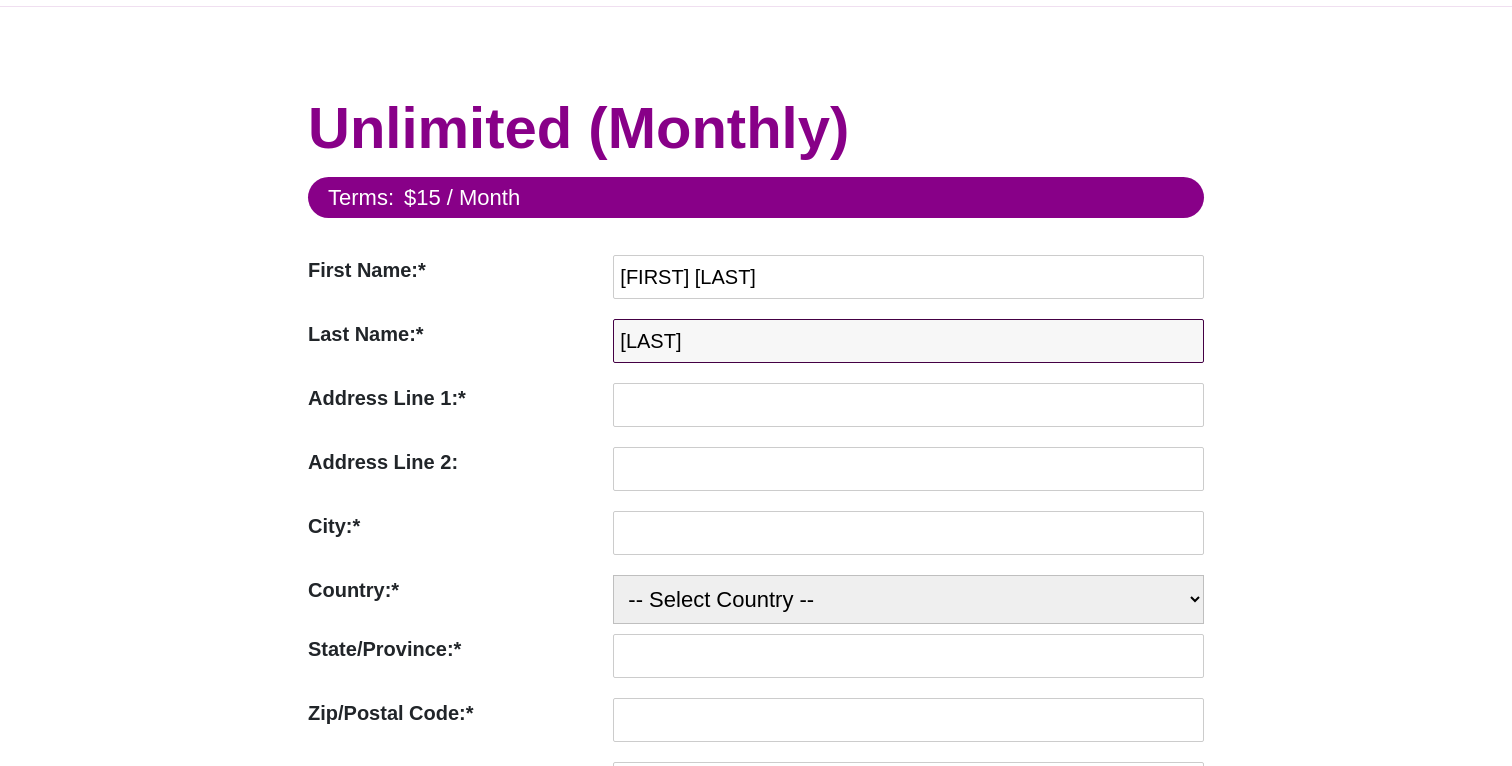 type on "Tran" 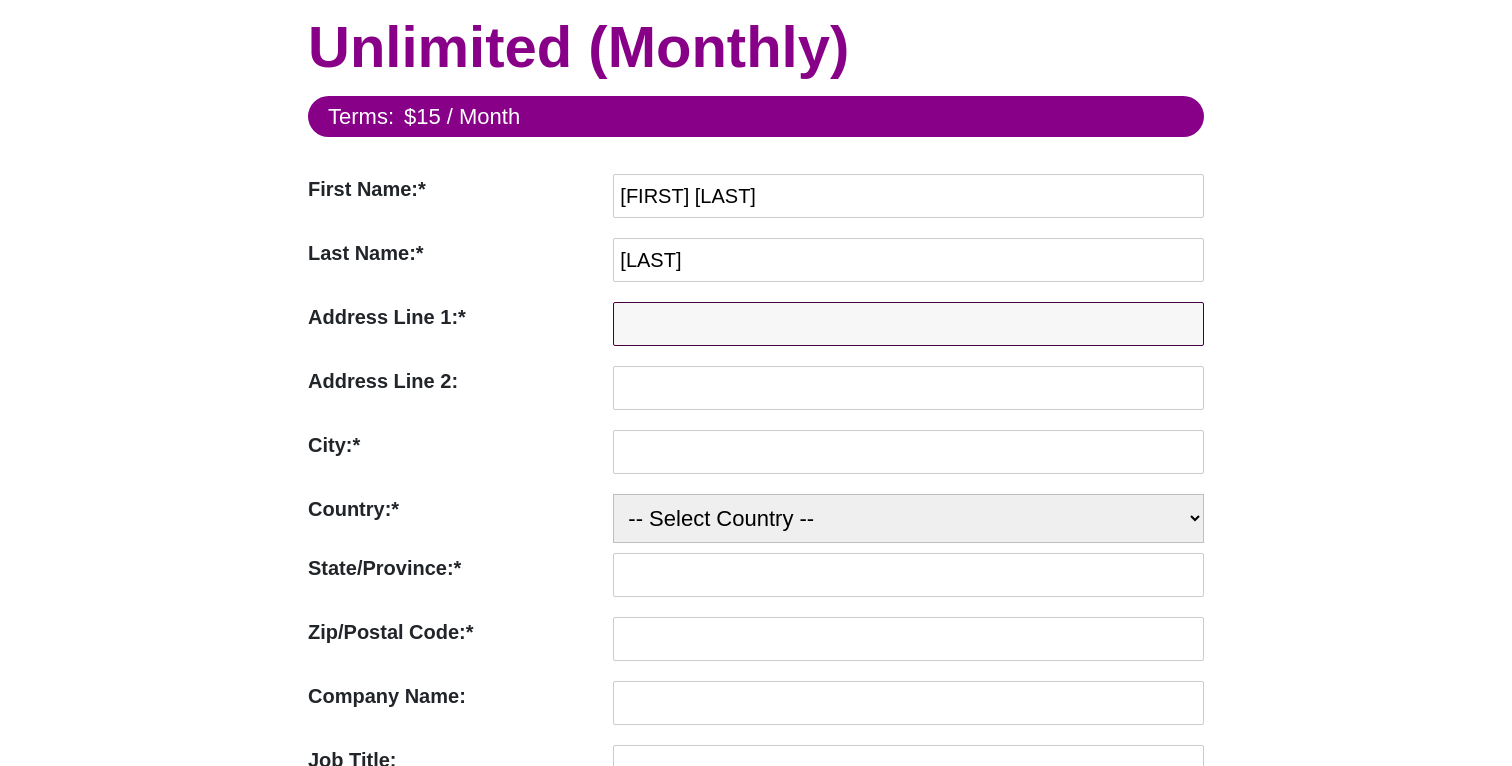 scroll, scrollTop: 235, scrollLeft: 0, axis: vertical 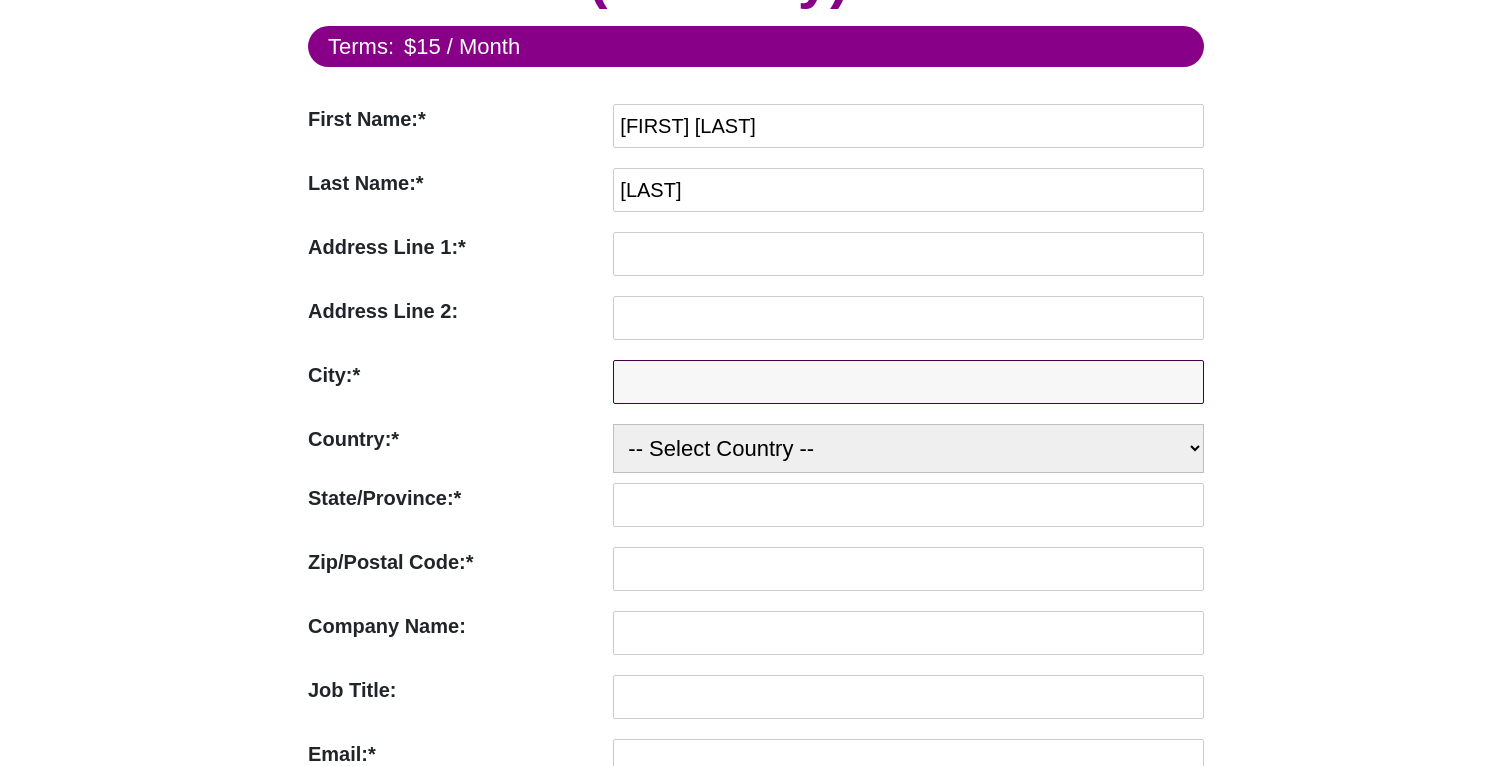 click on "City:*" at bounding box center (908, 382) 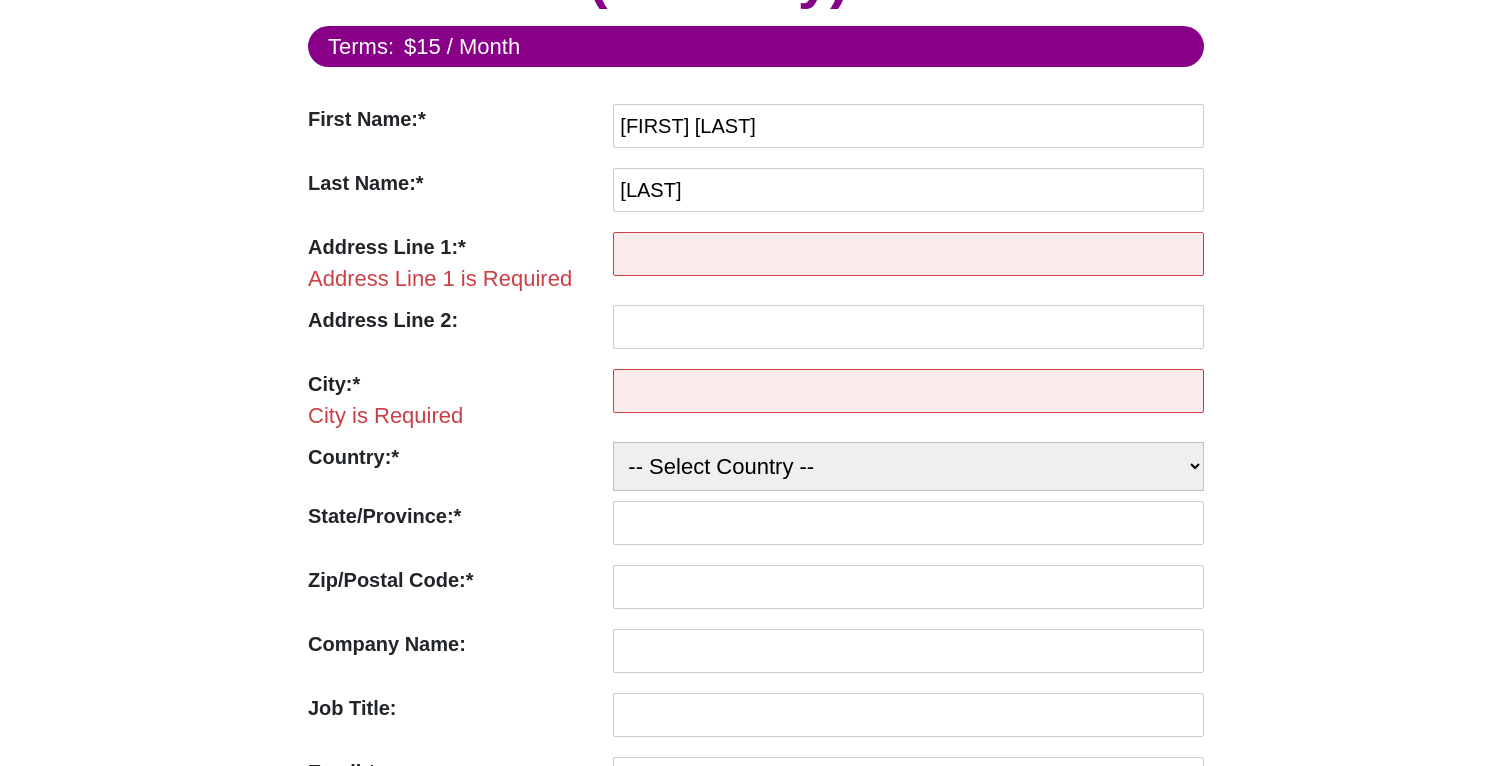 click on "Address Line 1:*
Address Line 1 is Required" at bounding box center (756, 263) 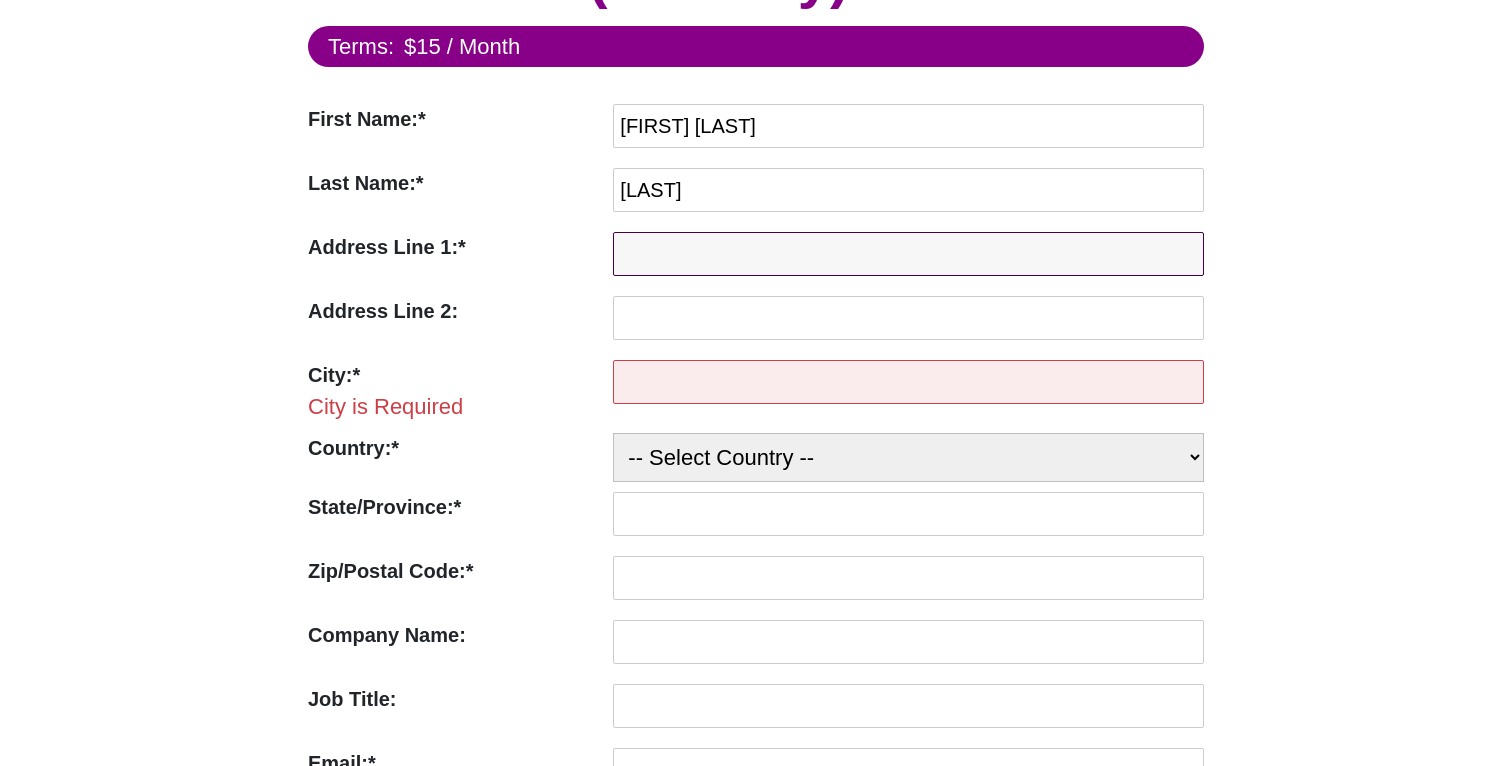 click on "Address Line 1:*" at bounding box center (908, 254) 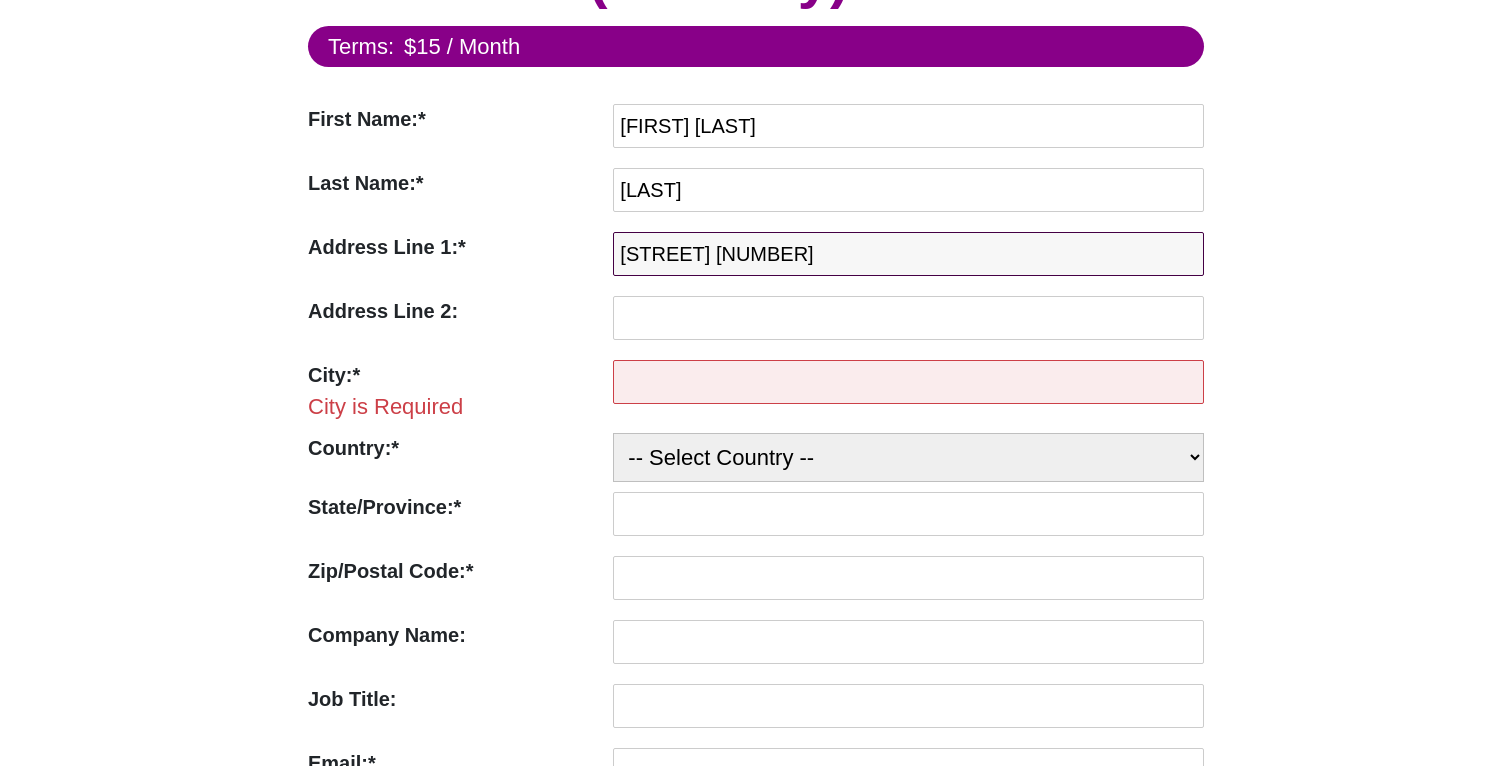 type on "Jahnstr. 38" 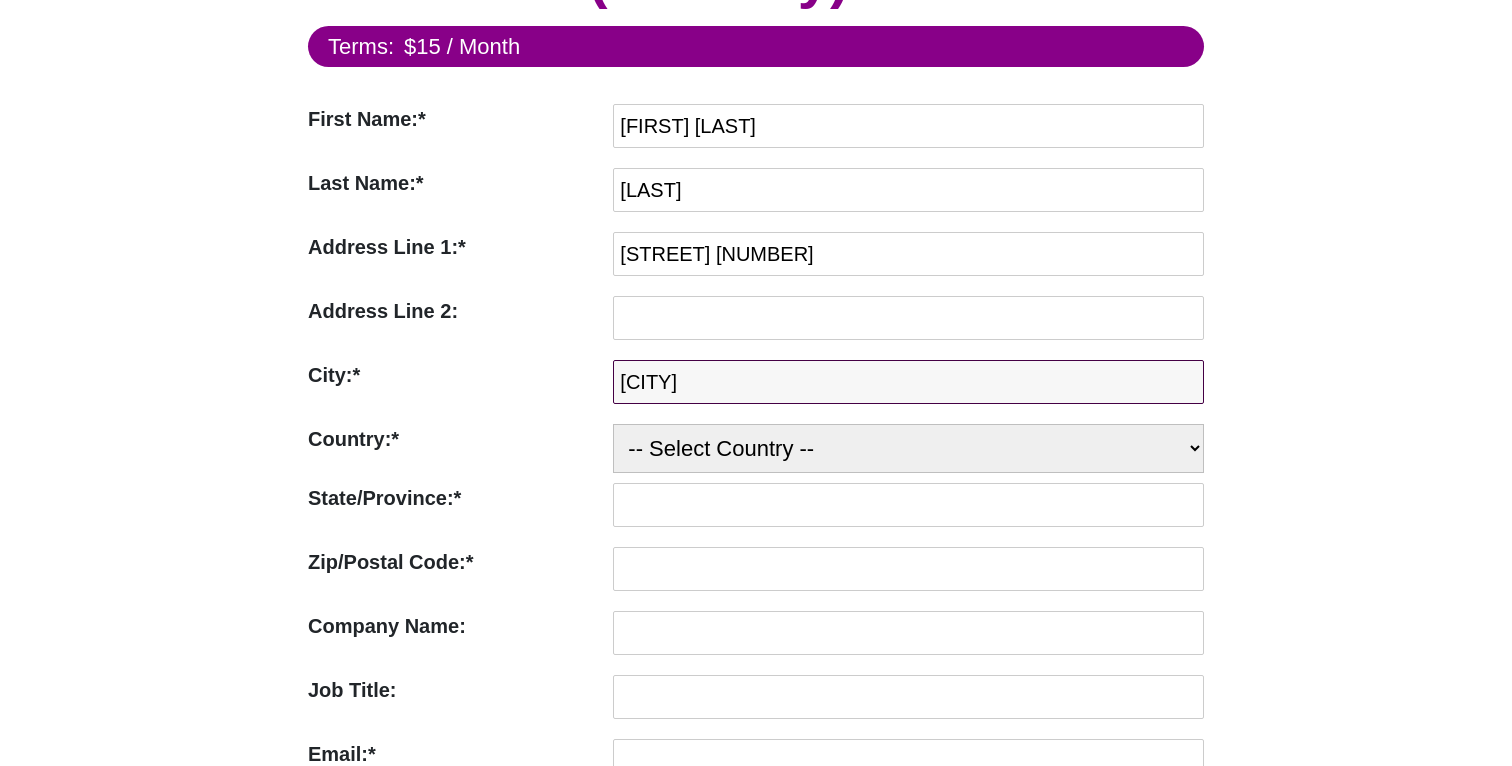 type on "Aurich" 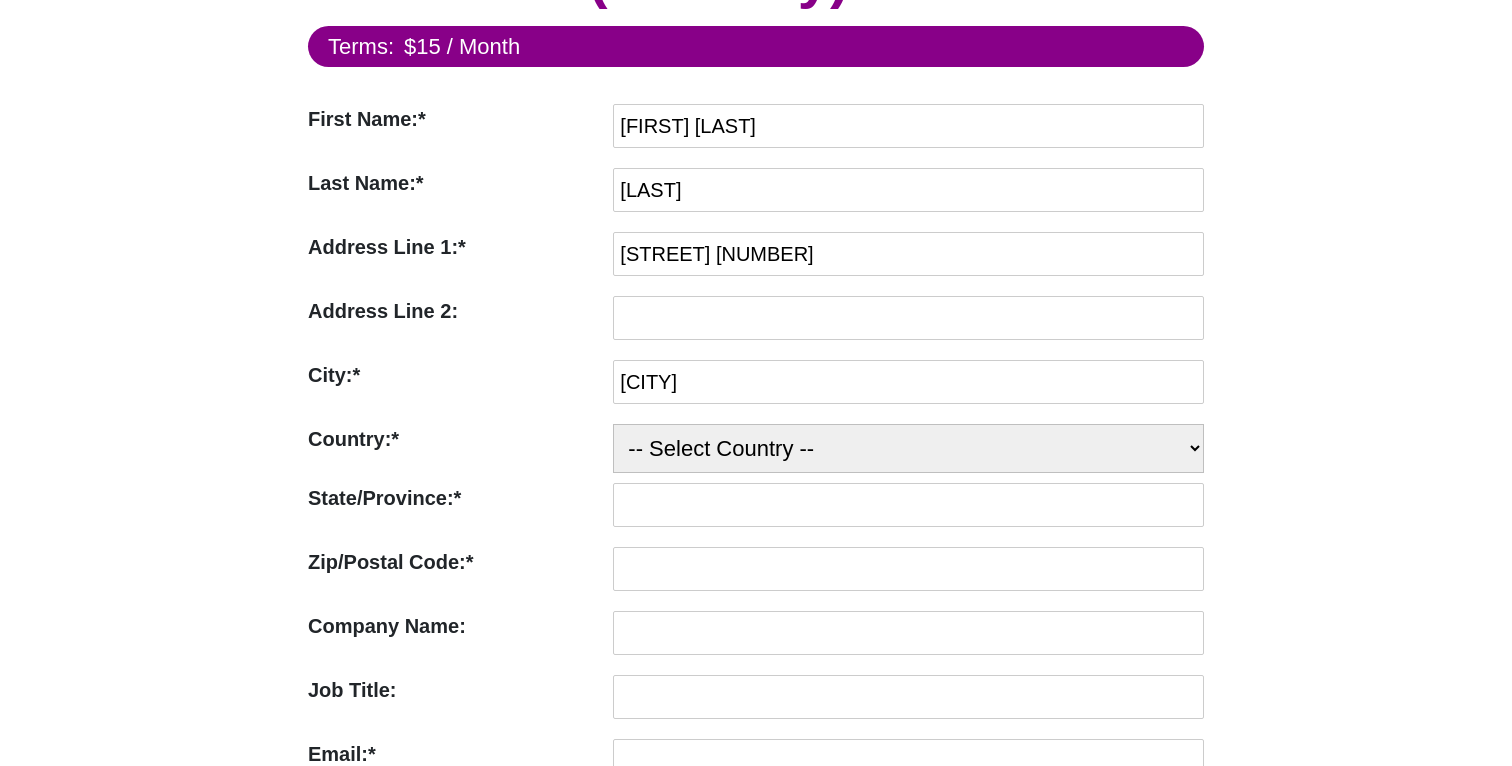click on "Country:*" at bounding box center (455, 439) 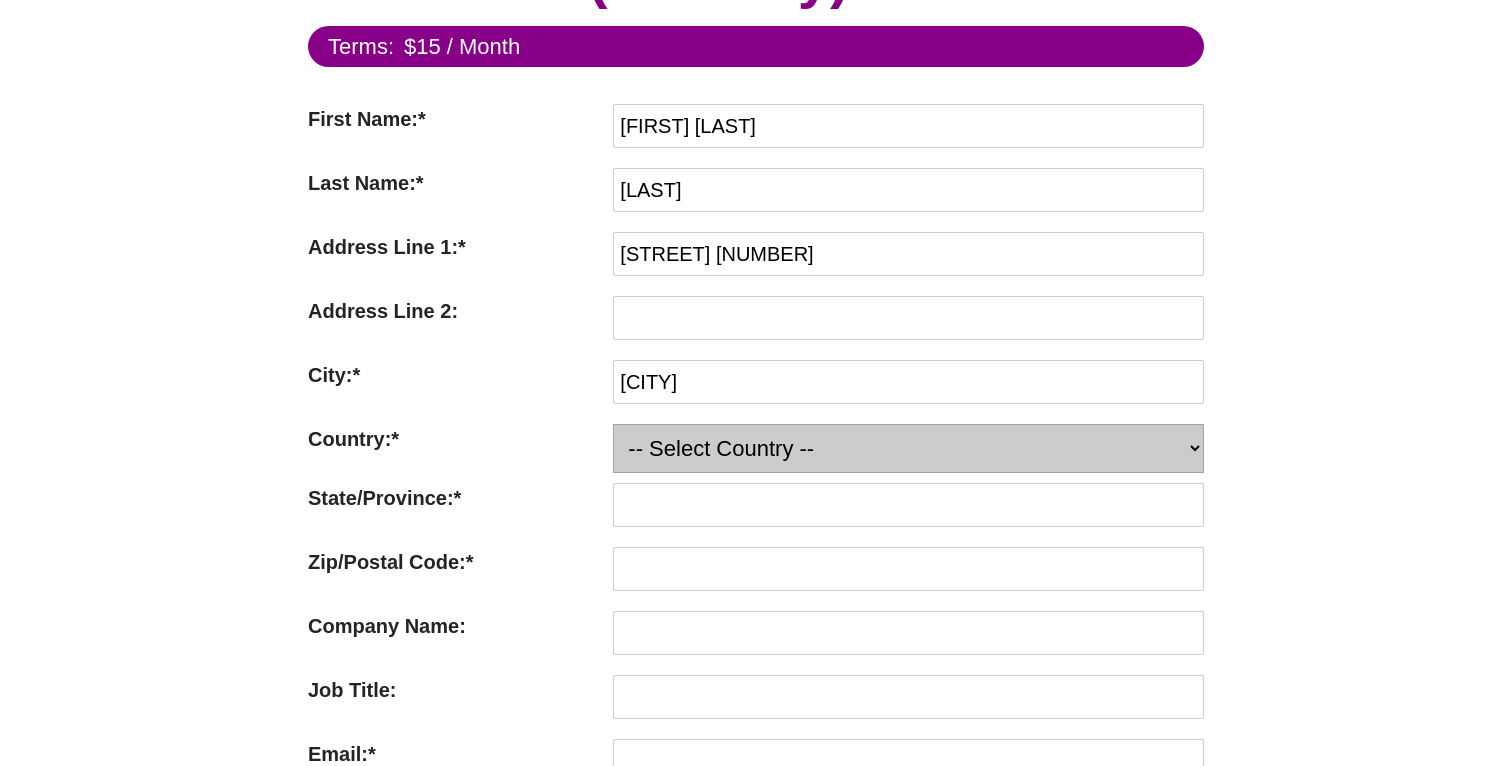 click on "-- Select Country --
United States (US)
Afghanistan
Åland Islands
Albania
Algeria
Andorra
Angola
Anguilla
Antarctica
Antigua and Barbuda
Argentina
Armenia
Aruba
Australia
Austria
Azerbaijan
Bahamas
Bahrain
Bangladesh
Barbados
Belarus
Belgium
Belau
Belize
Chad" at bounding box center [908, 448] 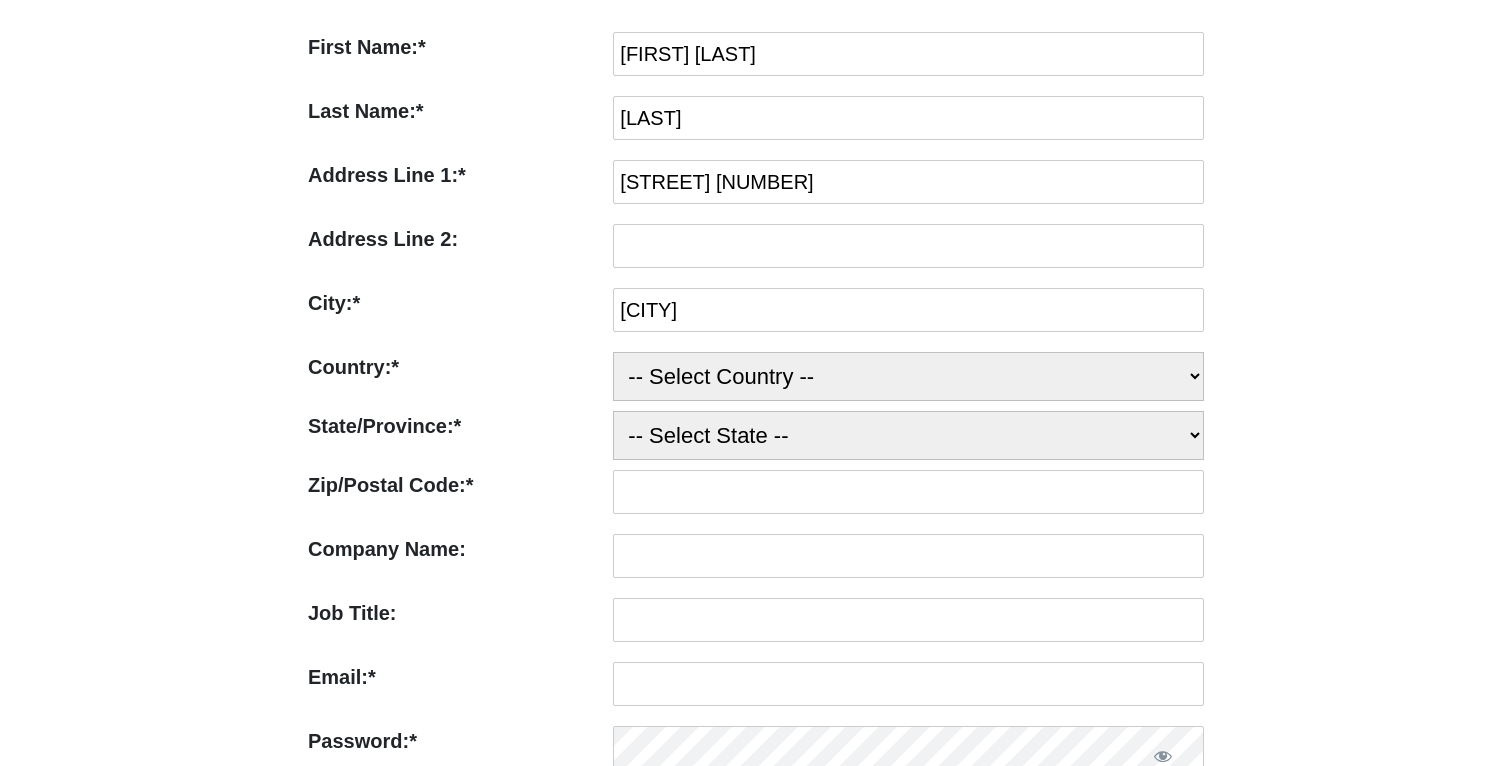 scroll, scrollTop: 327, scrollLeft: 0, axis: vertical 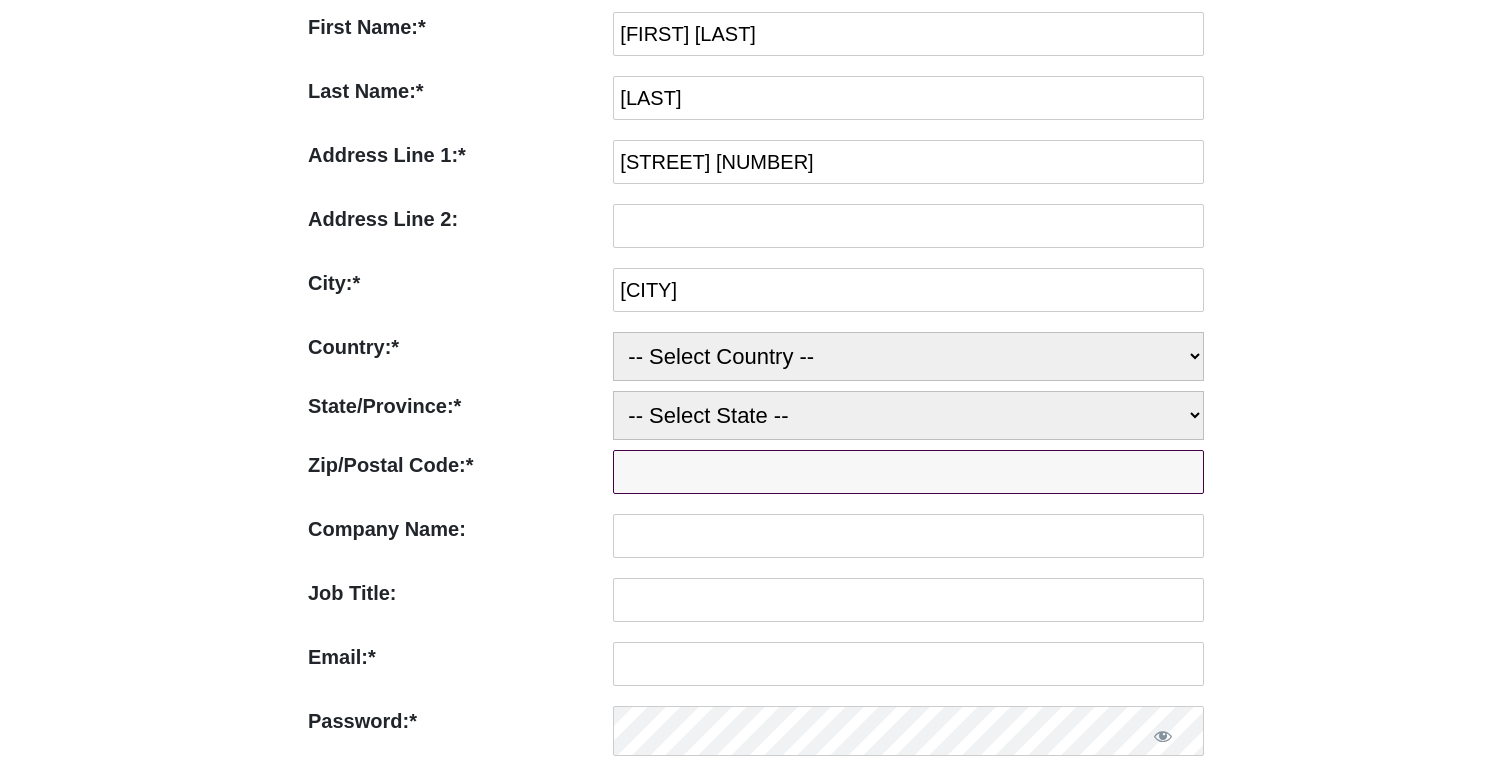 click on "Zip/Postal Code:*" at bounding box center [908, 472] 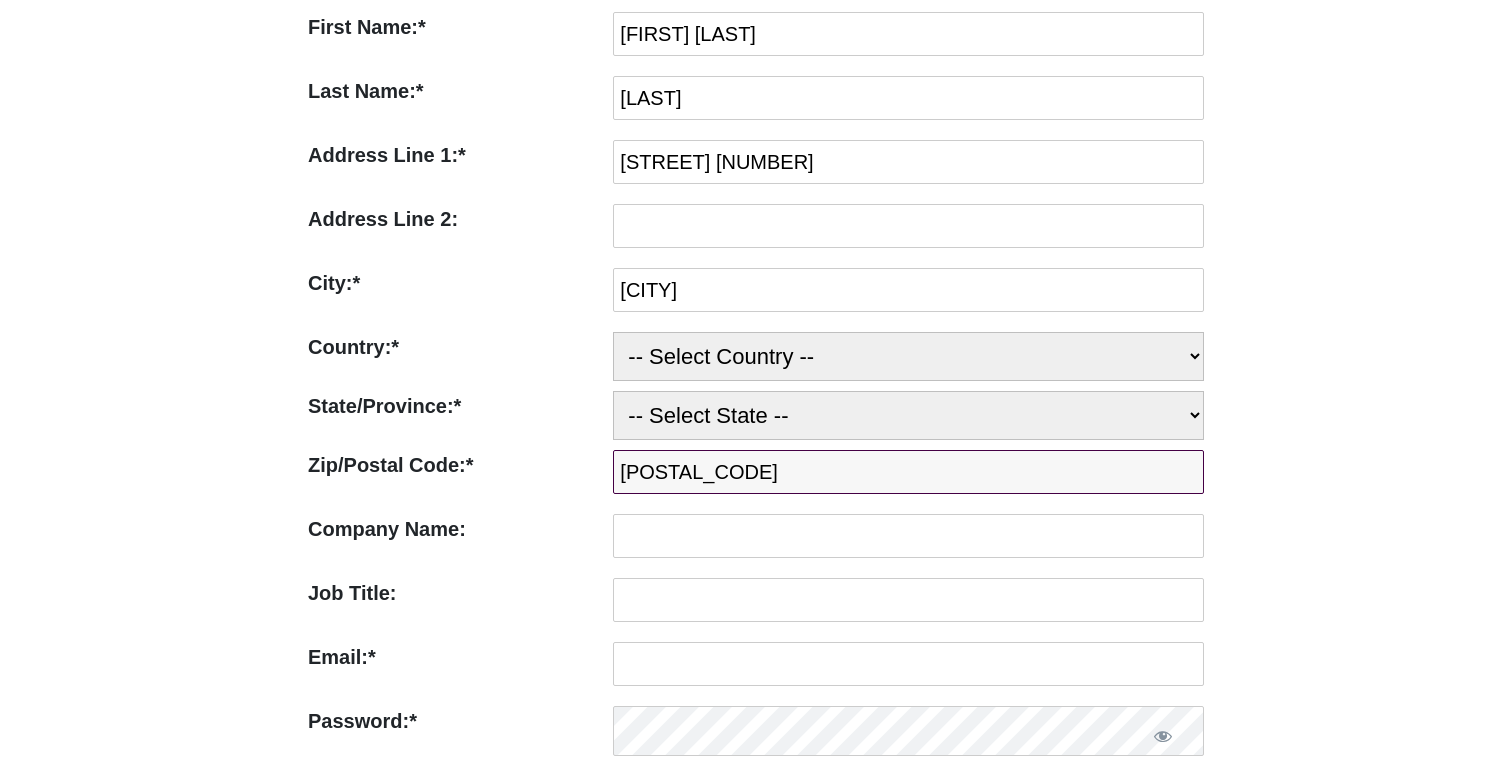type on "26603" 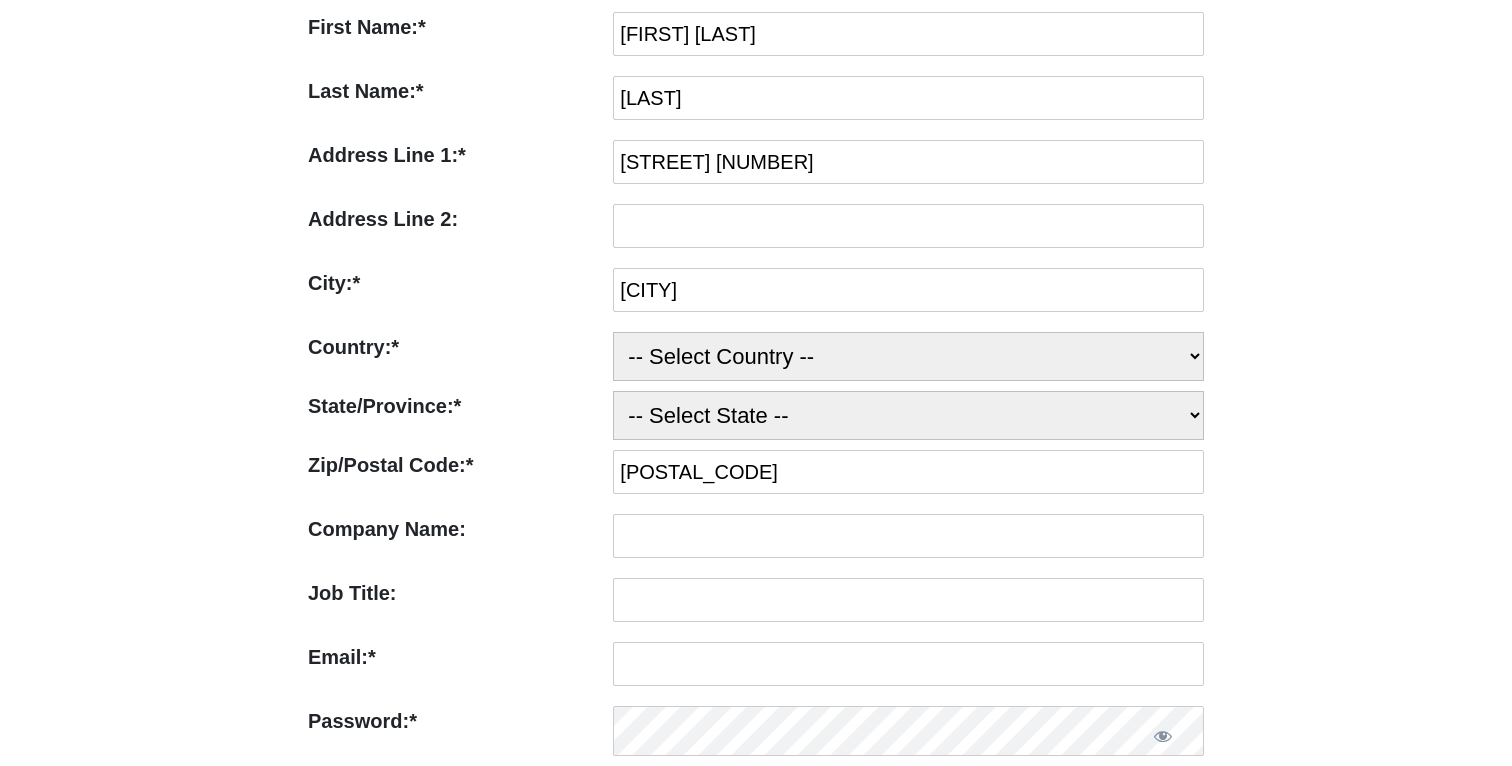 click on "Company Name:
Company Name is not valid" at bounding box center [455, 541] 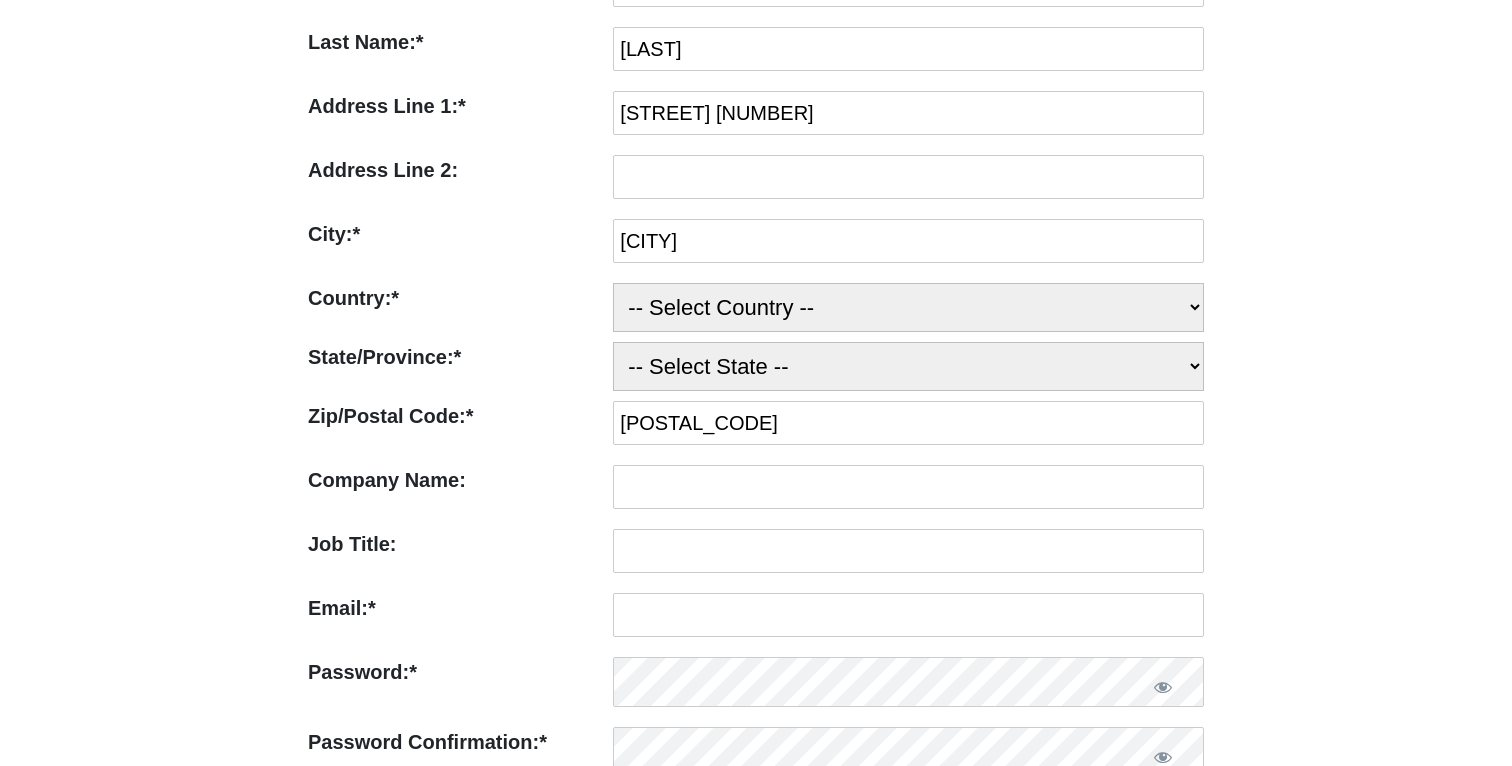 scroll, scrollTop: 439, scrollLeft: 0, axis: vertical 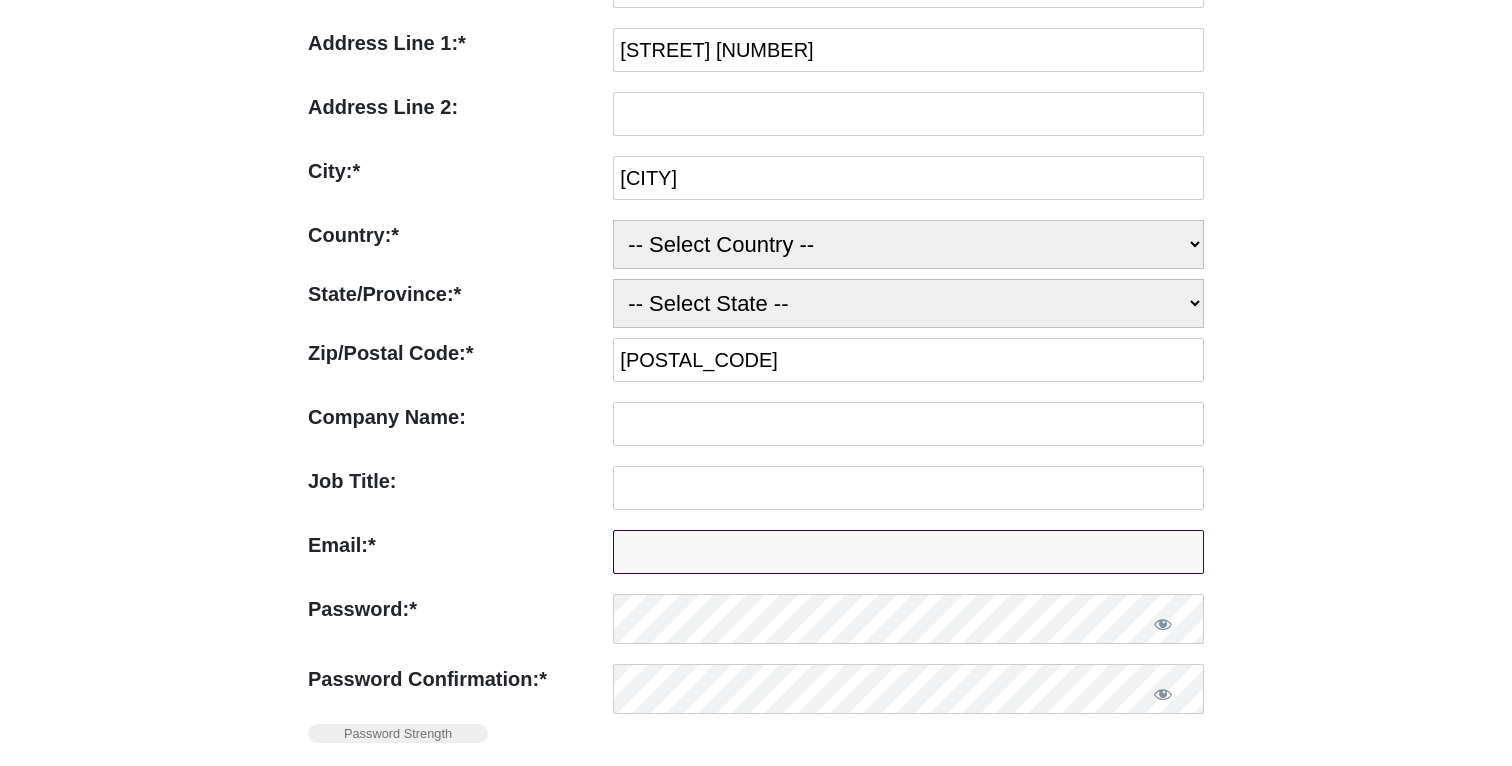 click on "Email:*" at bounding box center [908, 552] 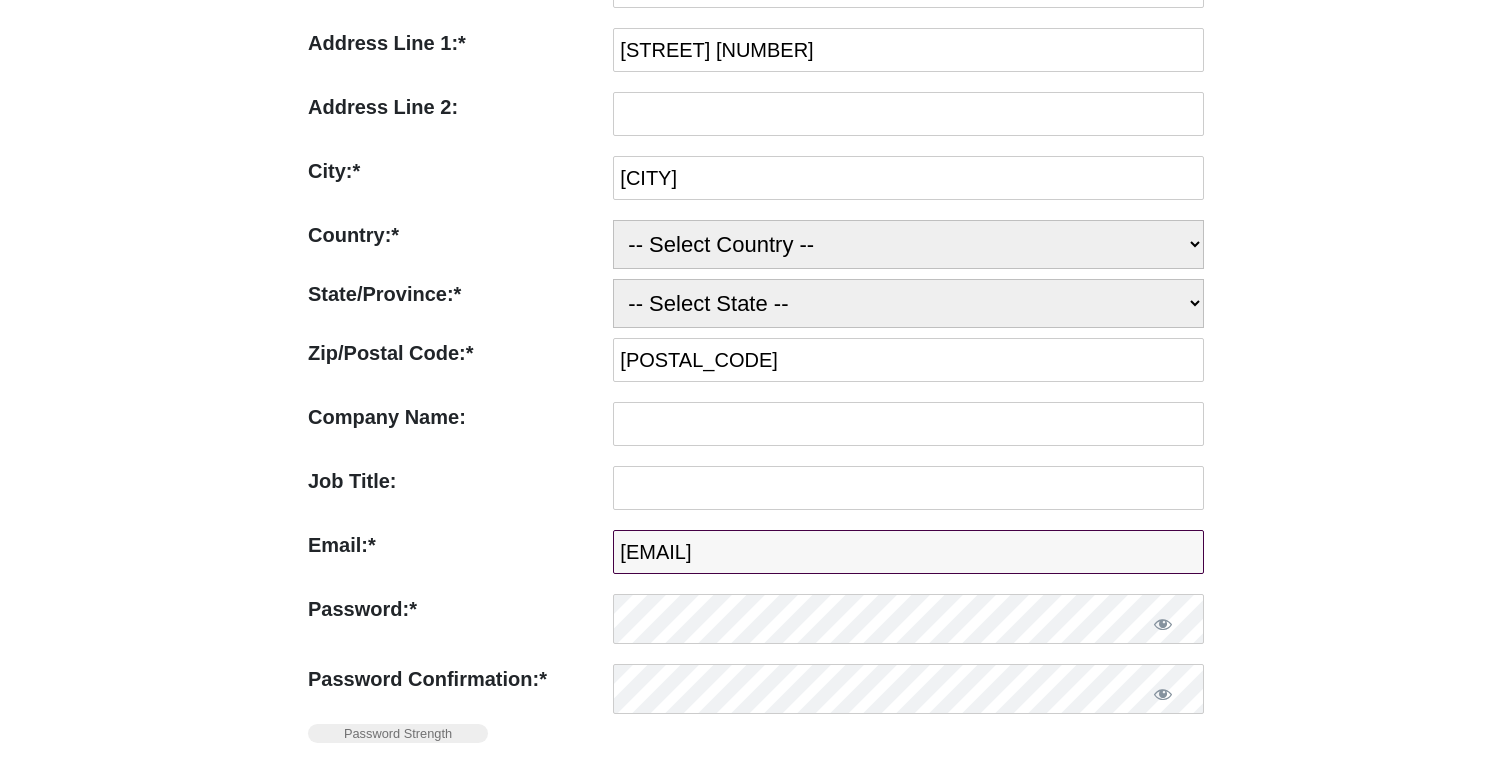 type on "phuc@xdelete.com" 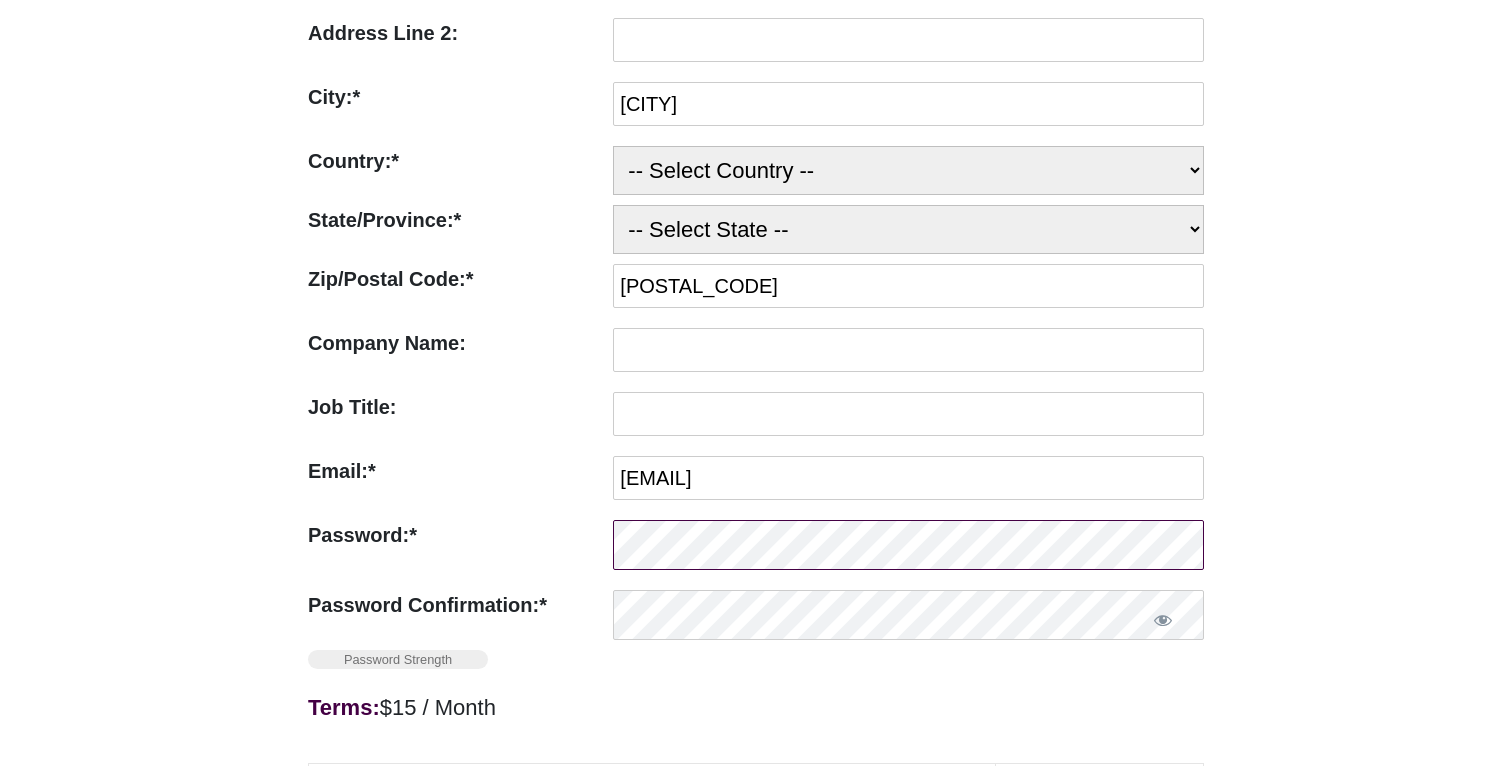 scroll, scrollTop: 530, scrollLeft: 0, axis: vertical 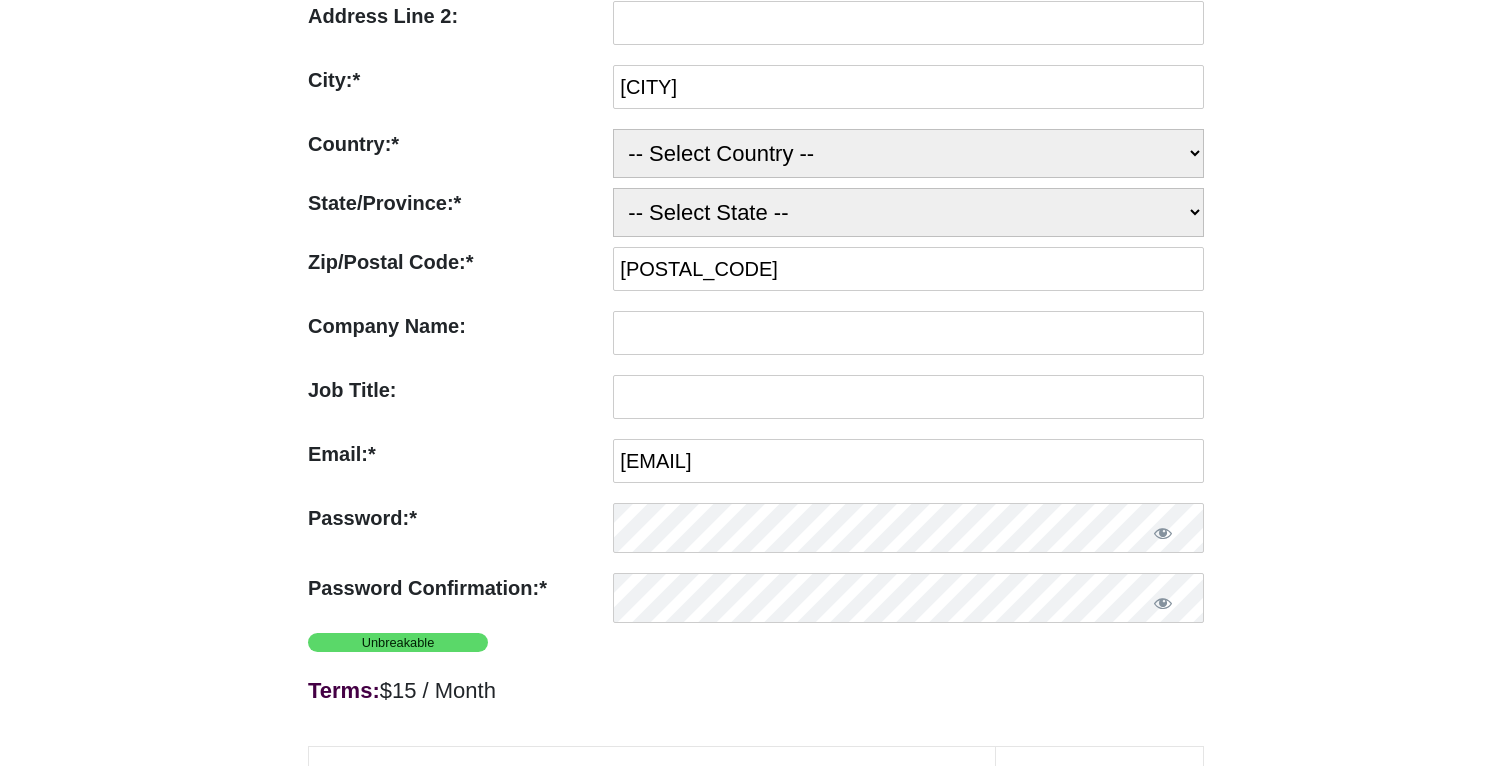 type 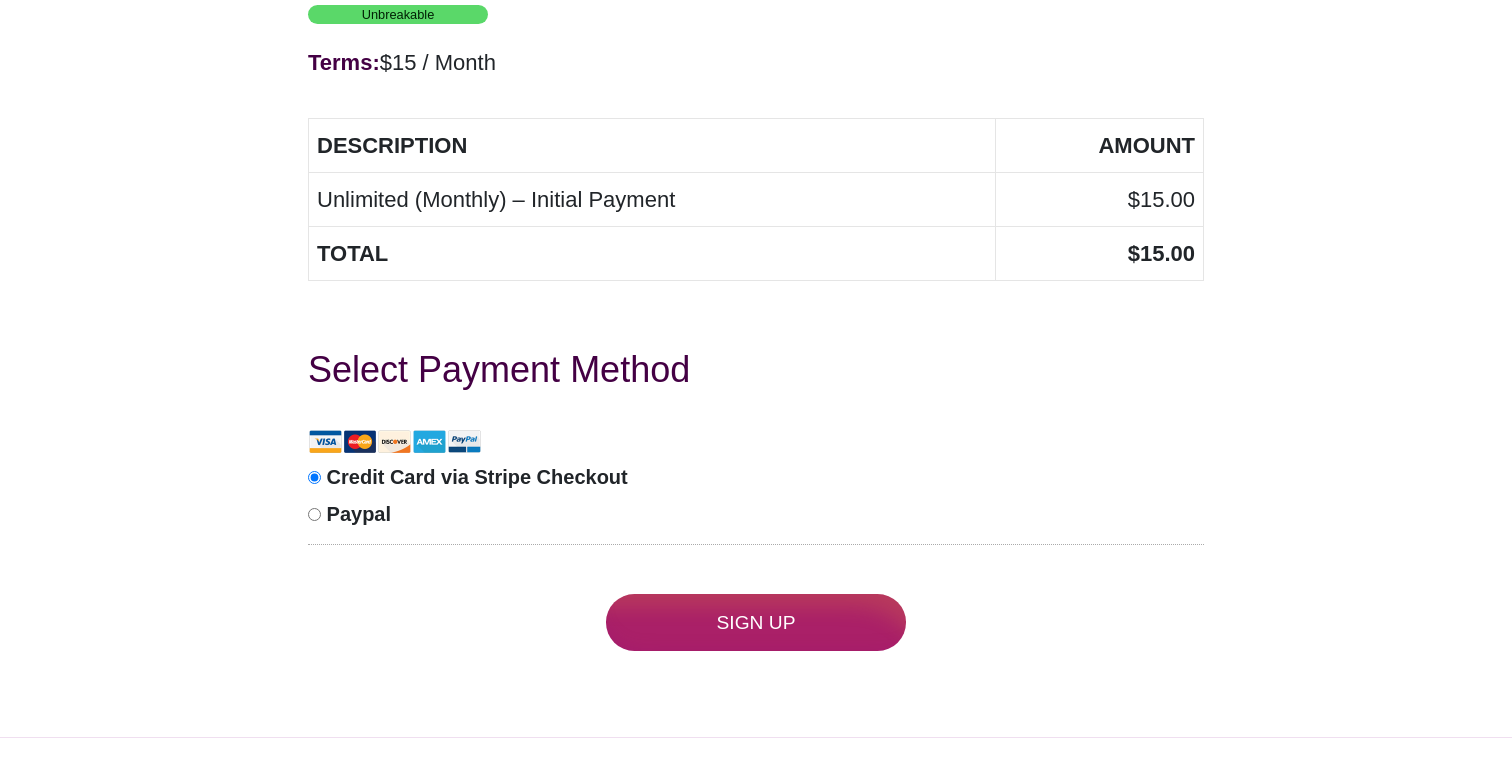 scroll, scrollTop: 1198, scrollLeft: 0, axis: vertical 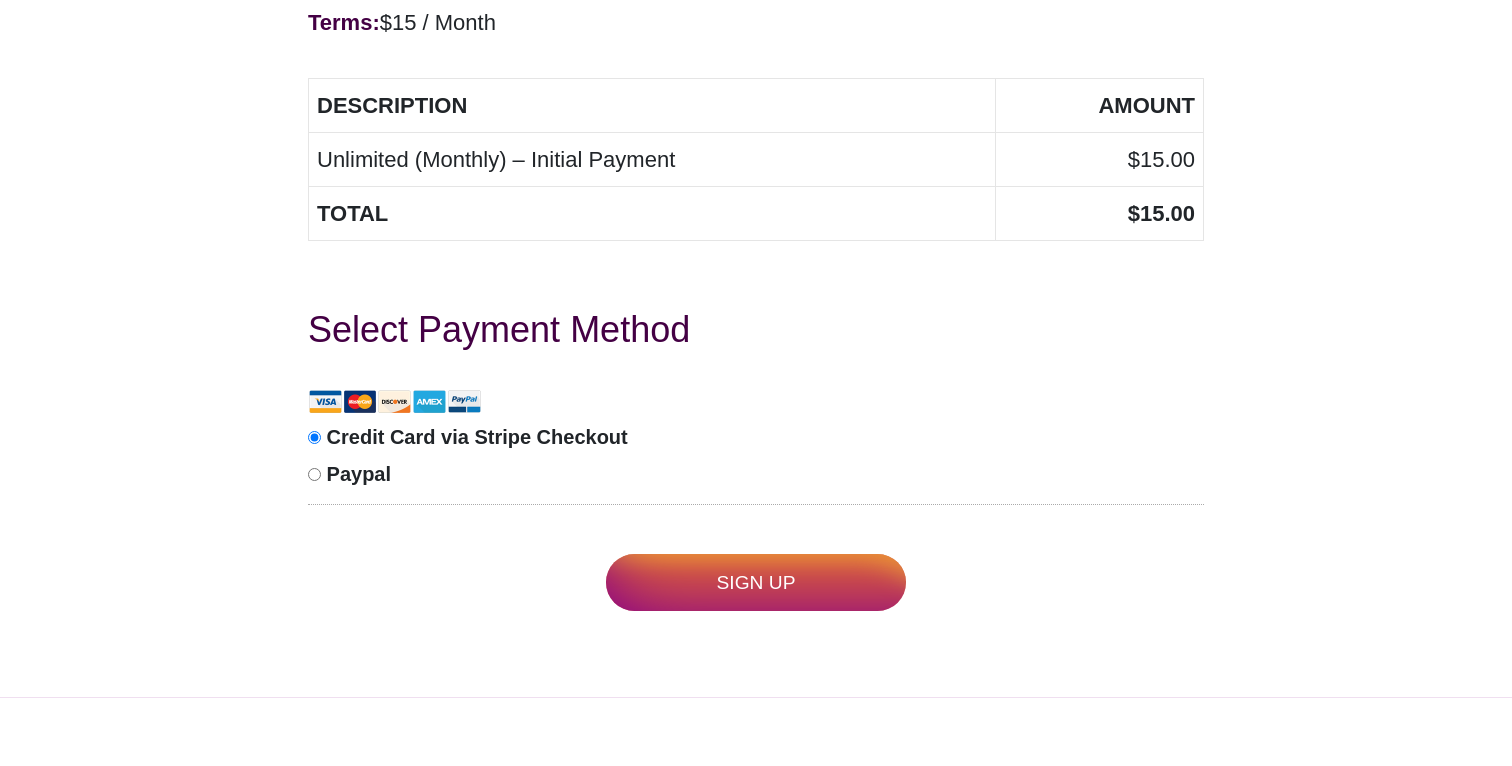 click on "Sign Up" at bounding box center (756, 582) 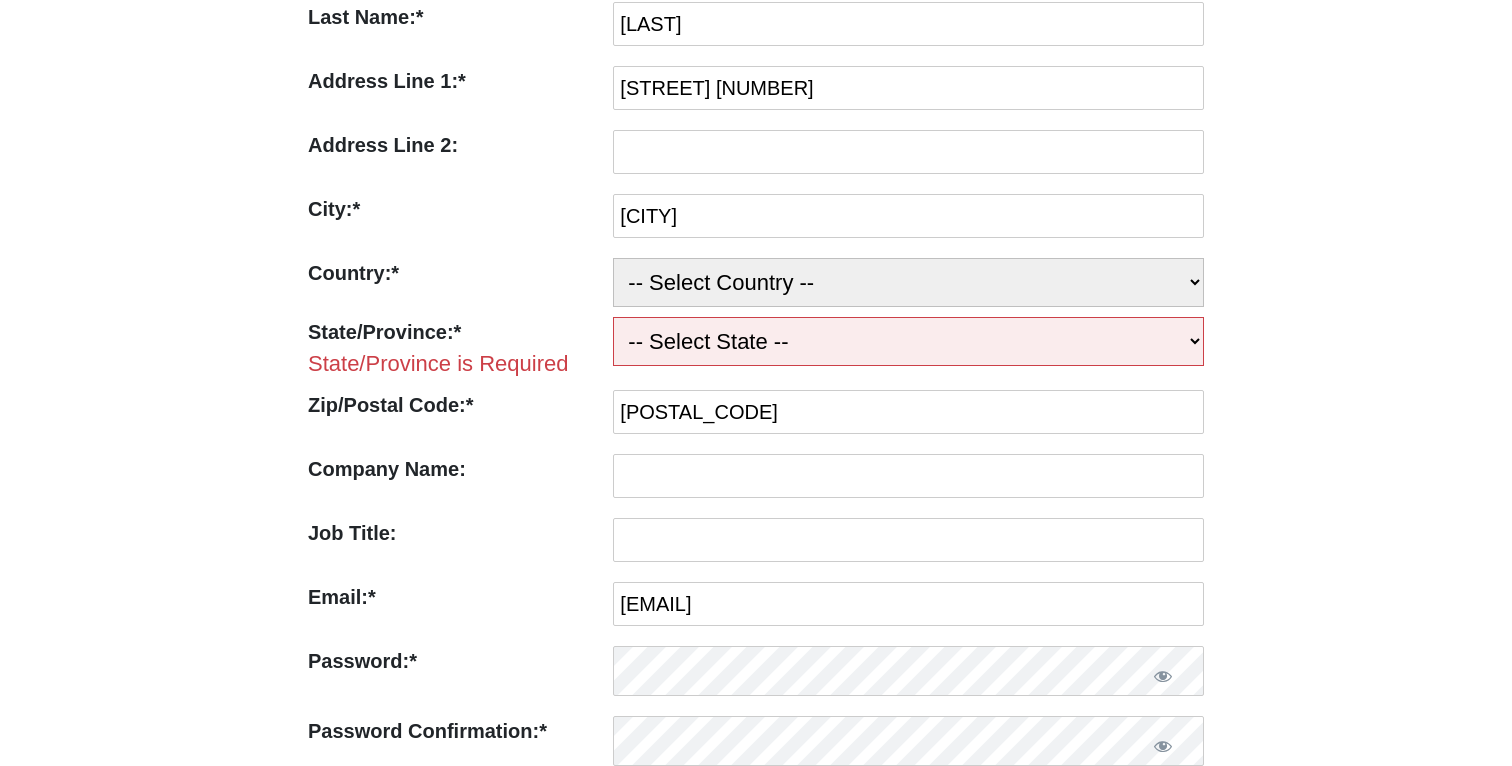 scroll, scrollTop: 407, scrollLeft: 0, axis: vertical 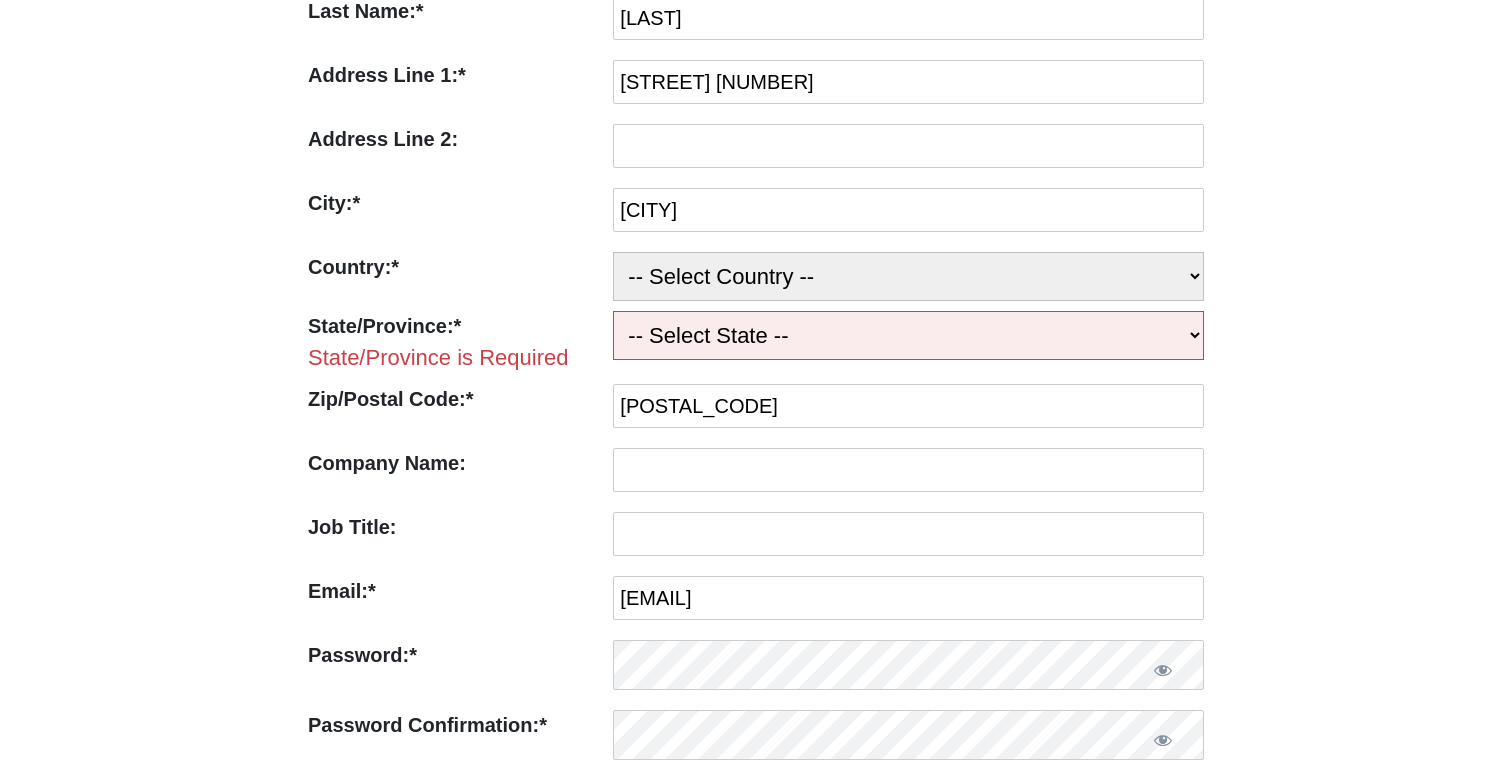 click on "-- Select State -- Baden-Württemberg Bavaria Berlin Brandenburg Bremen Hamburg Hesse Lower Saxony Mecklenburg-Vorpommern North Rhine-Westphalia Rhineland-Palatinate Saarland Saxony Saxony-Anhalt Schleswig-Holstein Thuringia" at bounding box center (908, 335) 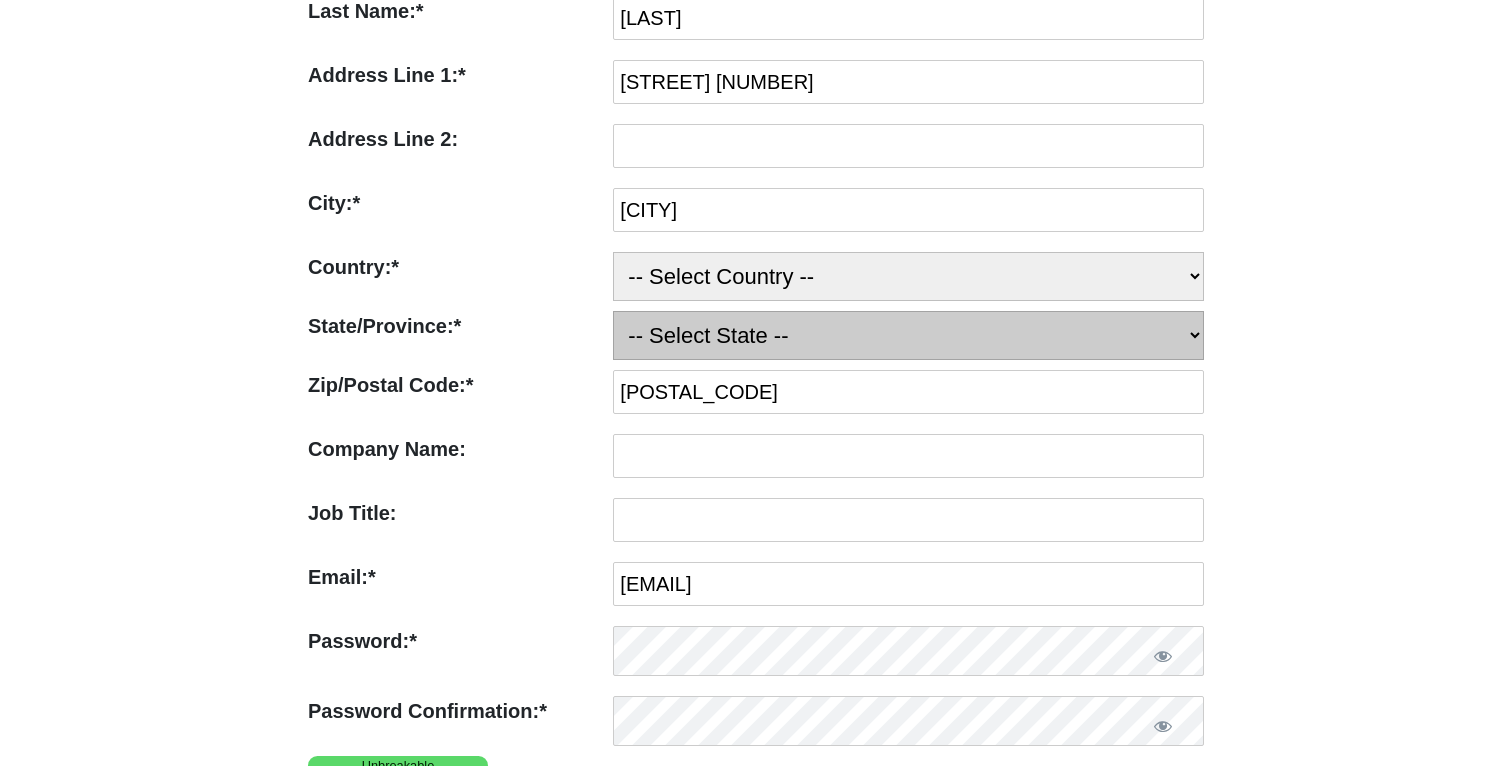 select on "NI" 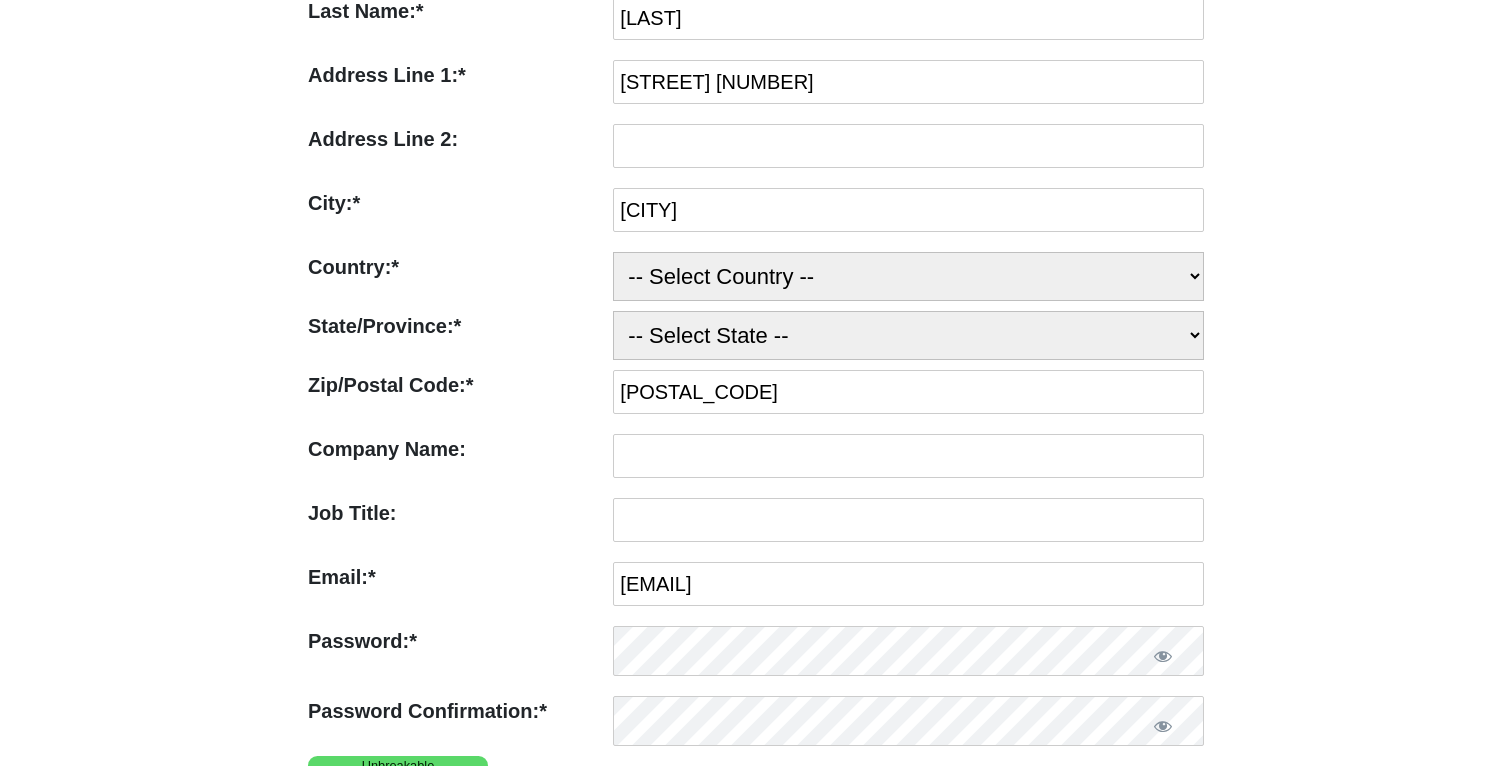 click on "Unlimited (Monthly)
Terms:
$15 / Month
First Name:*
First Name Required
Le Thien Phuc
Last Name:*
Last Name Required
Tran
Address Line 1:*
Address Line 1 is Required
Jahnstr. 38
Address Line 2:
Address Line 2 is not valid
City:*
City is Required
Aurich
Country:*
Country is Required
-- Select Country --
United States (US)
Chad" at bounding box center [756, 604] 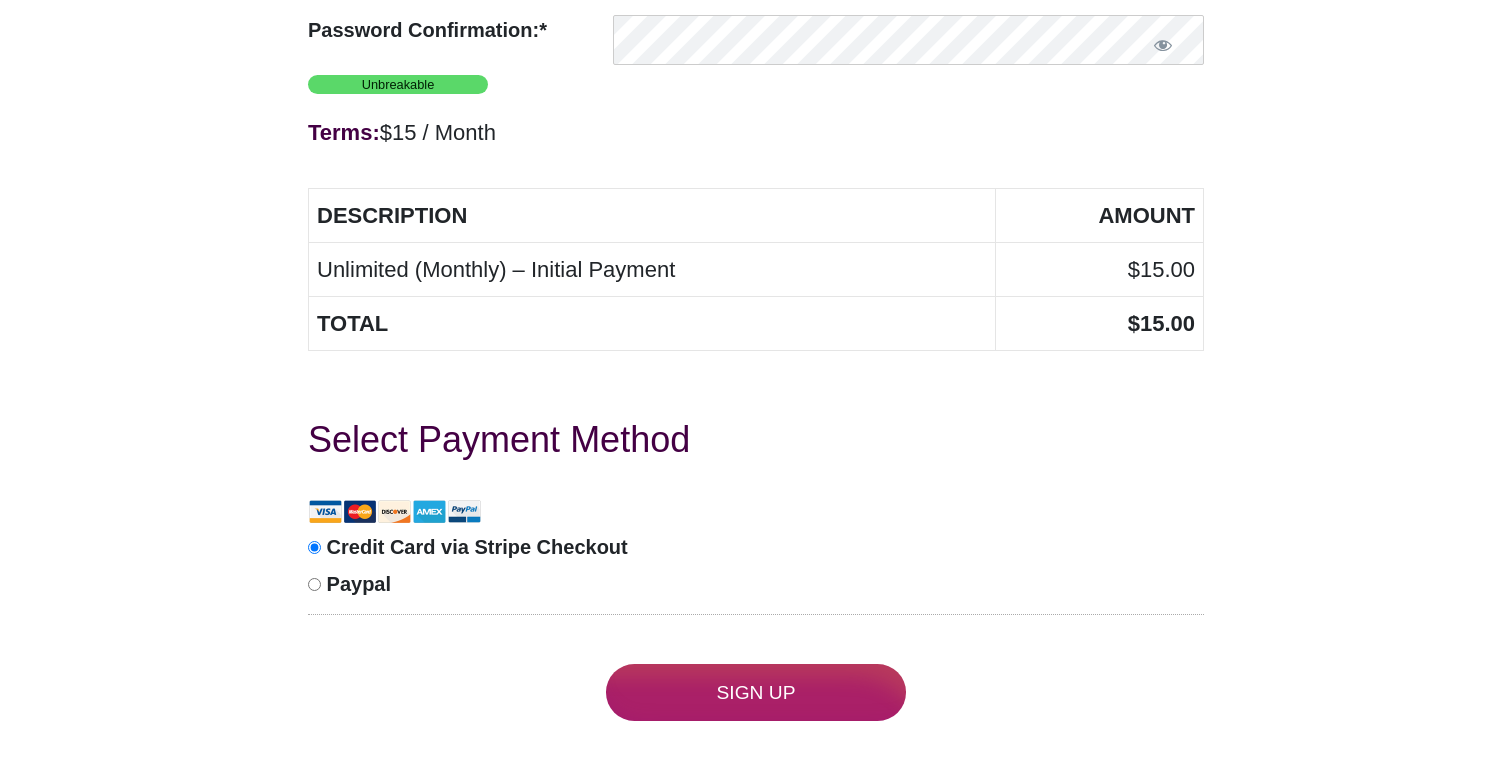 scroll, scrollTop: 1202, scrollLeft: 0, axis: vertical 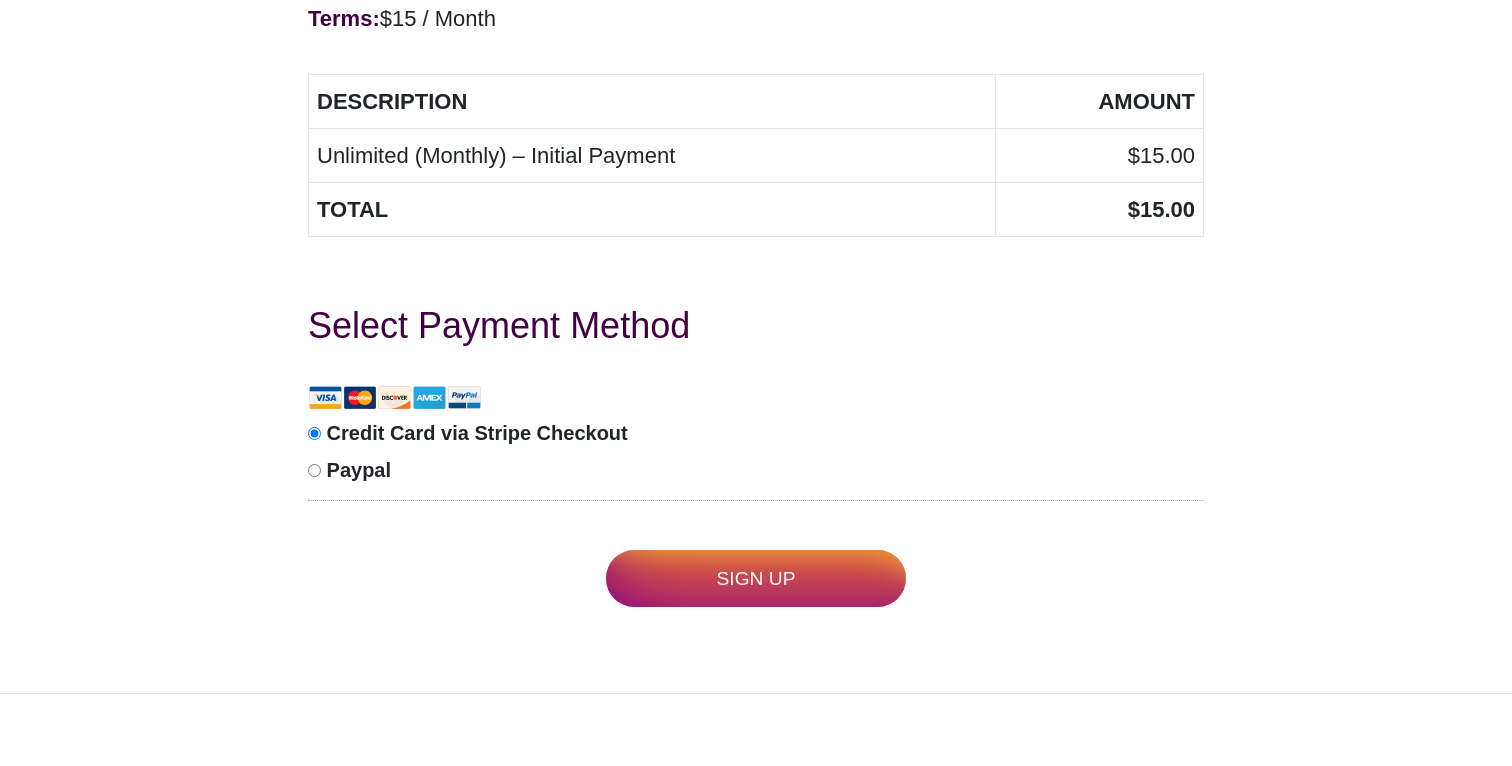 click on "Sign Up" at bounding box center [756, 578] 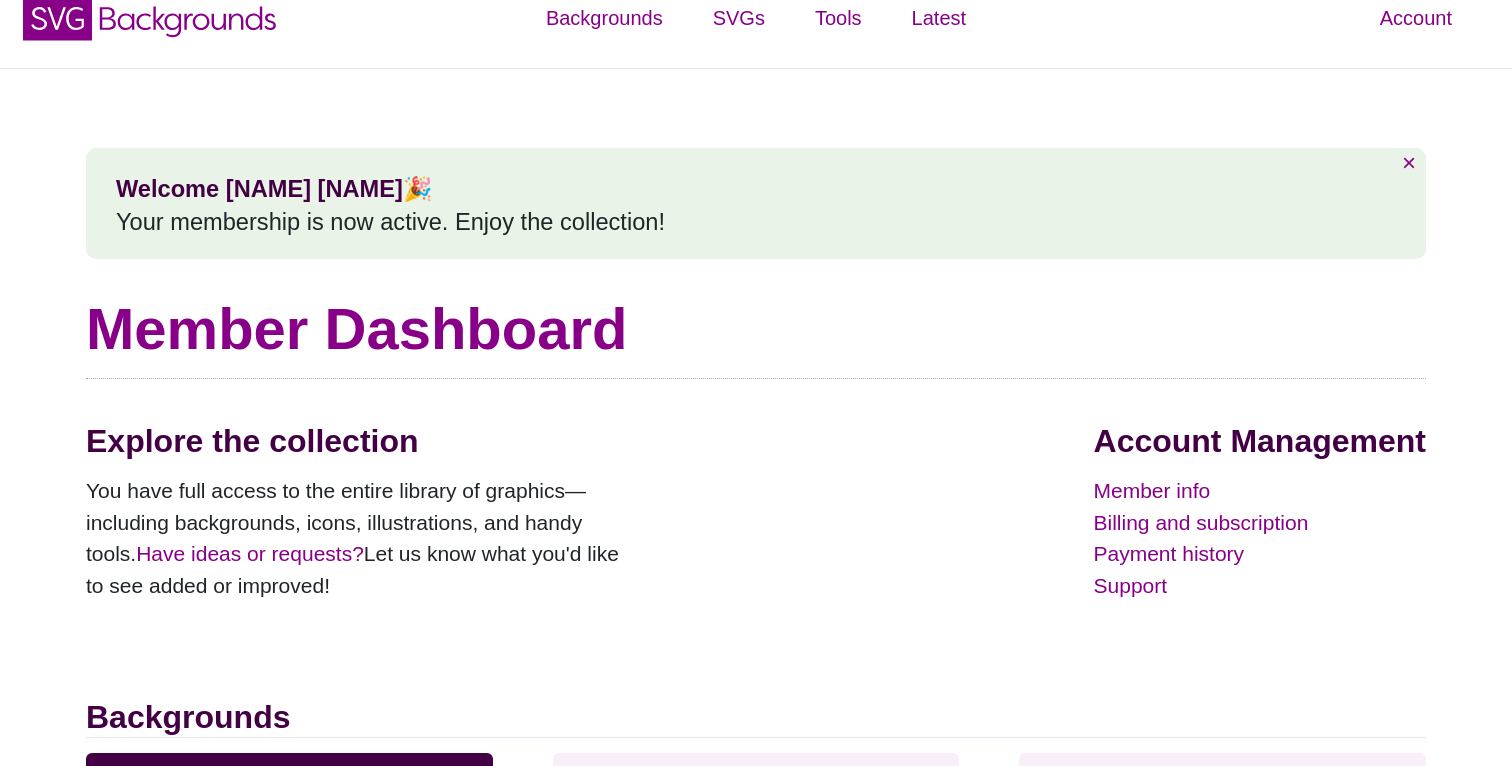 scroll, scrollTop: 0, scrollLeft: 0, axis: both 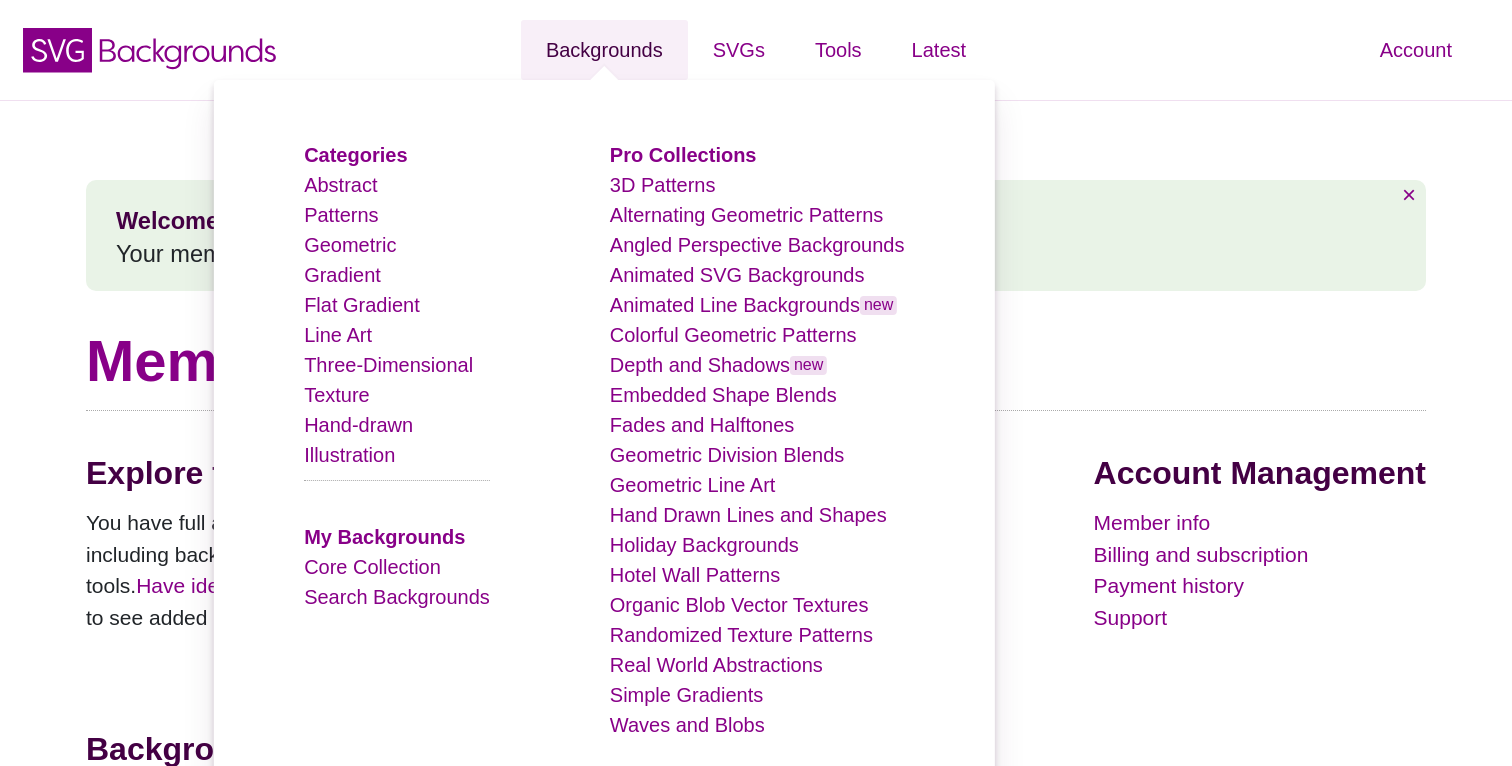 click on "Backgrounds" at bounding box center [604, 50] 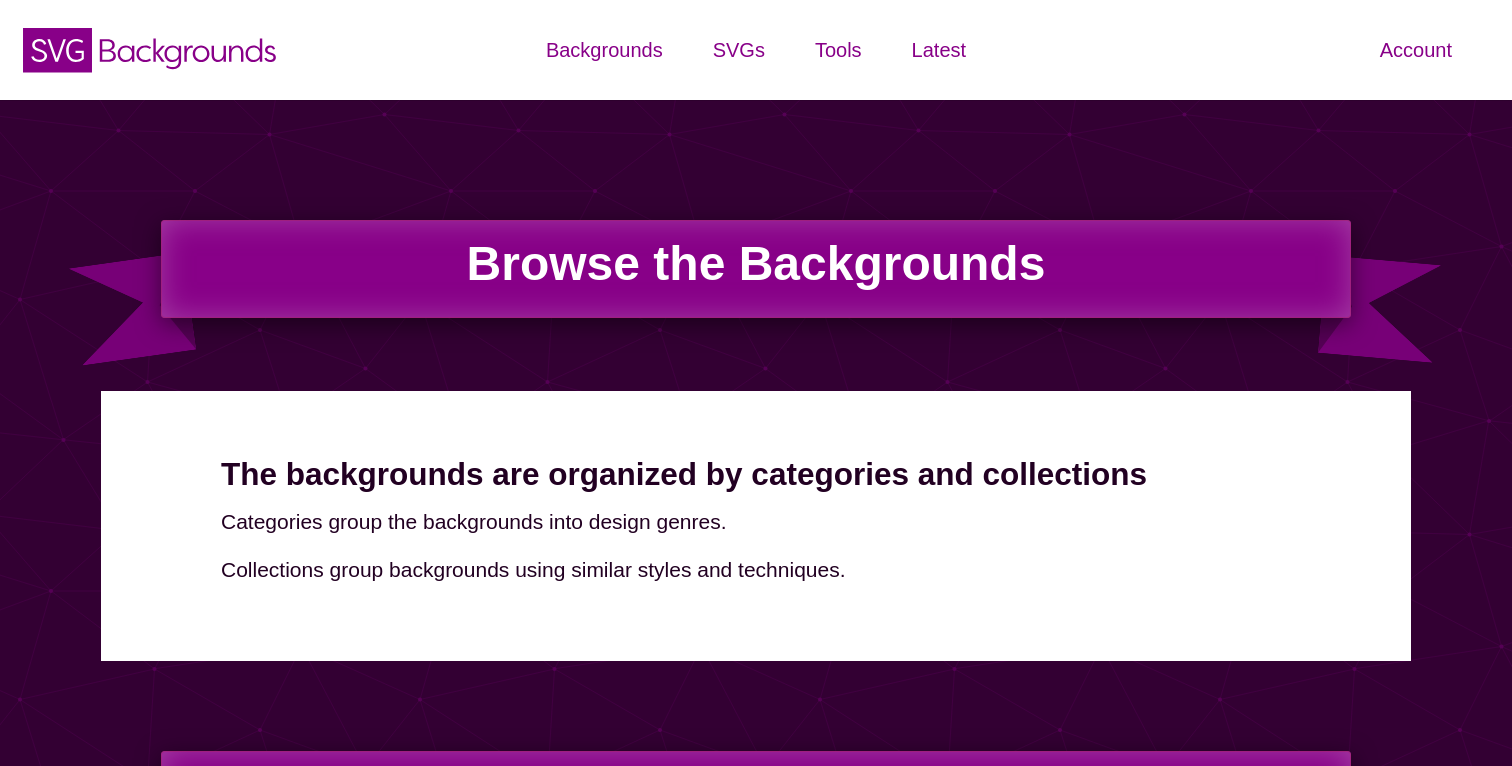 scroll, scrollTop: 0, scrollLeft: 0, axis: both 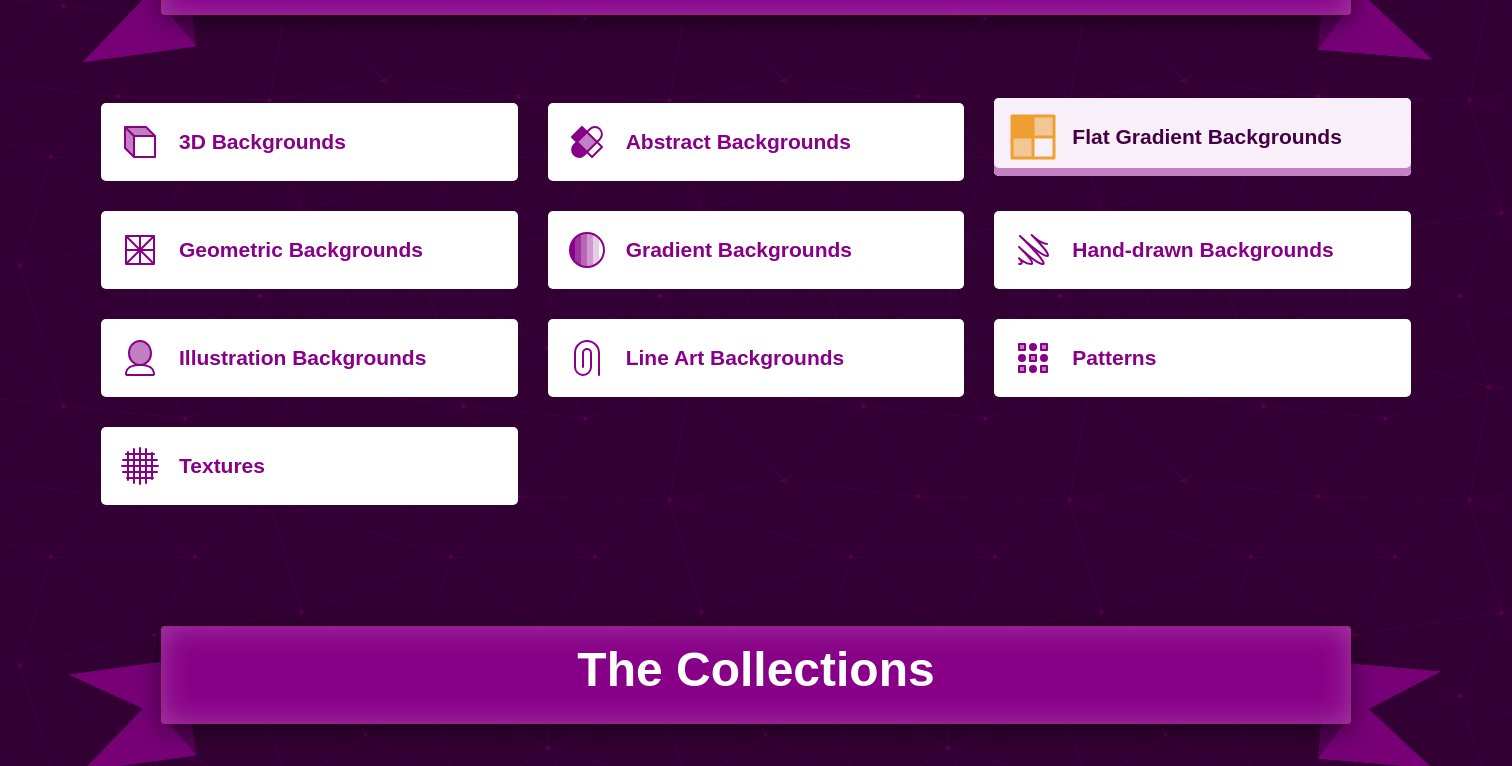 click on "Flat Gradient Backgrounds" at bounding box center (1234, 137) 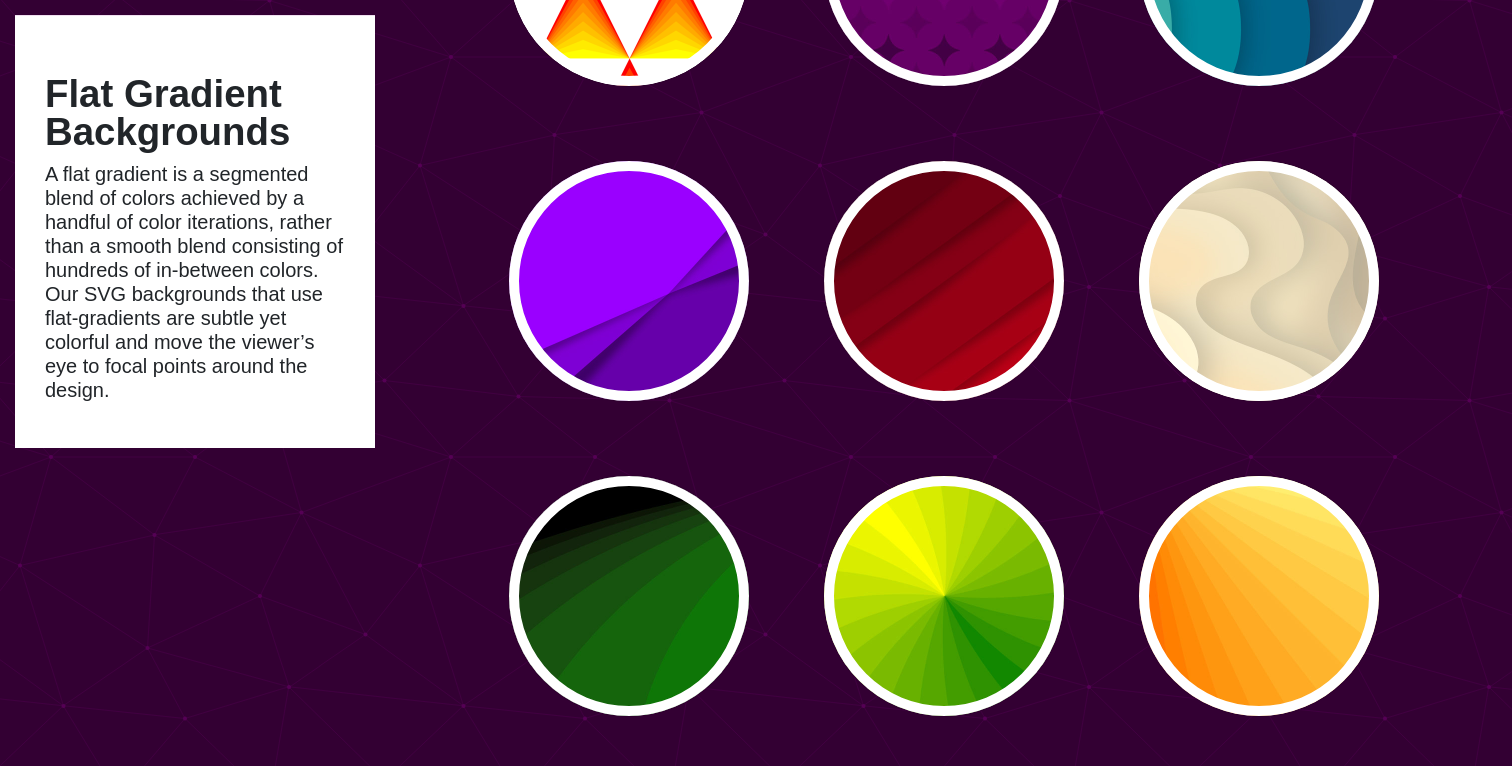 scroll, scrollTop: 1375, scrollLeft: 0, axis: vertical 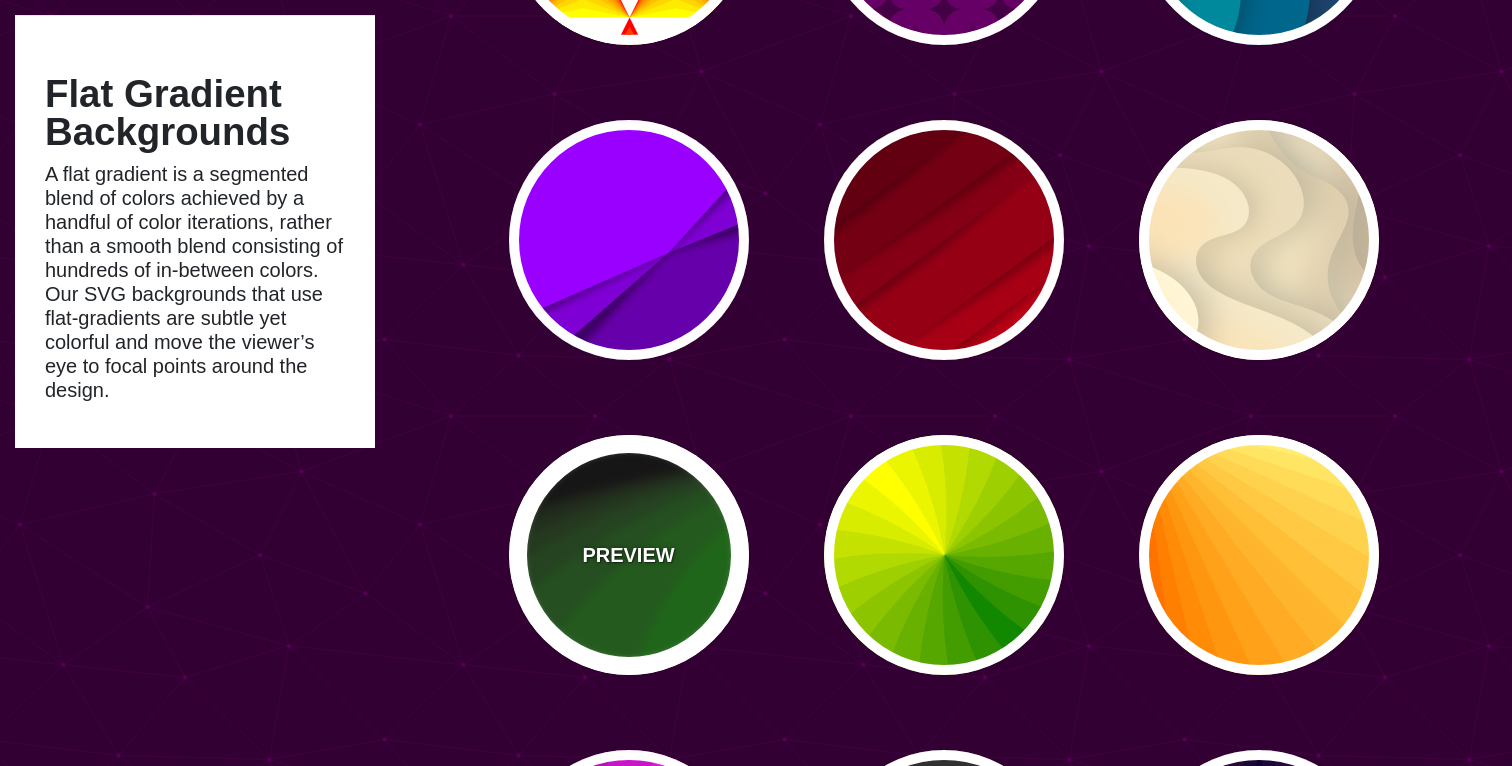 click on "PREVIEW" at bounding box center (628, 555) 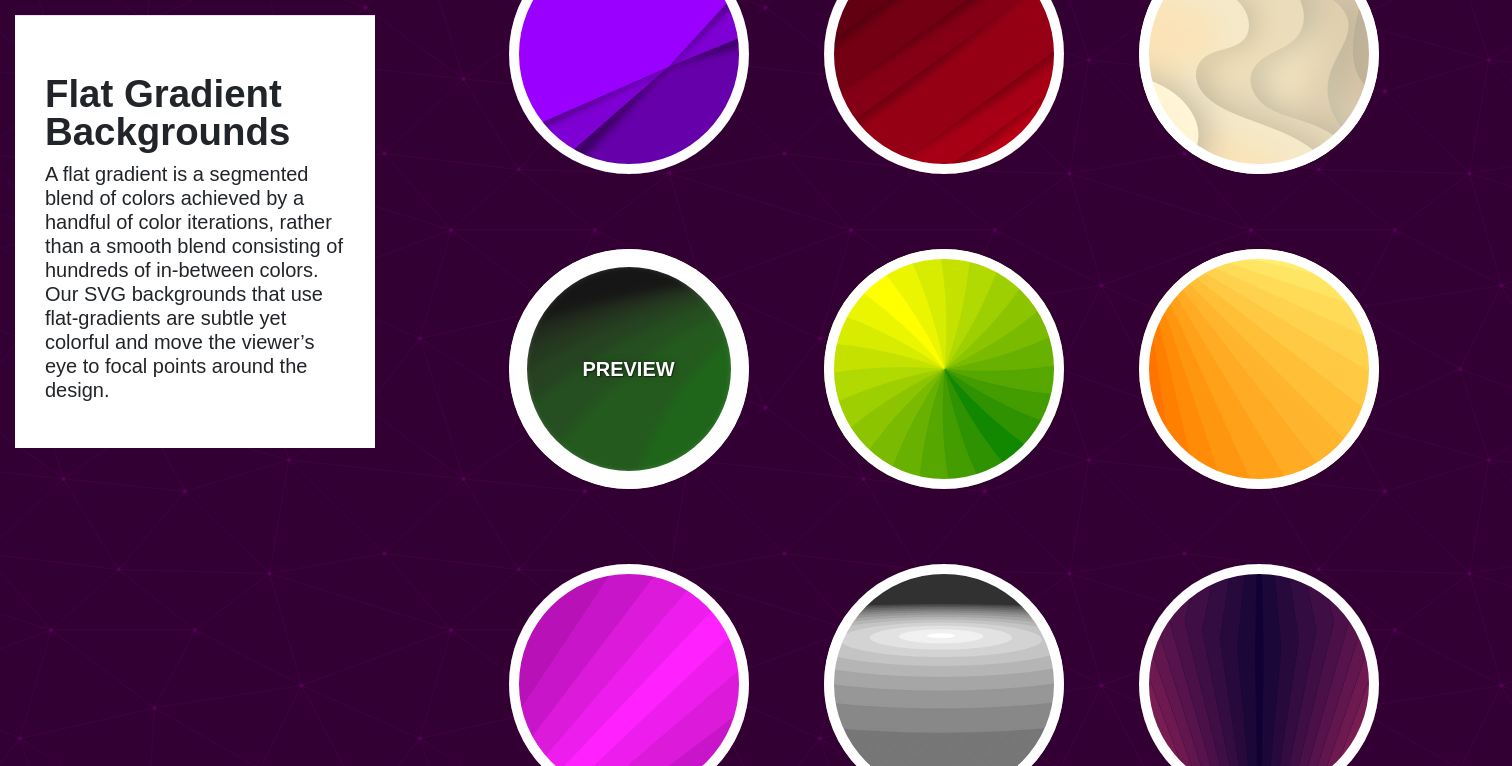 scroll, scrollTop: 1560, scrollLeft: 0, axis: vertical 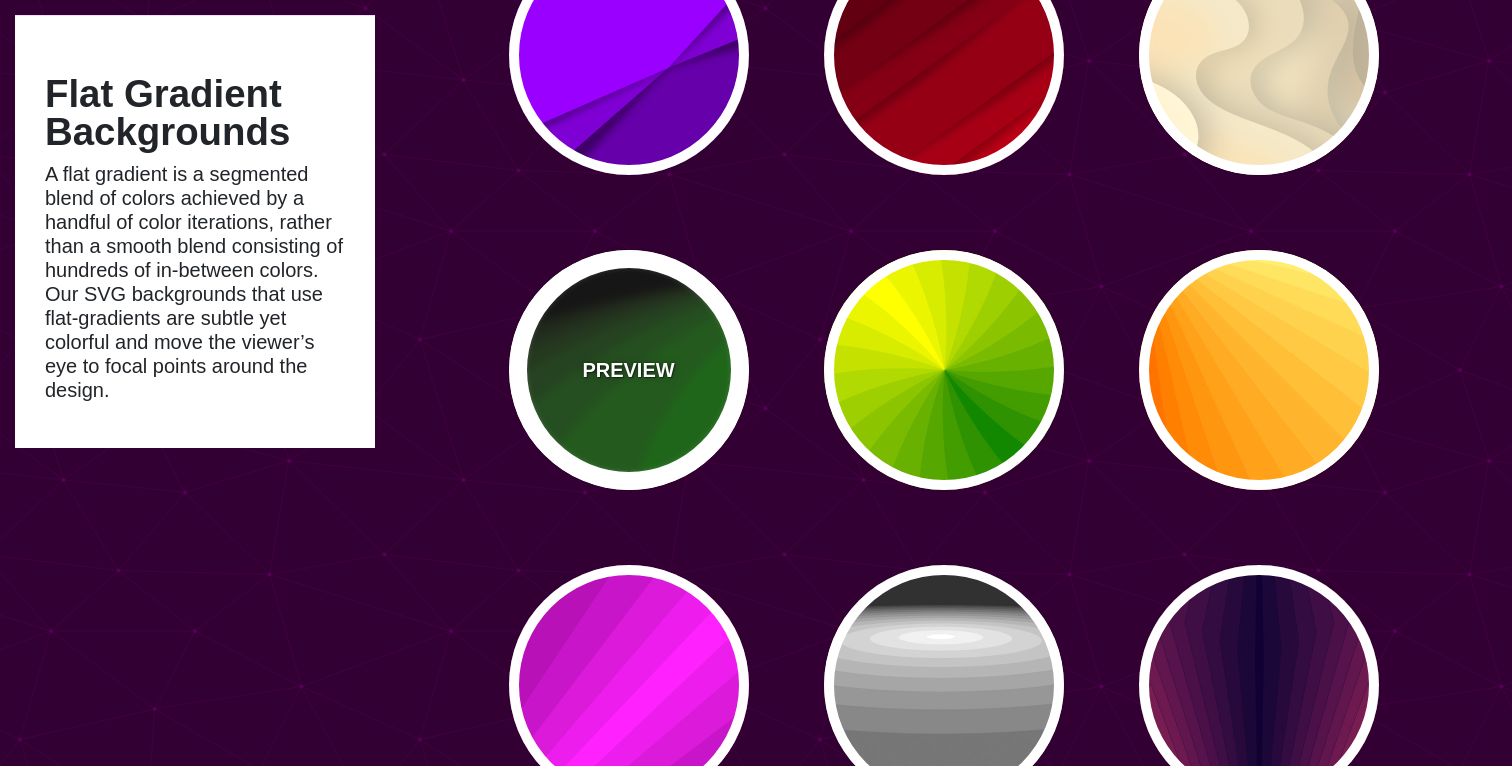 click on "PREVIEW" at bounding box center (628, 370) 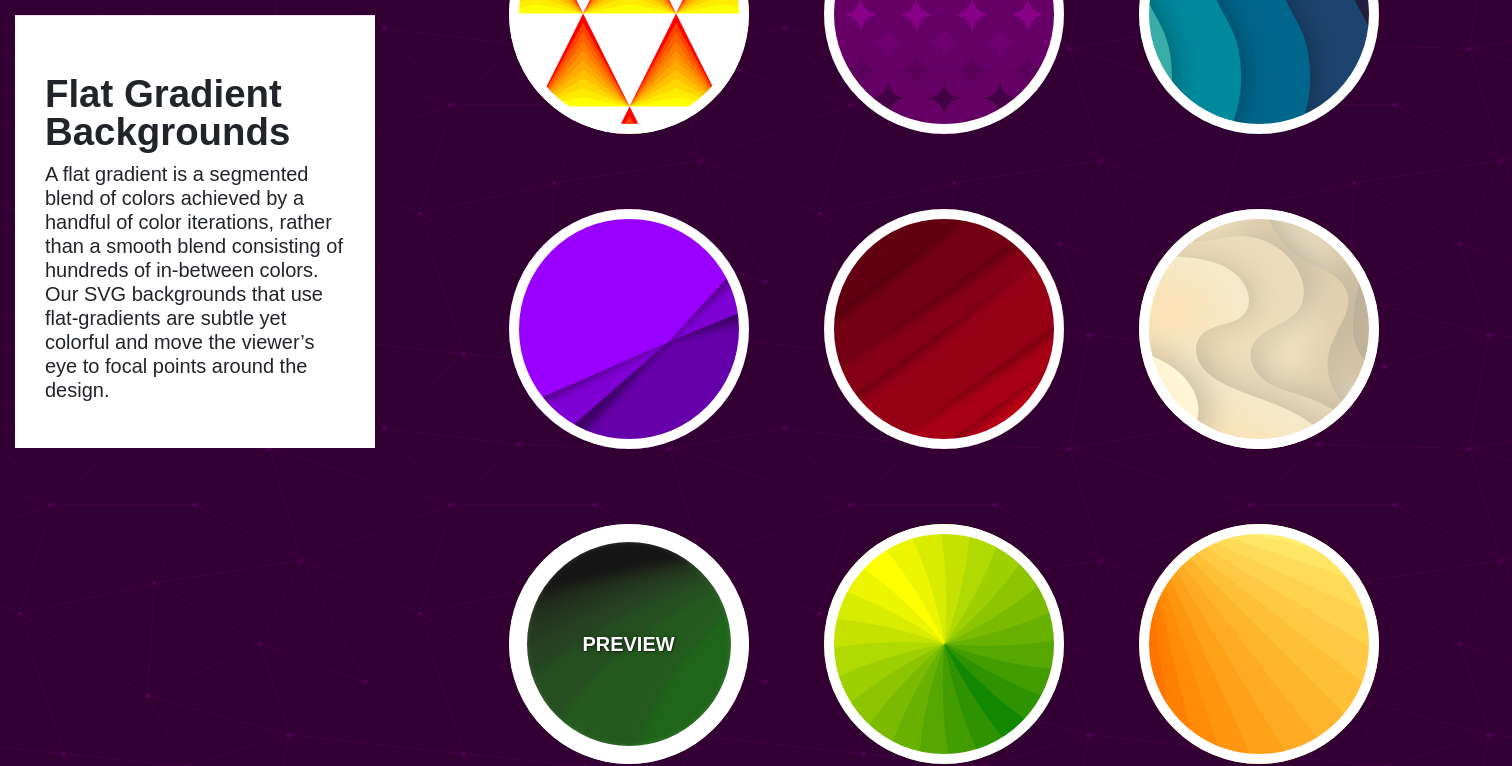 scroll, scrollTop: 1299, scrollLeft: 0, axis: vertical 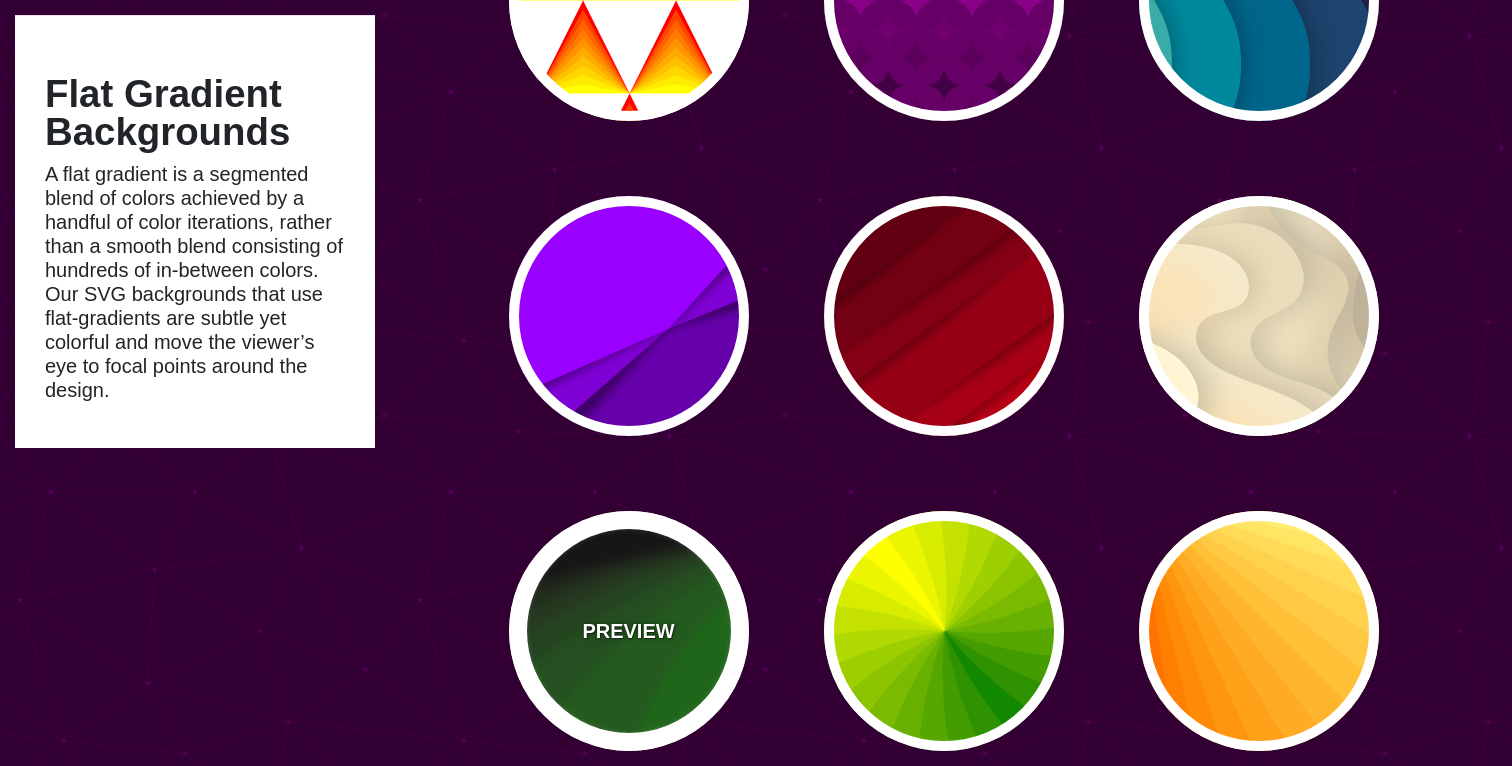click on "PREVIEW" at bounding box center (628, 631) 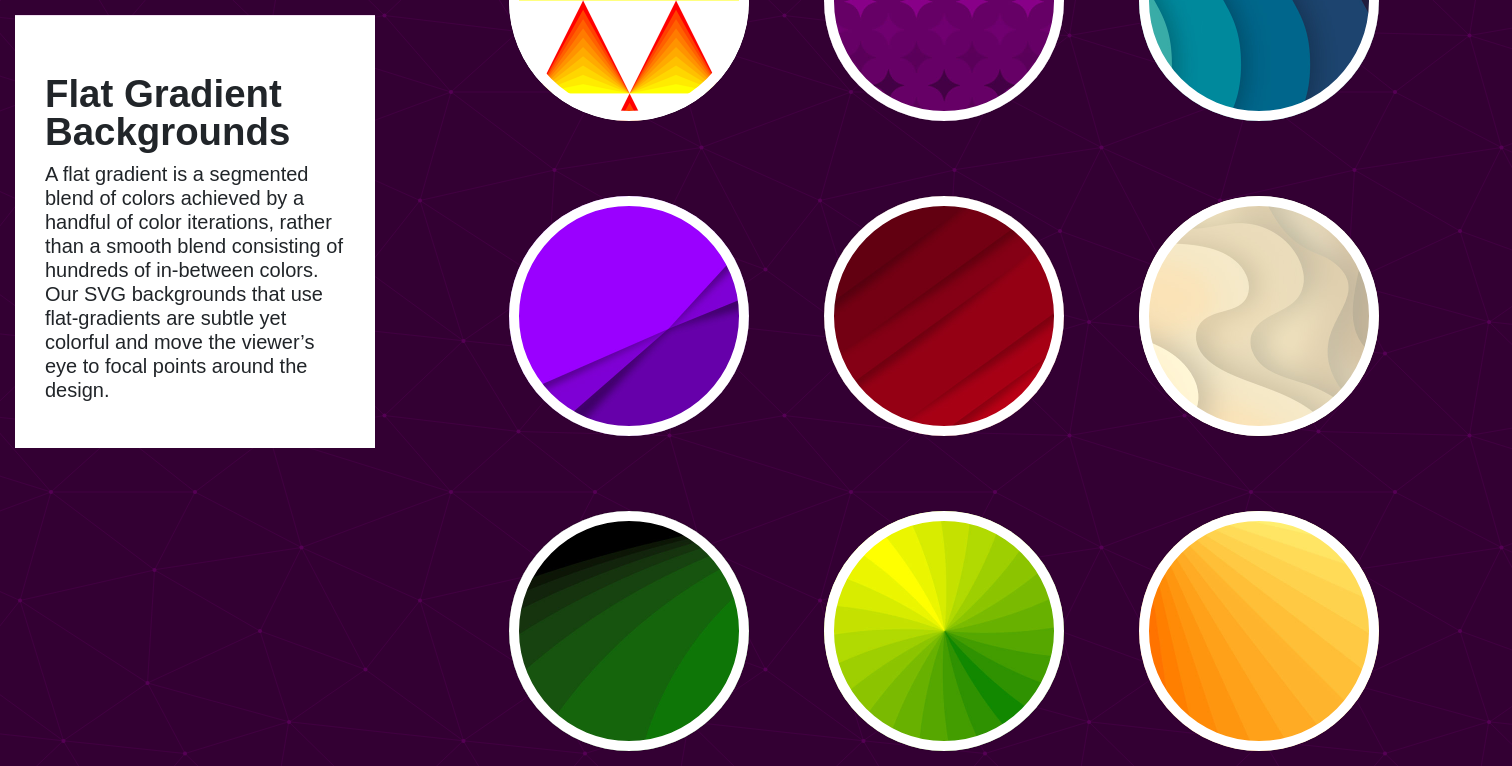click on "PREVIEW PREVIEW PREVIEW PREVIEW PREVIEW PREVIEW PREVIEW PREVIEW PREVIEW PREVIEW PREVIEW PREVIEW PREVIEW PREVIEW PREVIEW PREVIEW PREVIEW PREVIEW PREVIEW PREVIEW PREVIEW PREVIEW PREVIEW PREVIEW PREVIEW PREVIEW PREVIEW PREVIEW PREVIEW PREVIEW PREVIEW PREVIEW PREVIEW PREVIEW PREVIEW PREVIEW PREVIEW PREVIEW PREVIEW PREVIEW PREVIEW PREVIEW PREVIEW PREVIEW PREVIEW PREVIEW PREVIEW PREVIEW PREVIEW PREVIEW PREVIEW PREVIEW PREVIEW PREVIEW PREVIEW PREVIEW PREVIEW PREVIEW PREVIEW PREVIEW PREVIEW PREVIEW PREVIEW PREVIEW PREVIEW" at bounding box center [951, 2363] 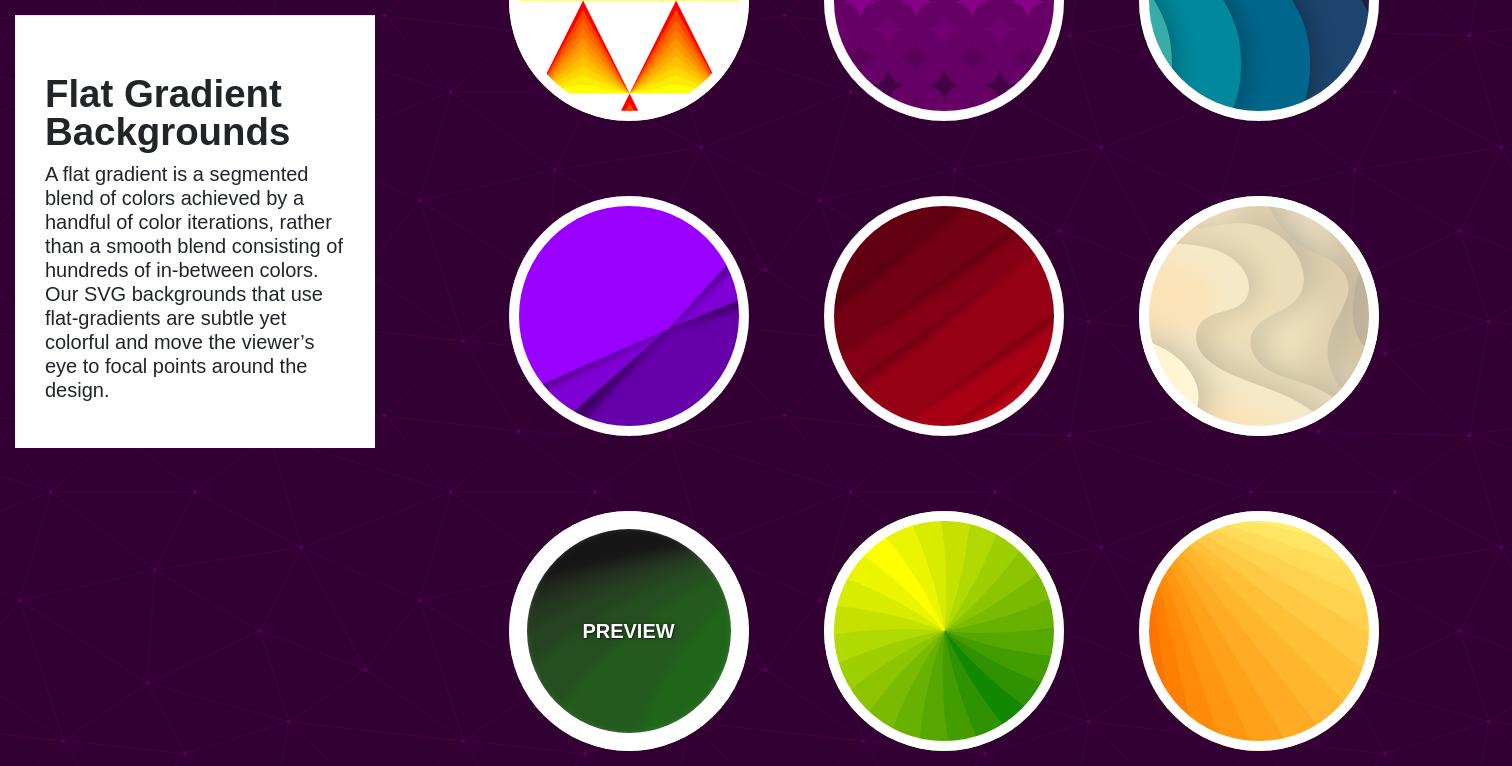 click on "PREVIEW" at bounding box center (629, 631) 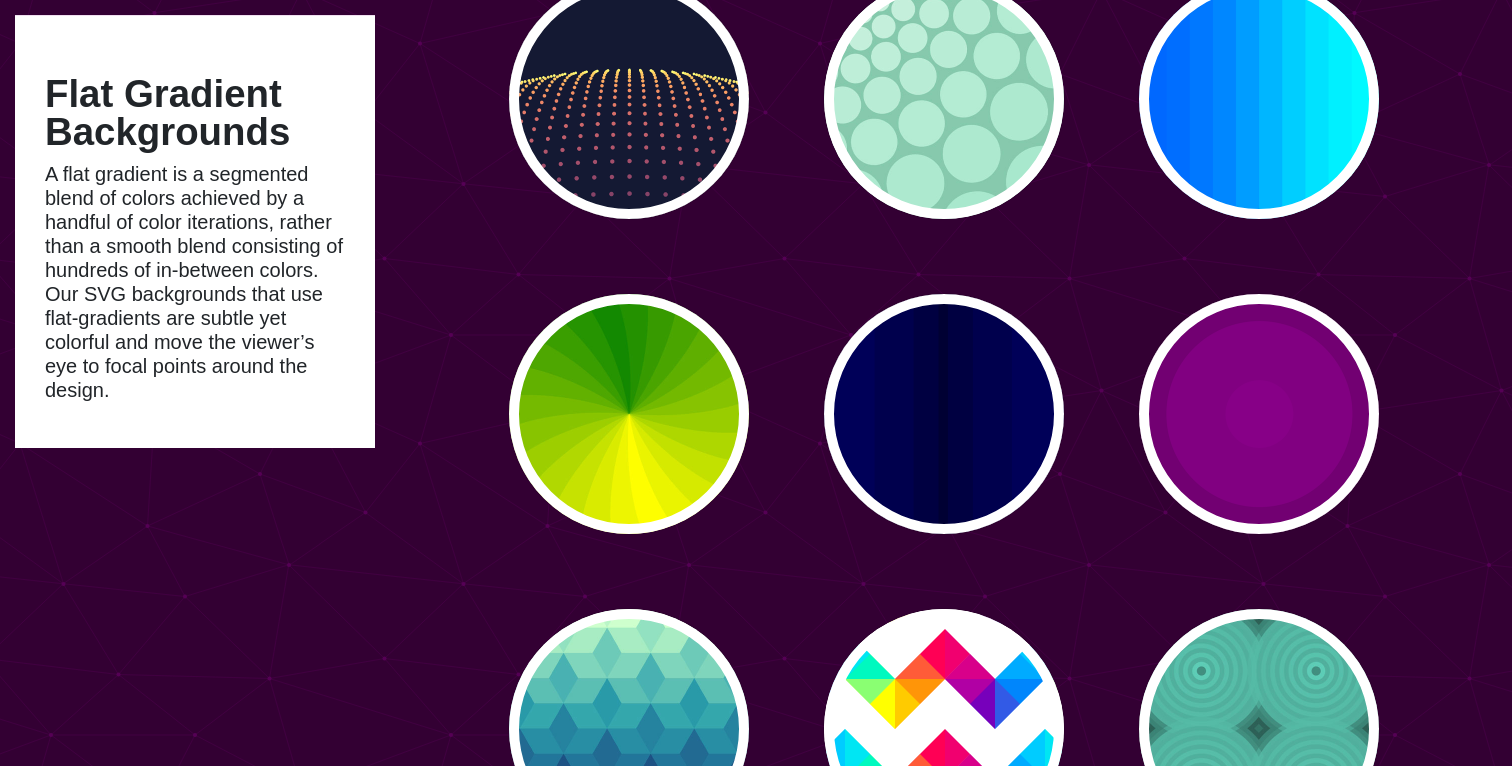 scroll, scrollTop: 0, scrollLeft: 0, axis: both 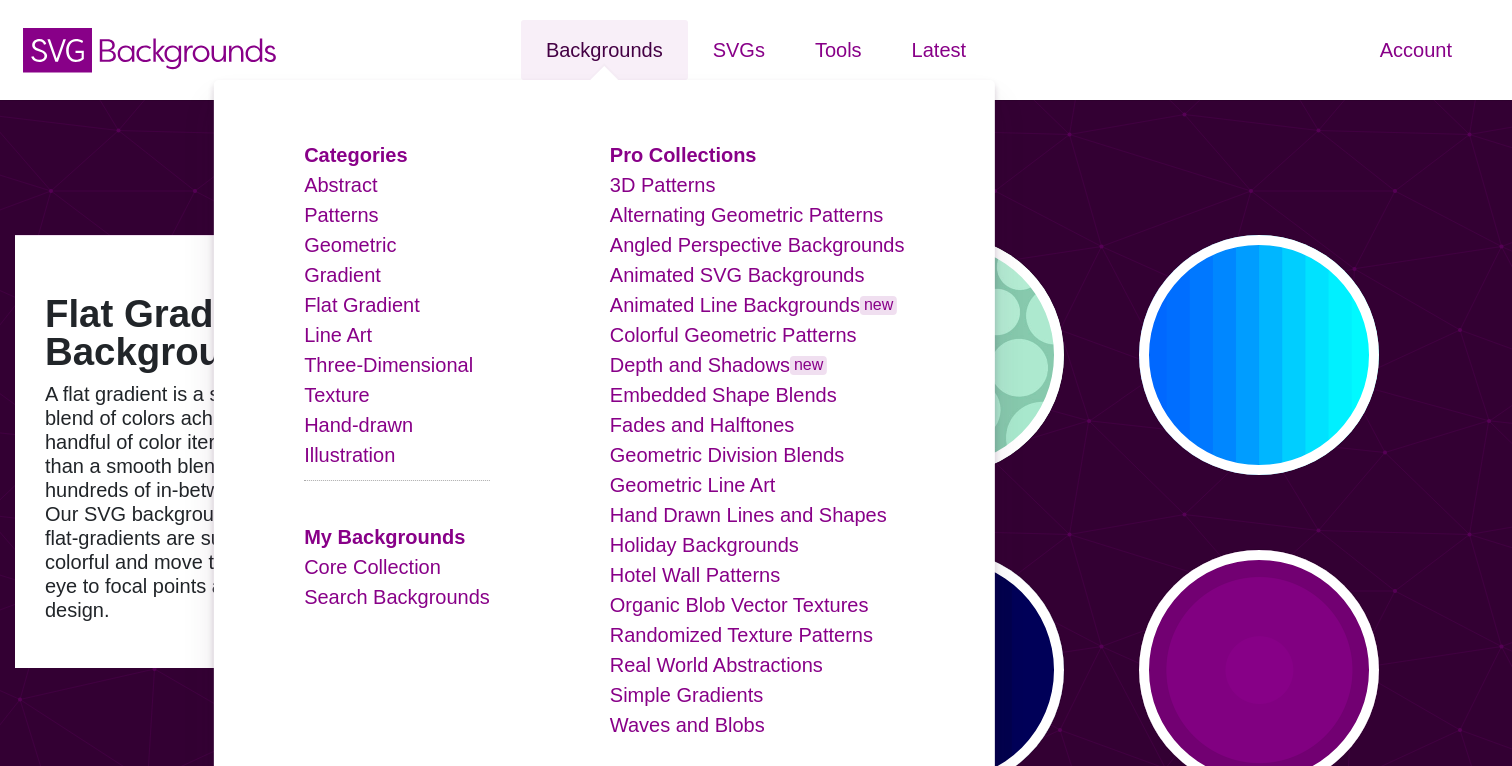click on "Backgrounds" at bounding box center (604, 50) 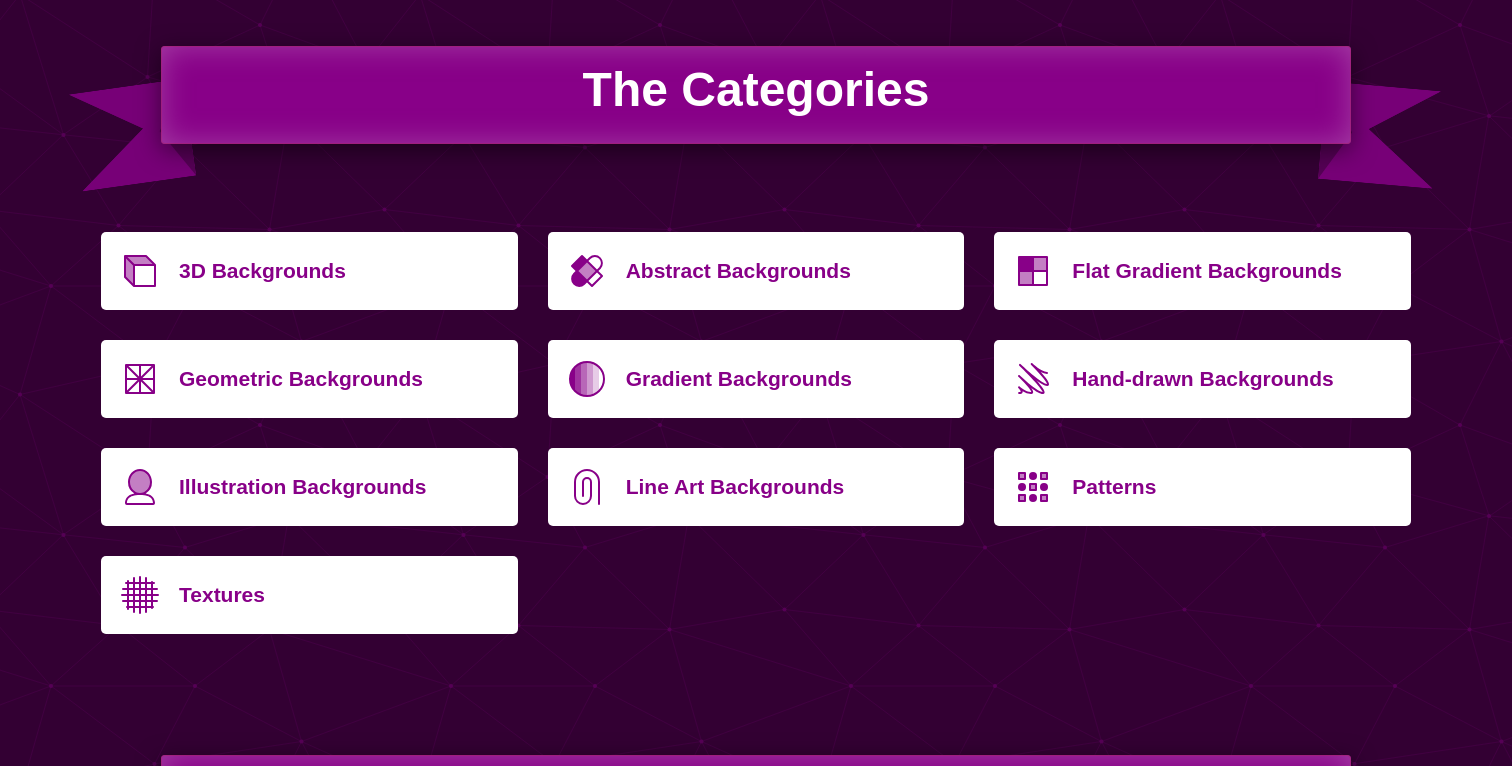scroll, scrollTop: 708, scrollLeft: 0, axis: vertical 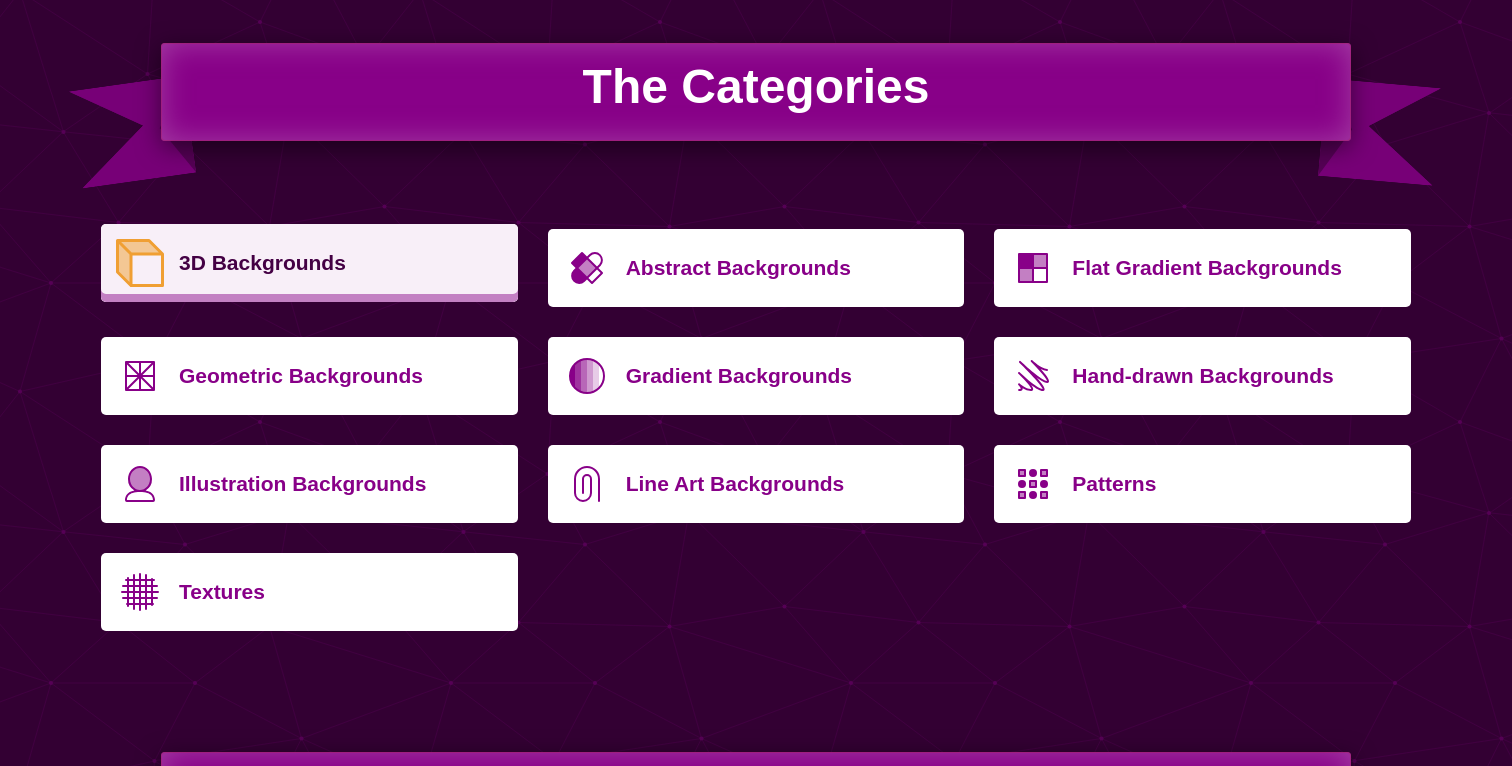 click on "3D Backgrounds" at bounding box center (341, 263) 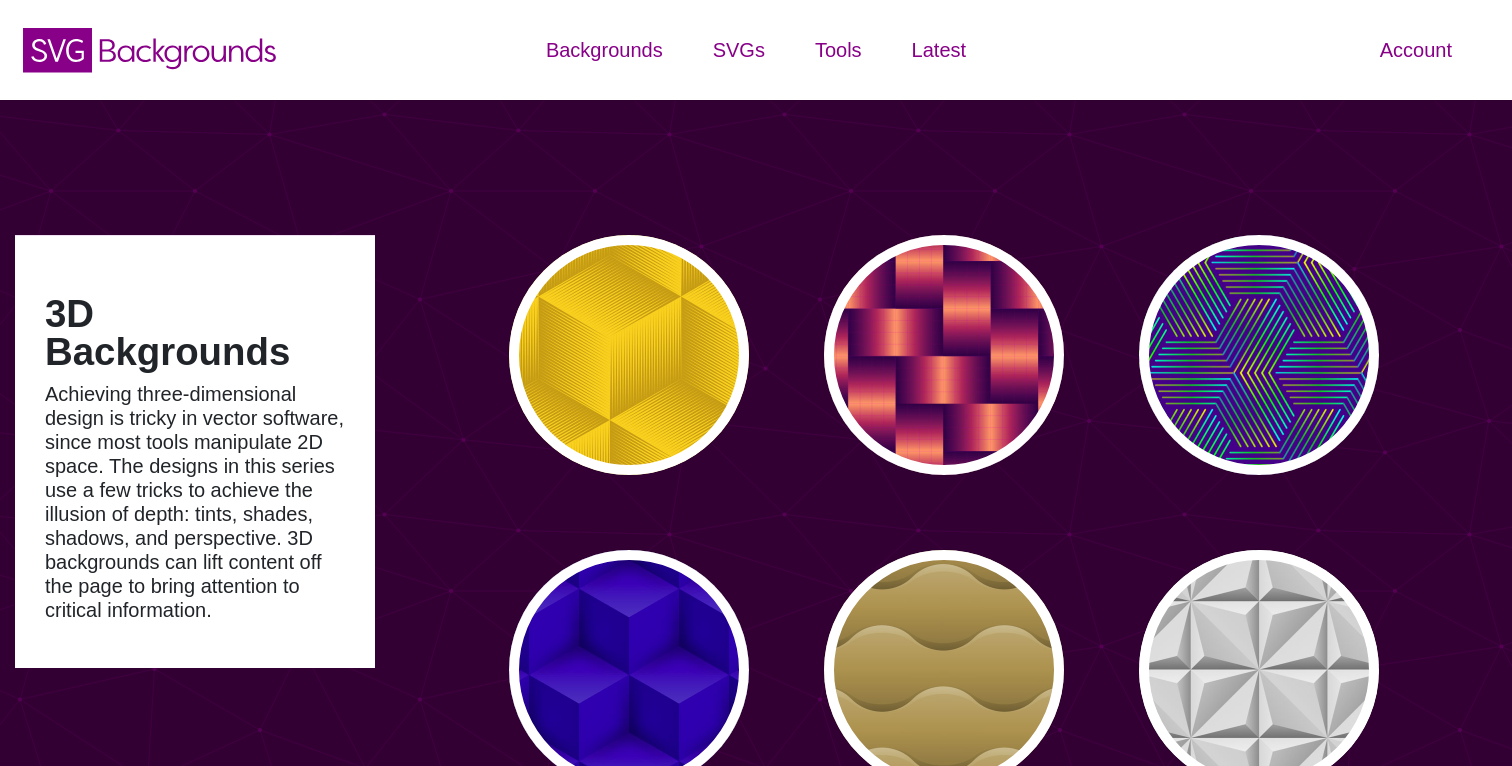 scroll, scrollTop: 0, scrollLeft: 0, axis: both 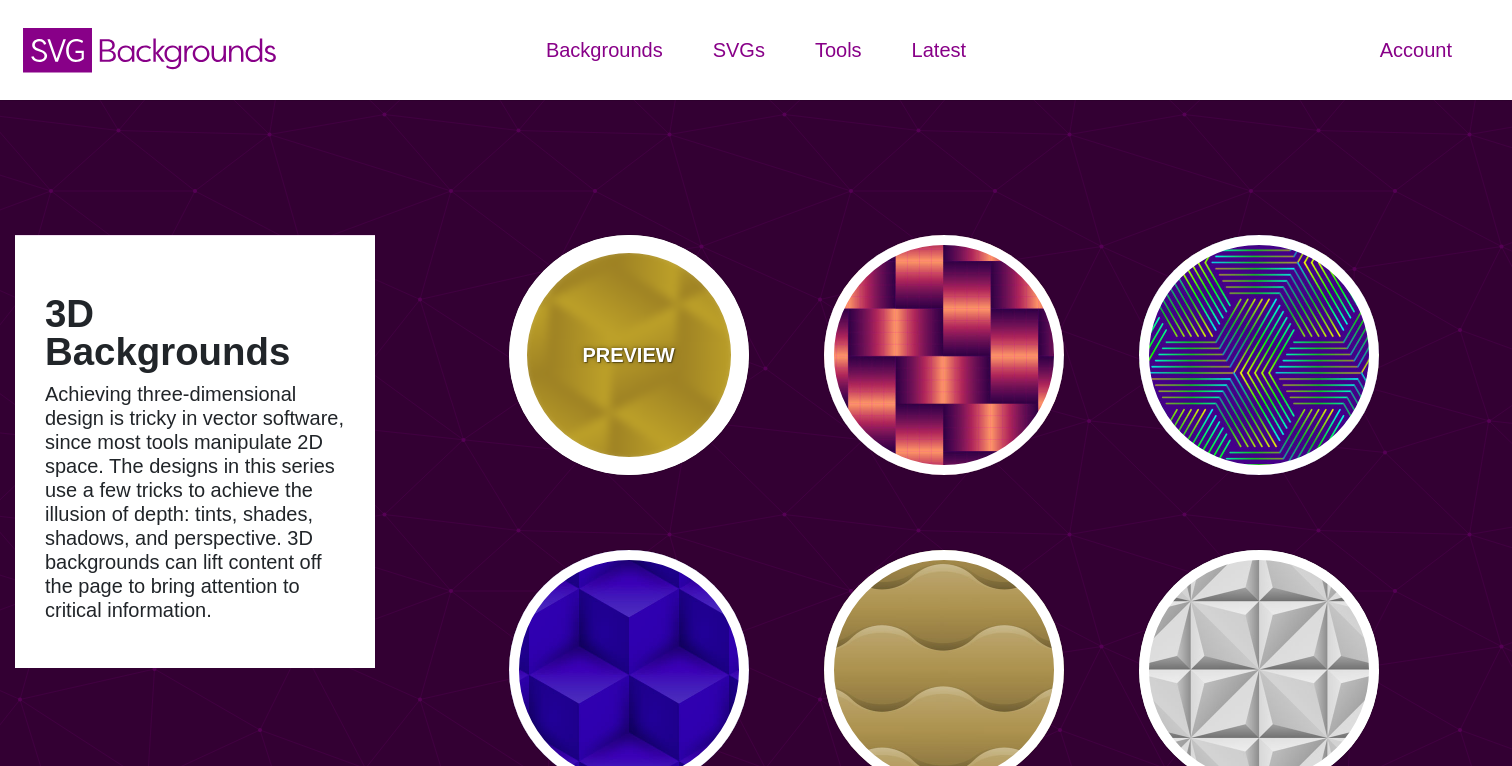 click on "PREVIEW" at bounding box center [628, 355] 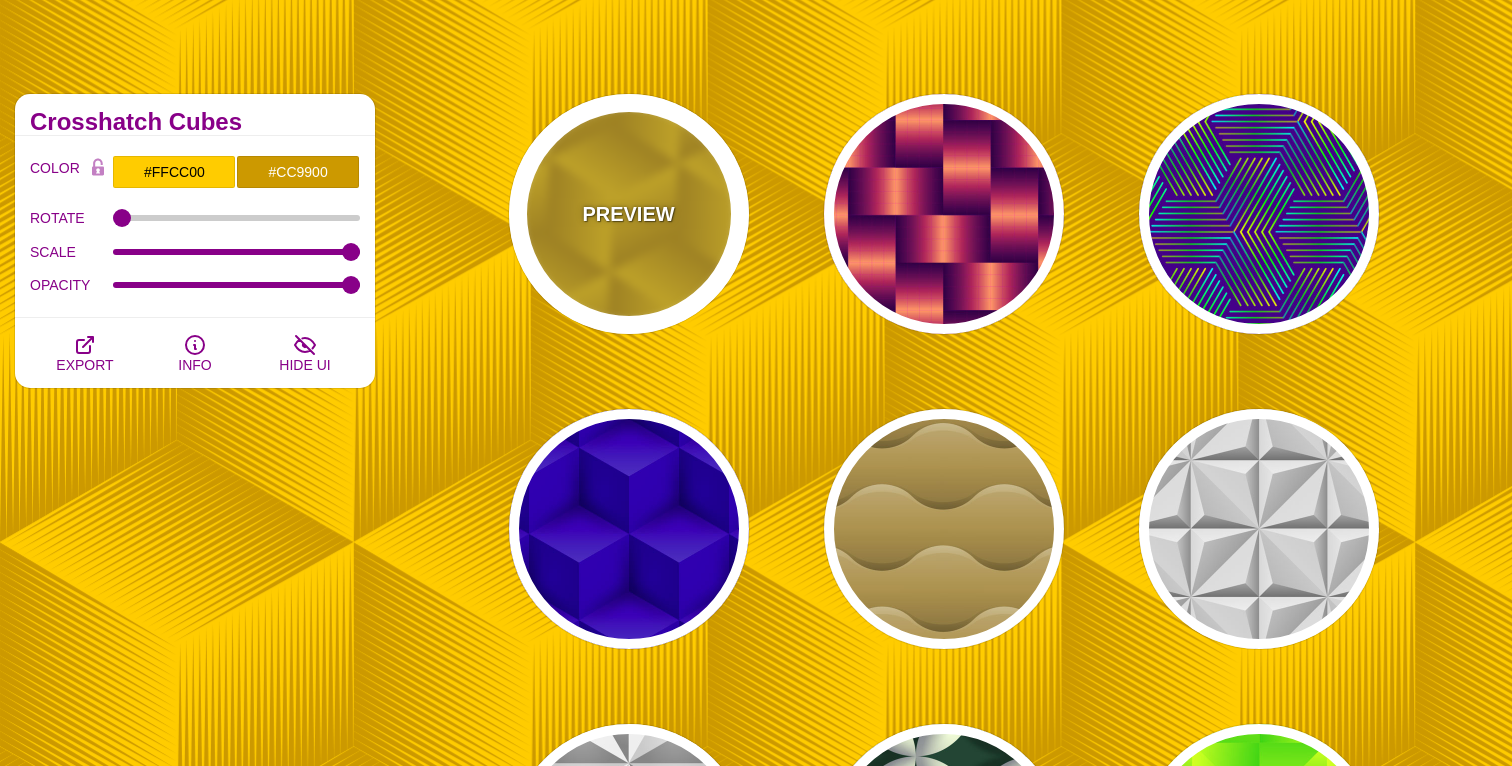 scroll, scrollTop: 156, scrollLeft: 0, axis: vertical 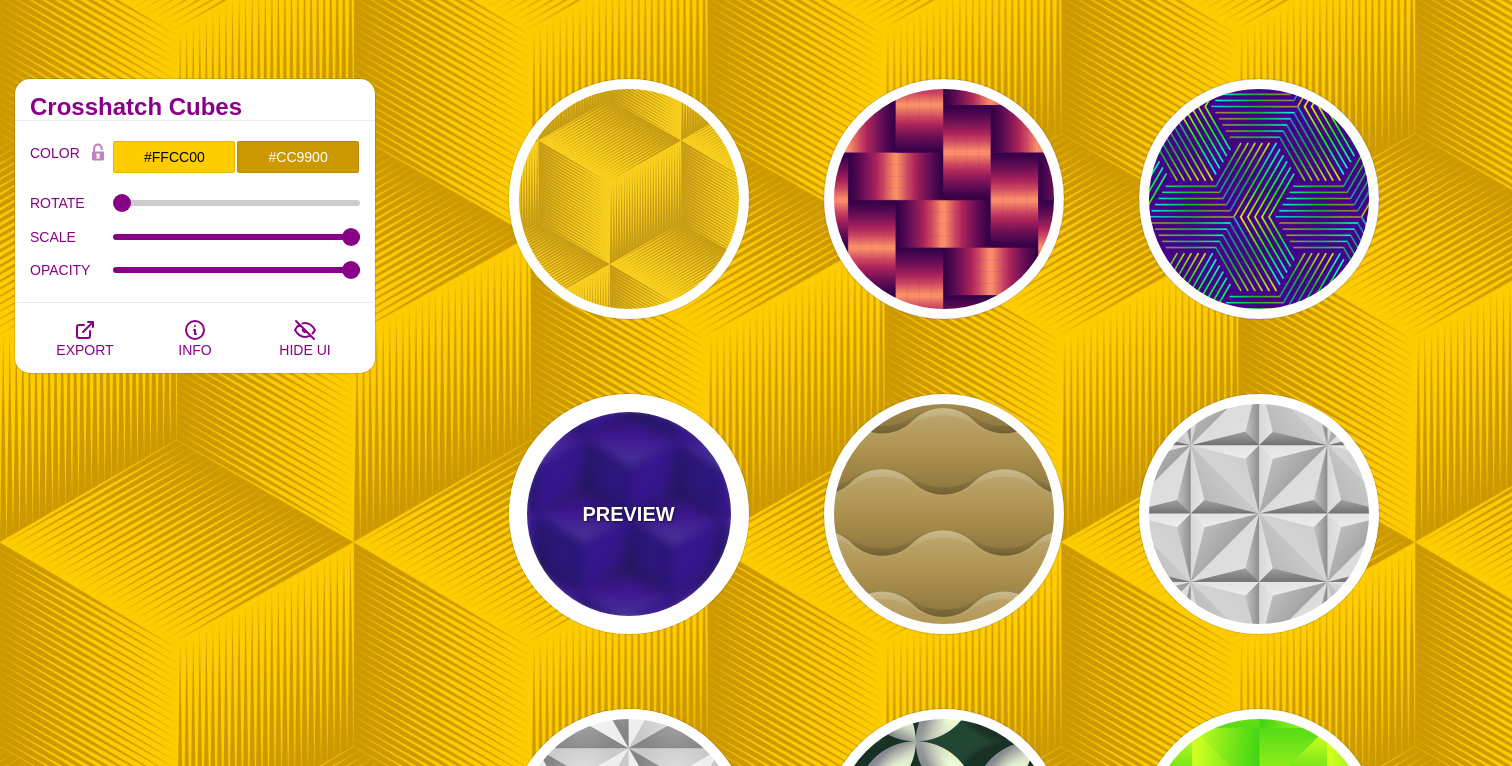 click on "PREVIEW" at bounding box center (628, 514) 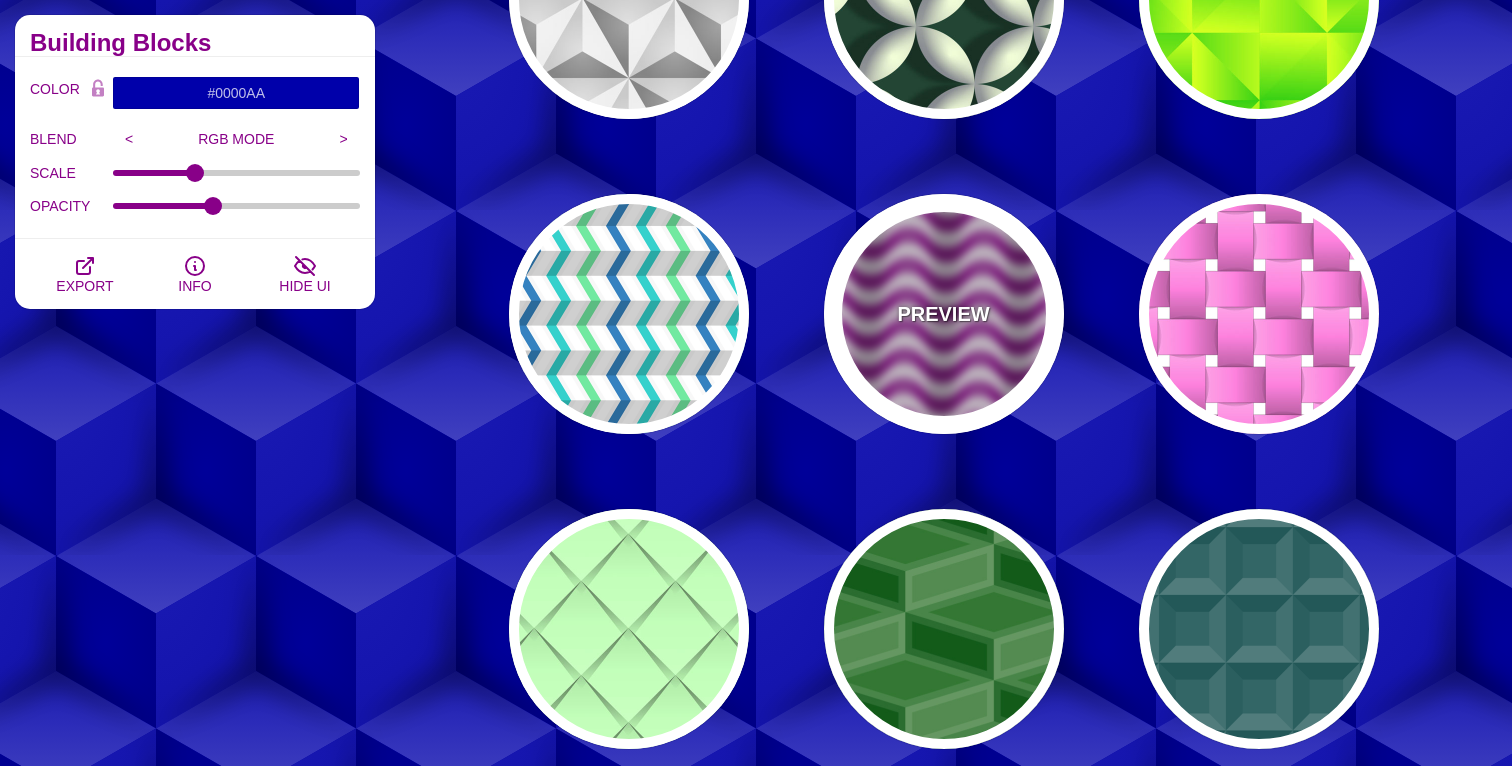 scroll, scrollTop: 1009, scrollLeft: 0, axis: vertical 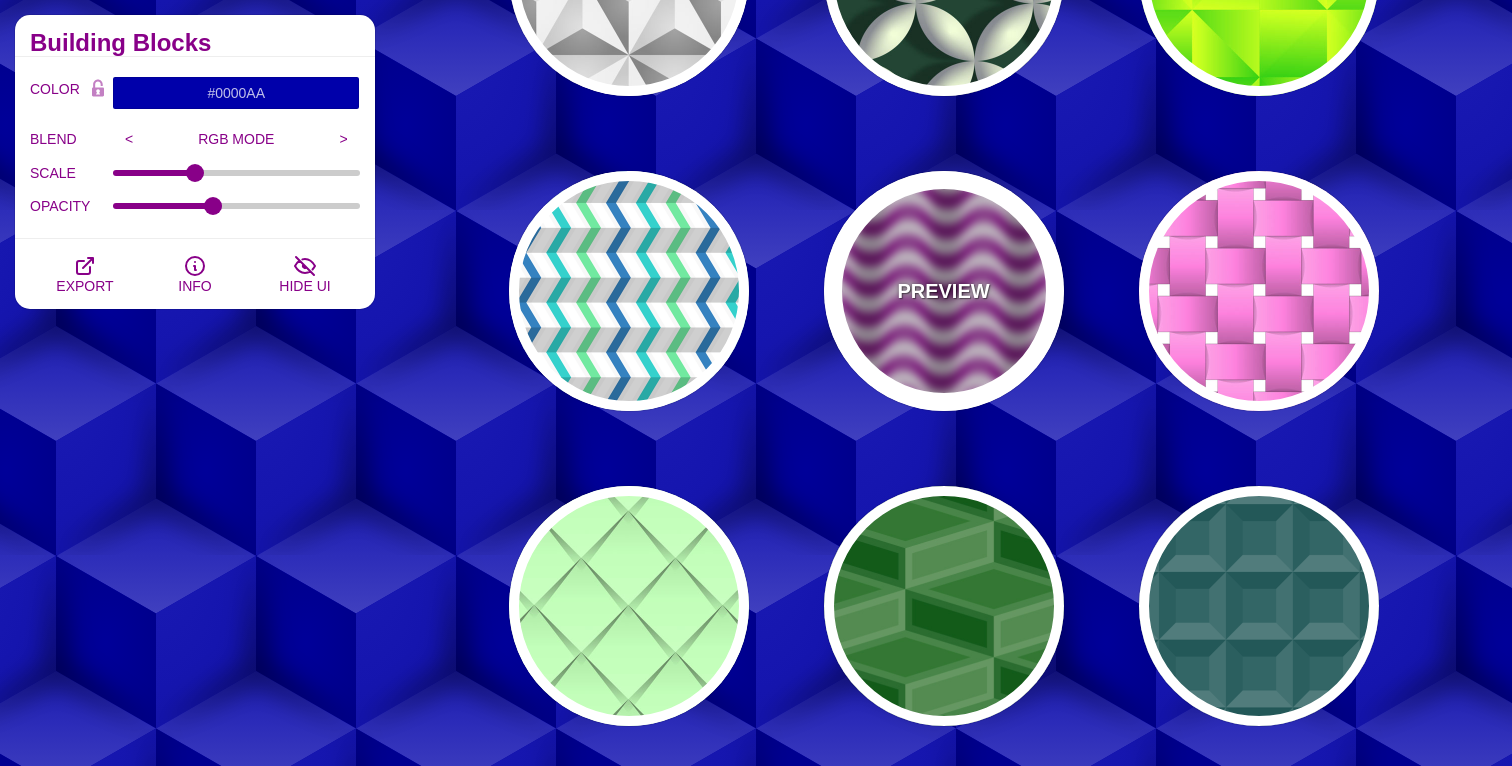 click on "PREVIEW" at bounding box center [943, 291] 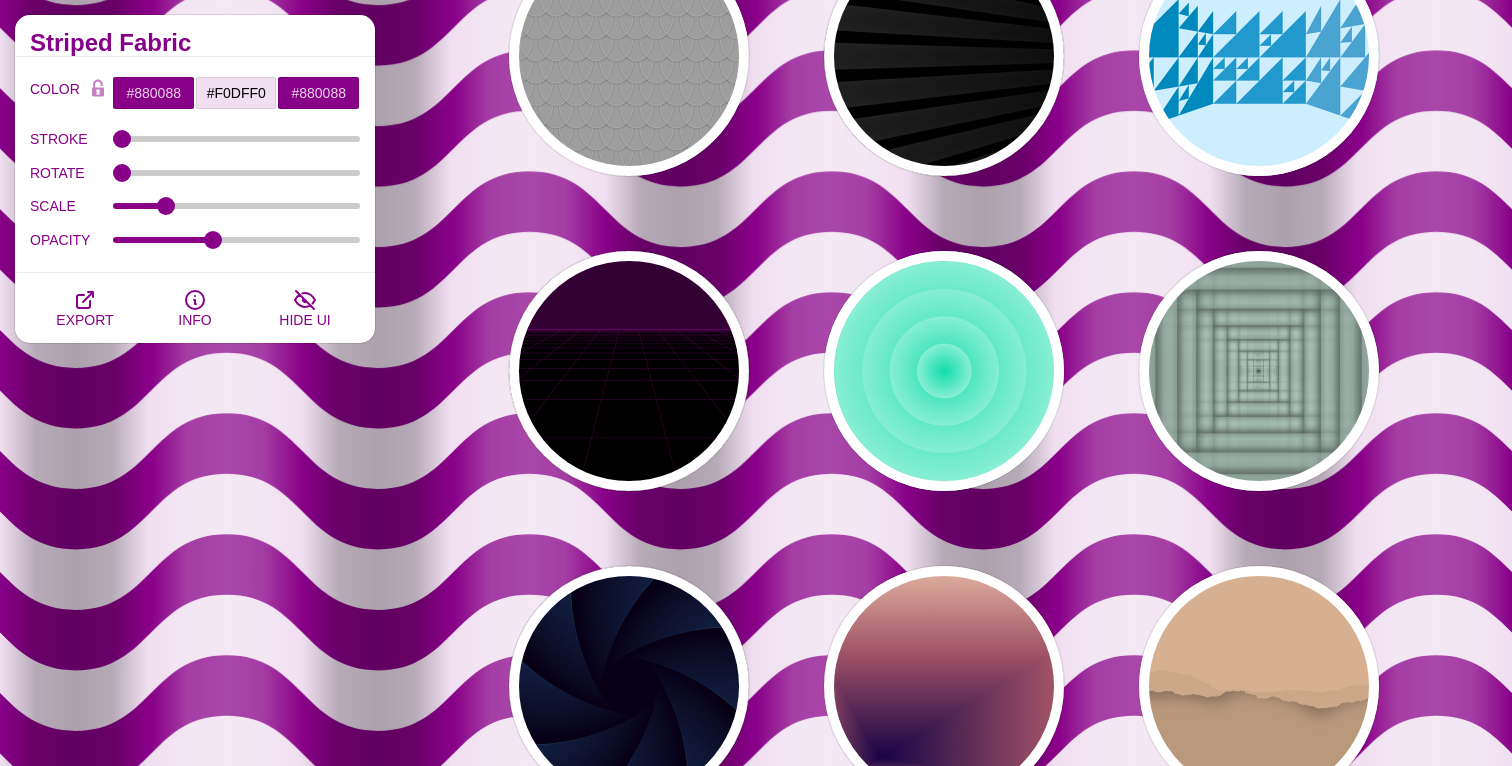 scroll, scrollTop: 1913, scrollLeft: 0, axis: vertical 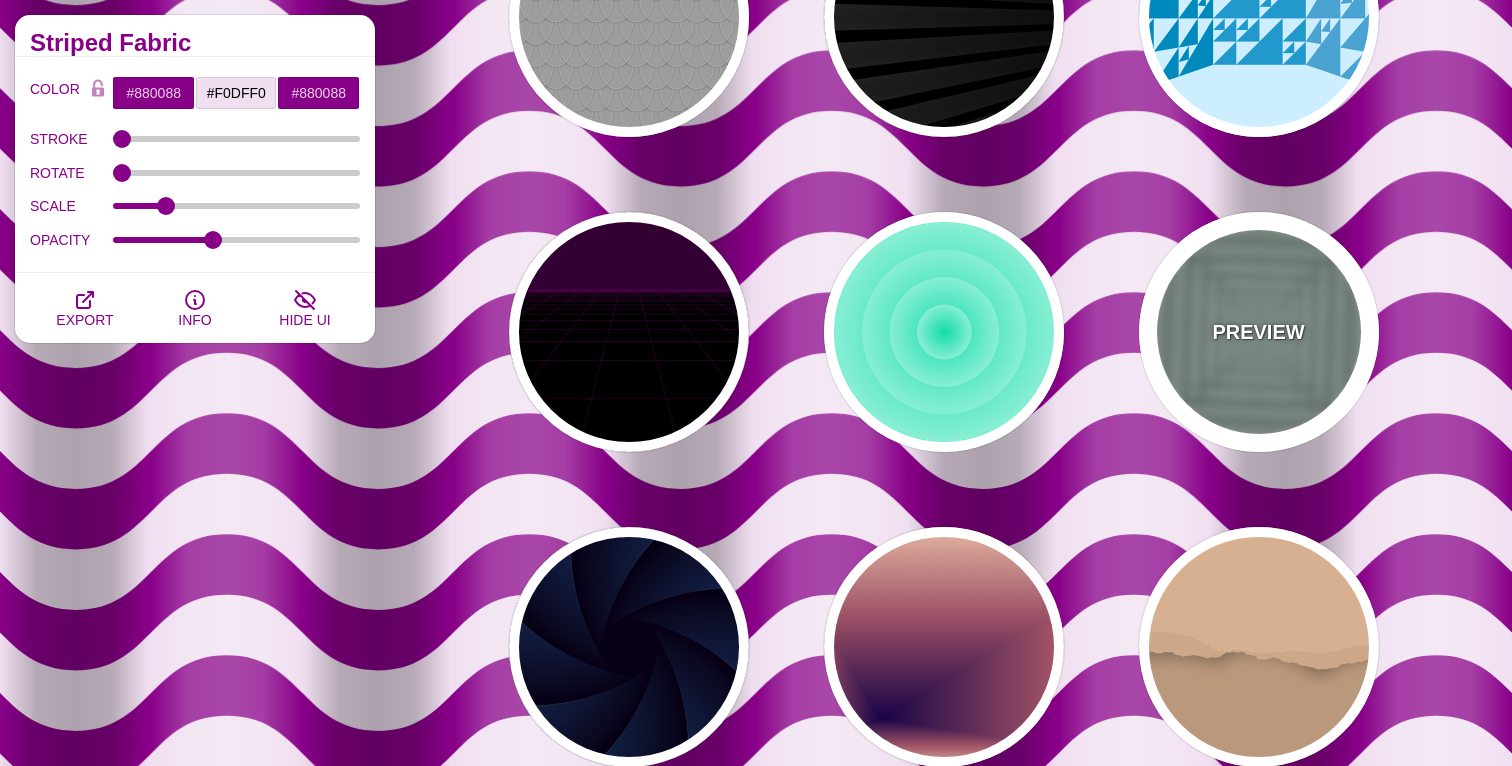 click on "PREVIEW" at bounding box center (1258, 332) 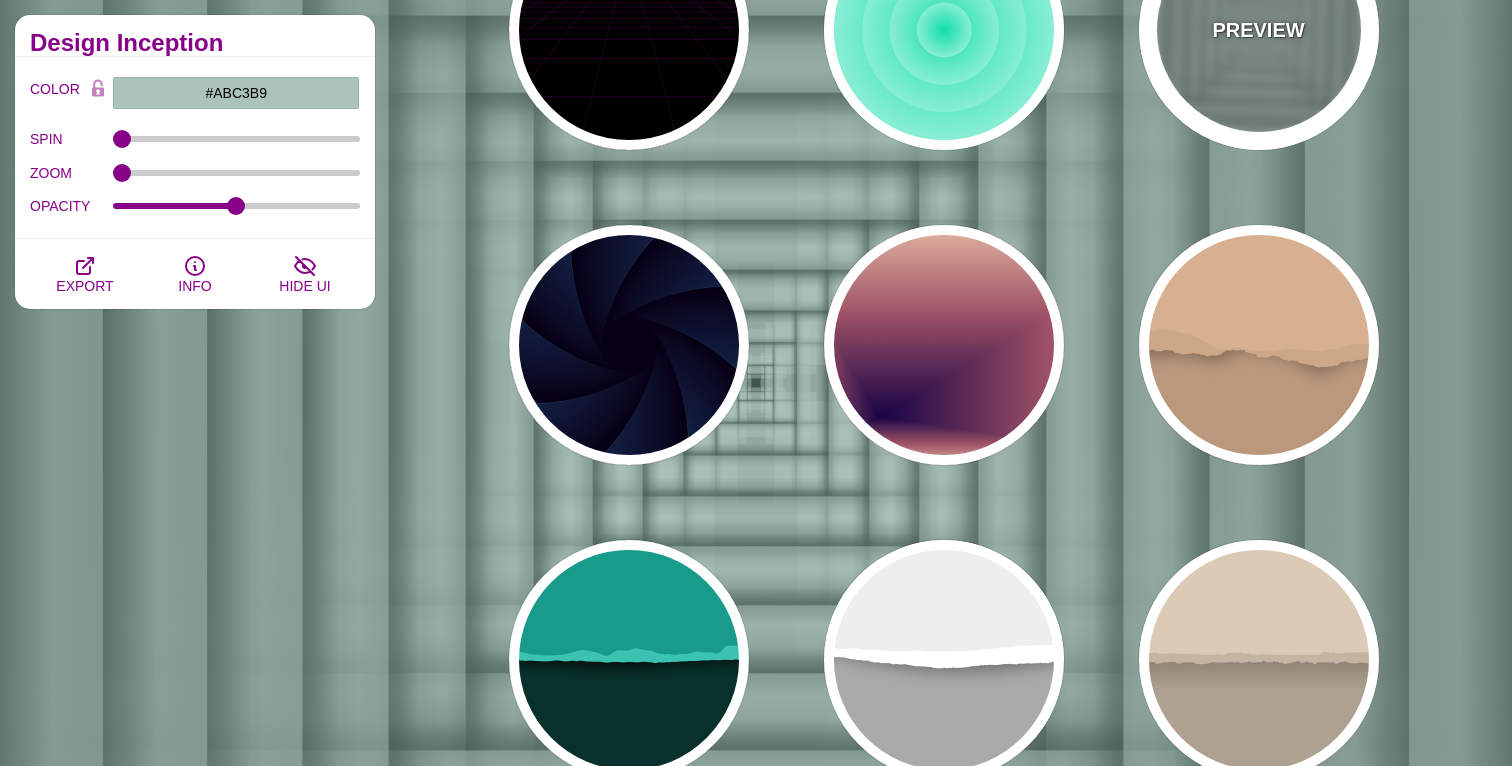 scroll, scrollTop: 2246, scrollLeft: 0, axis: vertical 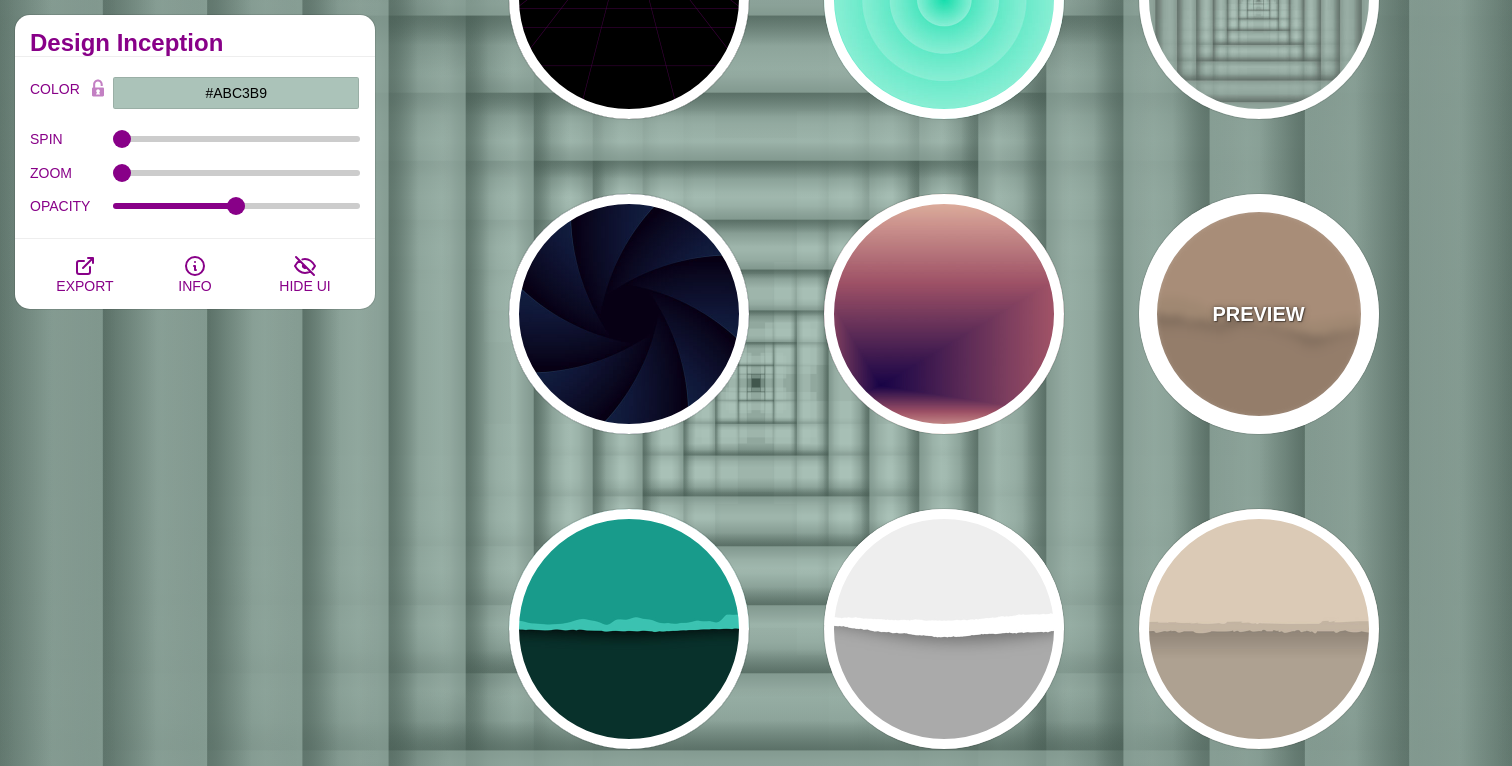 click on "PREVIEW" at bounding box center (1259, 314) 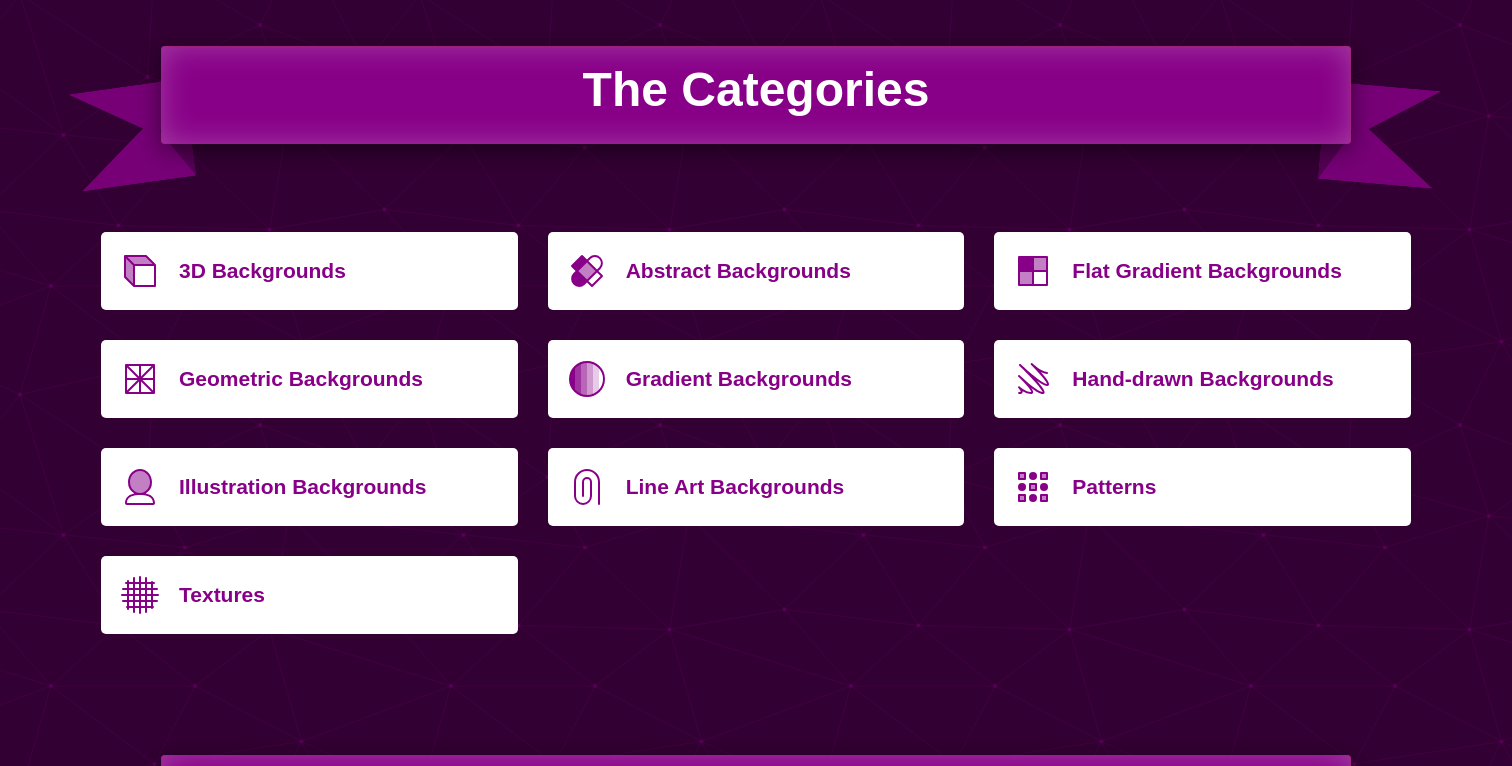 scroll, scrollTop: 708, scrollLeft: 0, axis: vertical 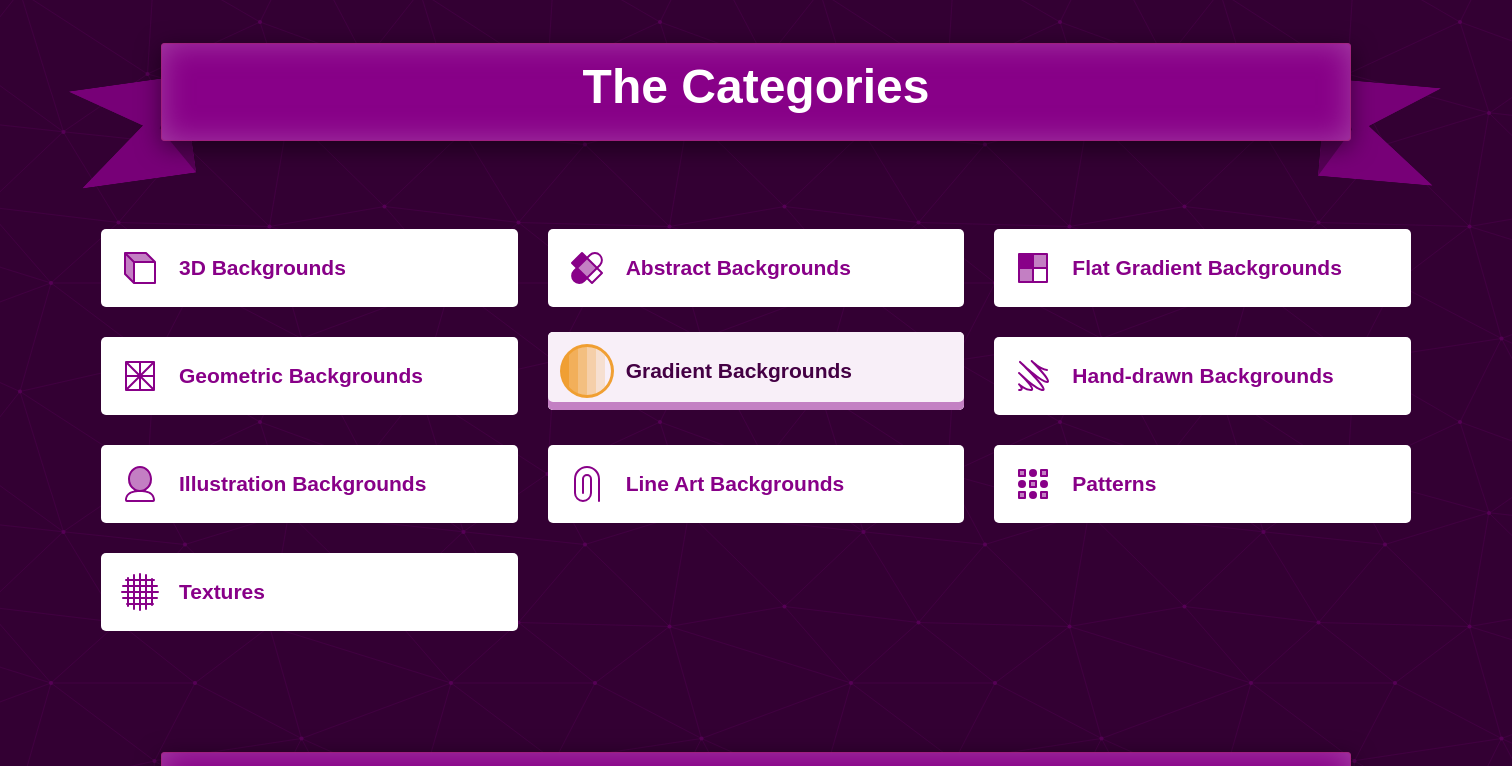 click on "Gradient Backgrounds" at bounding box center [788, 371] 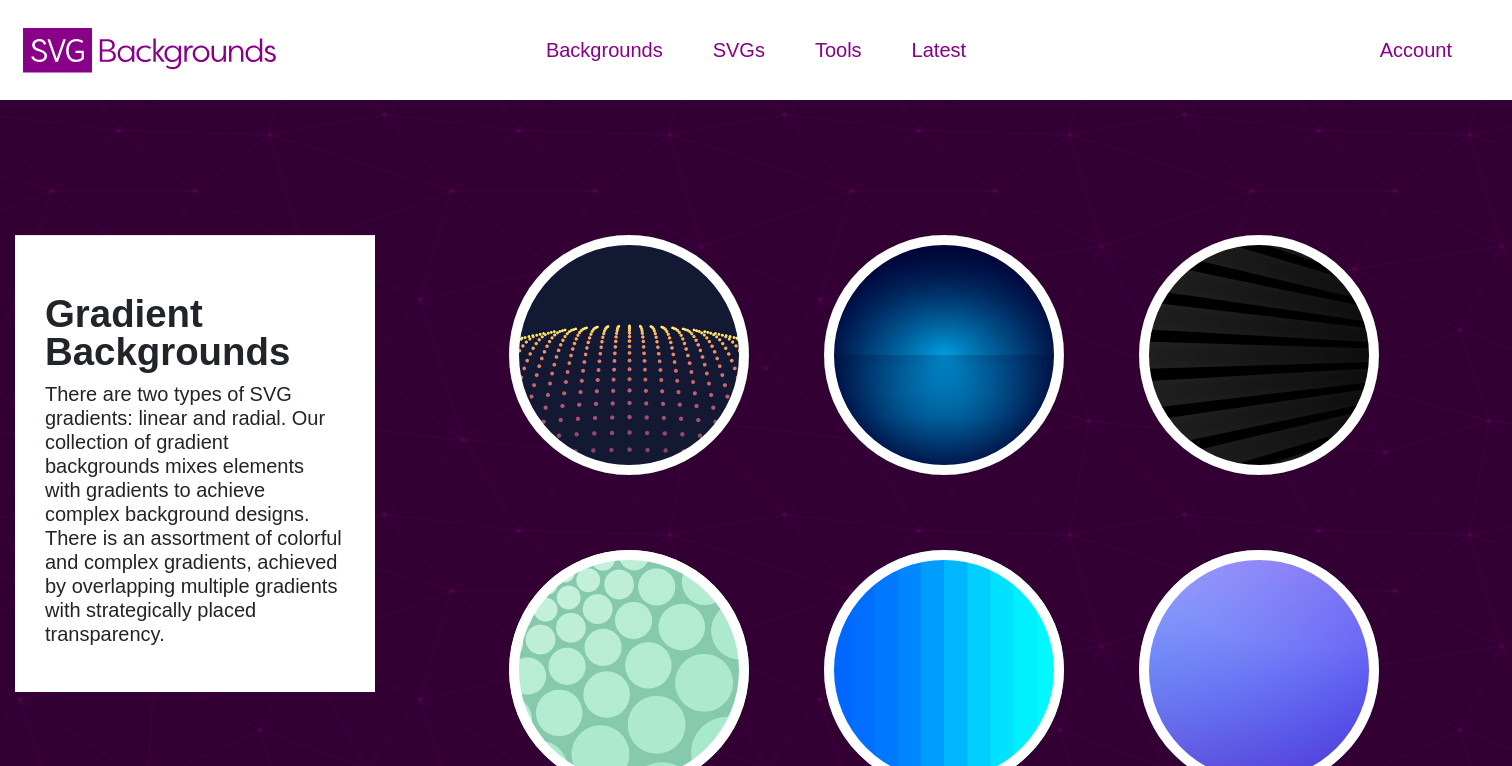 scroll, scrollTop: 0, scrollLeft: 0, axis: both 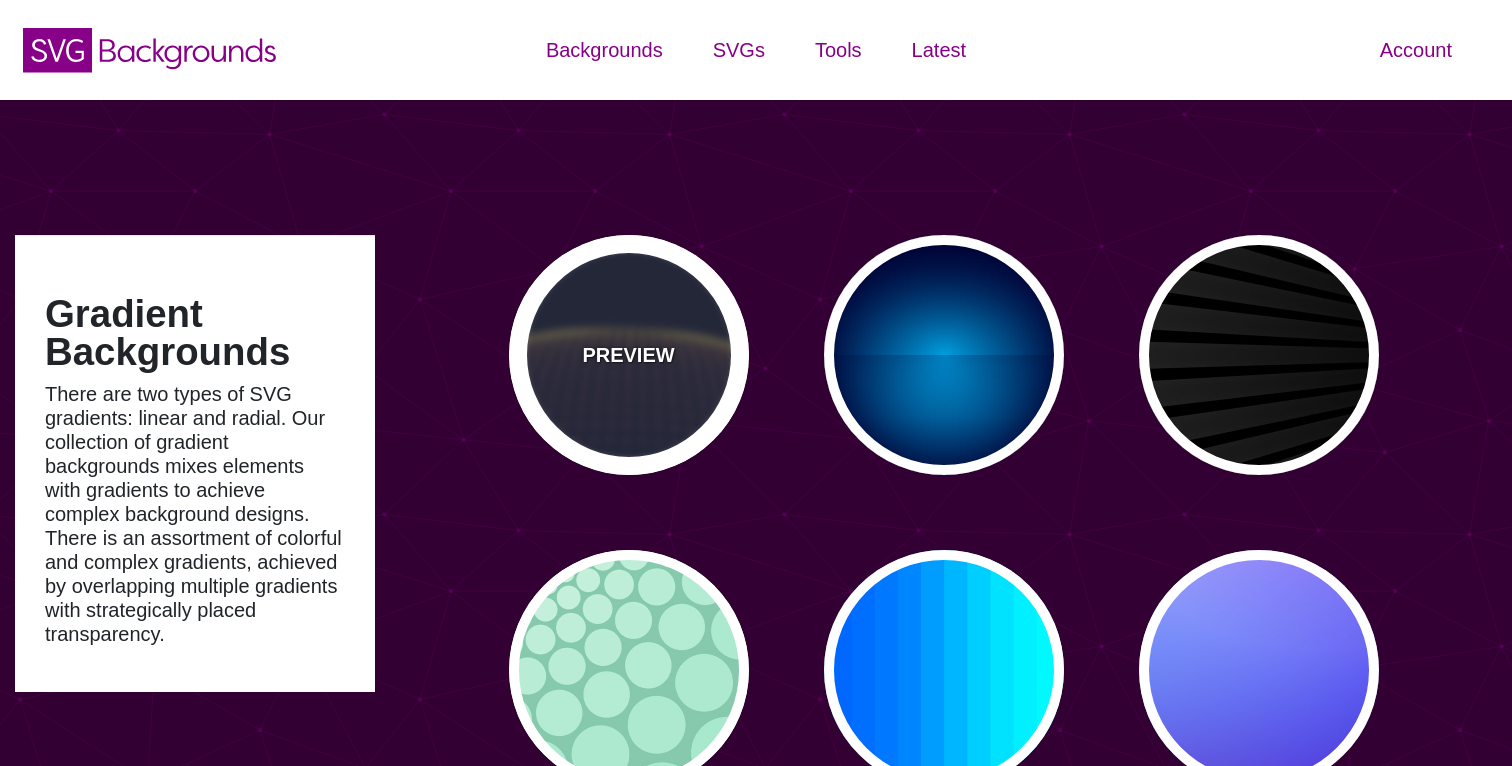 click on "PREVIEW" at bounding box center [628, 355] 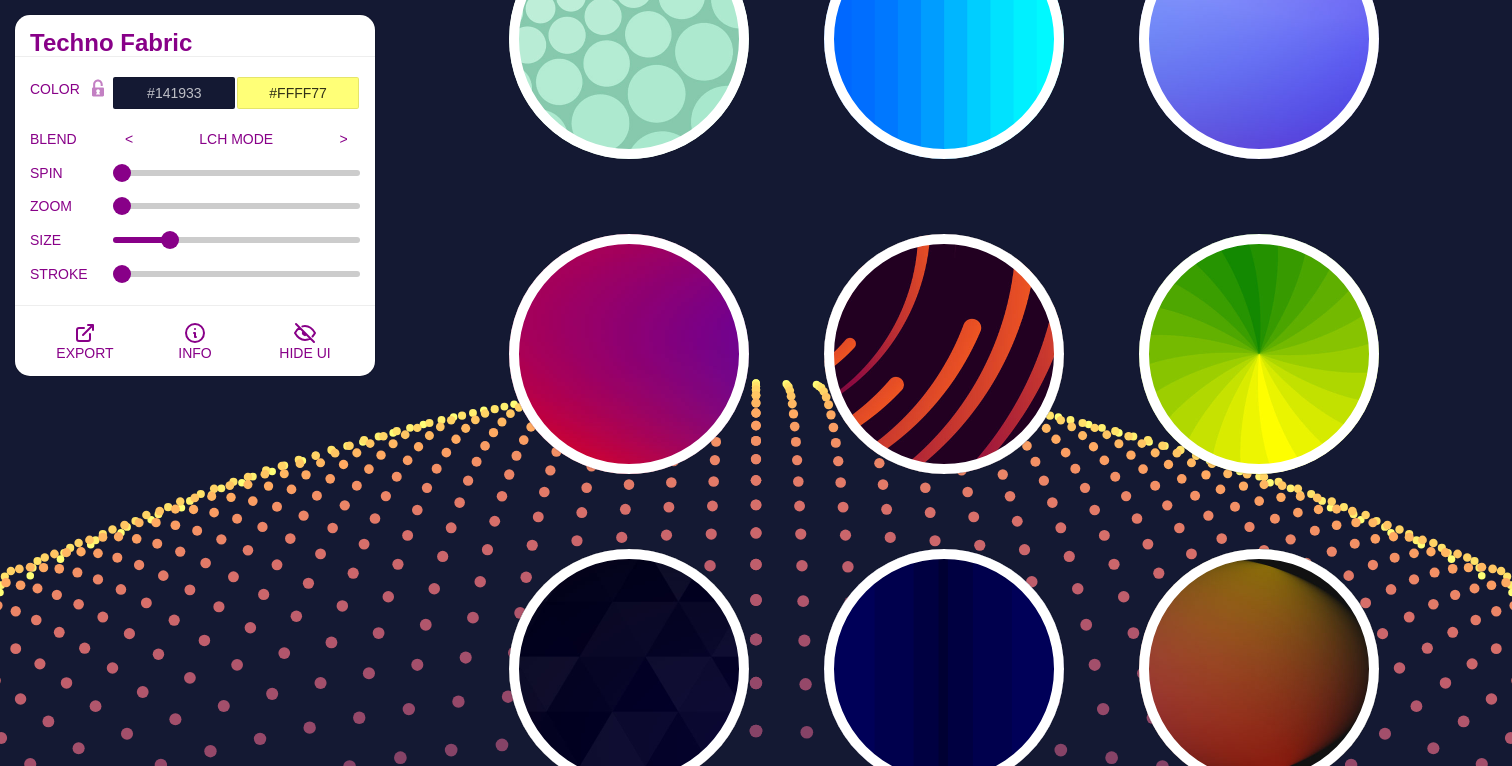 scroll, scrollTop: 632, scrollLeft: 0, axis: vertical 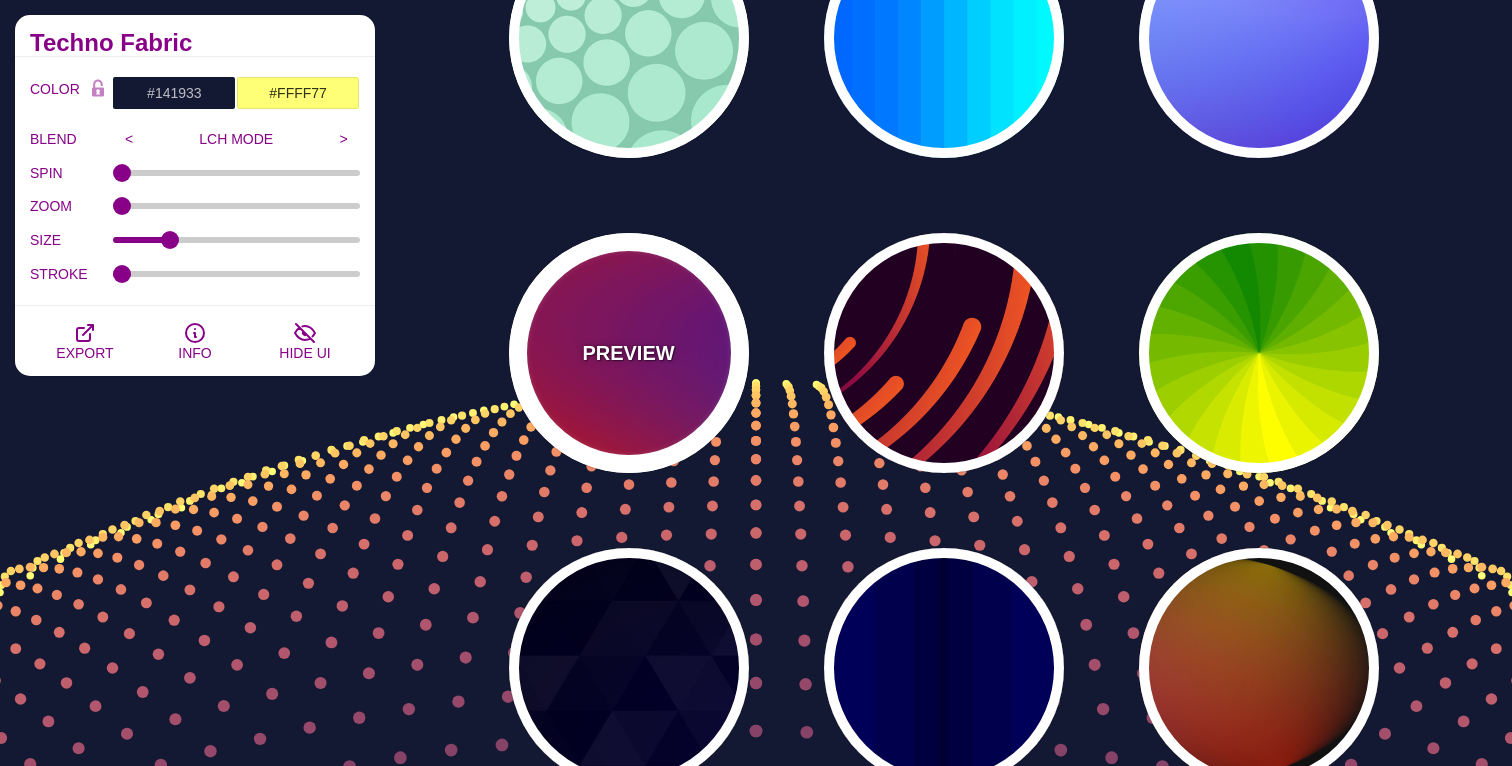 click on "PREVIEW" at bounding box center [629, 353] 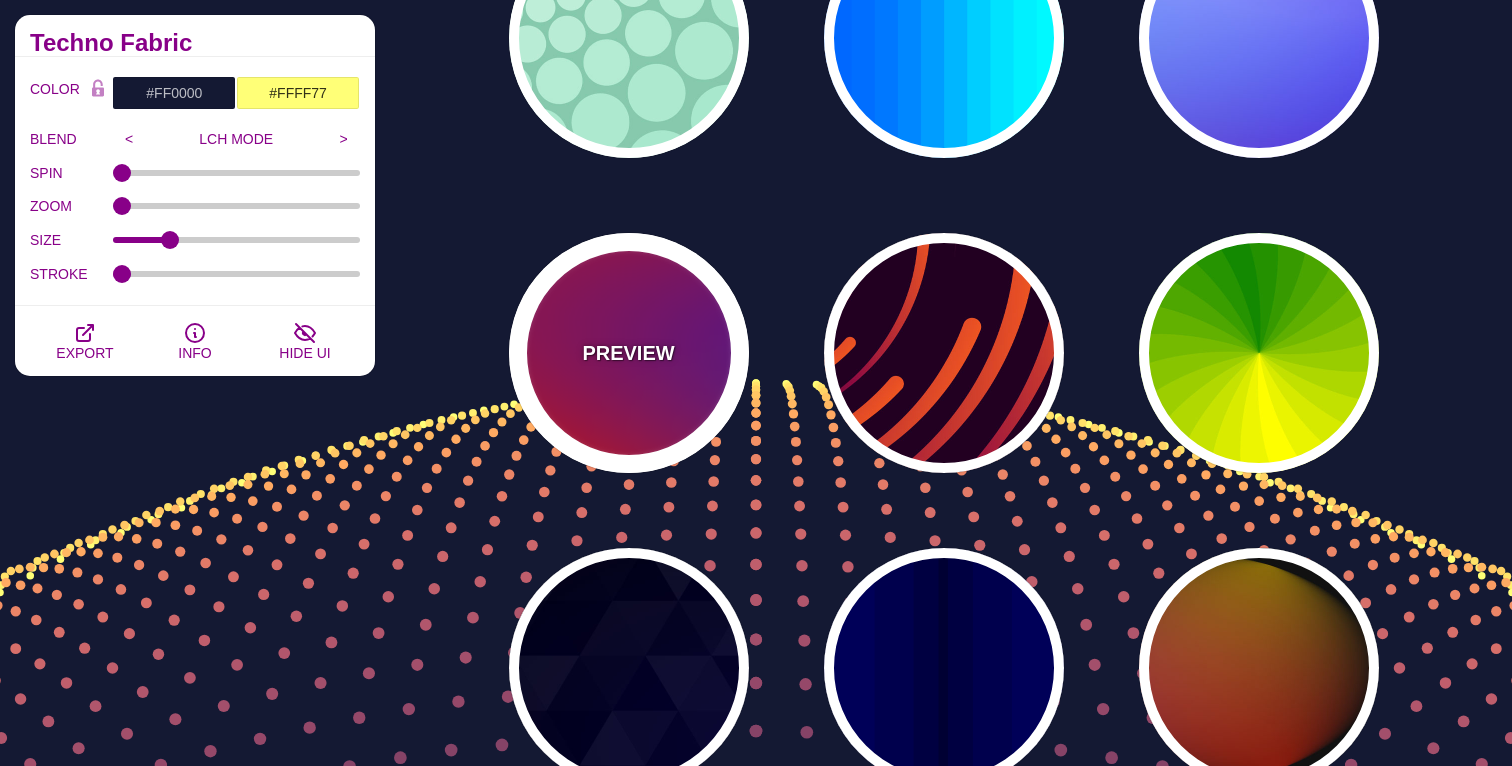 type on "#800080" 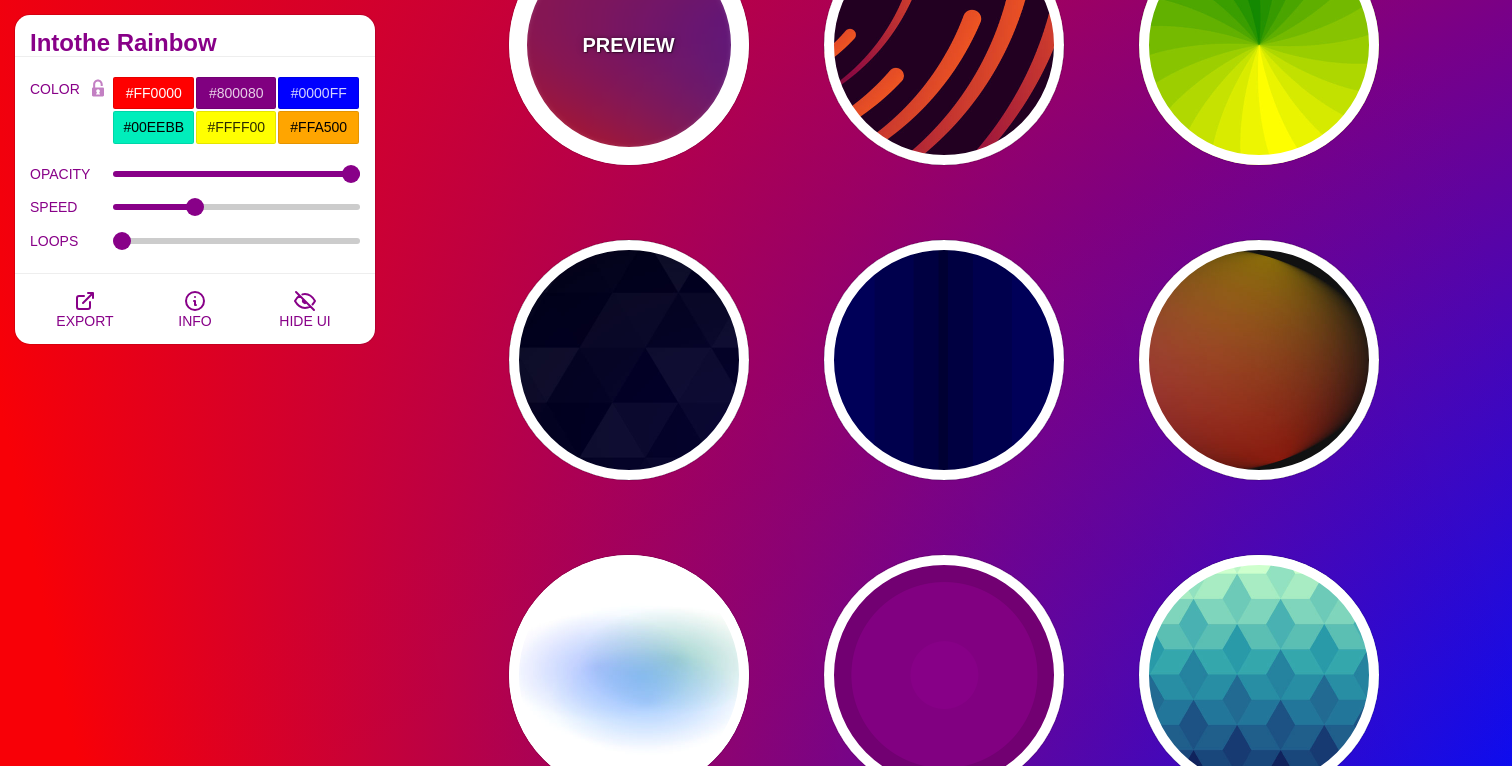 scroll, scrollTop: 962, scrollLeft: 0, axis: vertical 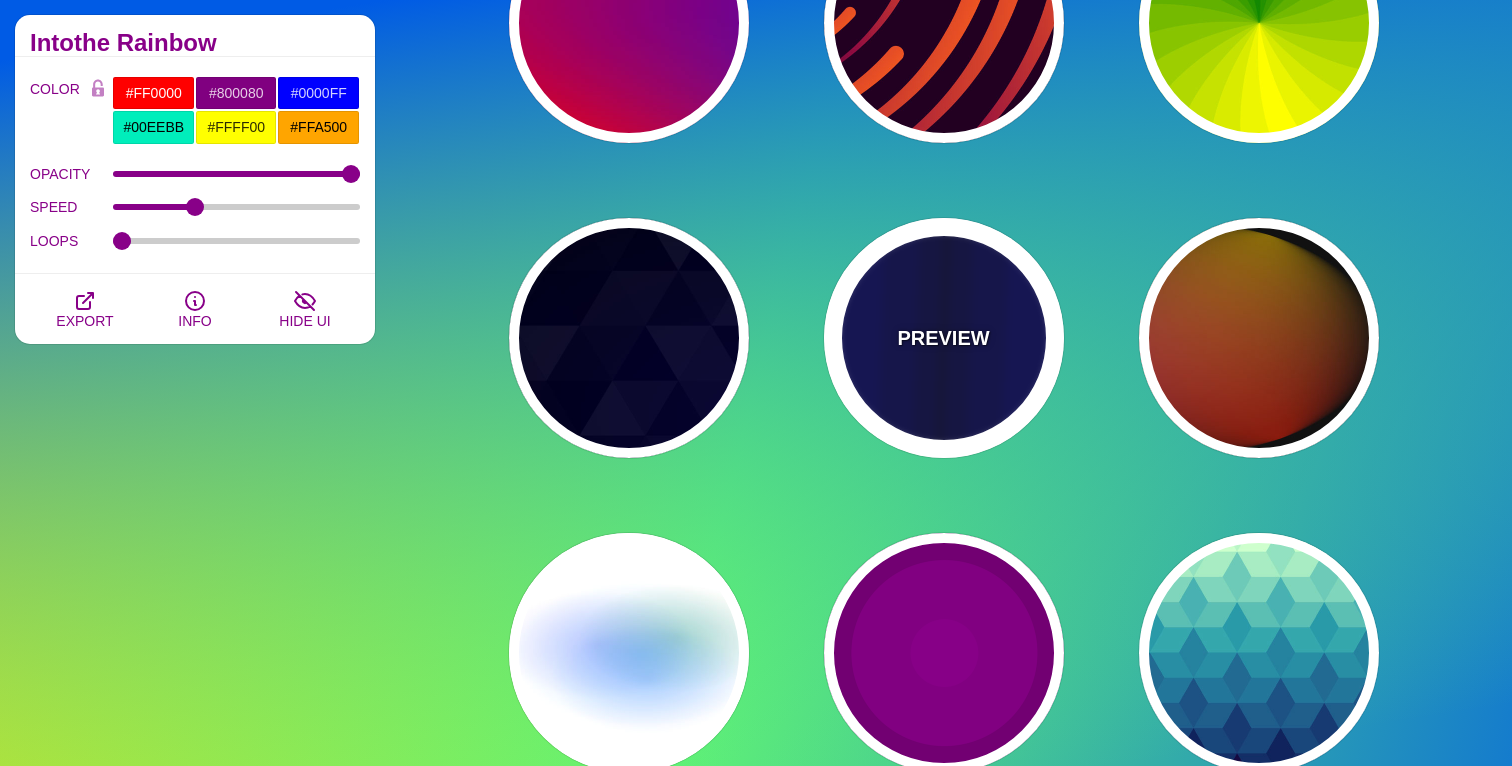 click on "PREVIEW" at bounding box center (943, 338) 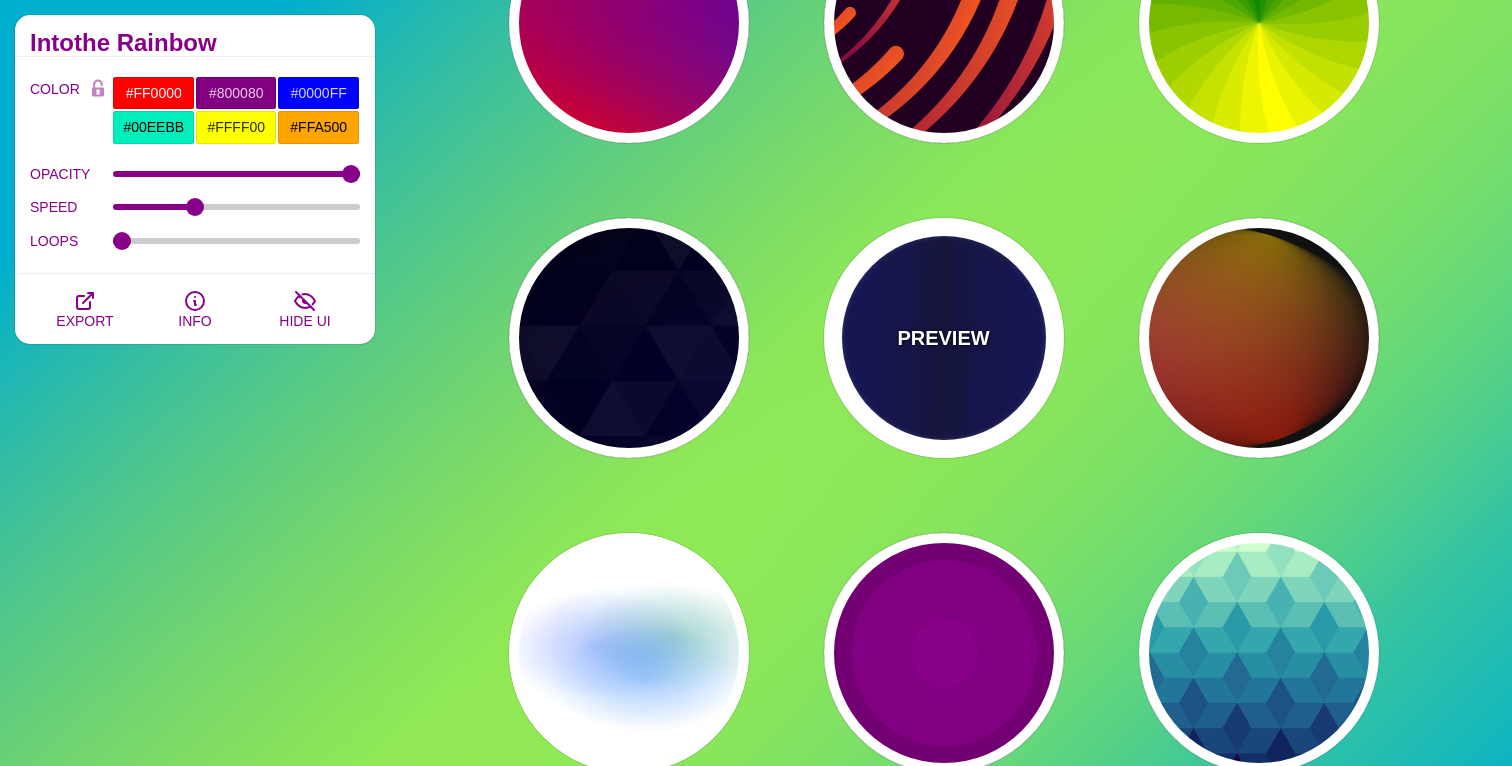 type on "#0000BB" 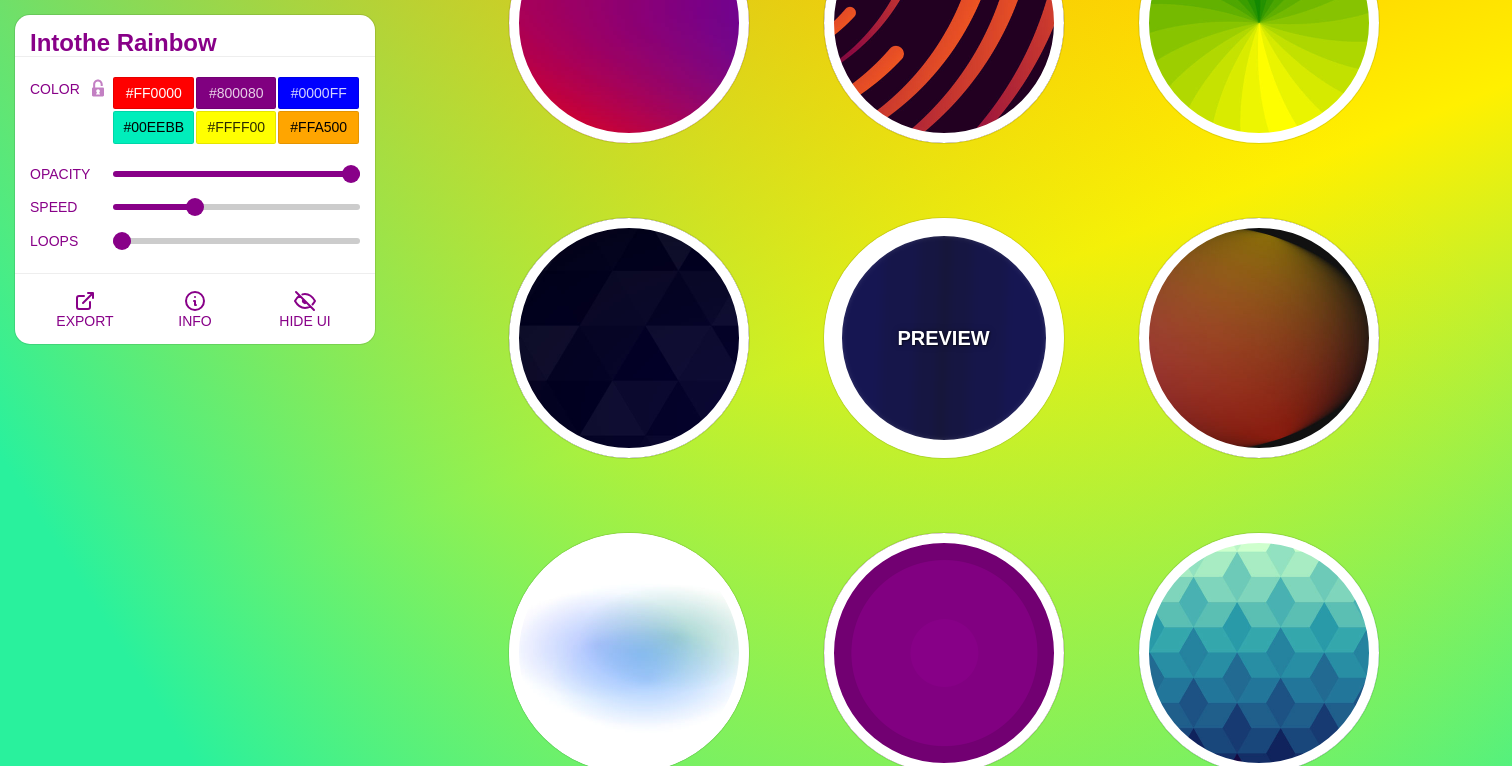 type on "#000033" 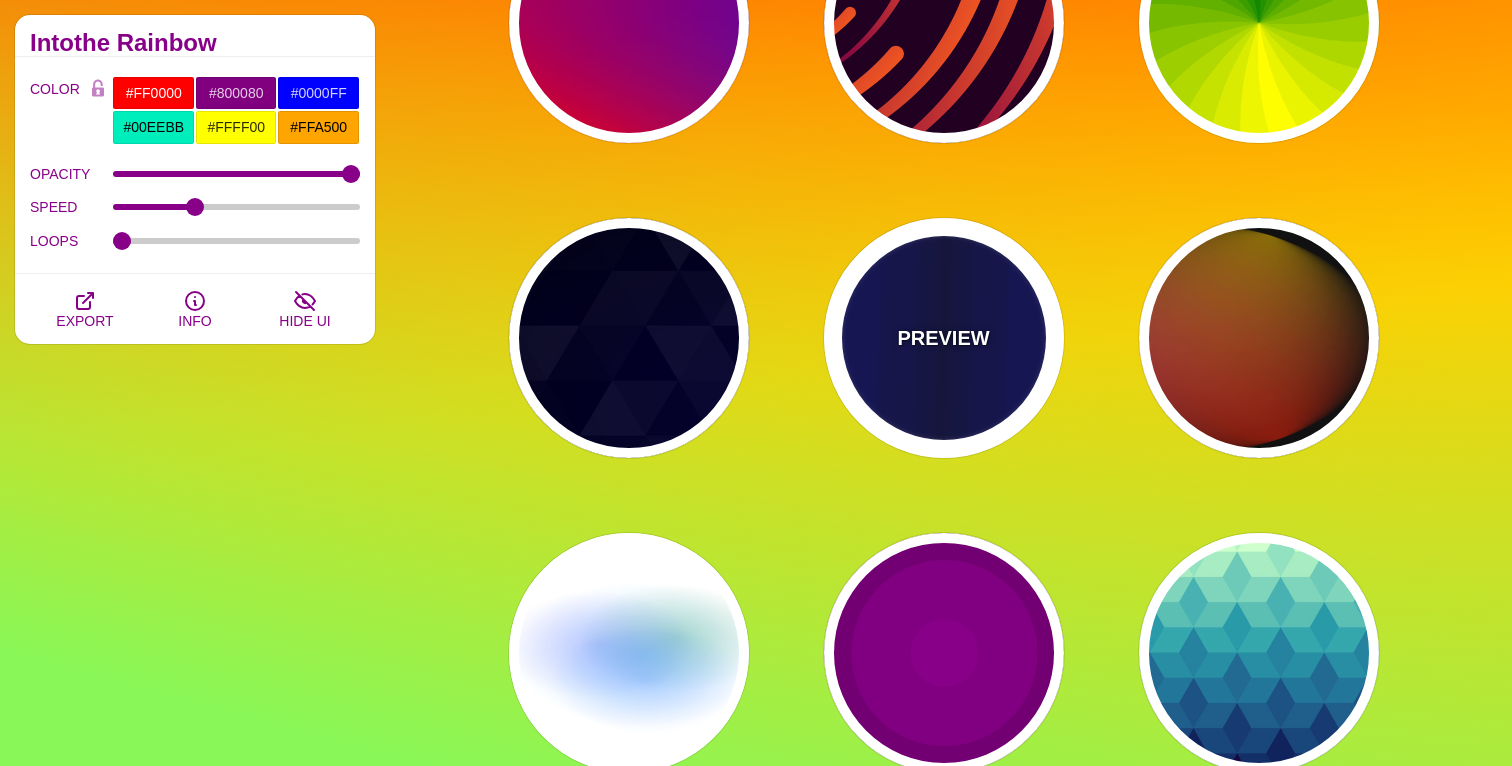 type on "0.5" 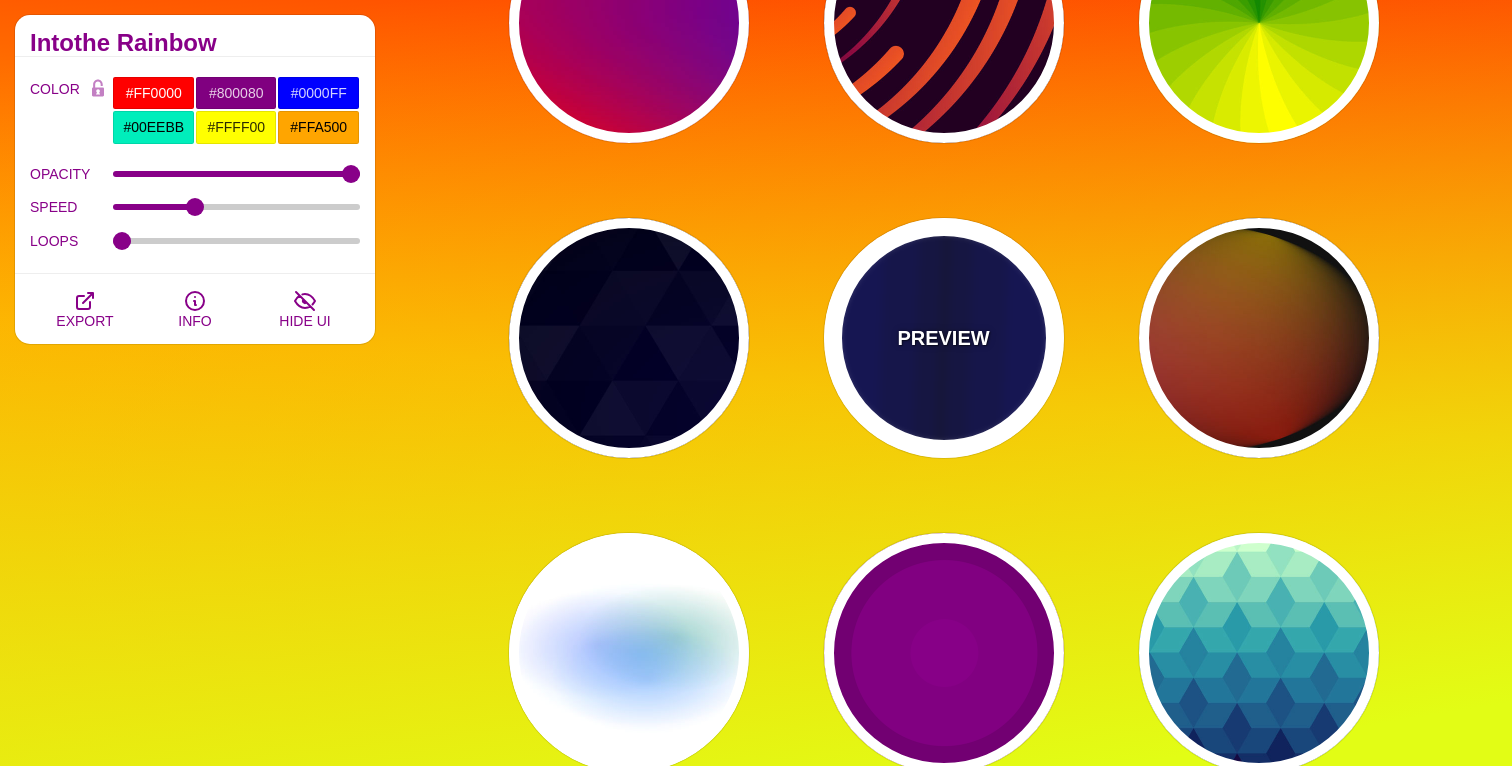 type on "5" 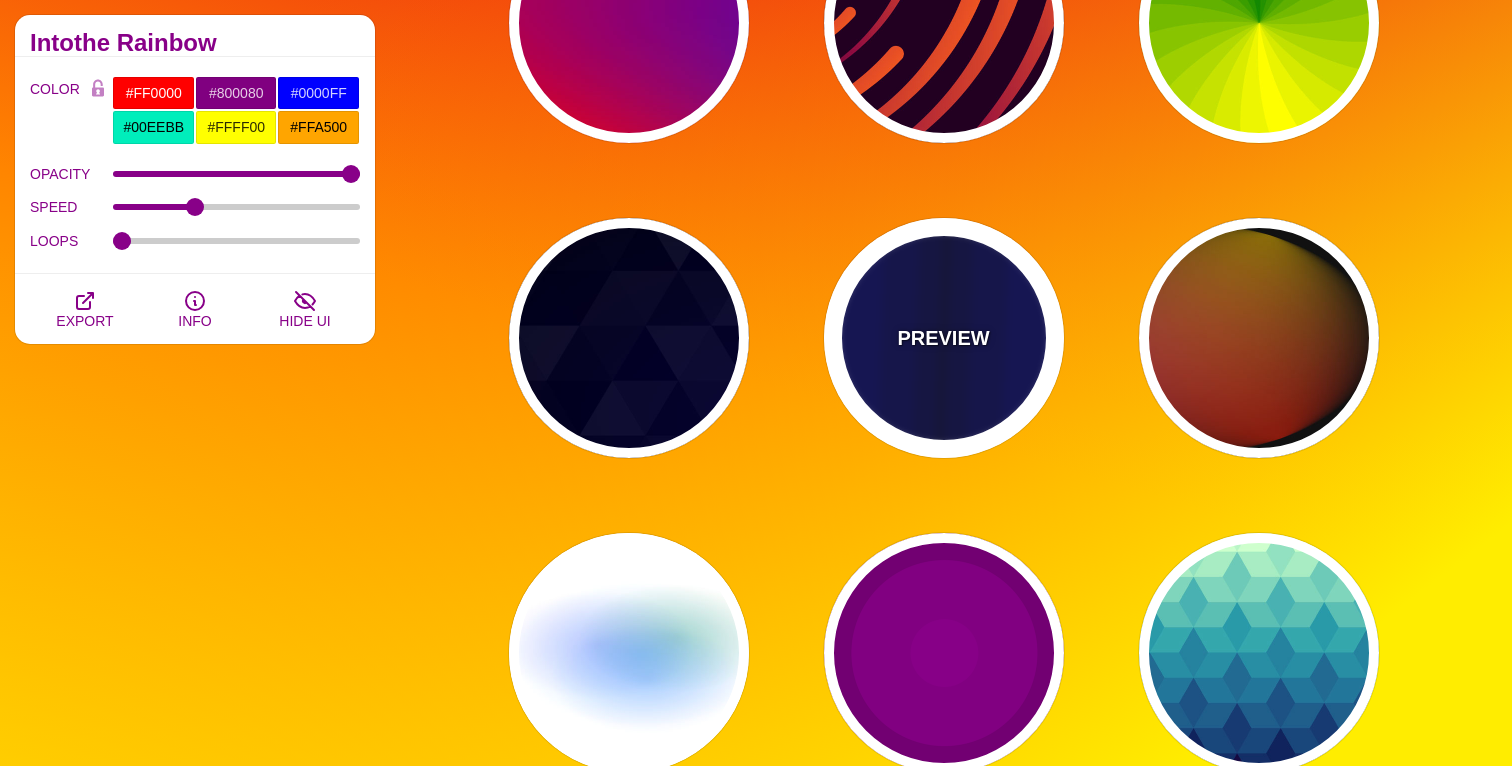 type on "0.1" 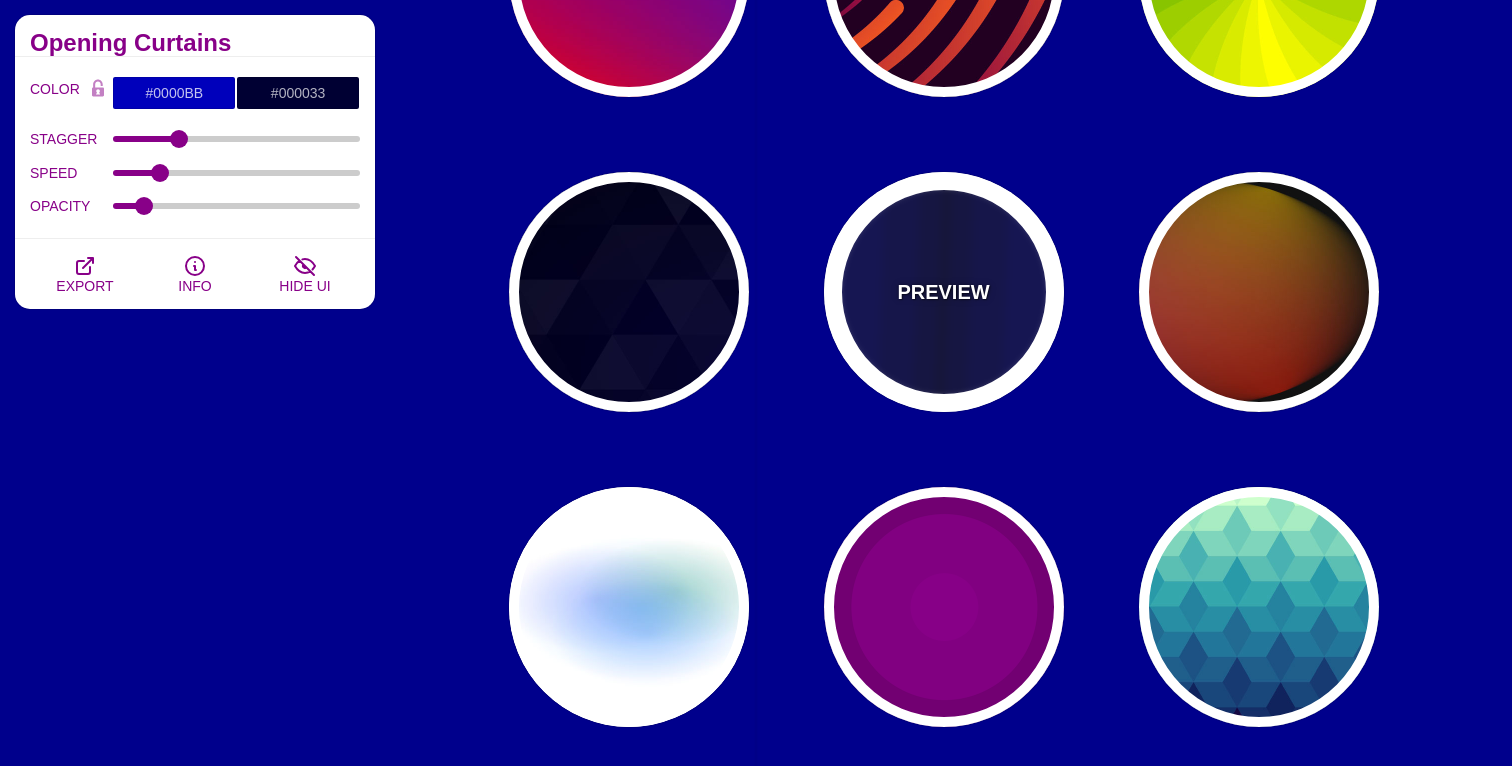 scroll, scrollTop: 911, scrollLeft: 0, axis: vertical 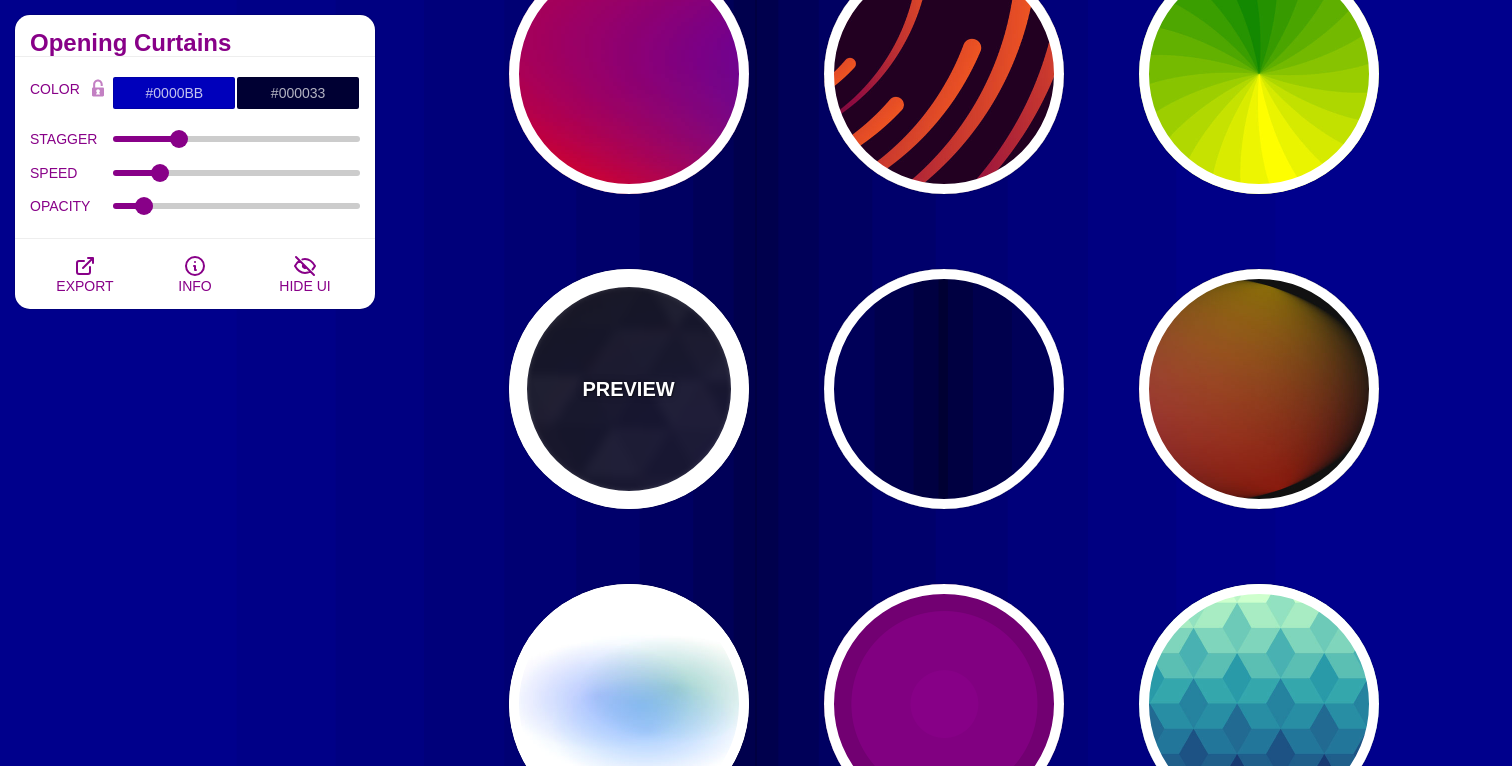 click on "PREVIEW" at bounding box center [628, 389] 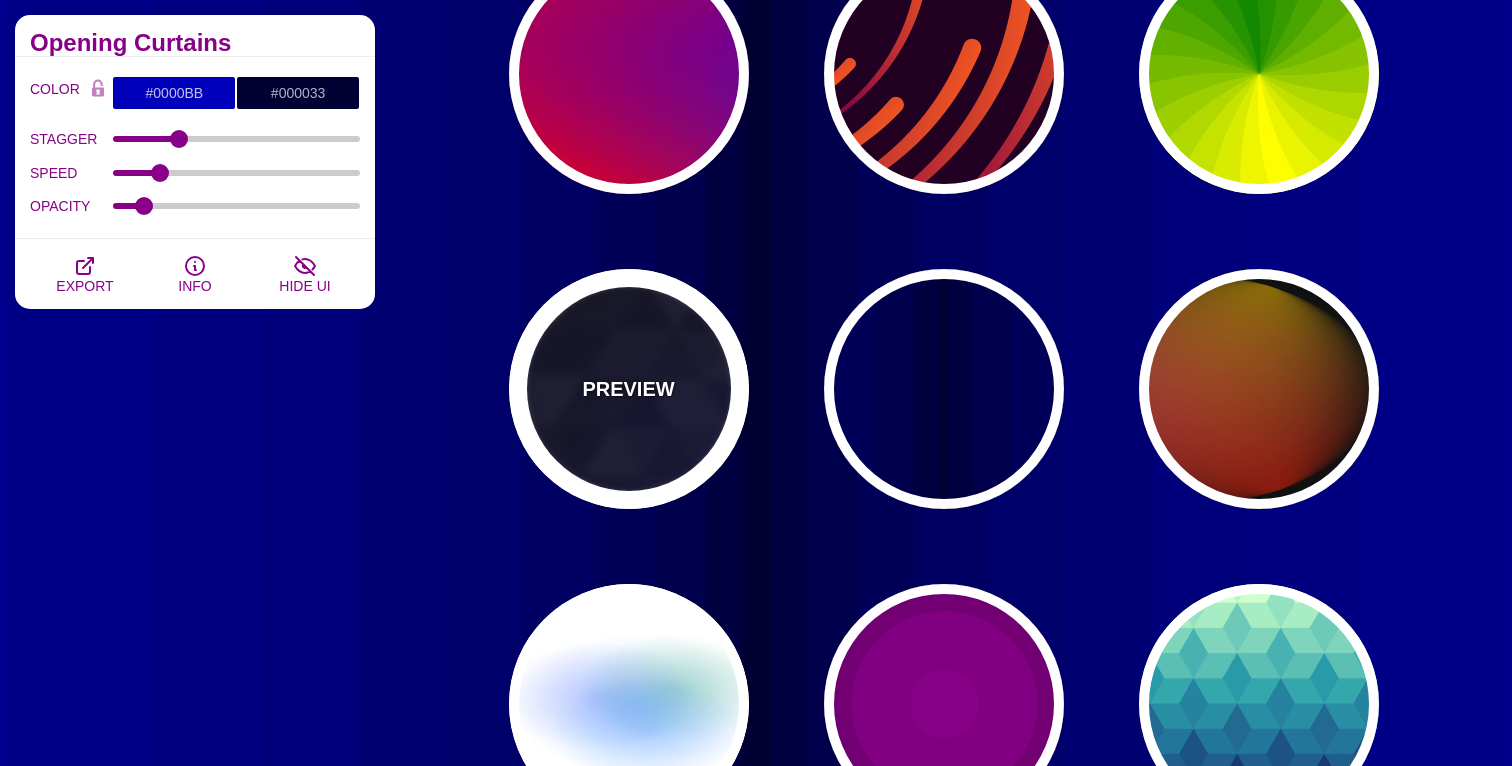 type on "#000000" 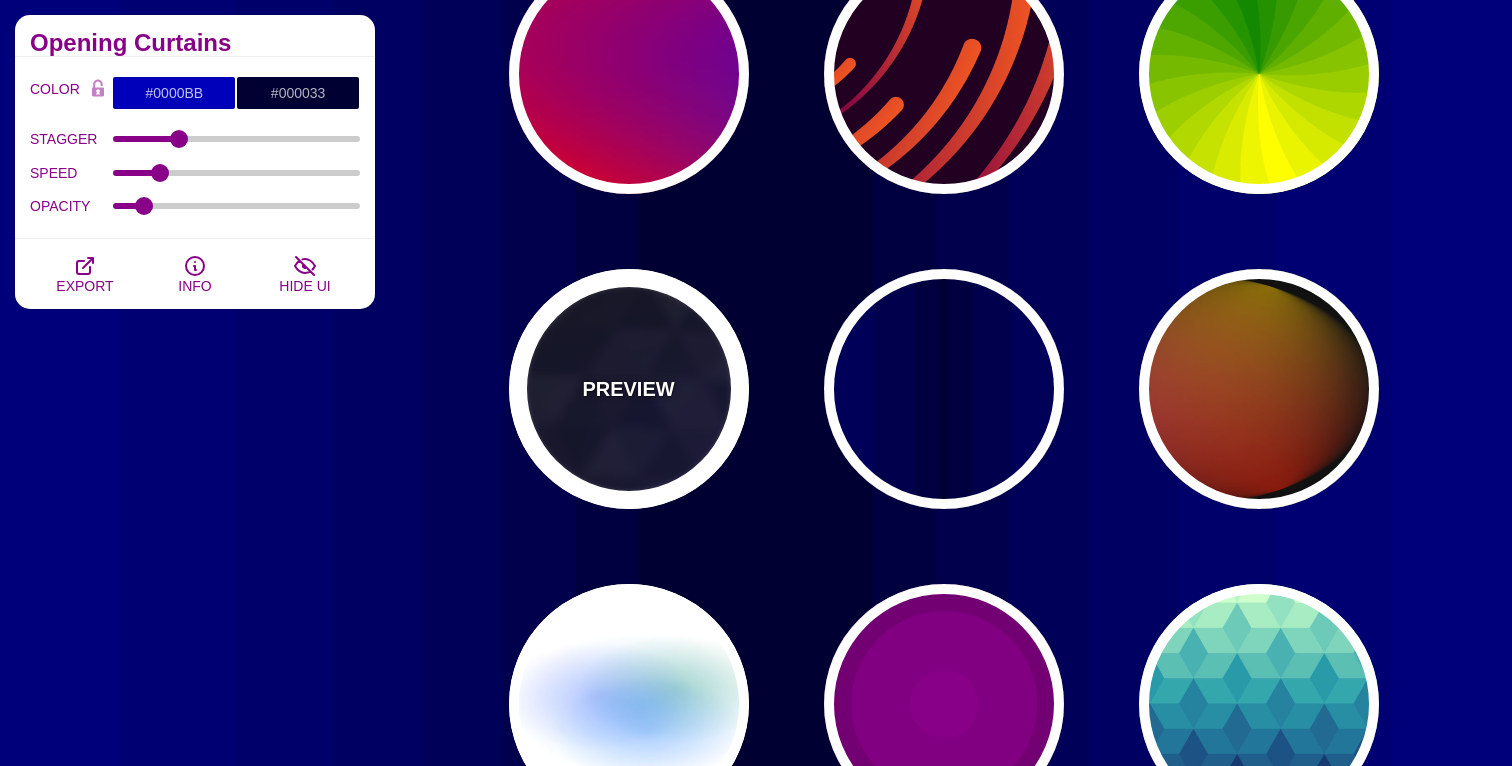 type on "#880088" 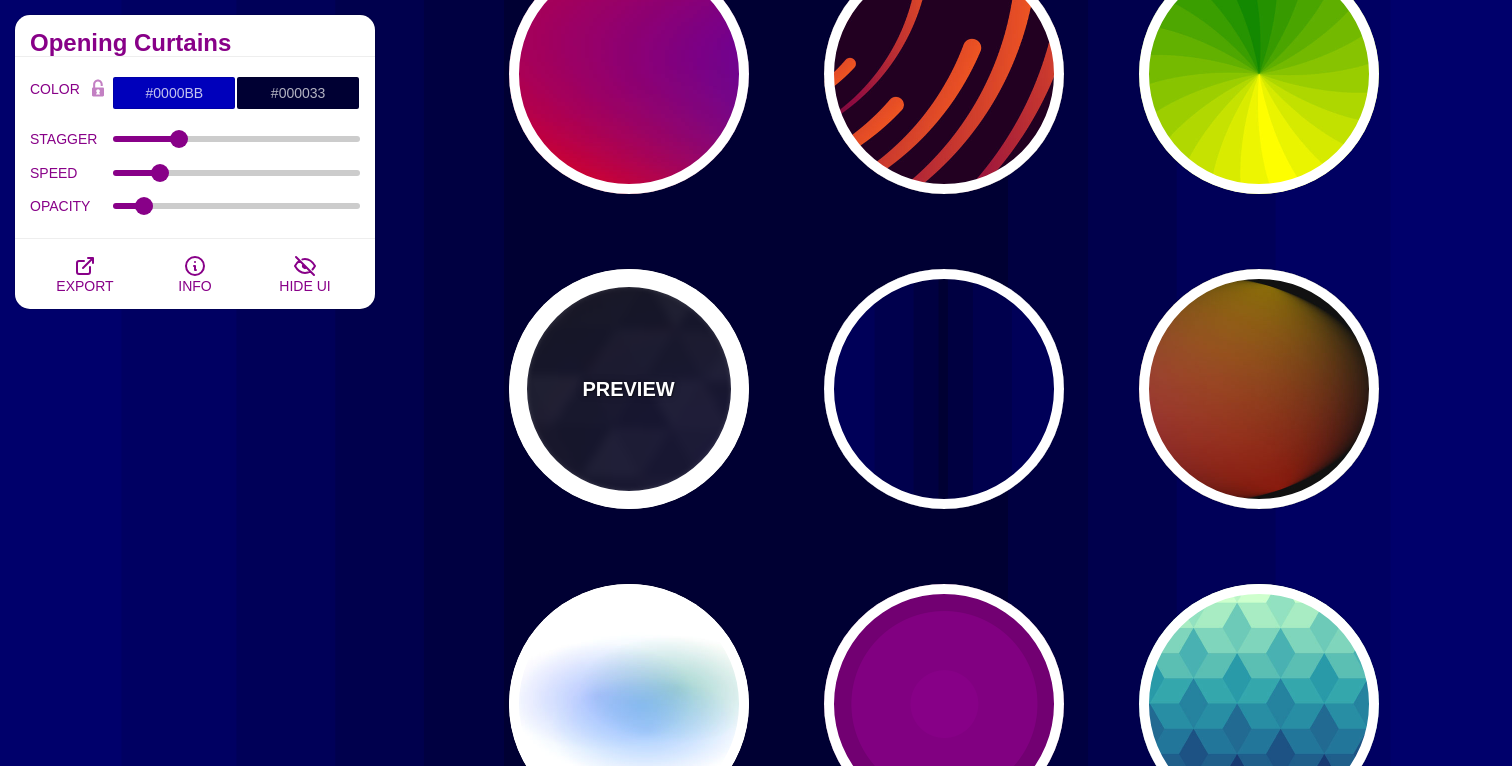type on "#006600" 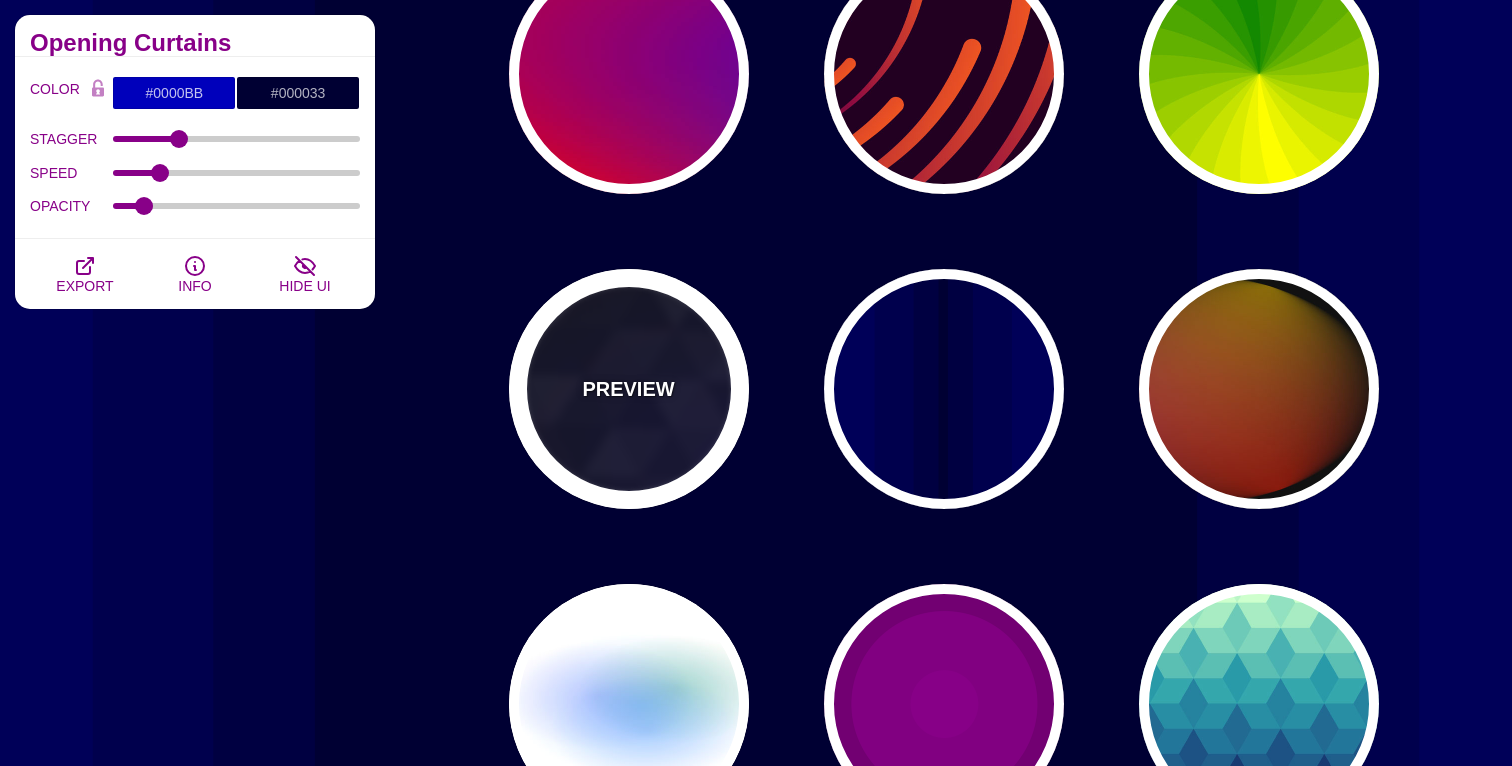 type on "0" 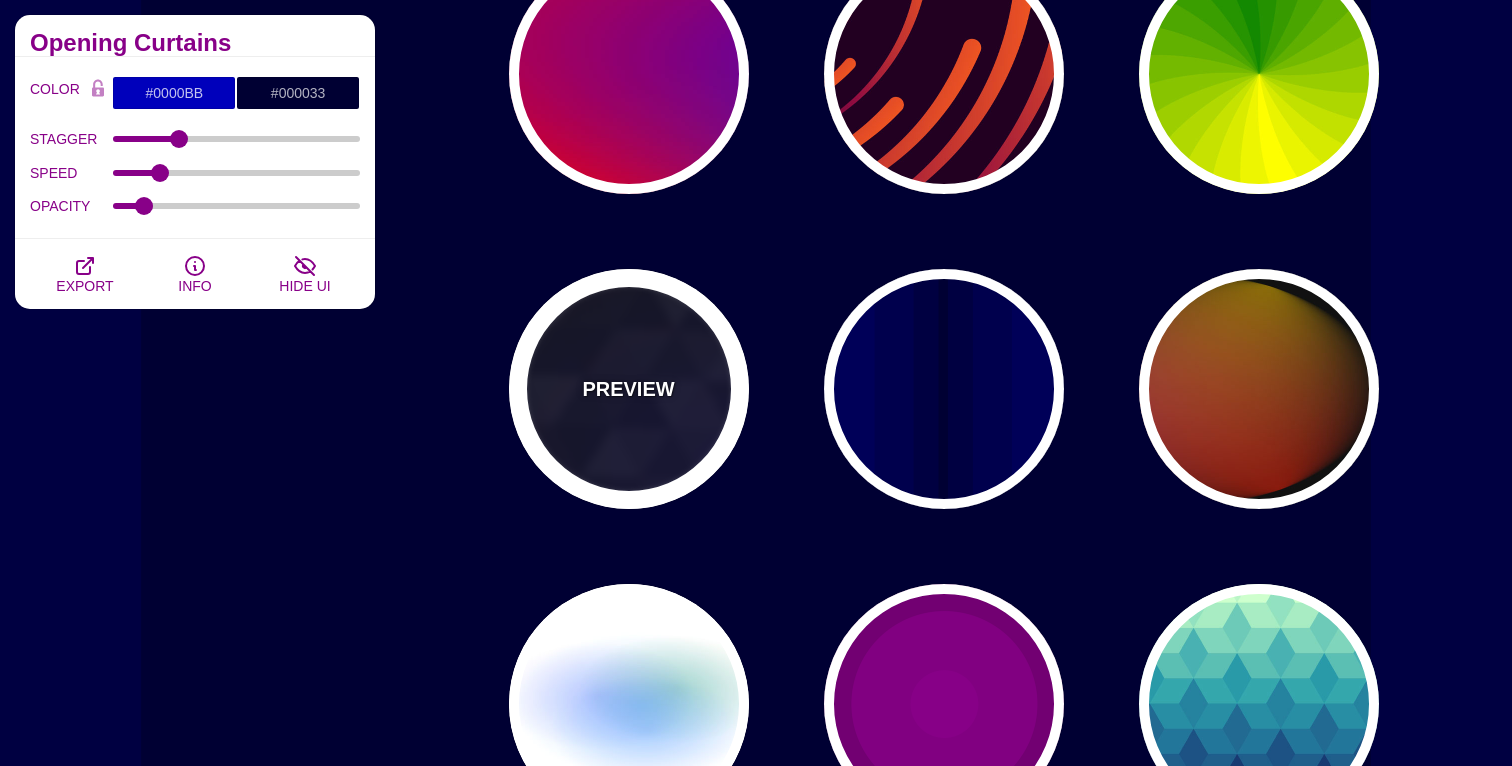 type on "0.4" 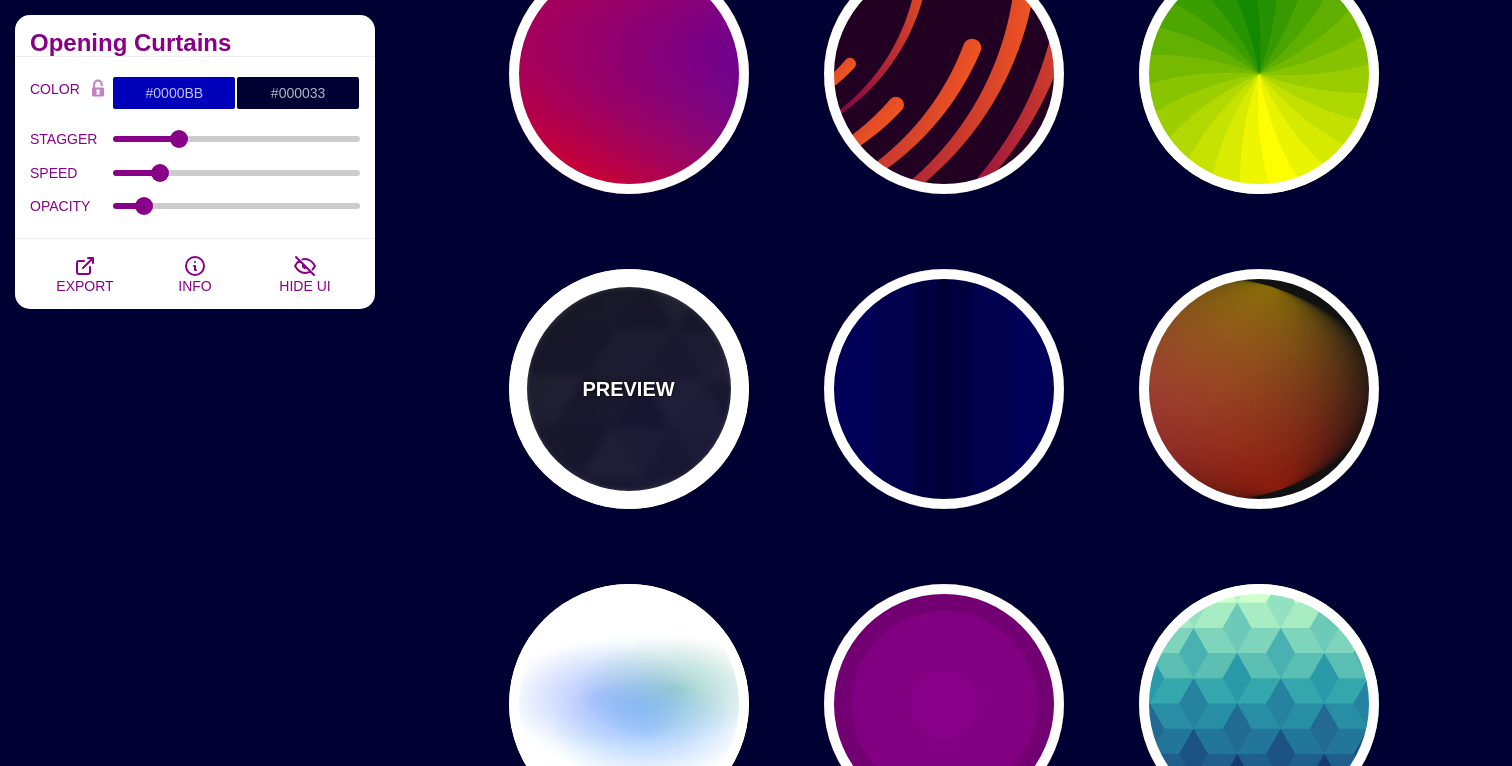 type on "5" 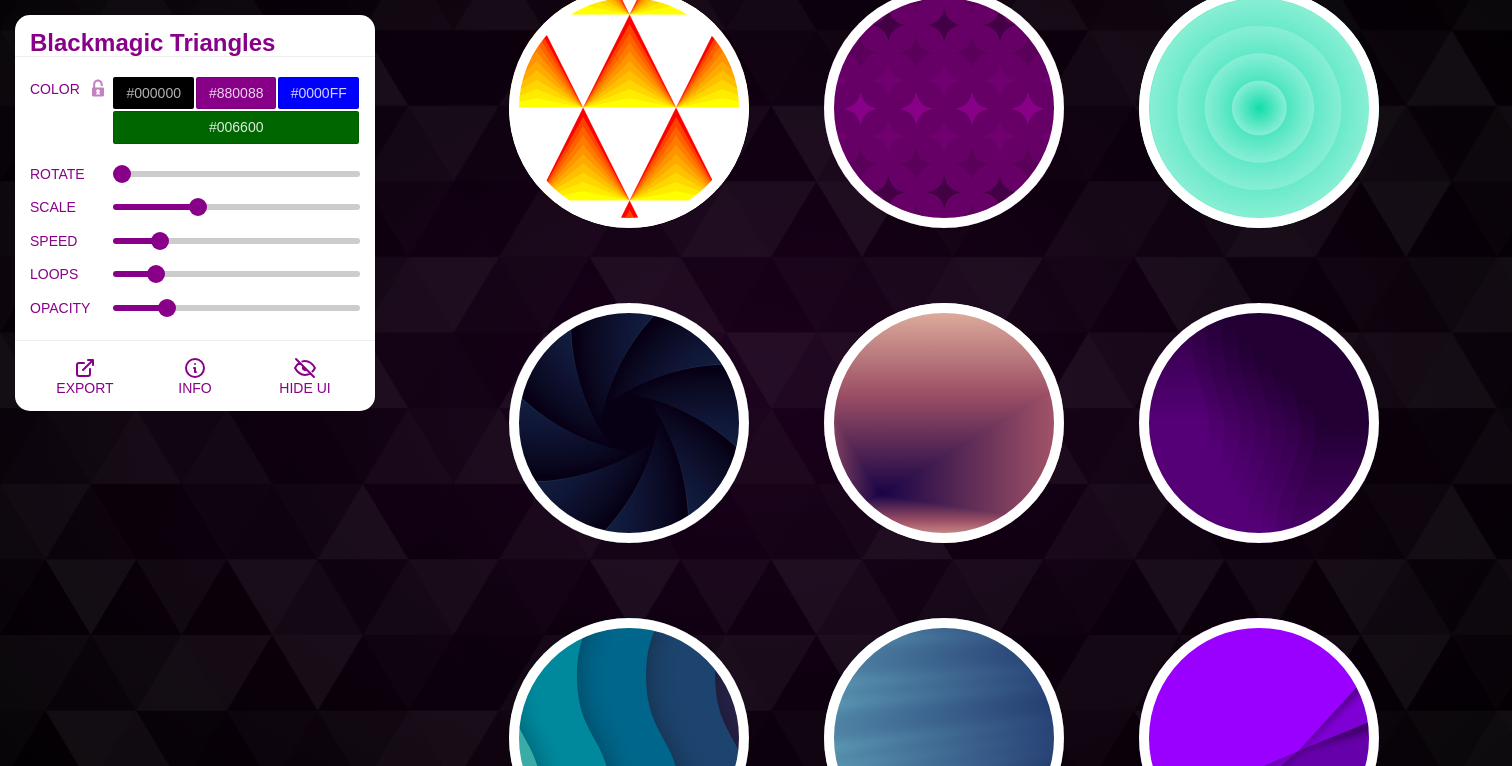 scroll, scrollTop: 2151, scrollLeft: 0, axis: vertical 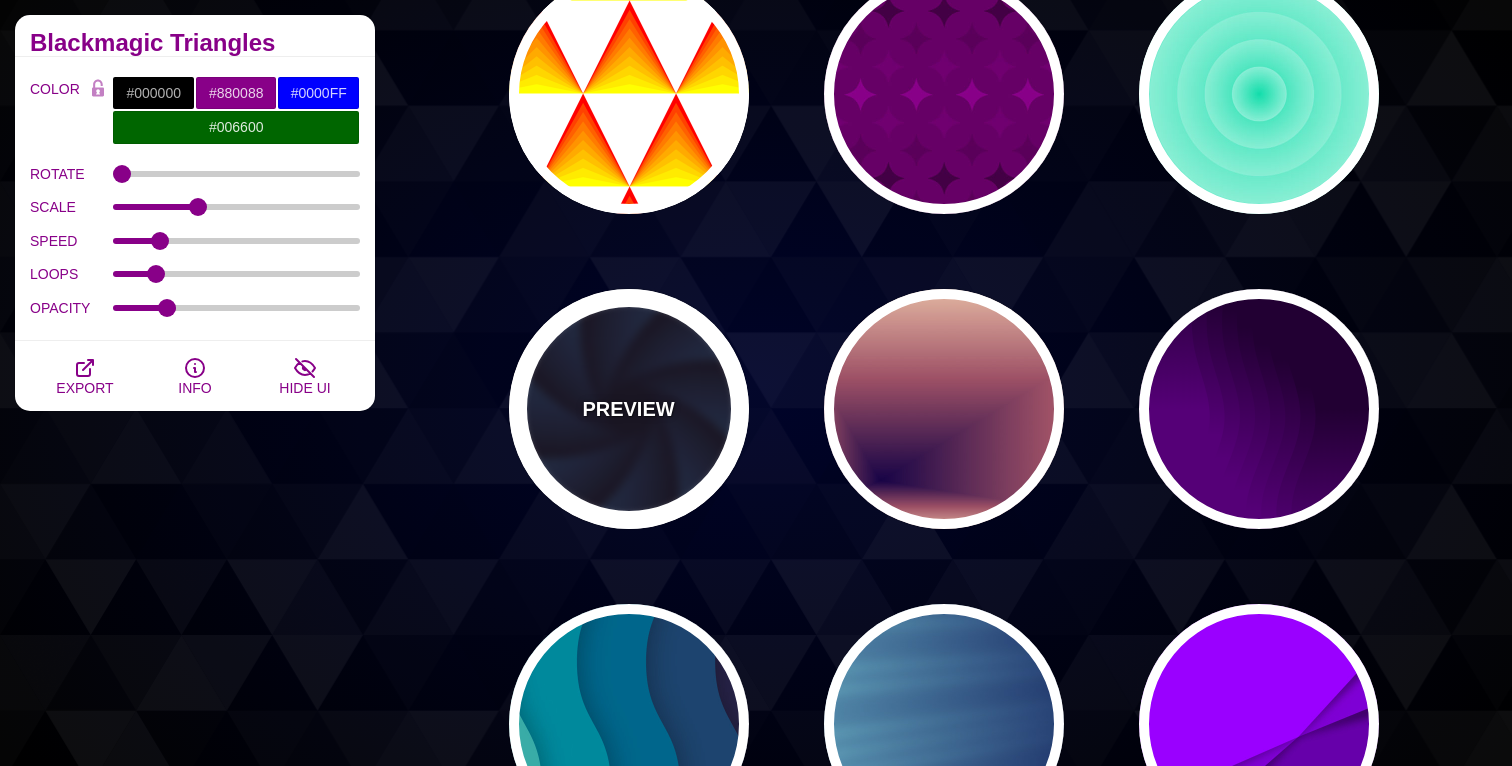 click on "PREVIEW" at bounding box center [628, 409] 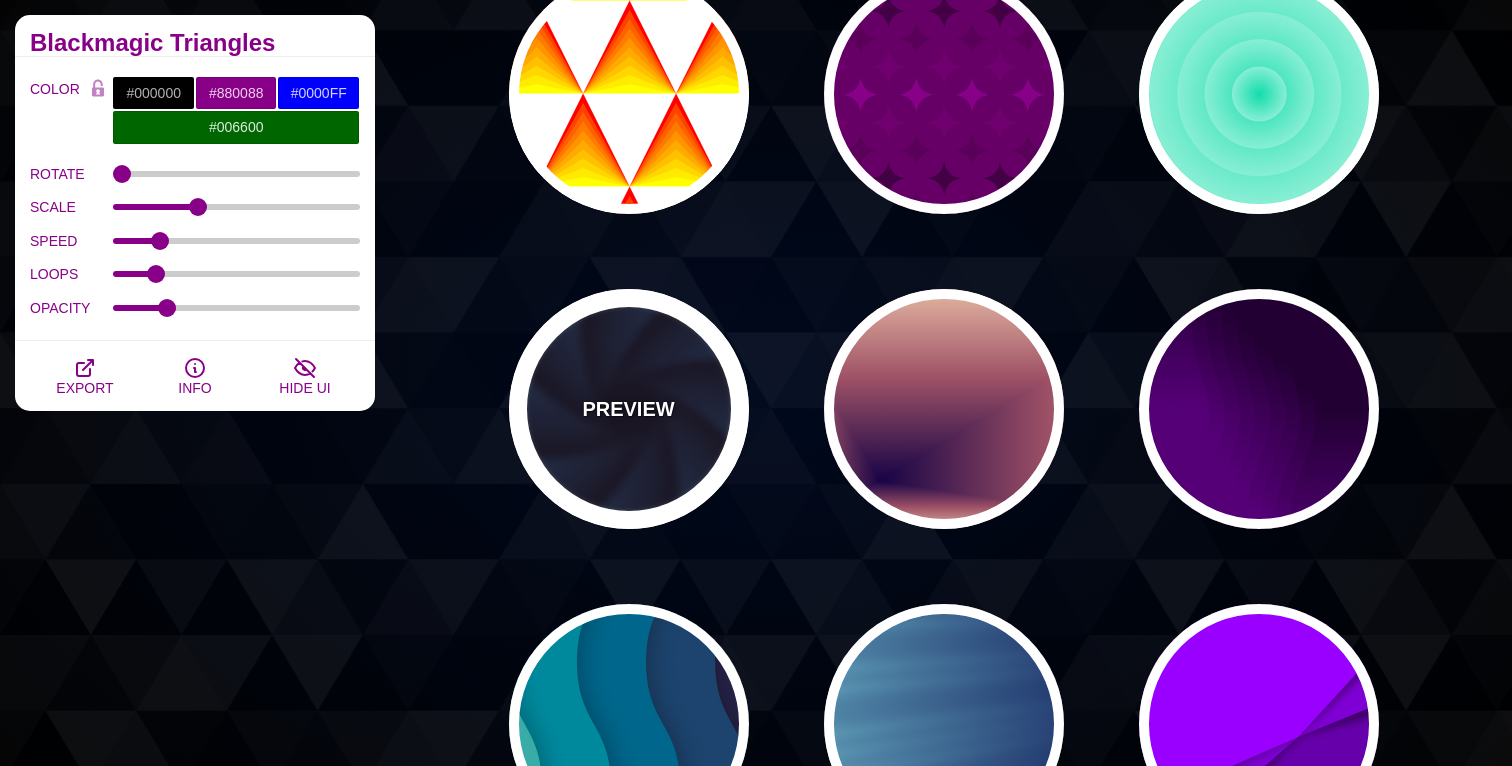 type on "#070014" 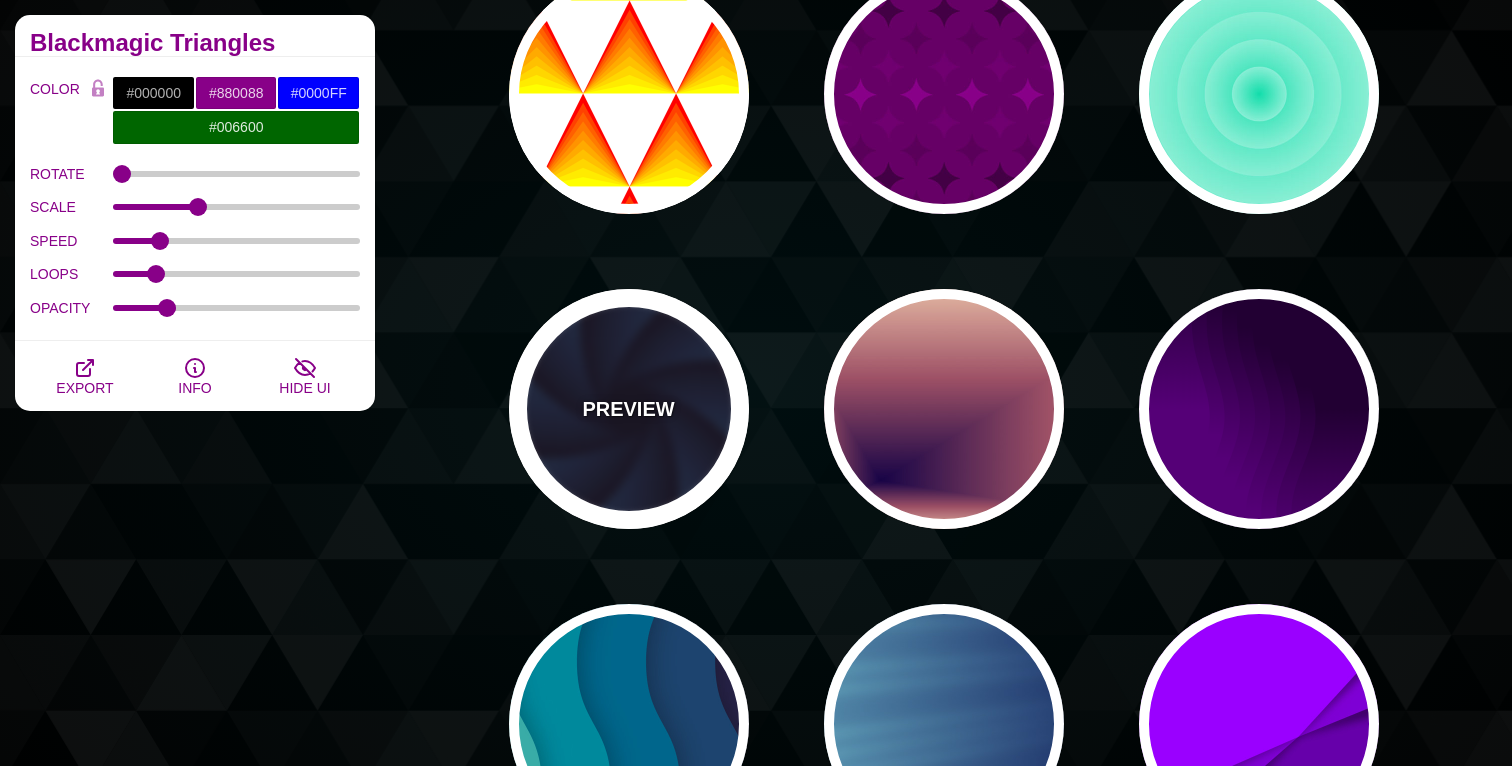type on "#1A3666" 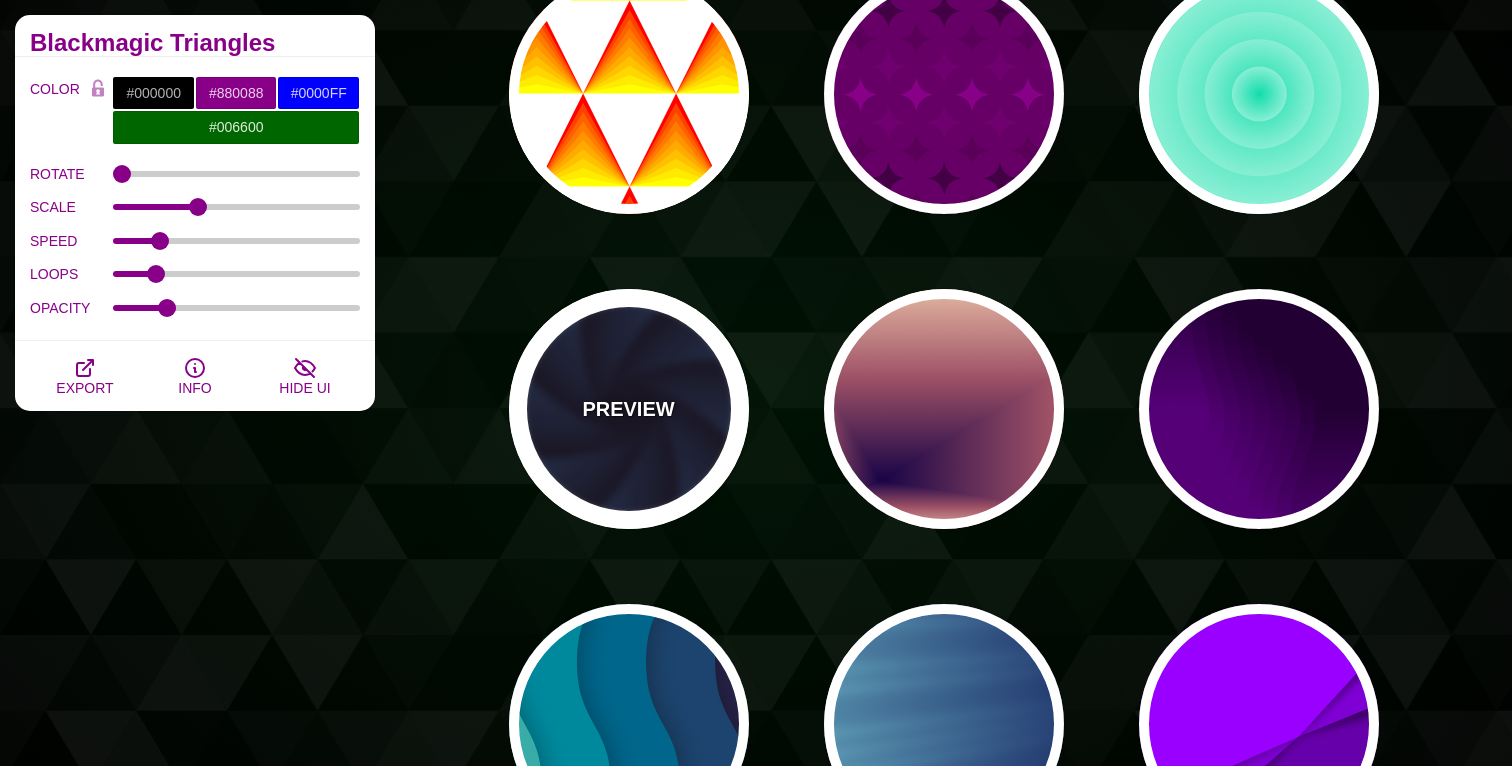 type on "#99FFFF" 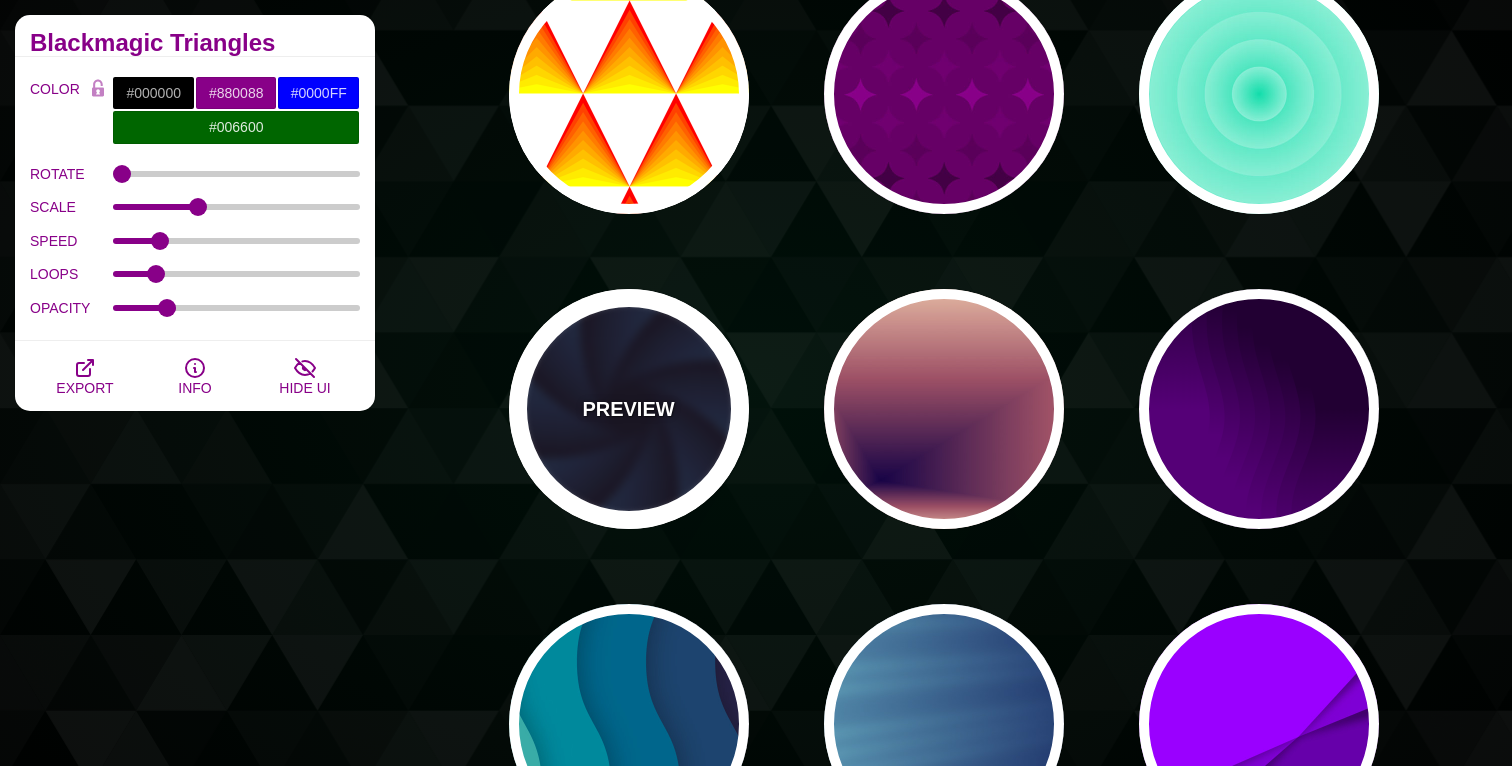 type on "0" 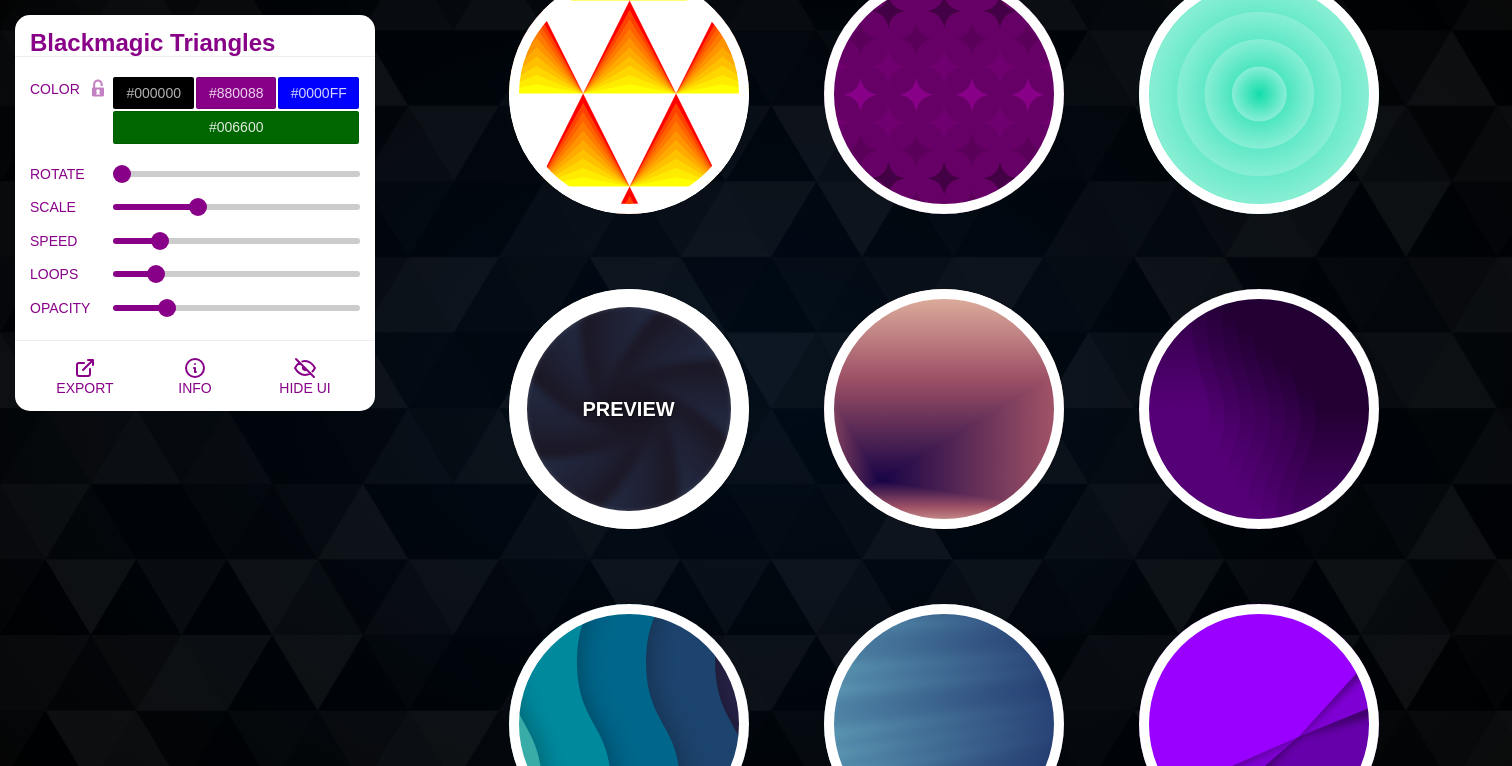 type on "1" 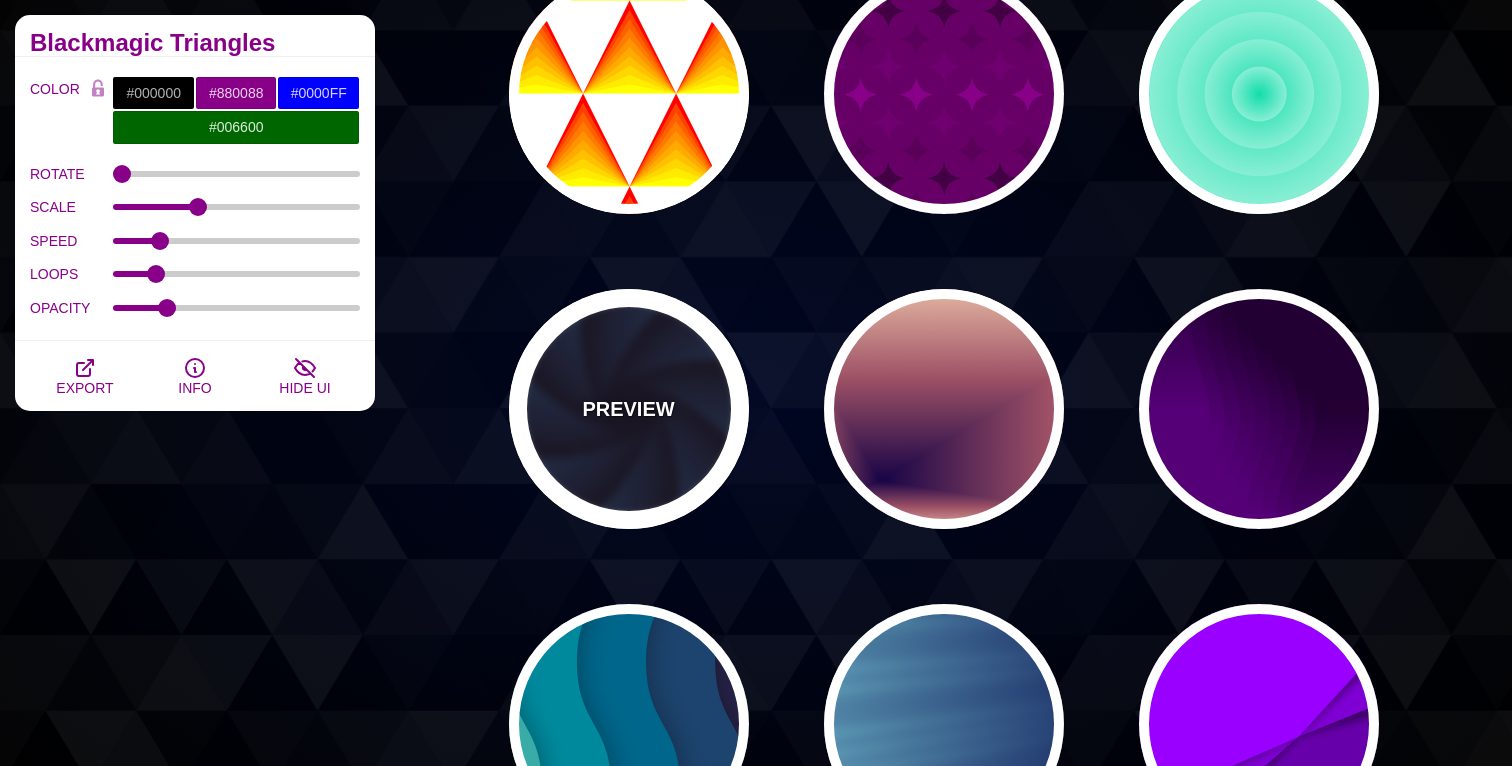 type on "1" 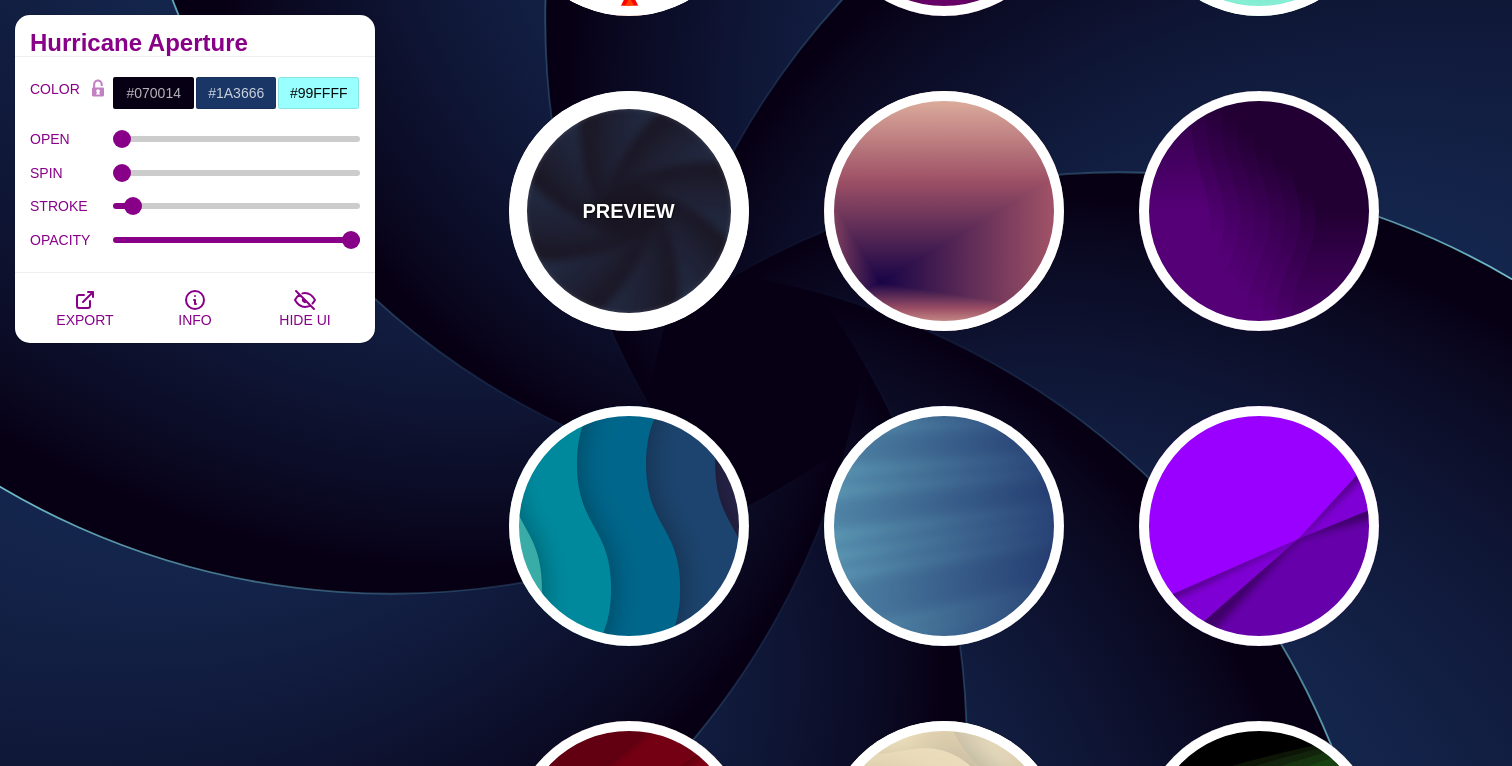 scroll, scrollTop: 2358, scrollLeft: 0, axis: vertical 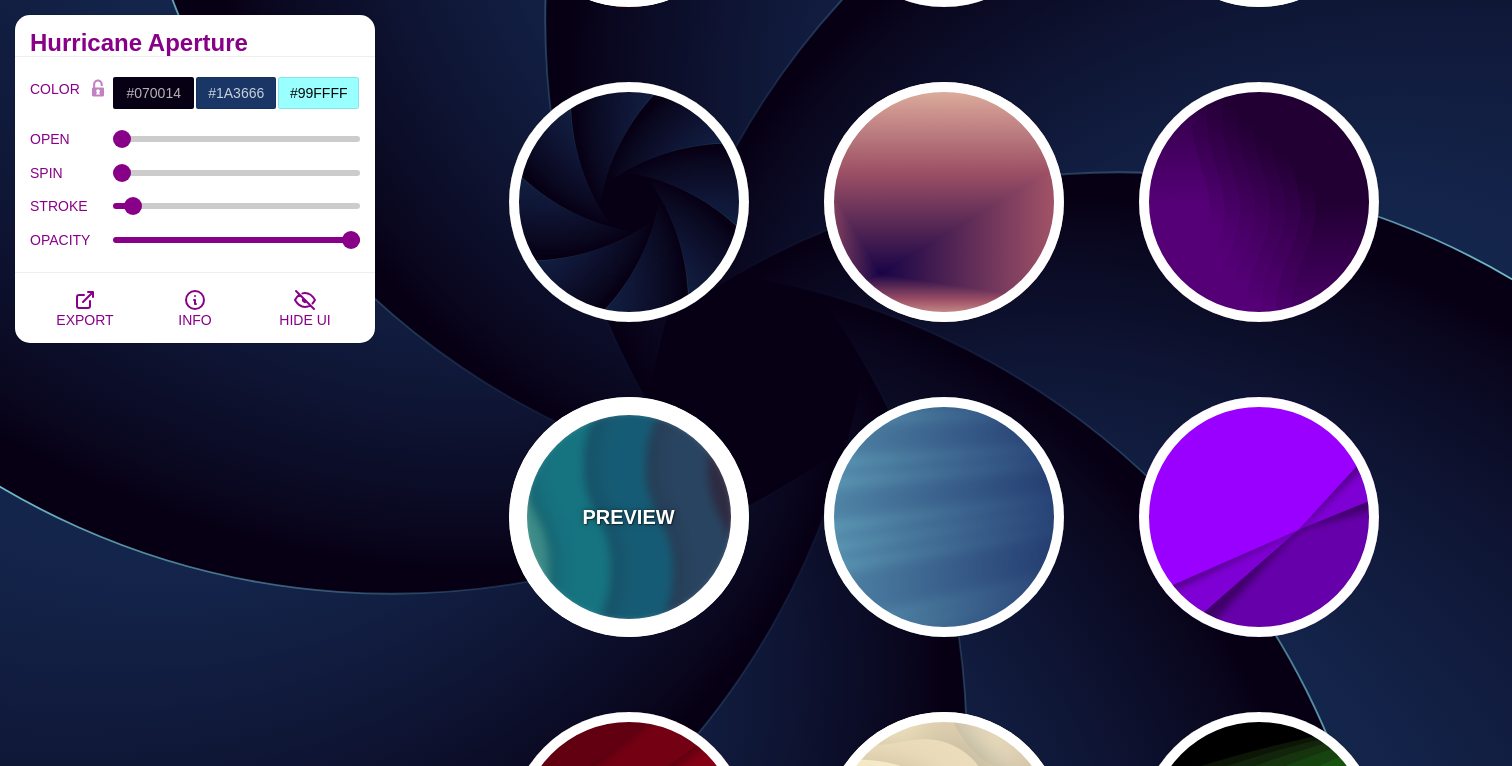 click on "PREVIEW" at bounding box center [628, 517] 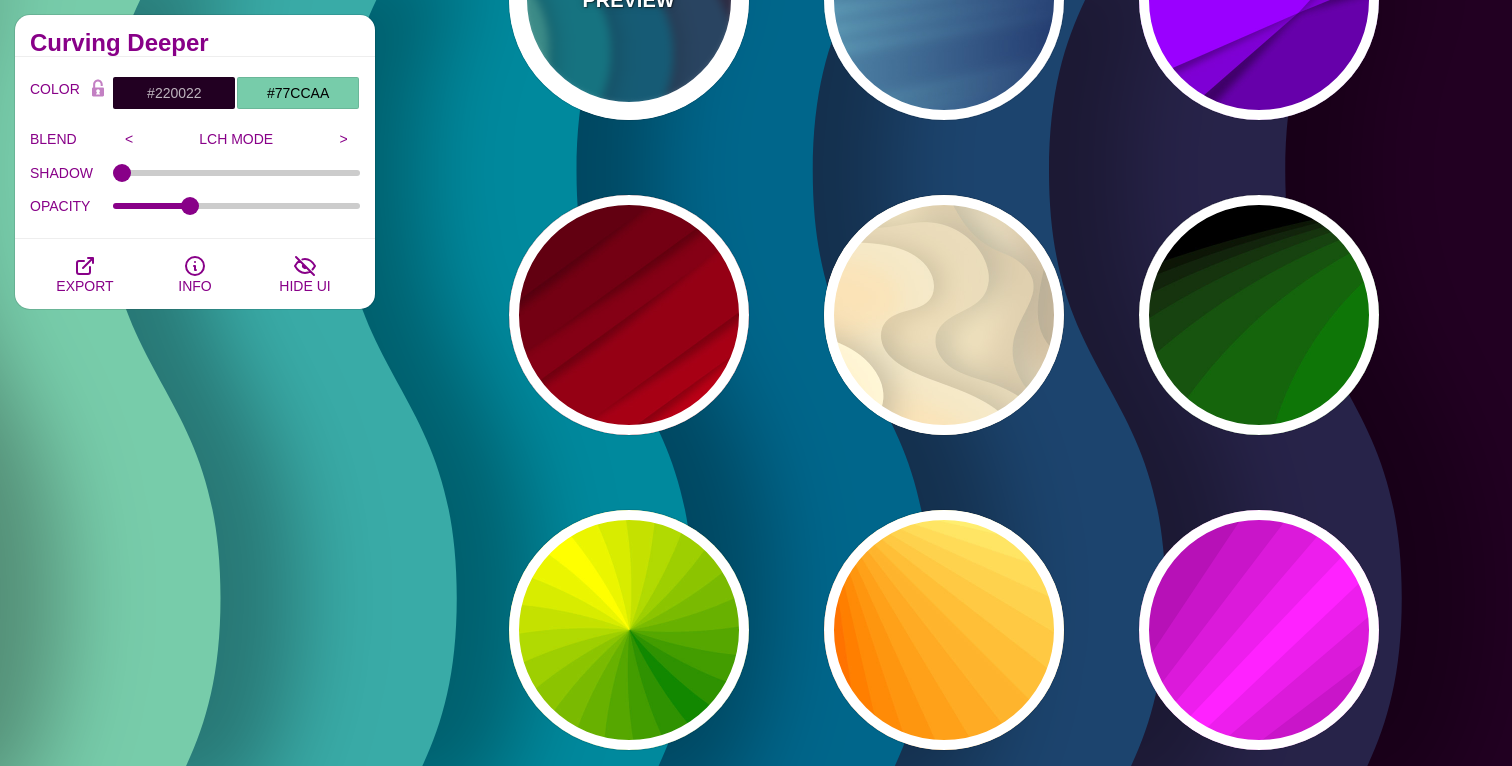 scroll, scrollTop: 2950, scrollLeft: 0, axis: vertical 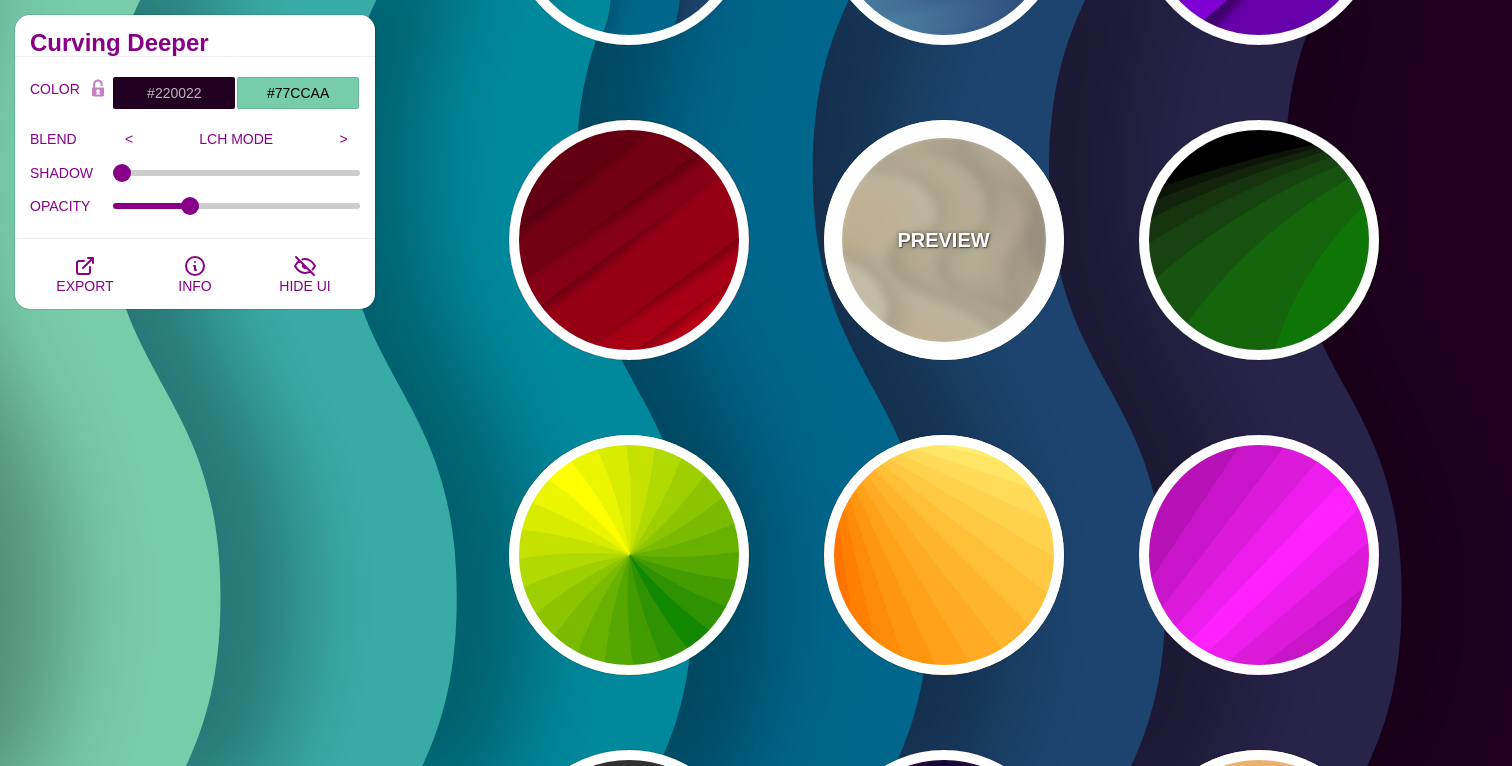 click on "PREVIEW" at bounding box center [944, 240] 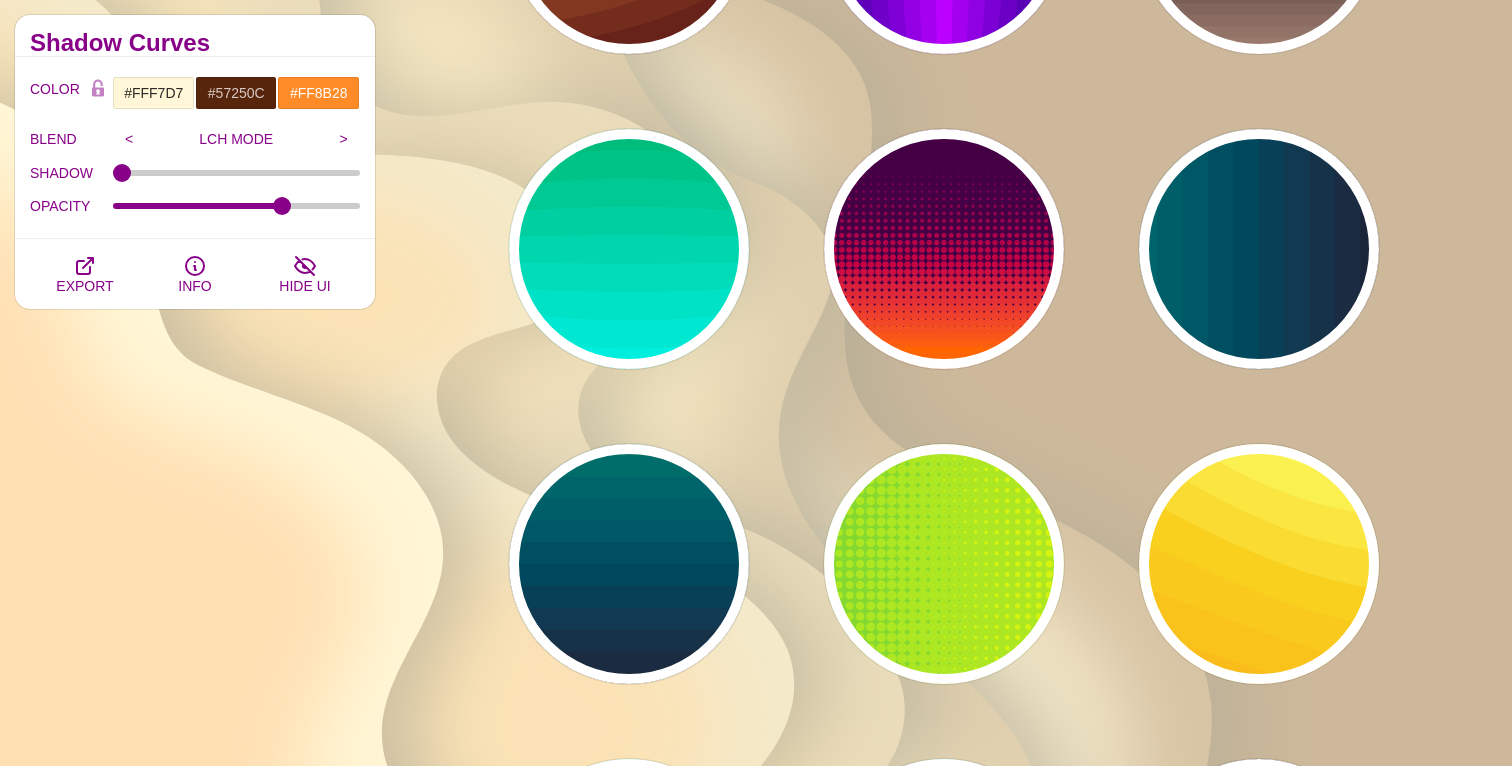 scroll, scrollTop: 5186, scrollLeft: 0, axis: vertical 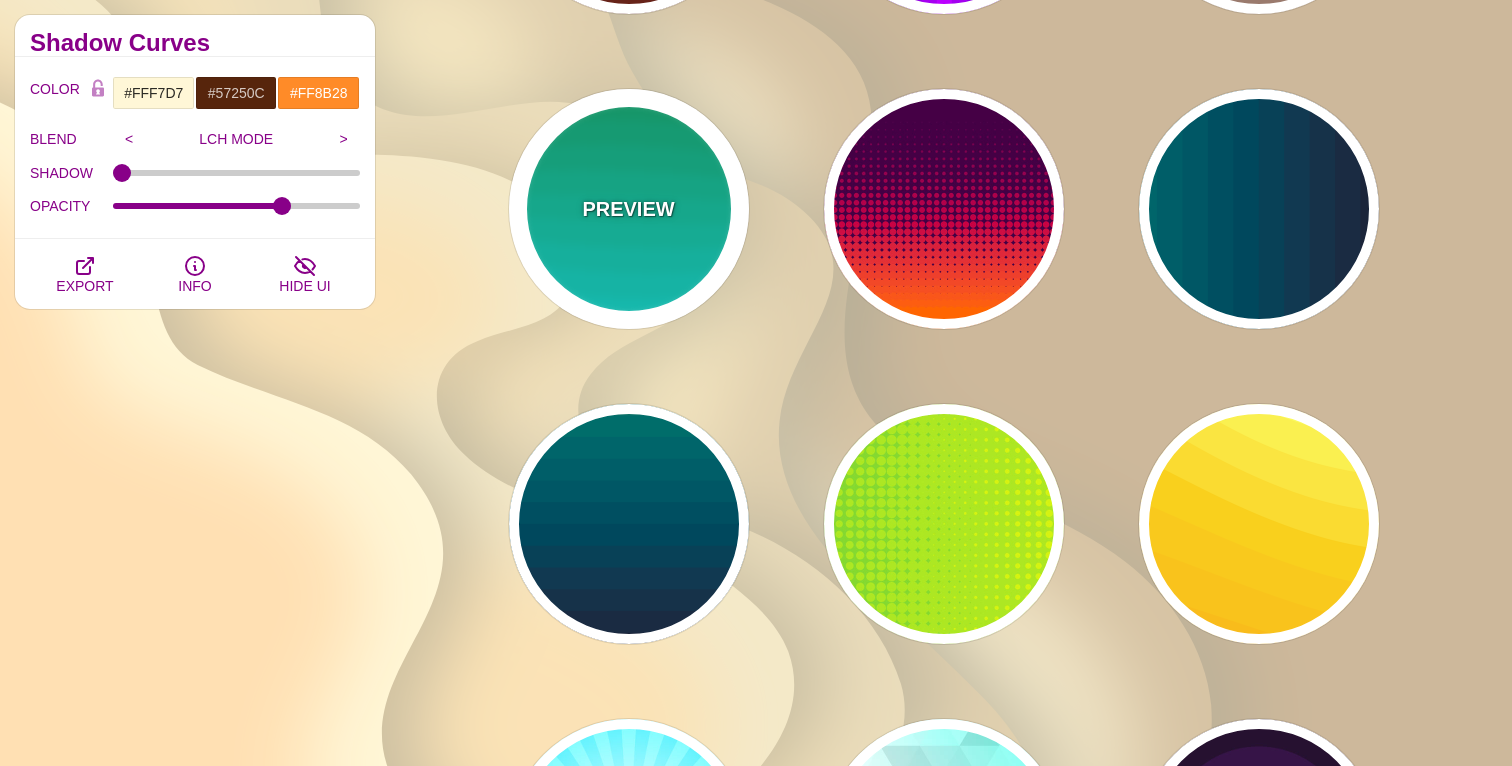 click on "PREVIEW" at bounding box center (629, 209) 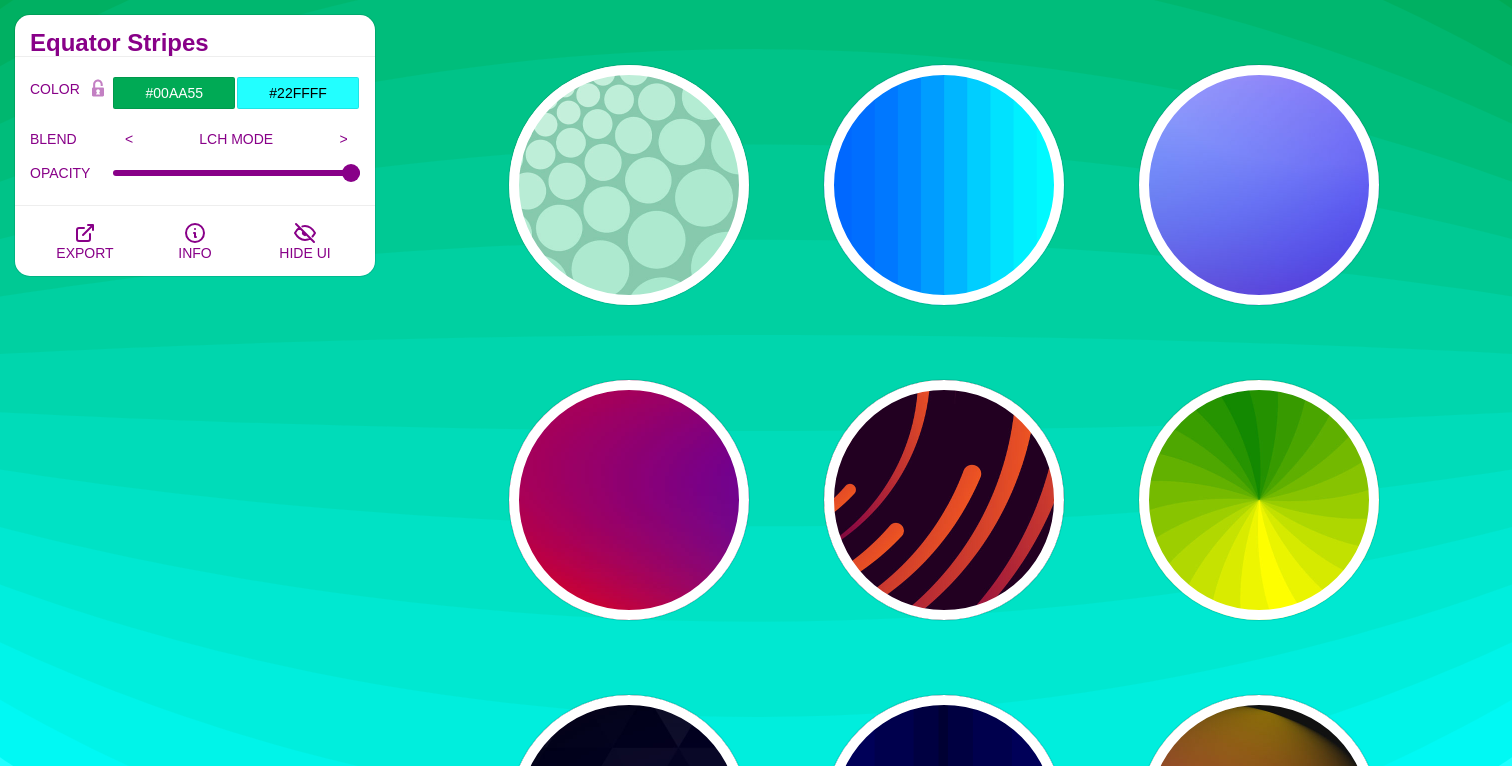 scroll, scrollTop: 0, scrollLeft: 0, axis: both 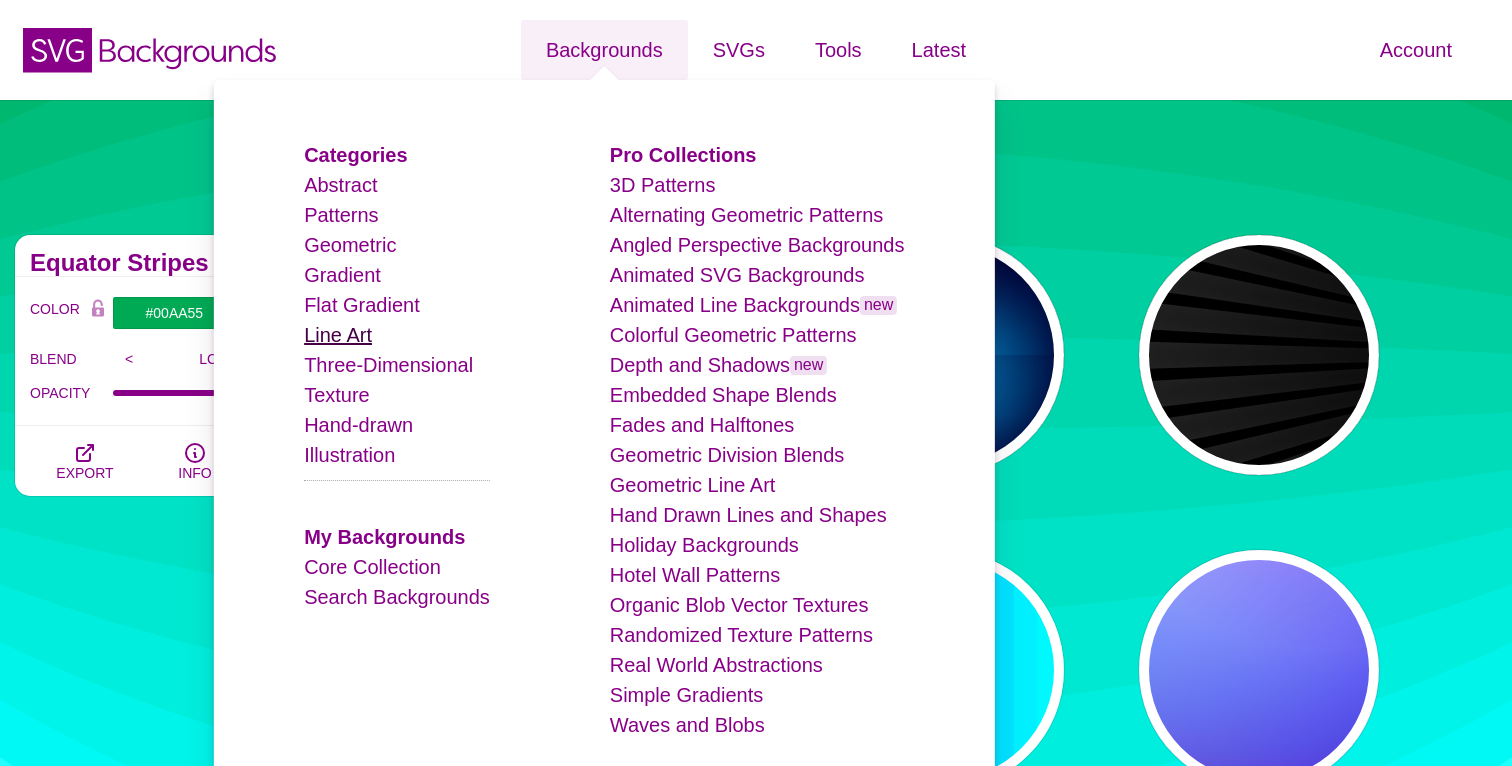click on "Line Art" at bounding box center (338, 335) 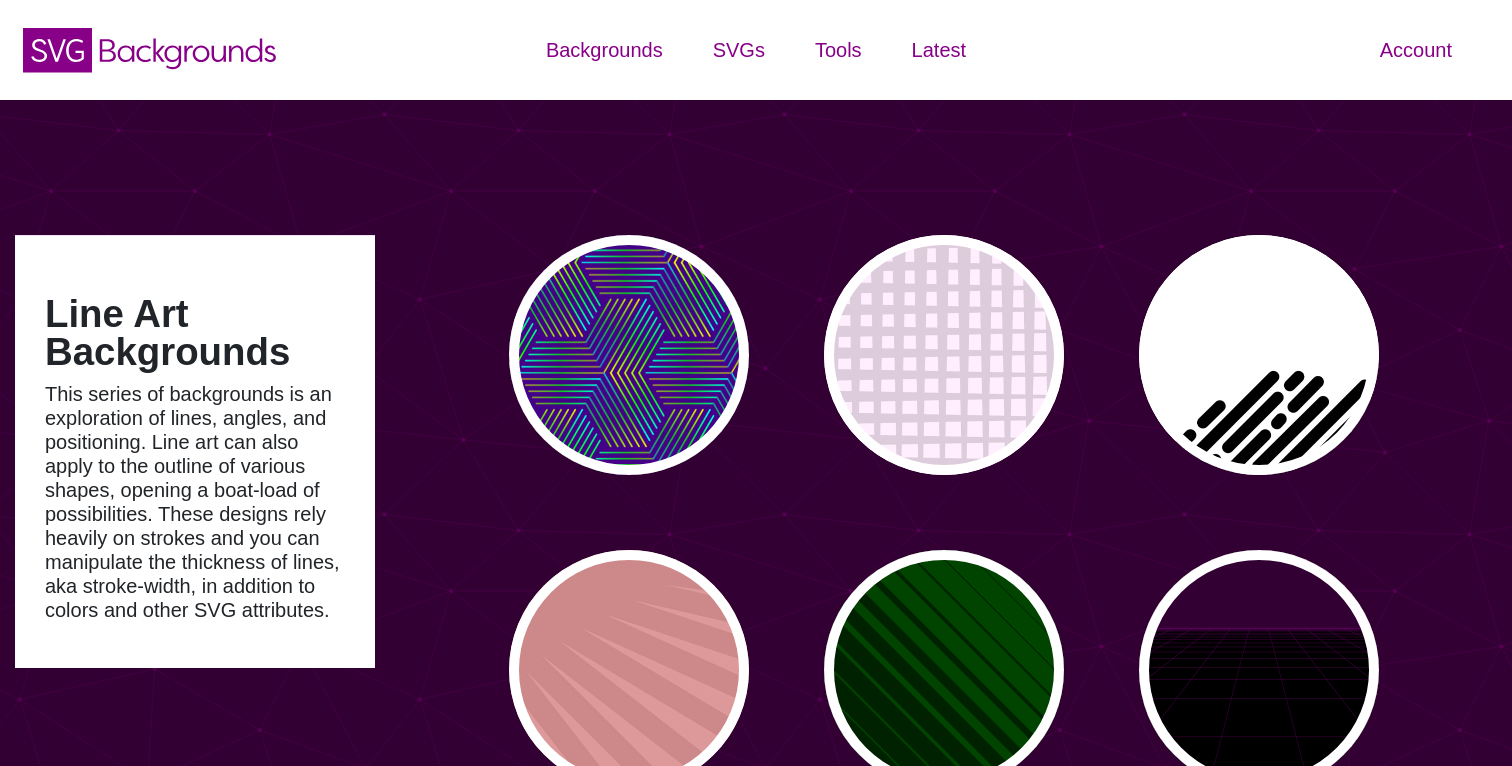 scroll, scrollTop: 0, scrollLeft: 0, axis: both 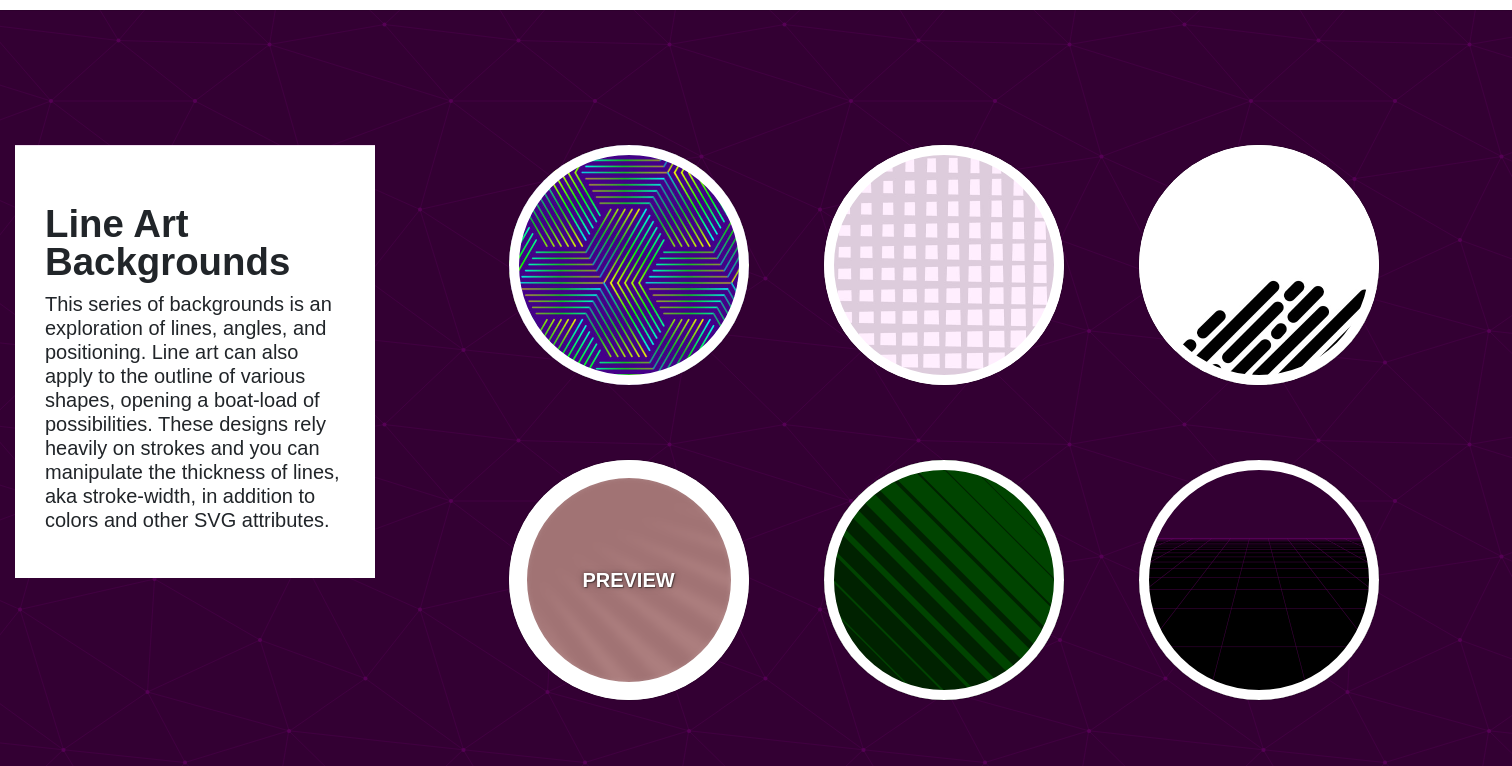 click on "PREVIEW" at bounding box center [629, 580] 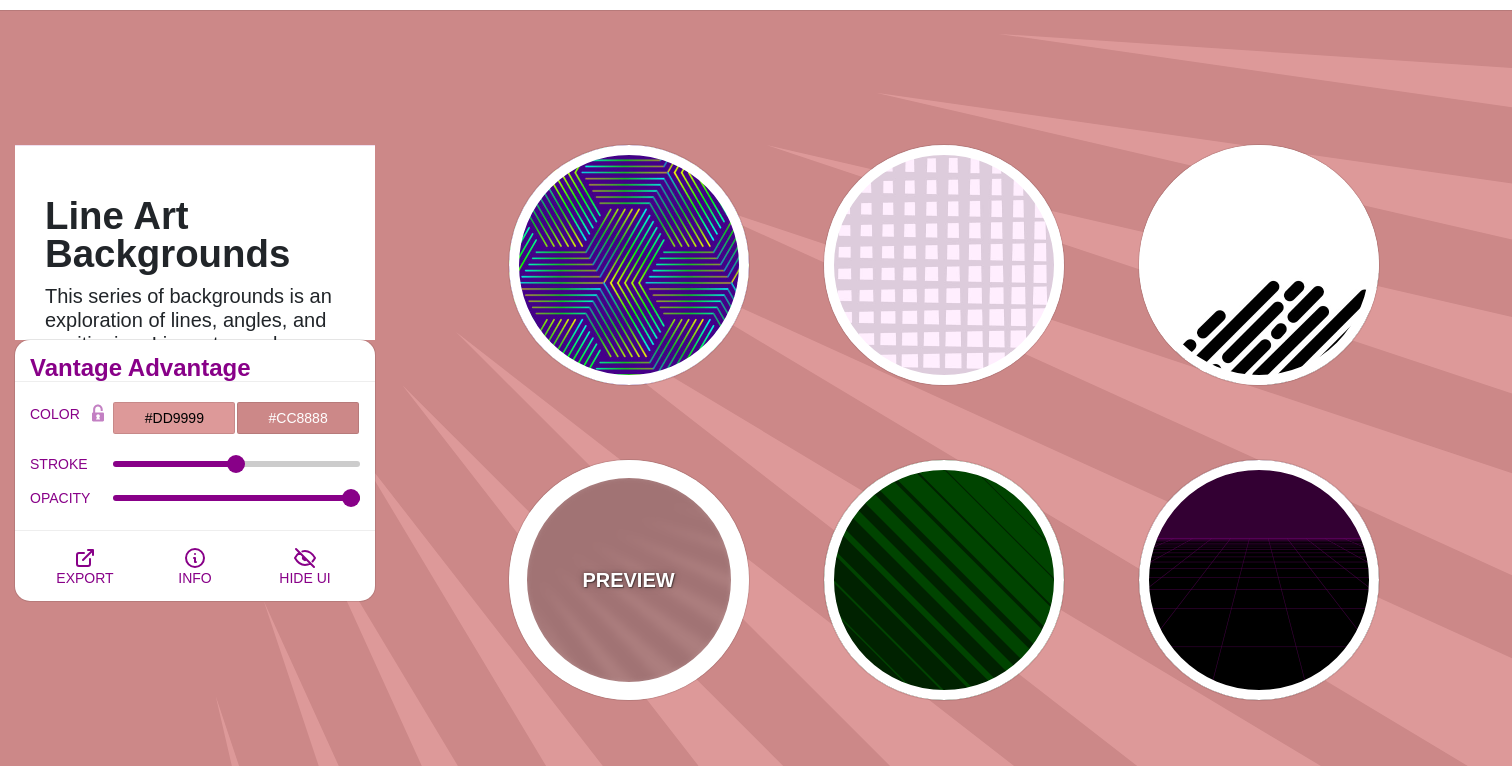 click on "PREVIEW" at bounding box center (629, 580) 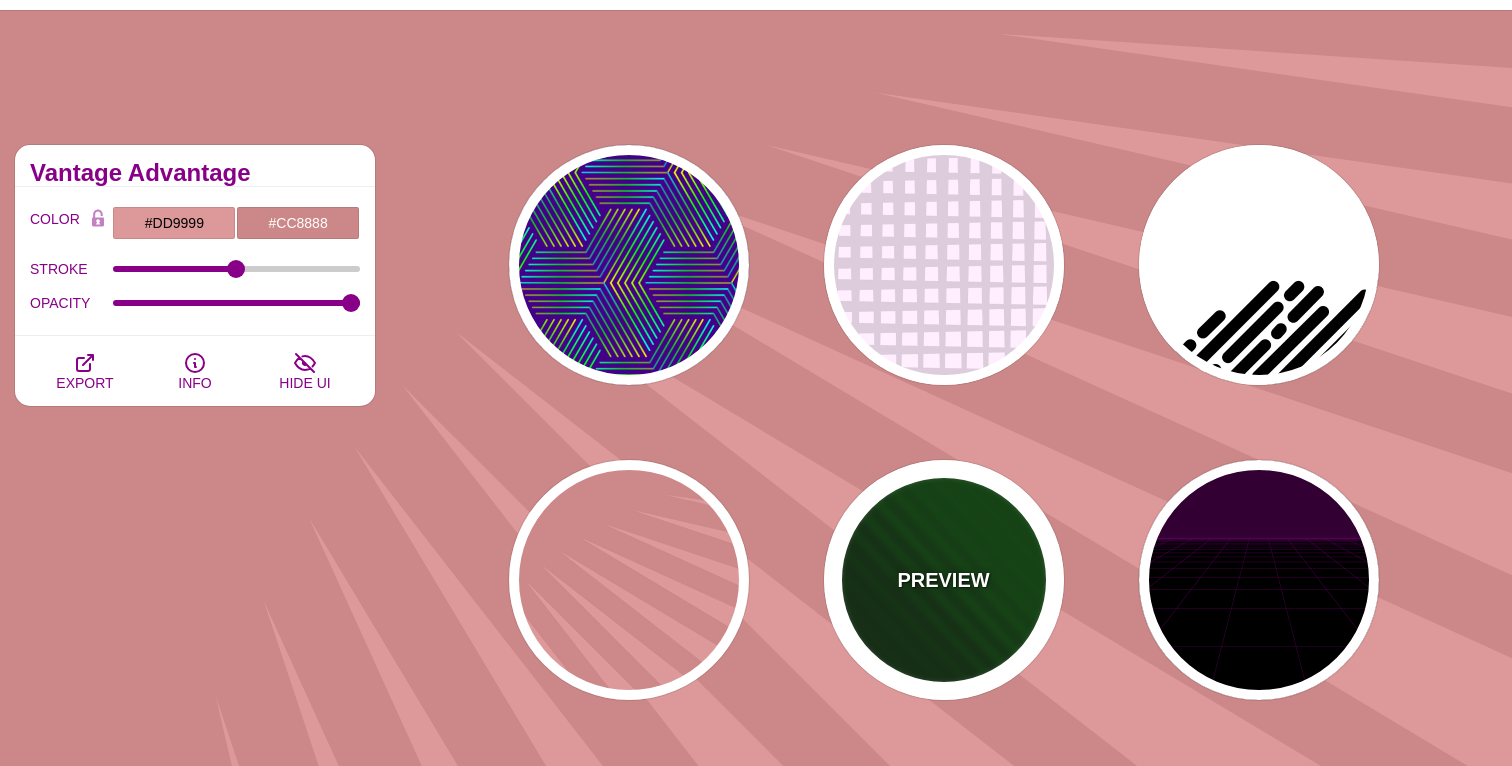 click on "PREVIEW" at bounding box center [944, 580] 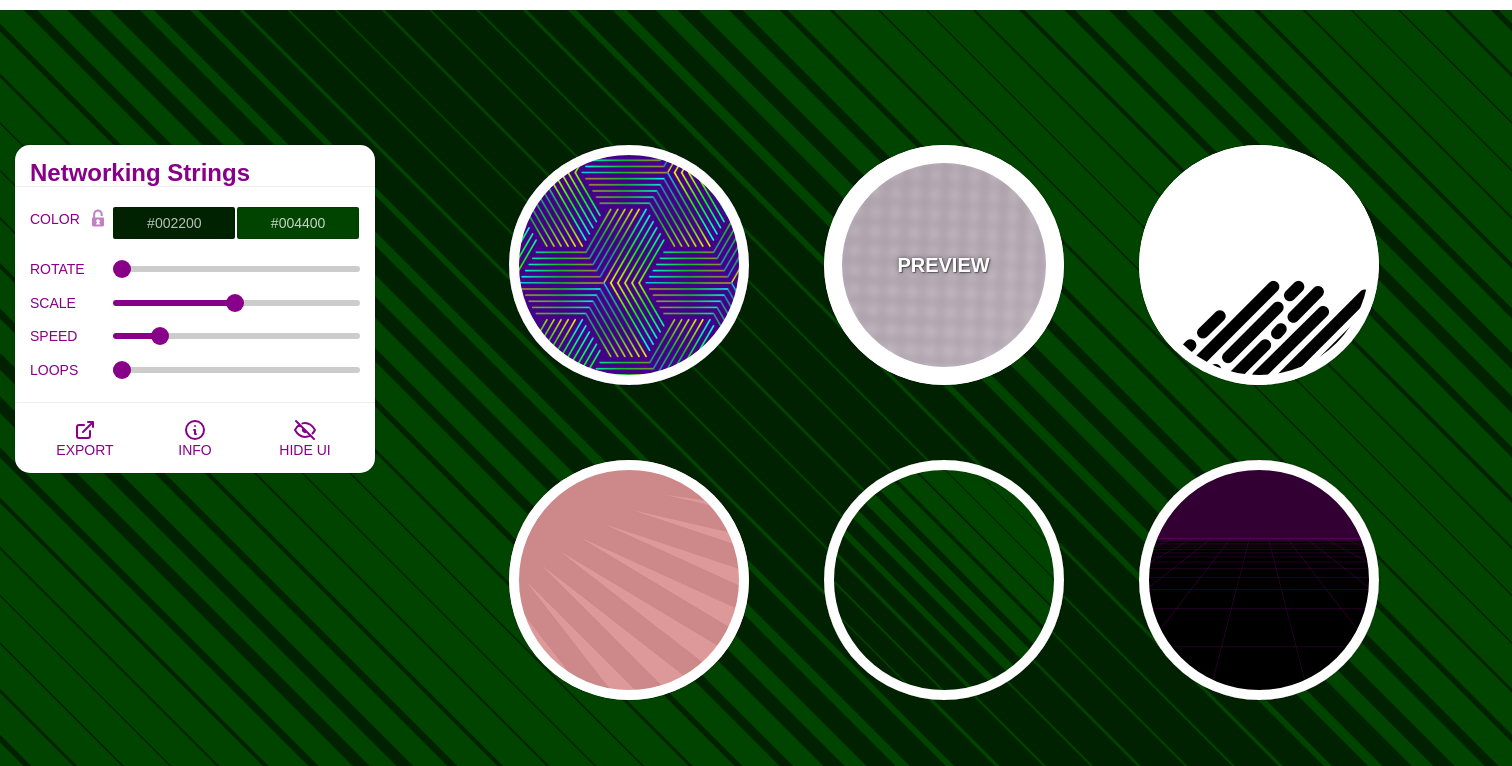 click on "PREVIEW" at bounding box center [944, 265] 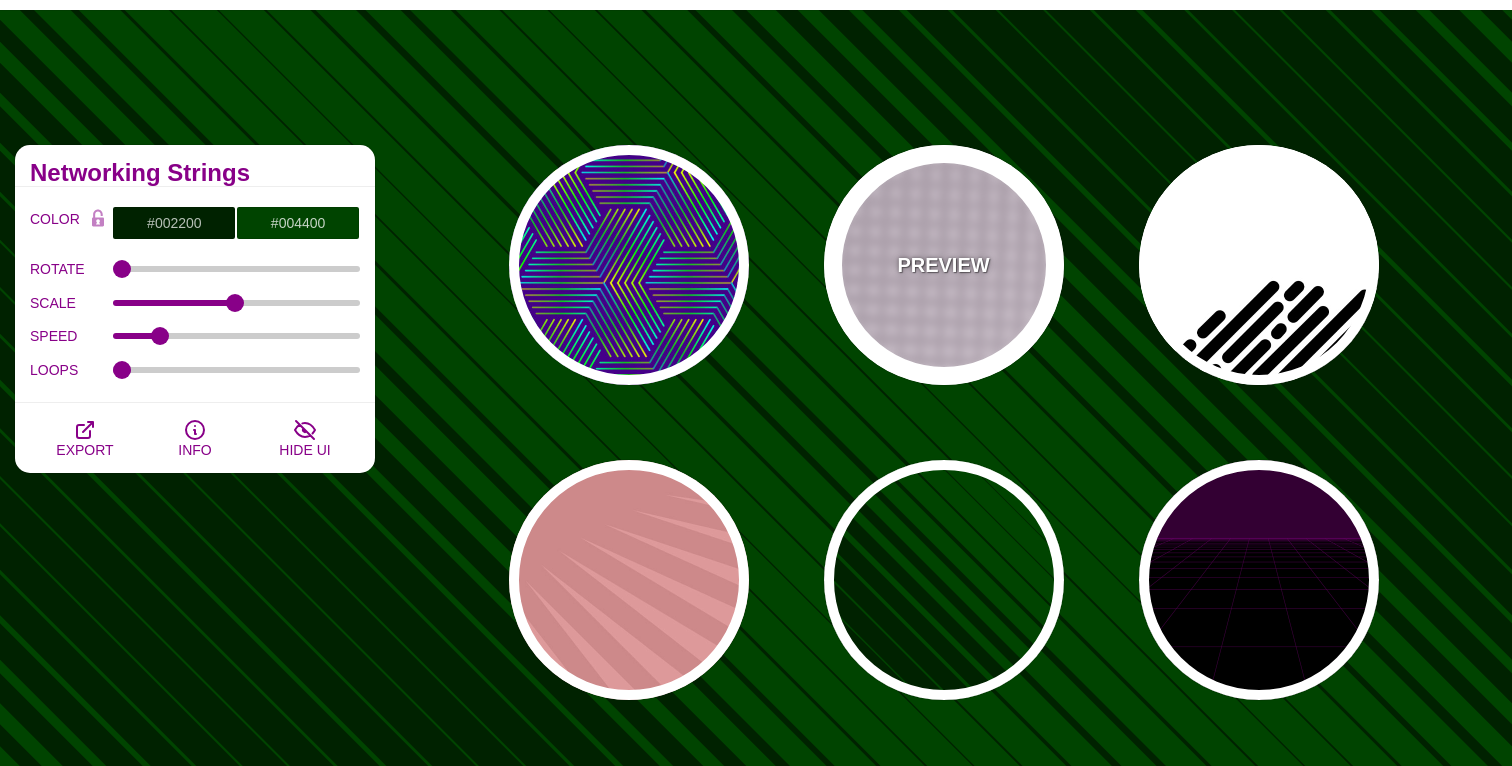 type on "#FFEEFF" 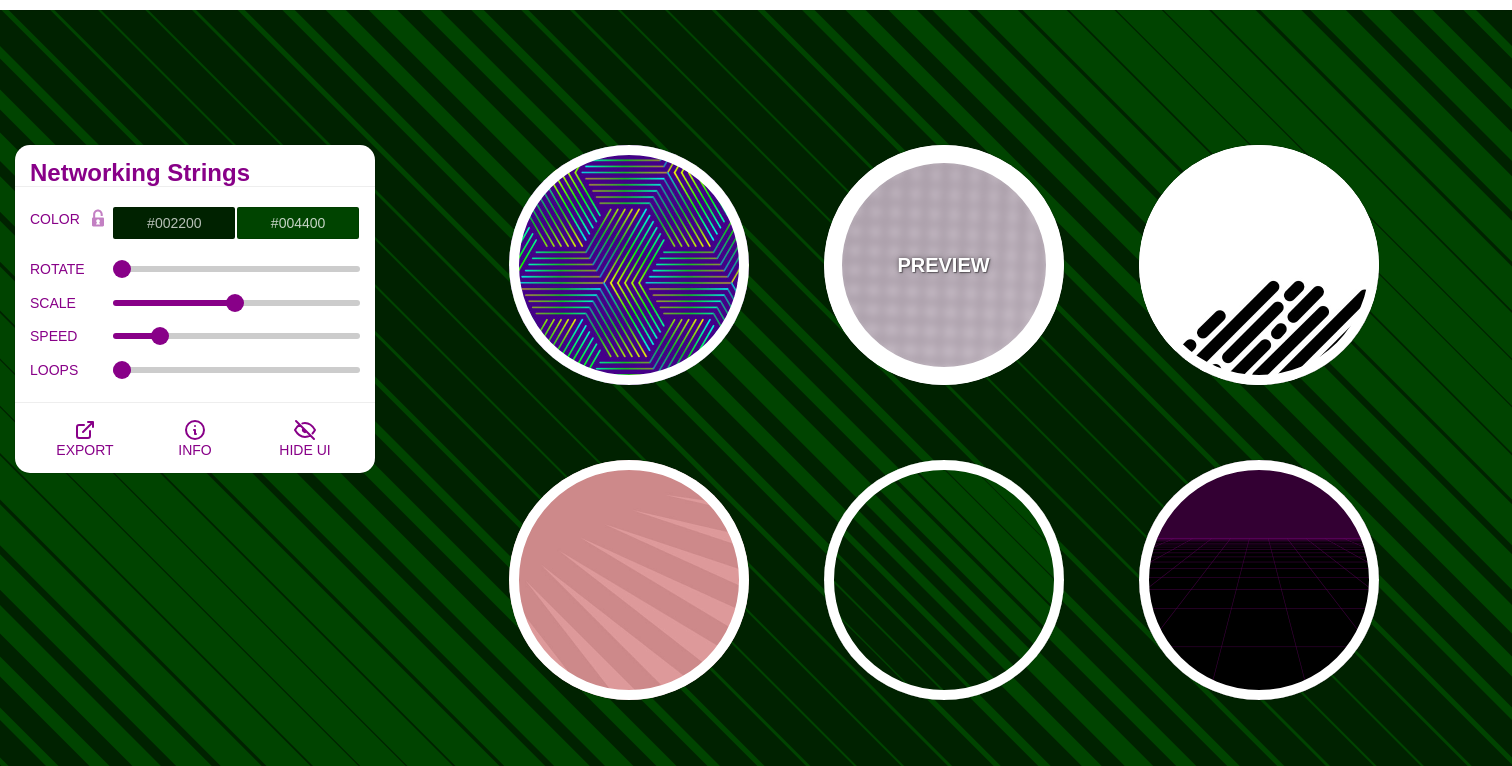 type on "#DDCCDD" 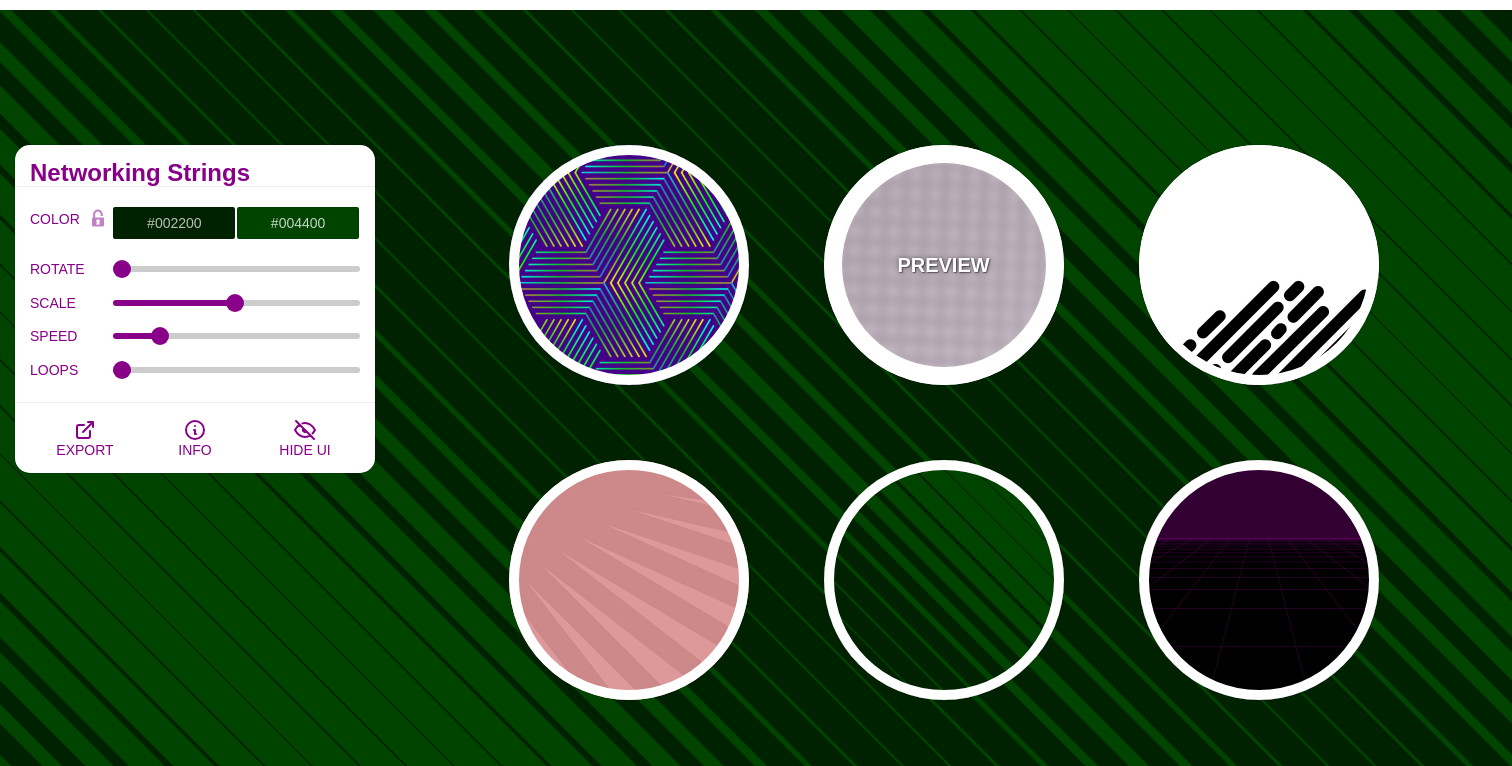 type on "0" 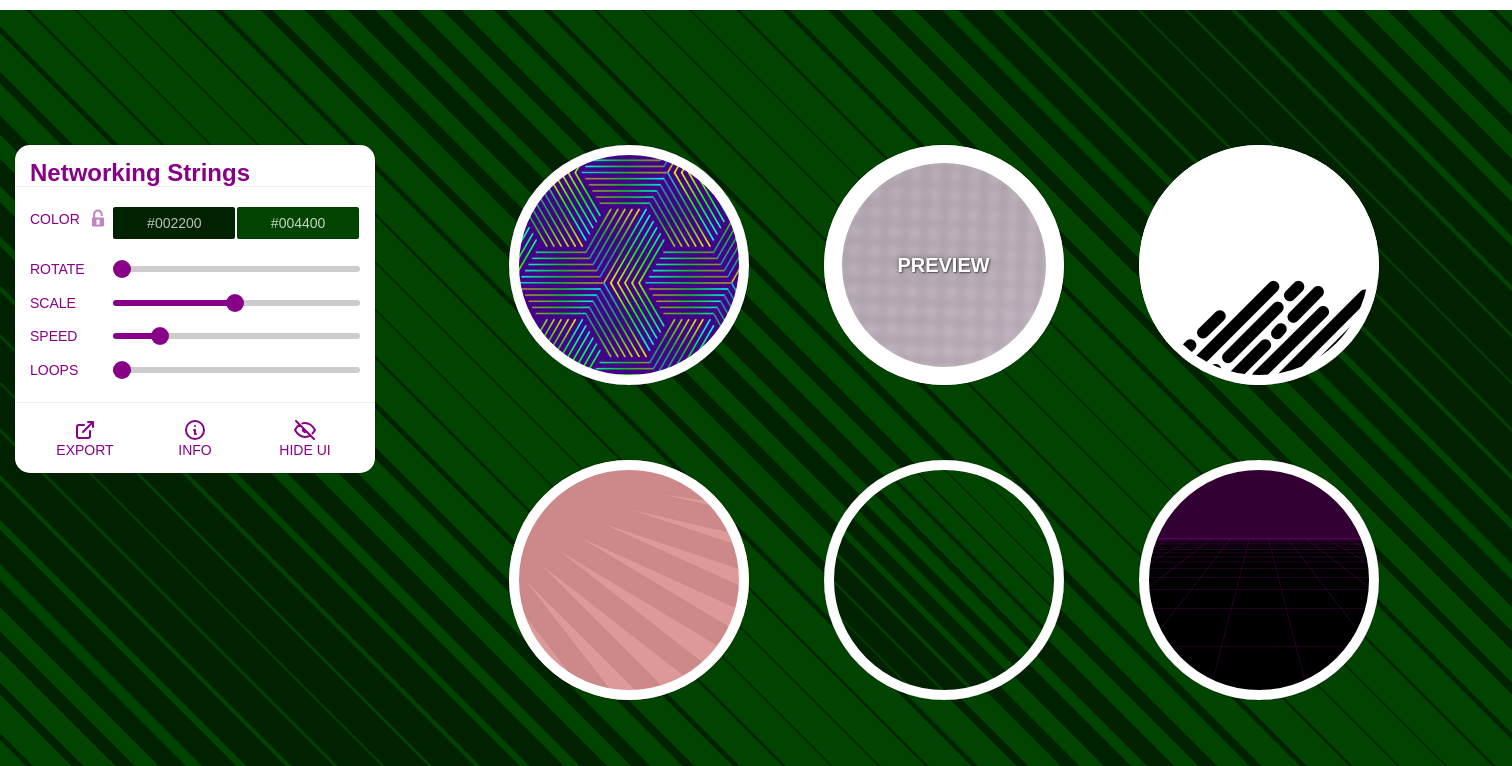 type on "0" 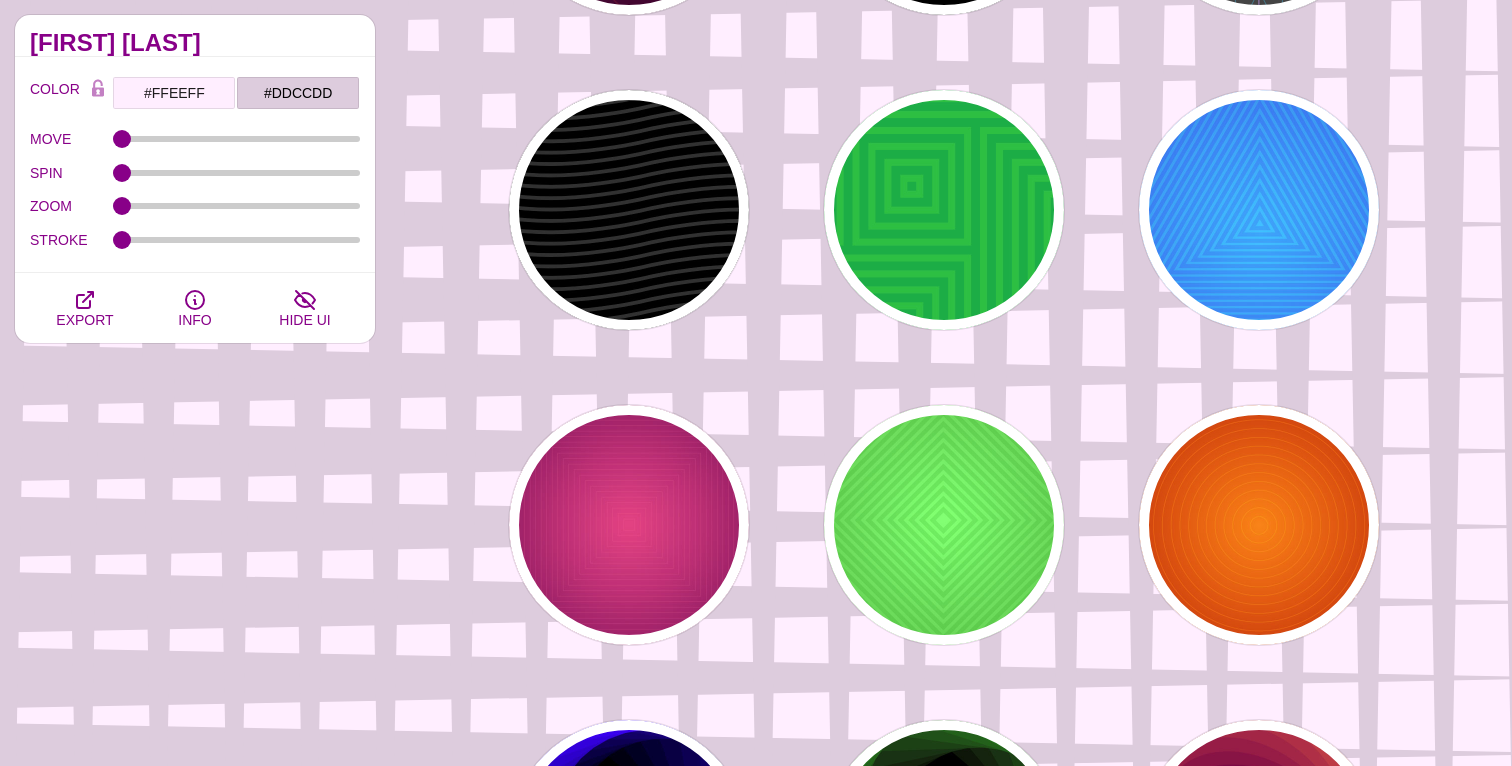 scroll, scrollTop: 1095, scrollLeft: 0, axis: vertical 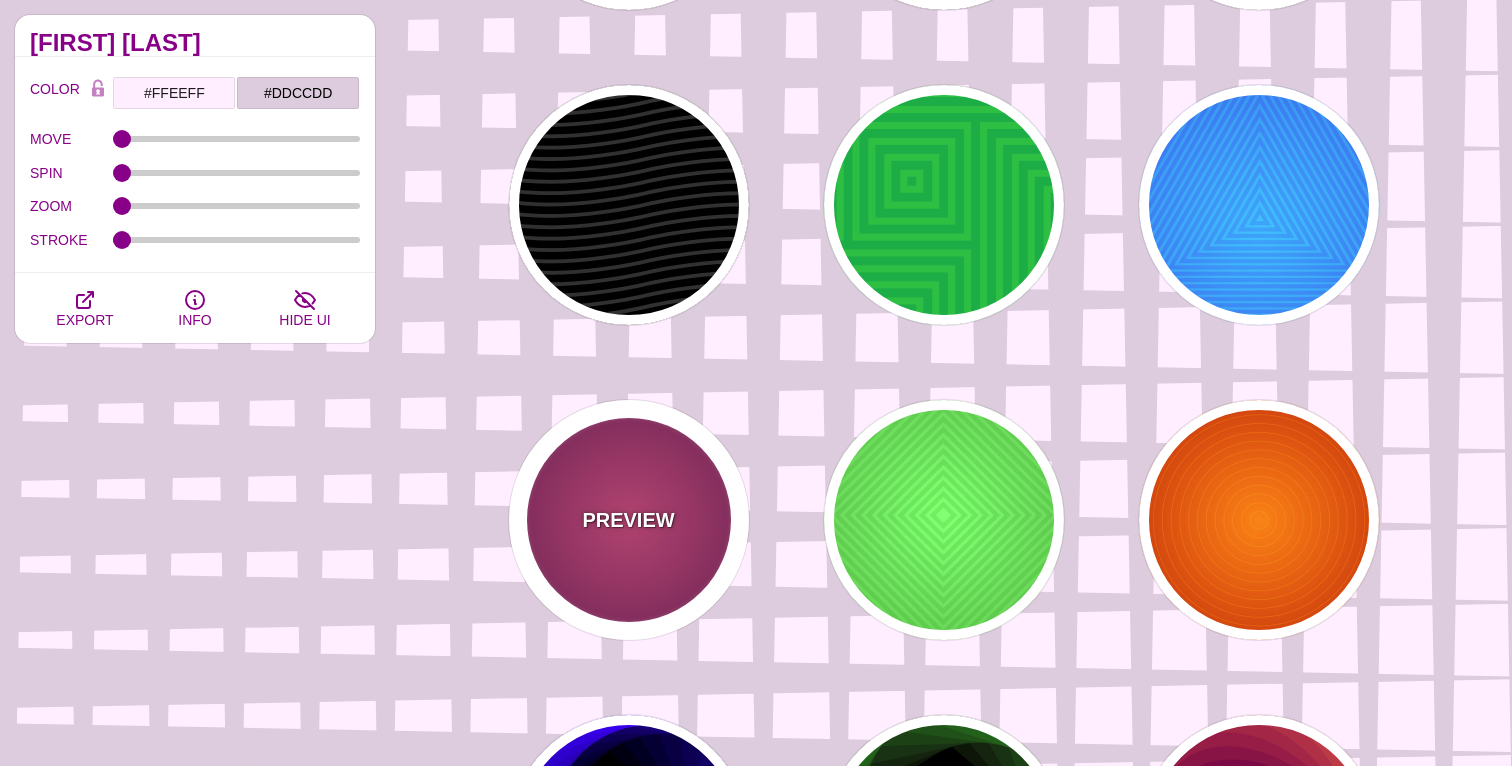 click on "PREVIEW" at bounding box center [628, 520] 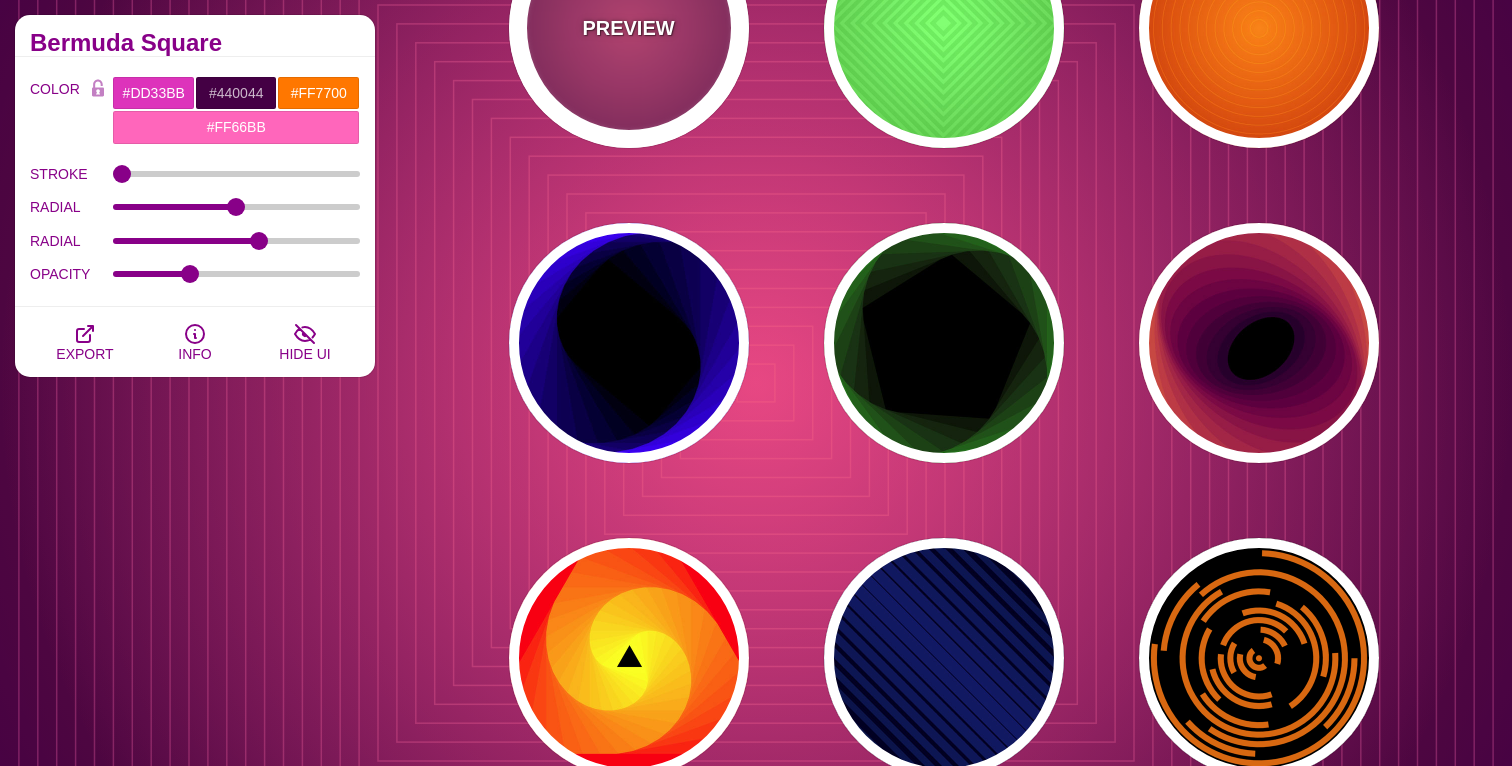 scroll, scrollTop: 1572, scrollLeft: 0, axis: vertical 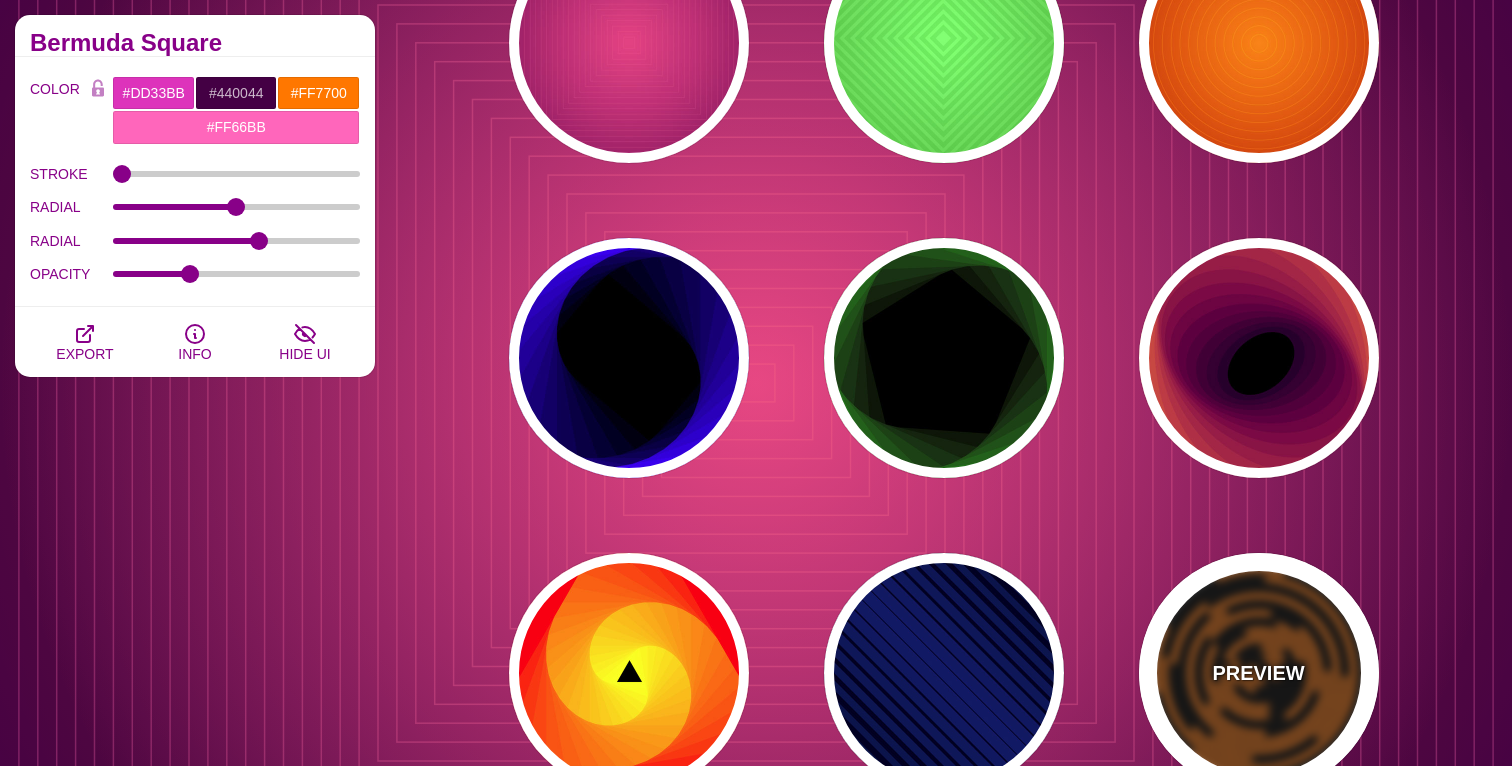 click on "PREVIEW" at bounding box center (1259, 673) 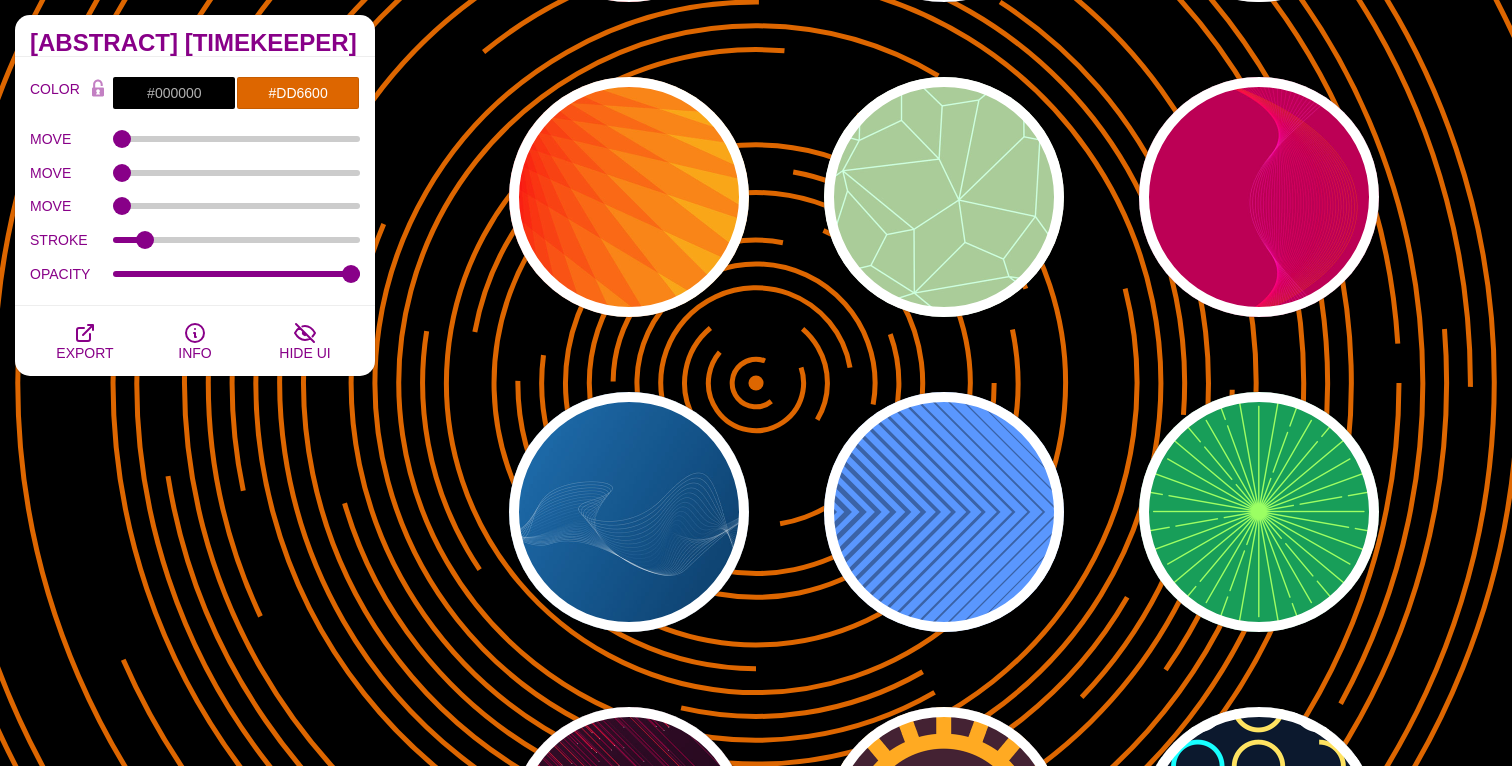 scroll, scrollTop: 2371, scrollLeft: 0, axis: vertical 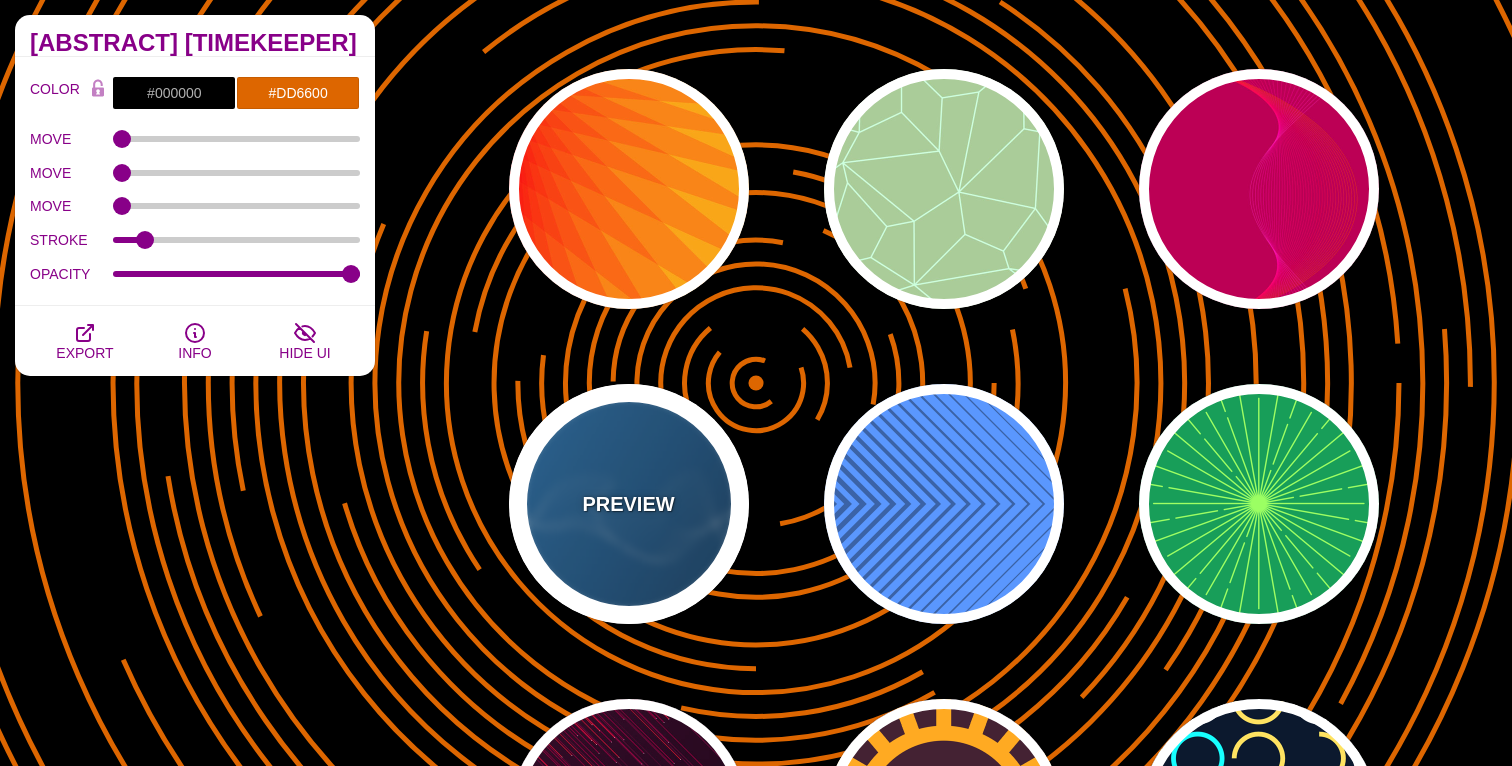 click on "PREVIEW" at bounding box center (629, 504) 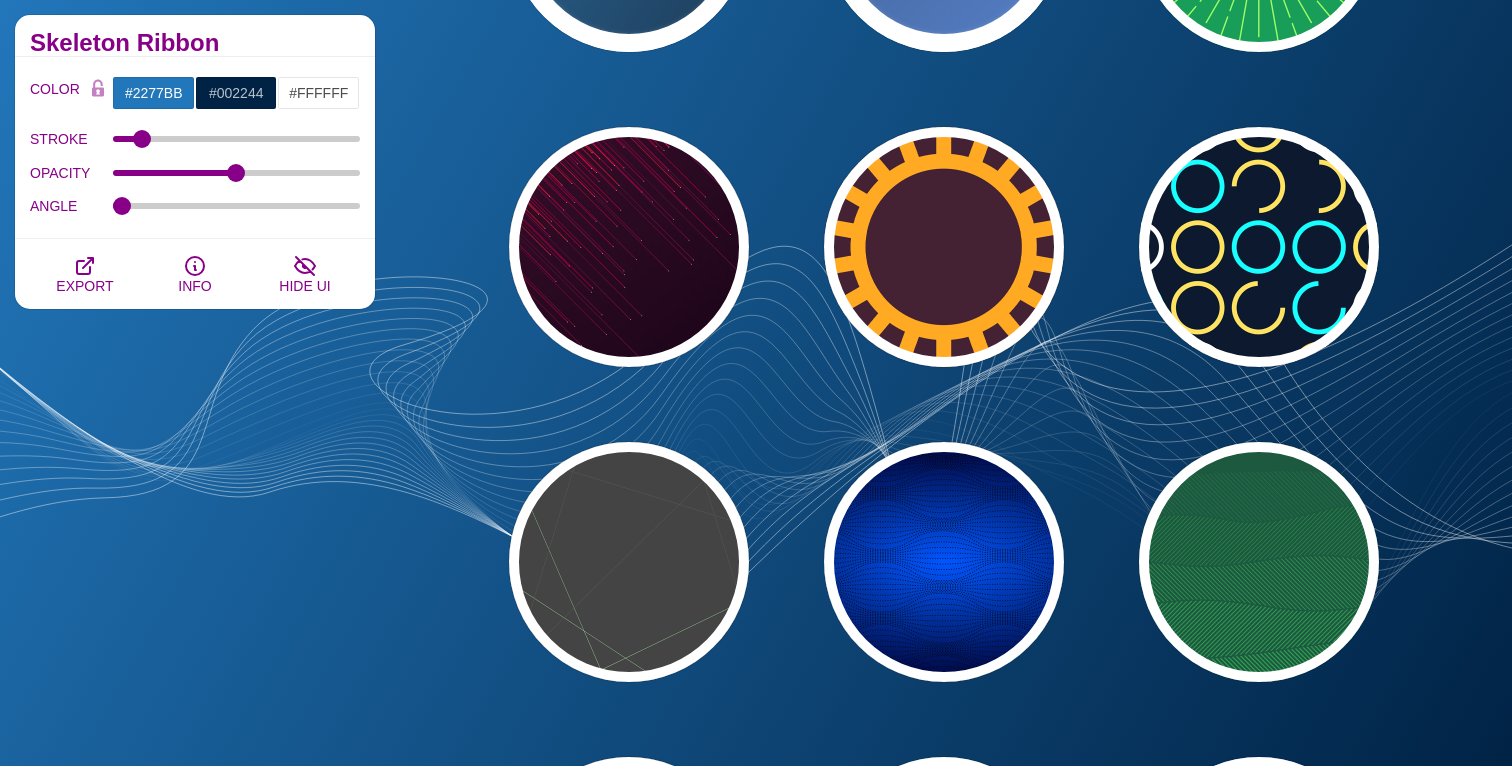 scroll, scrollTop: 2955, scrollLeft: 0, axis: vertical 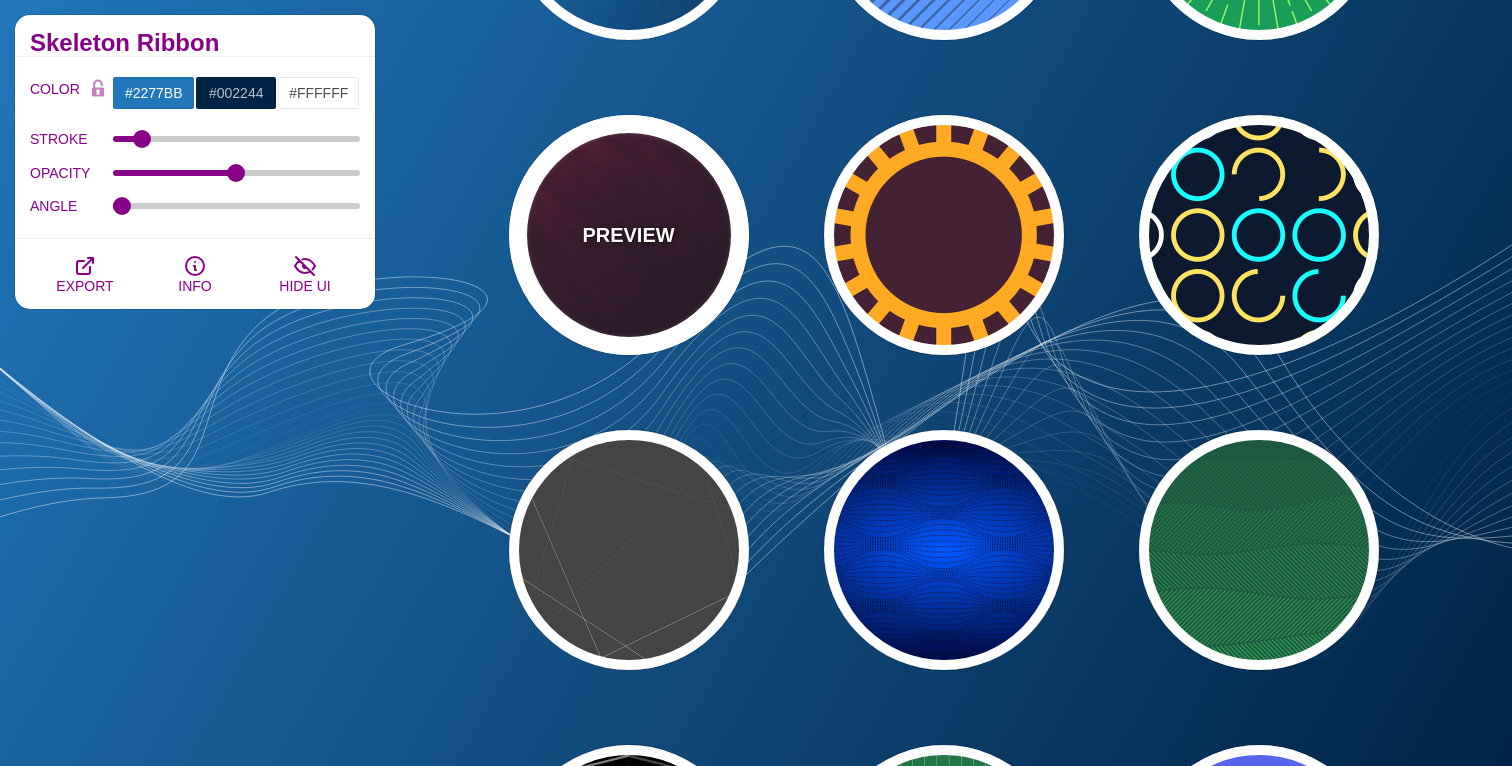 click on "PREVIEW" at bounding box center [628, 235] 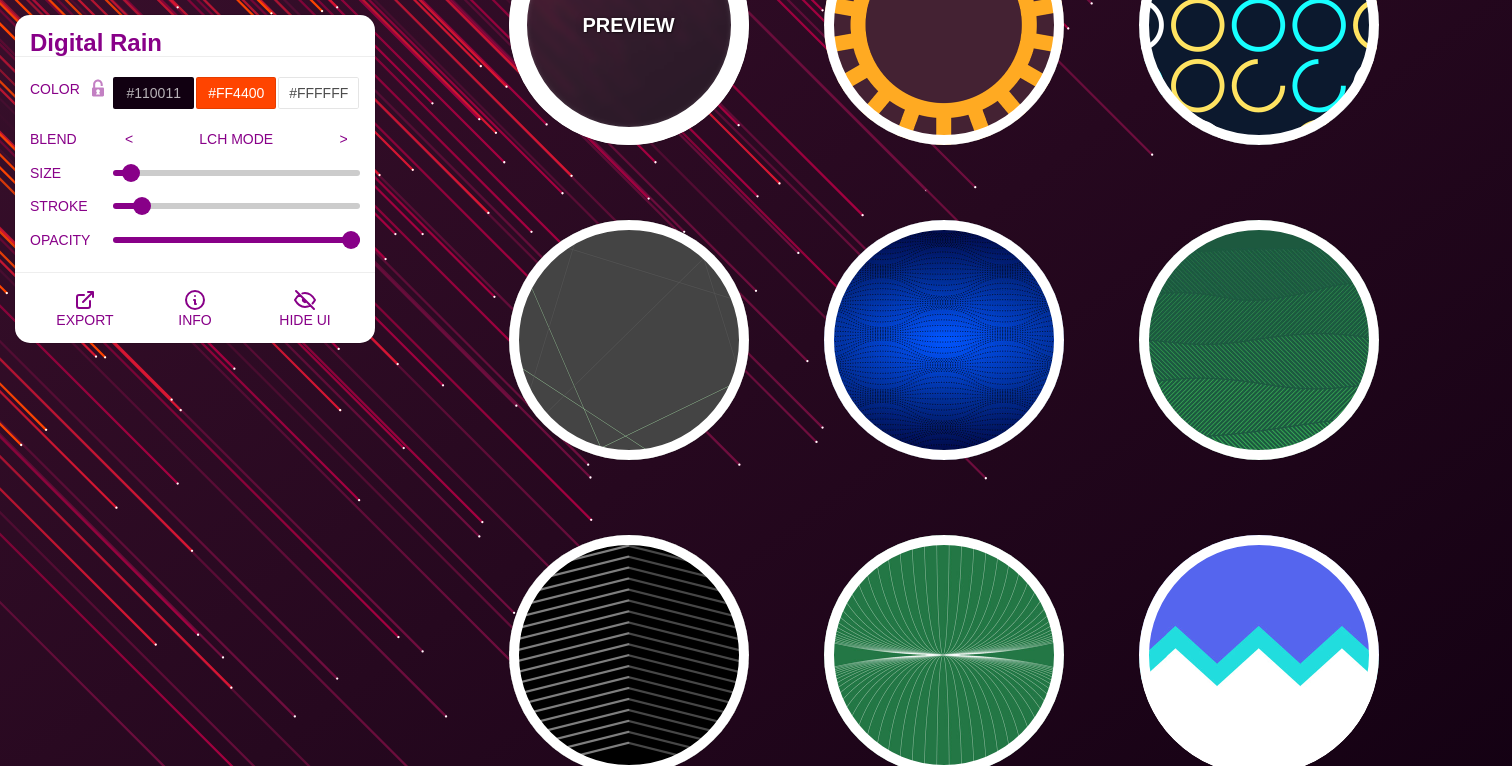 scroll, scrollTop: 3195, scrollLeft: 0, axis: vertical 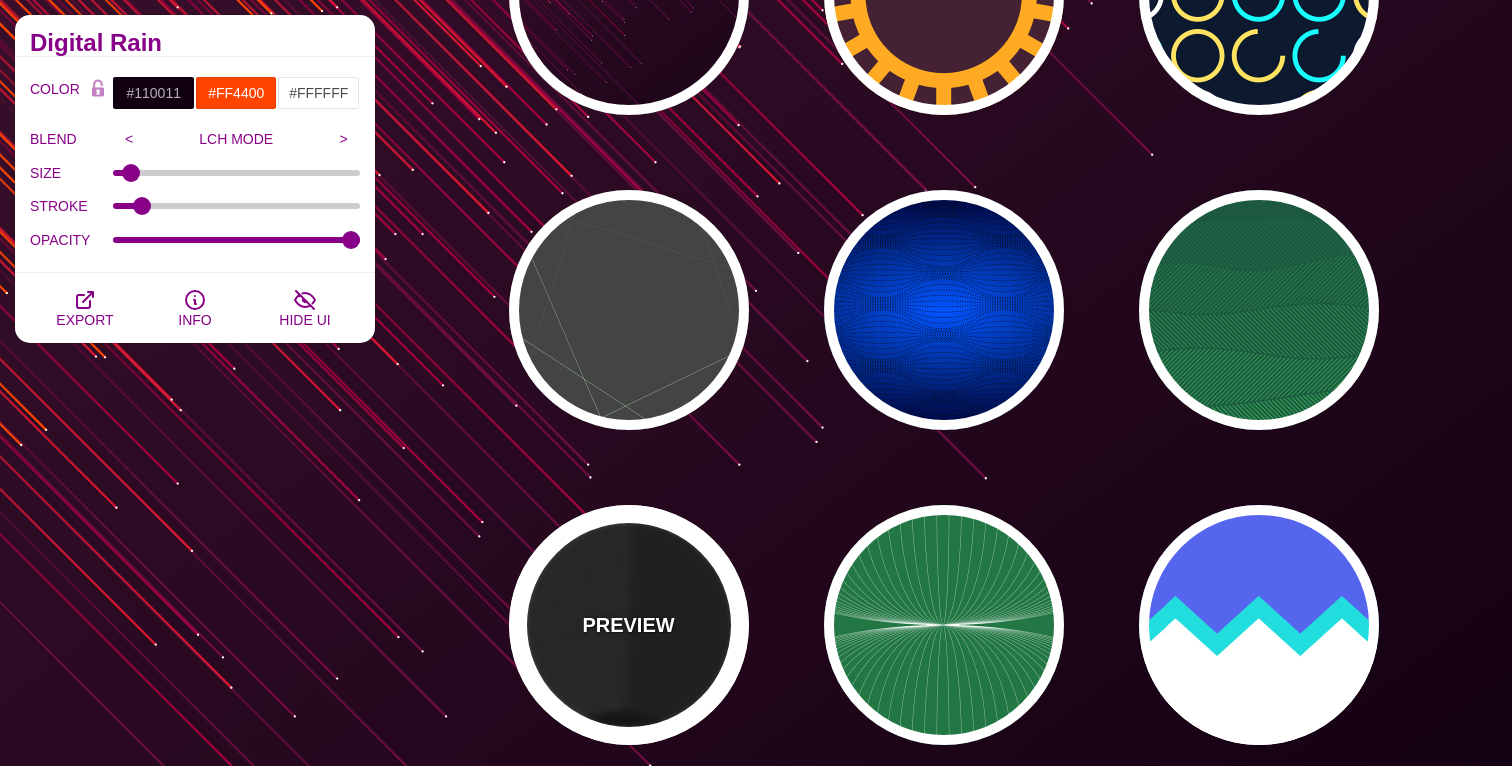 click on "PREVIEW" at bounding box center (628, 625) 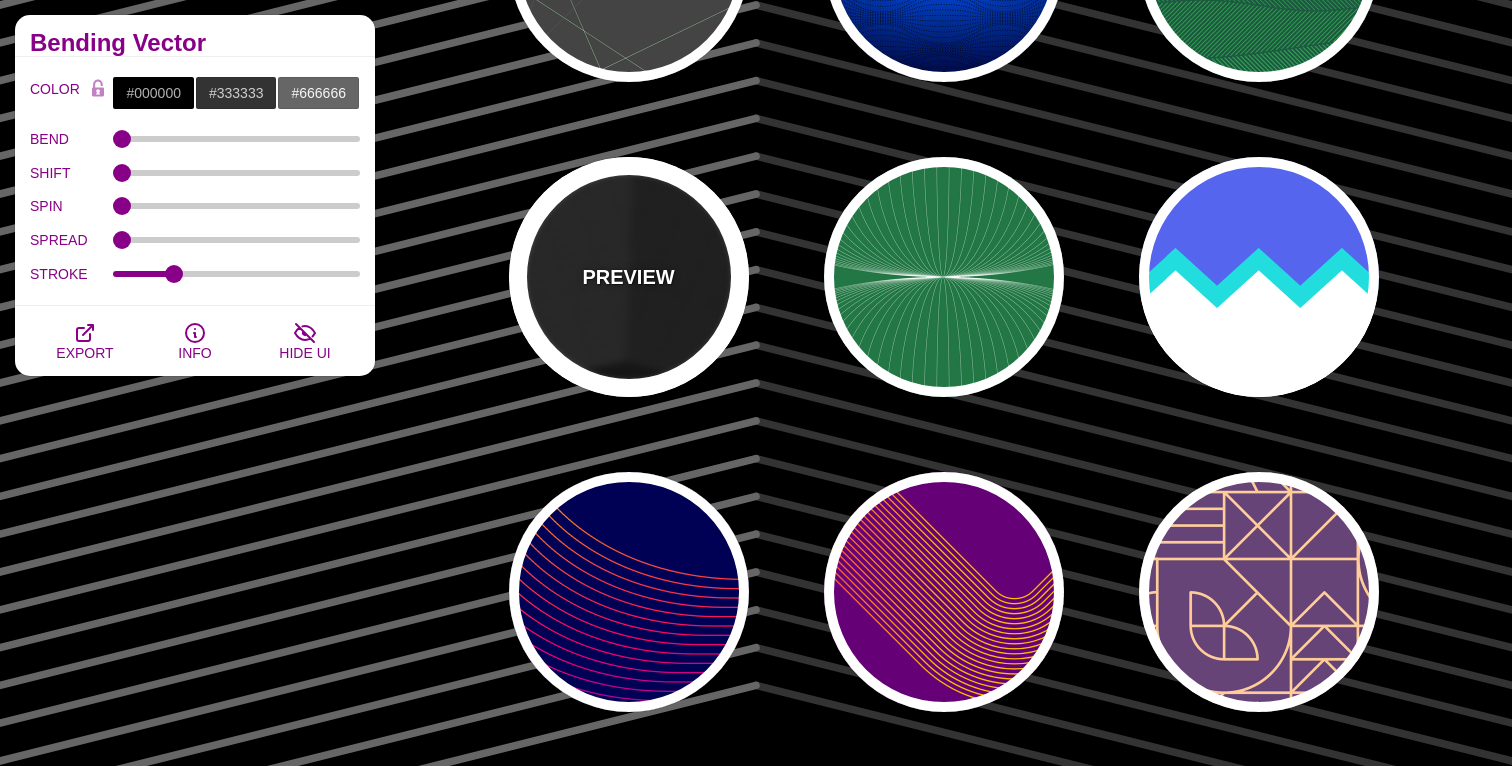 scroll, scrollTop: 3570, scrollLeft: 0, axis: vertical 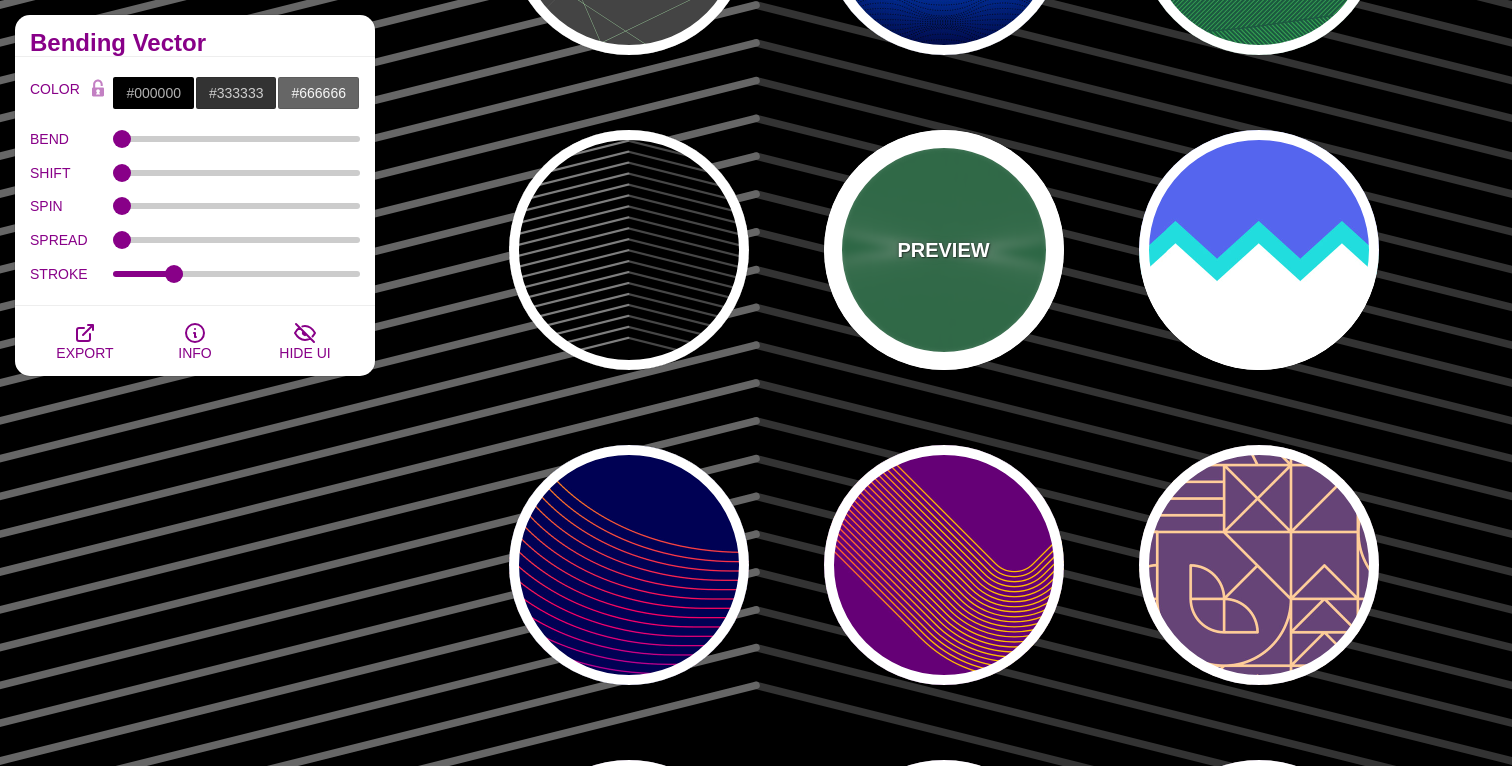 click on "PREVIEW" at bounding box center [944, 250] 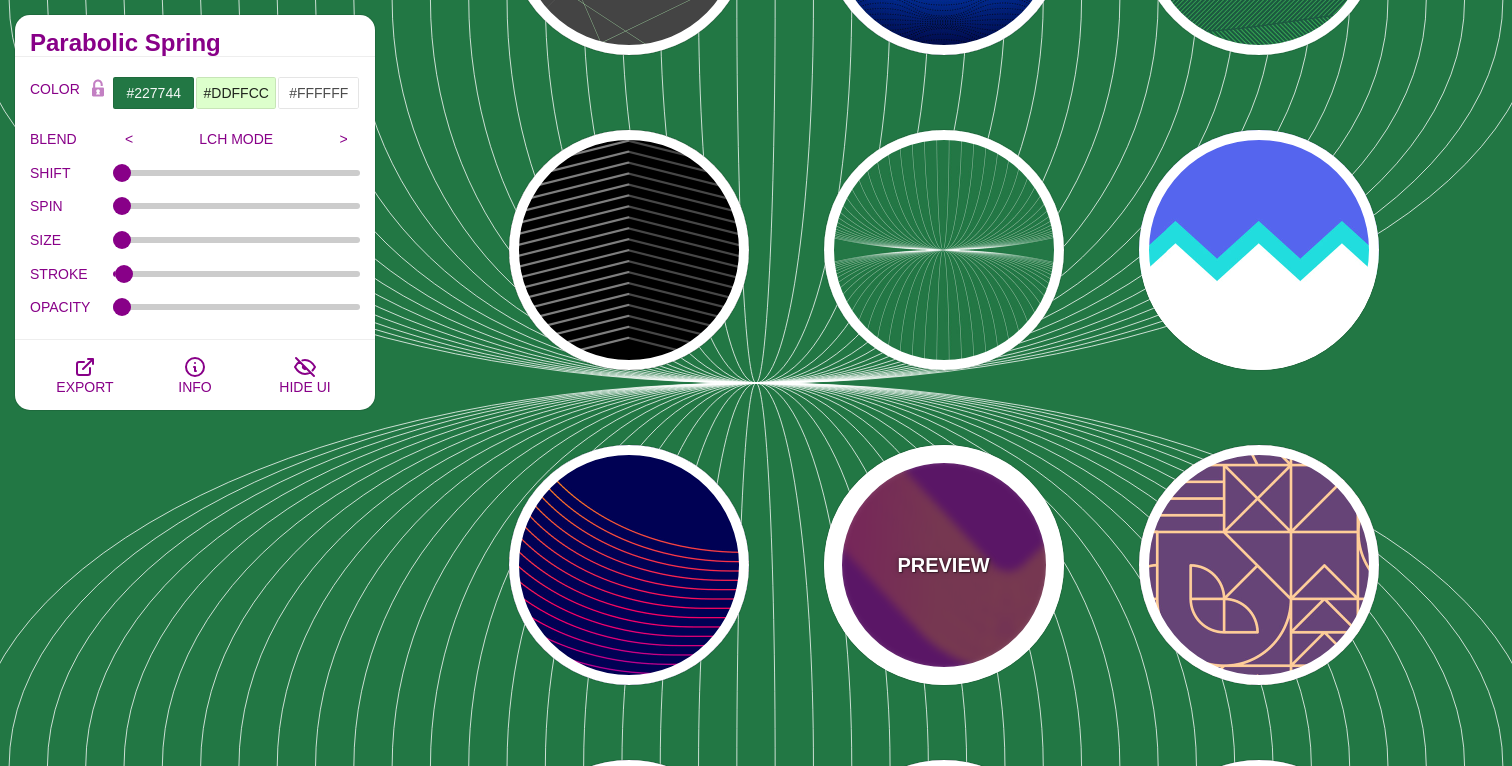 click on "PREVIEW" at bounding box center [944, 565] 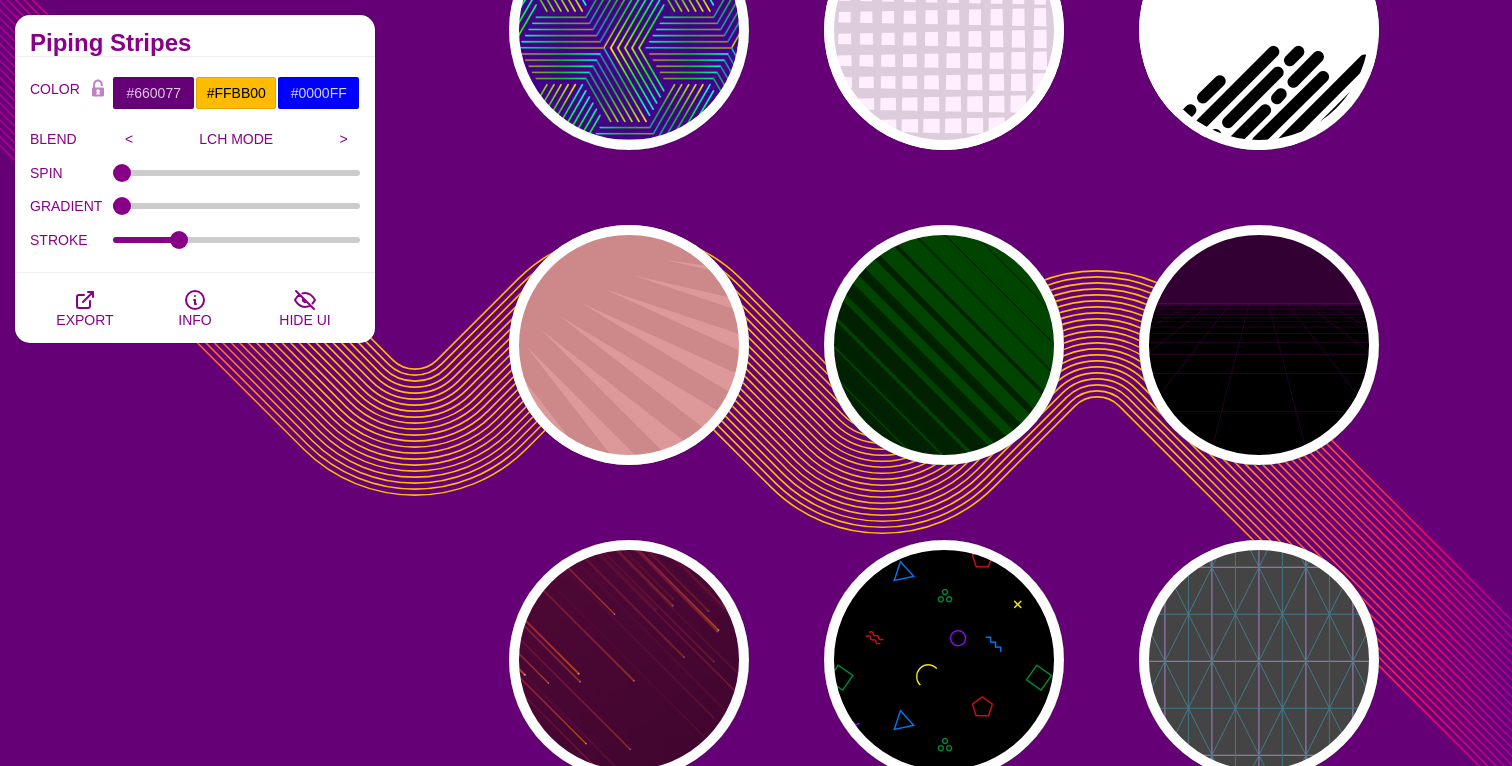 scroll, scrollTop: 0, scrollLeft: 0, axis: both 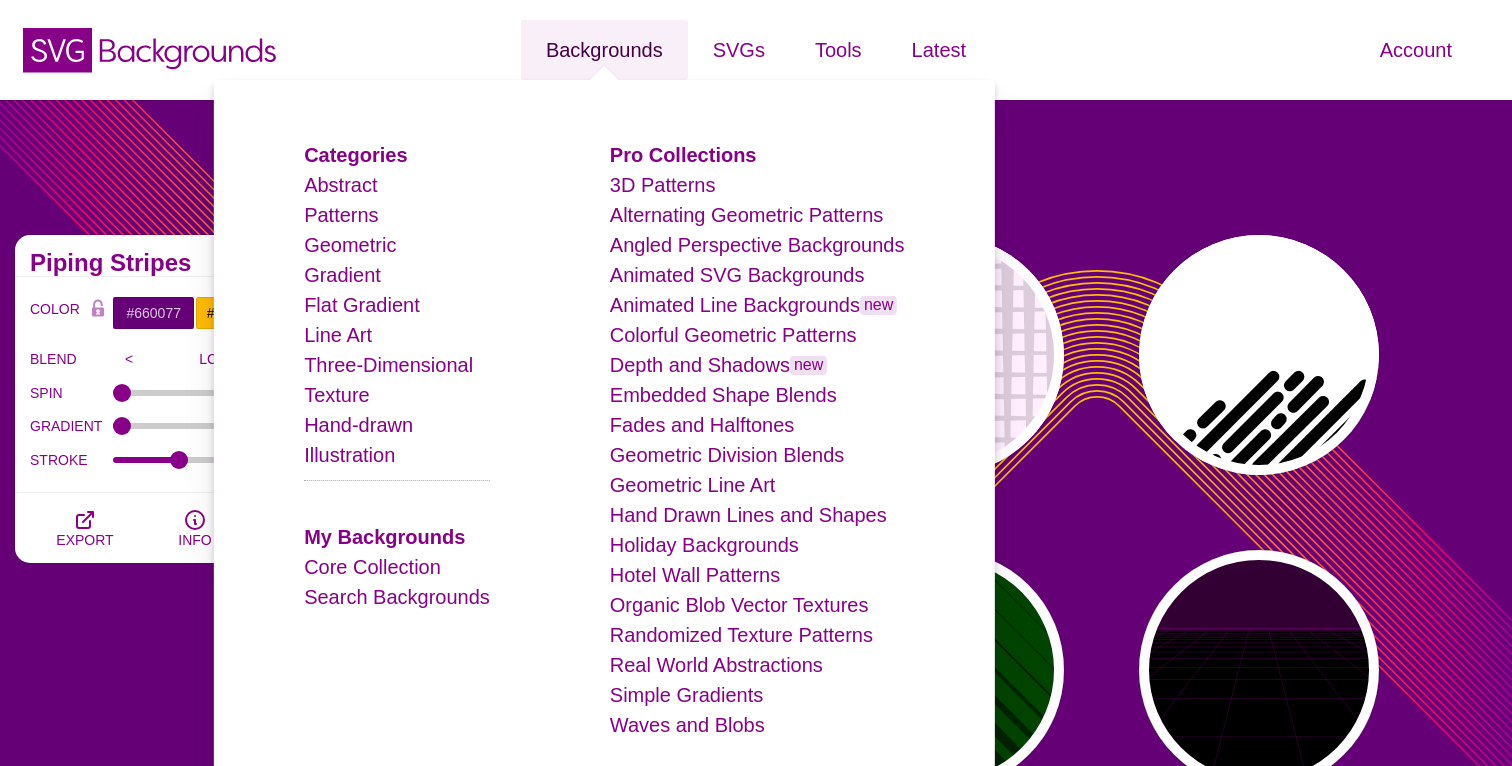 click on "Backgrounds" at bounding box center (604, 50) 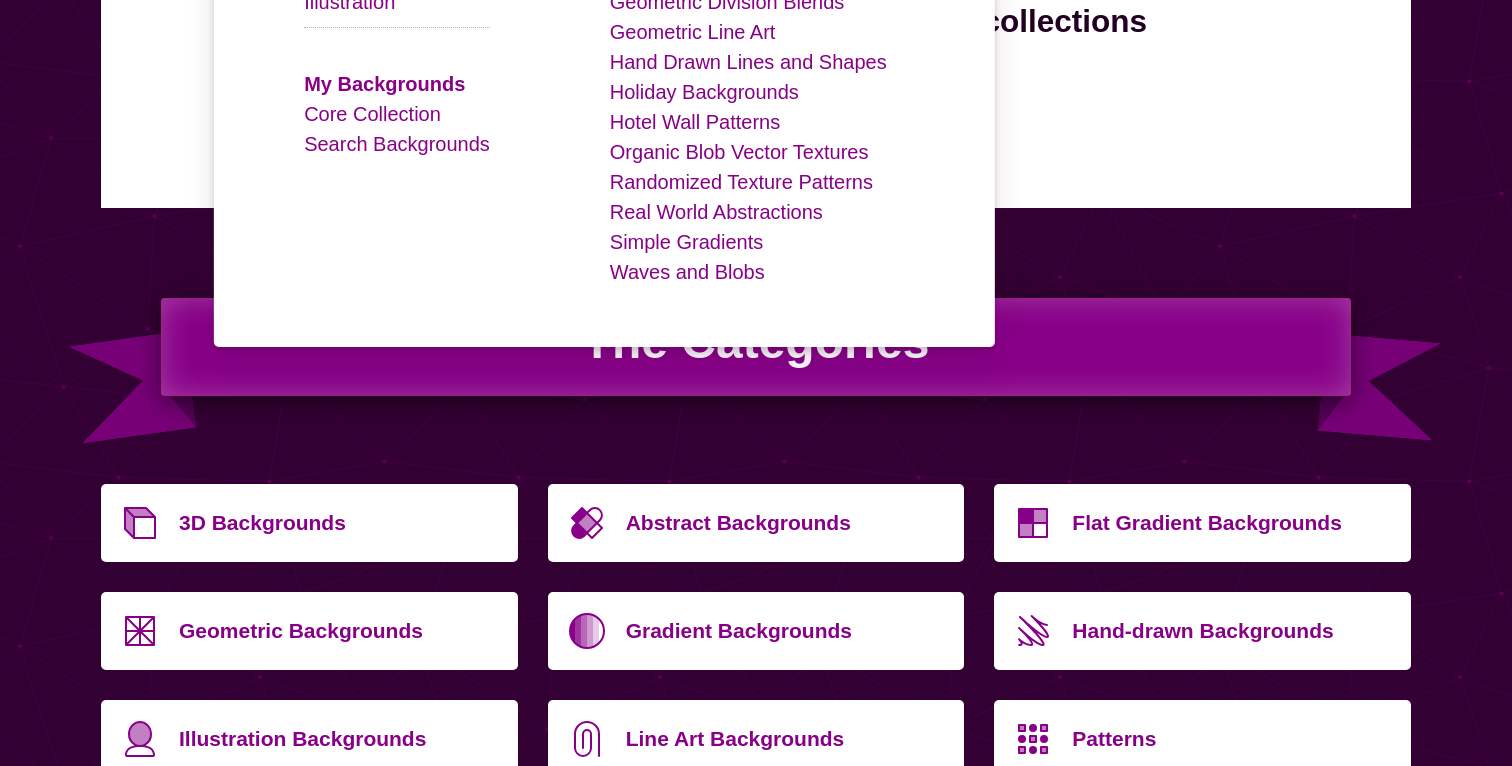 scroll, scrollTop: 774, scrollLeft: 0, axis: vertical 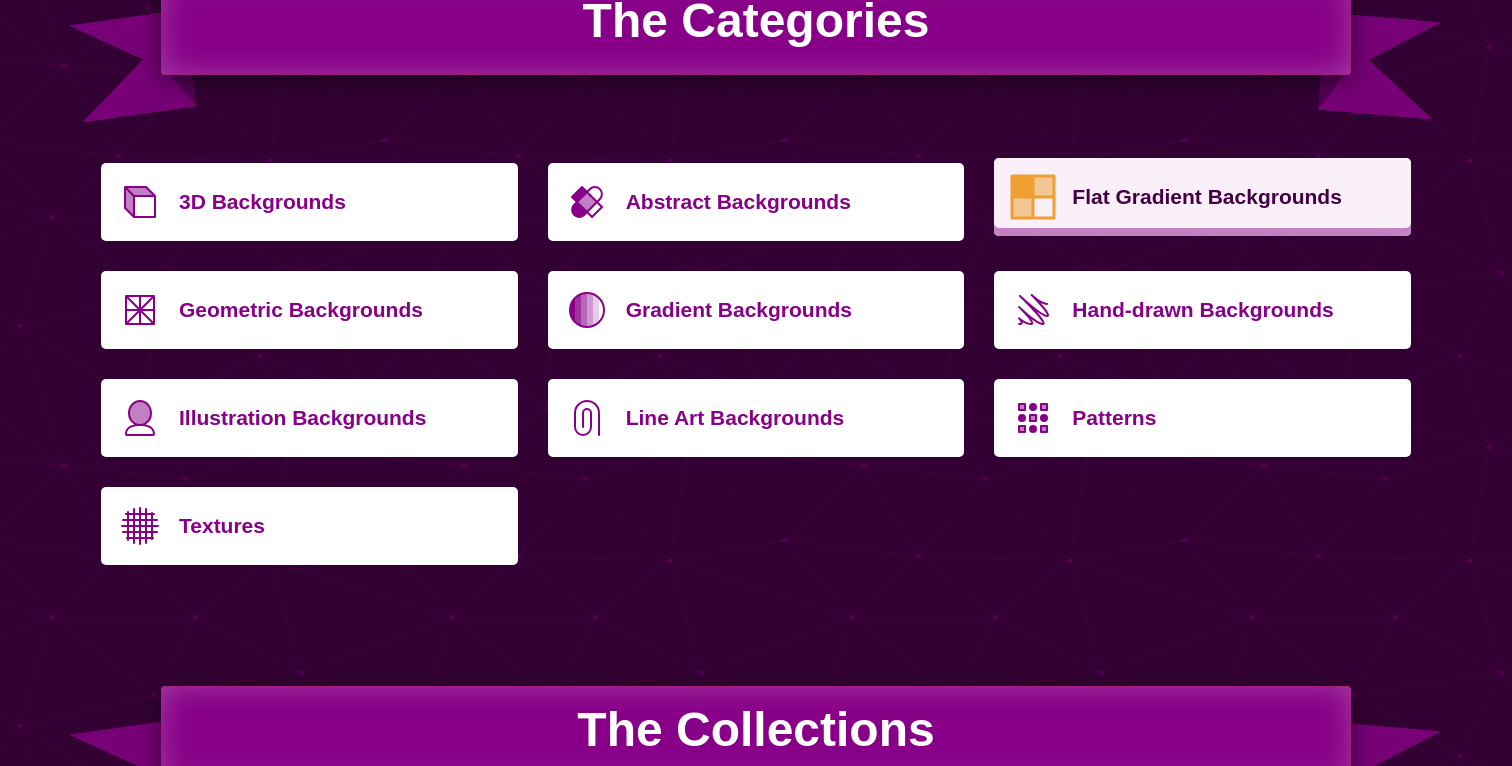 click on "Flat Gradient Backgrounds" at bounding box center [1234, 197] 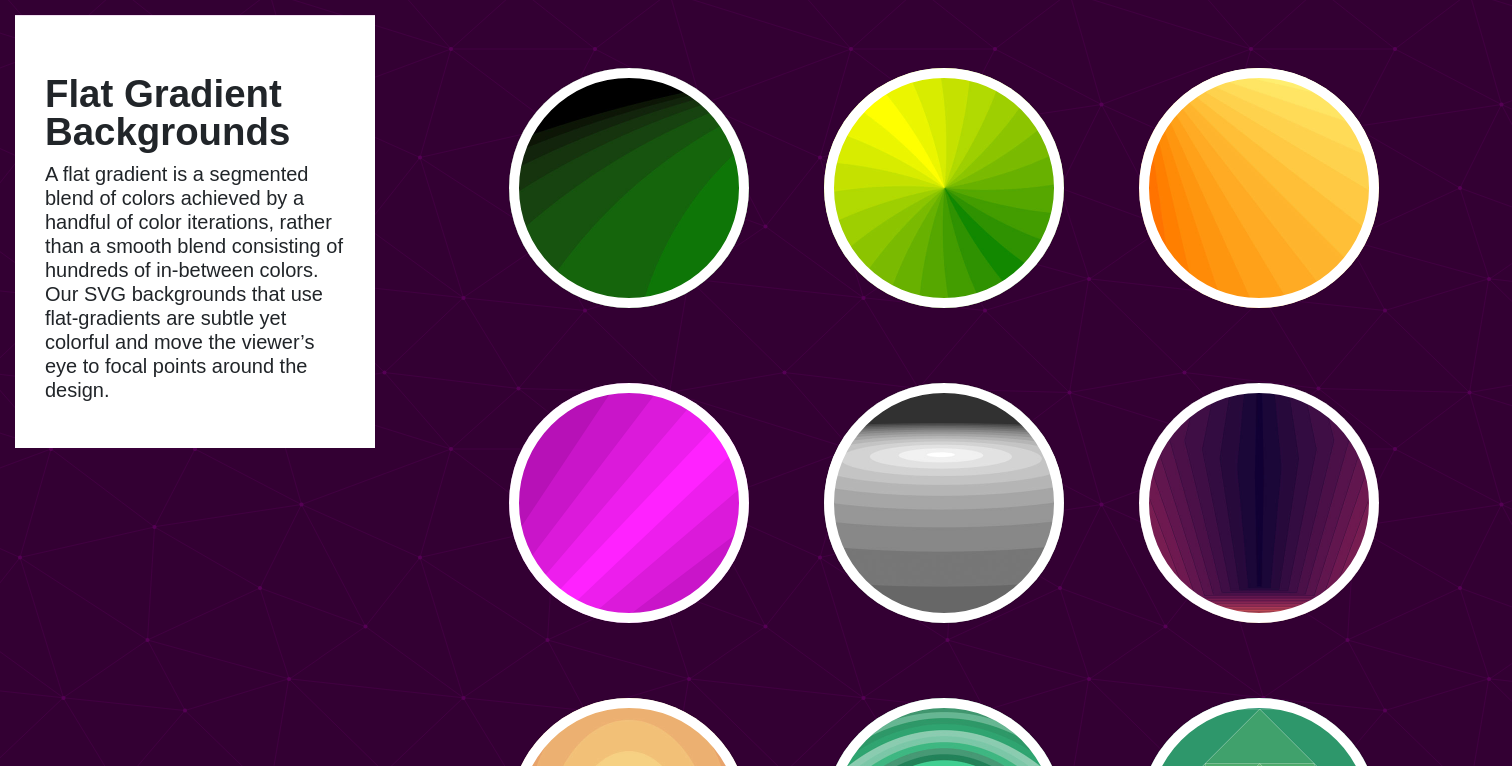 scroll, scrollTop: 1835, scrollLeft: 0, axis: vertical 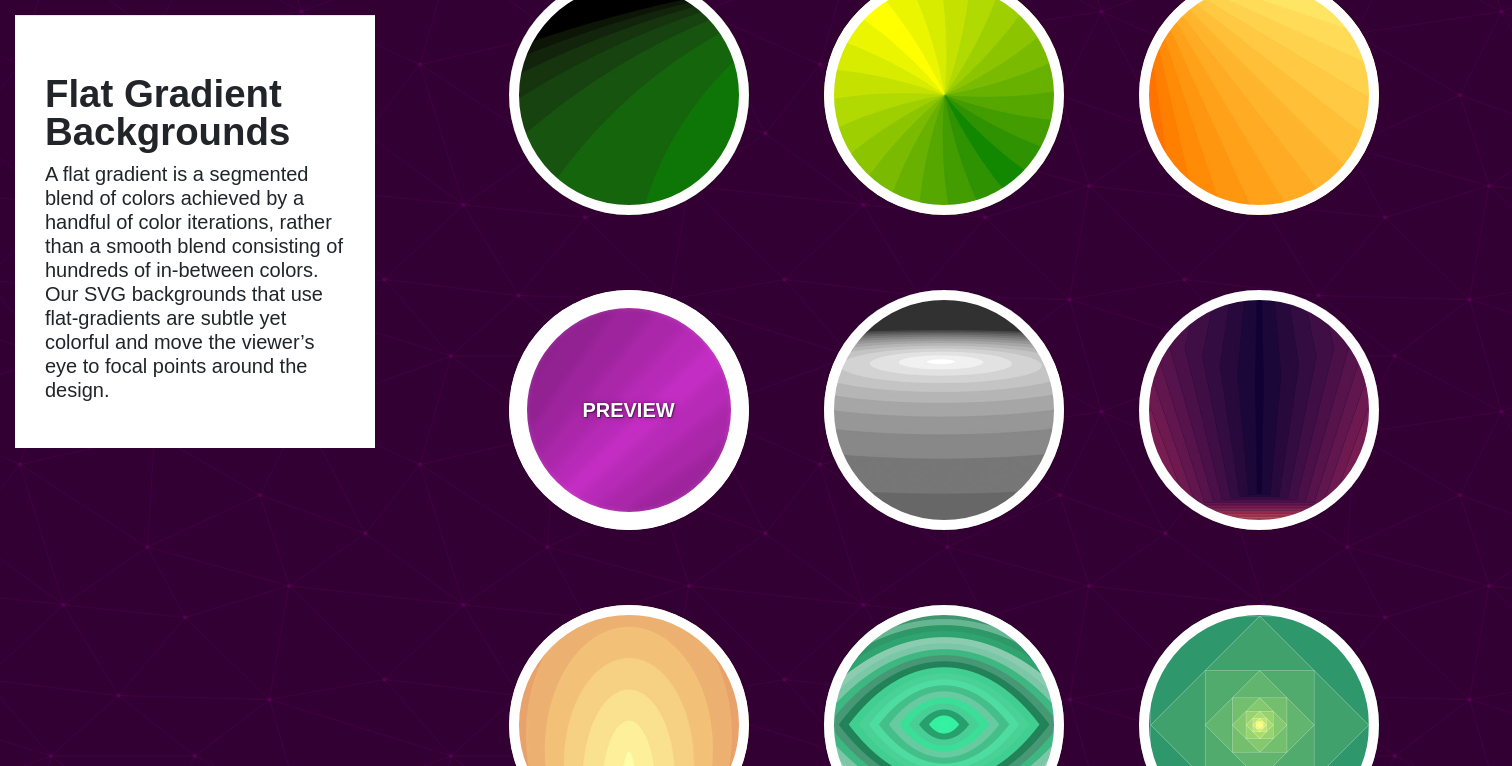 click on "PREVIEW" at bounding box center [628, 410] 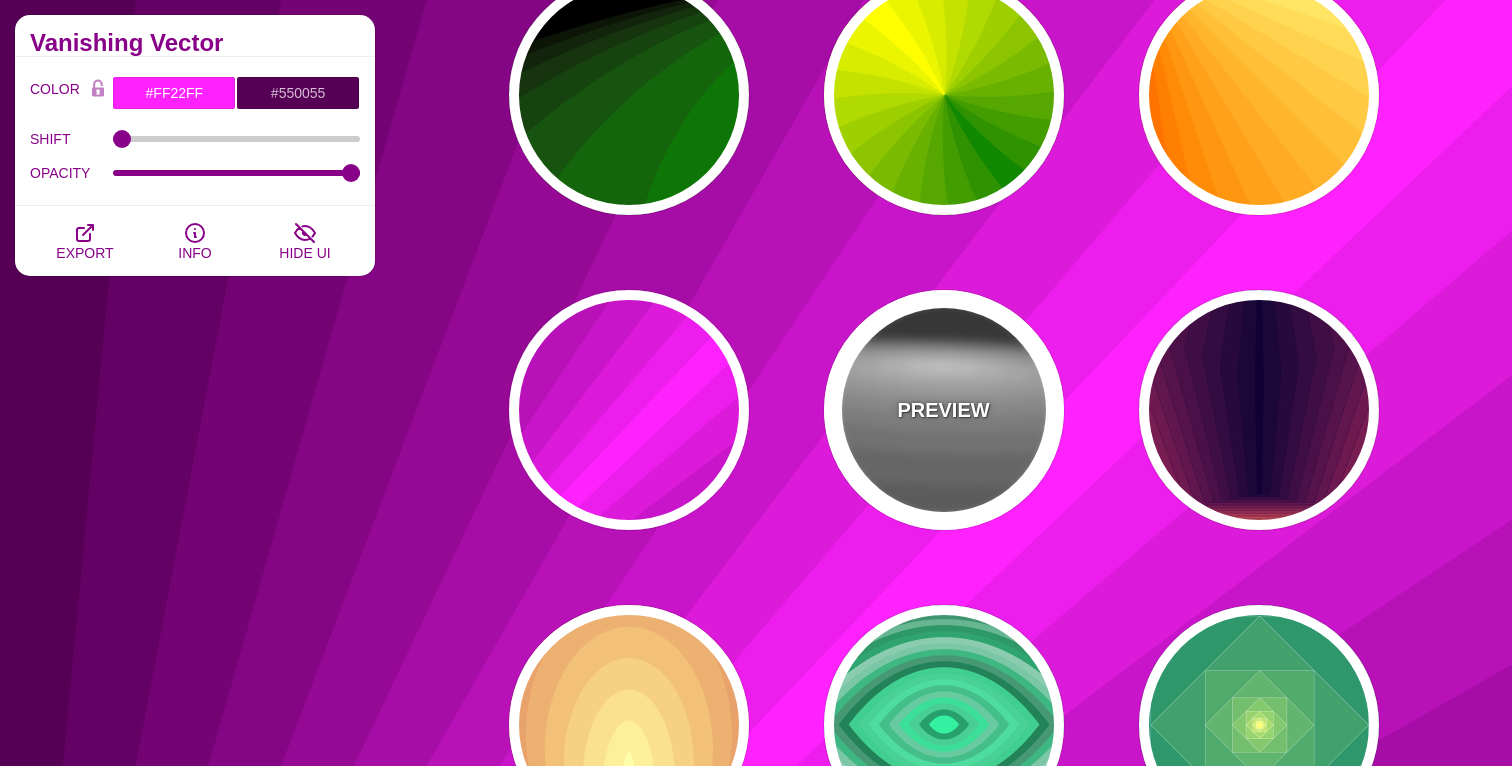 click on "PREVIEW" at bounding box center (943, 410) 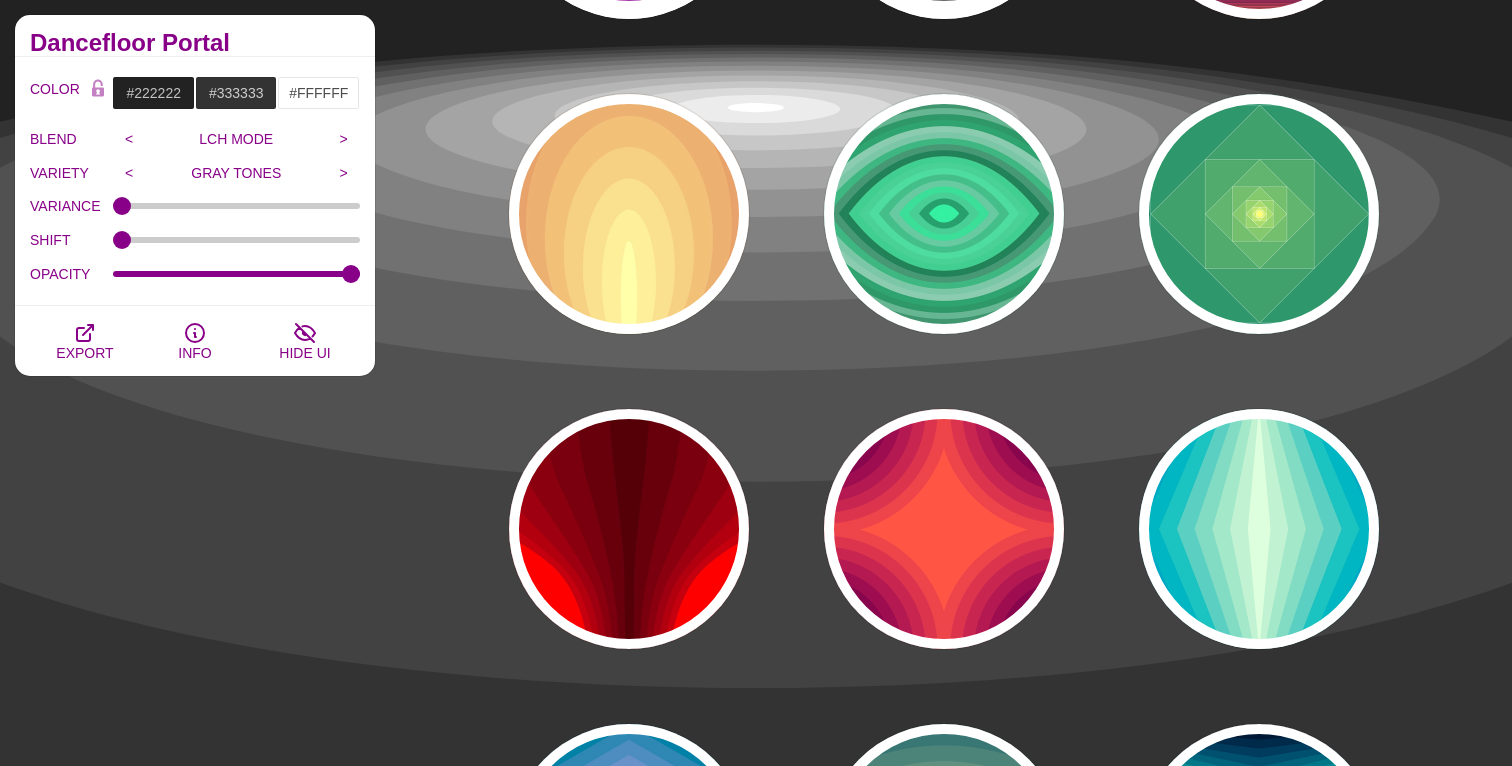 scroll, scrollTop: 2390, scrollLeft: 0, axis: vertical 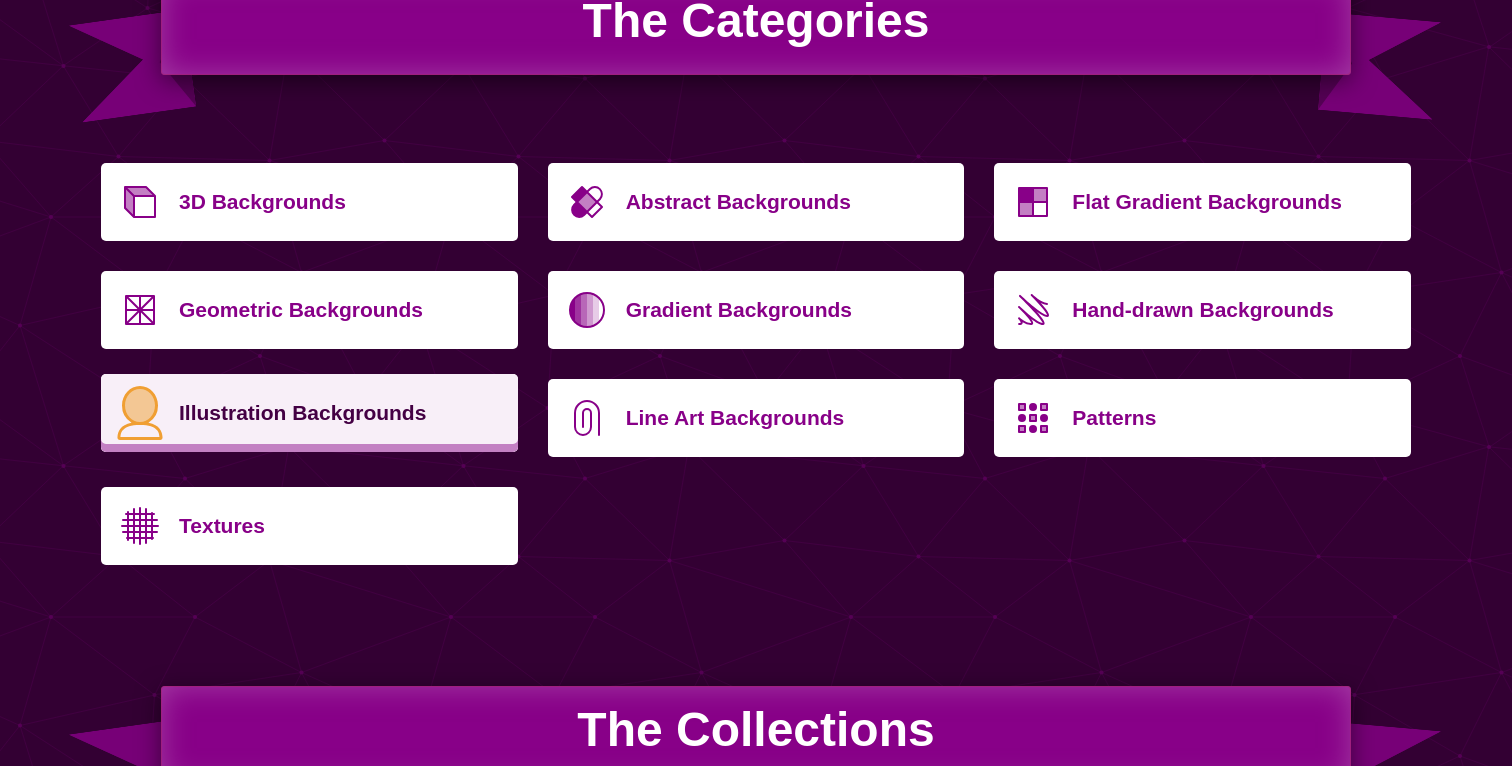 click on "Illustration Backgrounds" at bounding box center [341, 413] 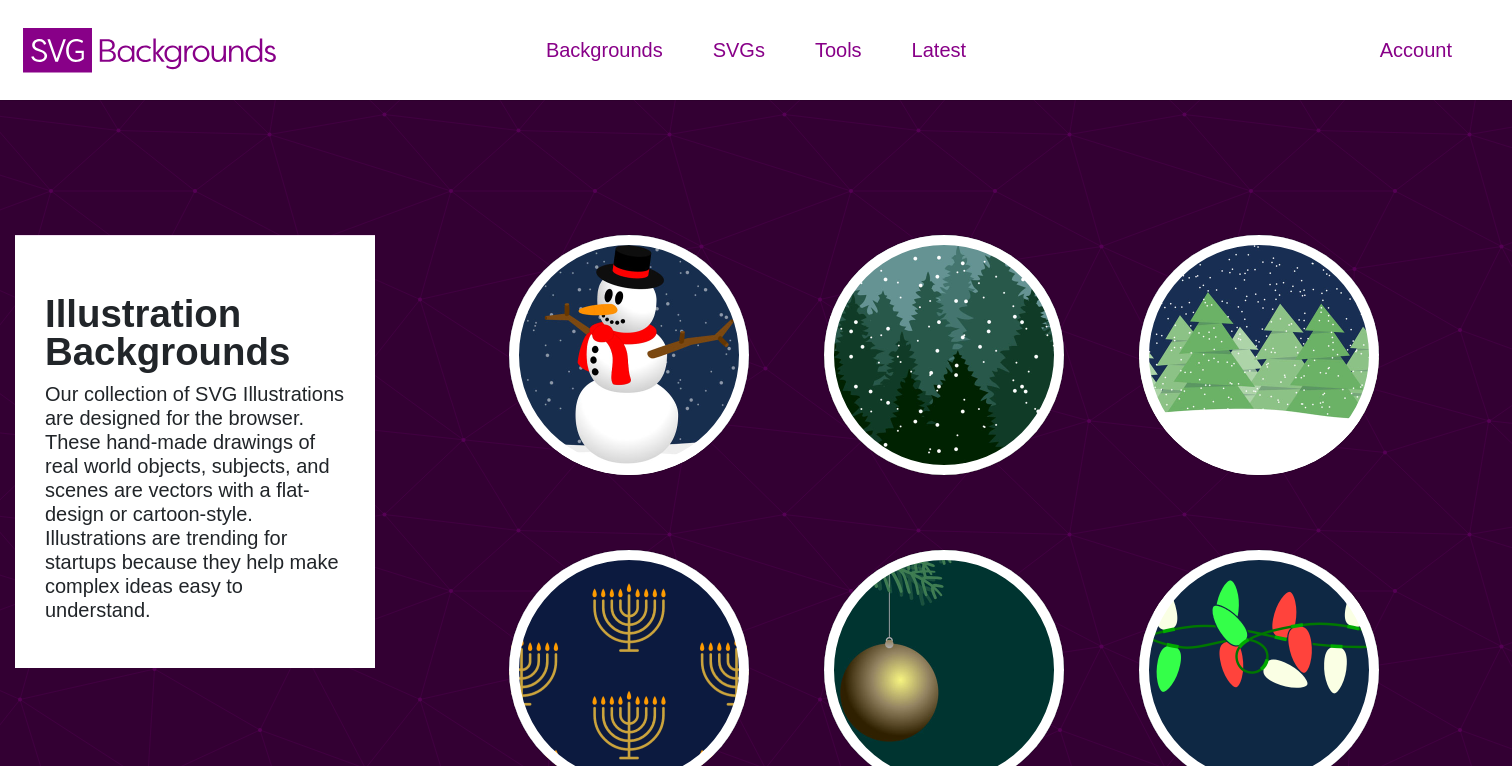 scroll, scrollTop: 0, scrollLeft: 0, axis: both 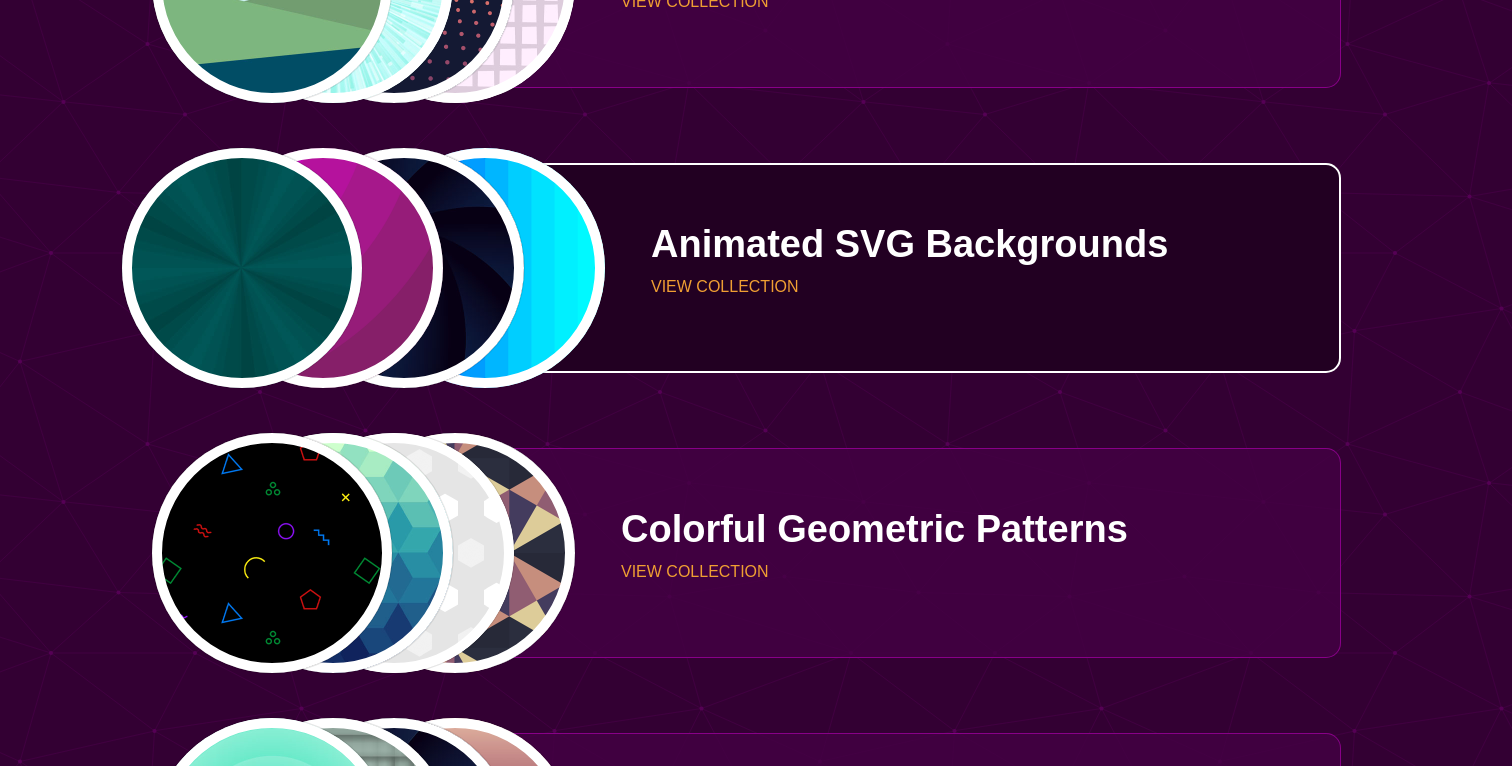 click on "Animated SVG Backgrounds VIEW COLLECTION" at bounding box center (958, 268) 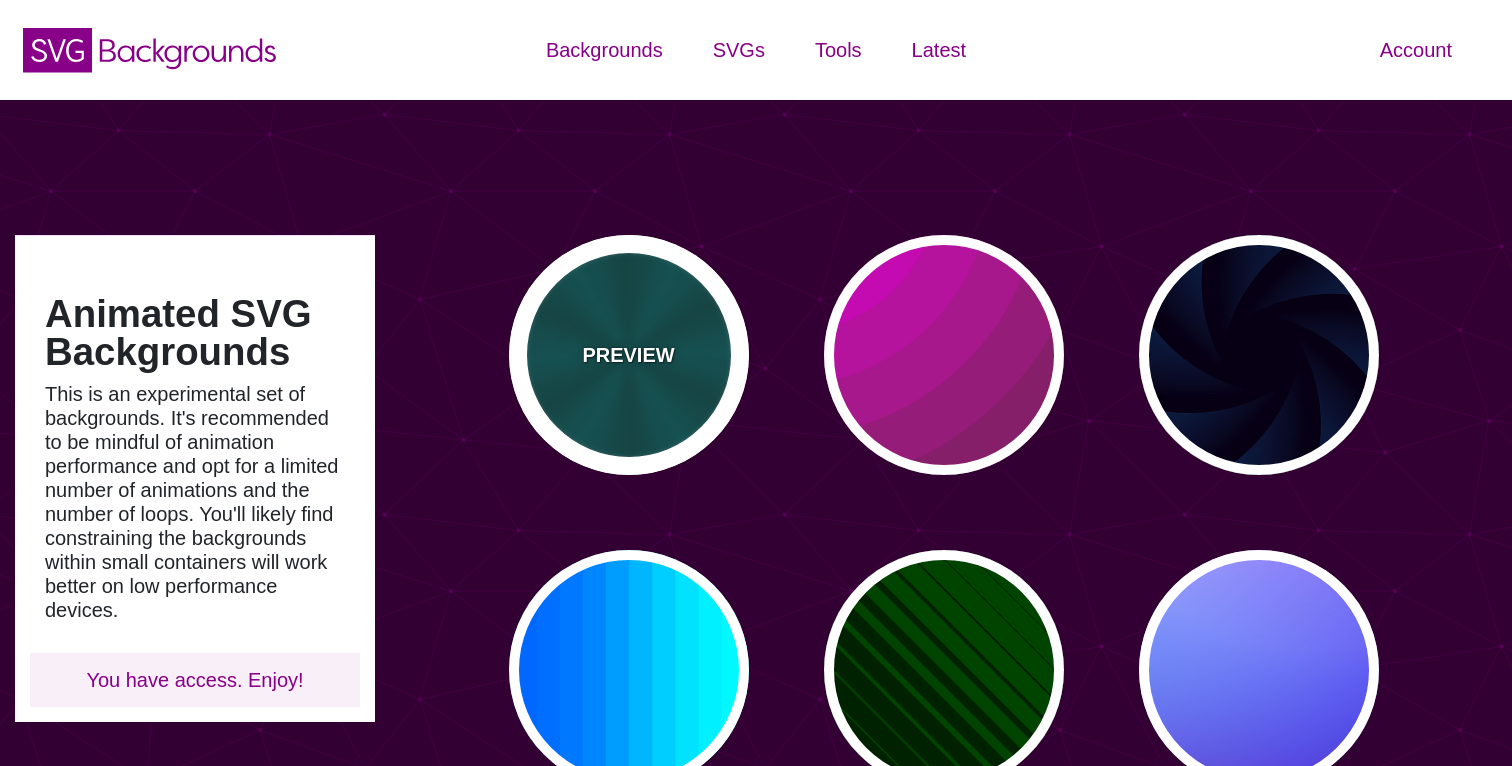scroll, scrollTop: 0, scrollLeft: 0, axis: both 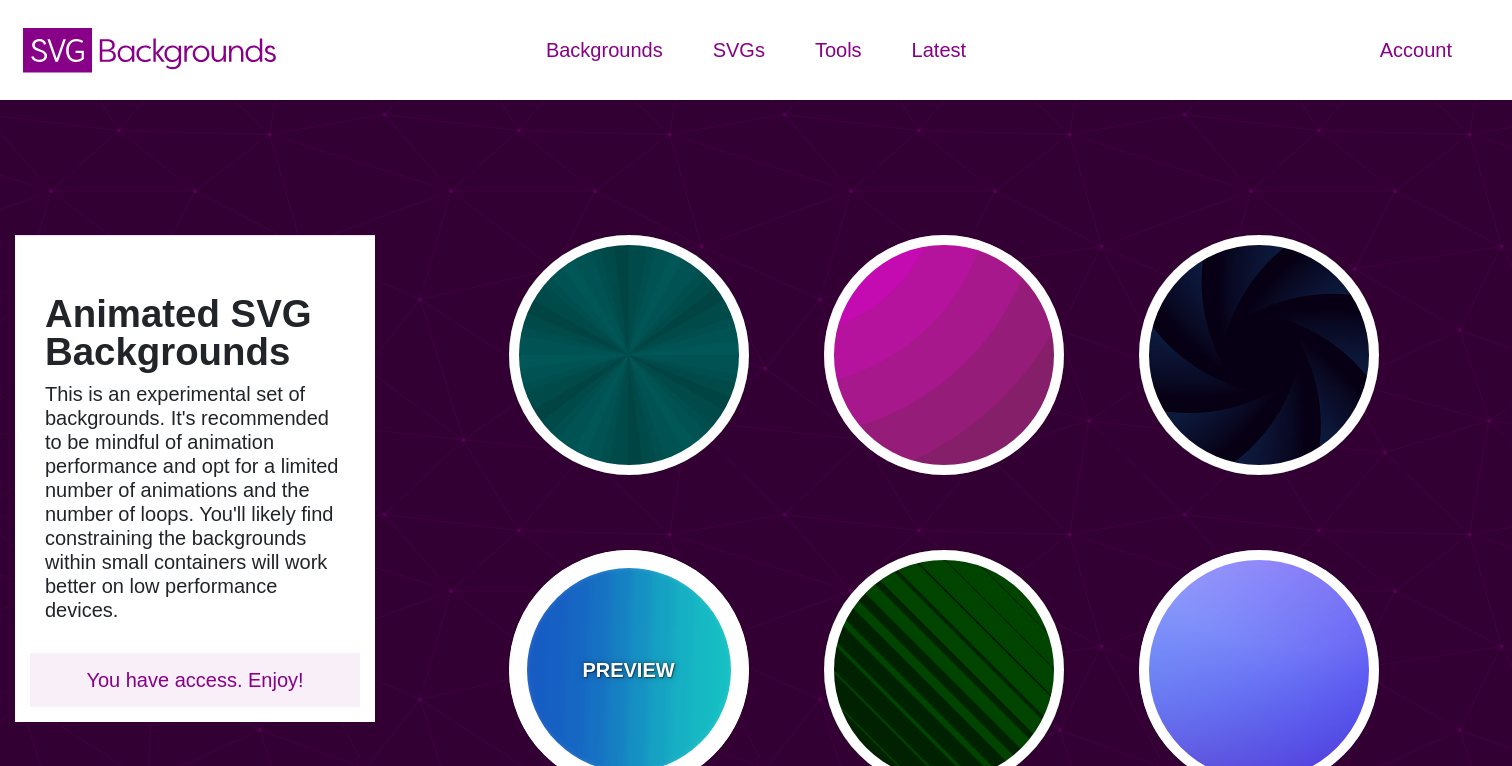 click on "PREVIEW" at bounding box center [628, 670] 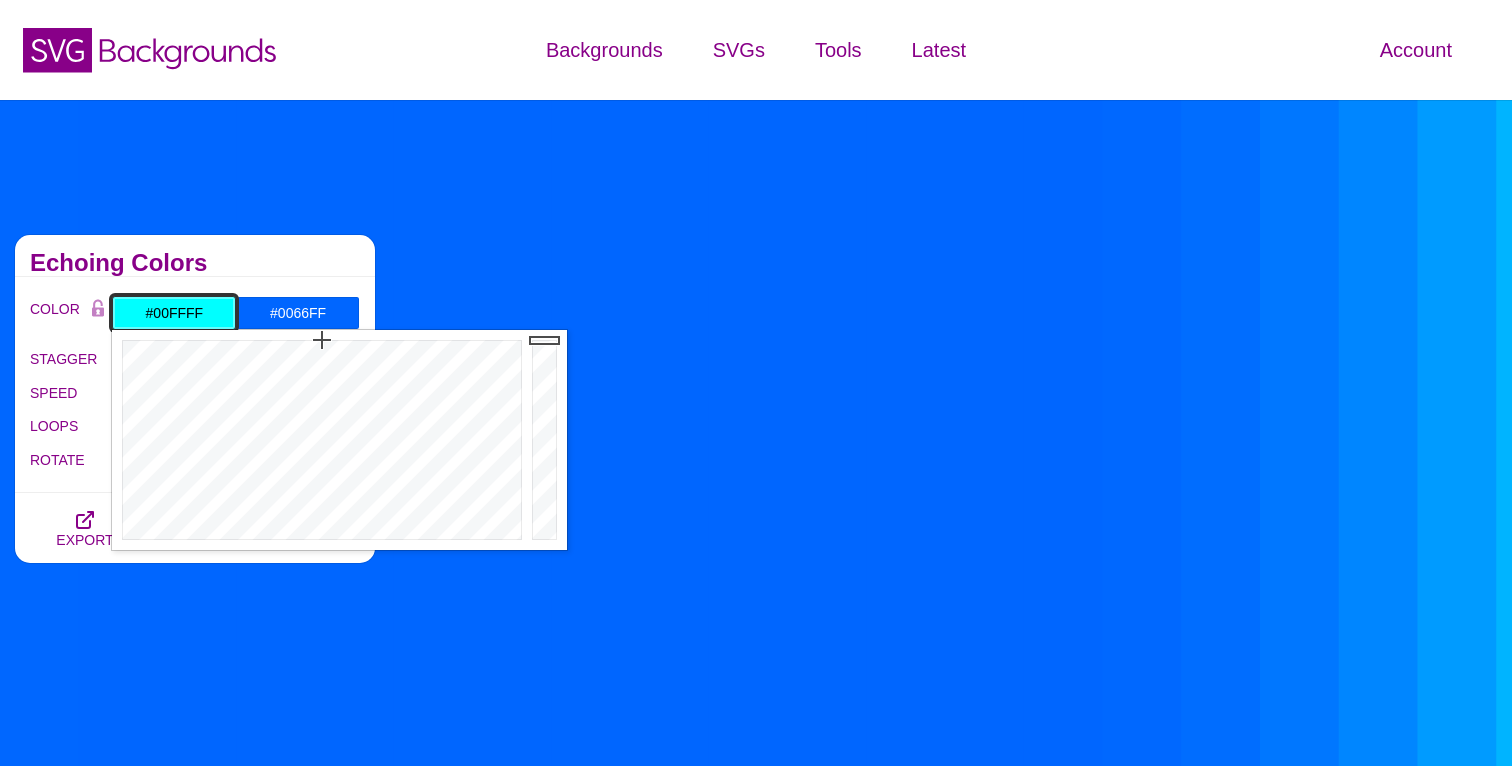 click on "#00FFFF" at bounding box center [174, 313] 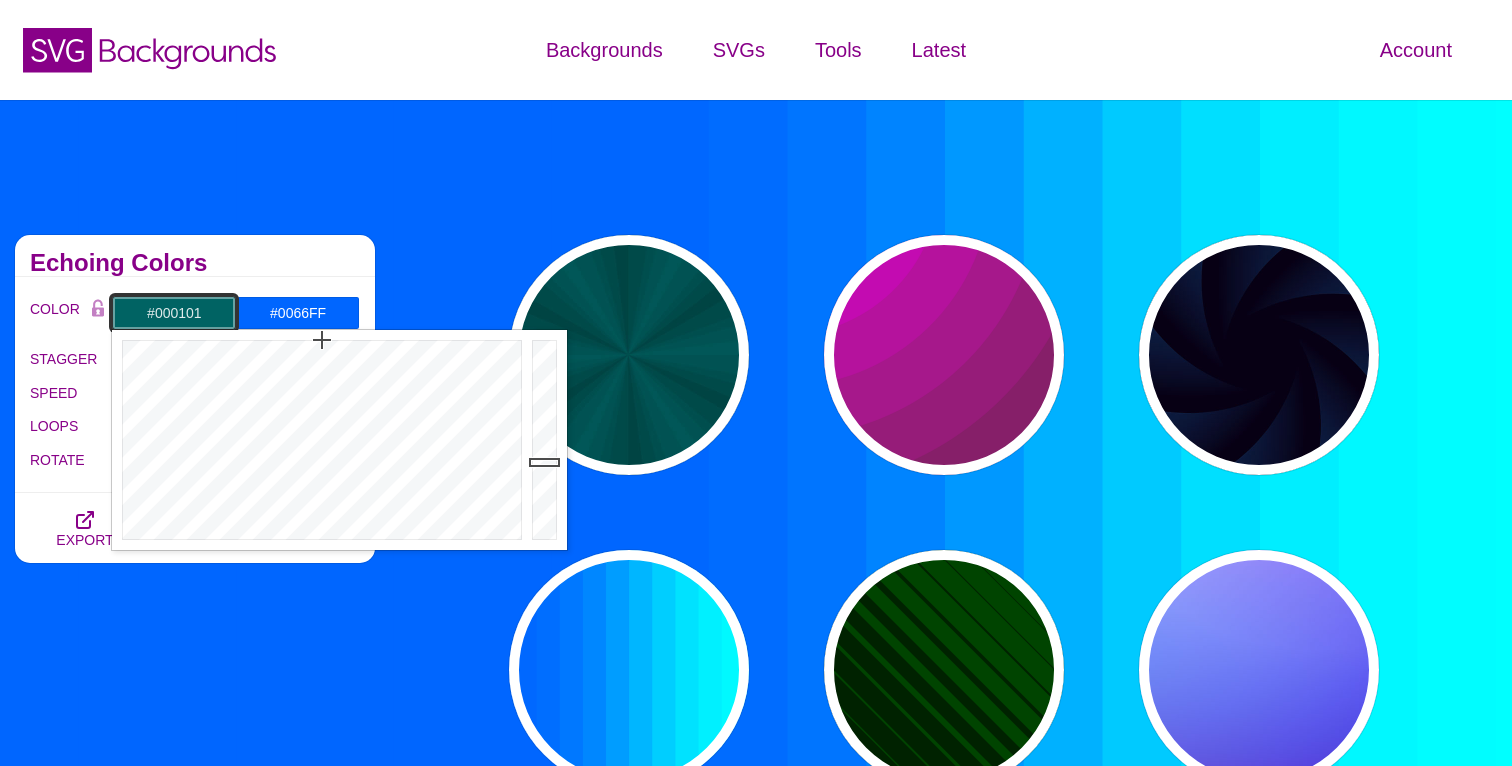 type on "#000000" 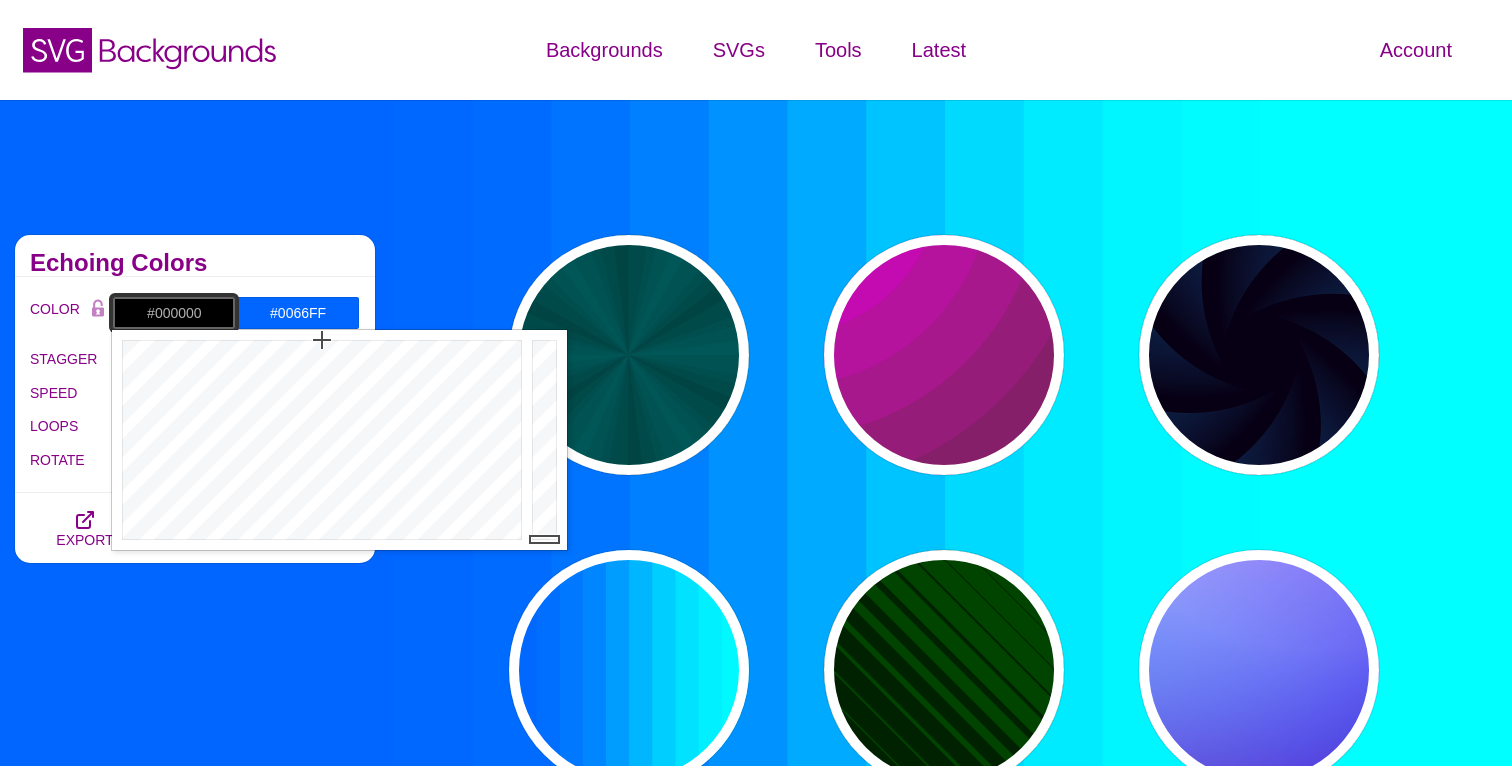 drag, startPoint x: 544, startPoint y: 458, endPoint x: 546, endPoint y: 559, distance: 101.0198 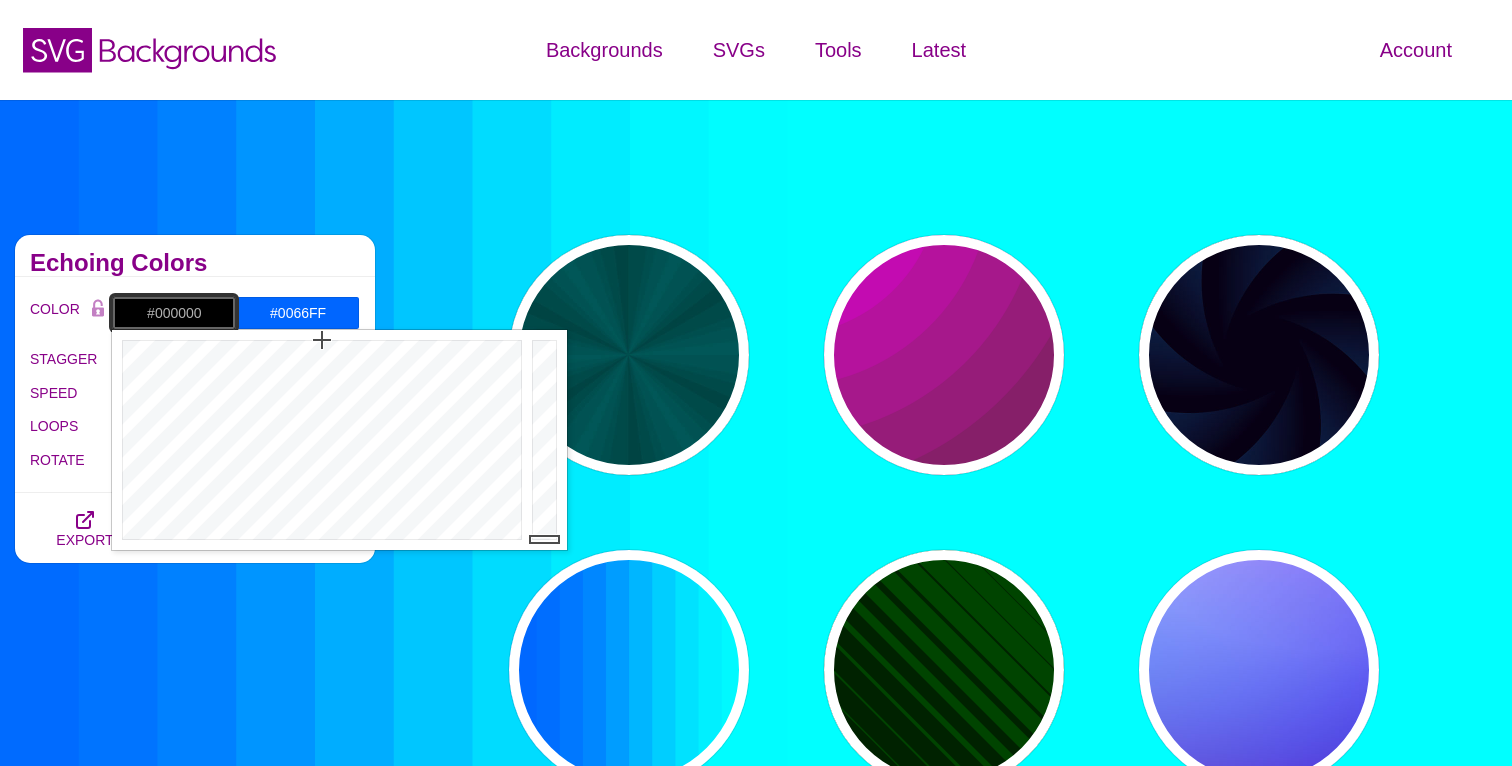 click on "SVG Backgrounds Logo
Backgrounds
Categories
Abstract
Patterns
Geometric
Gradient
Flat Gradient
Line Art
Three-Dimensional
Texture
Hand-drawn
Illustration
My Backgrounds
Core Collection
Search Backgrounds
Pro Collections
3D Patterns
Alternating Geometric Patterns
Angled Perspective Backgrounds
Animated SVG Backgrounds
Animated Line Backgrounds  new
Colorful Geometric Patterns
Depth and Shadows  new
Embedded Shape Blends
Fades and Halftones
Geometric Division Blends
Geometric Line Art" at bounding box center [756, 2053] 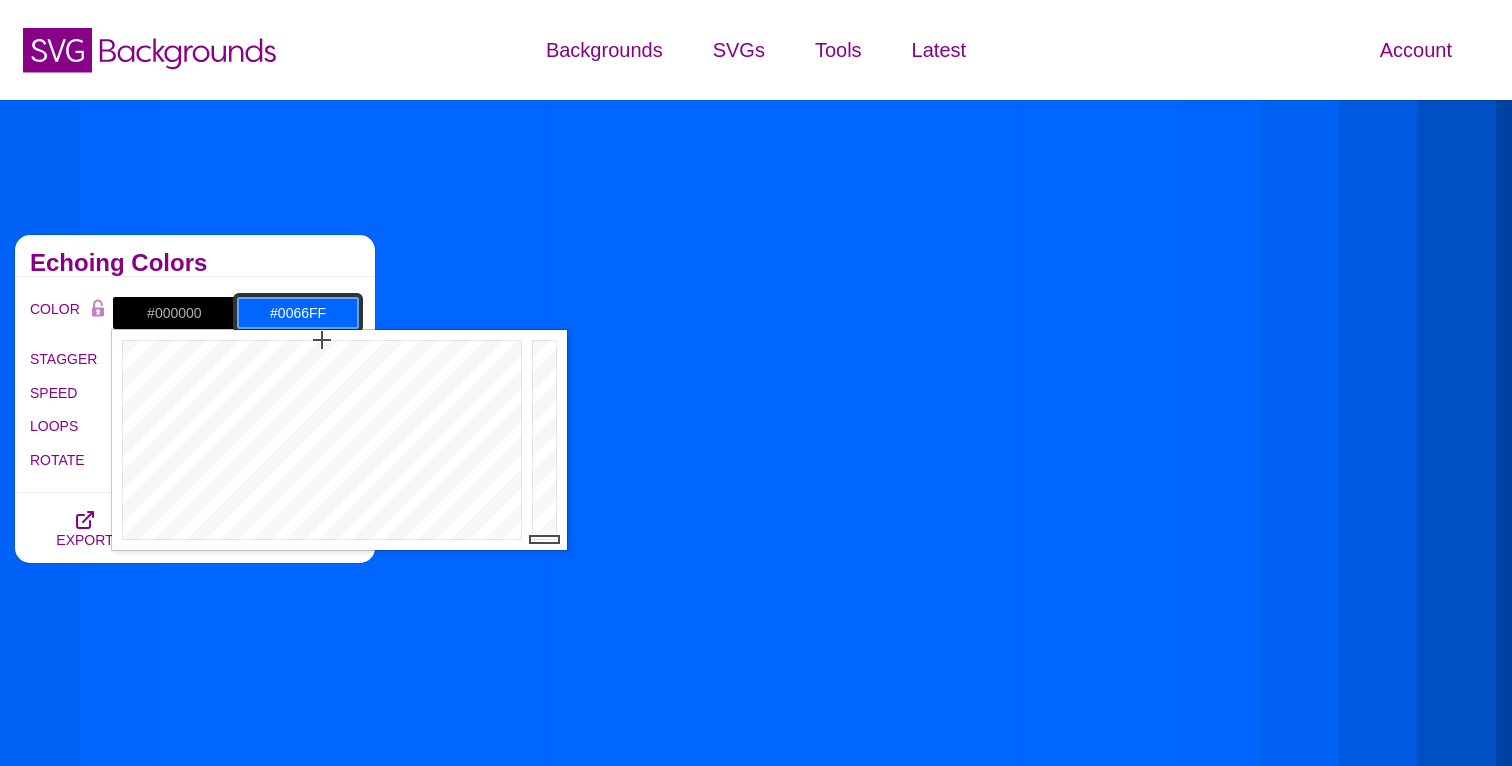 click on "#0066FF" at bounding box center [298, 313] 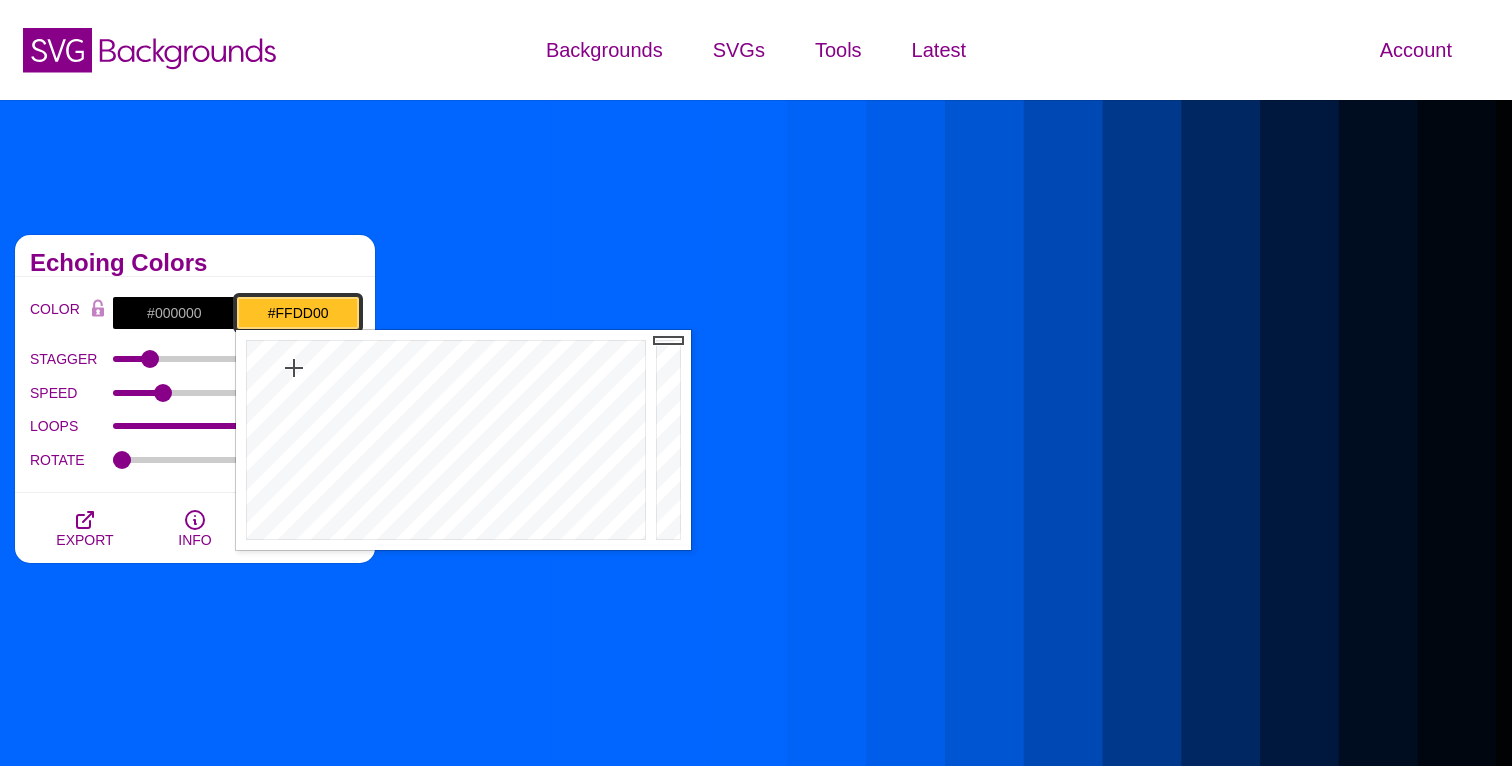 drag, startPoint x: 331, startPoint y: 424, endPoint x: 304, endPoint y: 332, distance: 95.880135 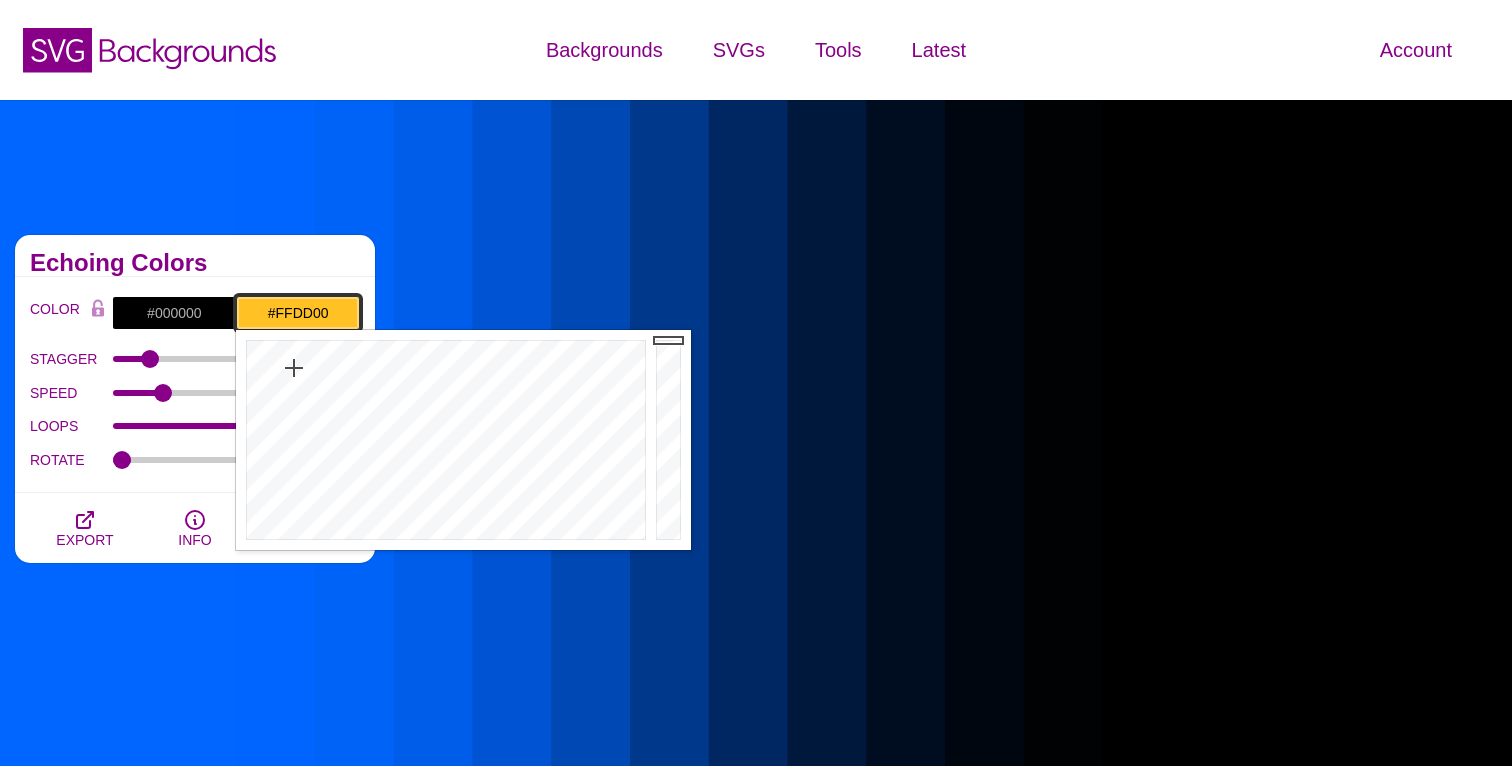 click at bounding box center [443, 440] 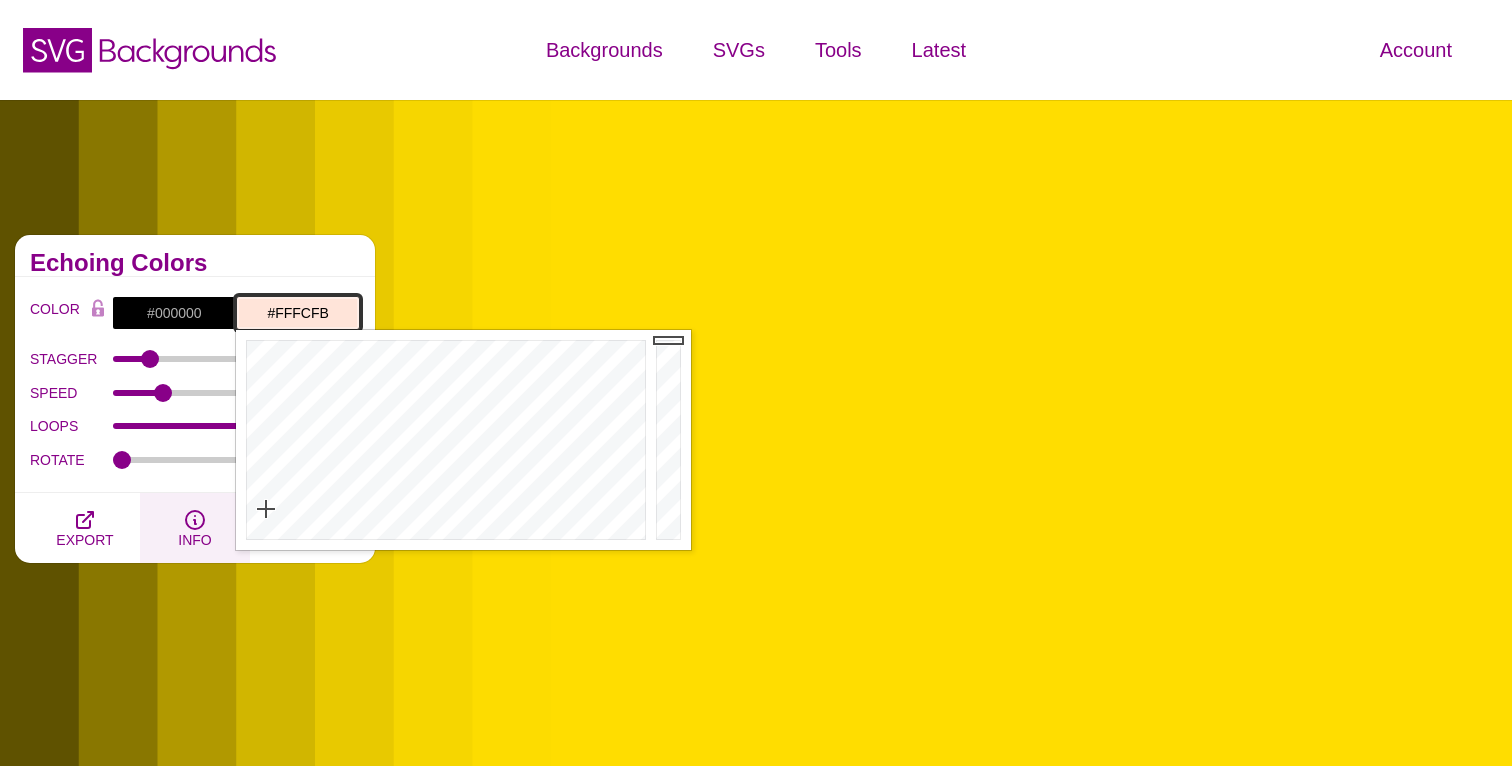 type on "#FFFFFF" 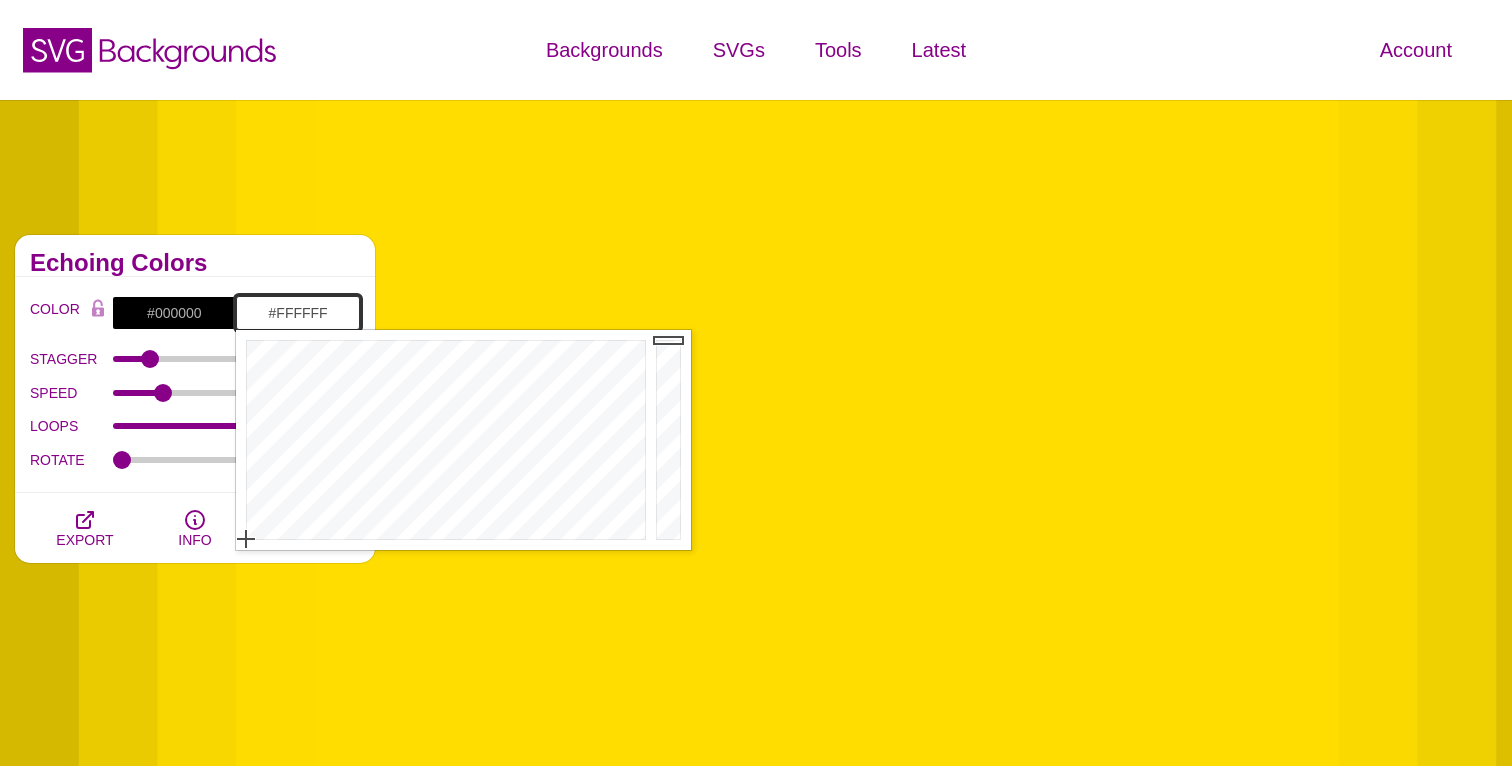 drag, startPoint x: 328, startPoint y: 392, endPoint x: 223, endPoint y: 575, distance: 210.98341 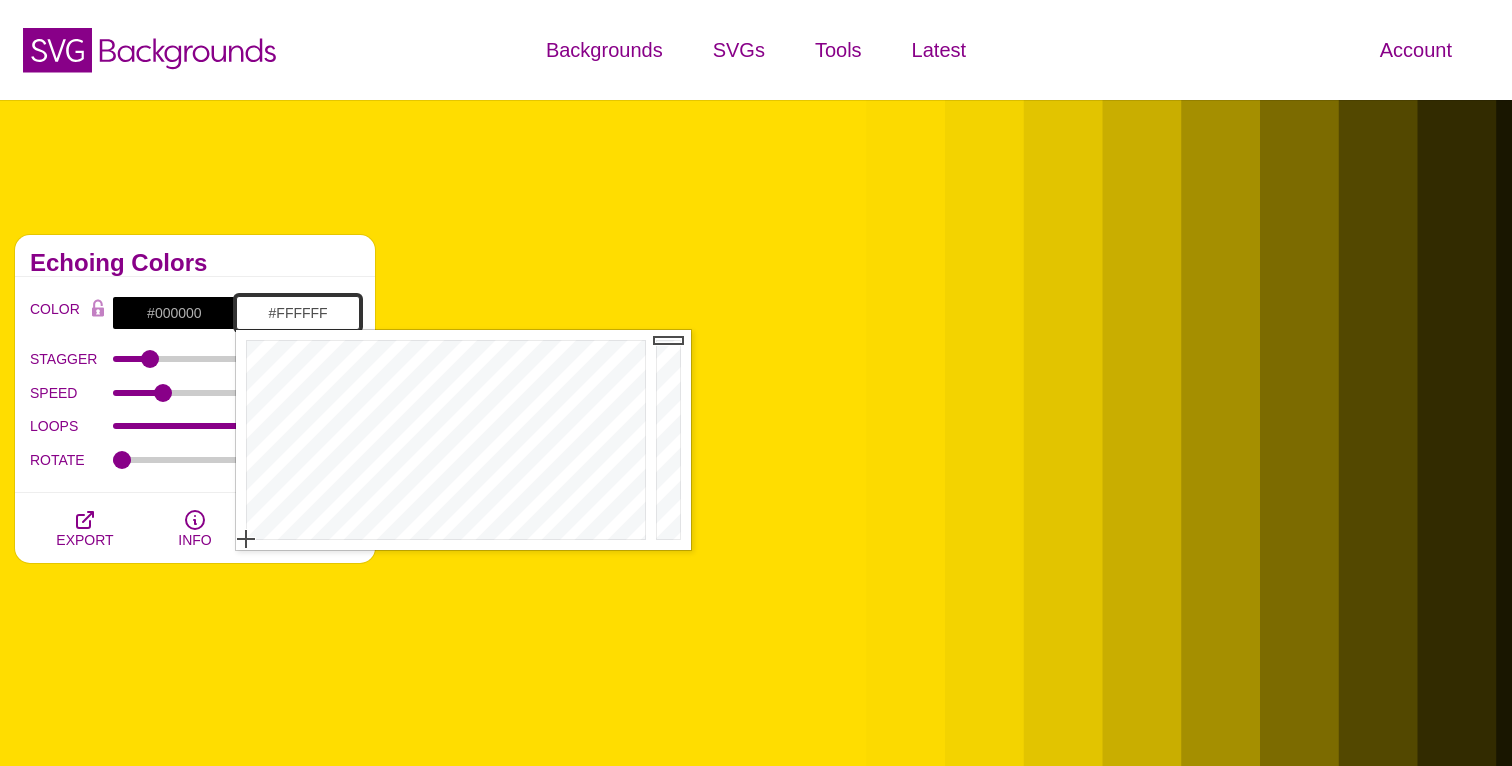 click on "SVG Backgrounds Logo
Backgrounds
Categories
Abstract
Patterns
Geometric
Gradient
Flat Gradient
Line Art
Three-Dimensional
Texture
Hand-drawn
Illustration
My Backgrounds
Core Collection
Search Backgrounds
Pro Collections
3D Patterns
Alternating Geometric Patterns
Angled Perspective Backgrounds
Animated SVG Backgrounds
Animated Line Backgrounds  new
Colorful Geometric Patterns
Depth and Shadows  new
Embedded Shape Blends
Fades and Halftones
Geometric Division Blends
Geometric Line Art" at bounding box center (756, 2053) 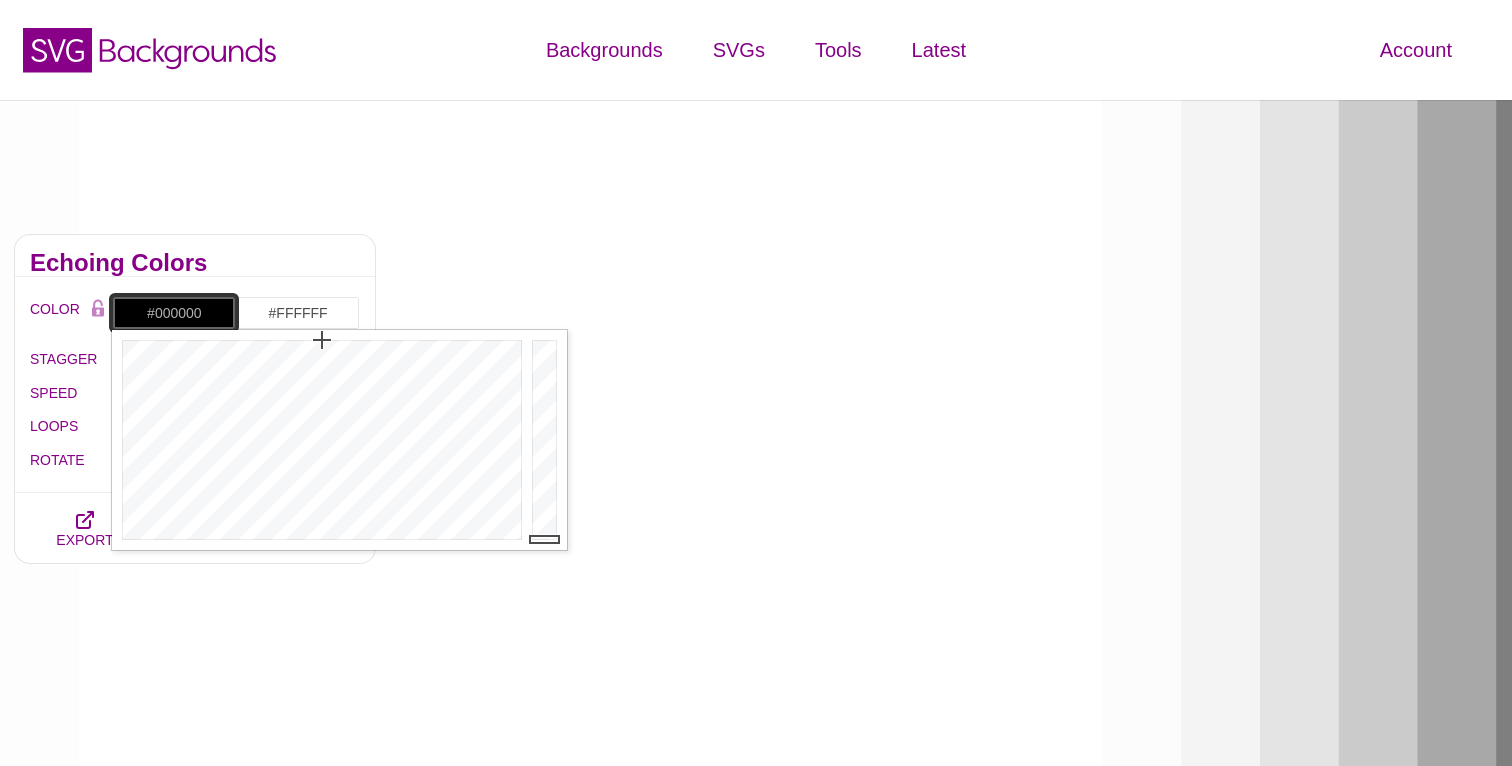 click on "#000000" at bounding box center [174, 313] 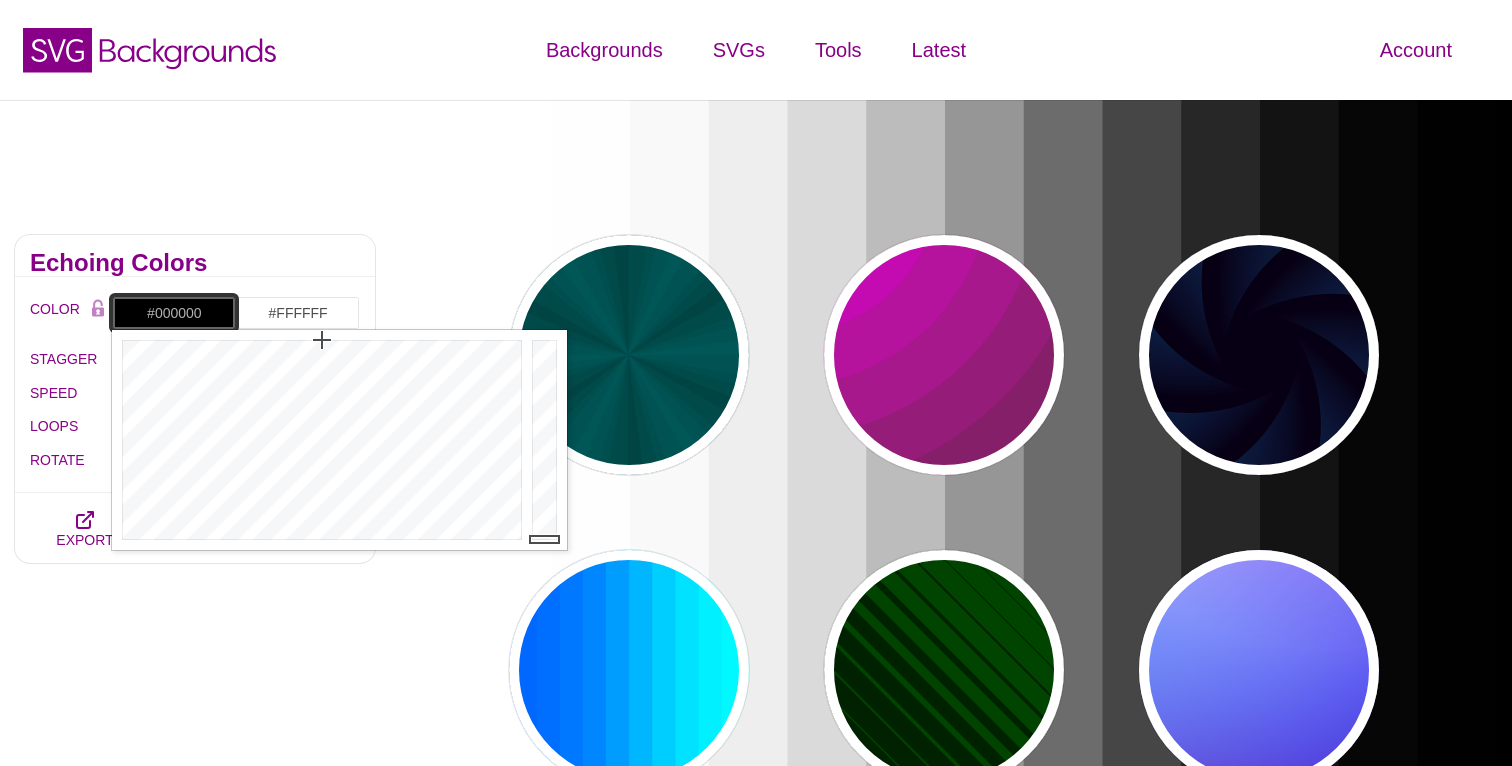 drag, startPoint x: 541, startPoint y: 536, endPoint x: 542, endPoint y: 553, distance: 17.029387 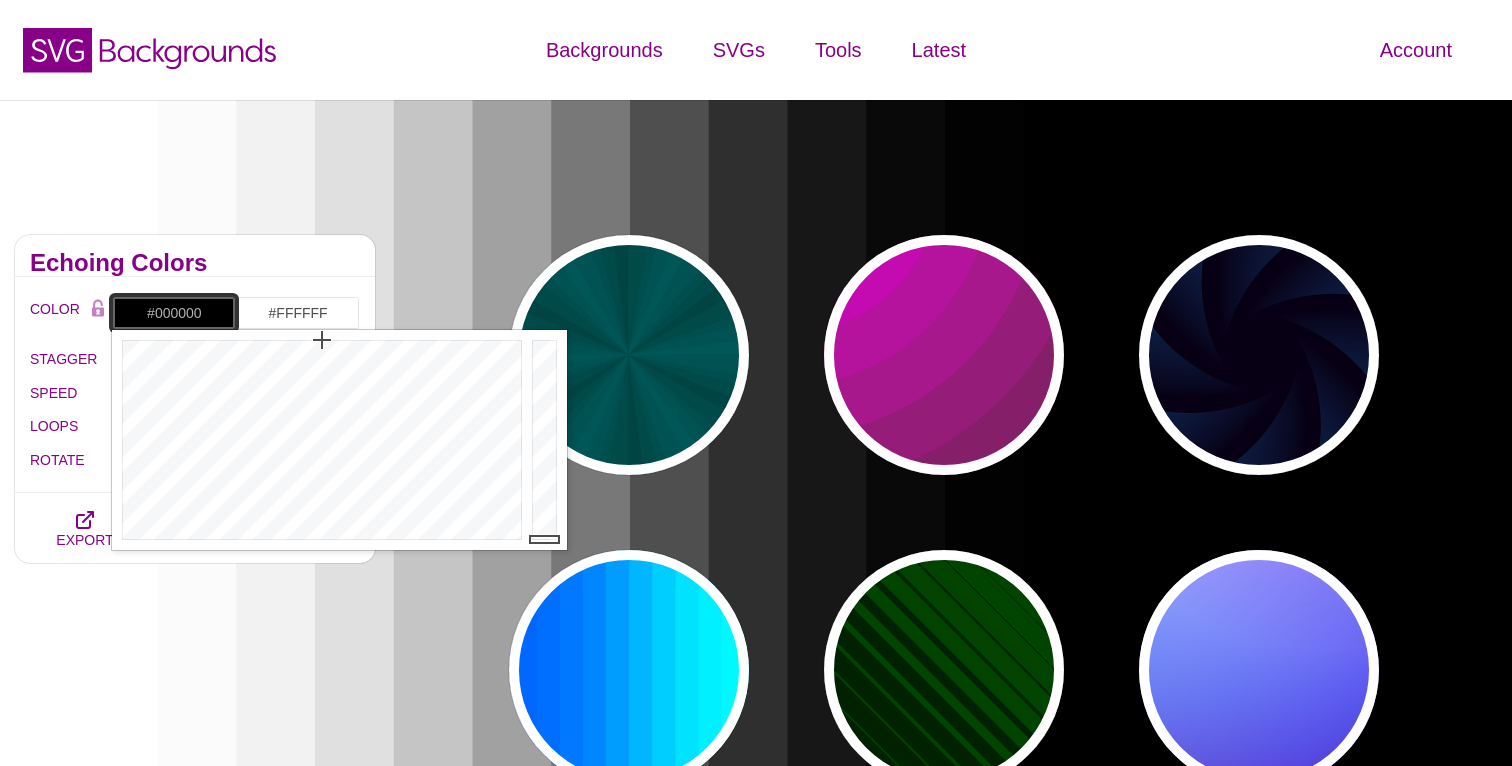 click on "SVG Backgrounds Logo
Backgrounds
Categories
Abstract
Patterns
Geometric
Gradient
Flat Gradient
Line Art
Three-Dimensional
Texture
Hand-drawn
Illustration
My Backgrounds
Core Collection
Search Backgrounds
Pro Collections
3D Patterns
Alternating Geometric Patterns
Angled Perspective Backgrounds
Animated SVG Backgrounds
Animated Line Backgrounds  new
Colorful Geometric Patterns
Depth and Shadows  new
Embedded Shape Blends
Fades and Halftones
Geometric Division Blends
Geometric Line Art" at bounding box center (756, 2053) 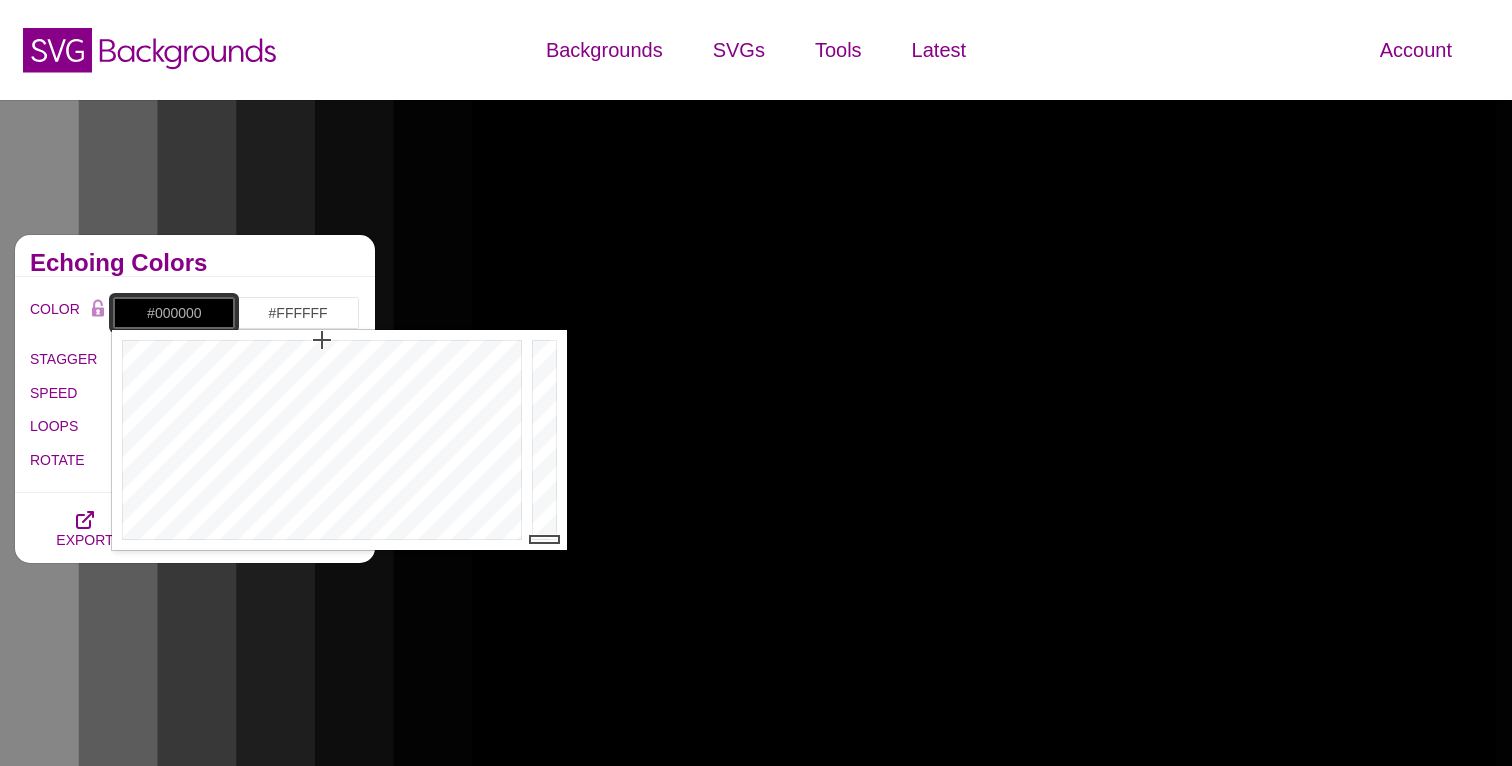 drag, startPoint x: 156, startPoint y: 314, endPoint x: 239, endPoint y: 318, distance: 83.09633 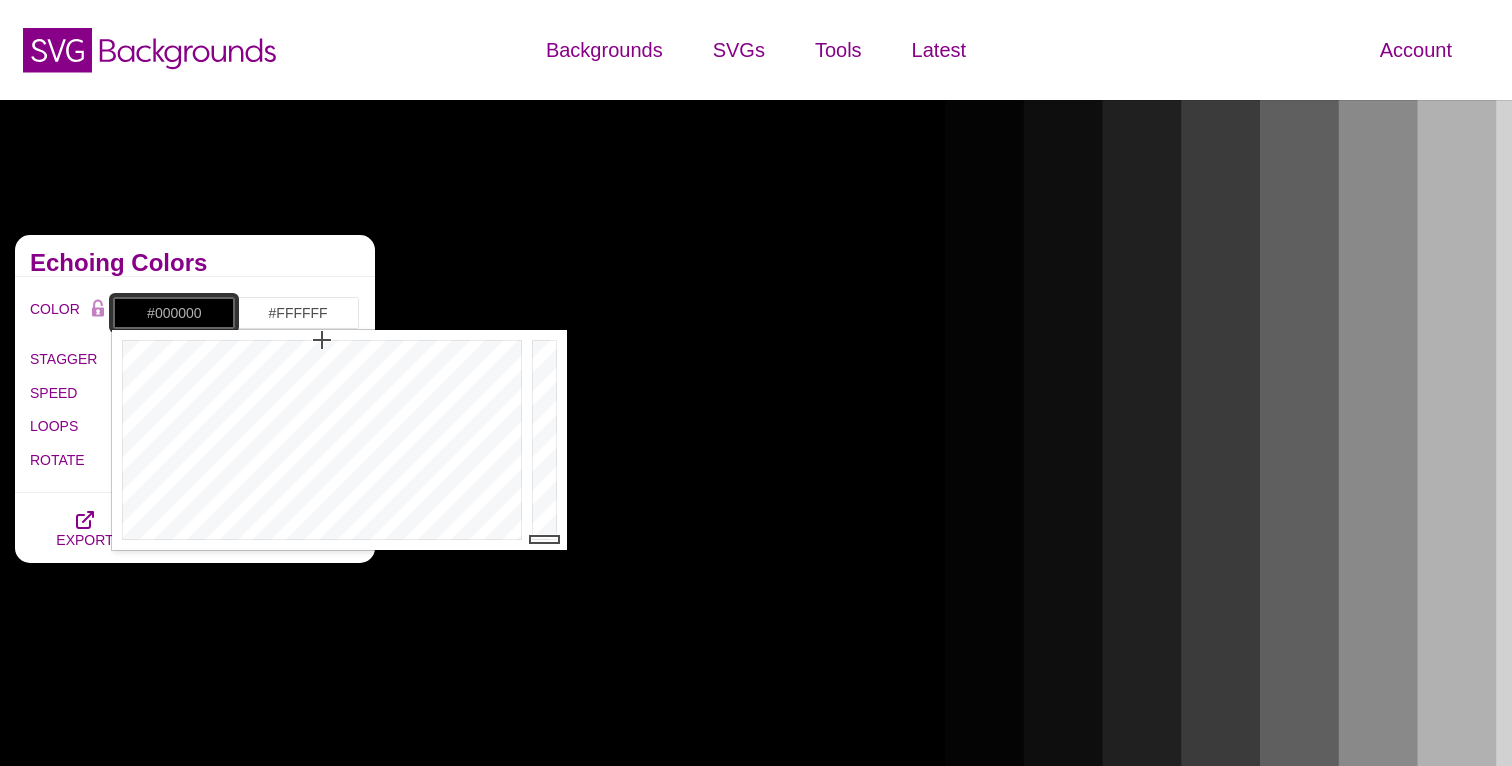 click on "#000000 #FFFFFF #000000
#444444 #555555 #666666
#777777 #888888 #999999" at bounding box center (236, 313) 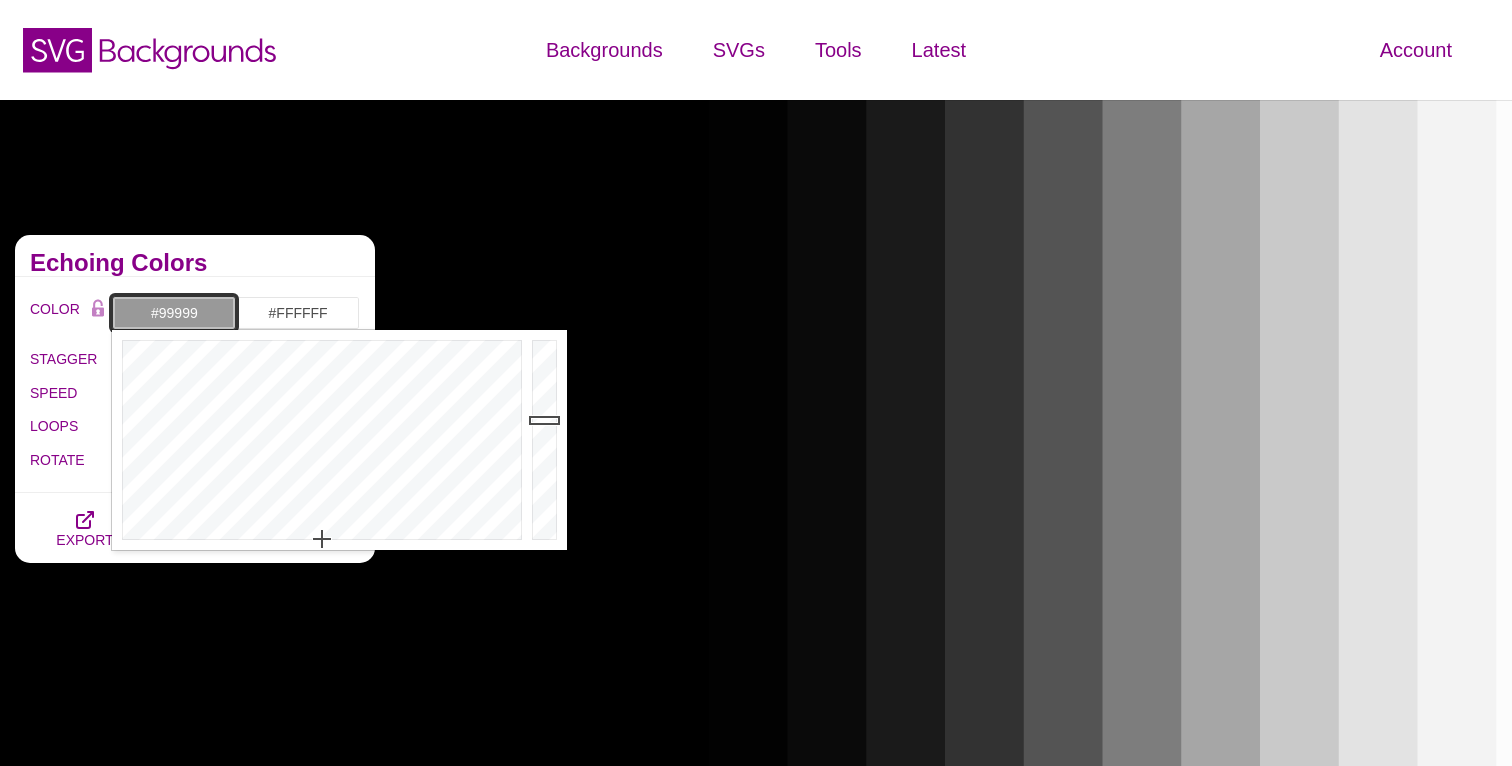 type on "#999999" 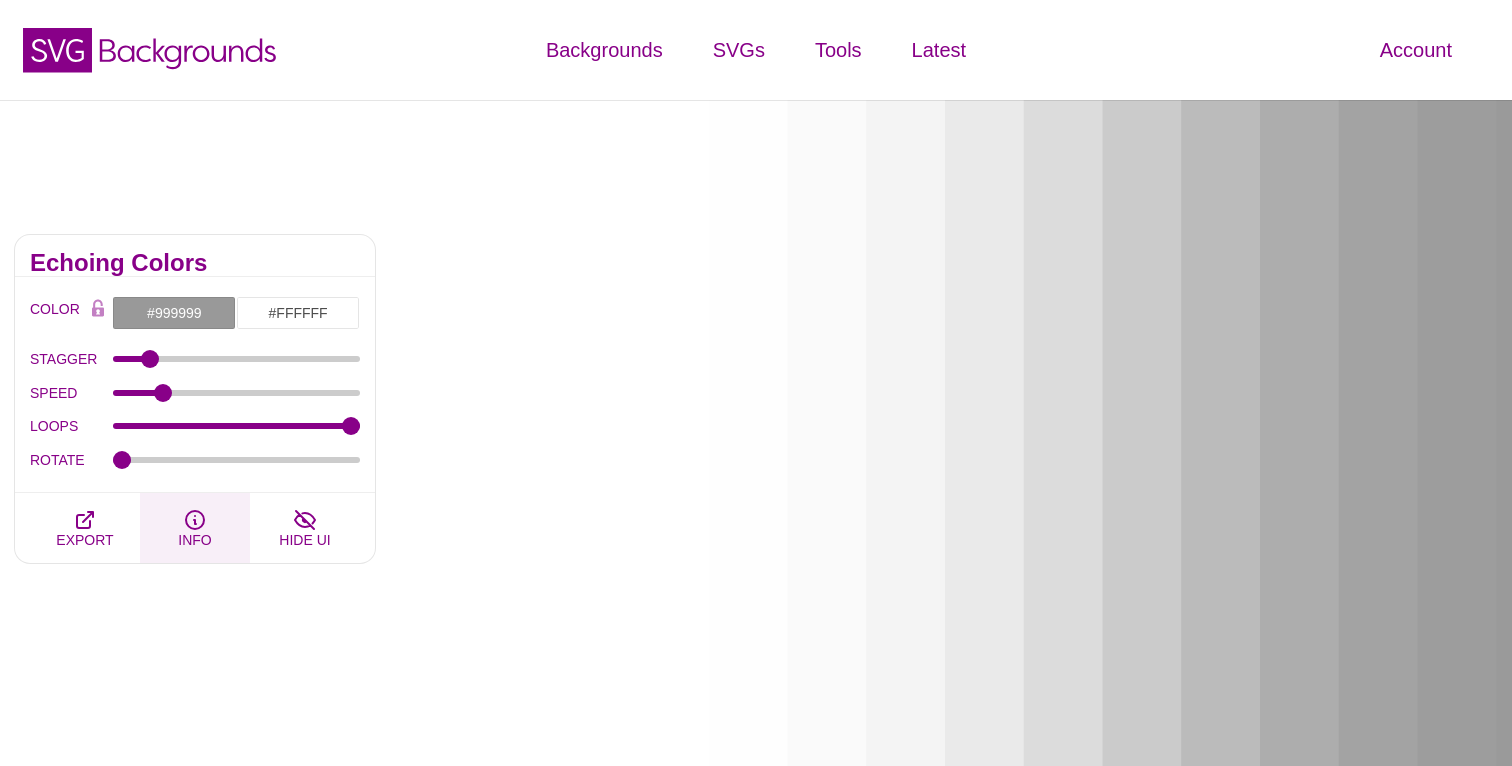 click 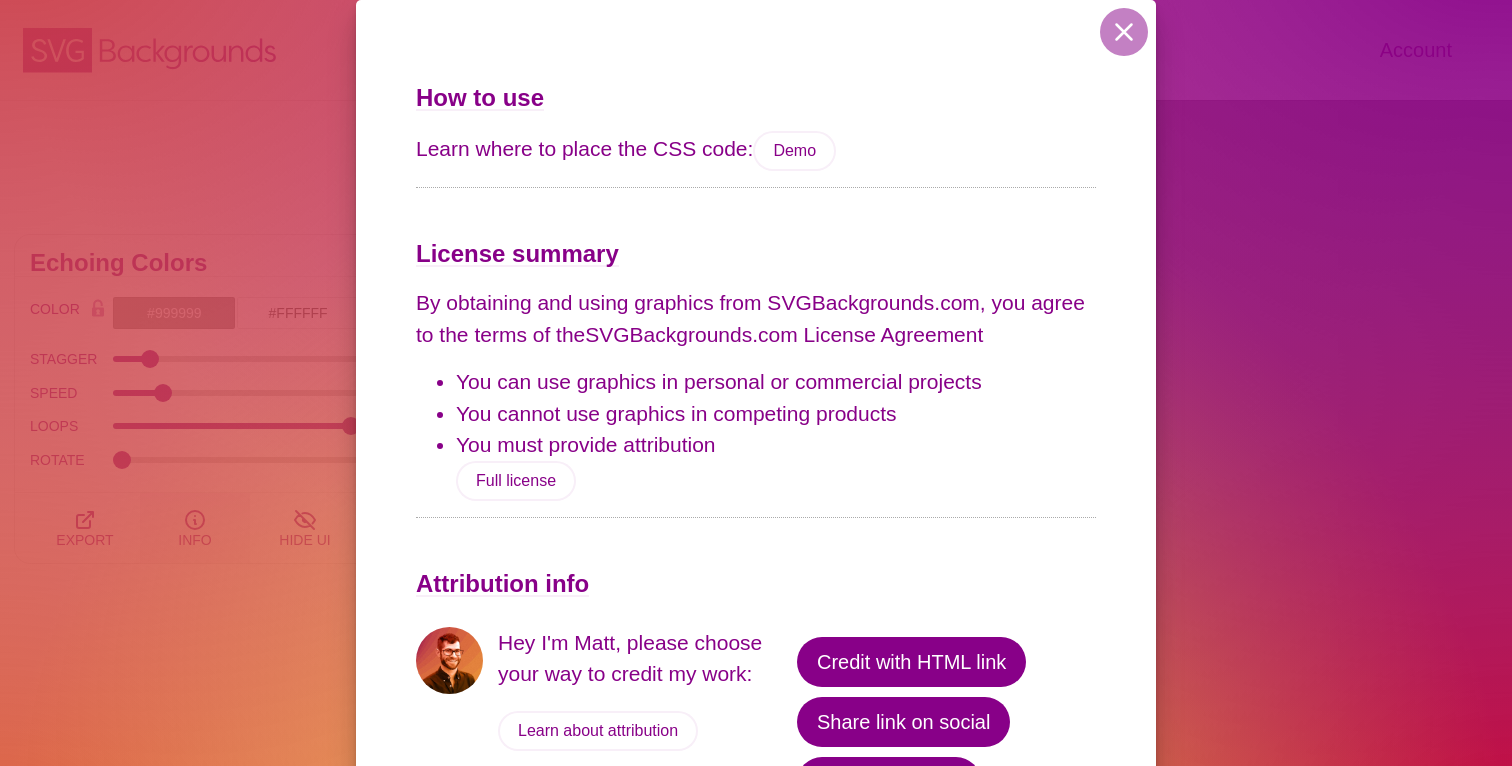 scroll, scrollTop: 5, scrollLeft: 0, axis: vertical 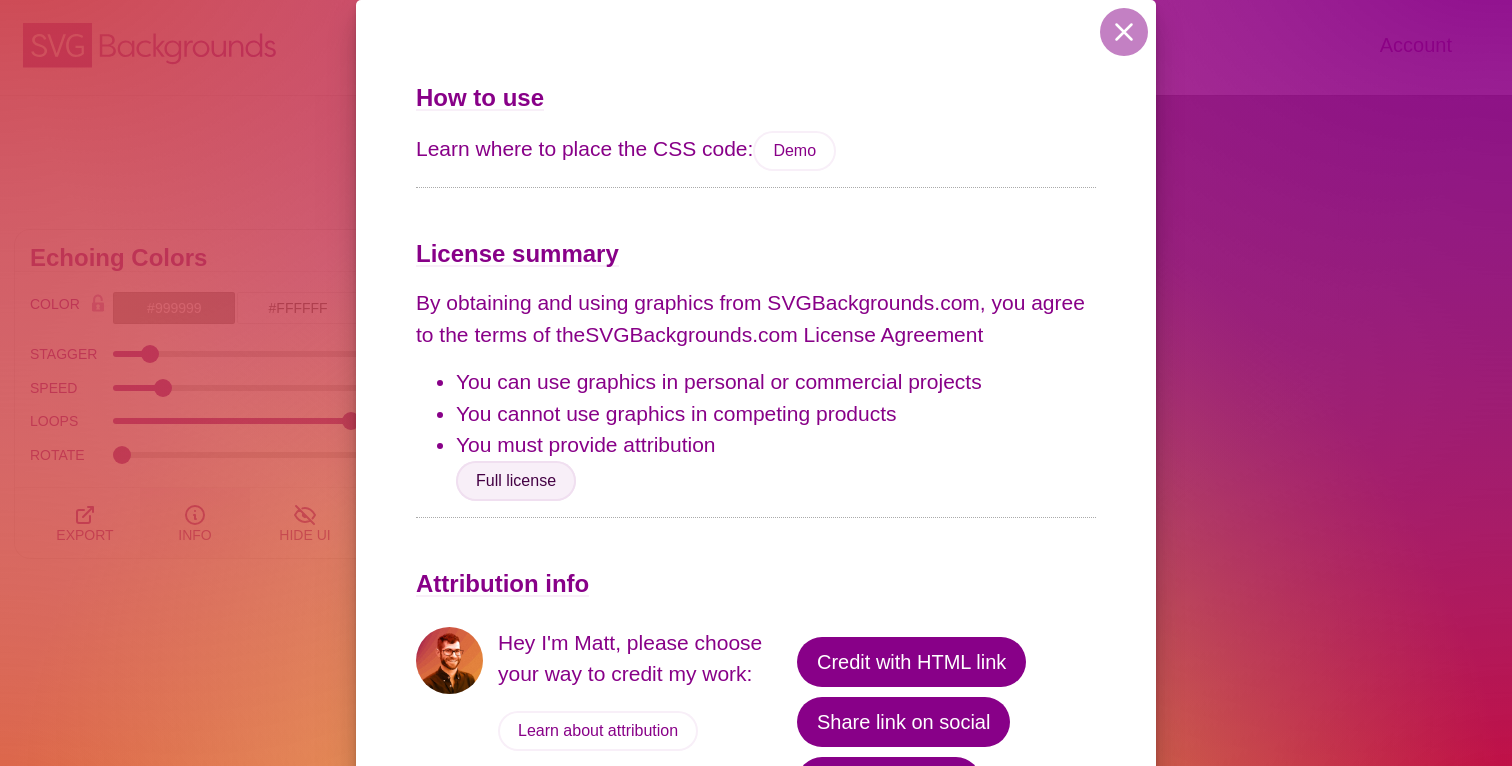 type 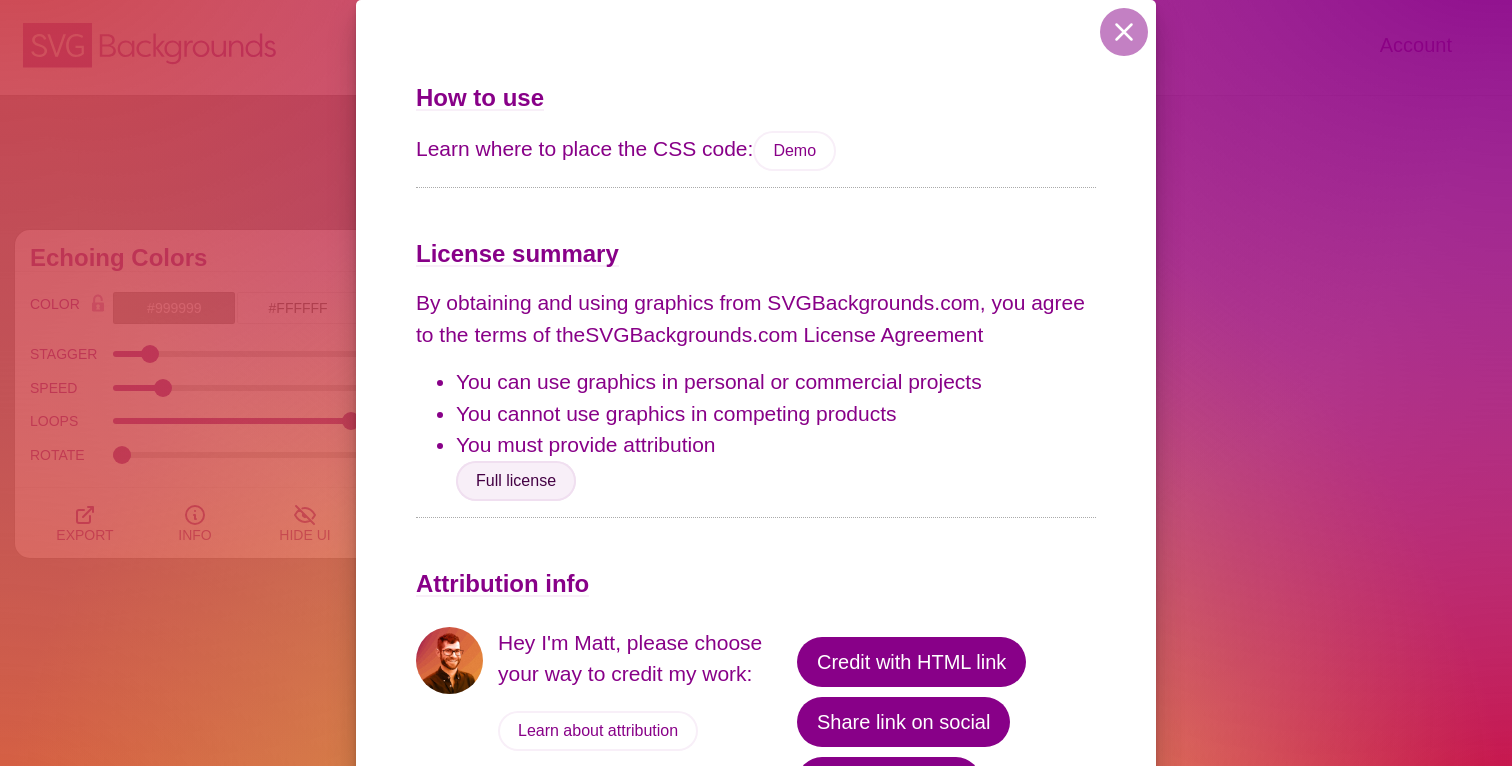 click on "Full license" at bounding box center (516, 481) 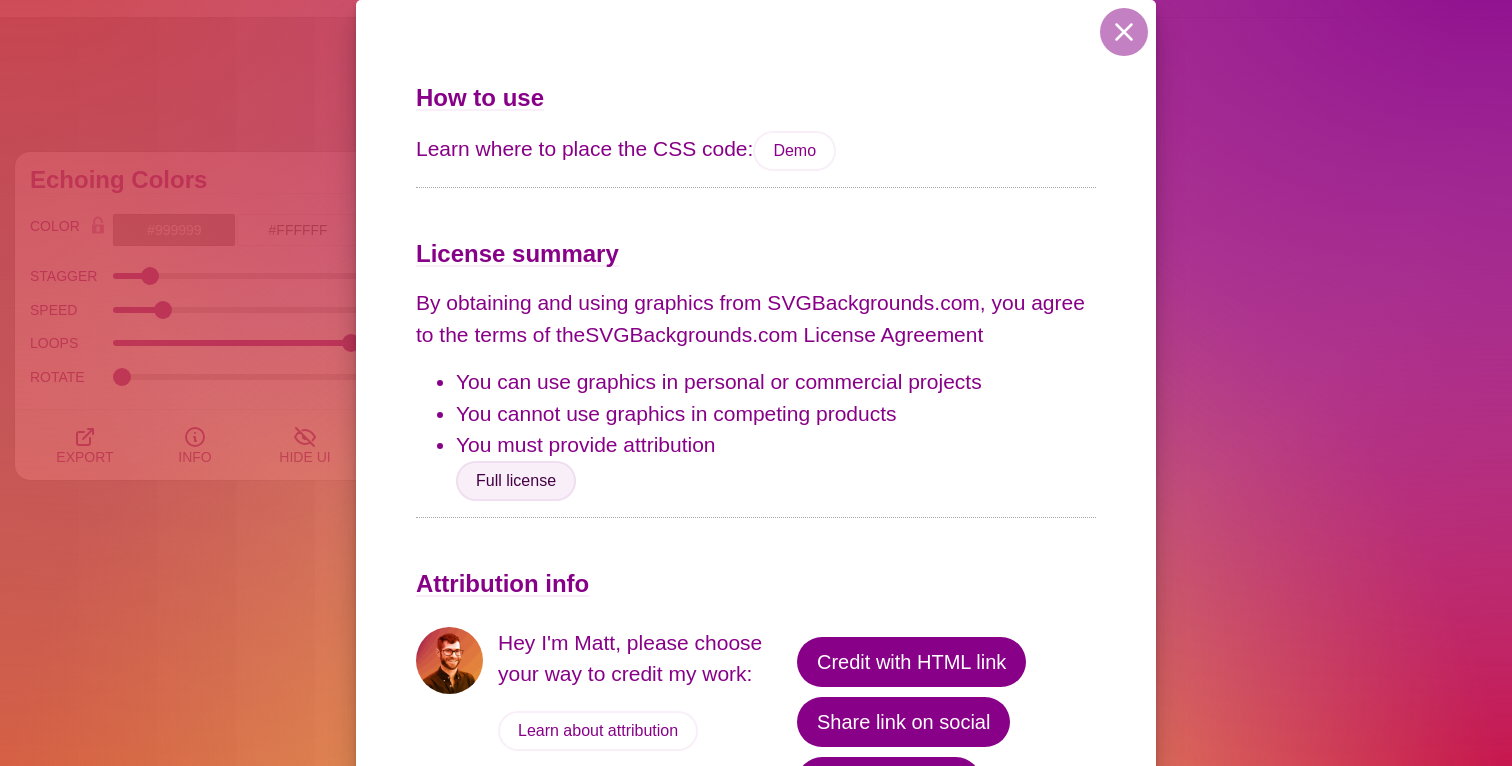 scroll, scrollTop: 82, scrollLeft: 0, axis: vertical 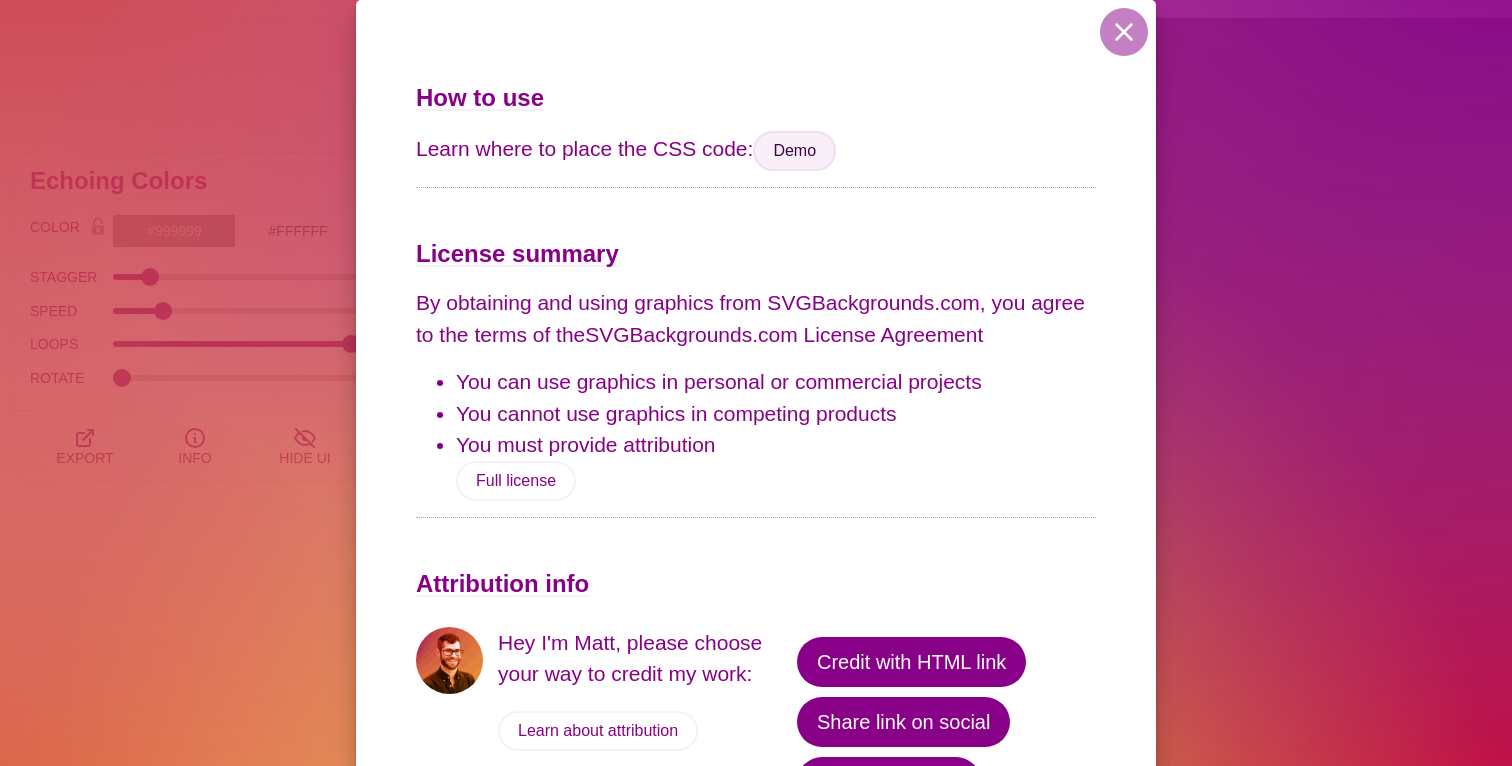 click on "Demo" at bounding box center (794, 151) 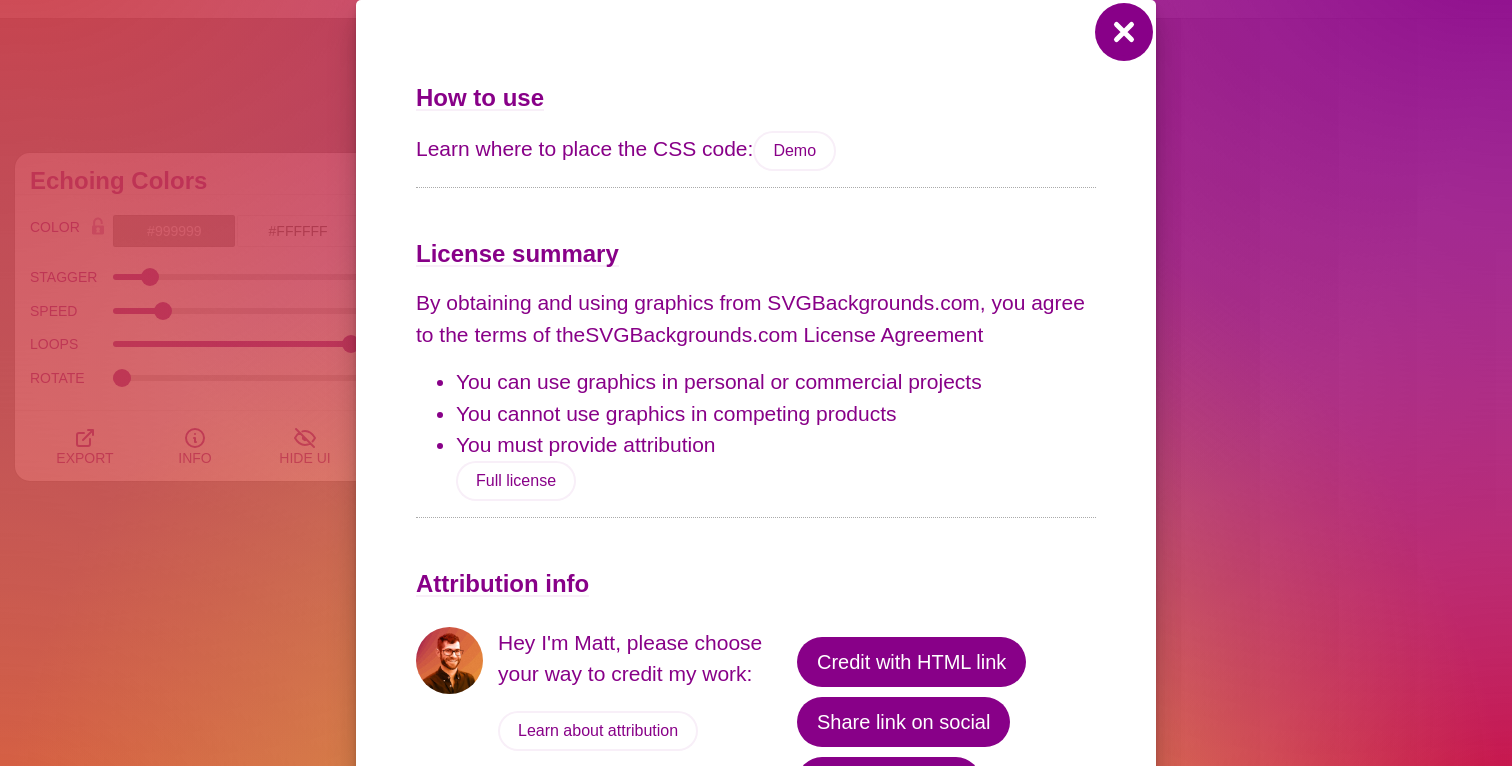 click at bounding box center [1124, 32] 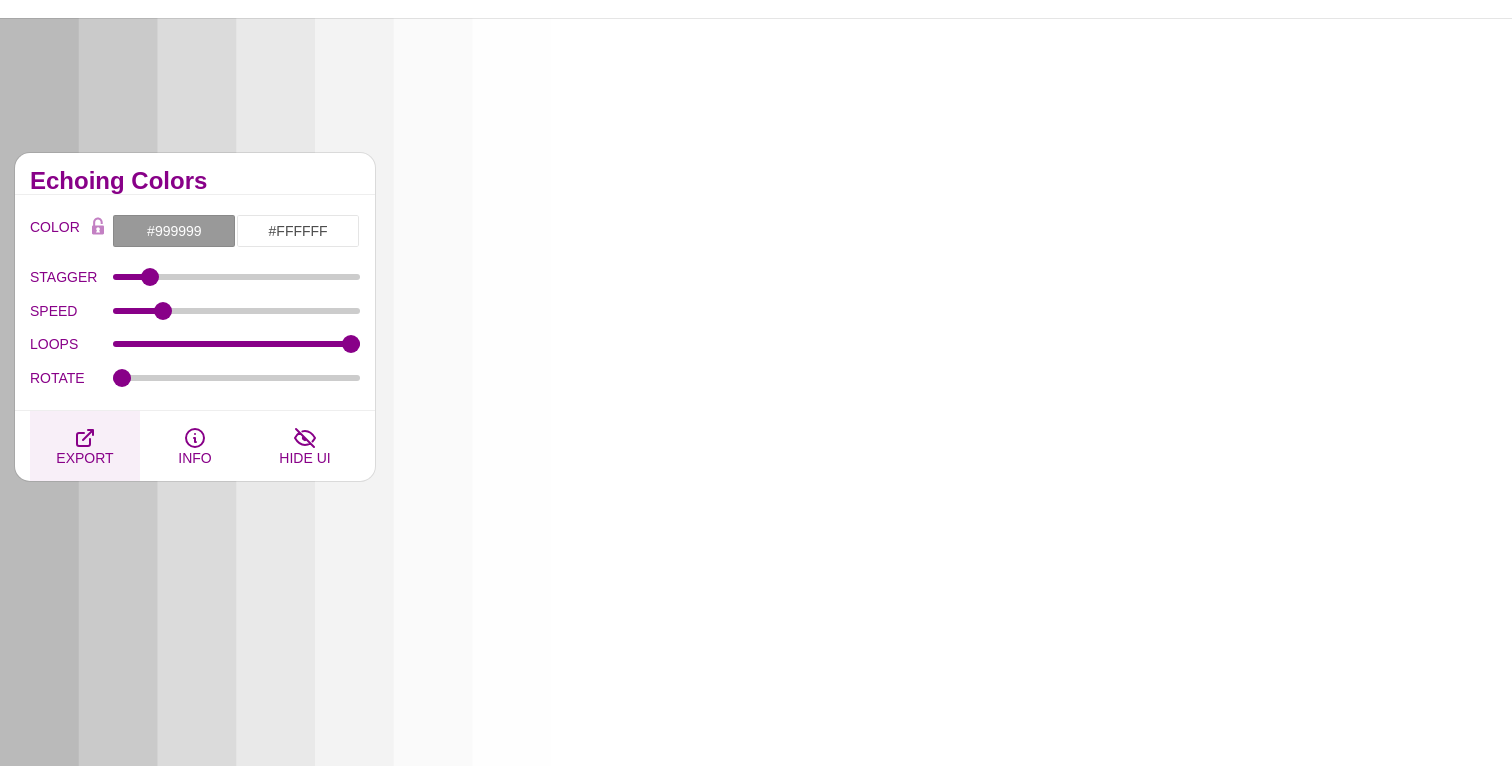 click 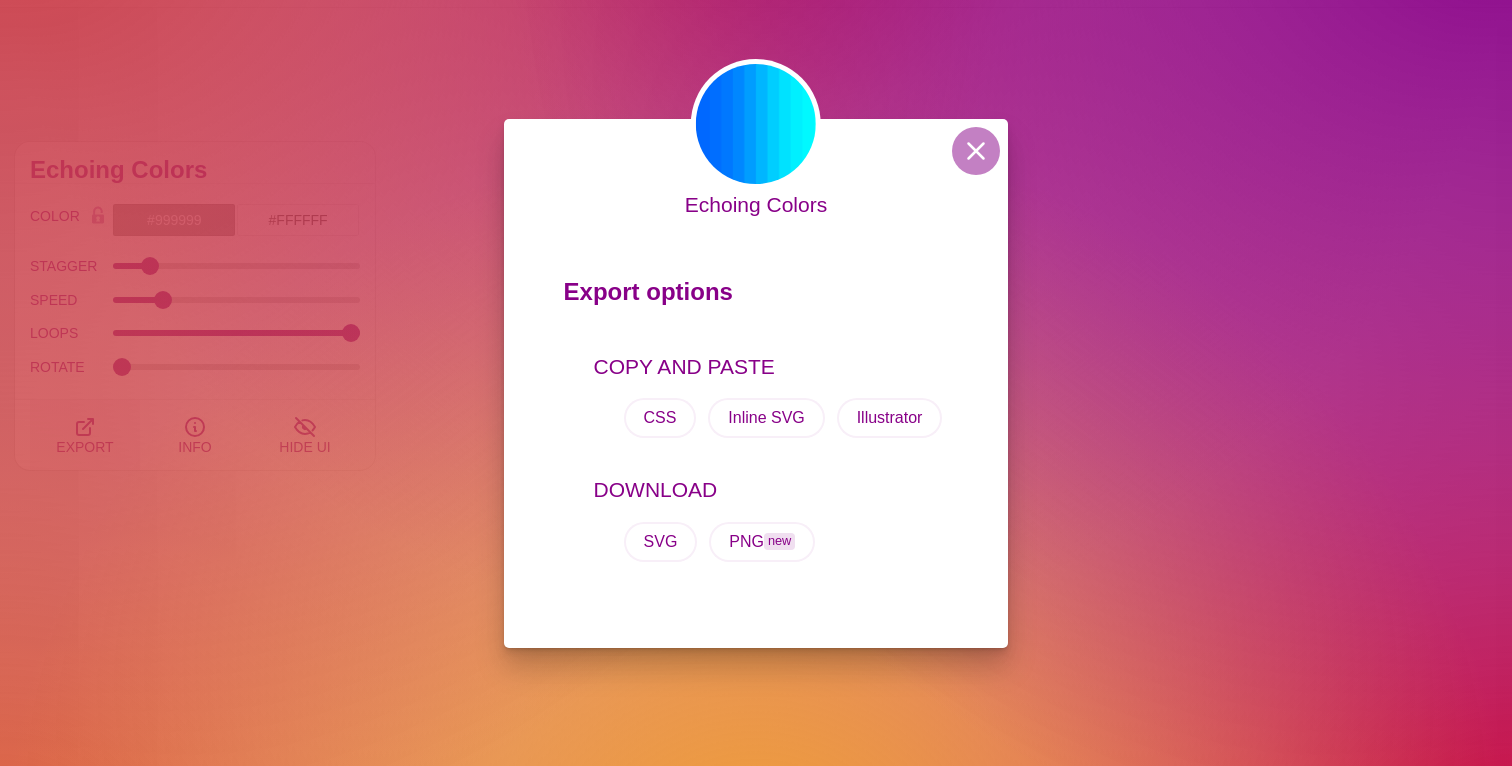 scroll, scrollTop: 72, scrollLeft: 0, axis: vertical 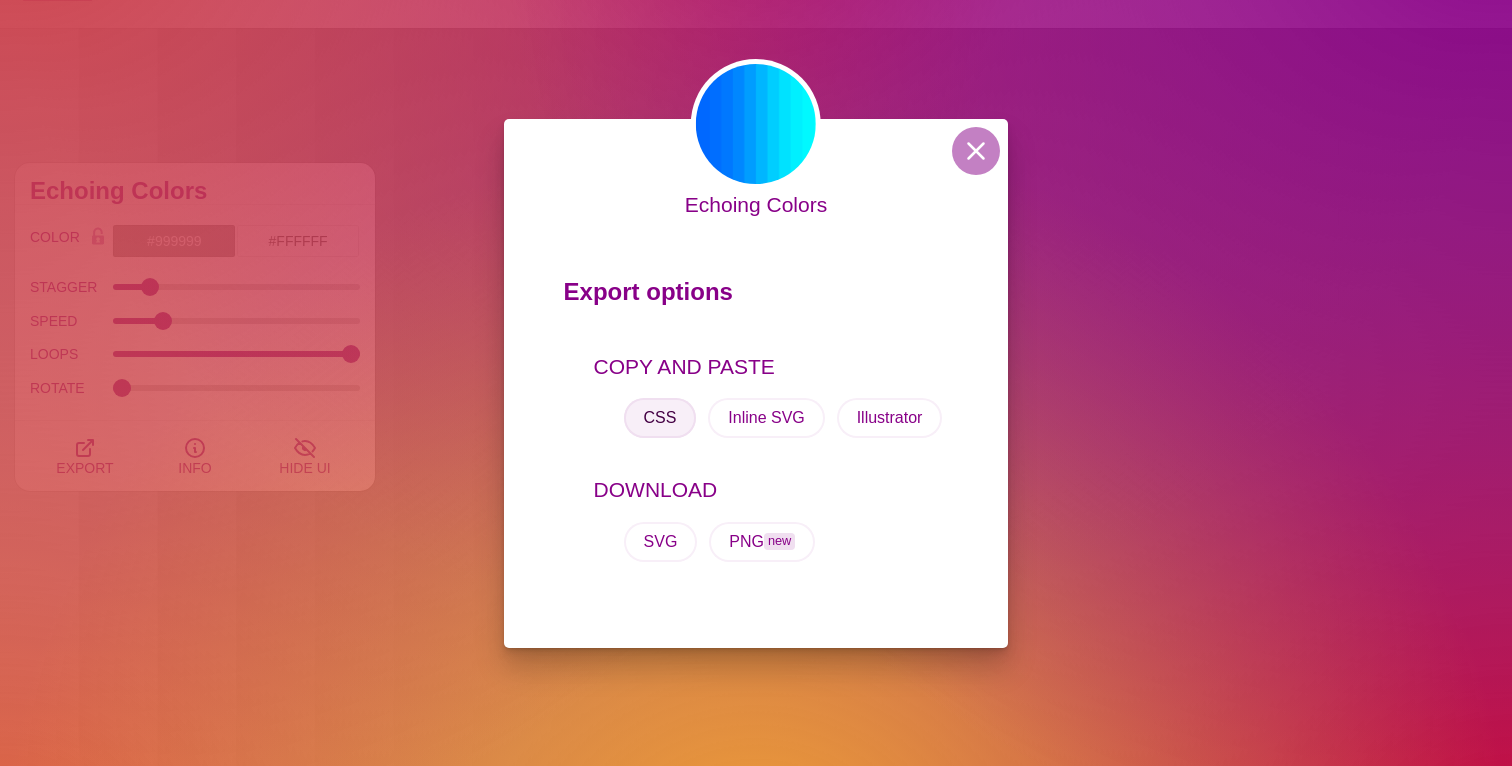 click on "CSS" at bounding box center [660, 418] 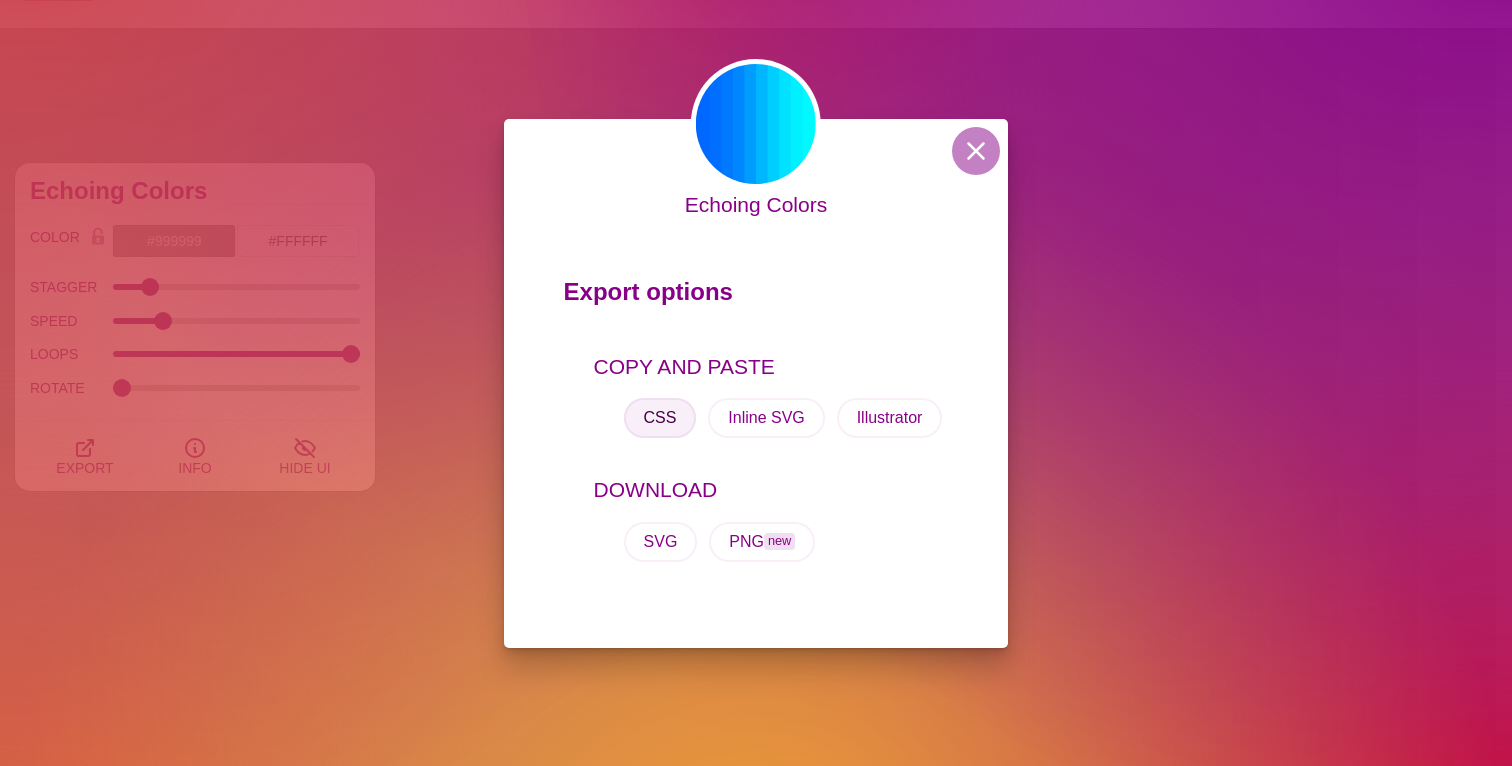 type 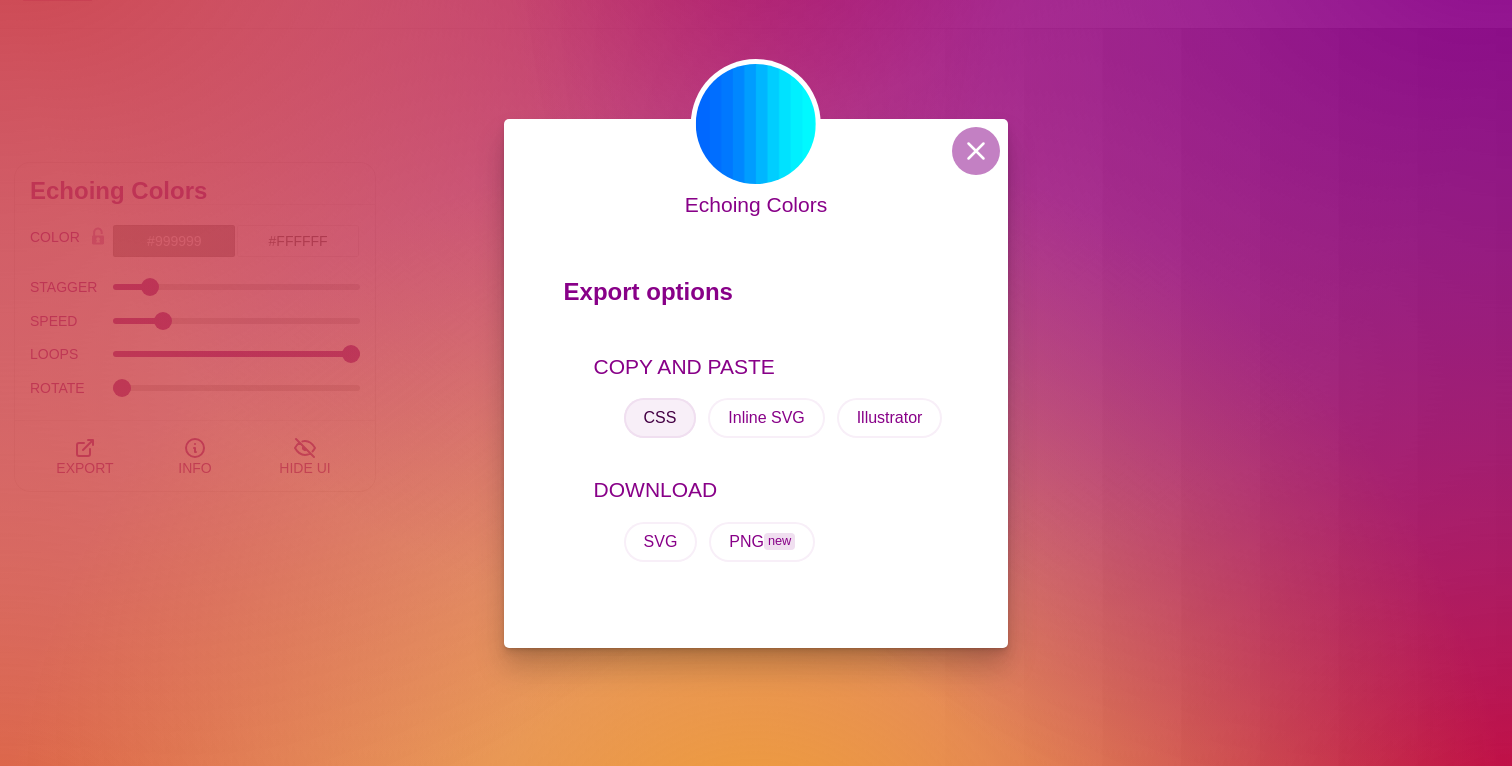 click on "CSS" at bounding box center (660, 418) 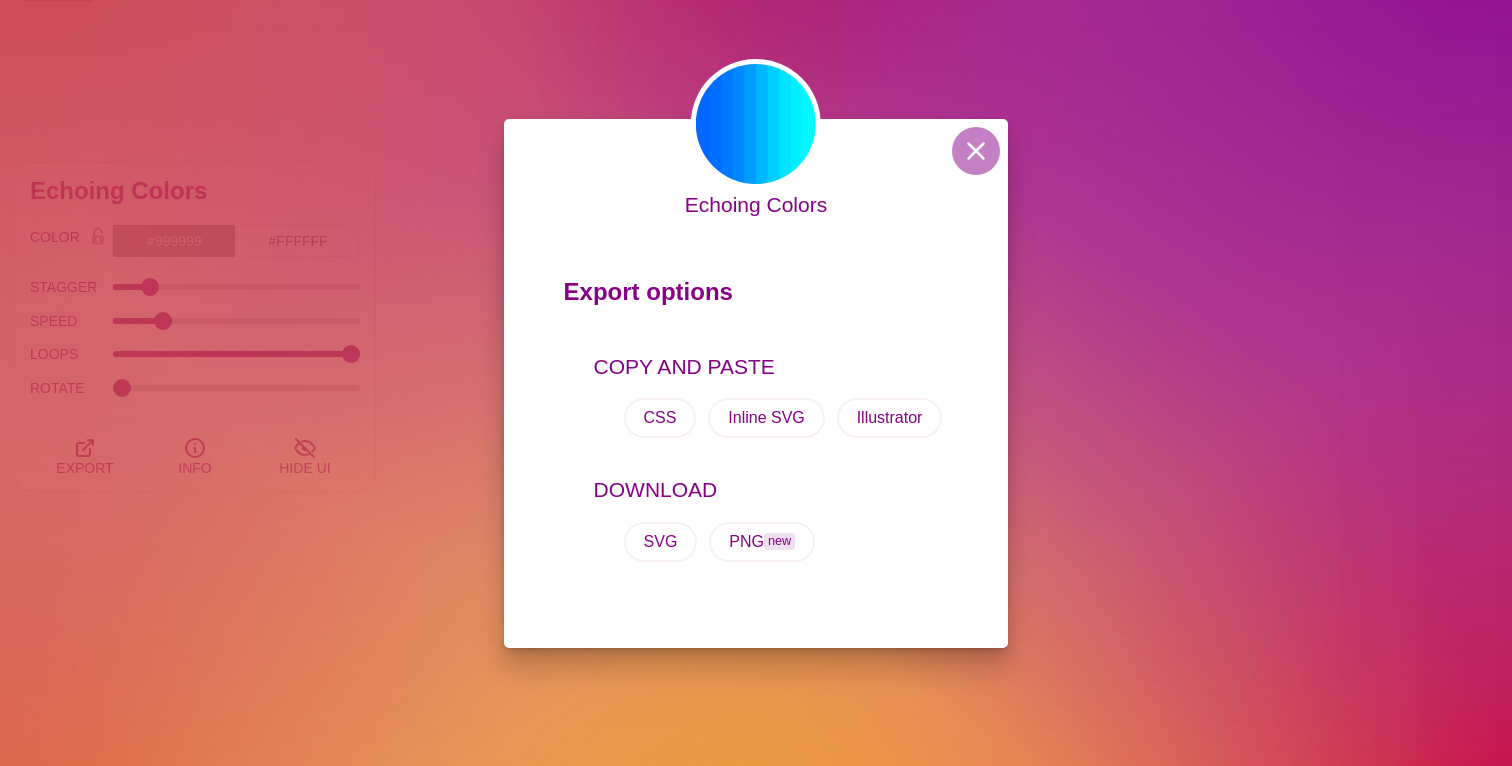 click on "DOWNLOAD
SVG
PNG  new" at bounding box center [756, 526] 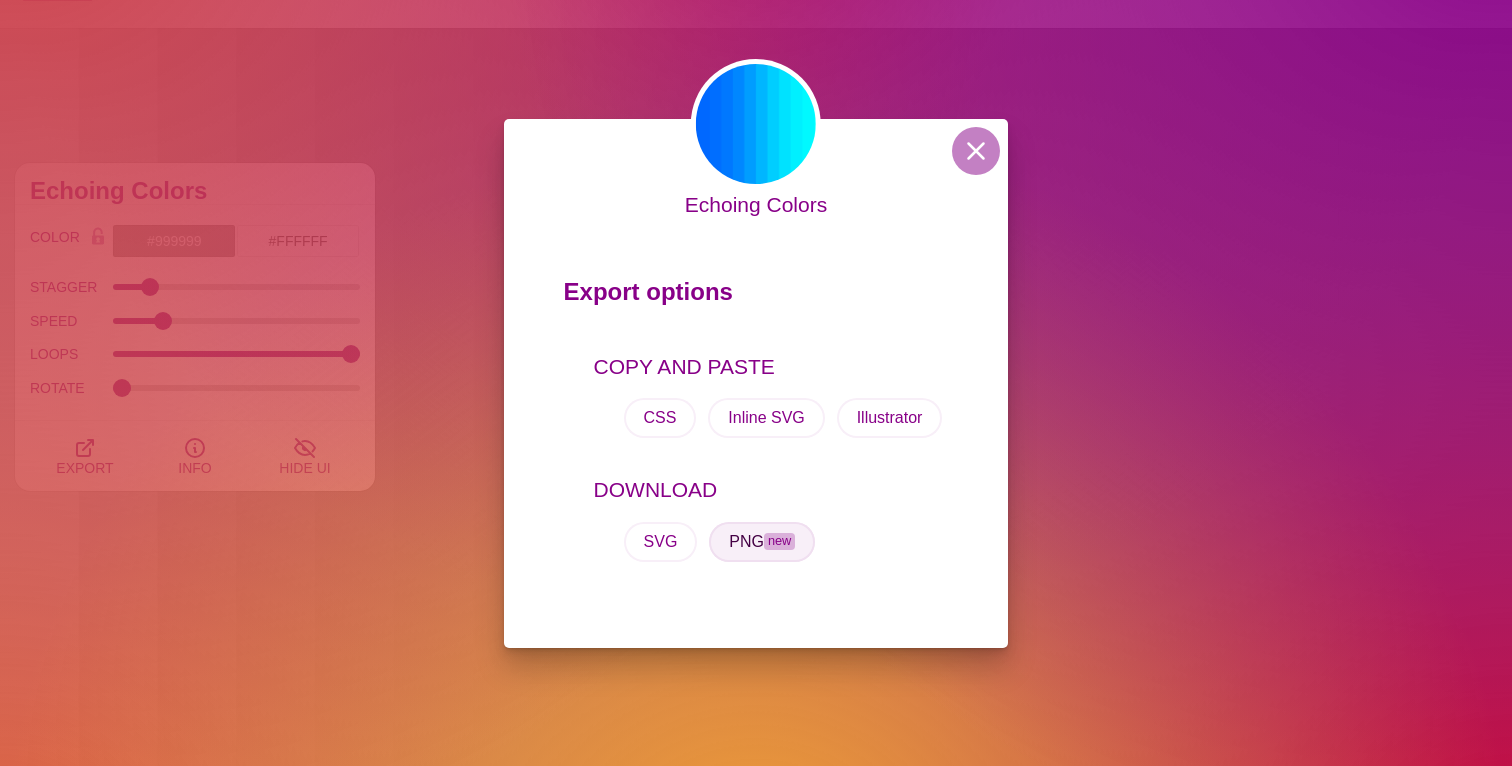 click on "PNG  new" at bounding box center (762, 542) 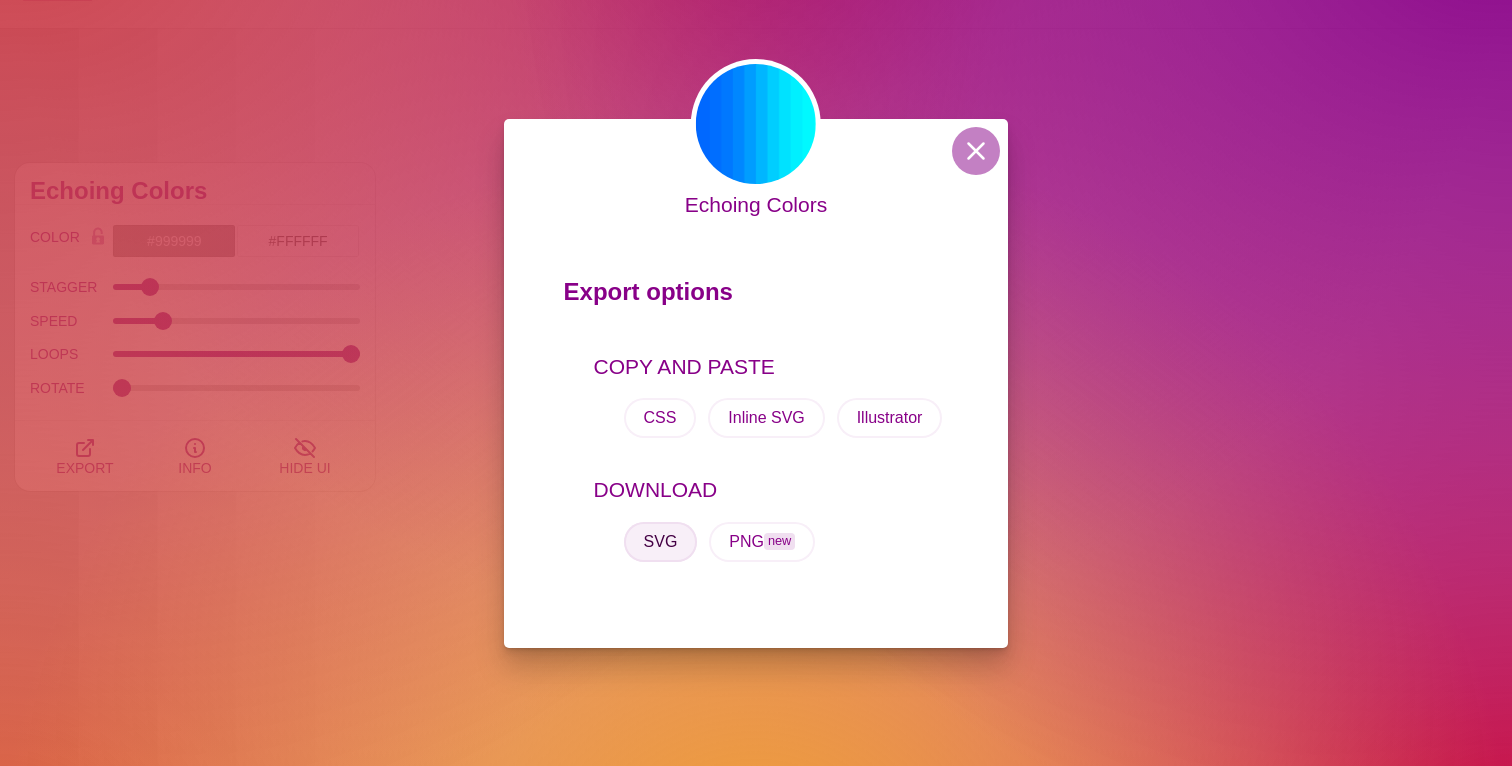 click on "SVG" at bounding box center [661, 542] 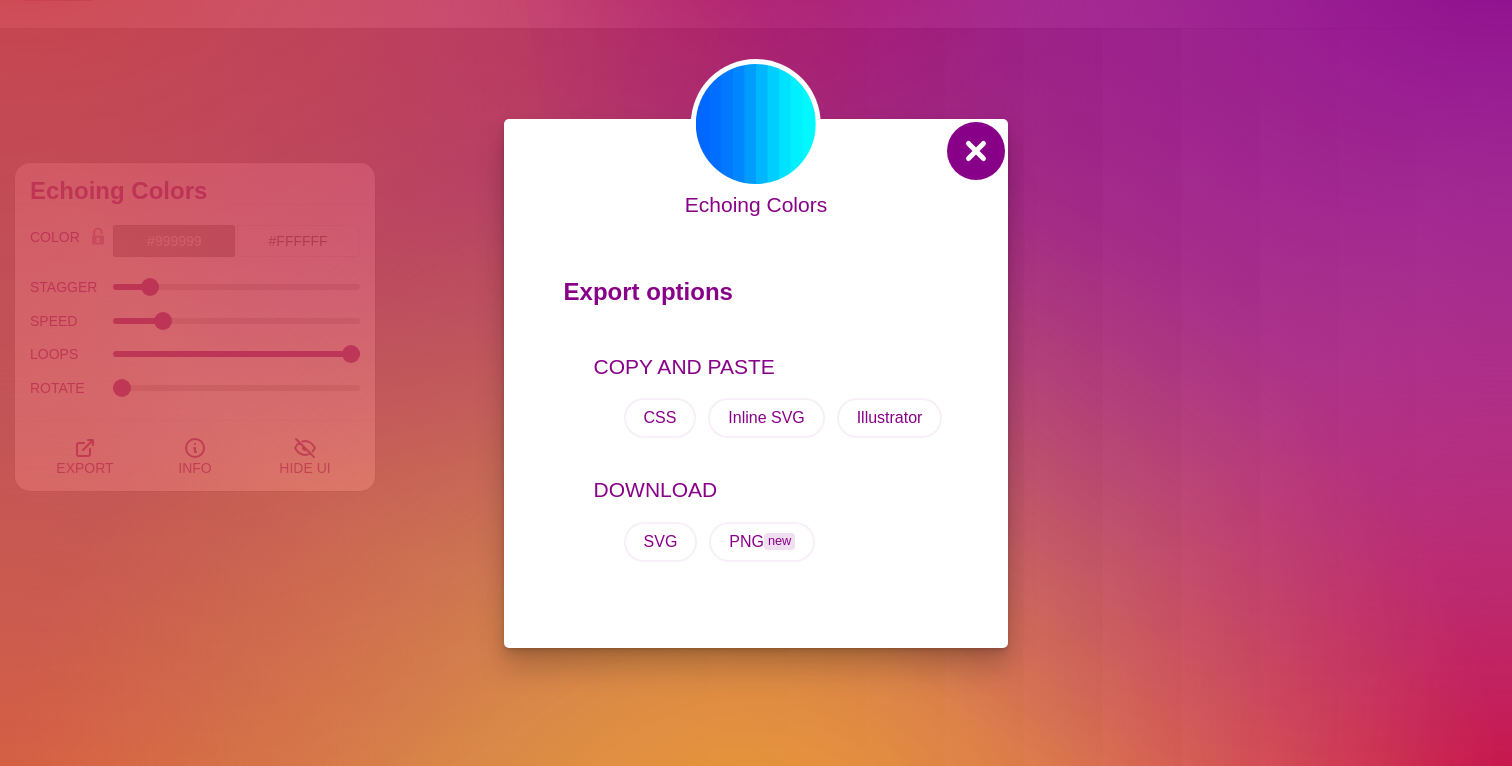 click at bounding box center [976, 151] 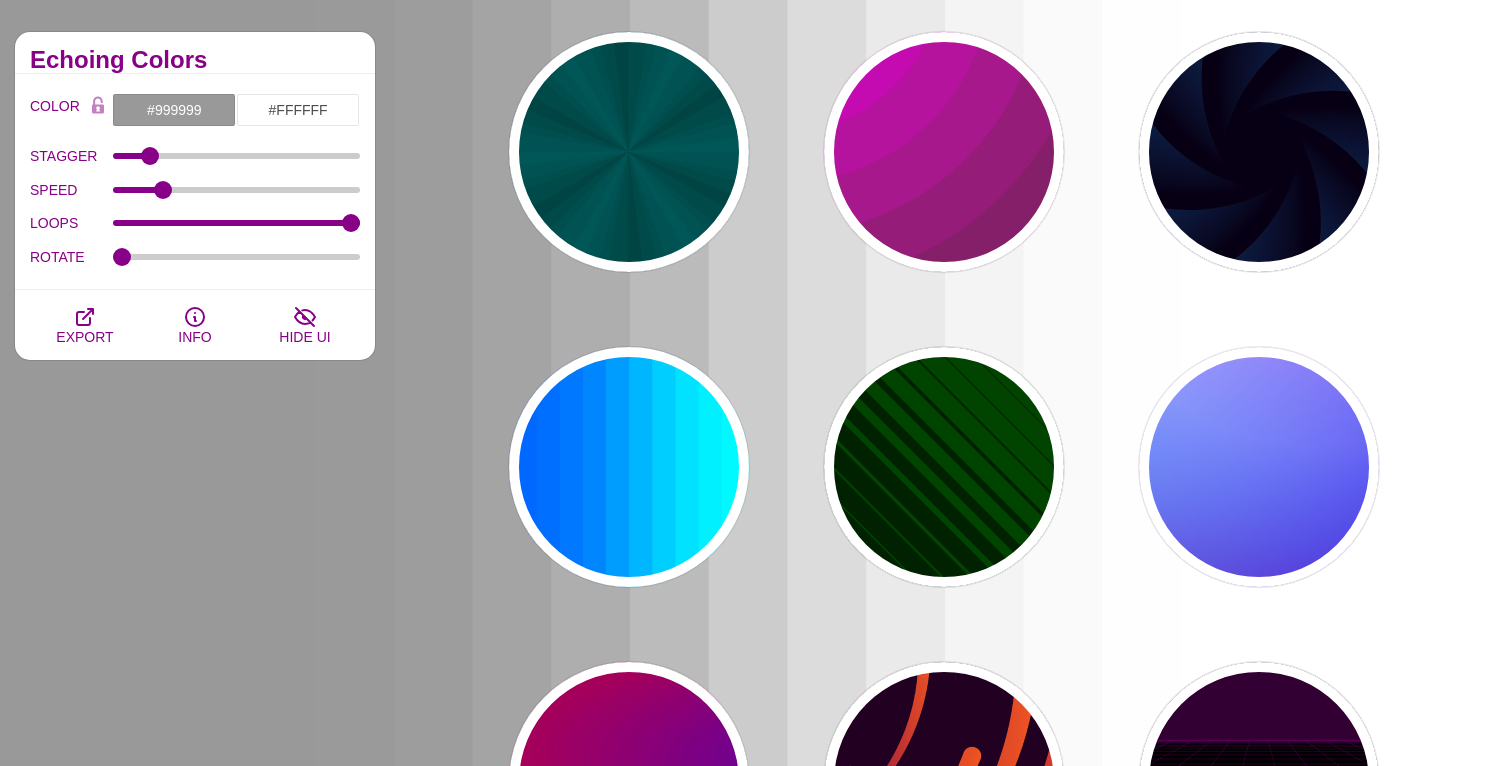 scroll, scrollTop: 209, scrollLeft: 0, axis: vertical 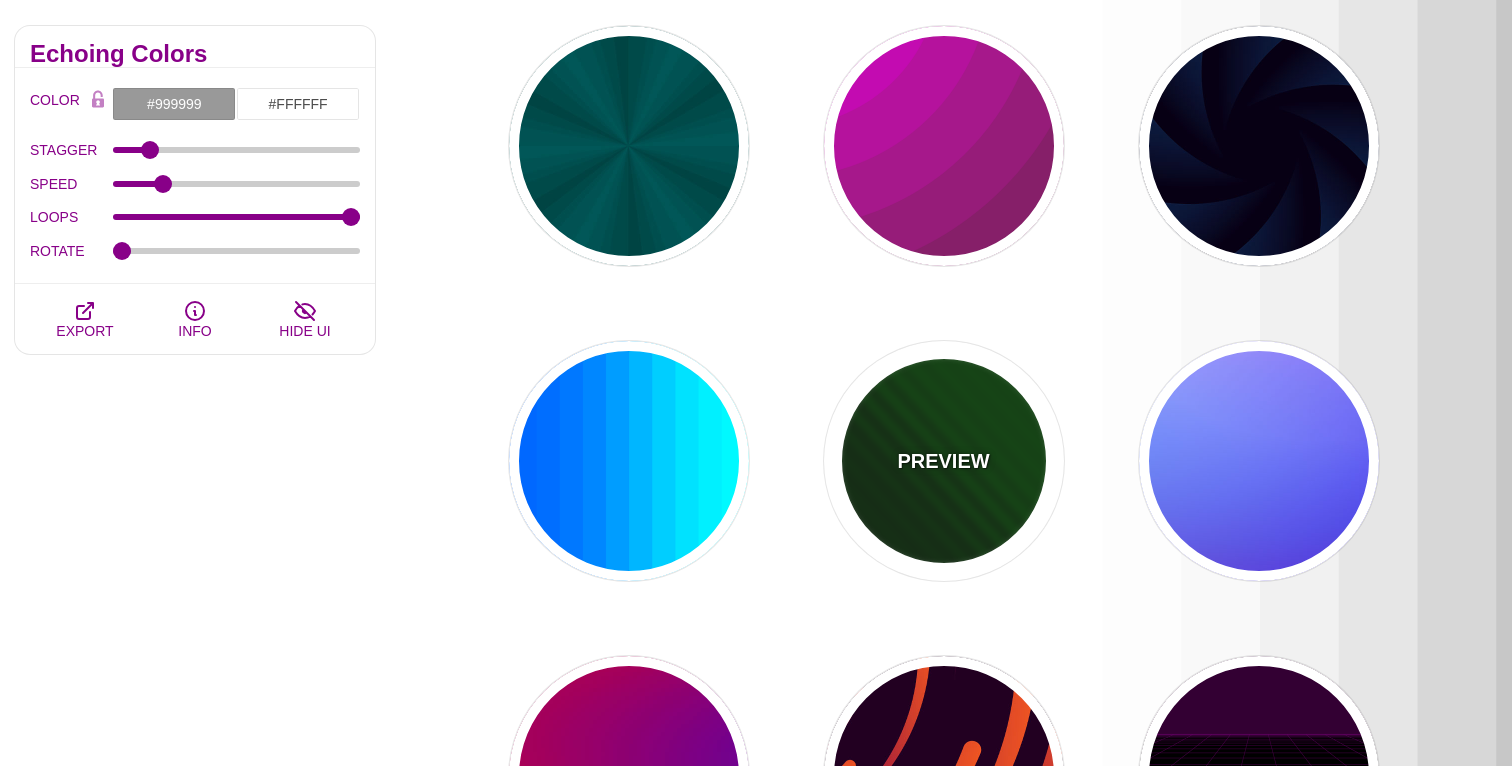 click on "PREVIEW" at bounding box center (944, 461) 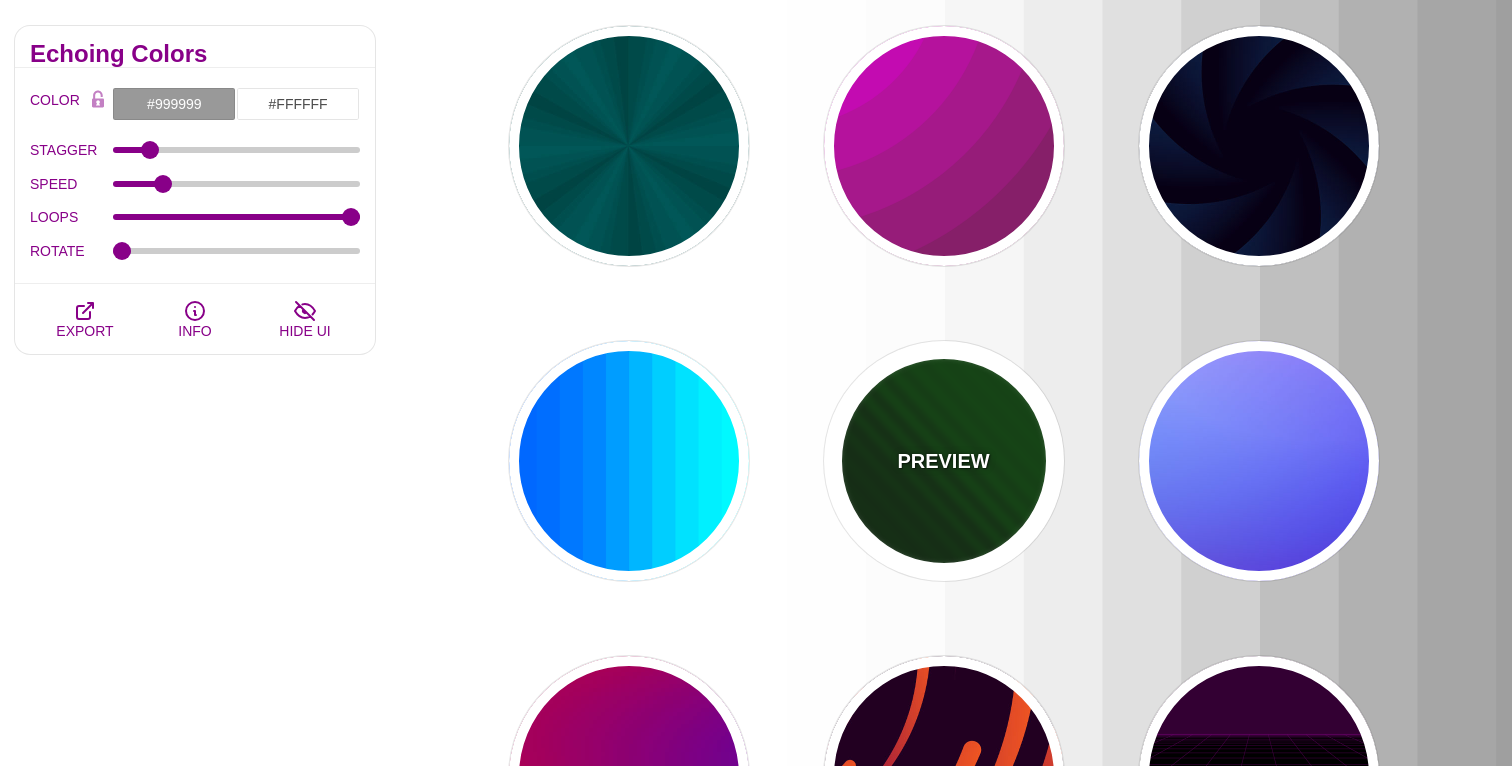 type on "#002200" 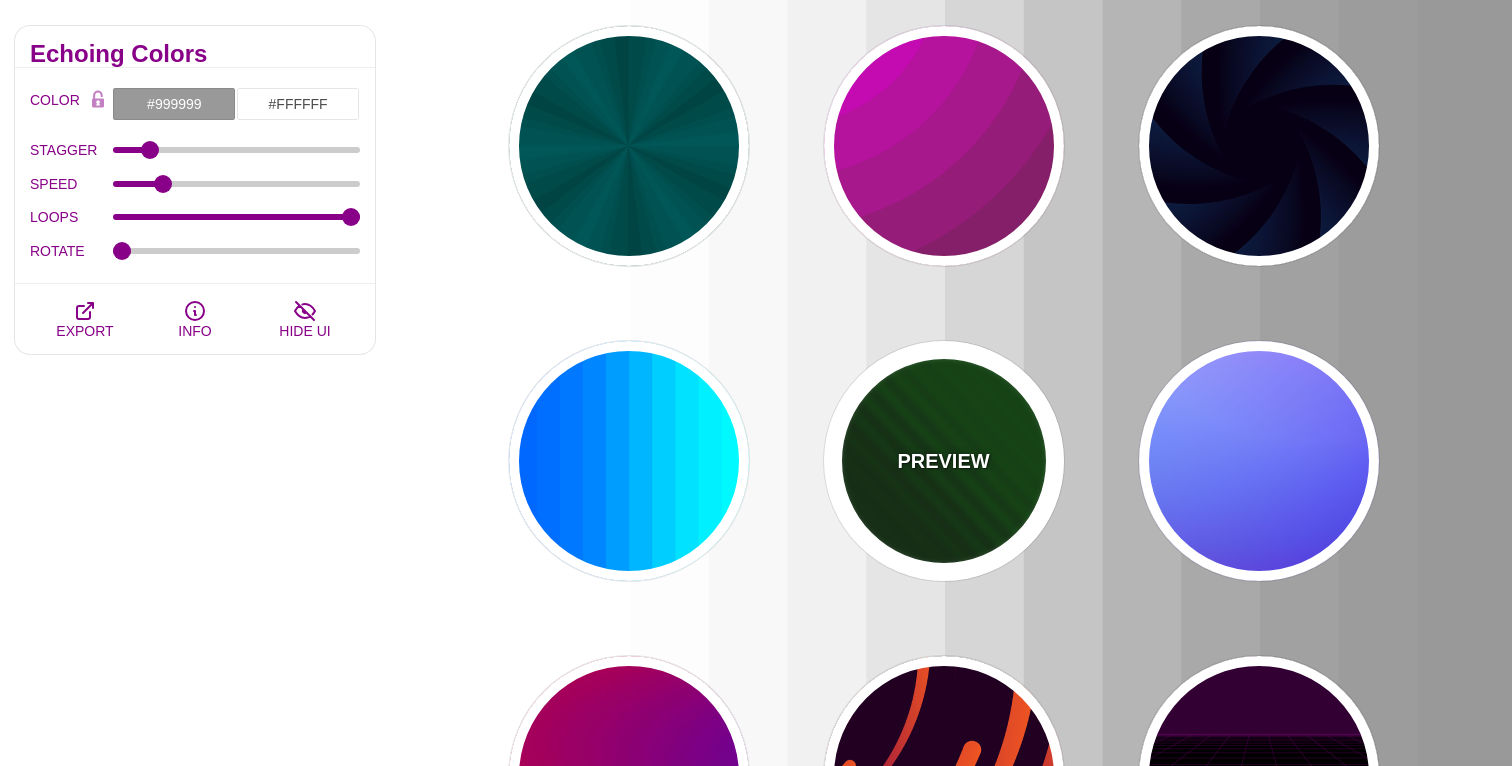 type on "#004400" 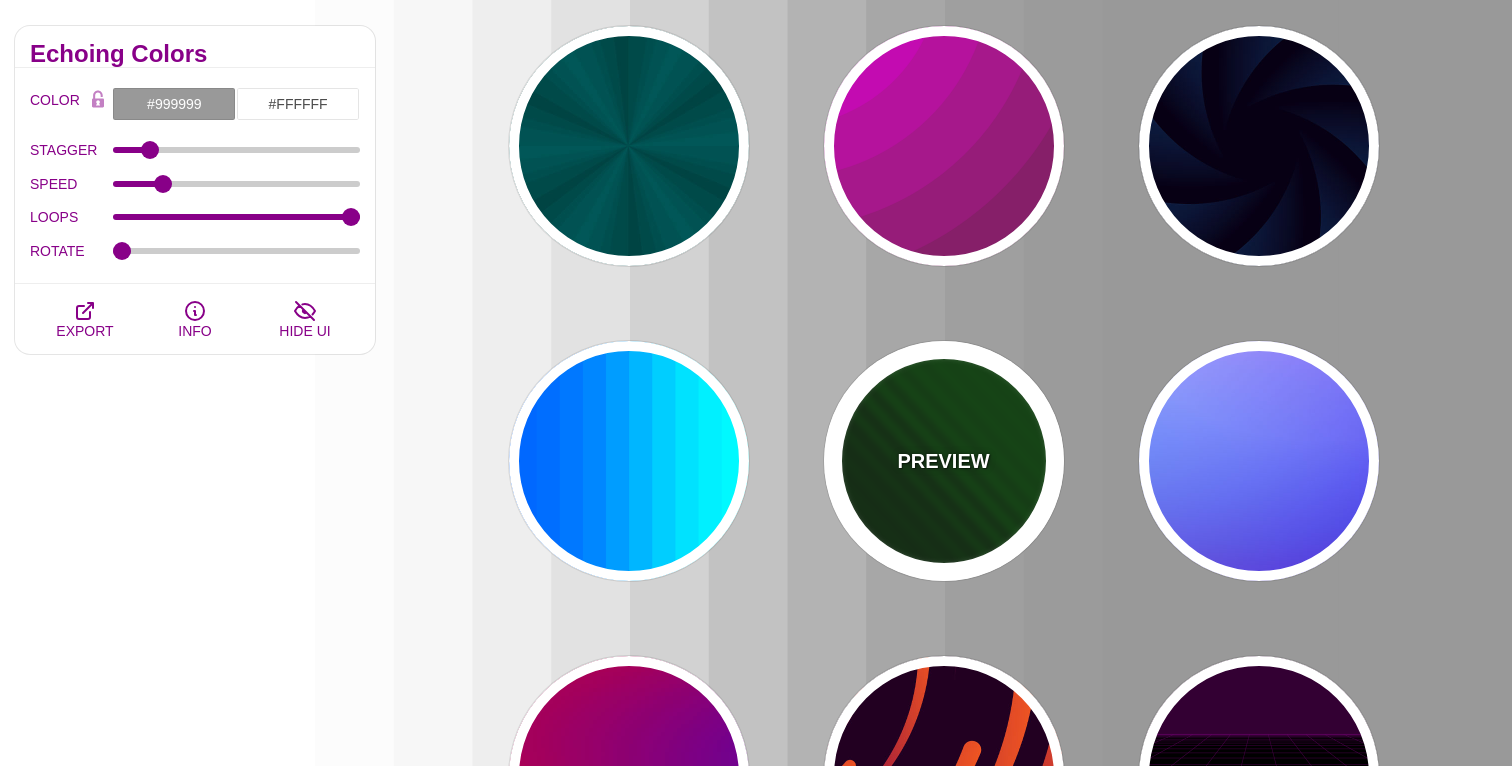 type on "0" 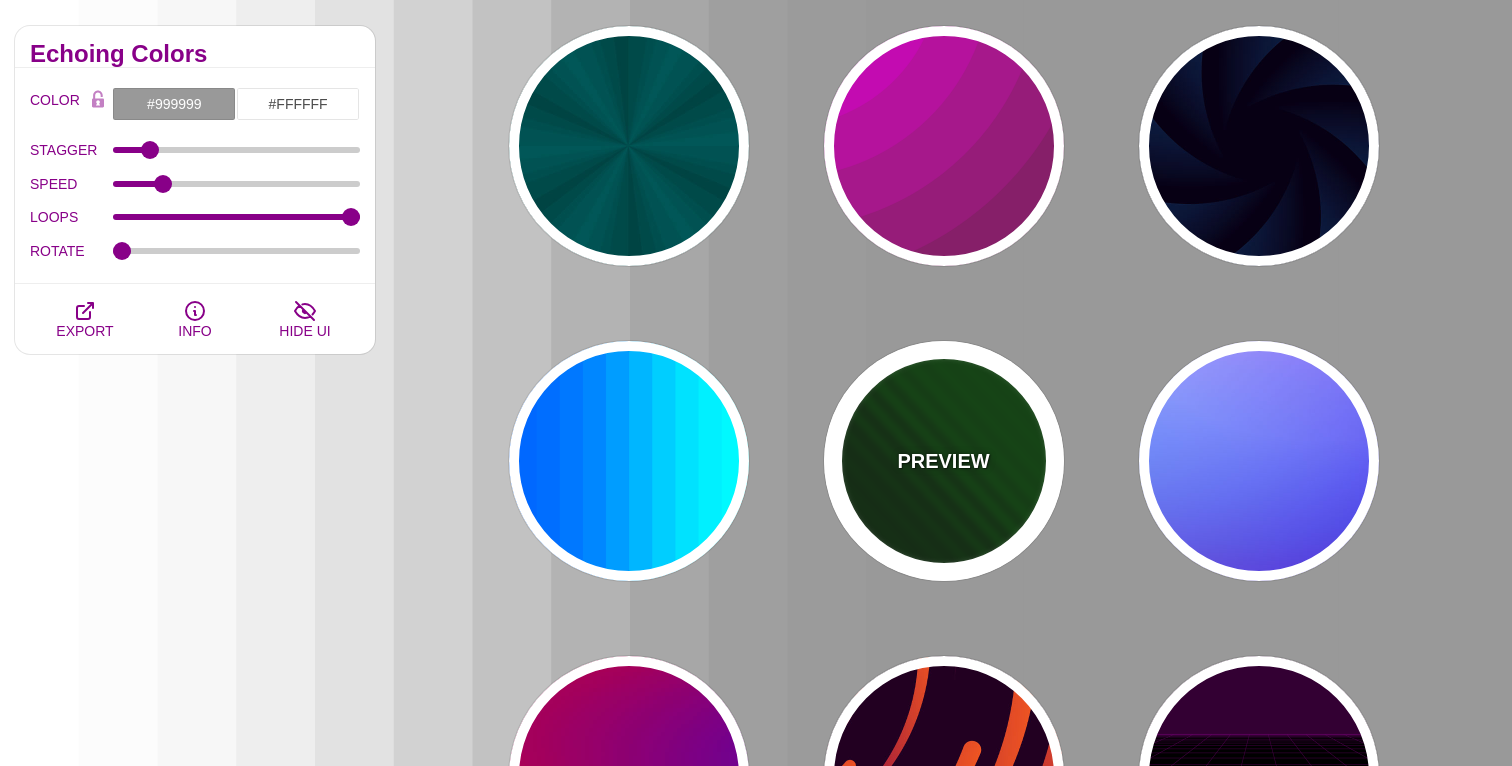 type on "1" 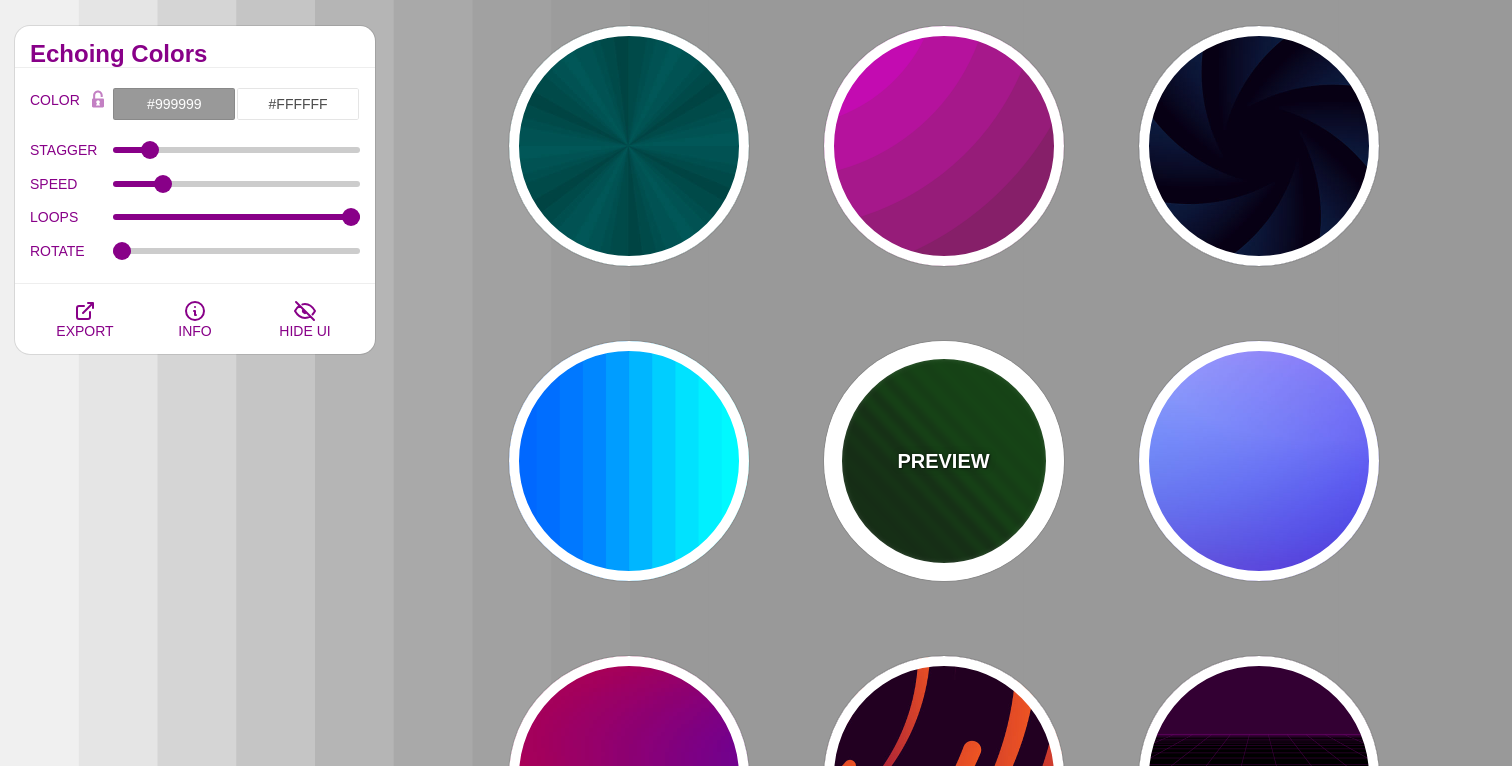 type on "5" 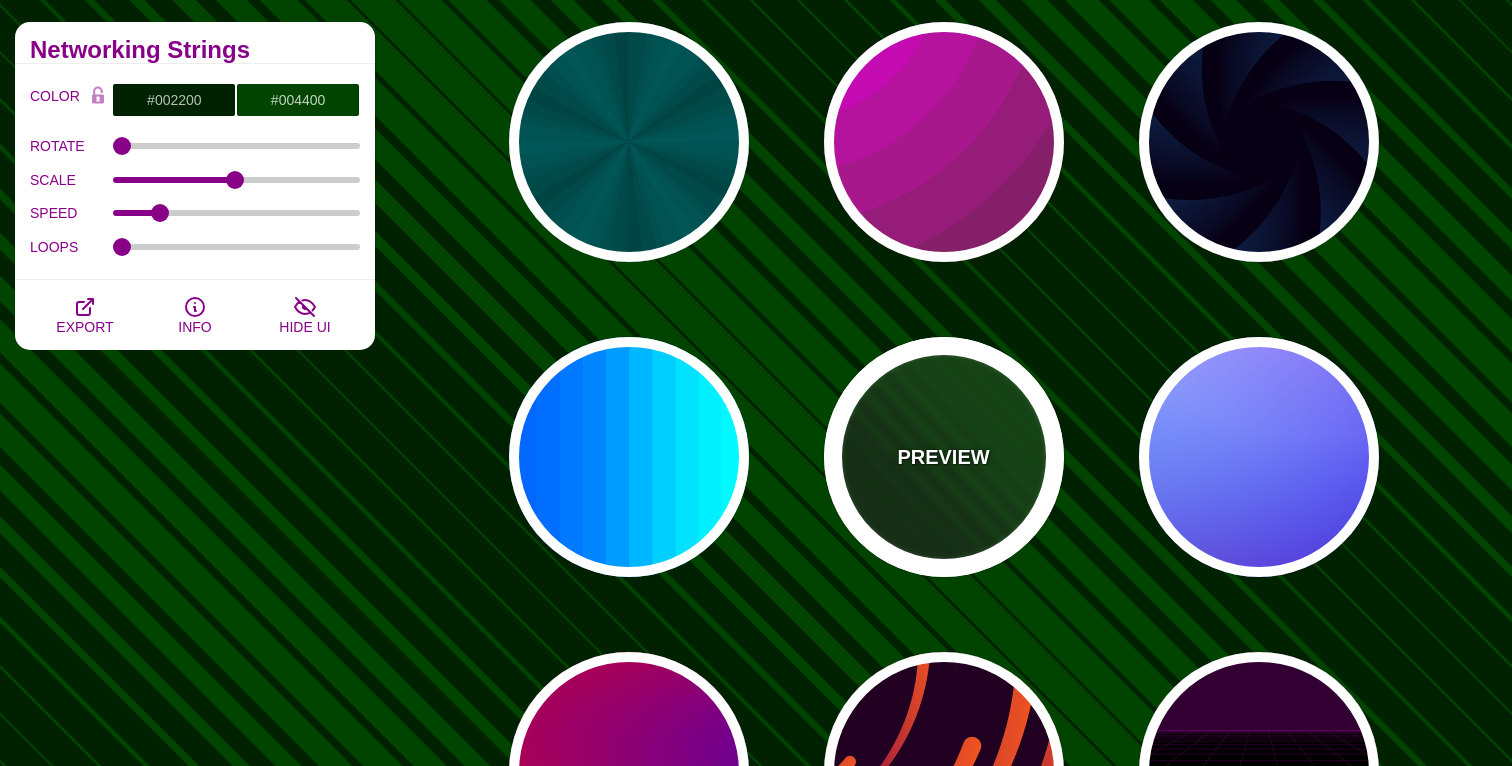scroll, scrollTop: 216, scrollLeft: 0, axis: vertical 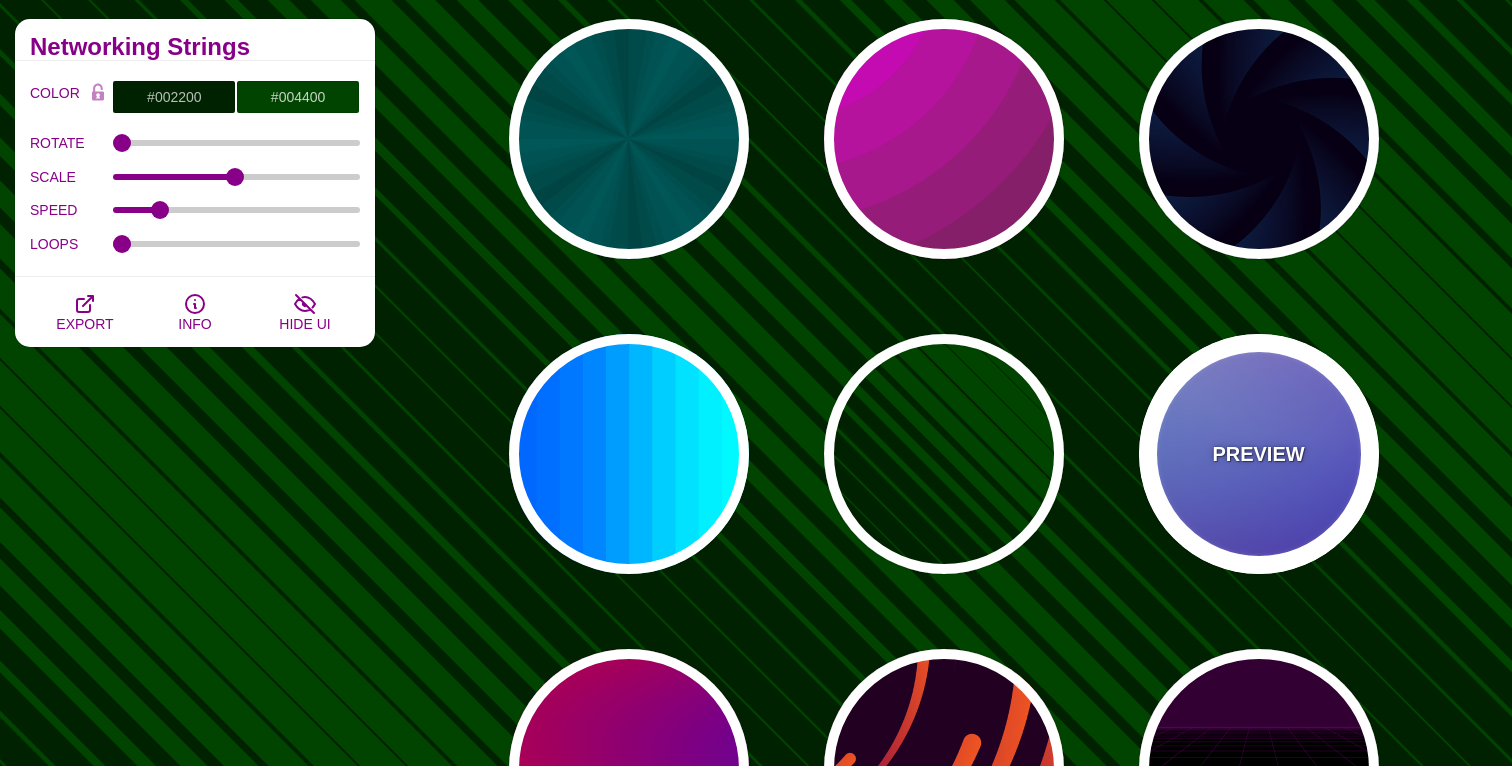 click on "PREVIEW" at bounding box center (1259, 454) 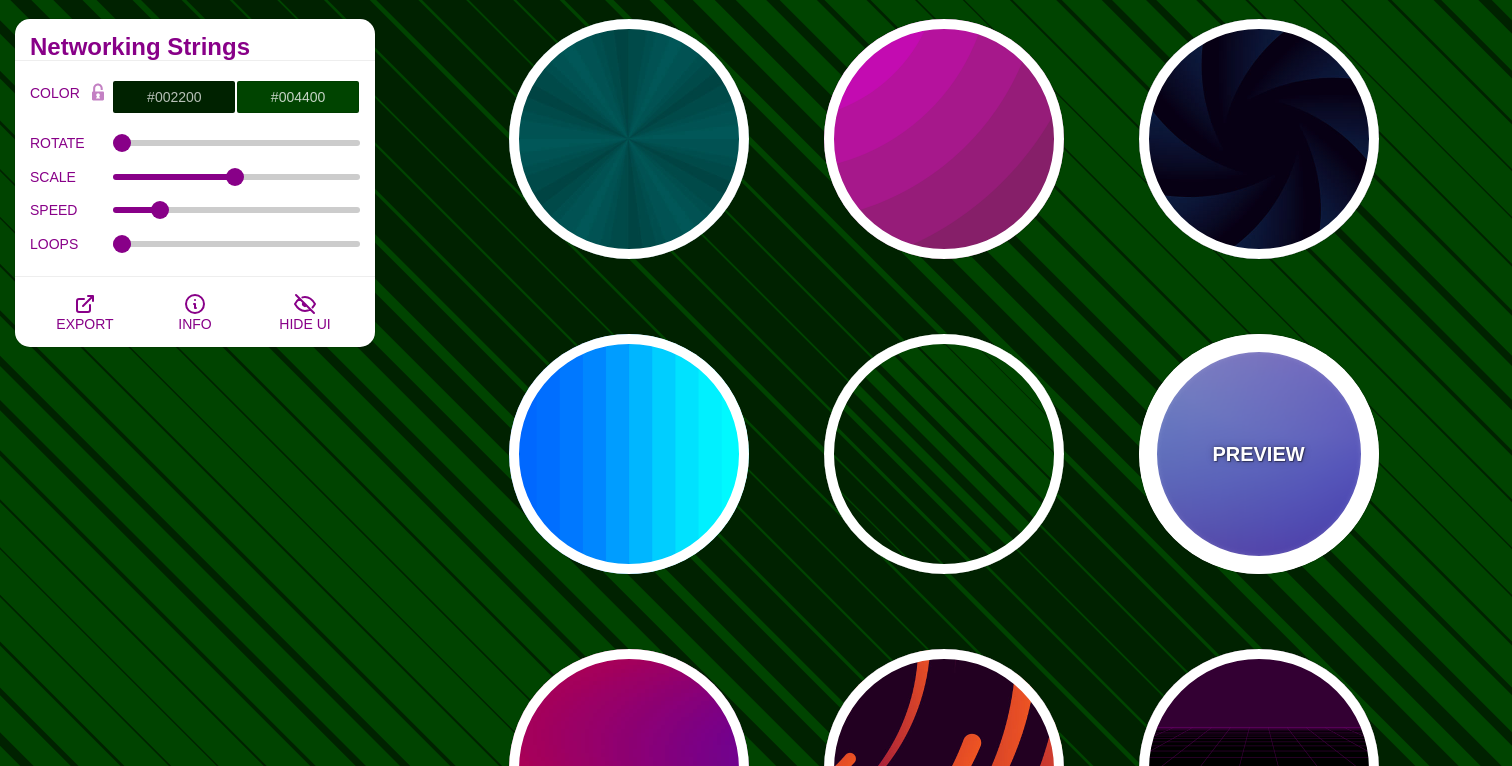 type on "#0000FF" 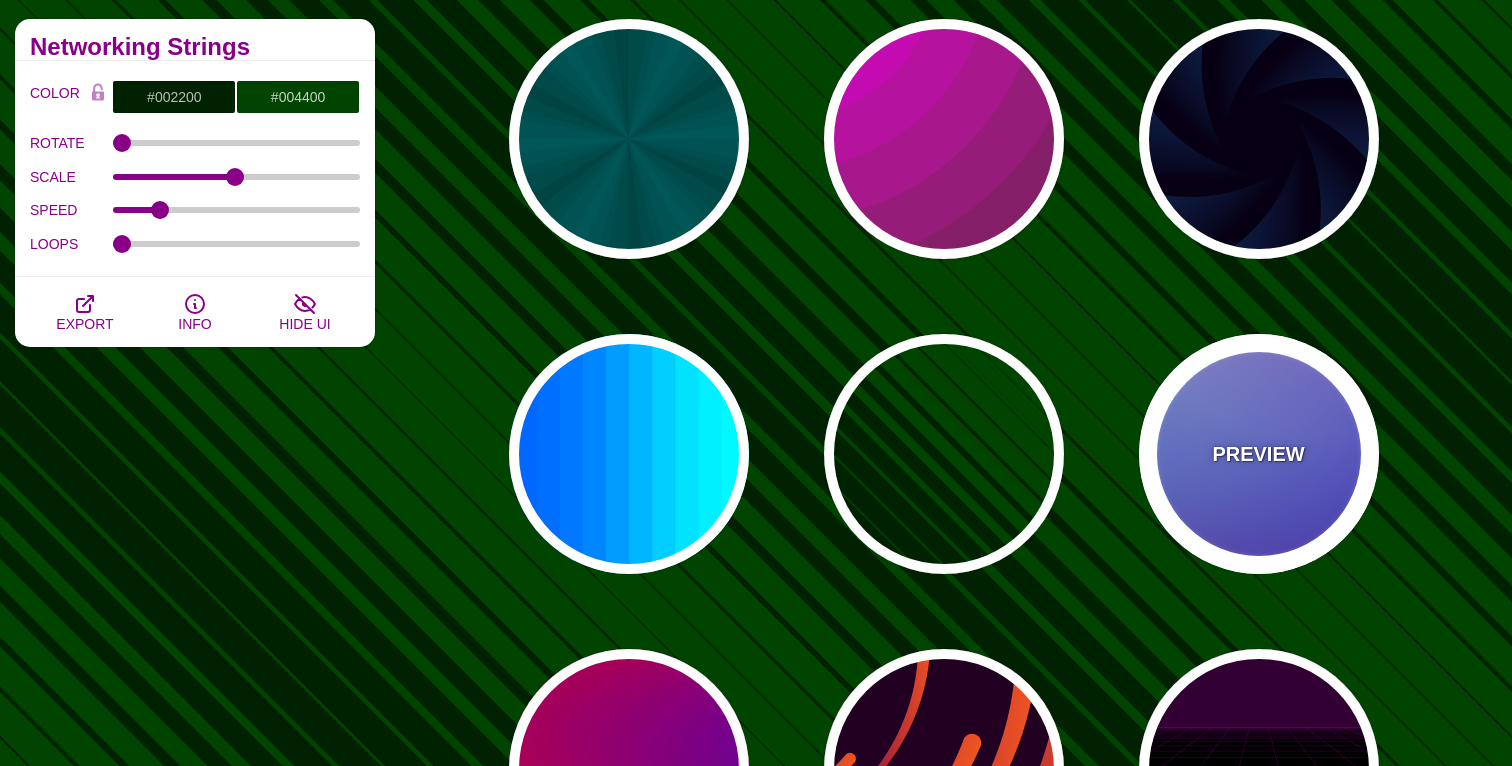 type on "#0099FF" 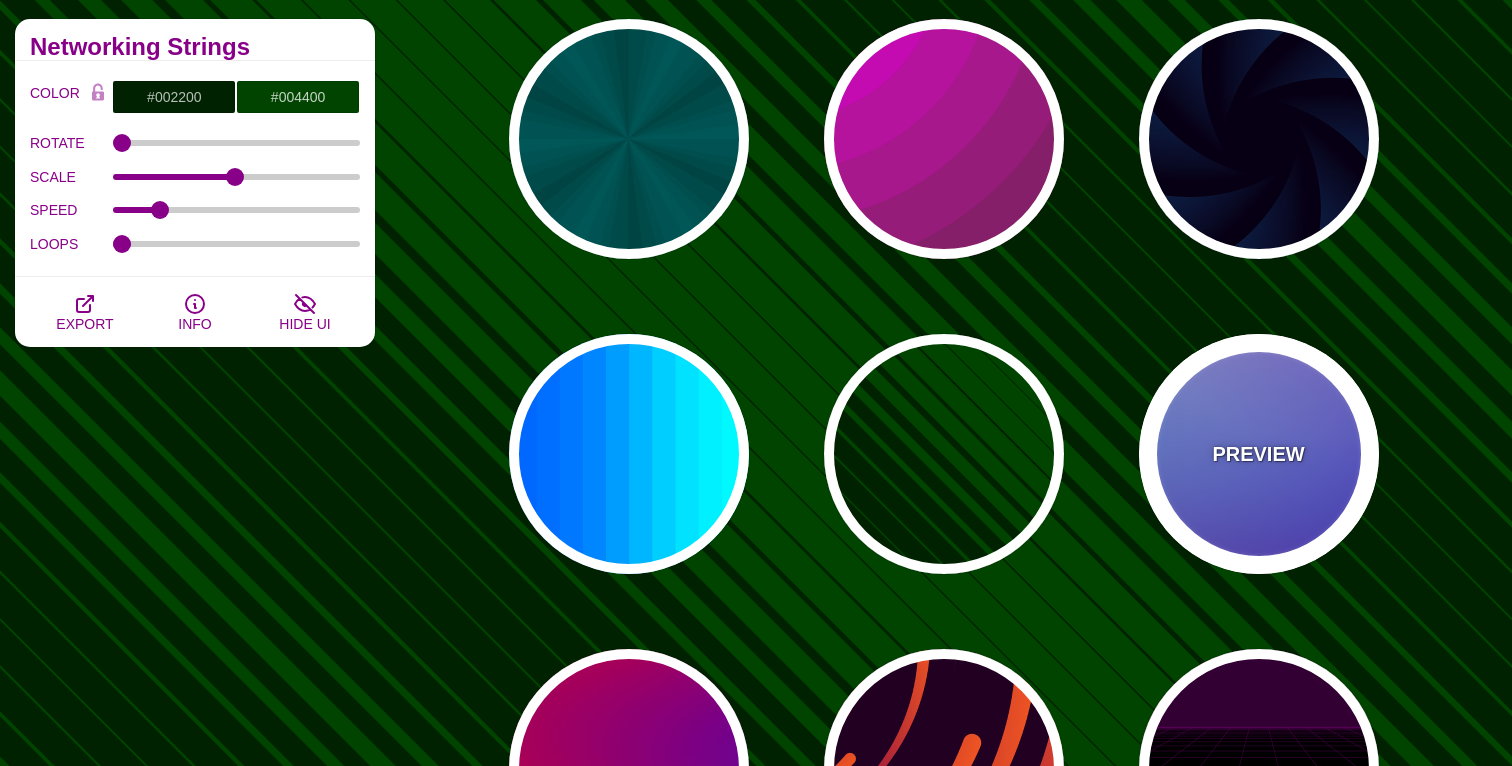 type on "#FFFFFF" 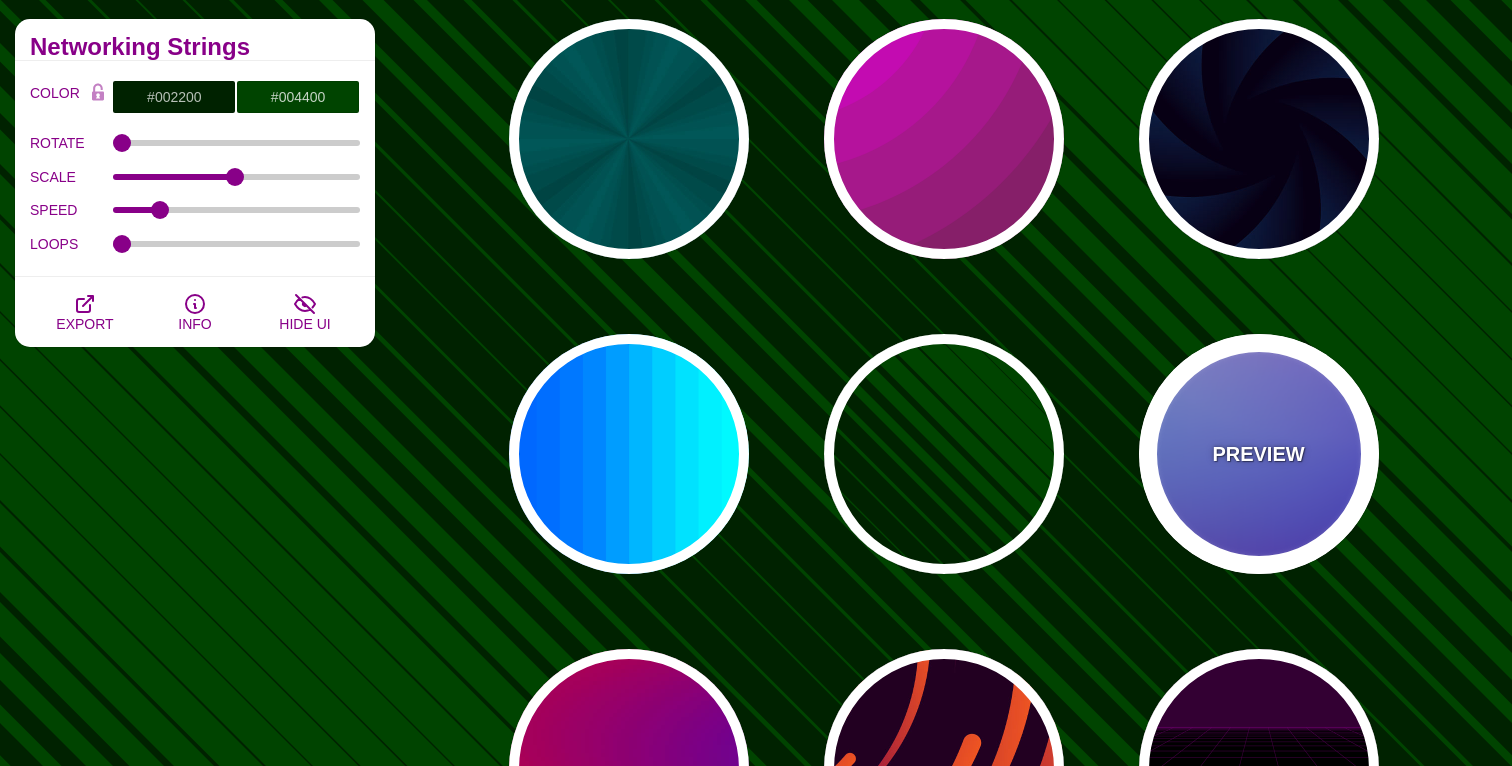 type on "#FF99FF" 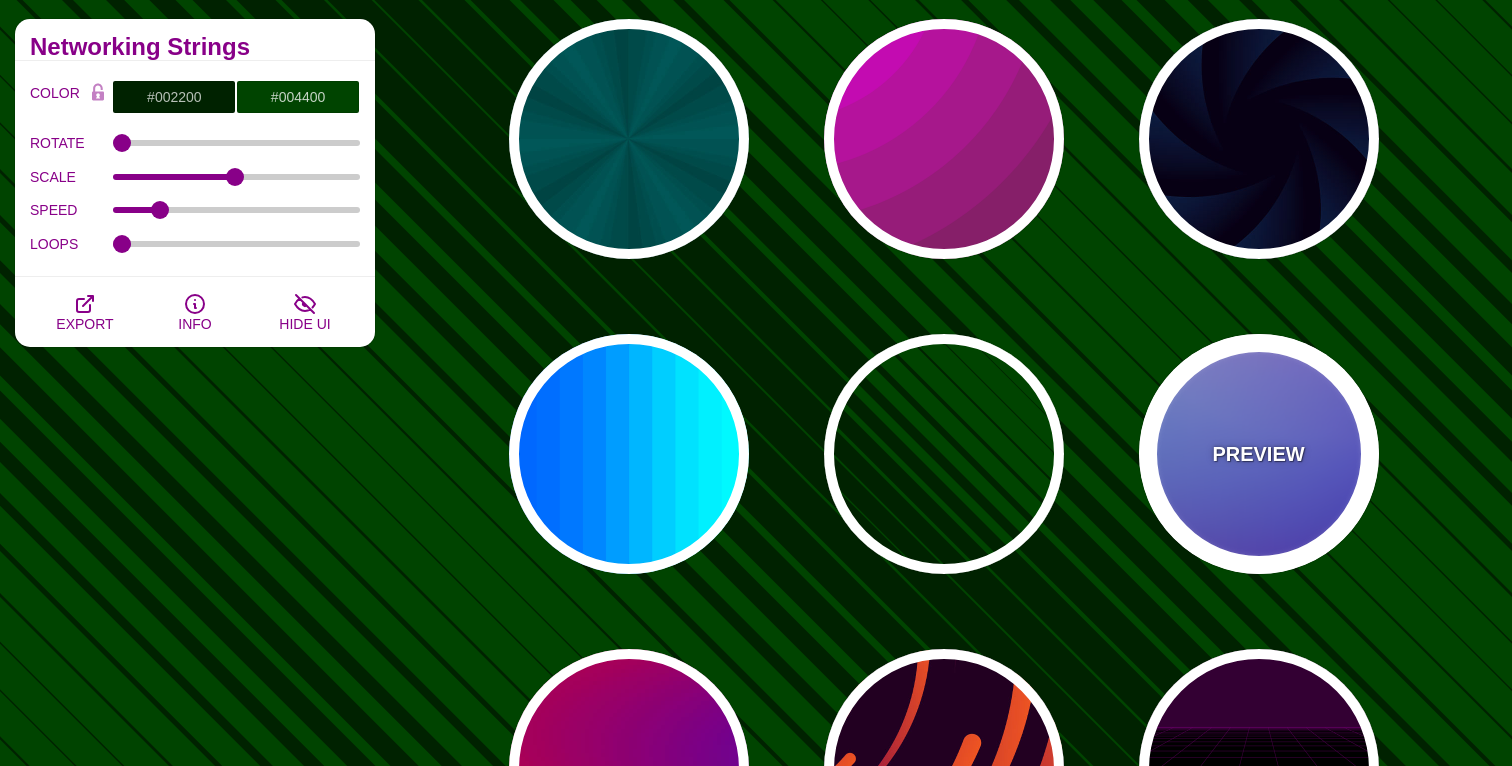type on "#880088" 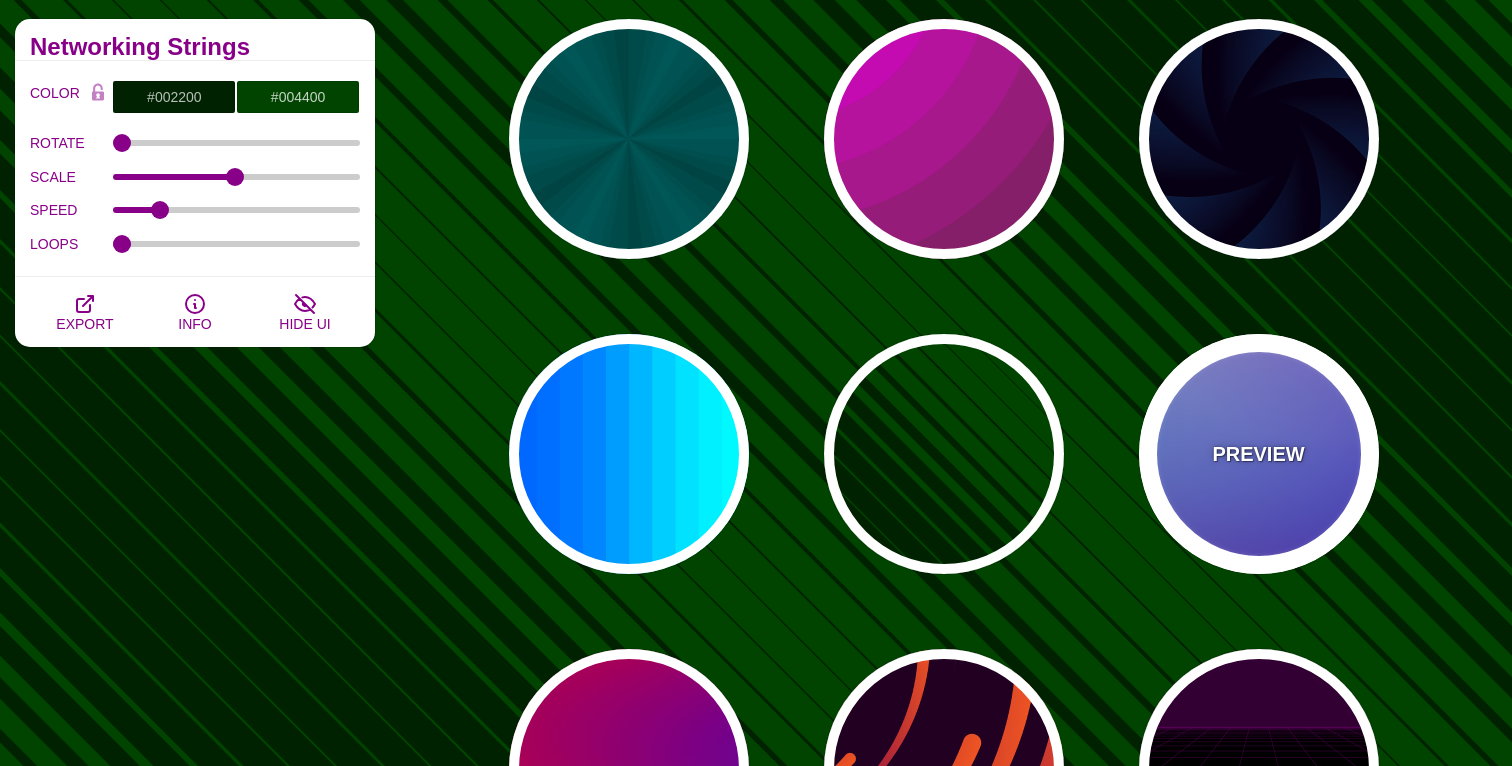 type on "12" 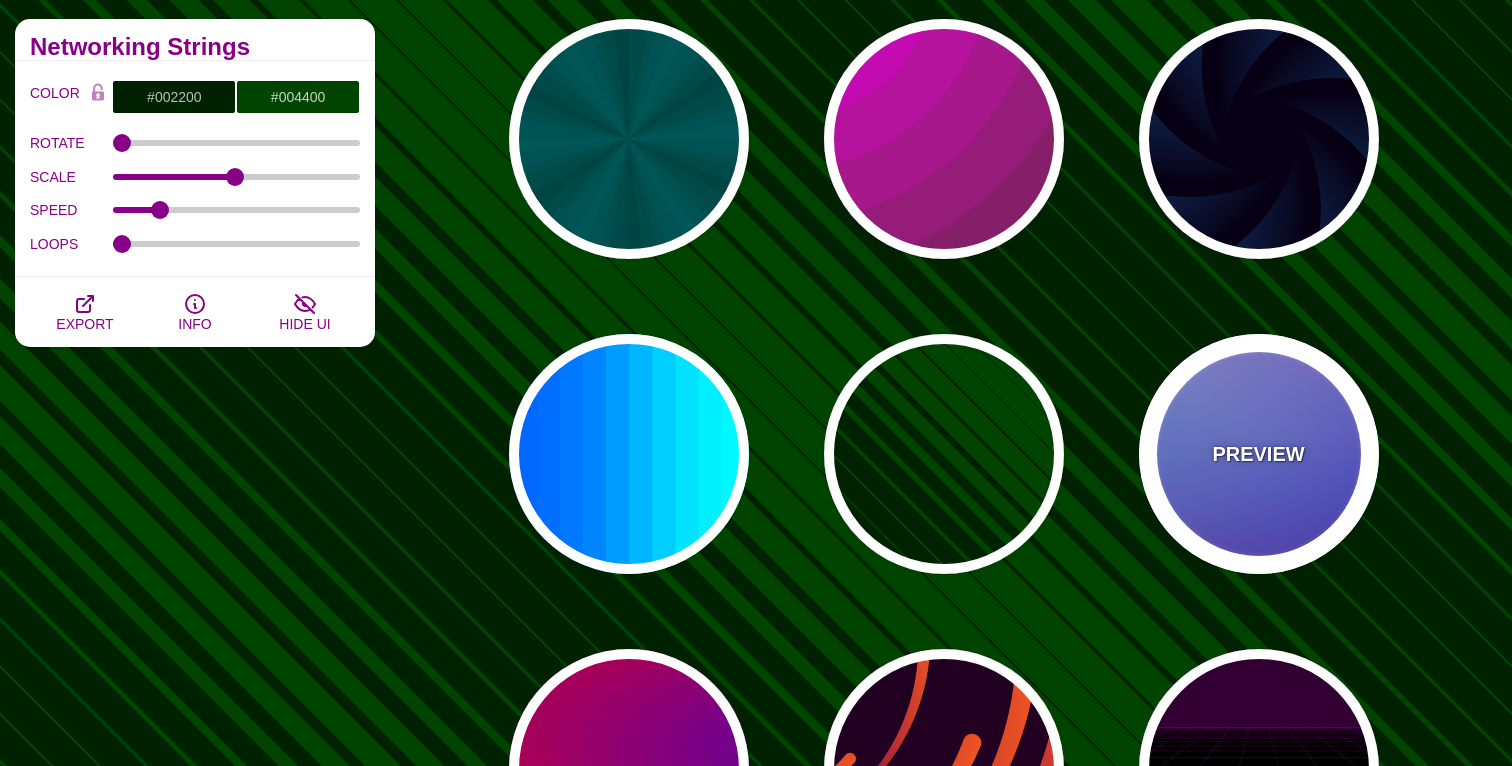 type on "0" 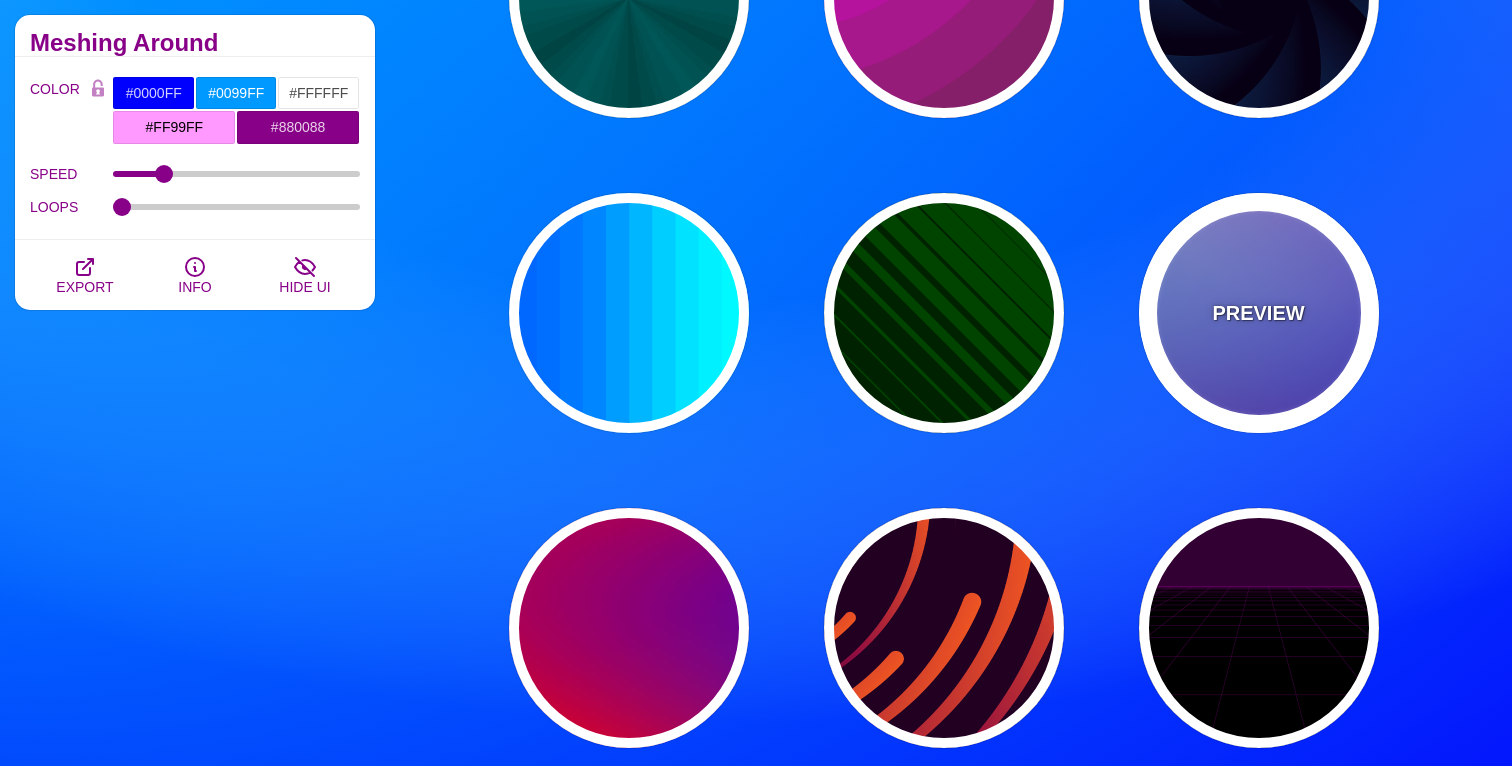 scroll, scrollTop: 372, scrollLeft: 0, axis: vertical 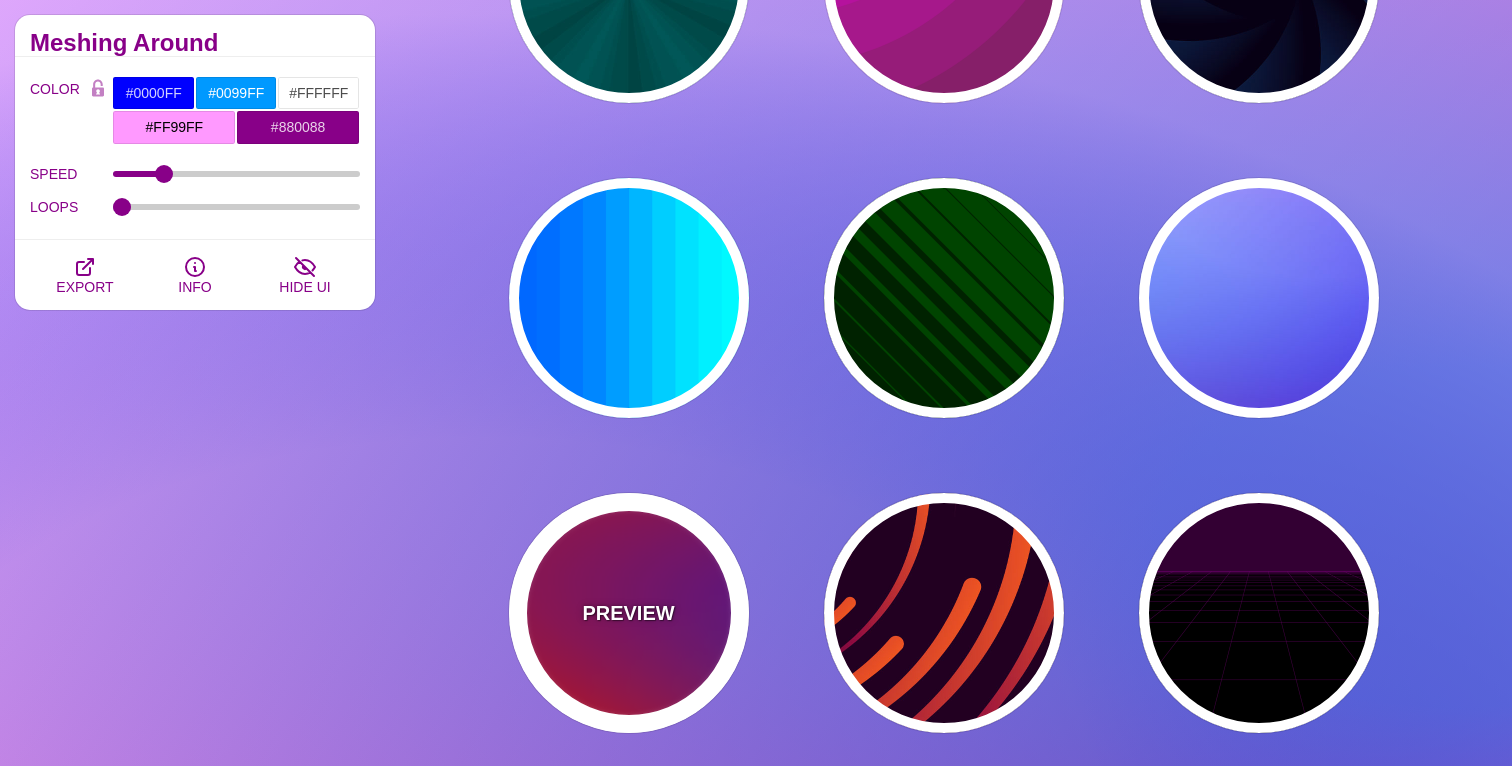 click on "PREVIEW" at bounding box center [628, 613] 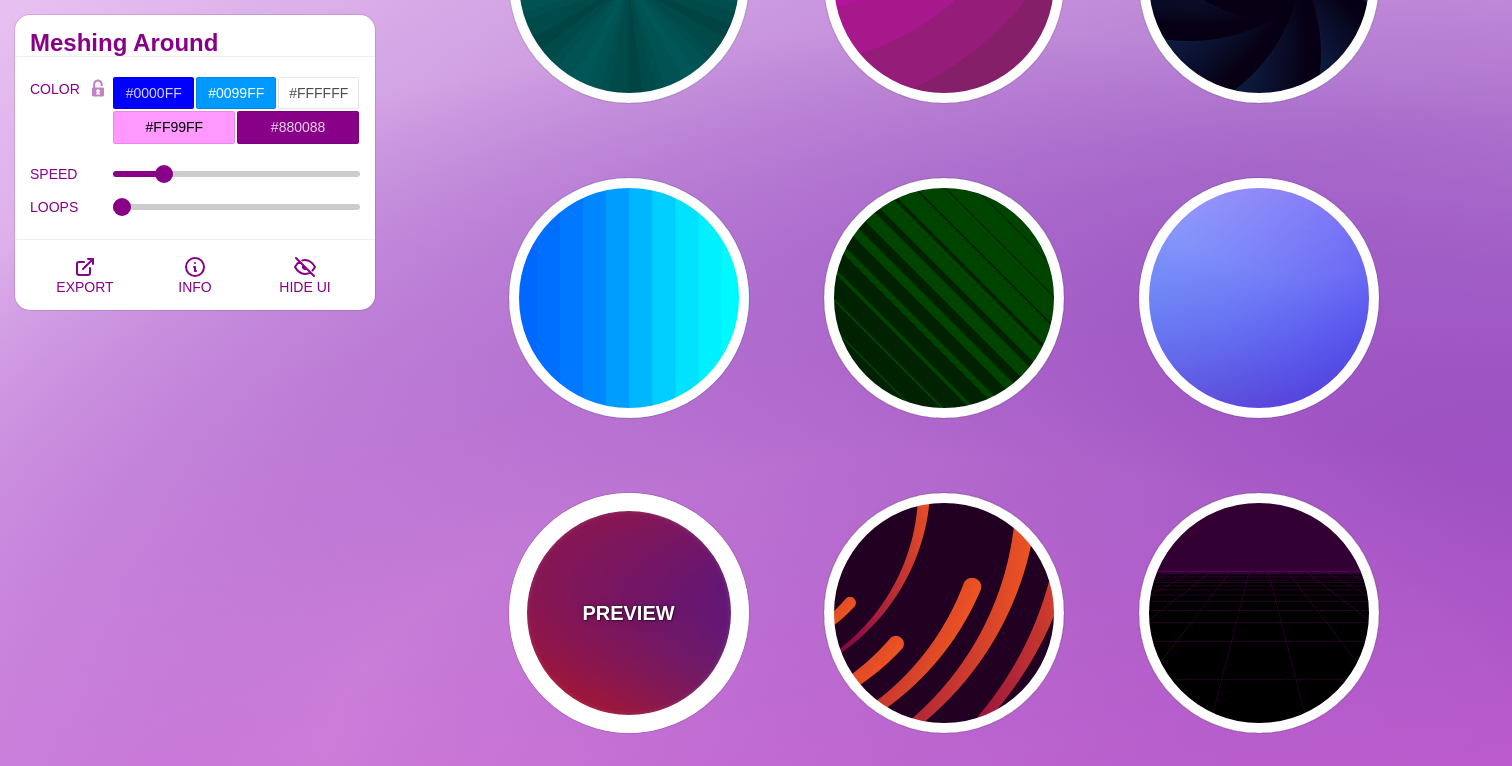 type on "#FF0000" 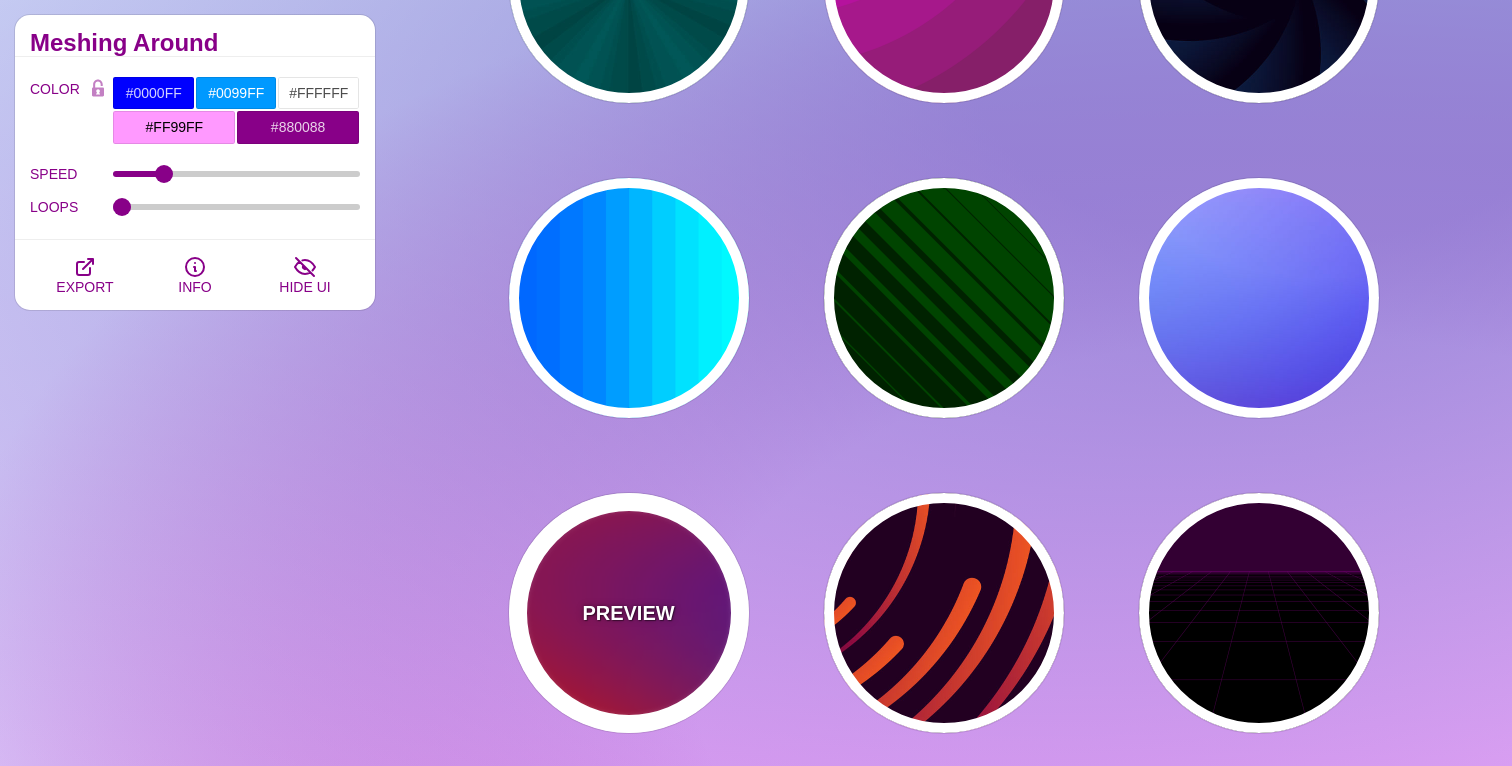 type on "#800080" 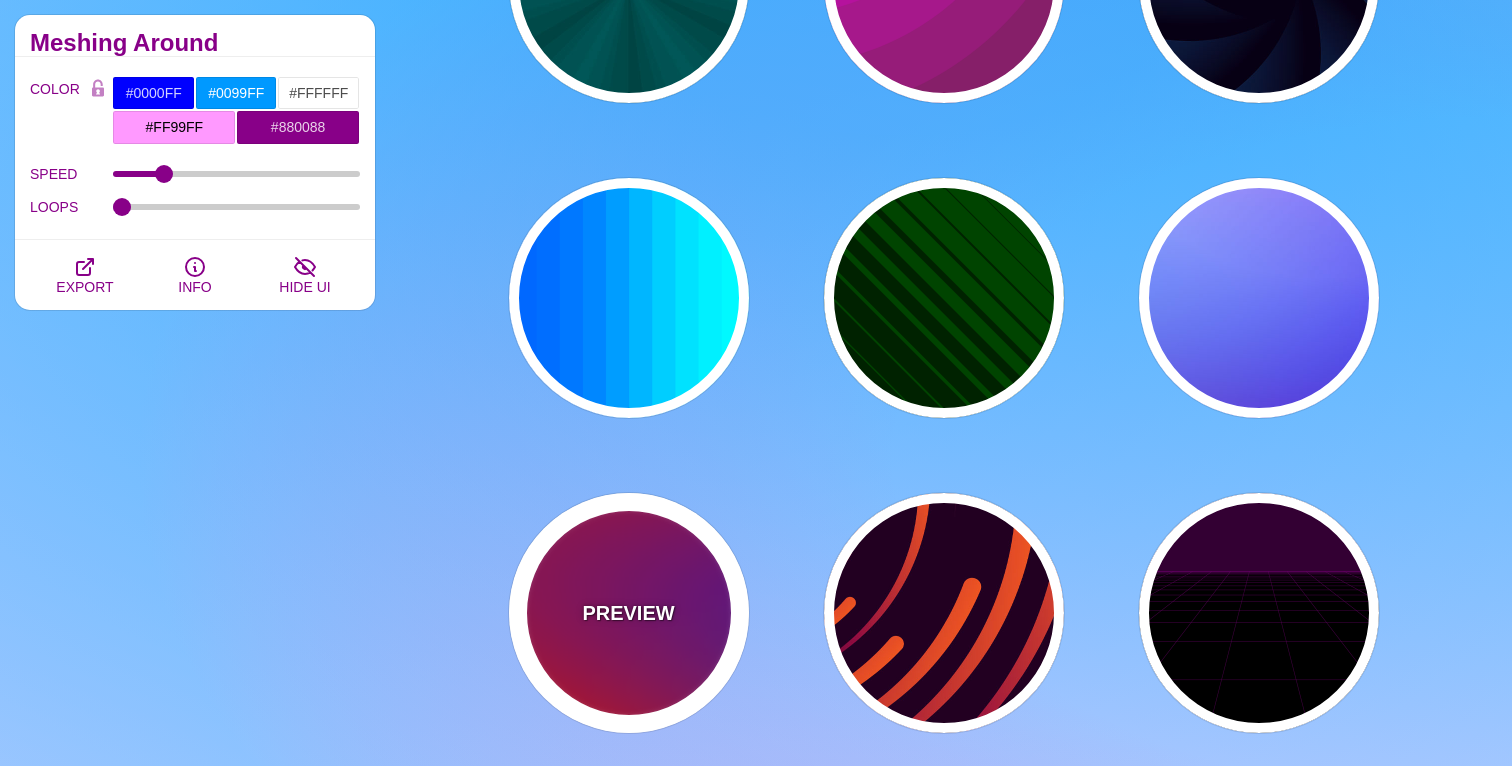 type on "#0000FF" 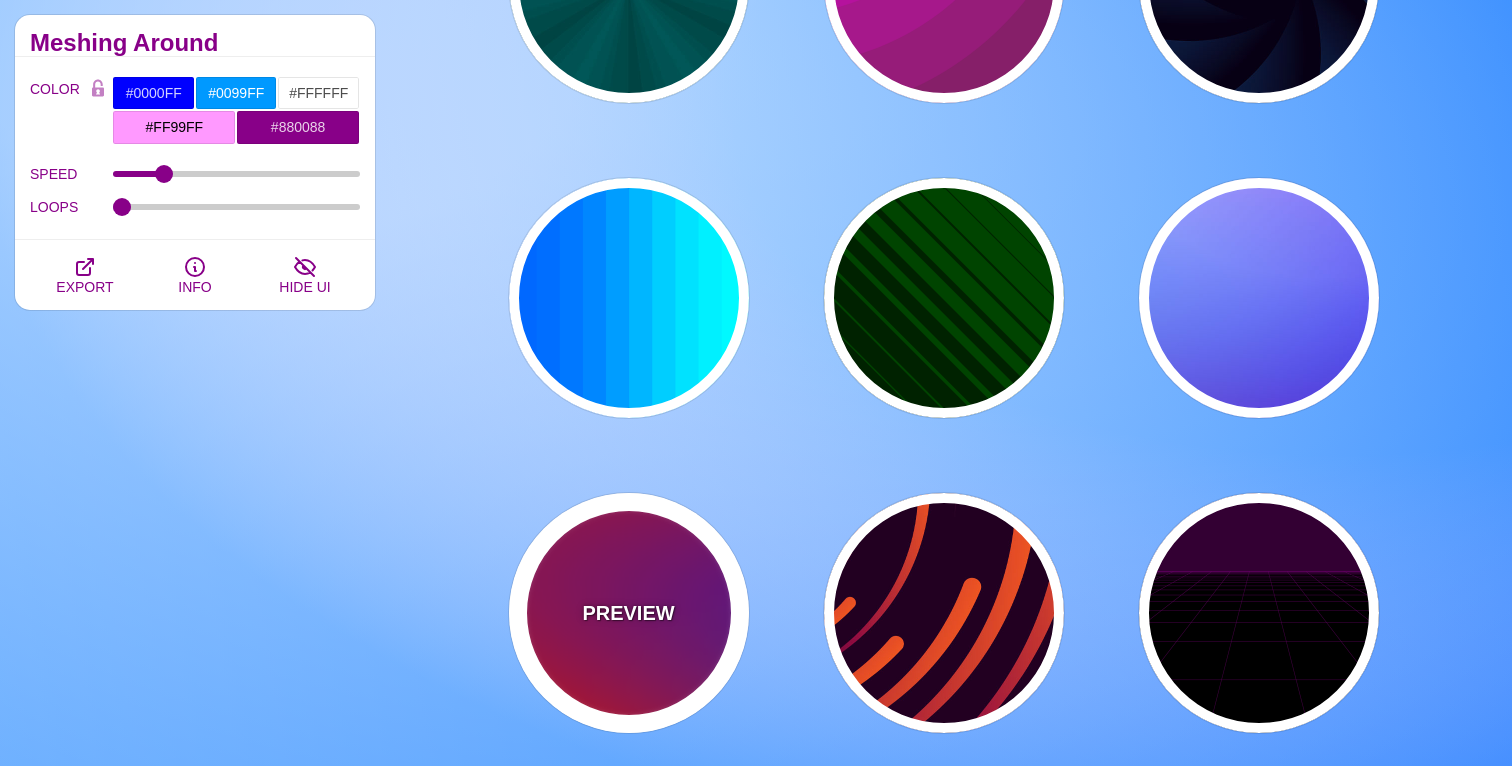 type on "#00EEBB" 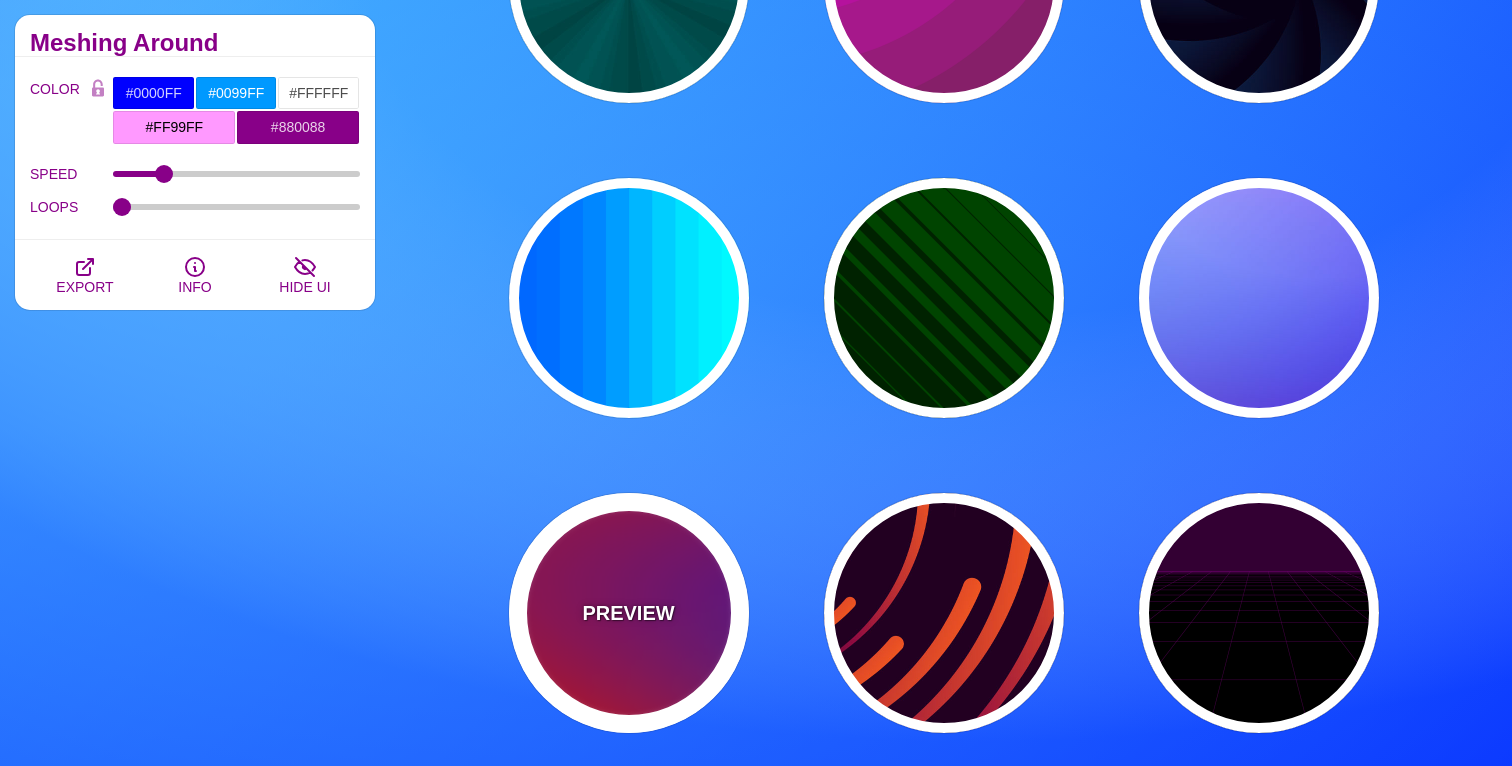 type on "#FFFF00" 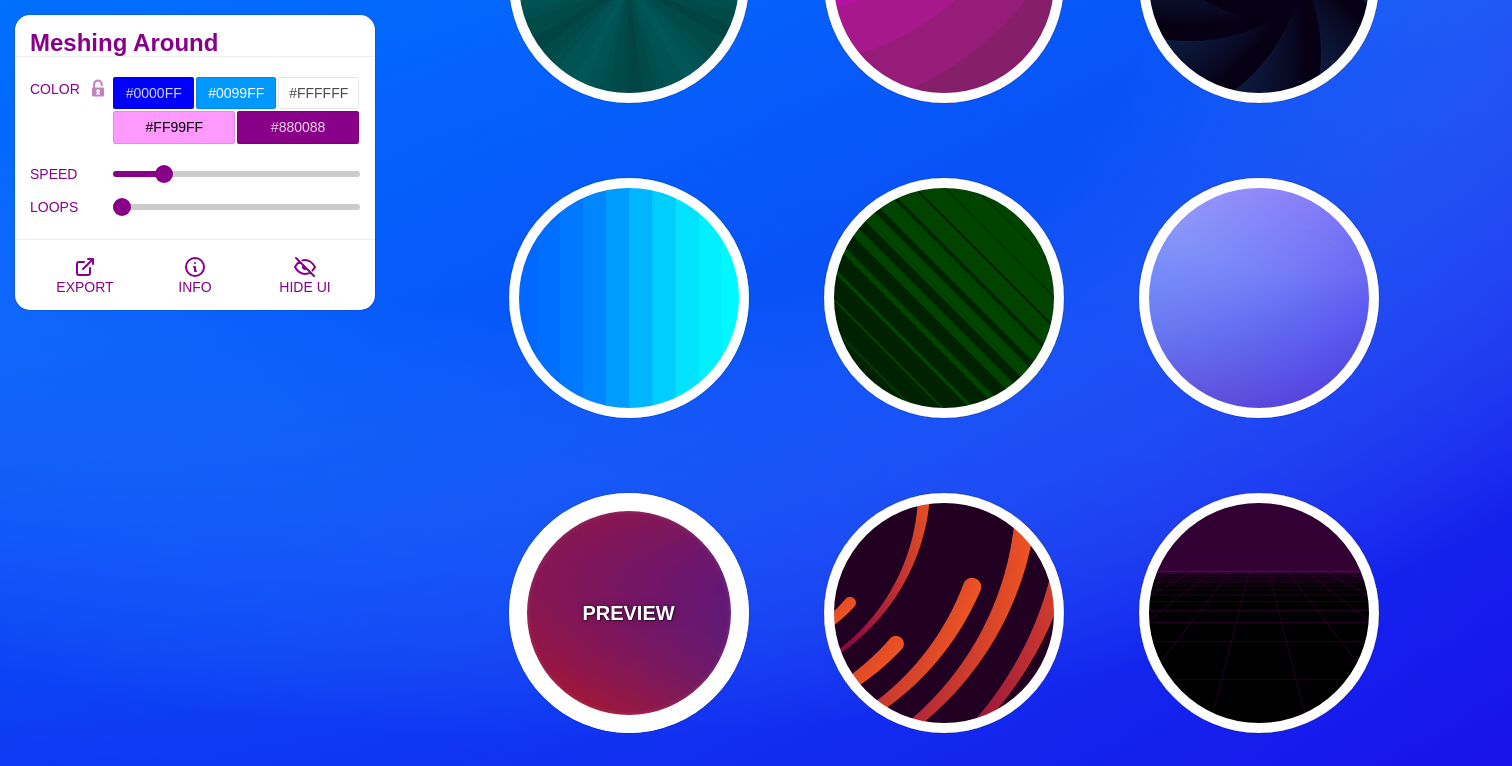 type on "#FFA500" 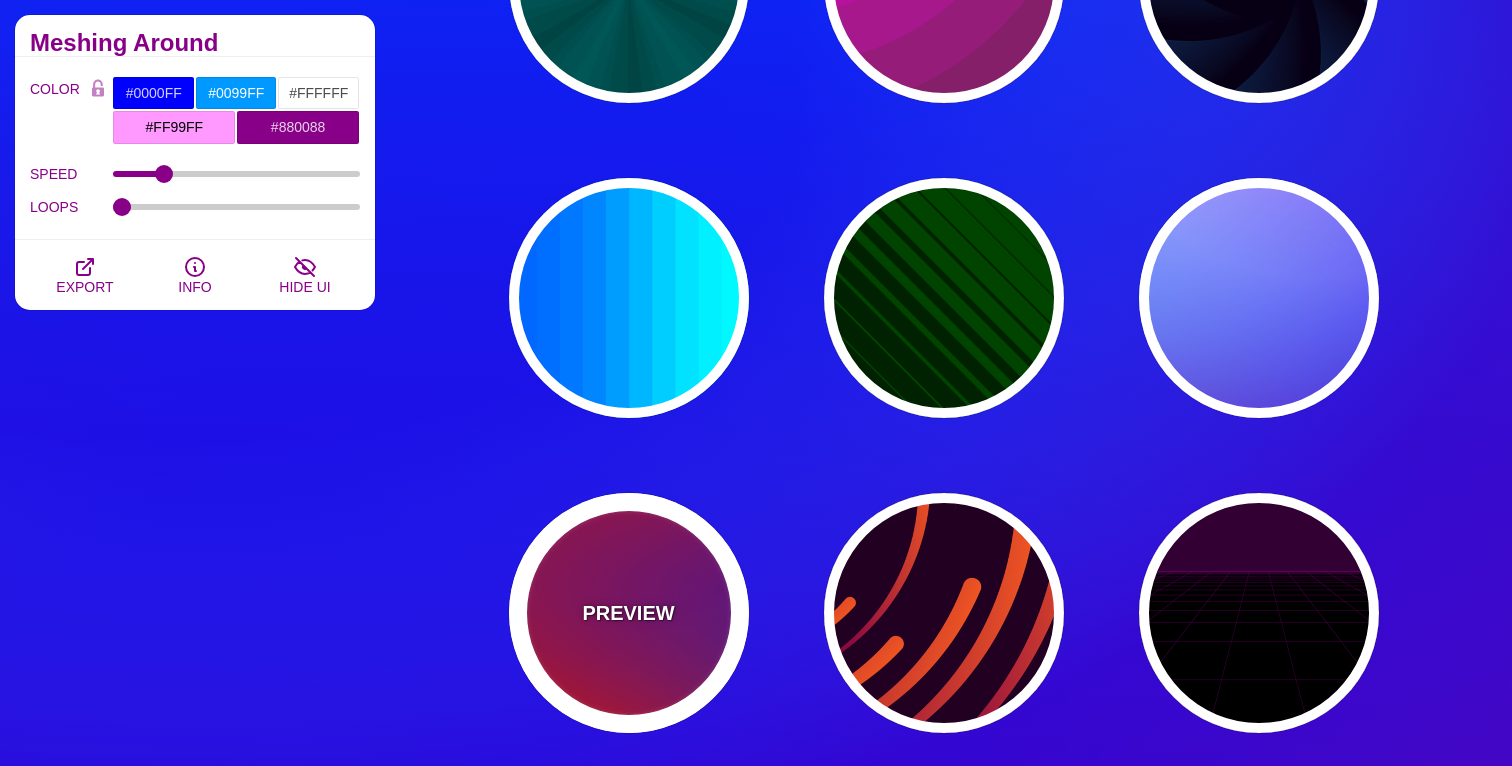 type on "1" 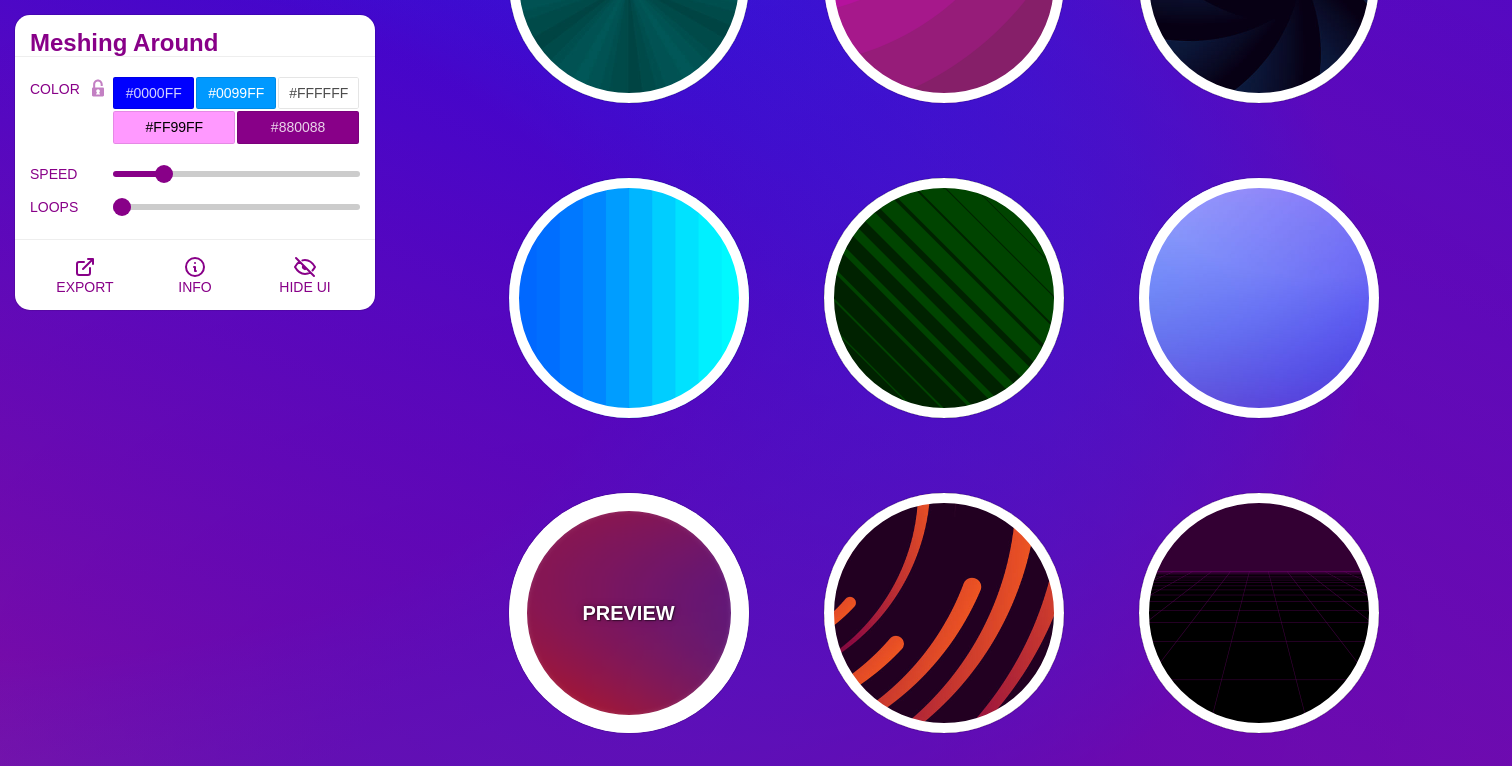 type on "20" 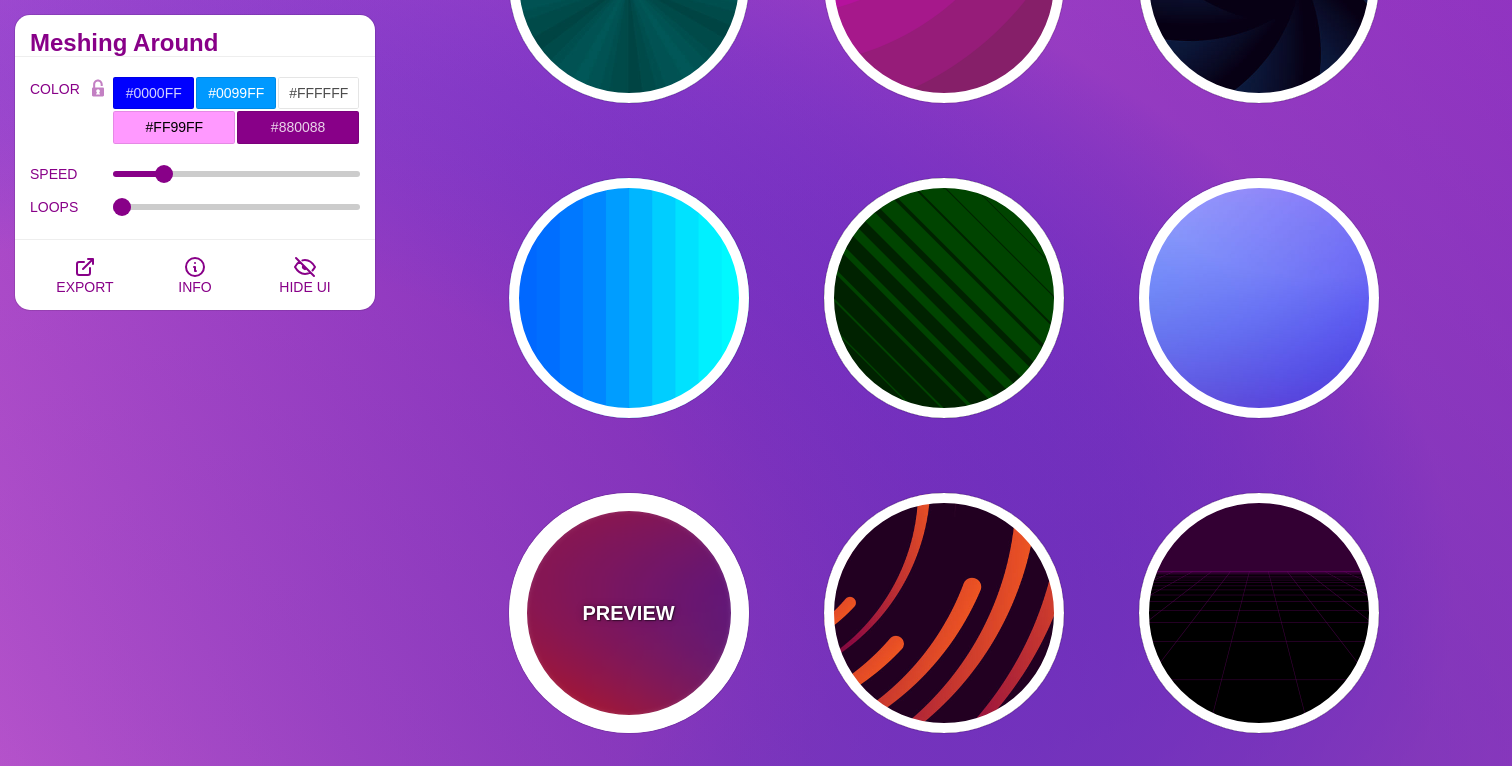 type on "0" 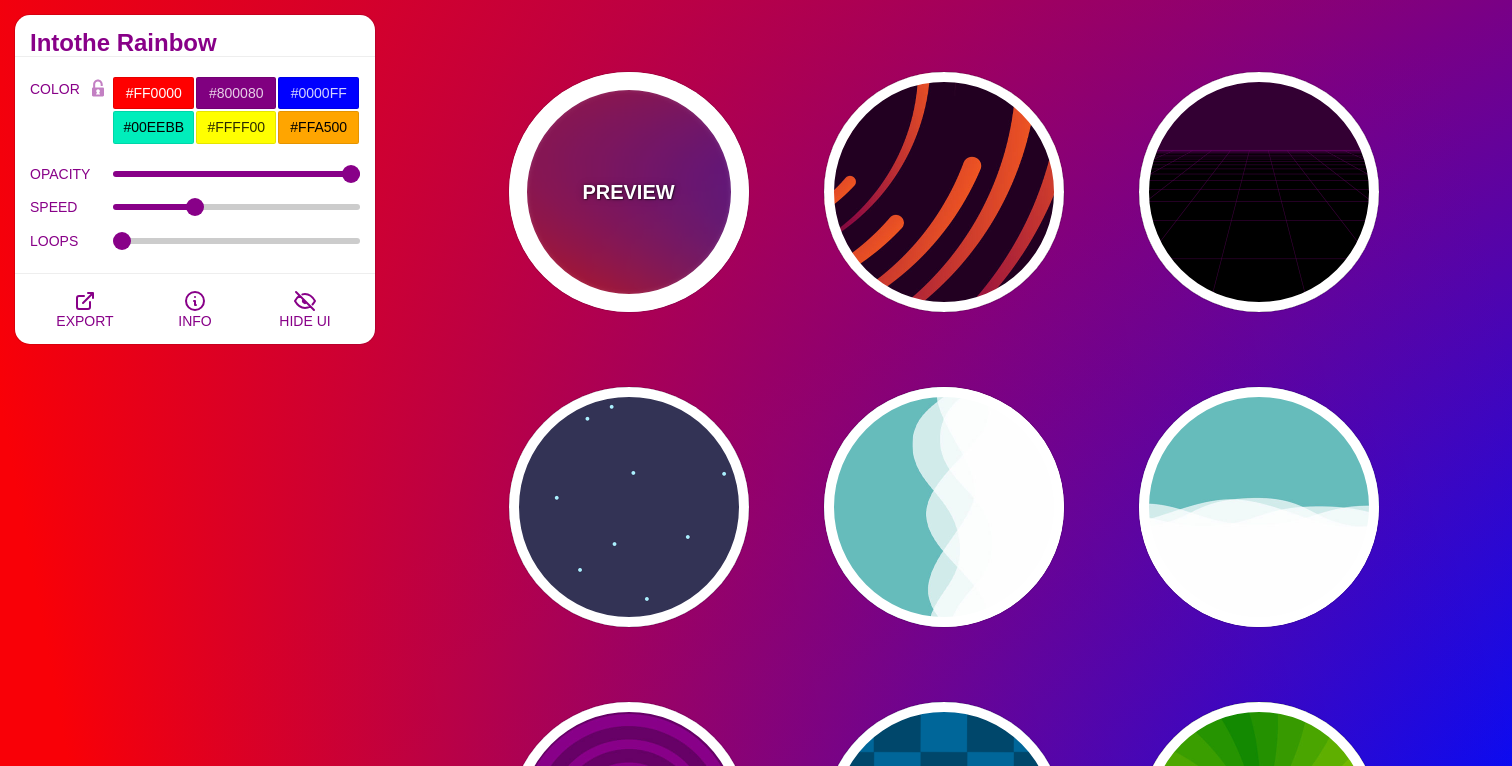 scroll, scrollTop: 933, scrollLeft: 0, axis: vertical 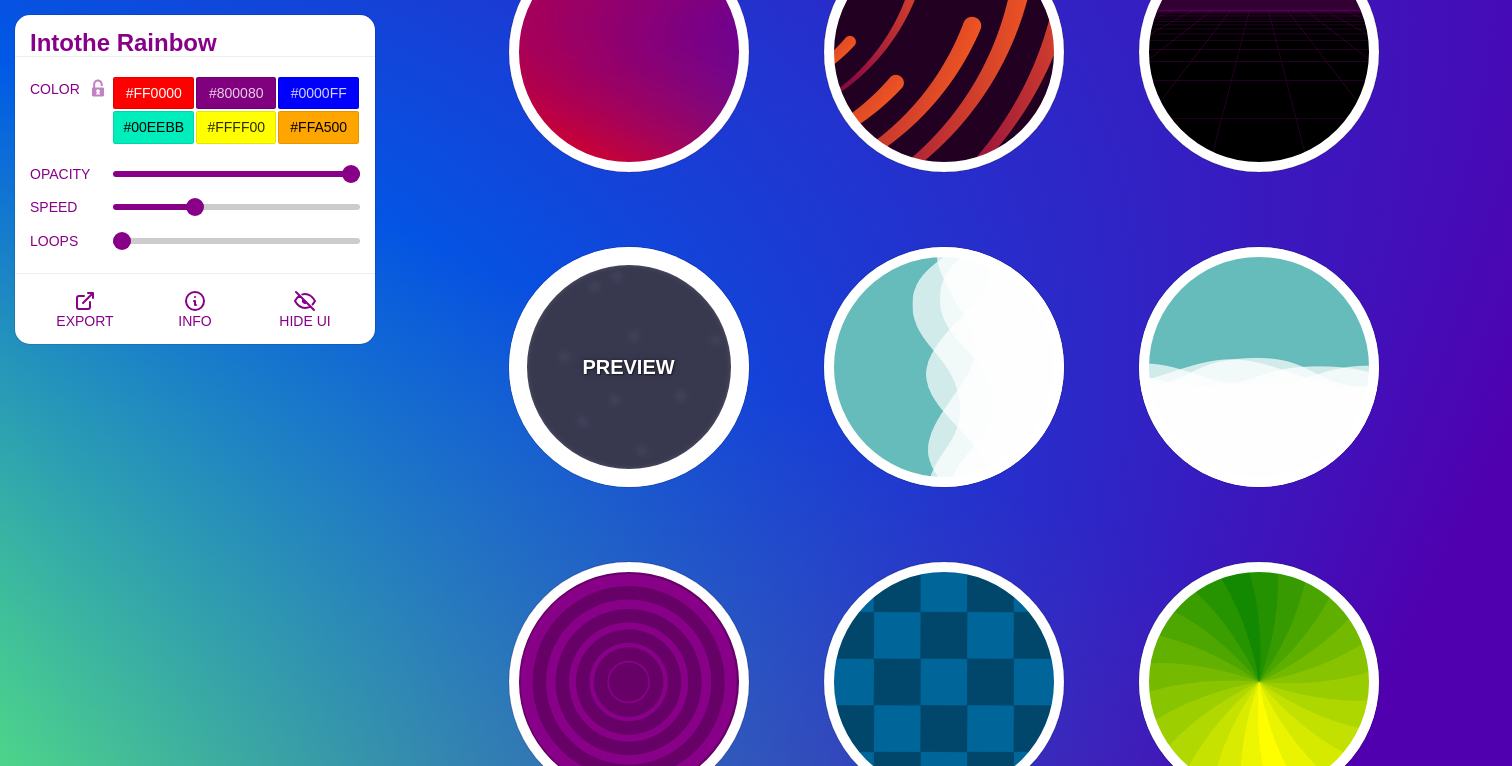 click on "PREVIEW" at bounding box center (628, 367) 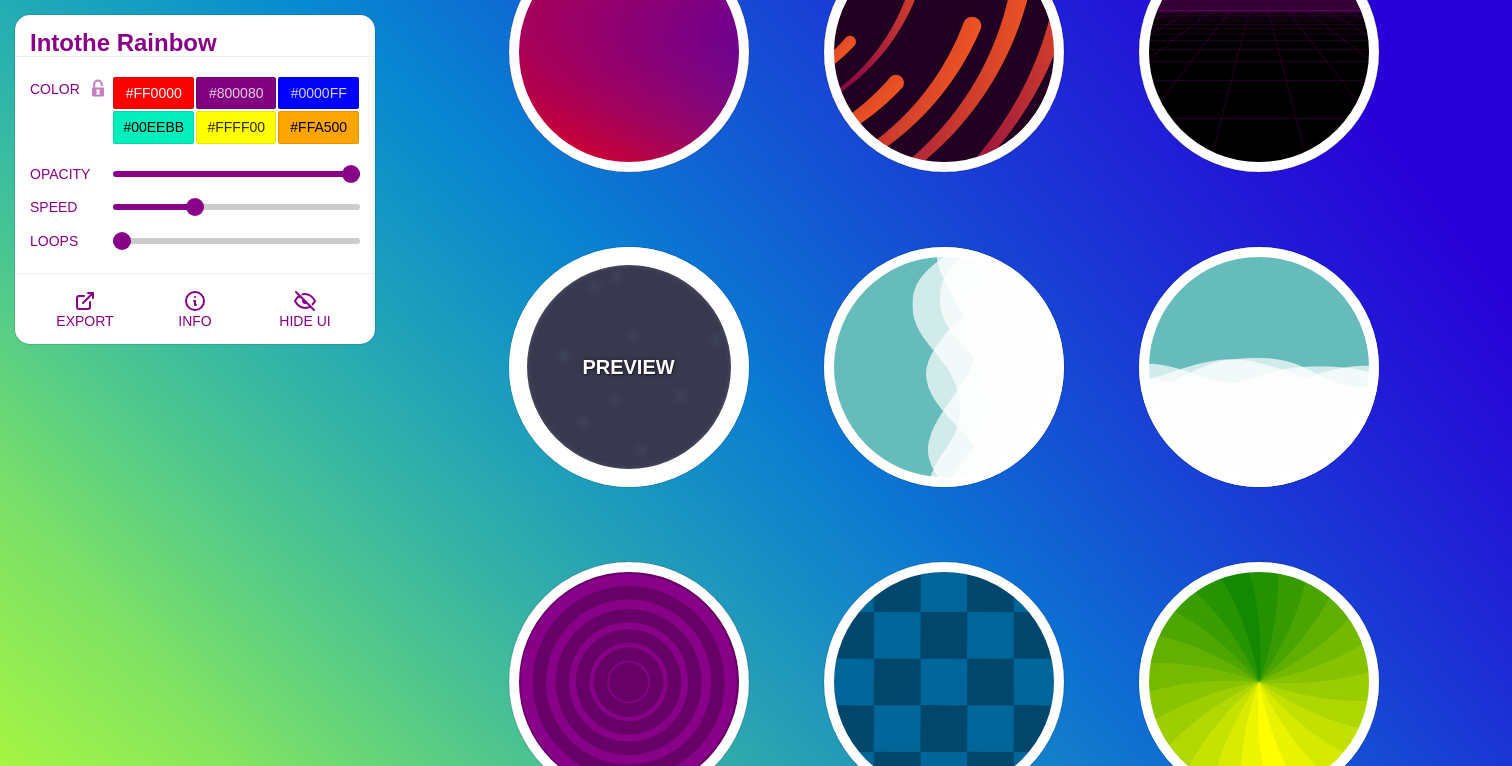 type on "#333355" 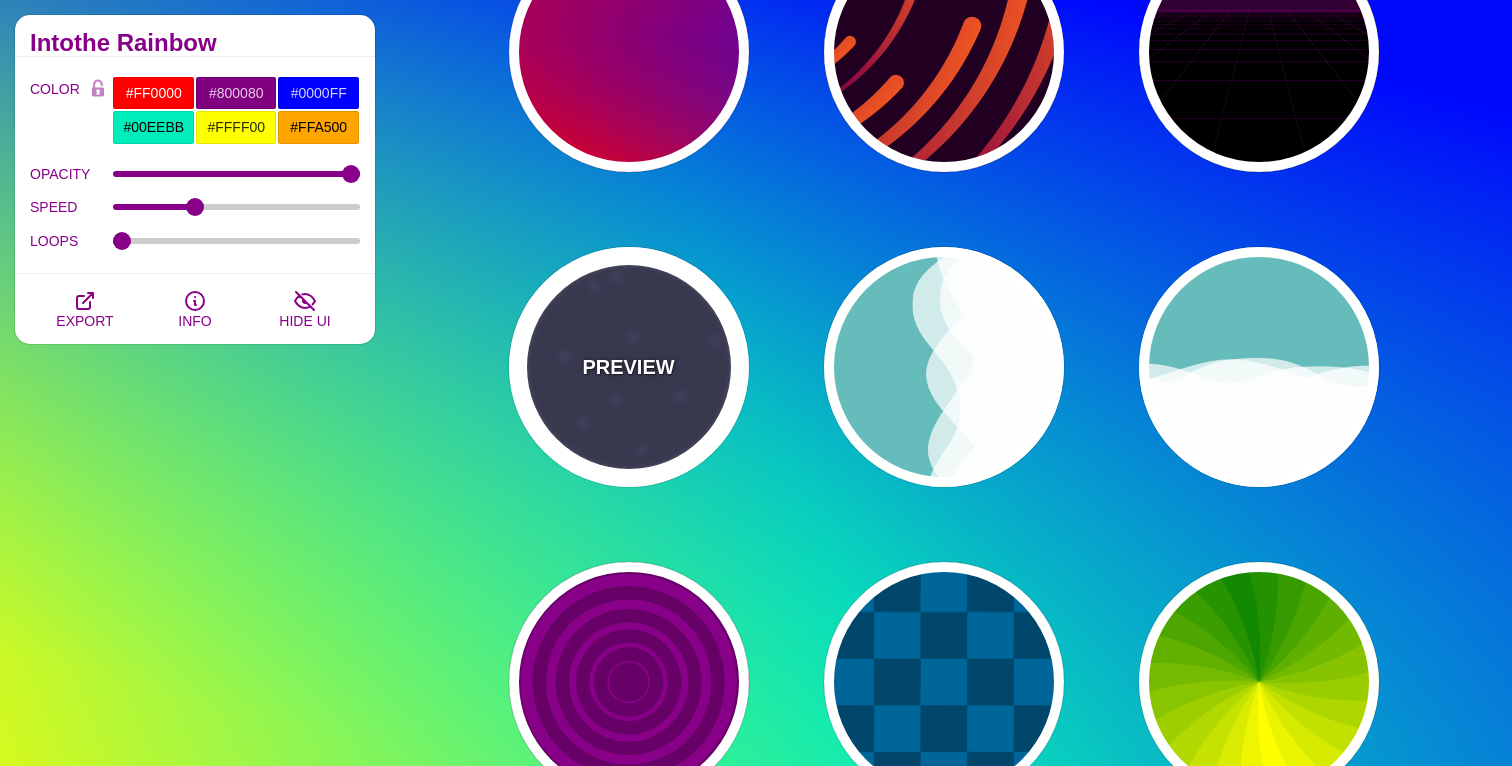 type on "#AAEEFF" 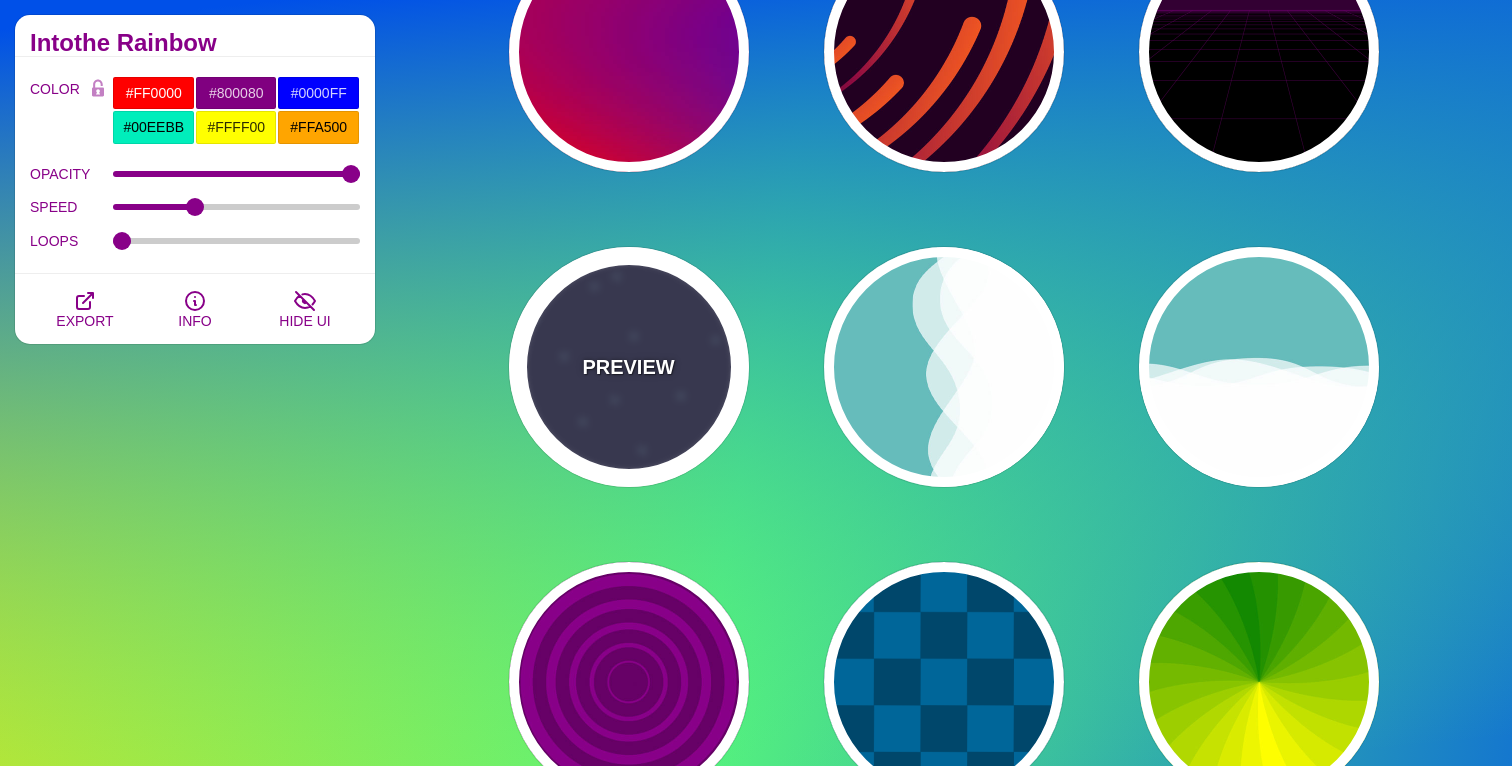 type on "#FFFFFF" 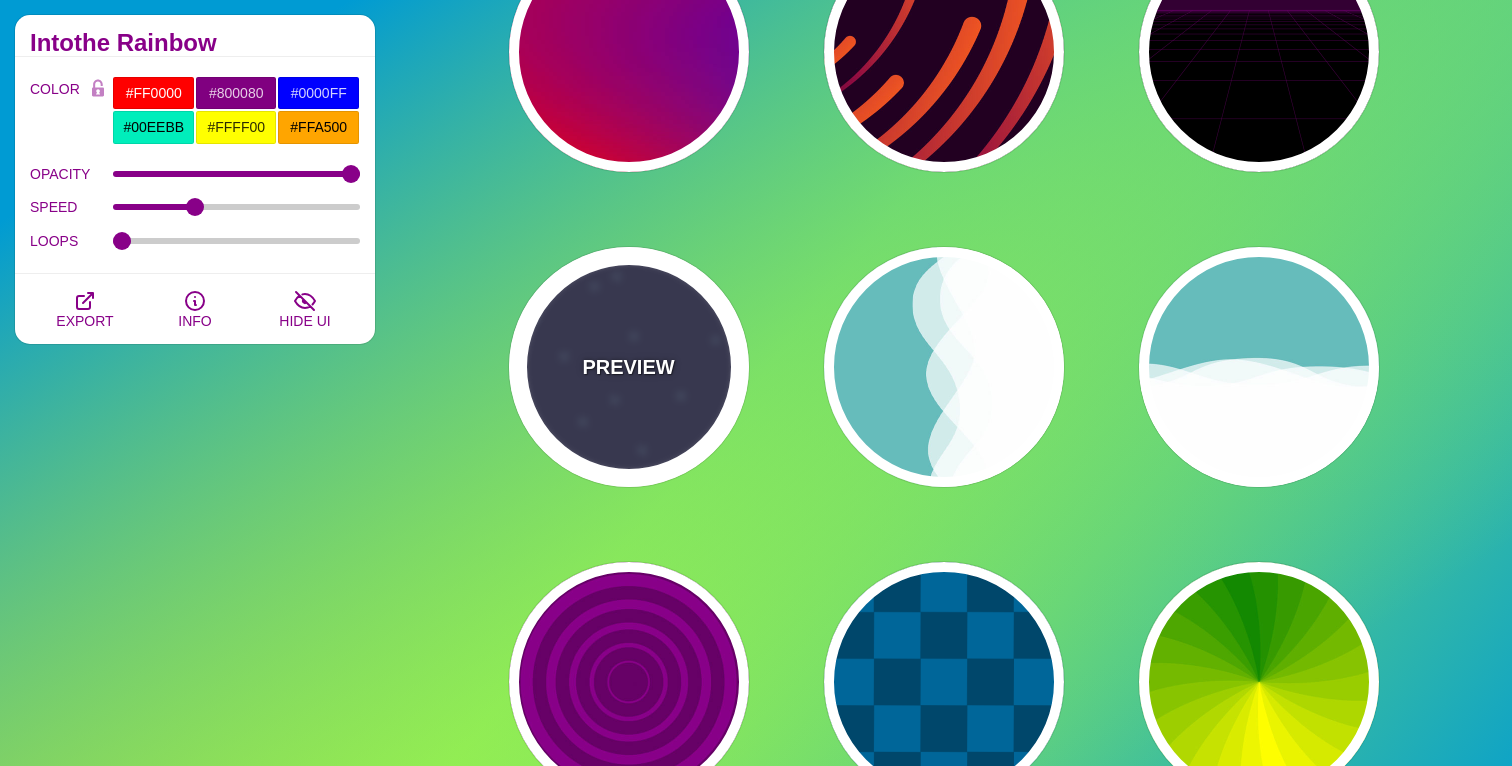 type on "15" 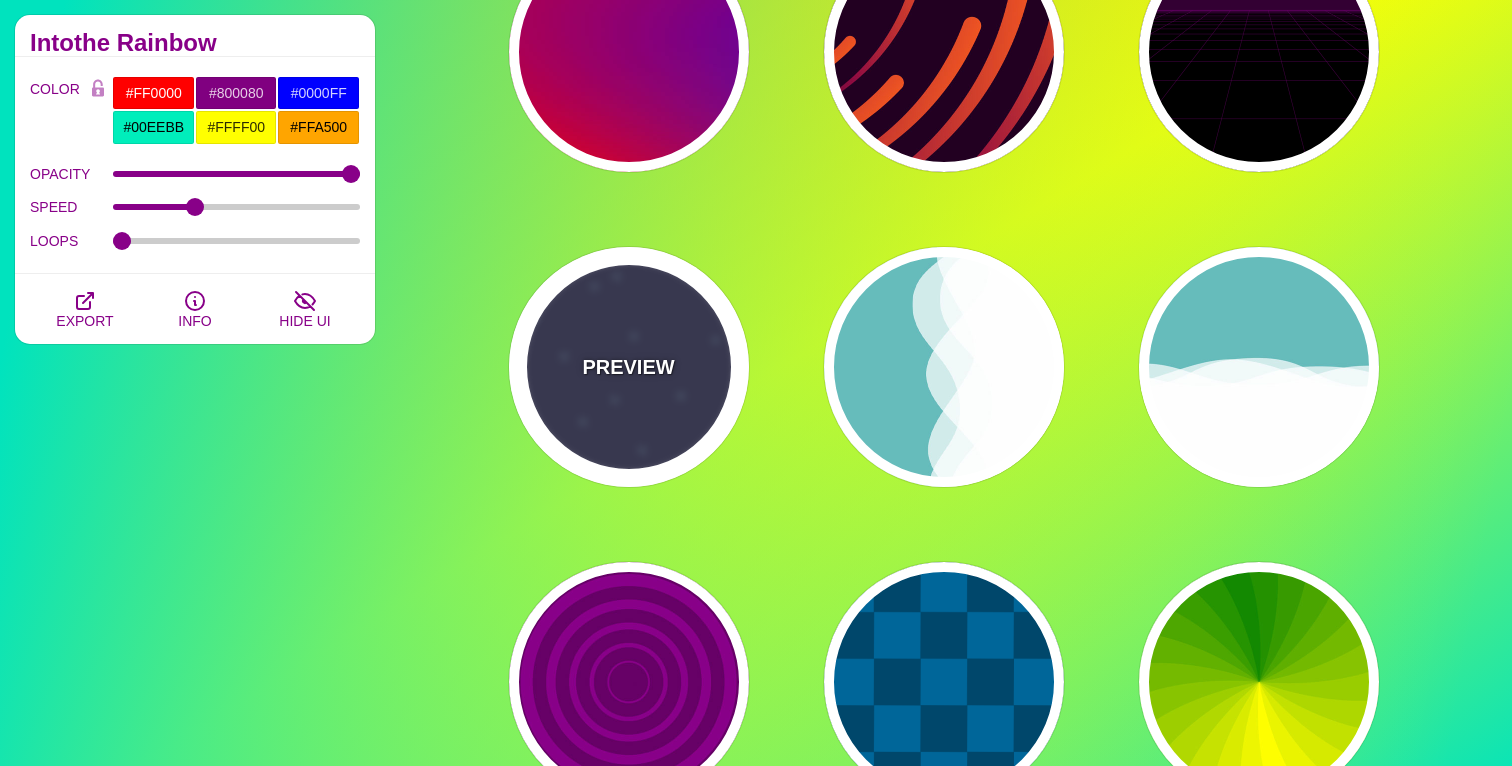 type on "40" 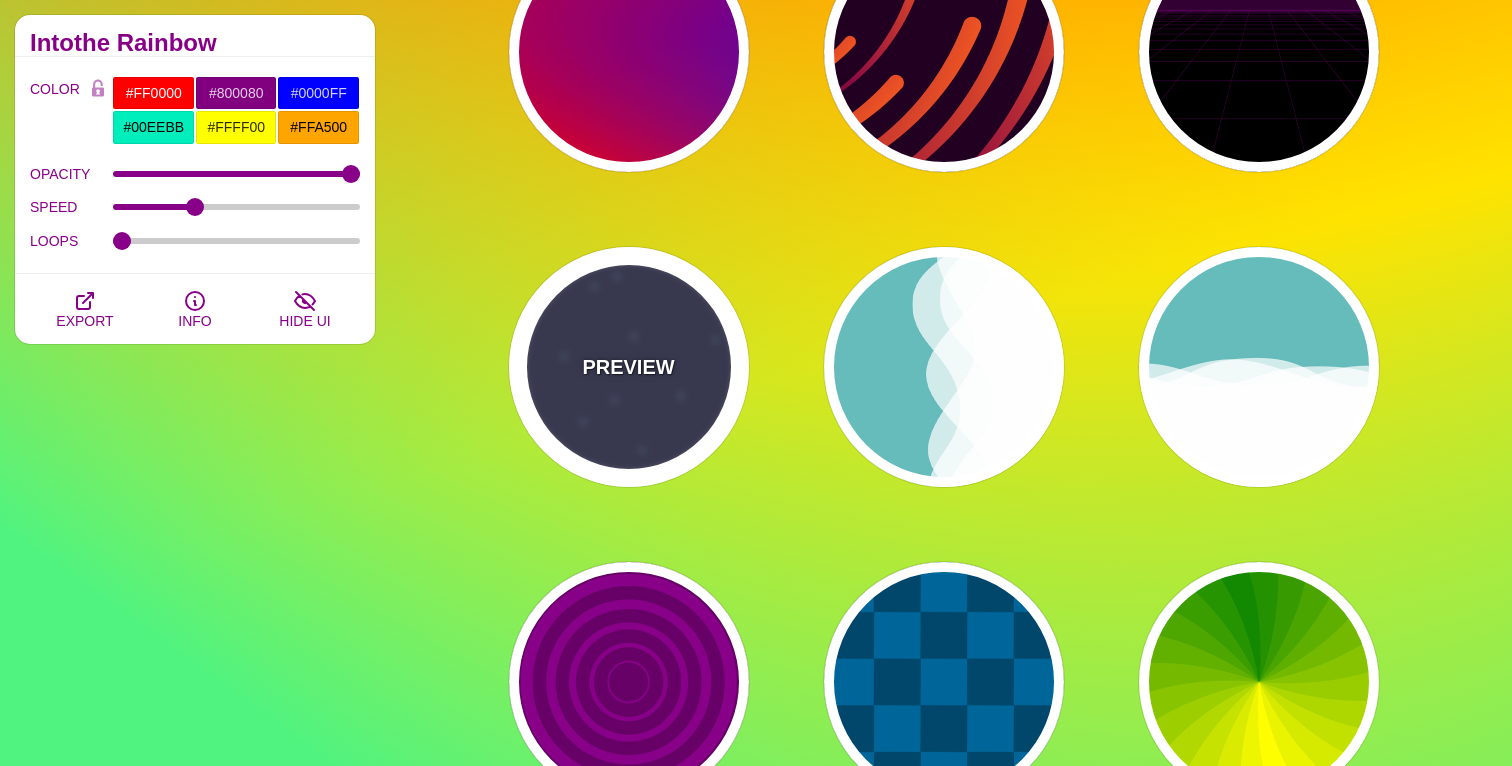 type on "5" 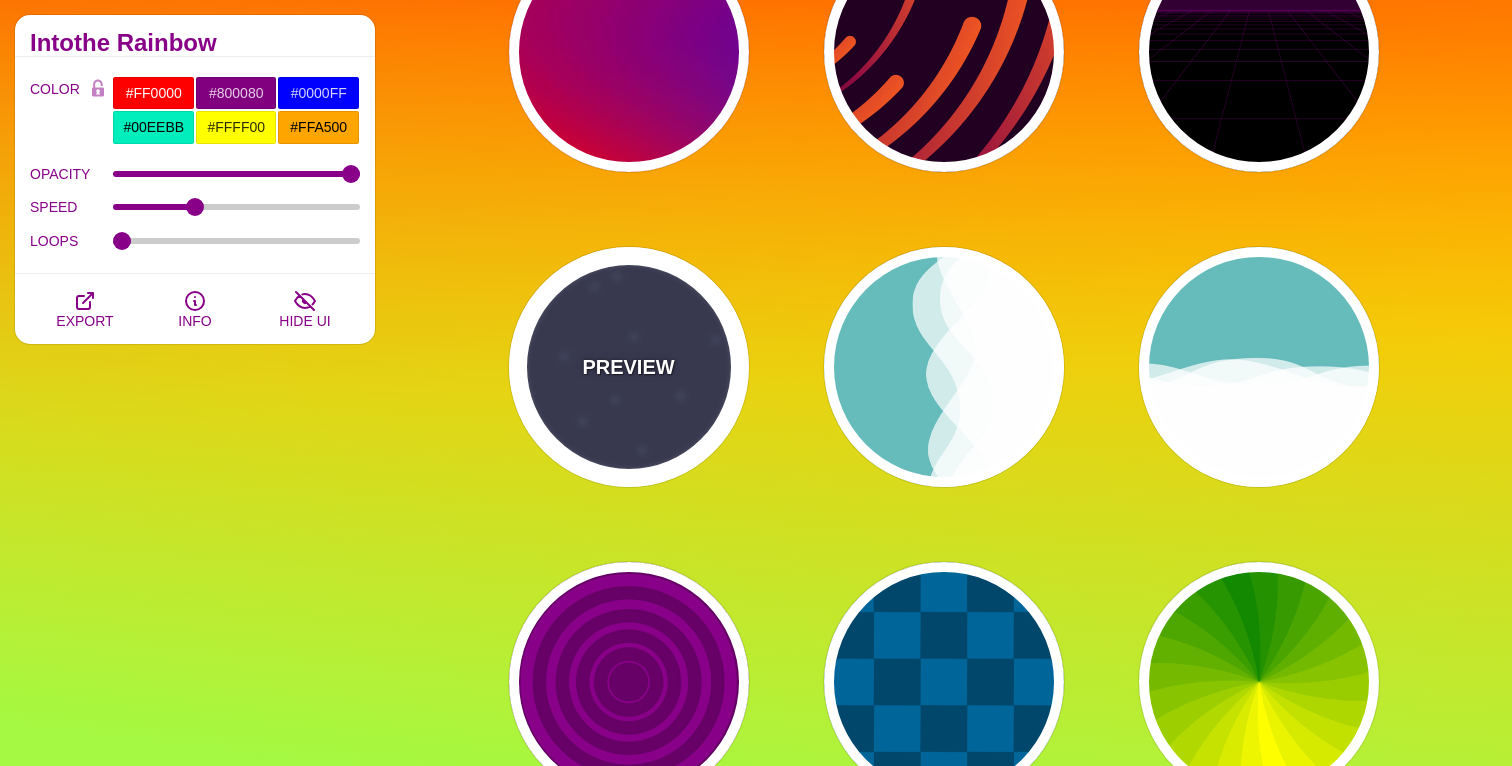 type on "1" 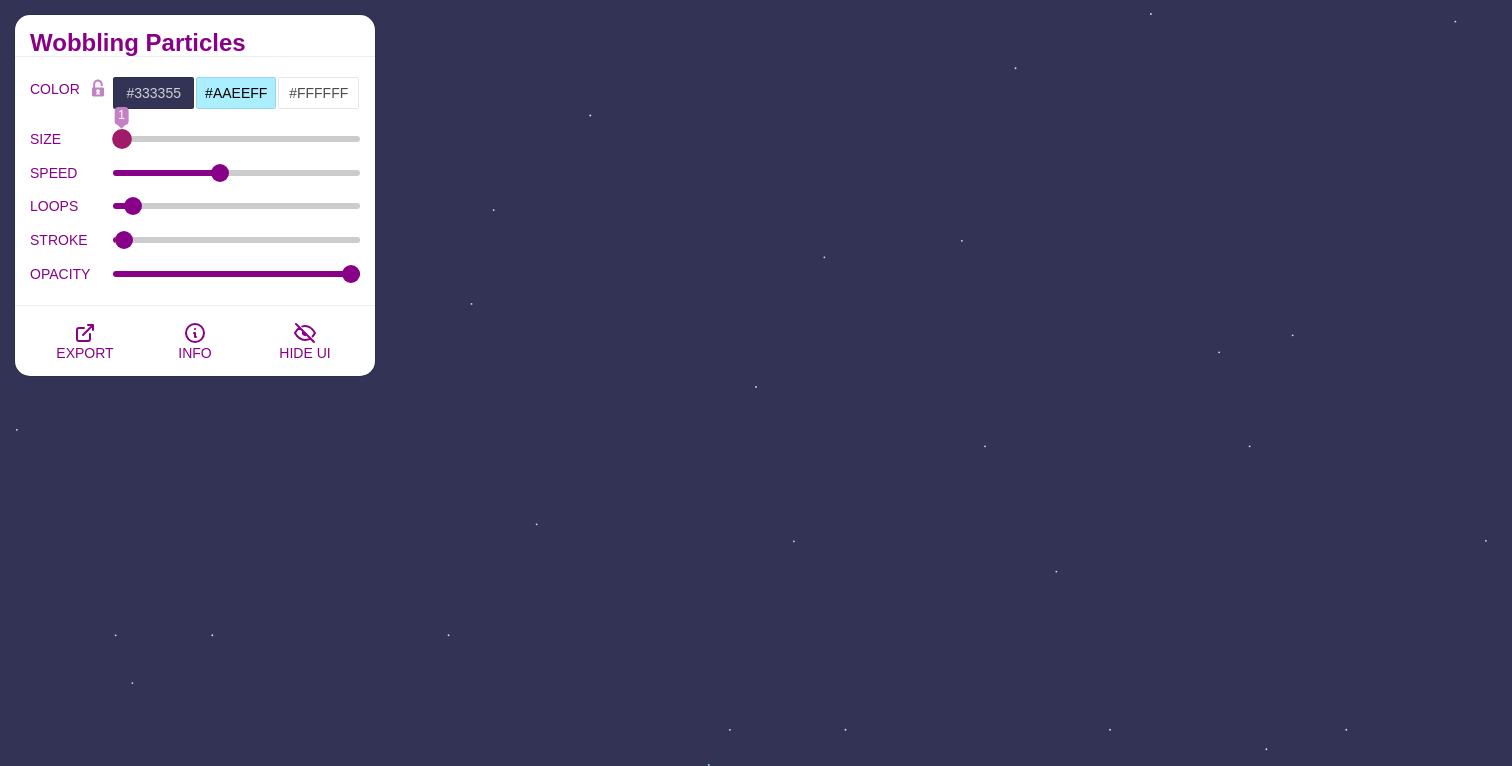drag, startPoint x: 131, startPoint y: 137, endPoint x: 93, endPoint y: 142, distance: 38.327538 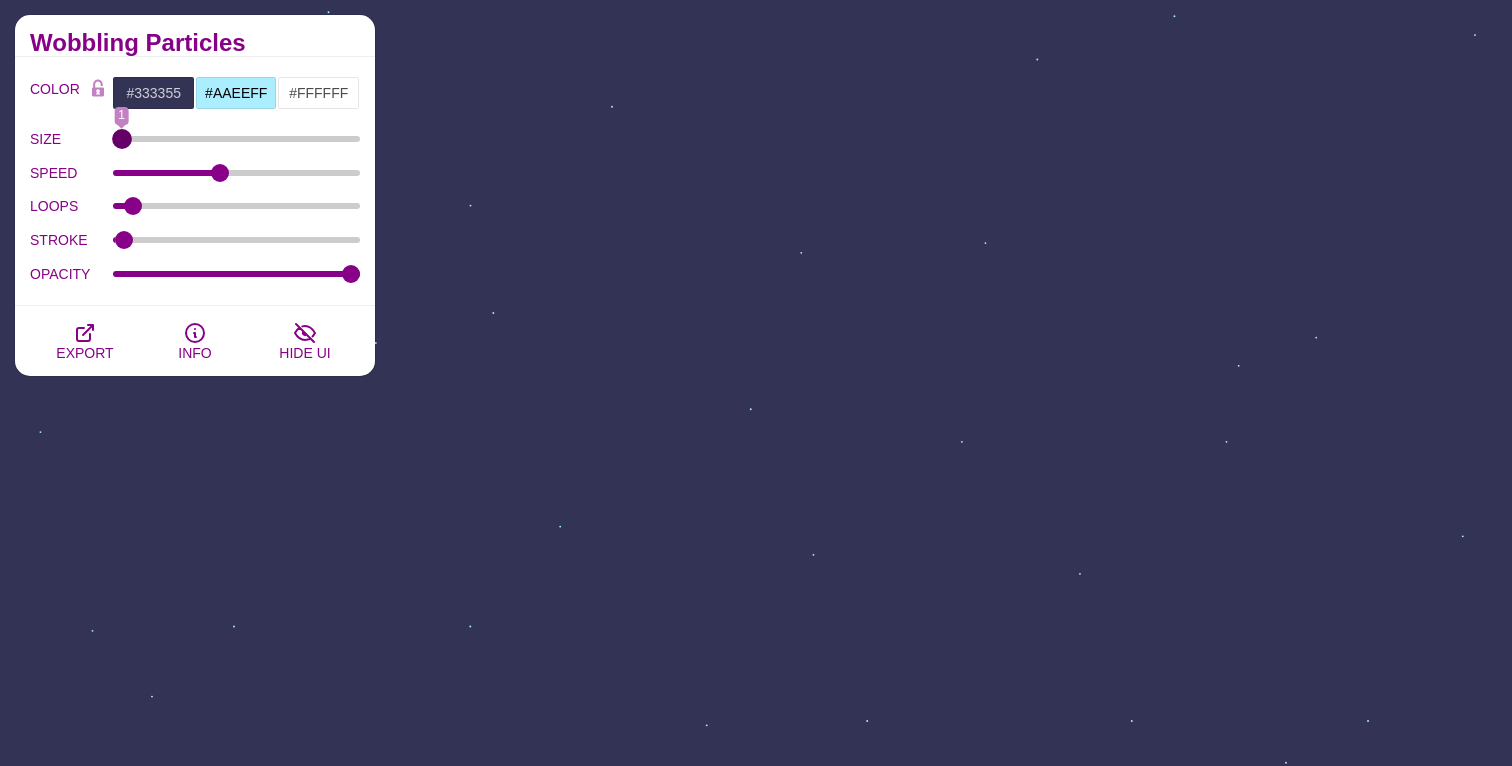 type on "1" 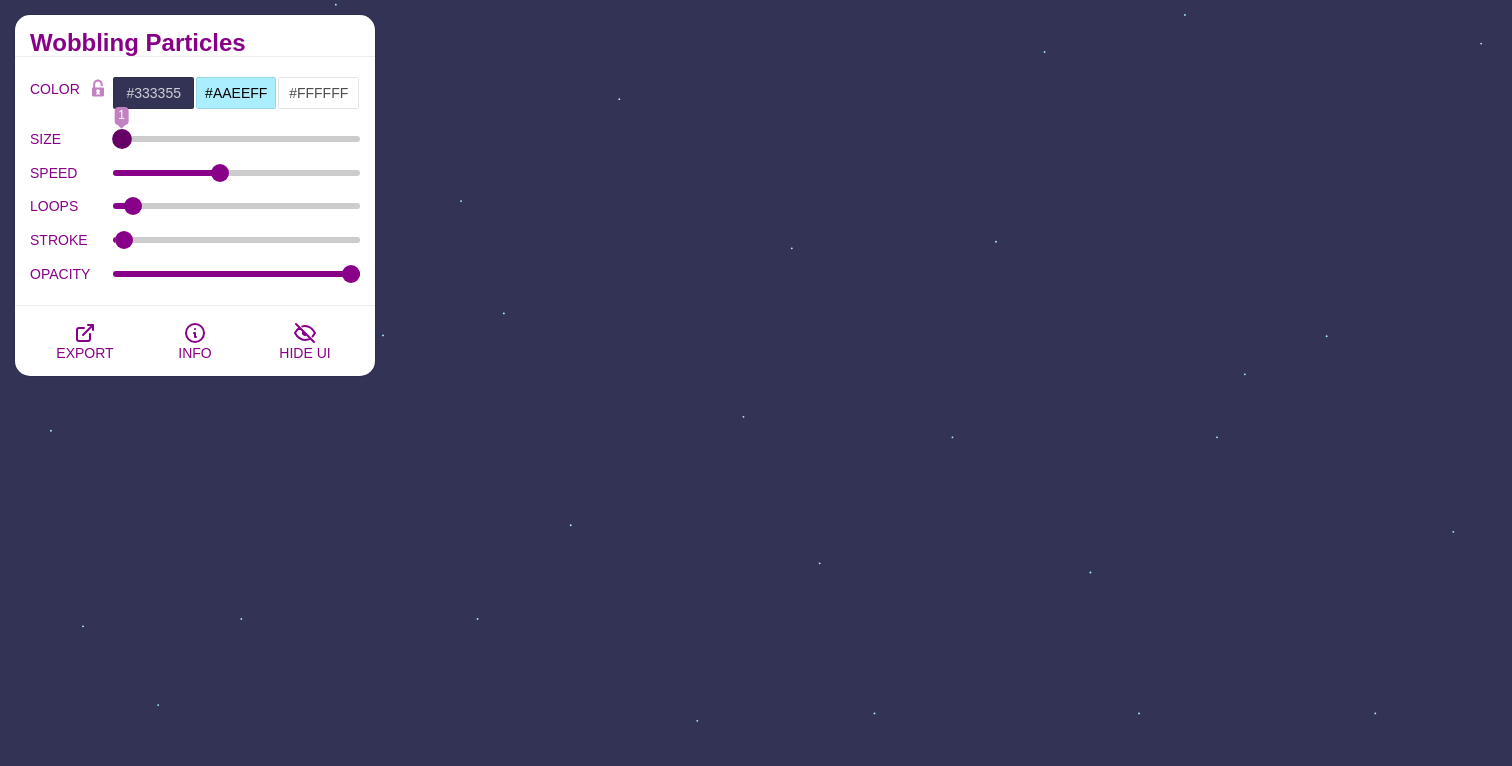 click on "SIZE" at bounding box center [237, 139] 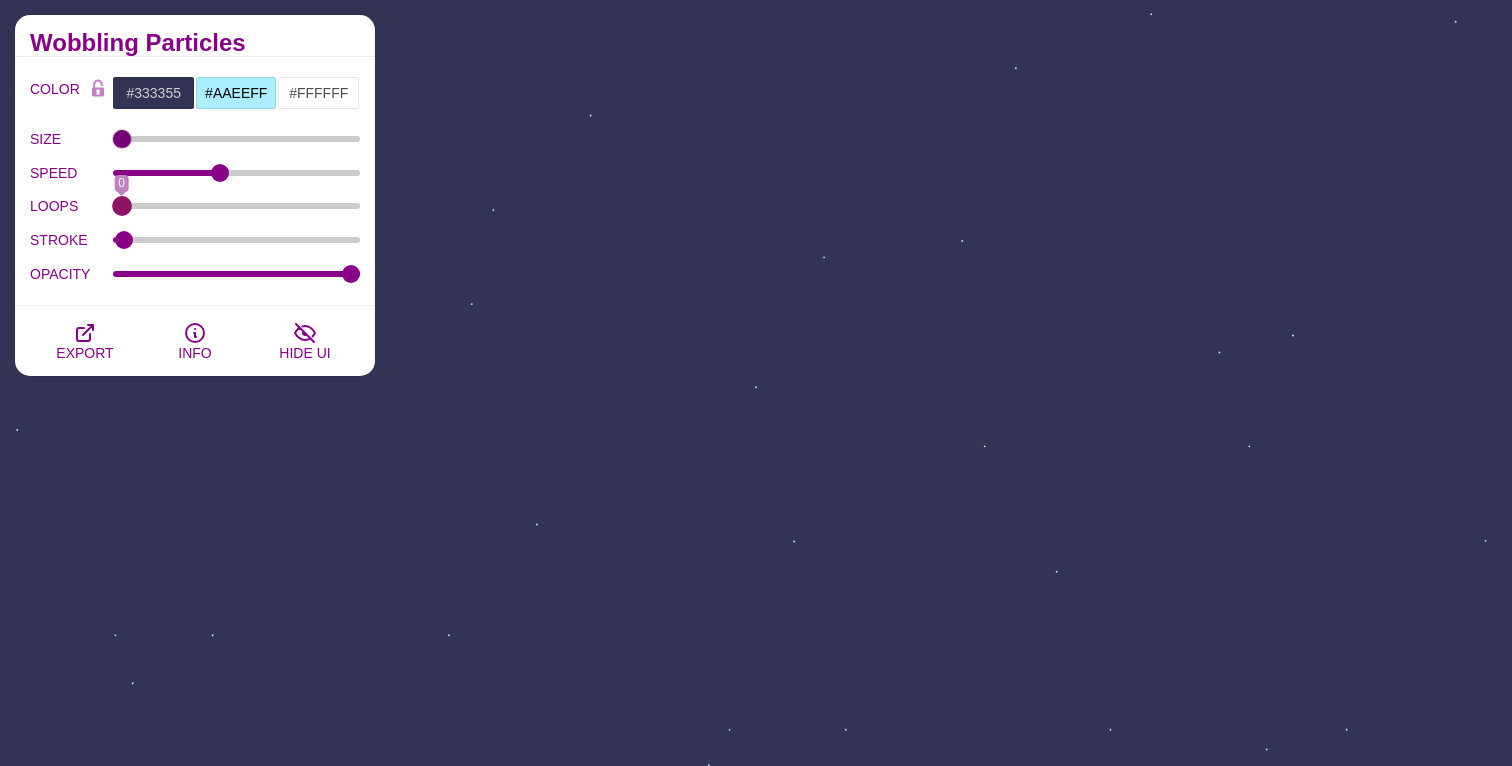 drag, startPoint x: 133, startPoint y: 205, endPoint x: 53, endPoint y: 214, distance: 80.50466 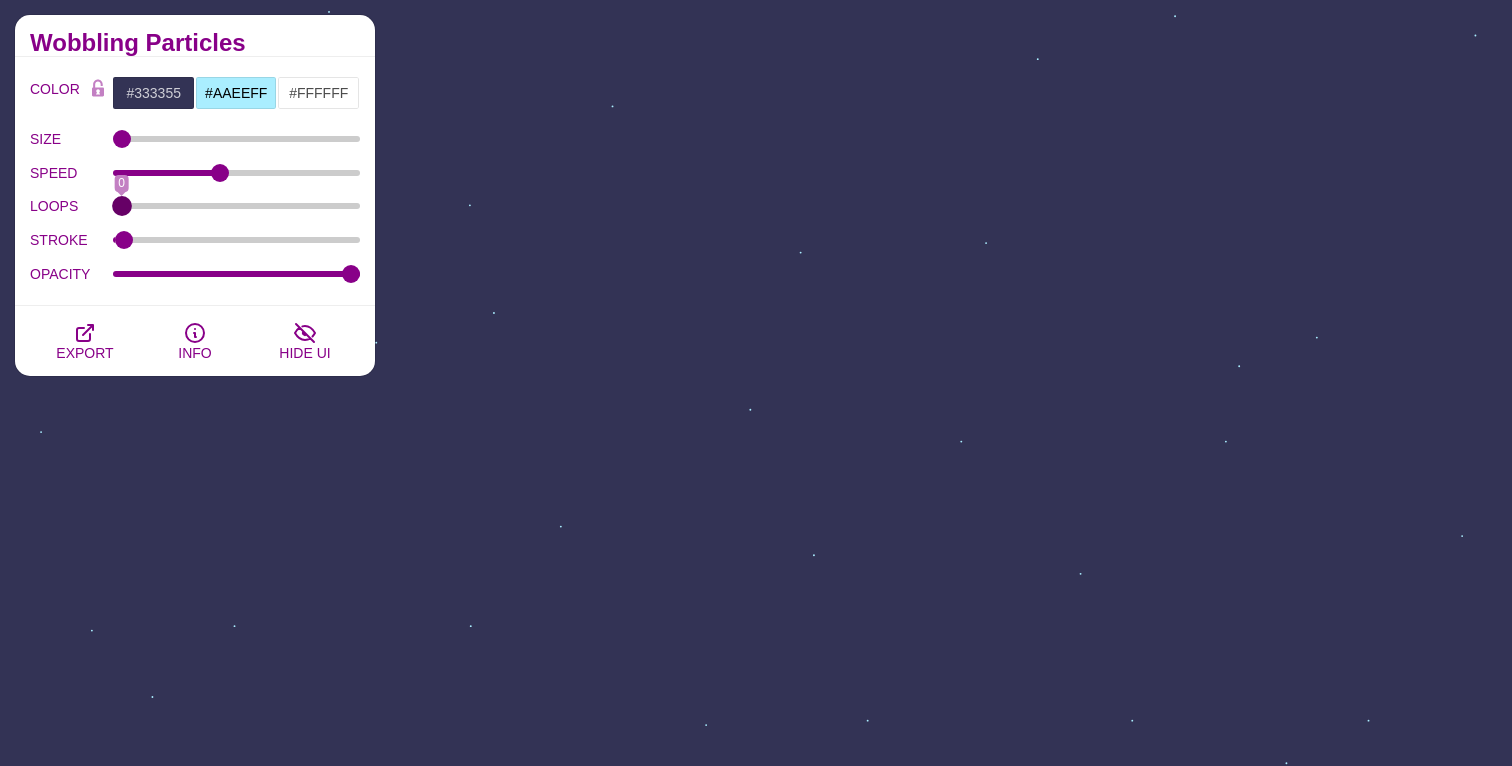 click on "LOOPS" at bounding box center (237, 206) 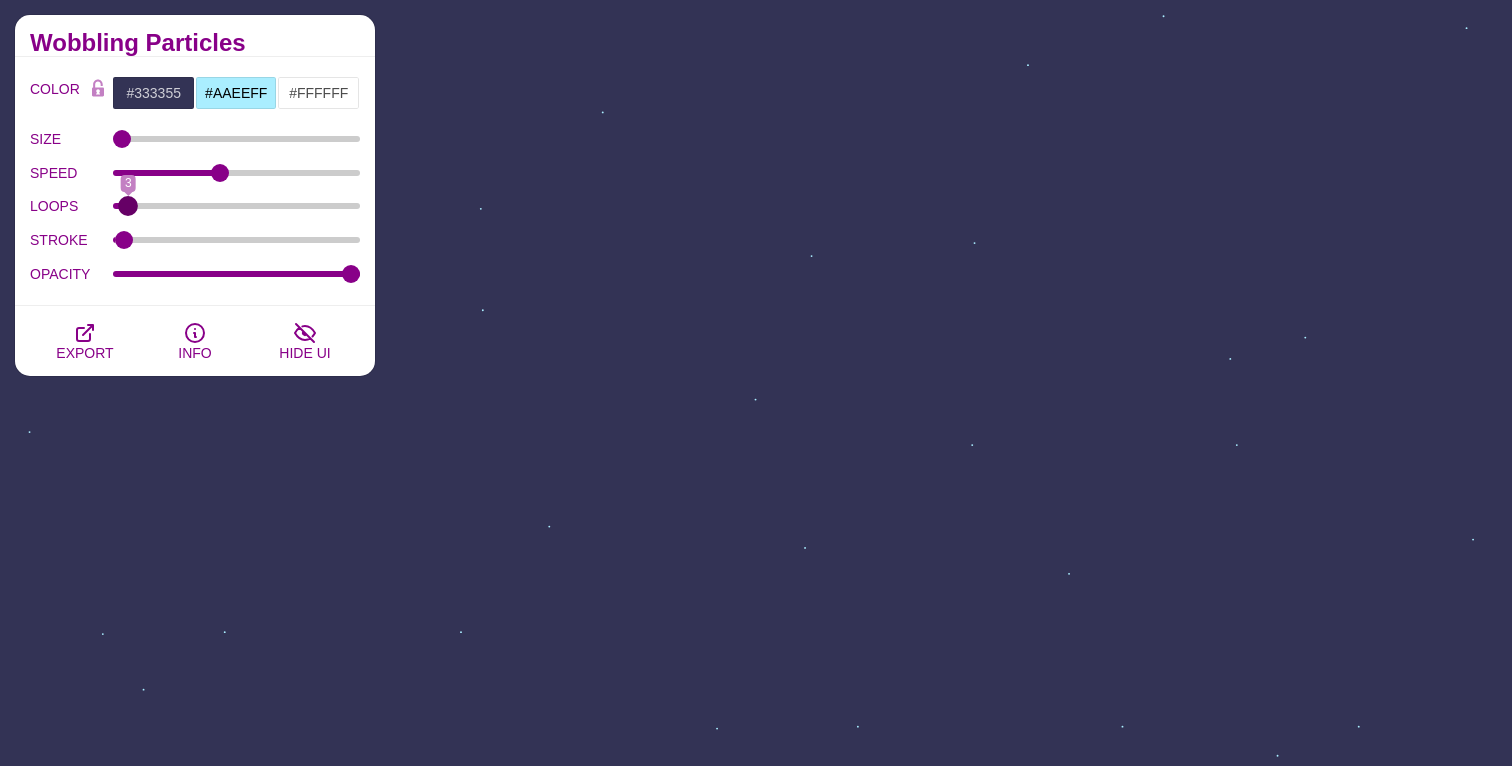 type on "3" 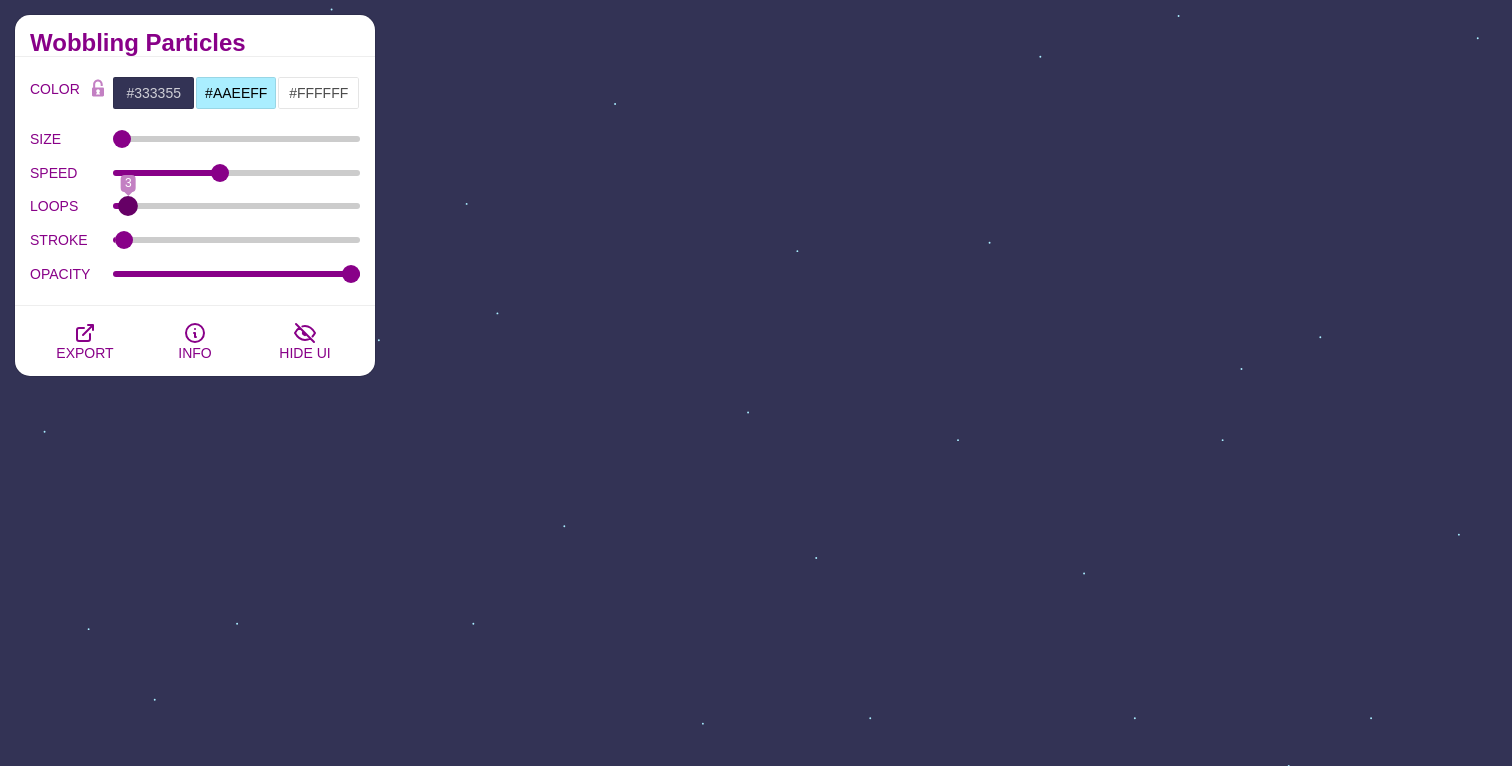 click on "LOOPS" at bounding box center (237, 206) 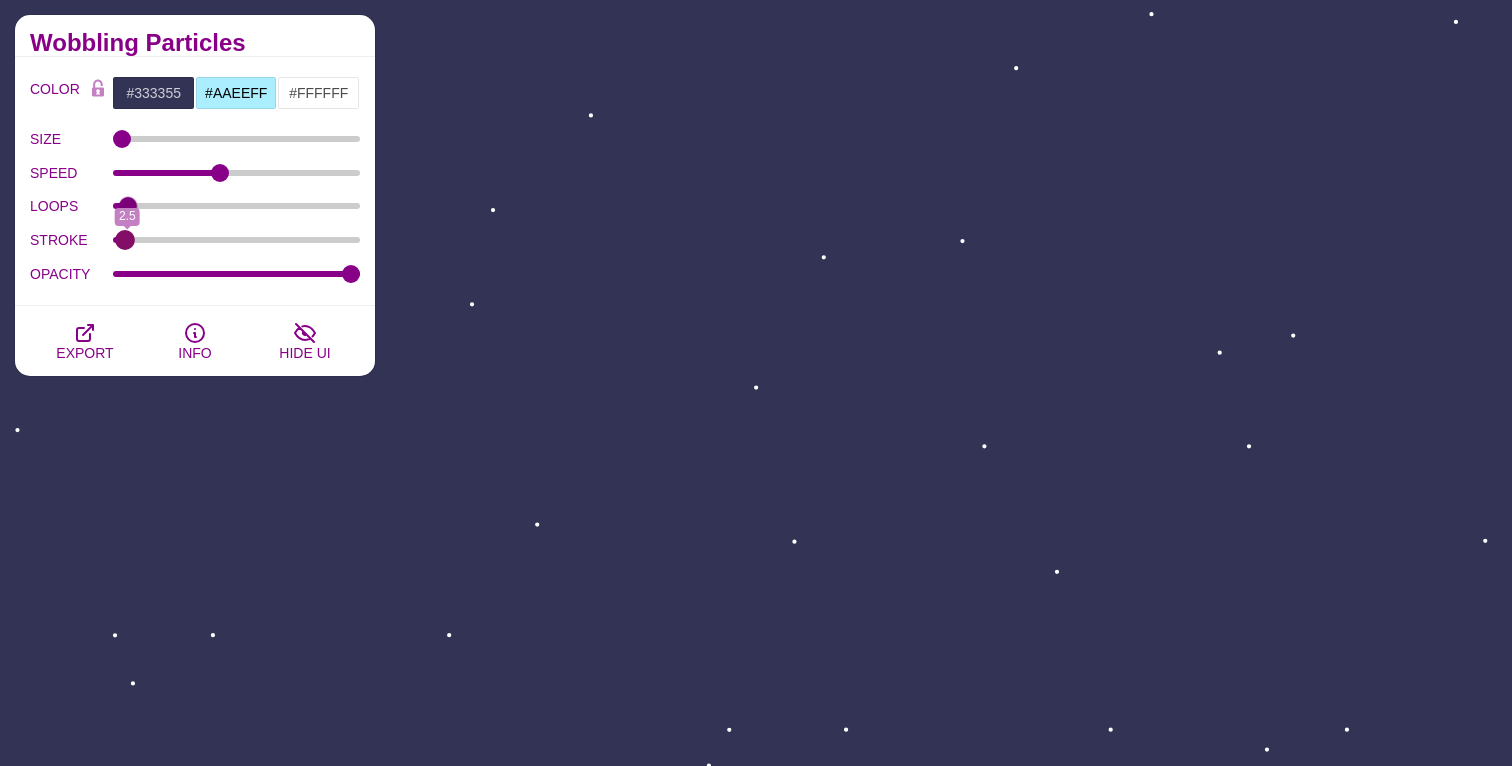 type on "1" 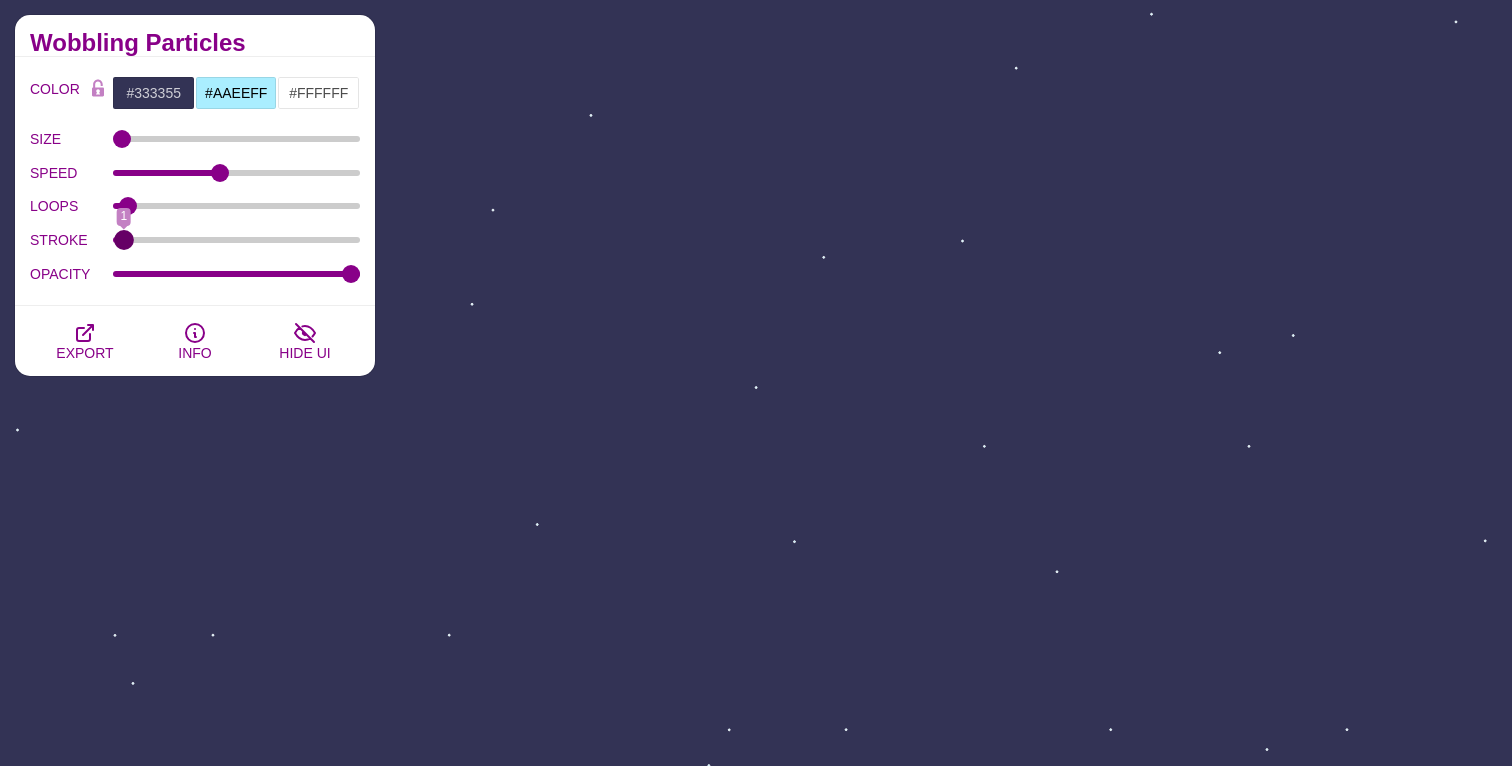 drag, startPoint x: 125, startPoint y: 234, endPoint x: 123, endPoint y: 250, distance: 16.124516 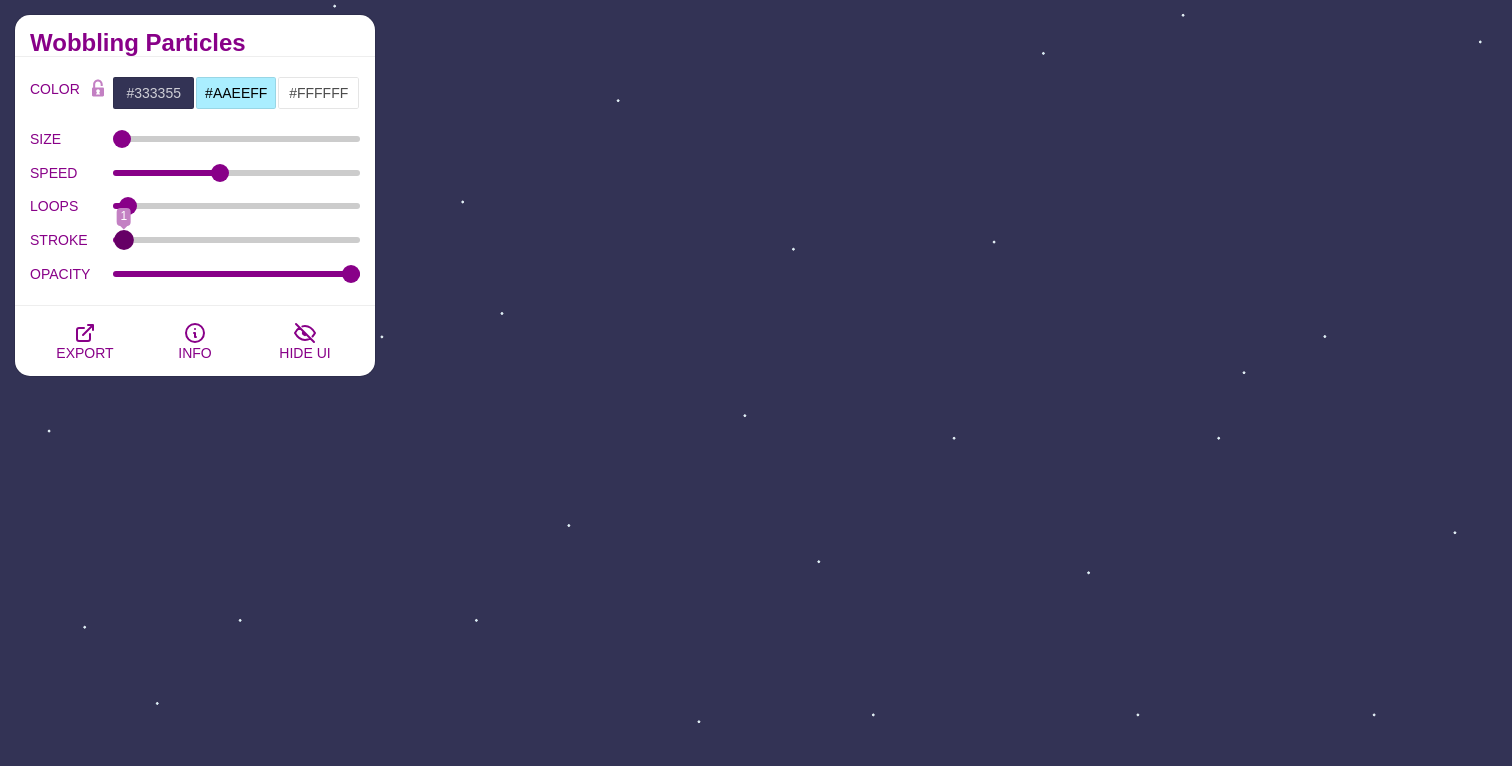 click on "STROKE" at bounding box center (237, 240) 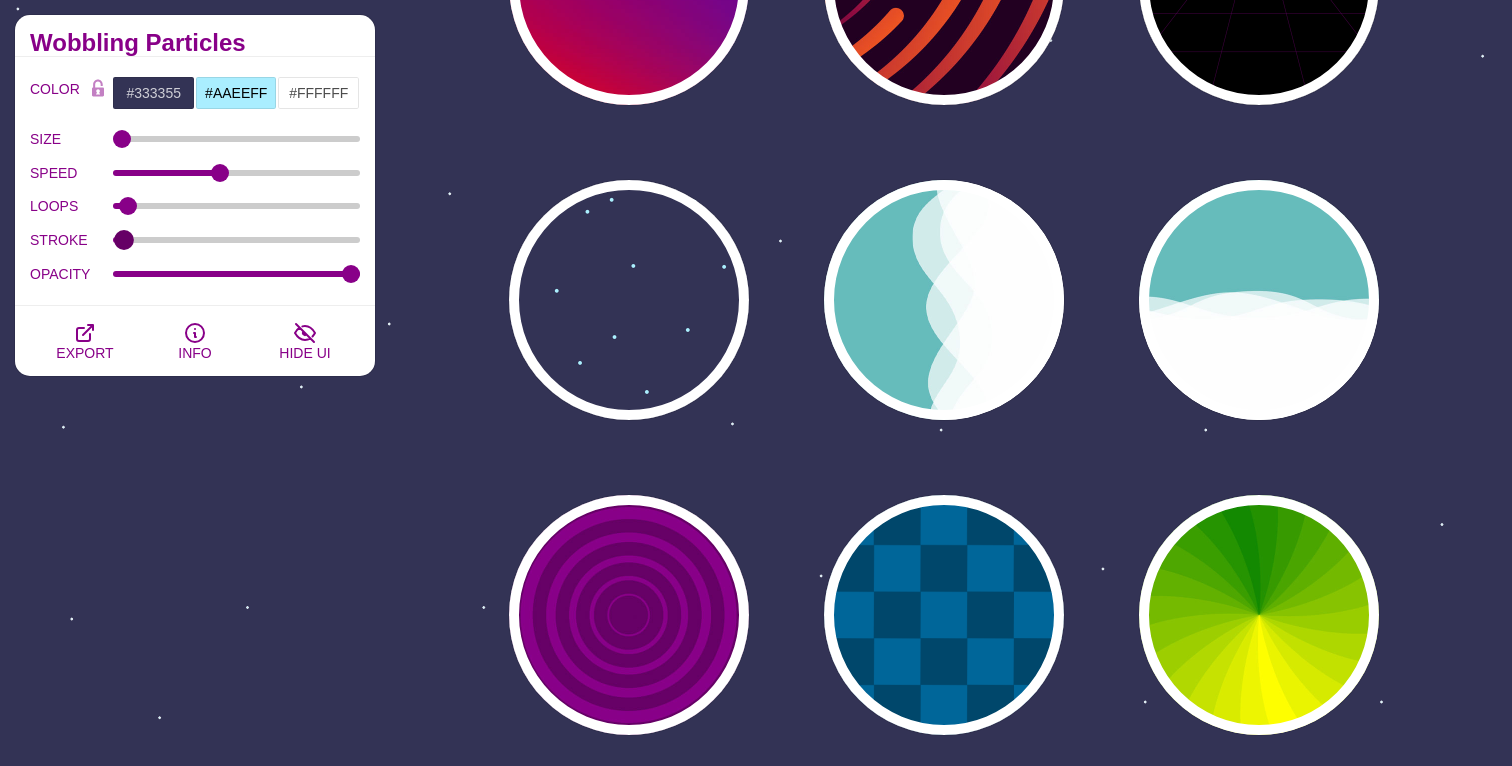 scroll, scrollTop: 1005, scrollLeft: 0, axis: vertical 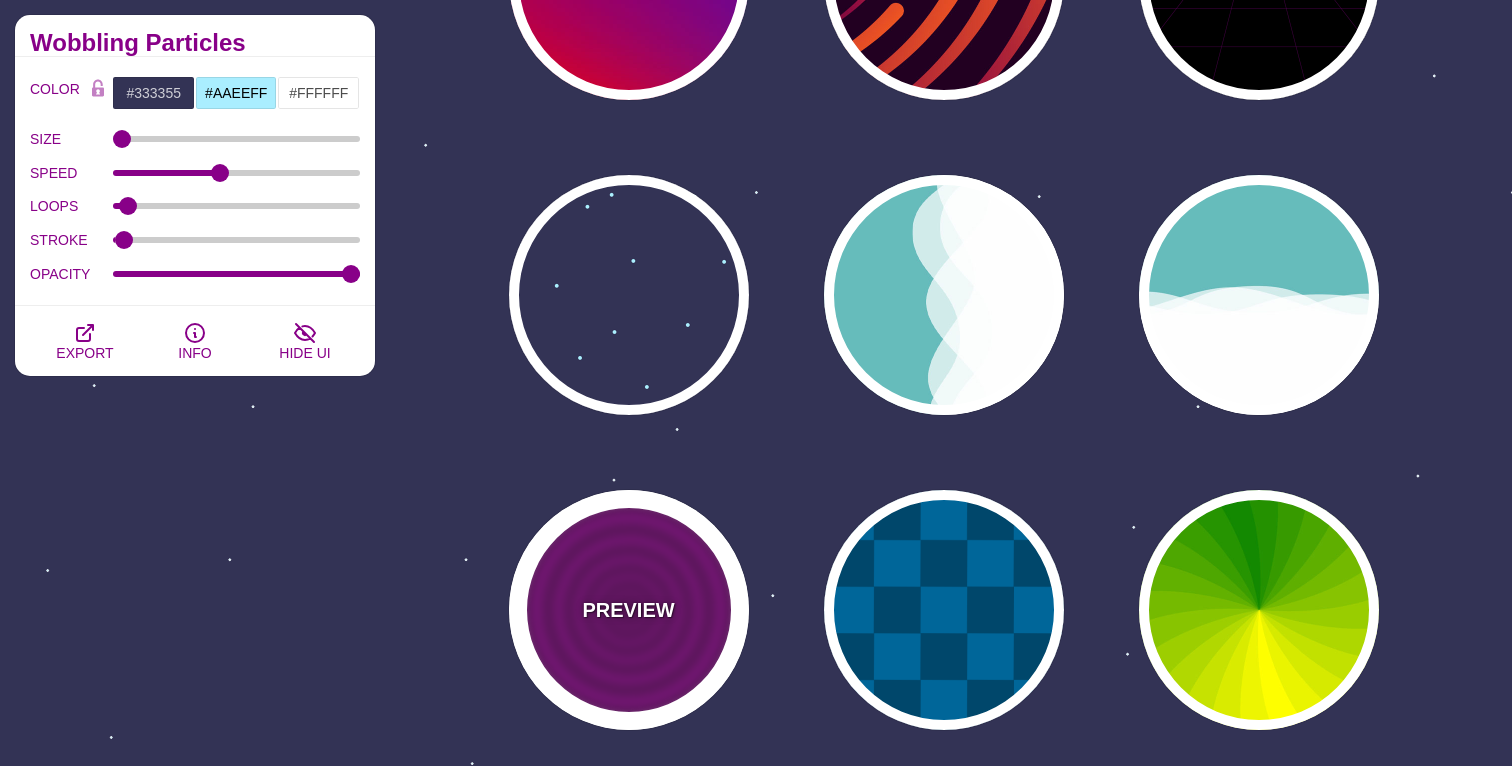 click on "PREVIEW" at bounding box center (629, 610) 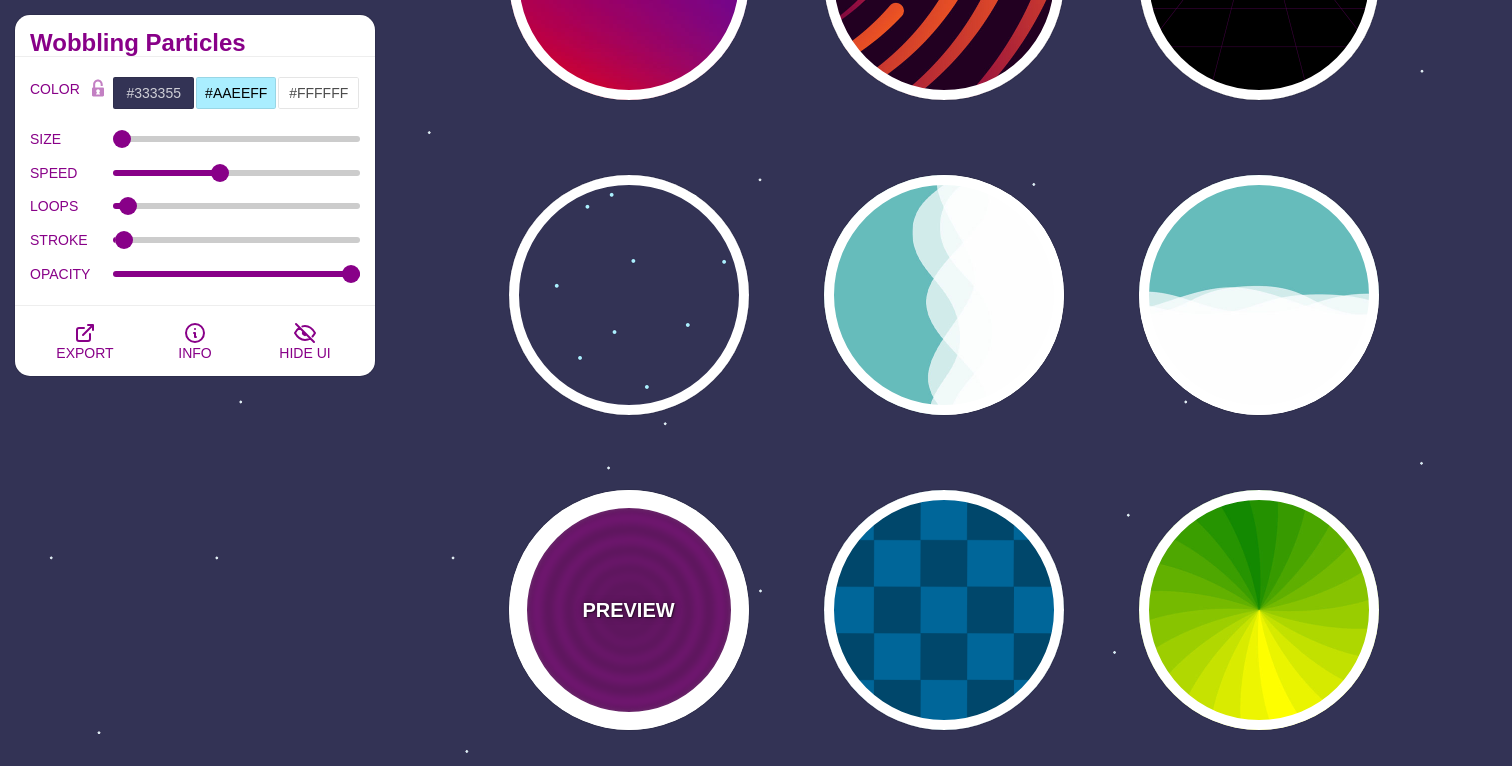 type on "#880088" 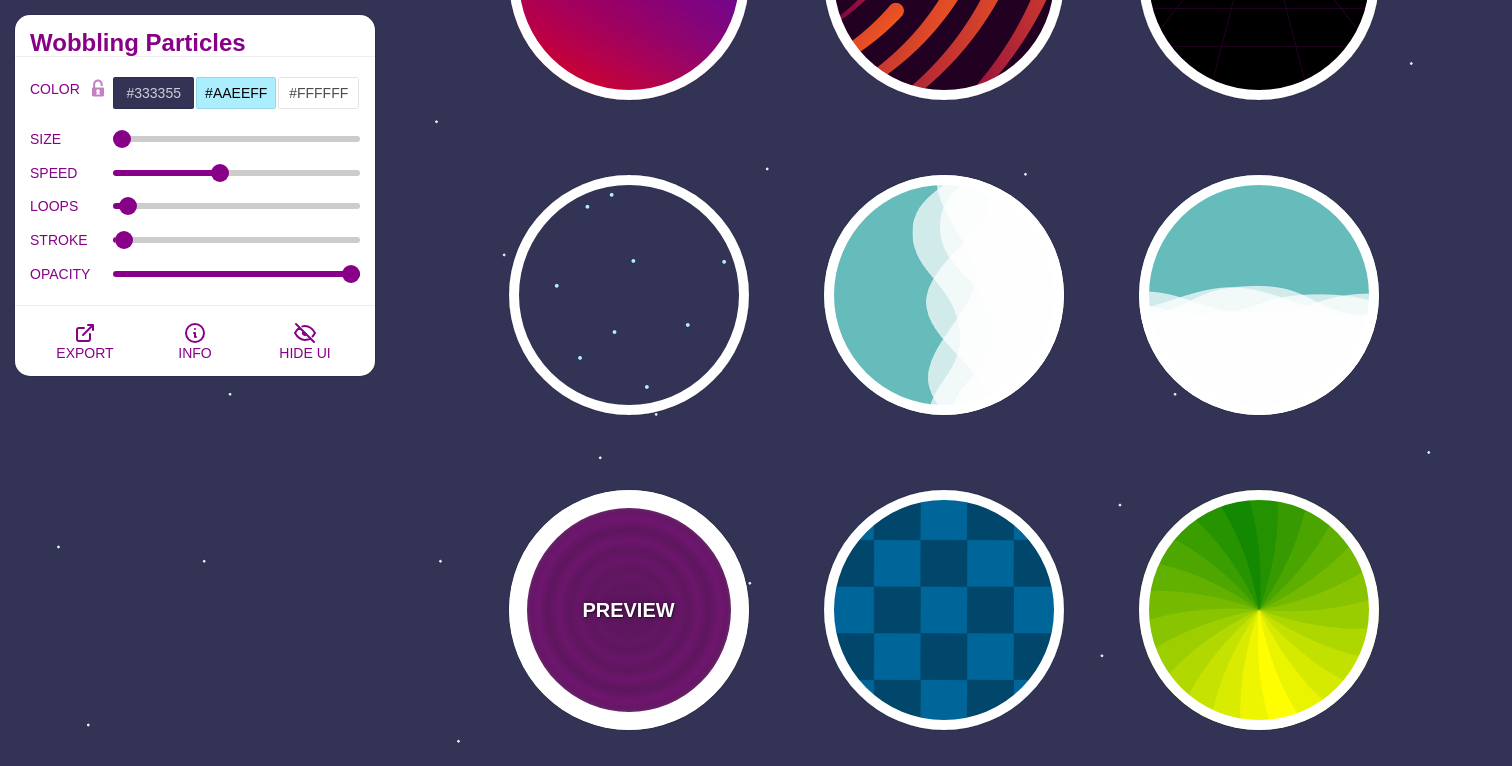 type on "#660066" 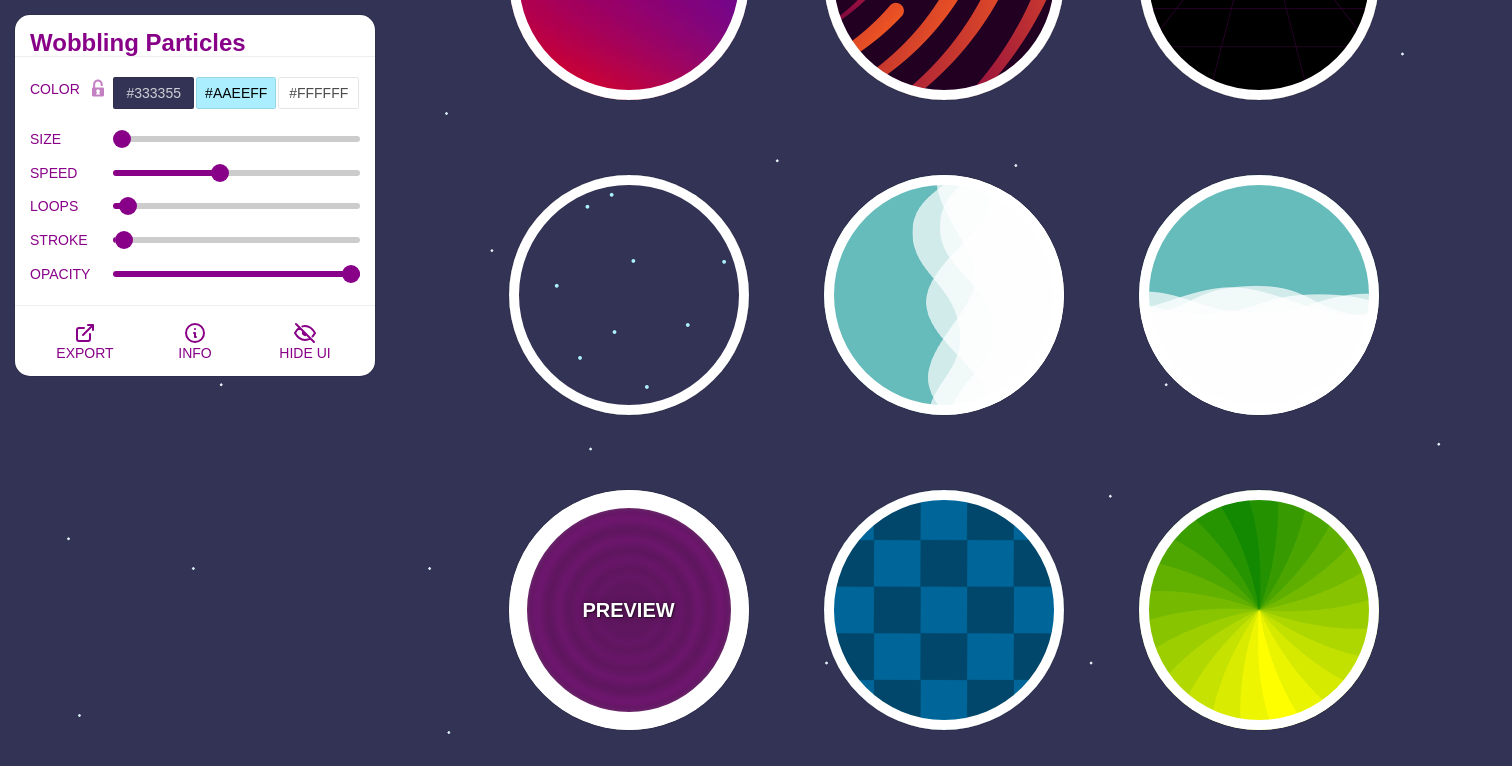 type on "15" 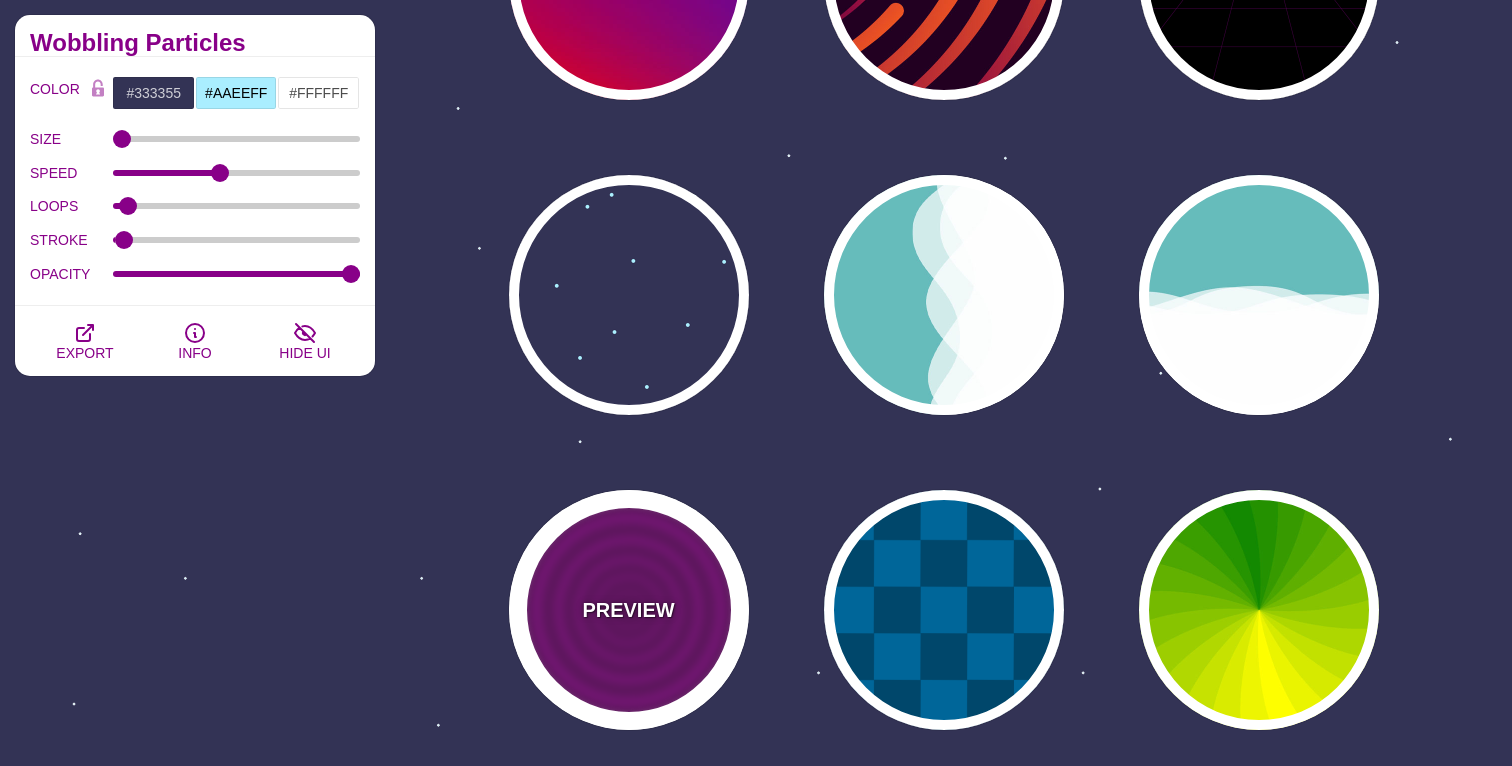 type on "0" 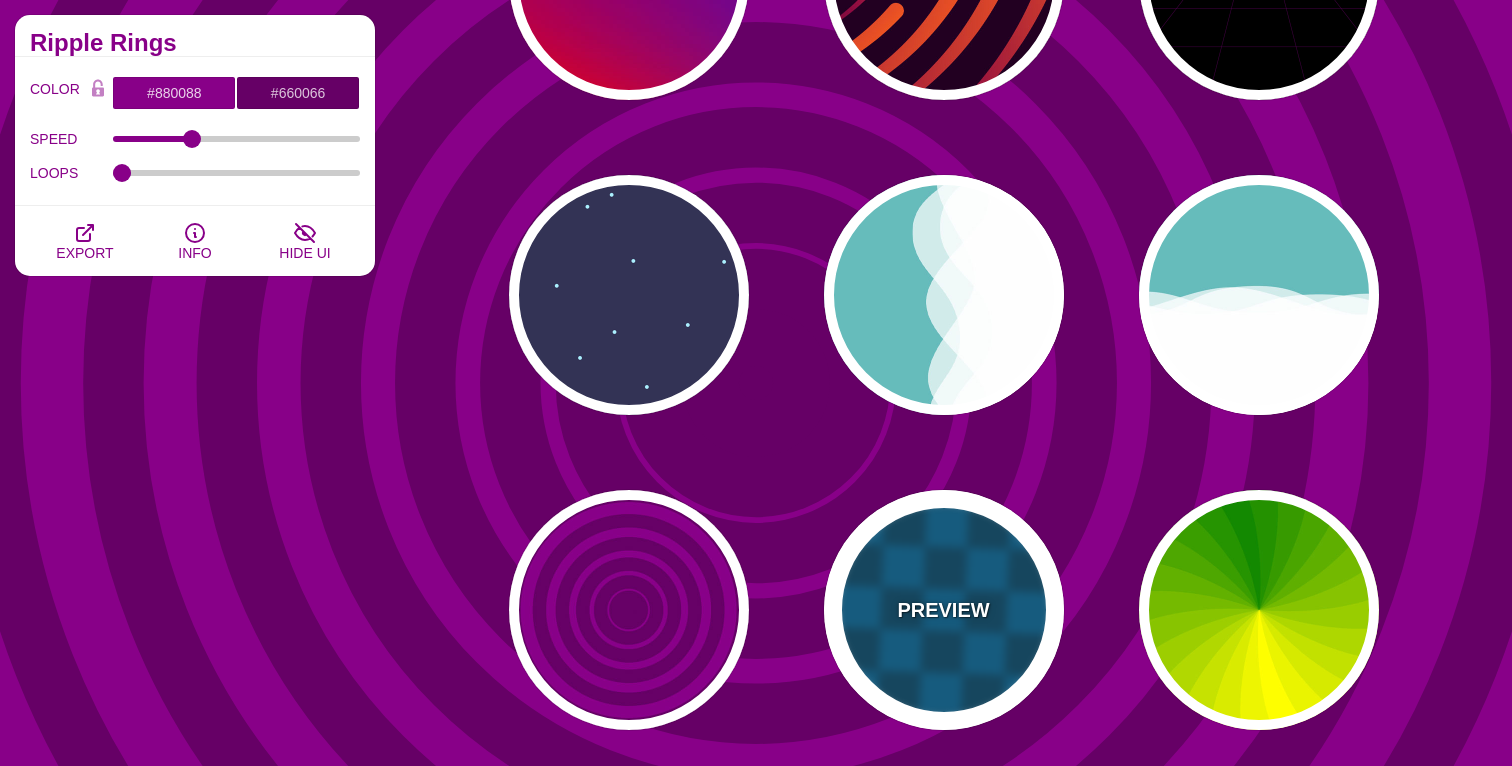 click on "PREVIEW" at bounding box center (943, 610) 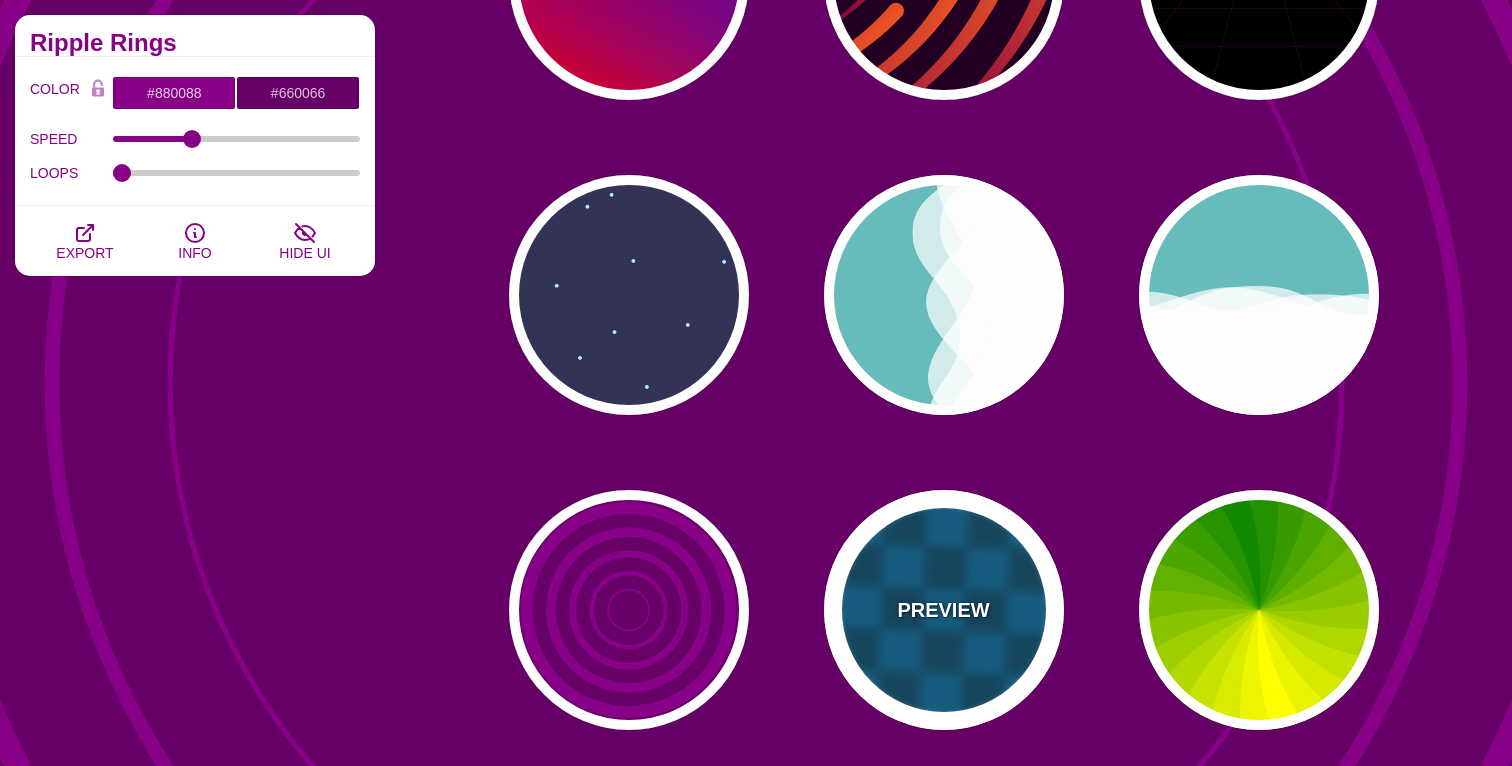 type on "#00476B" 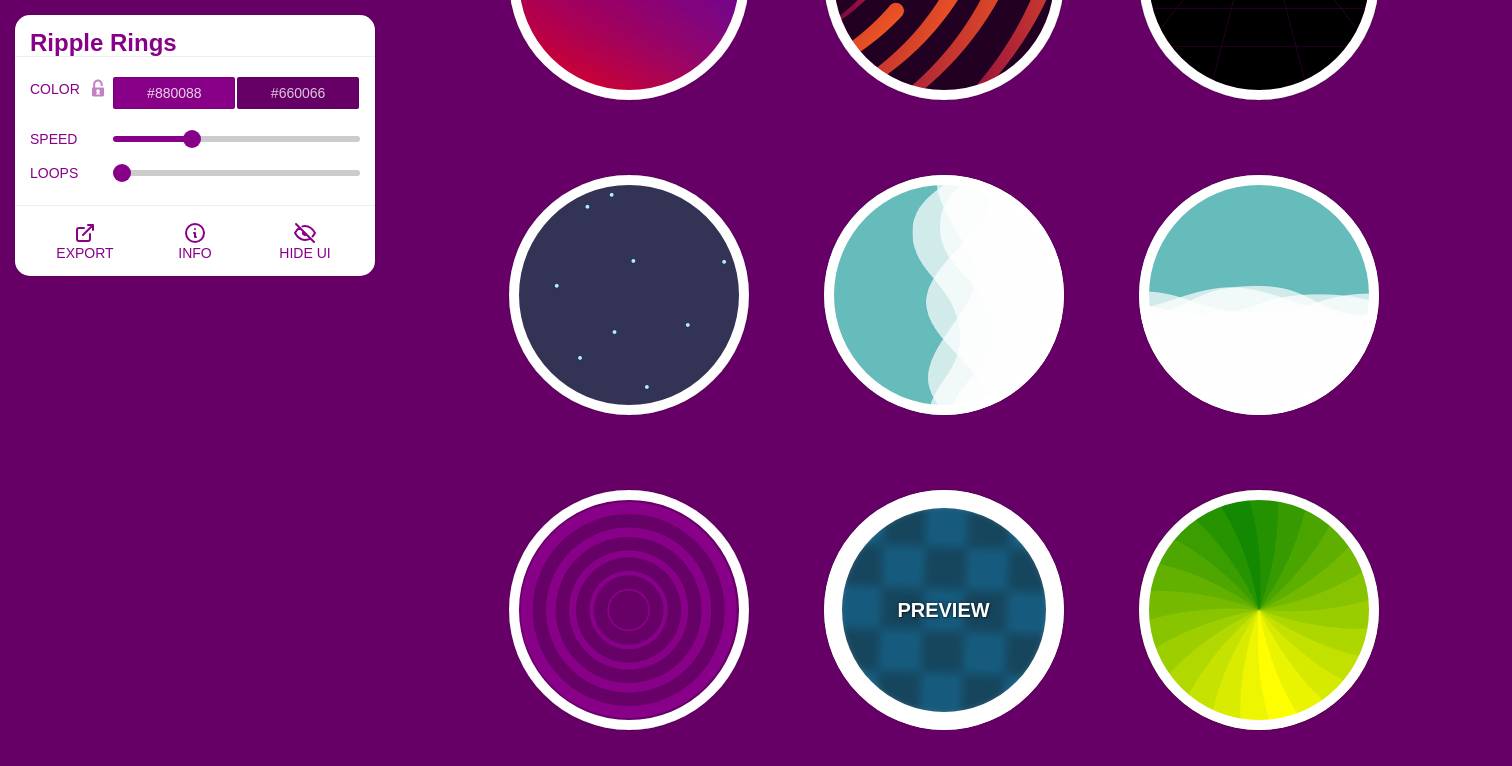 type on "#006699" 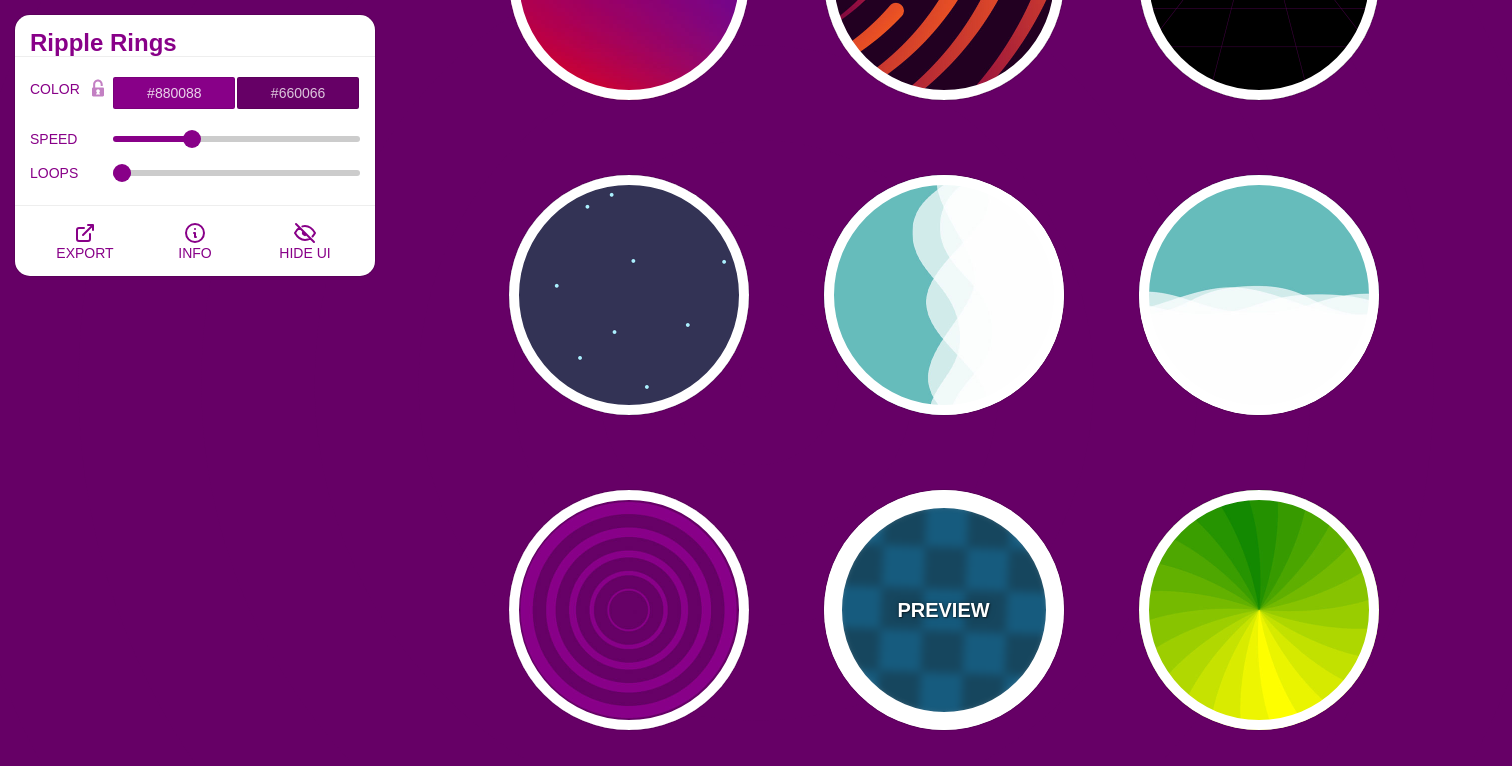 type on "0" 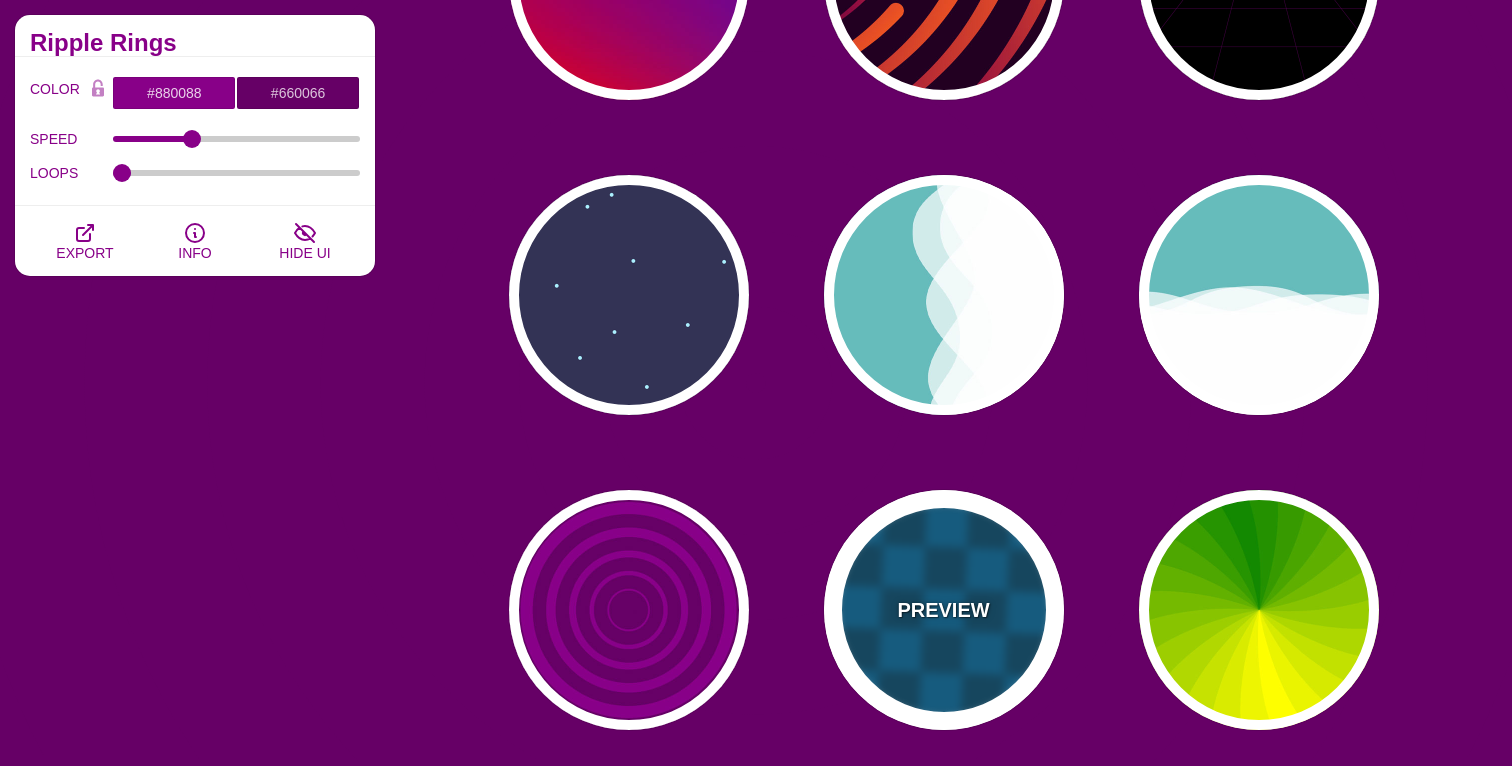 type on "1" 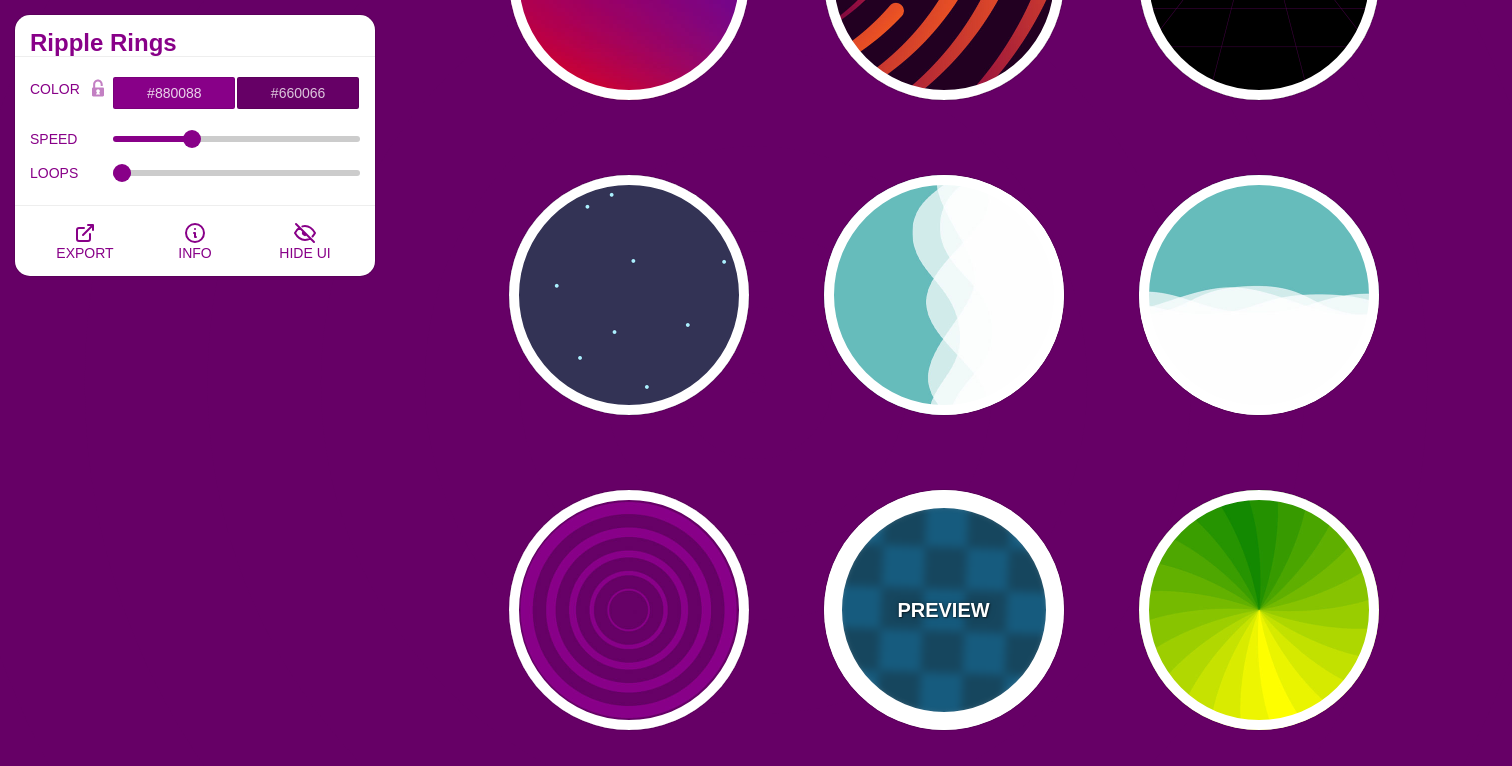 type on "5" 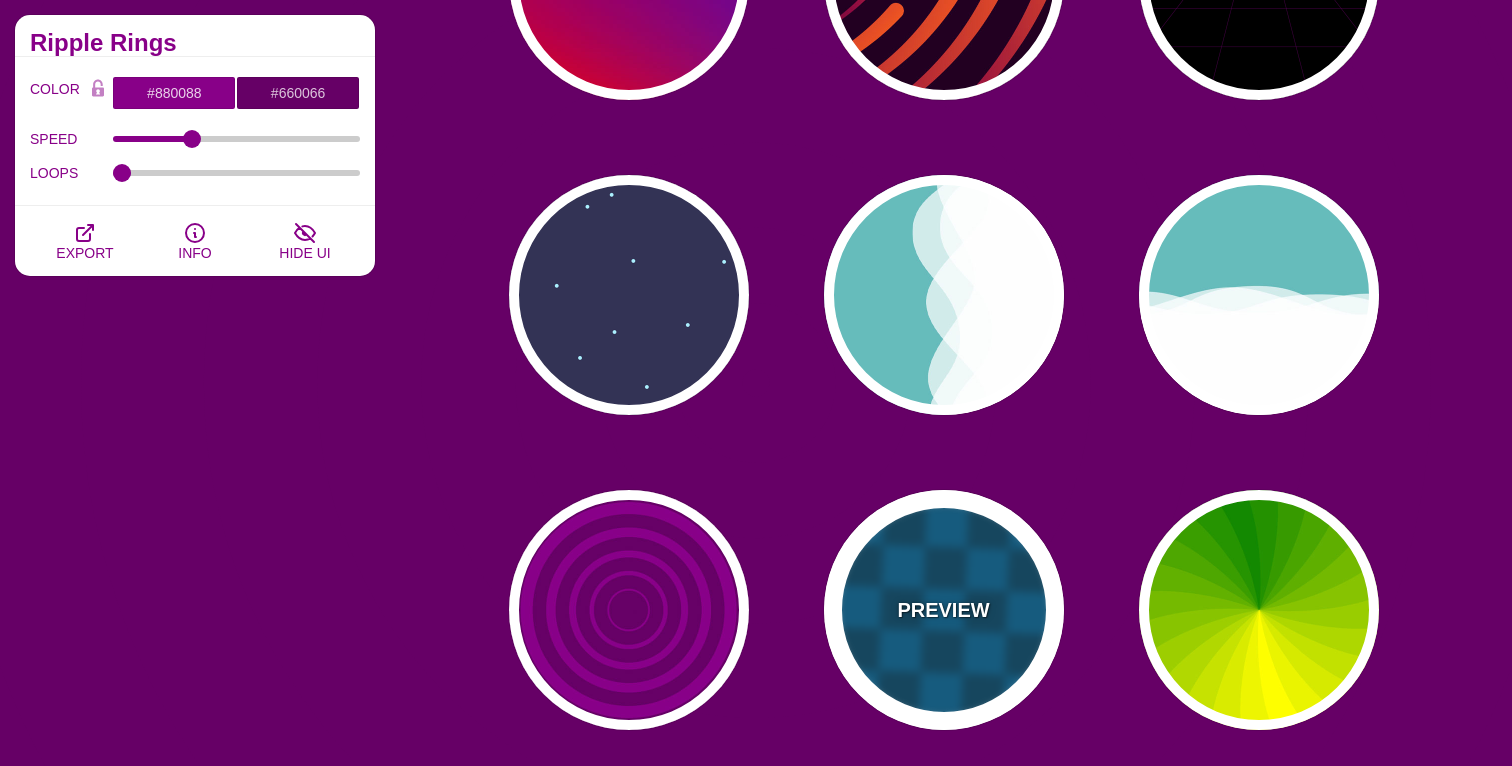 type on "15" 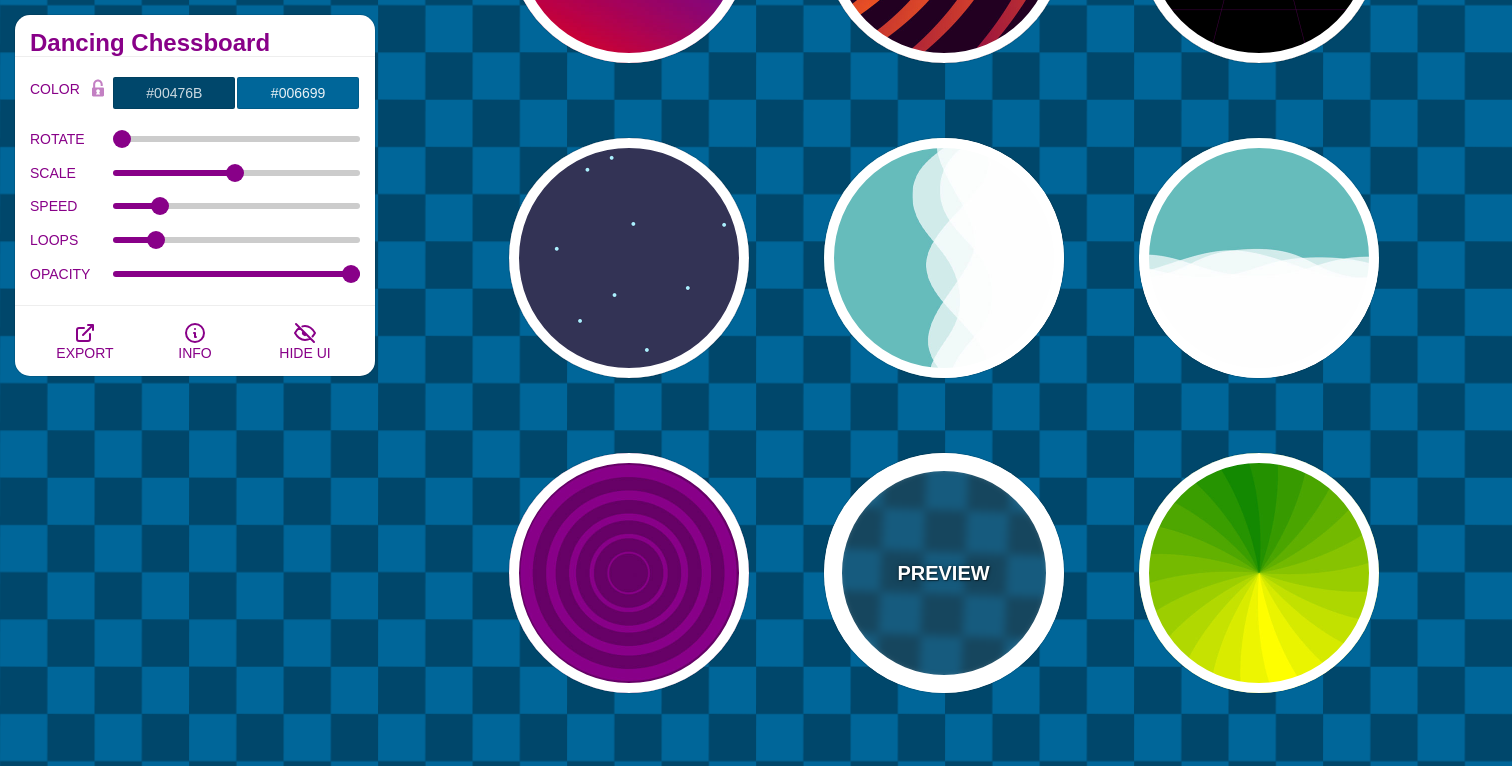 scroll, scrollTop: 1063, scrollLeft: 0, axis: vertical 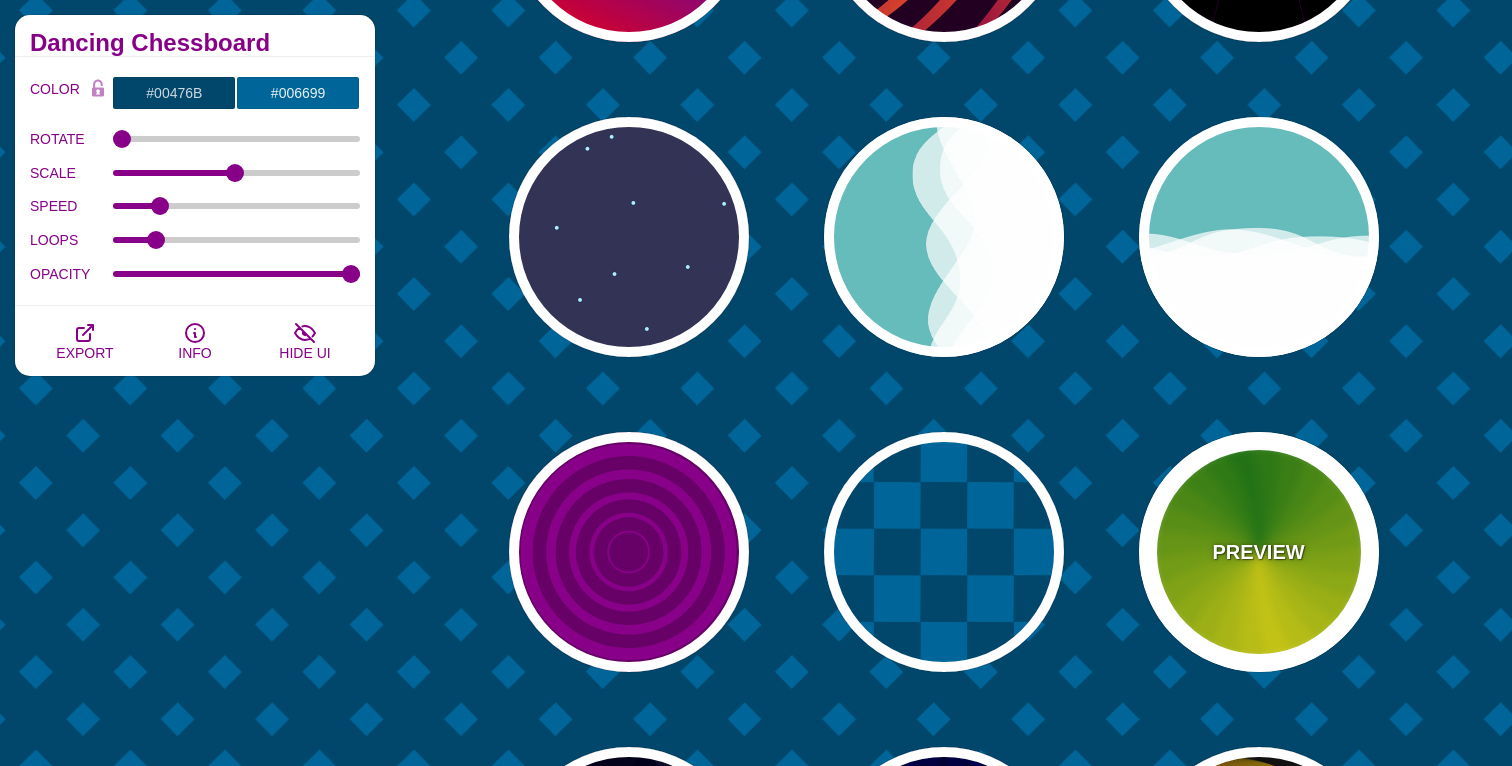 click on "PREVIEW" at bounding box center (1258, 552) 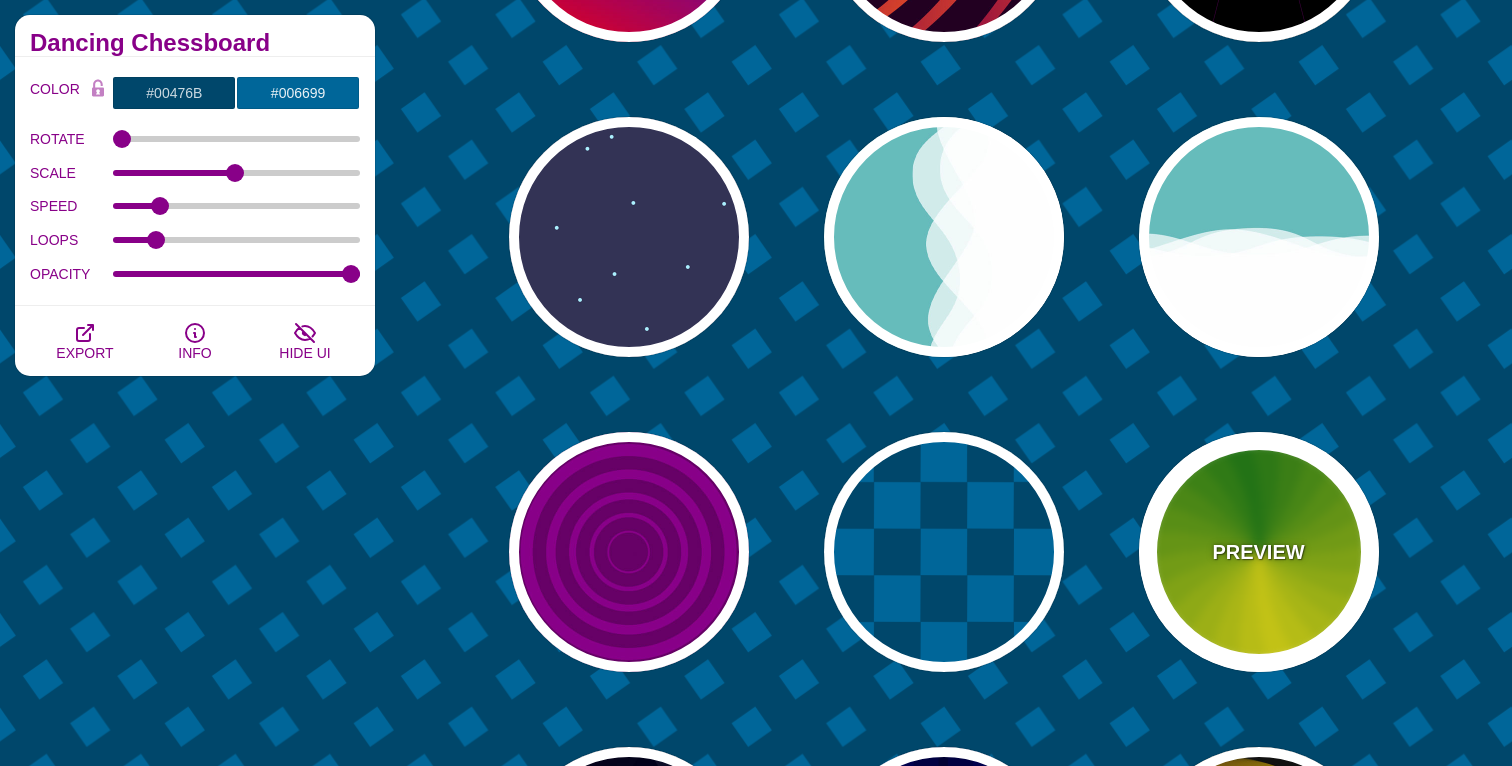 type on "#118800" 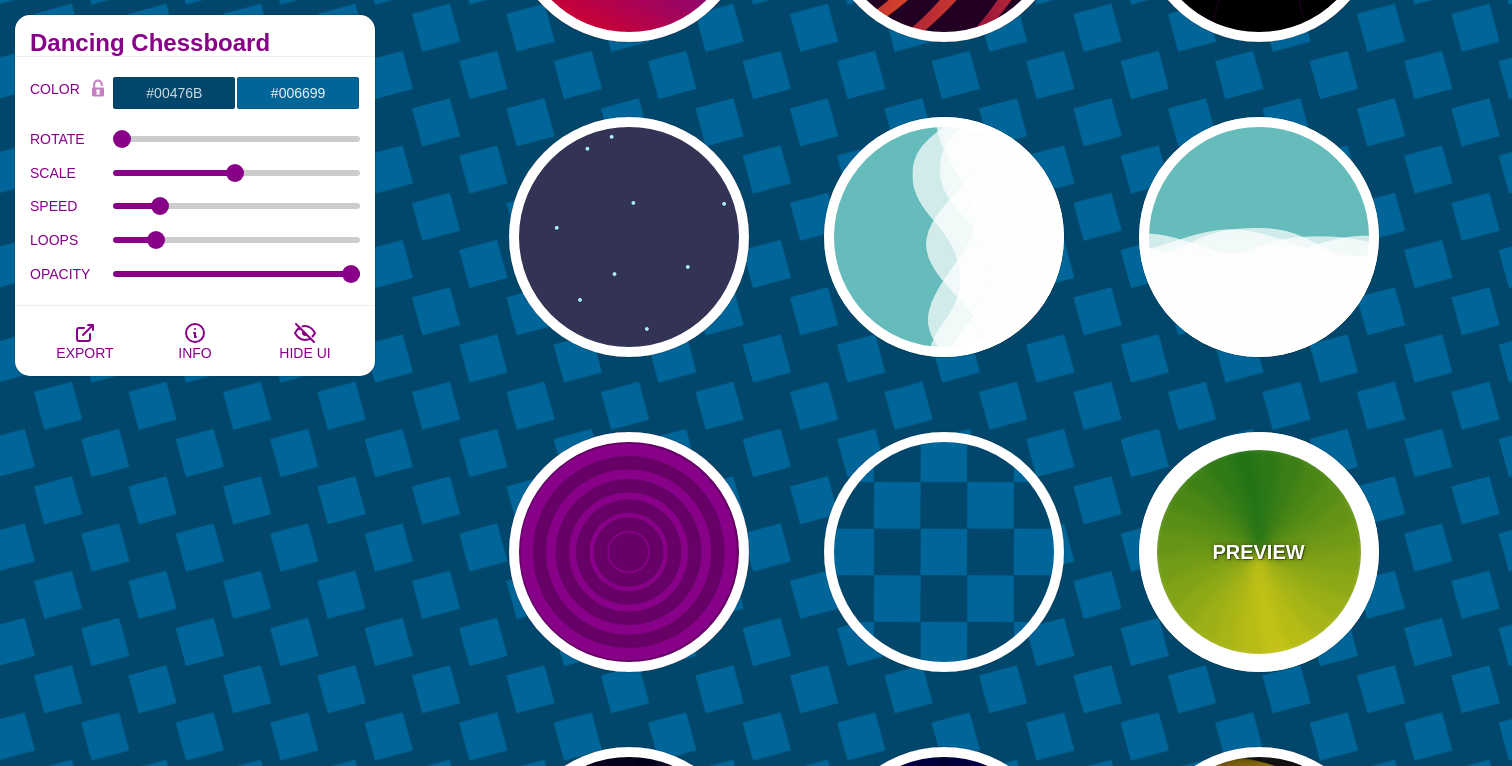 type on "#FFFF00" 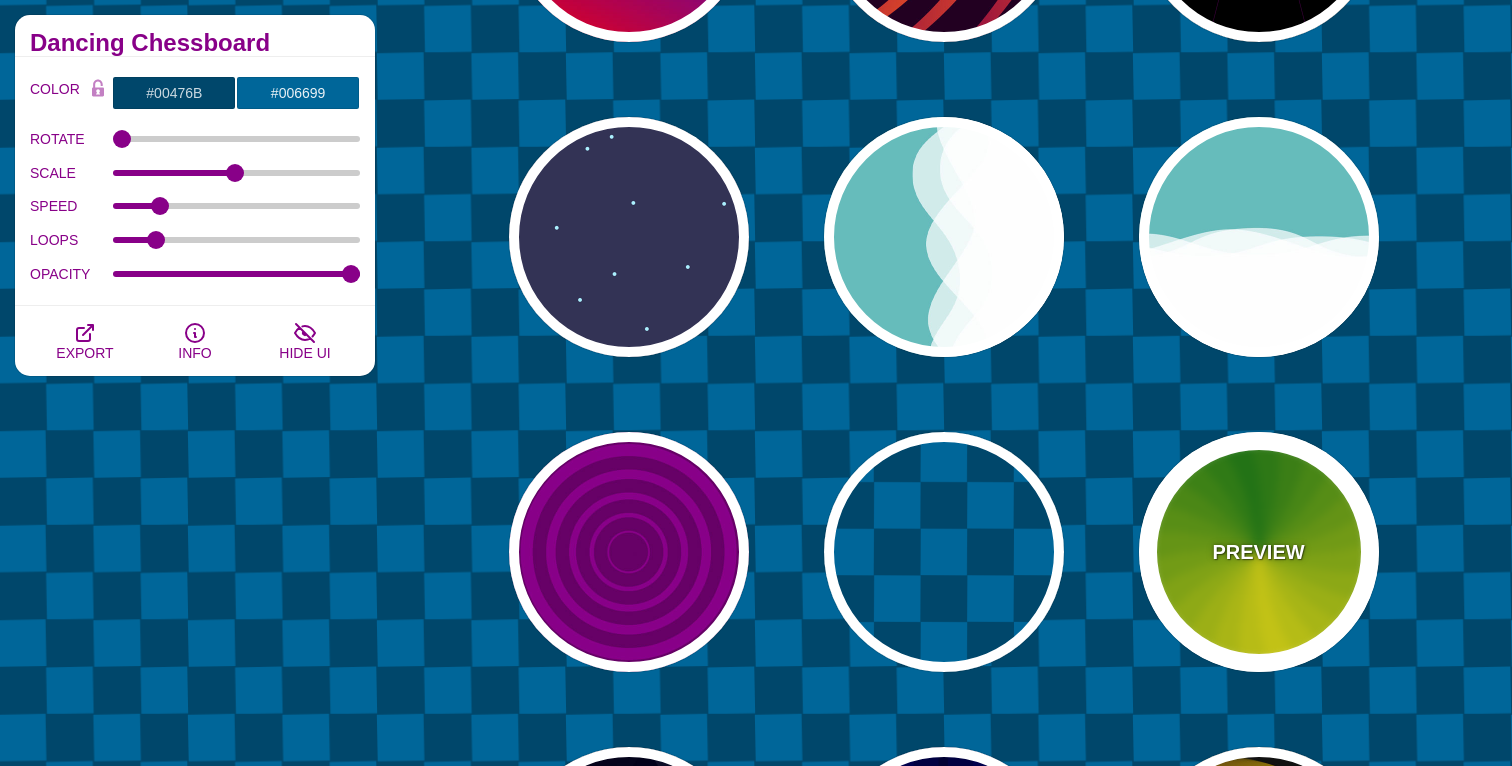 type on "4.8" 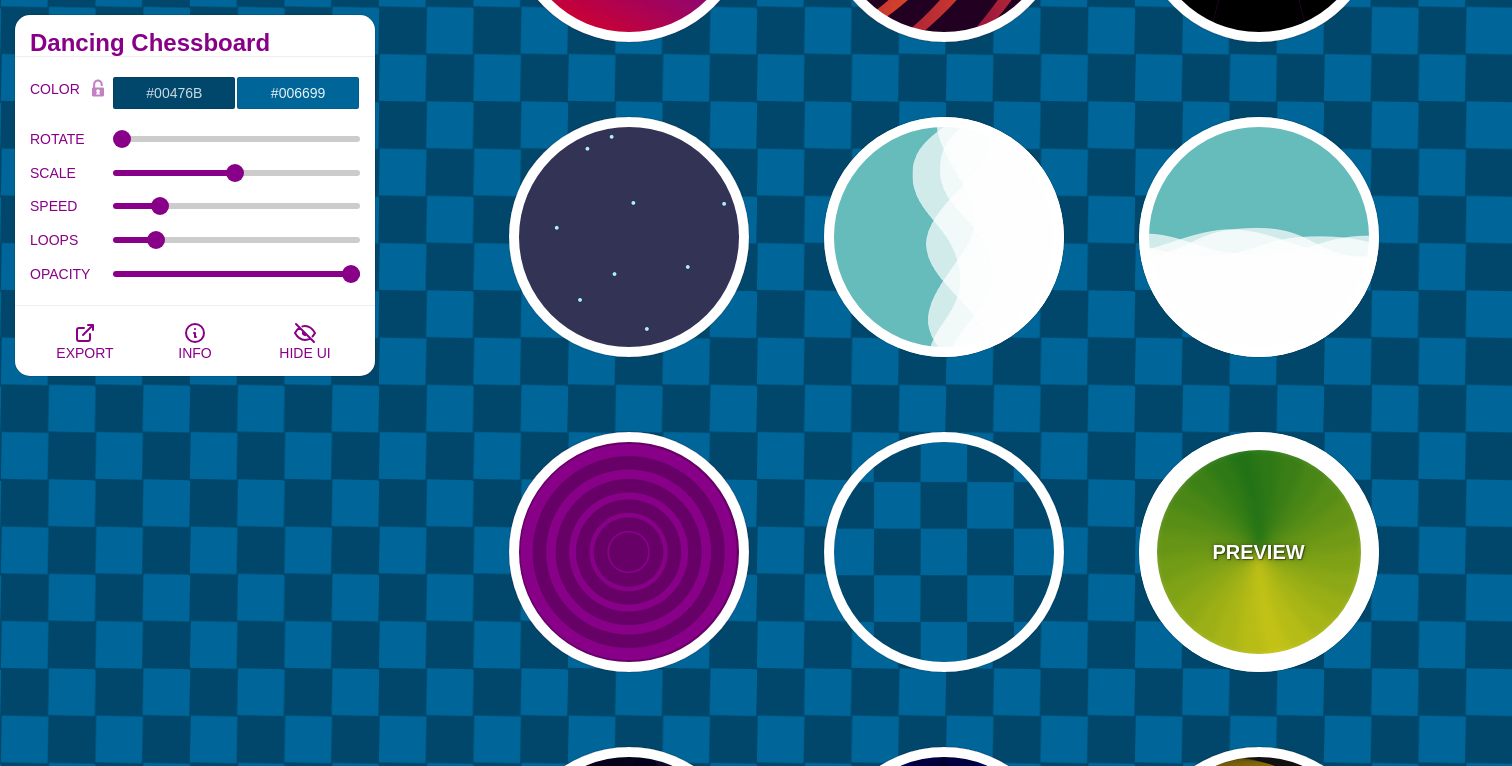 type on "0" 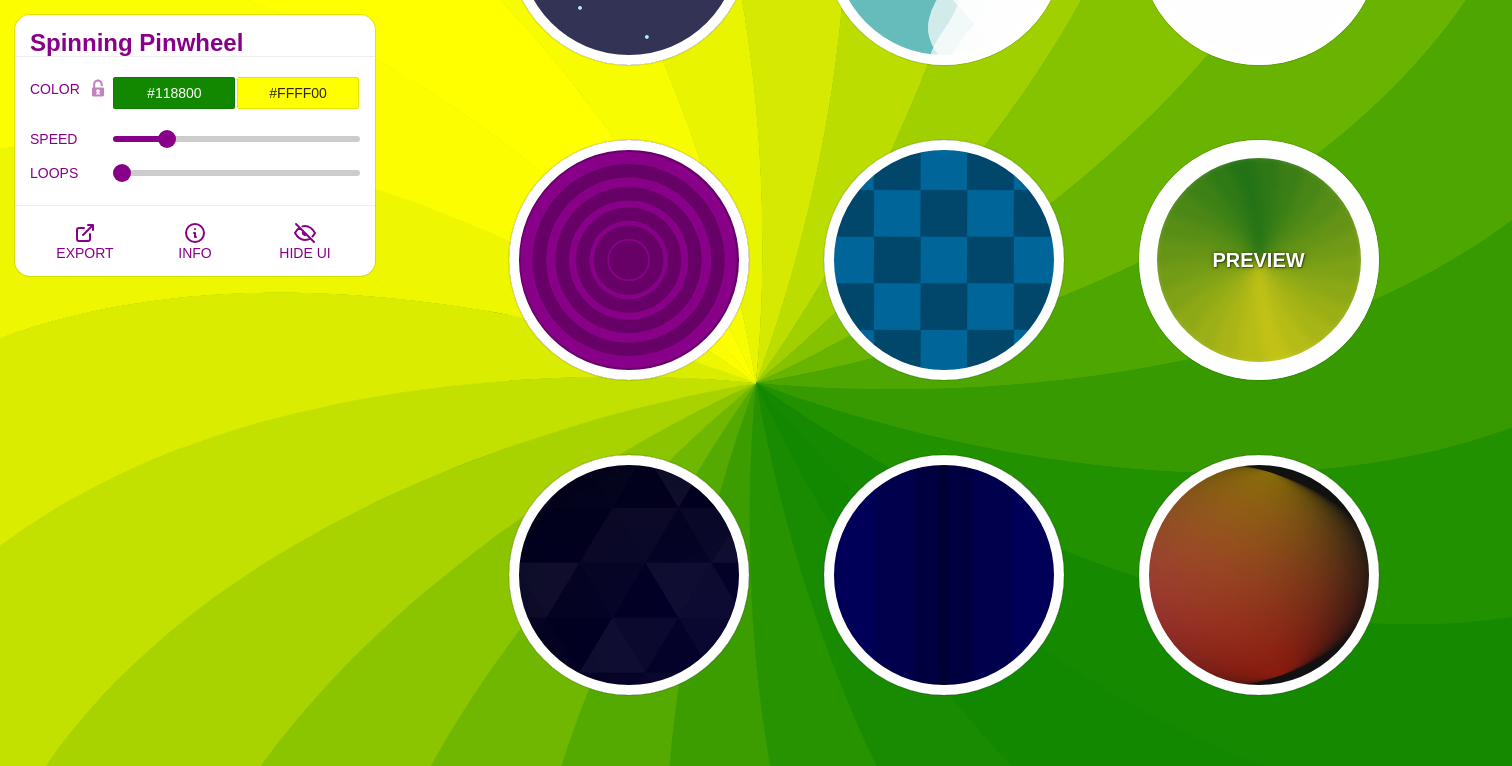 scroll, scrollTop: 1395, scrollLeft: 0, axis: vertical 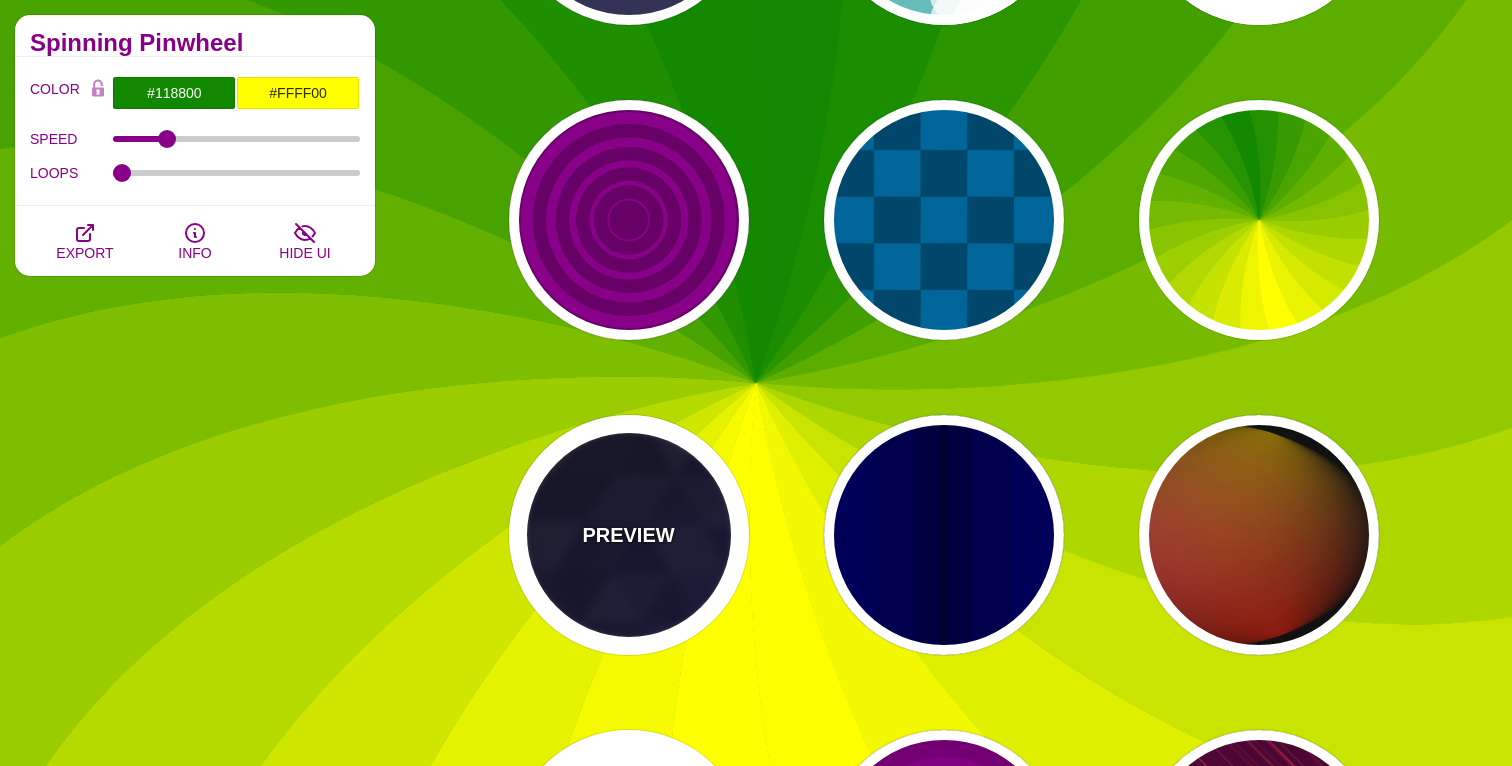 click on "PREVIEW" at bounding box center [628, 535] 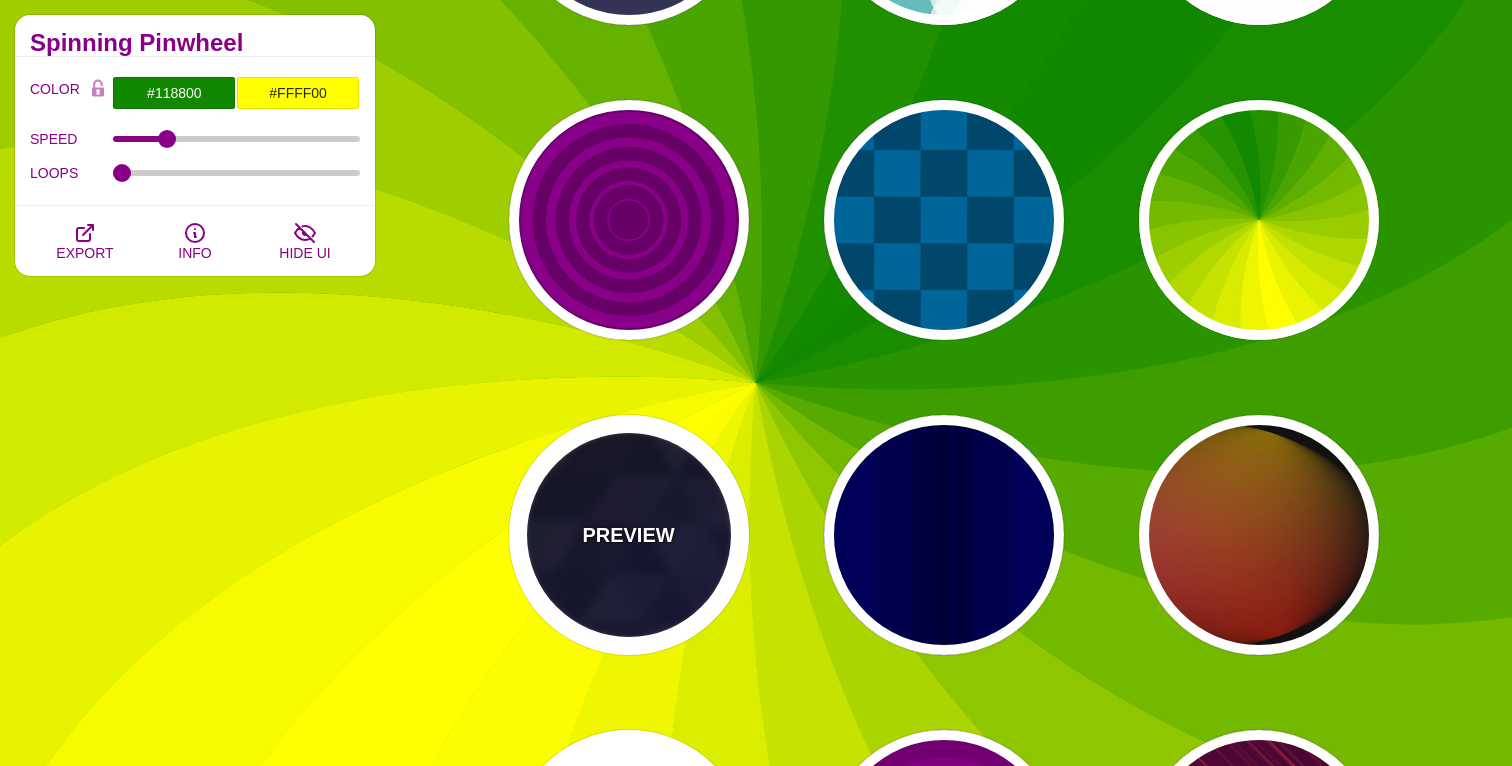 type on "#000000" 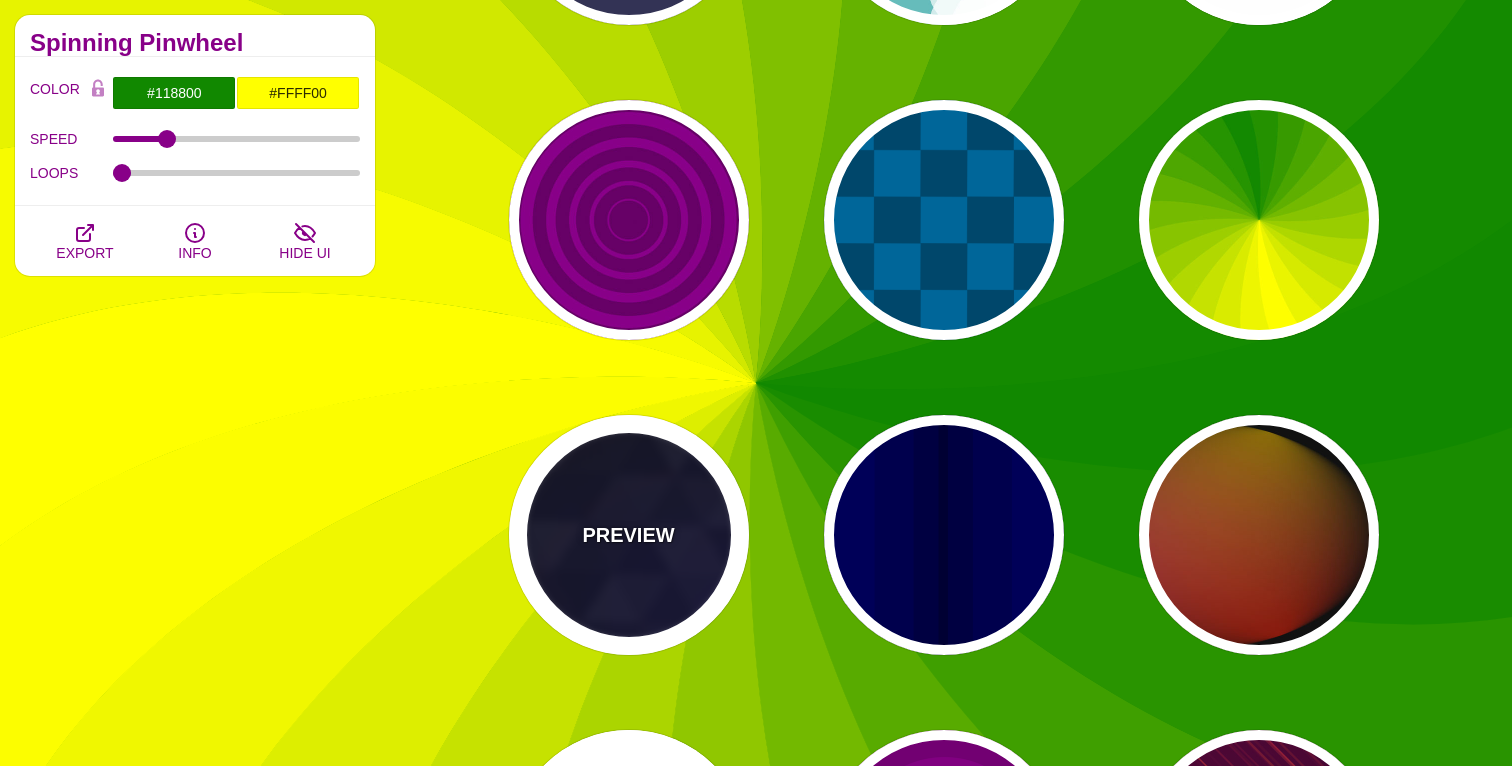 type on "#880088" 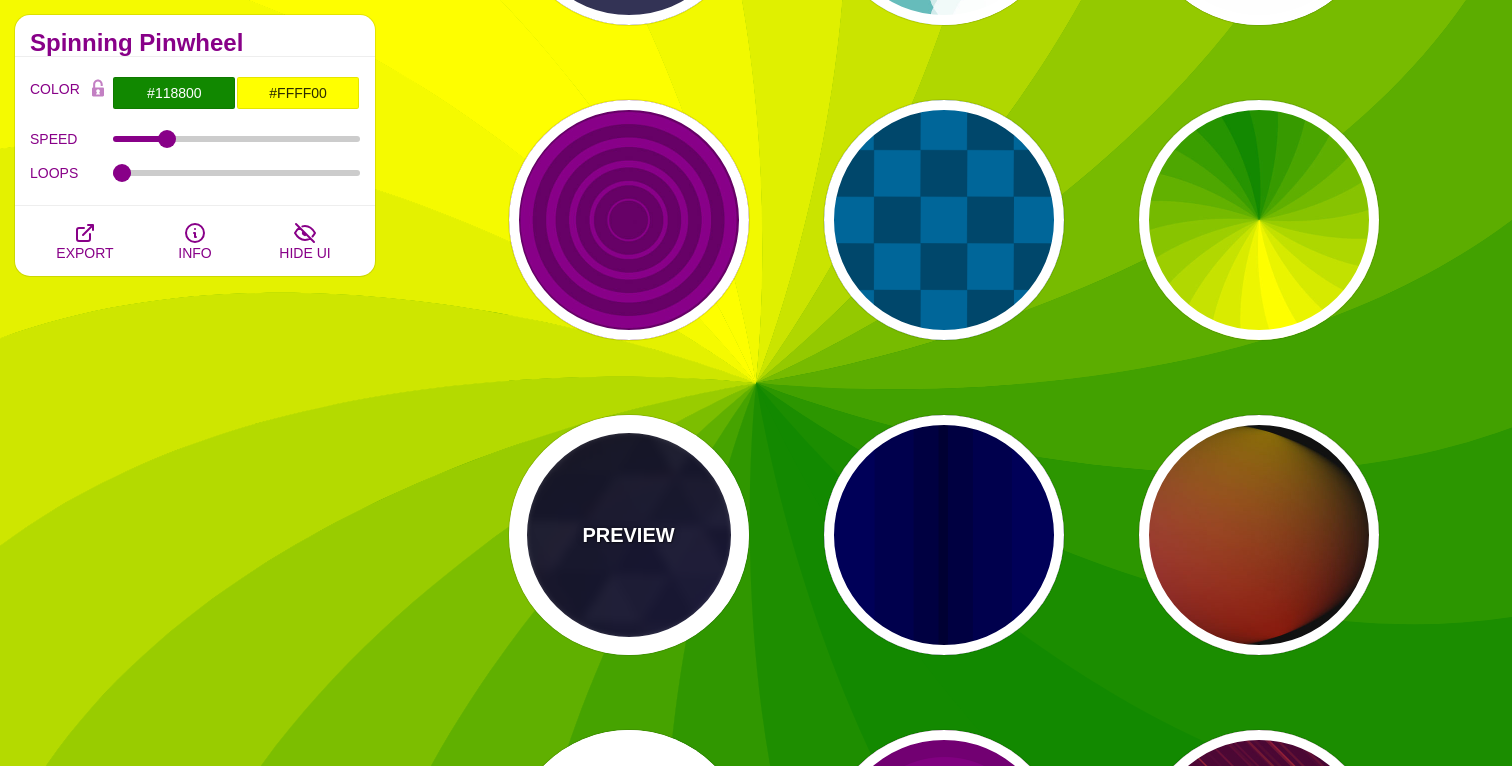 type on "#0000FF" 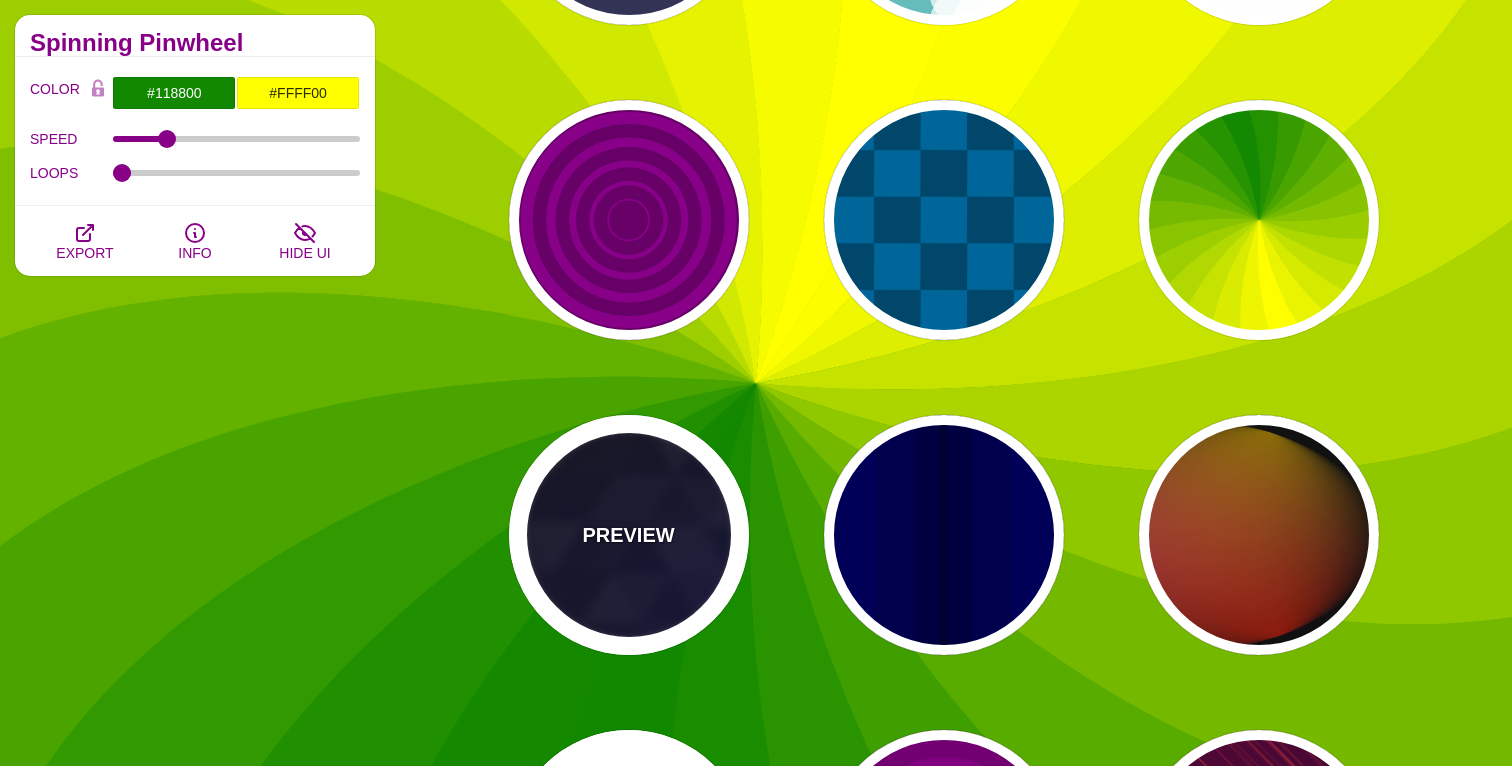 type on "#006600" 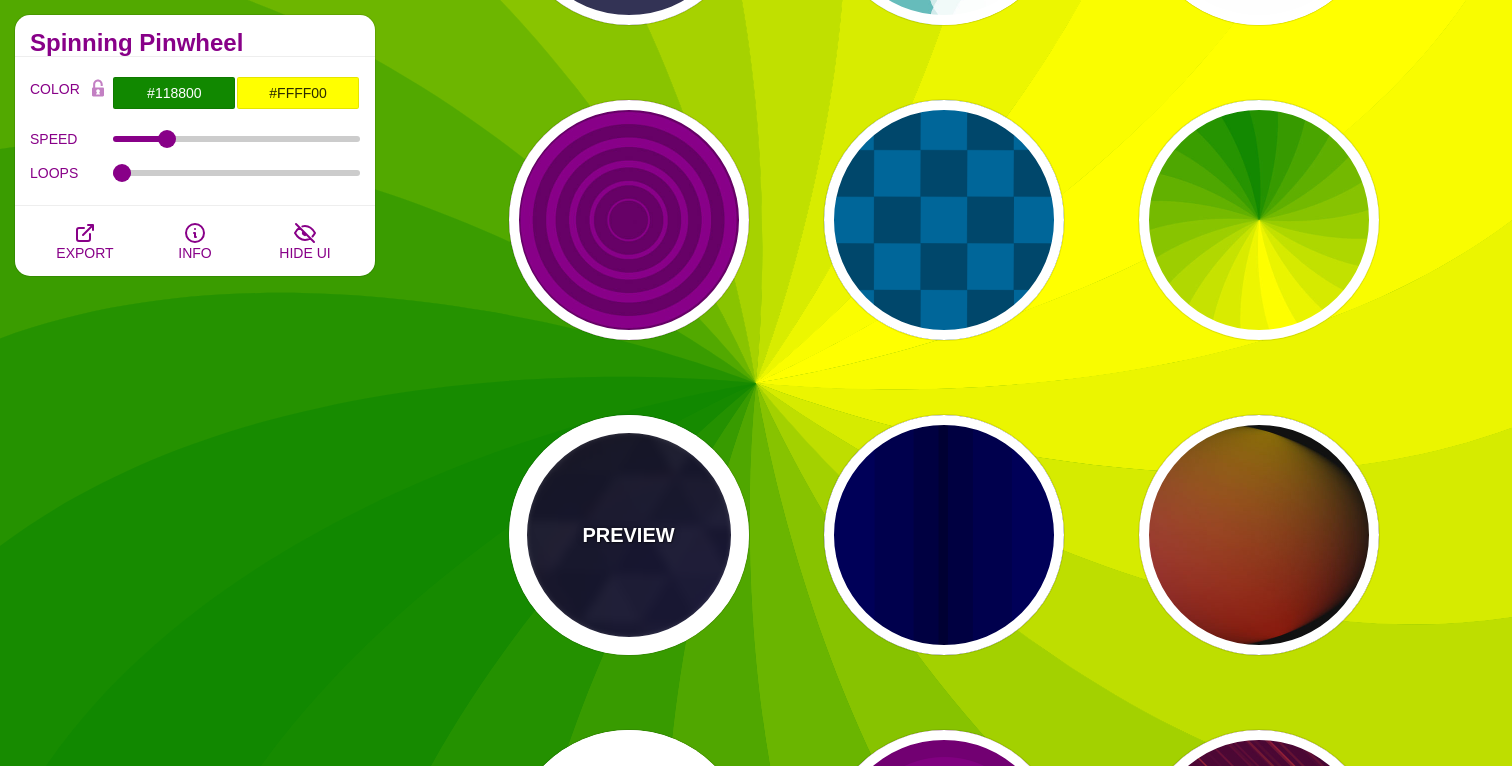 type on "0" 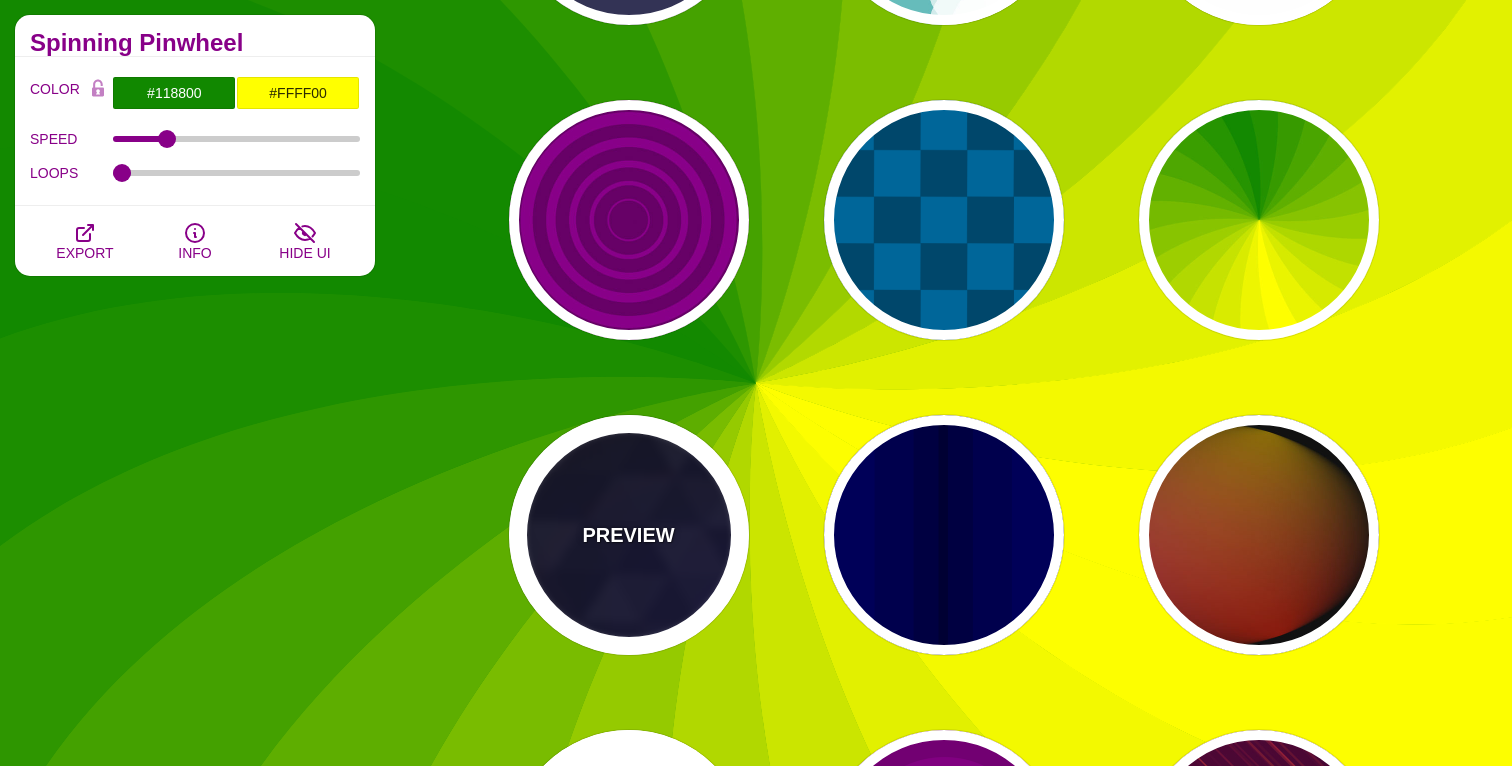type on "0.4" 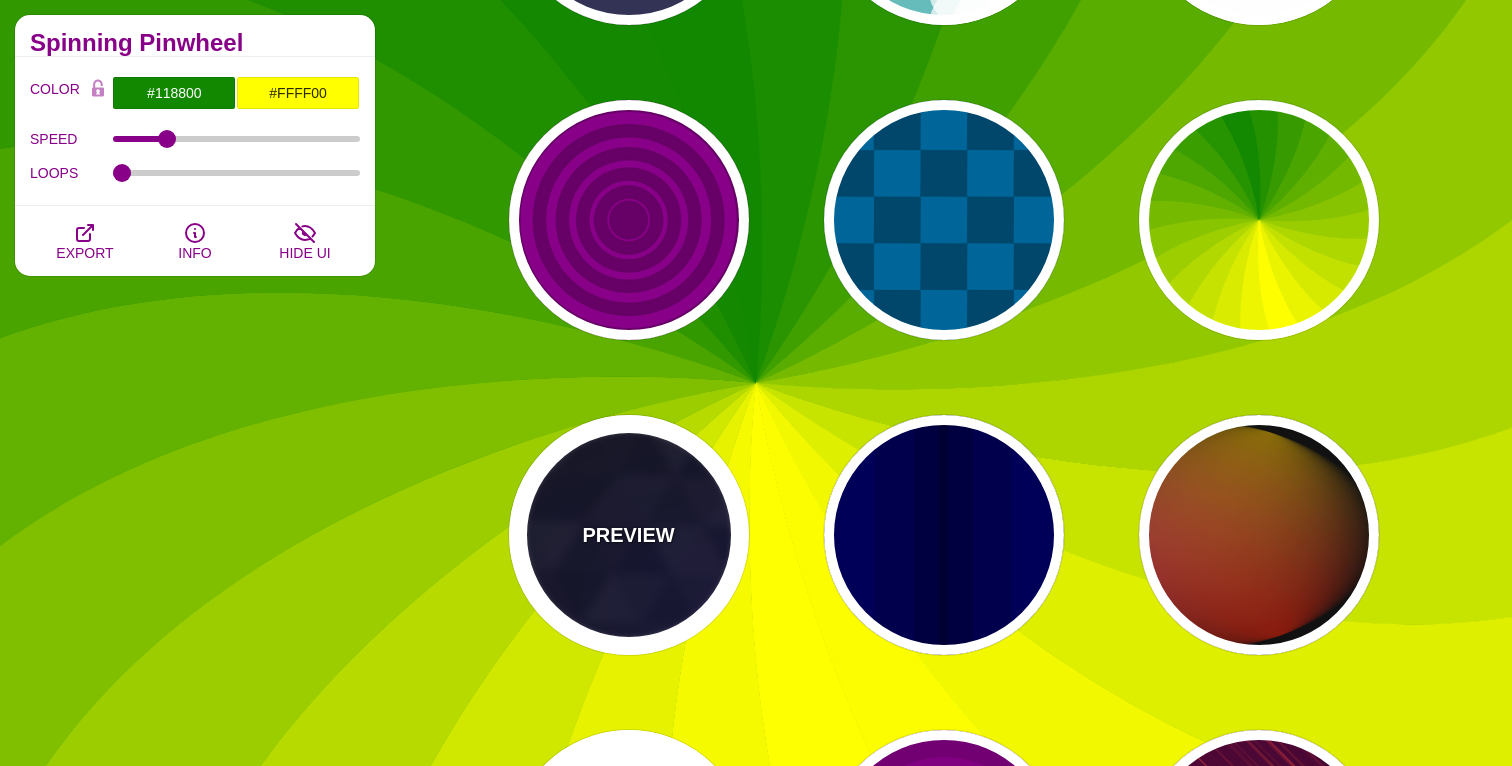 type on "0.2" 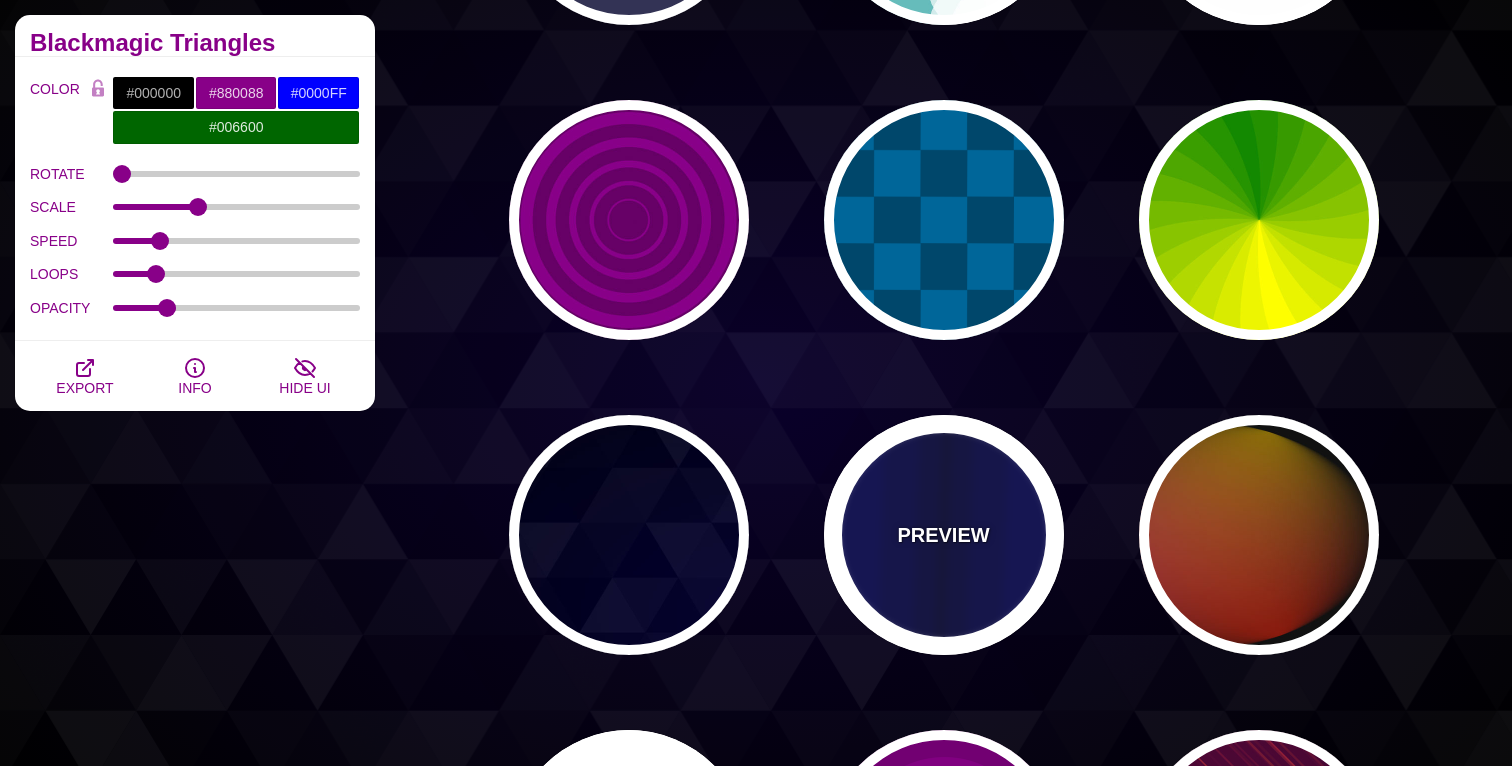 click on "PREVIEW" at bounding box center [944, 535] 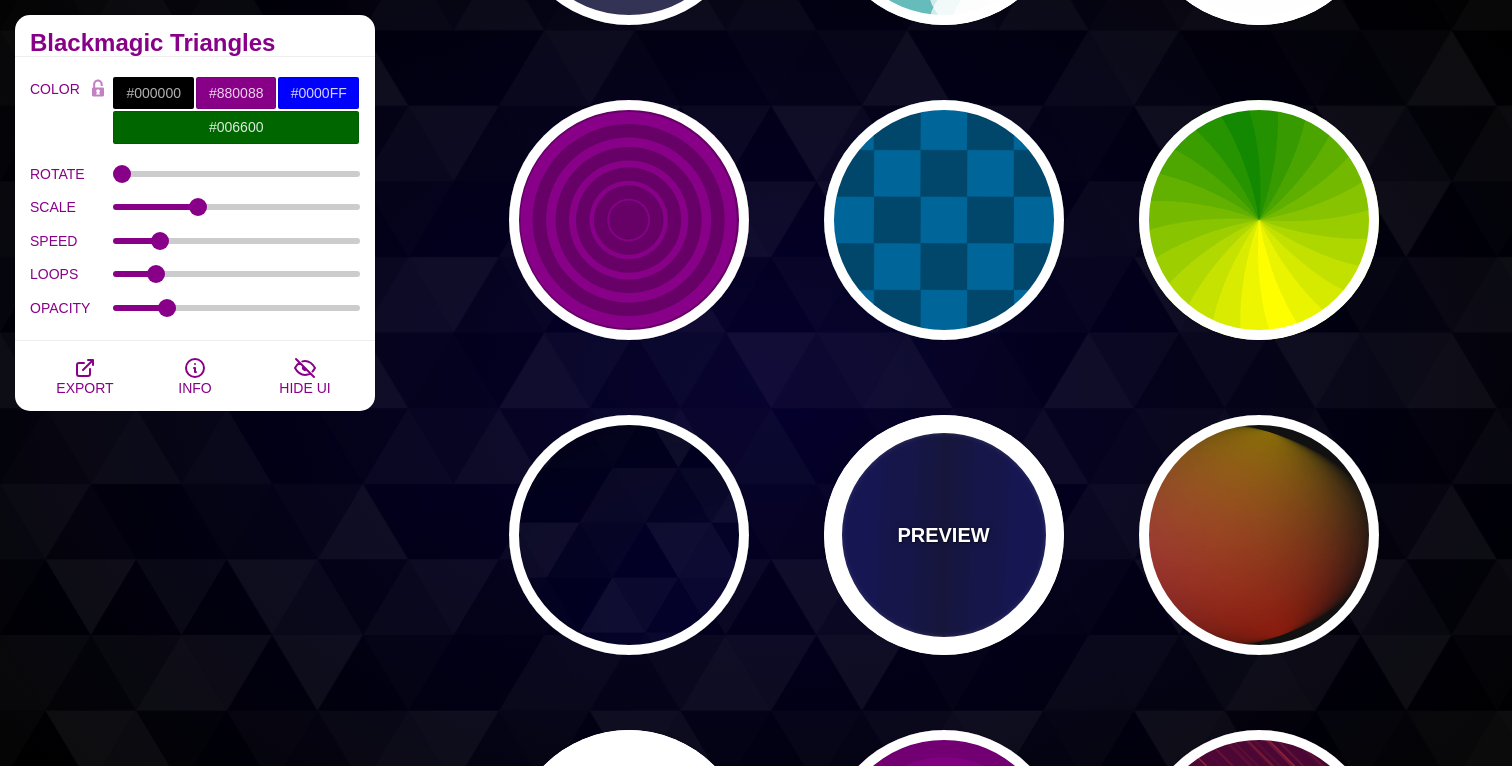 type on "#0000BB" 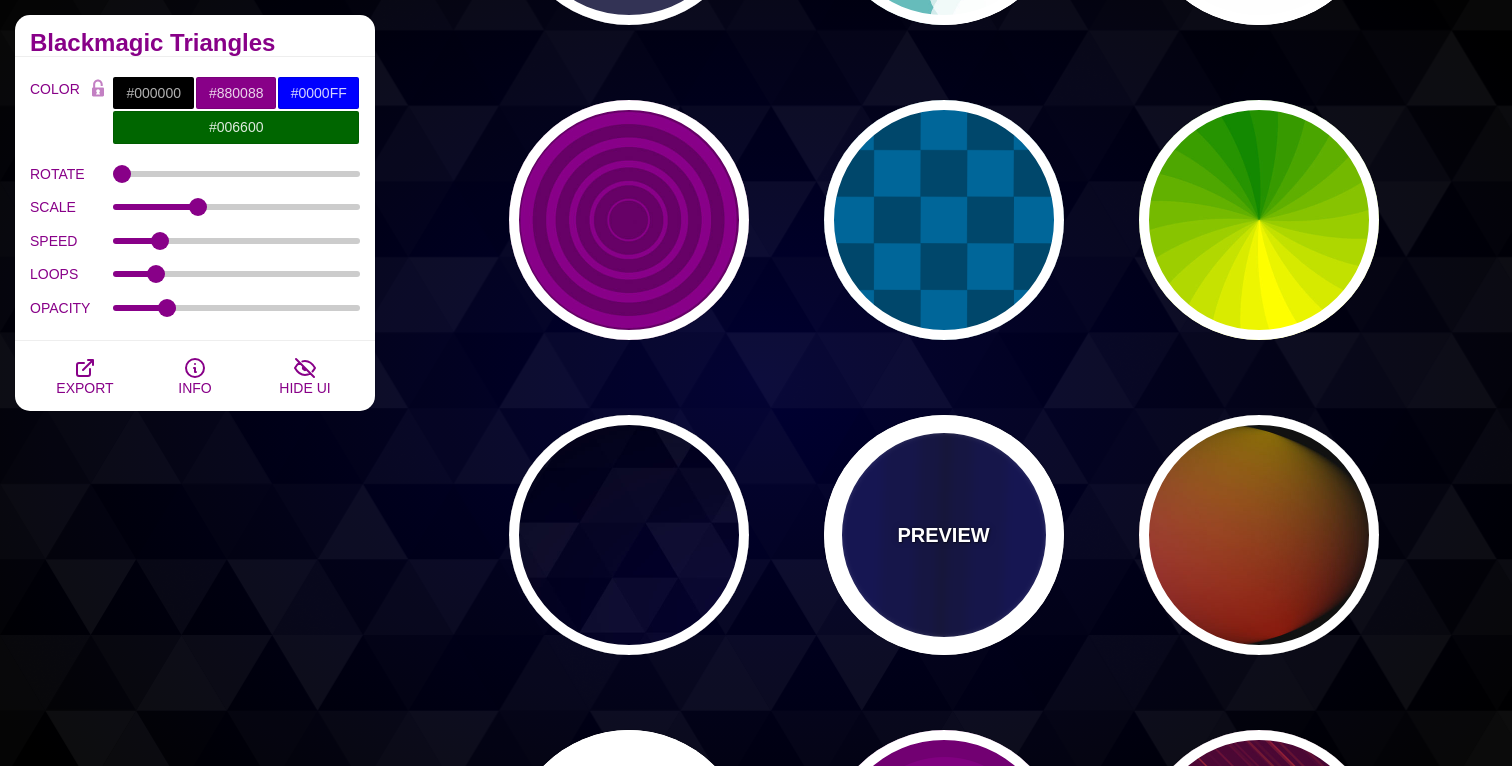 type on "#000033" 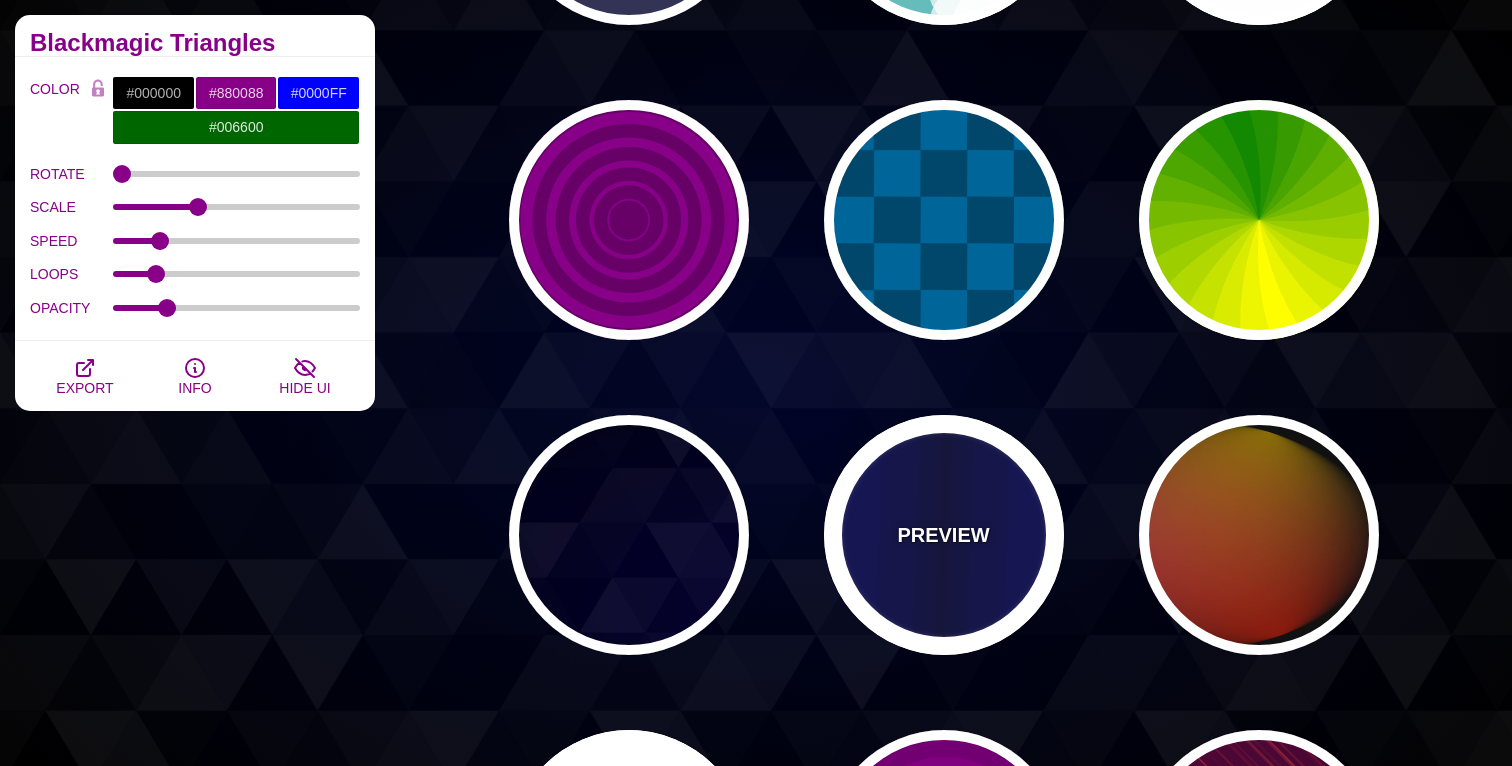 type on "0.5" 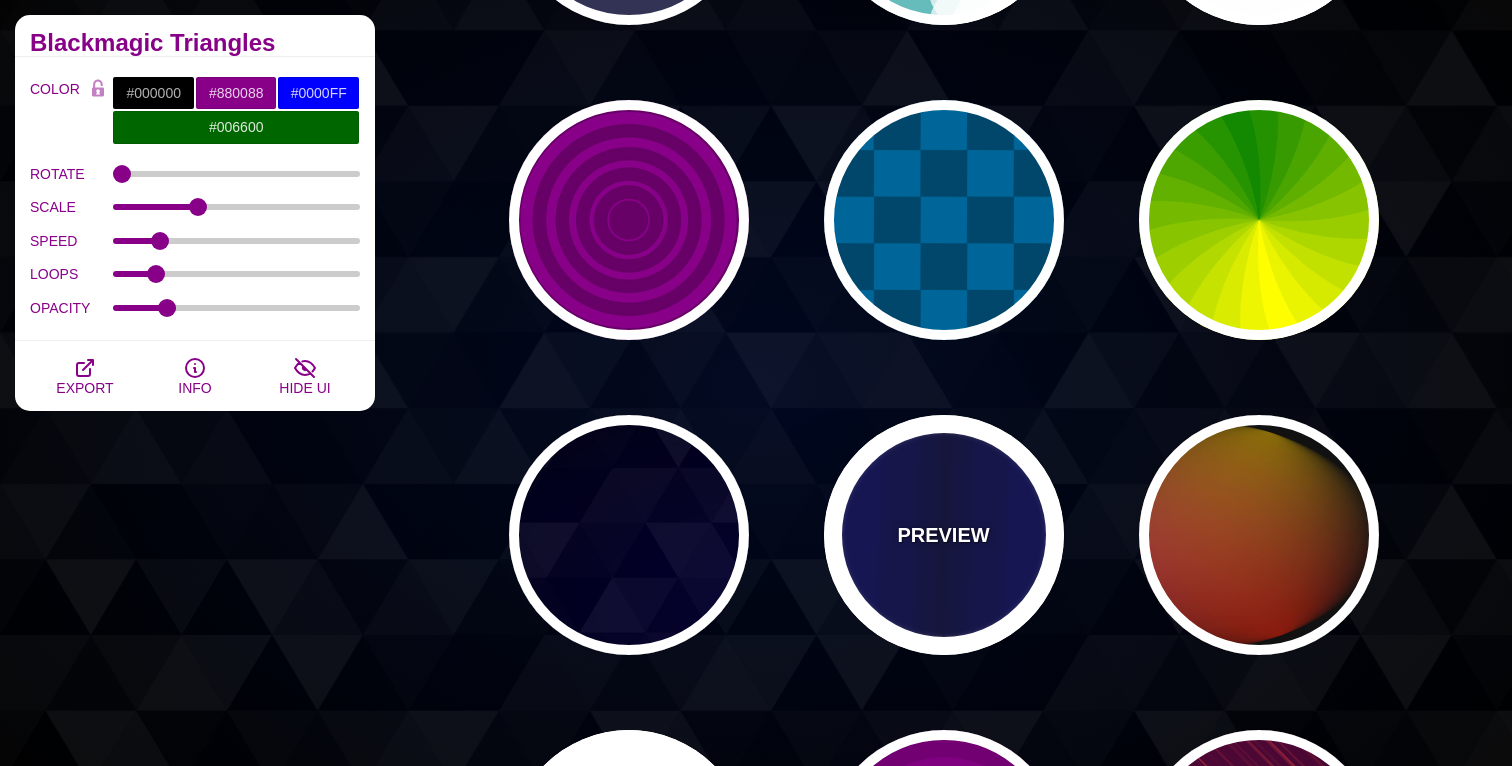 type on "5" 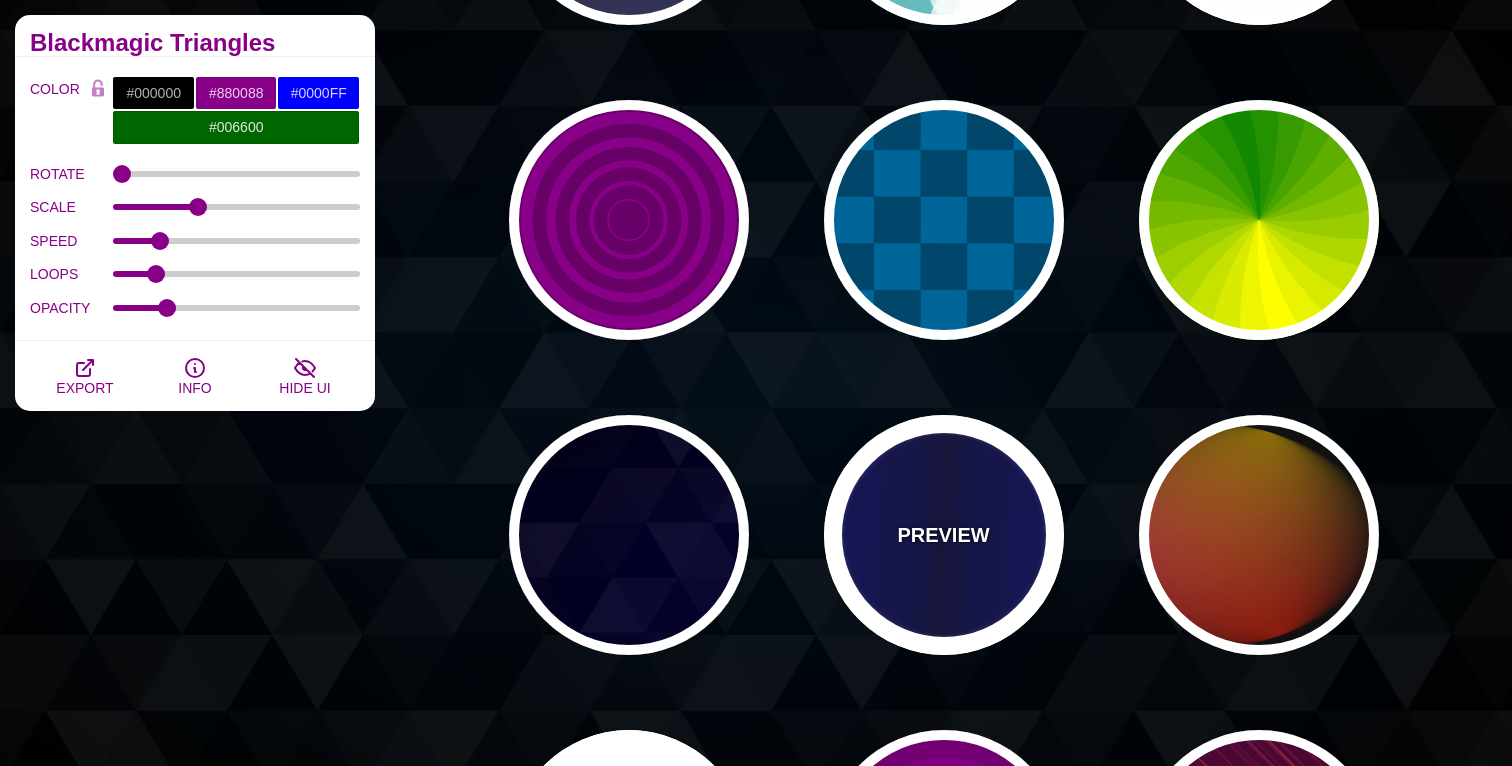 type on "0.1" 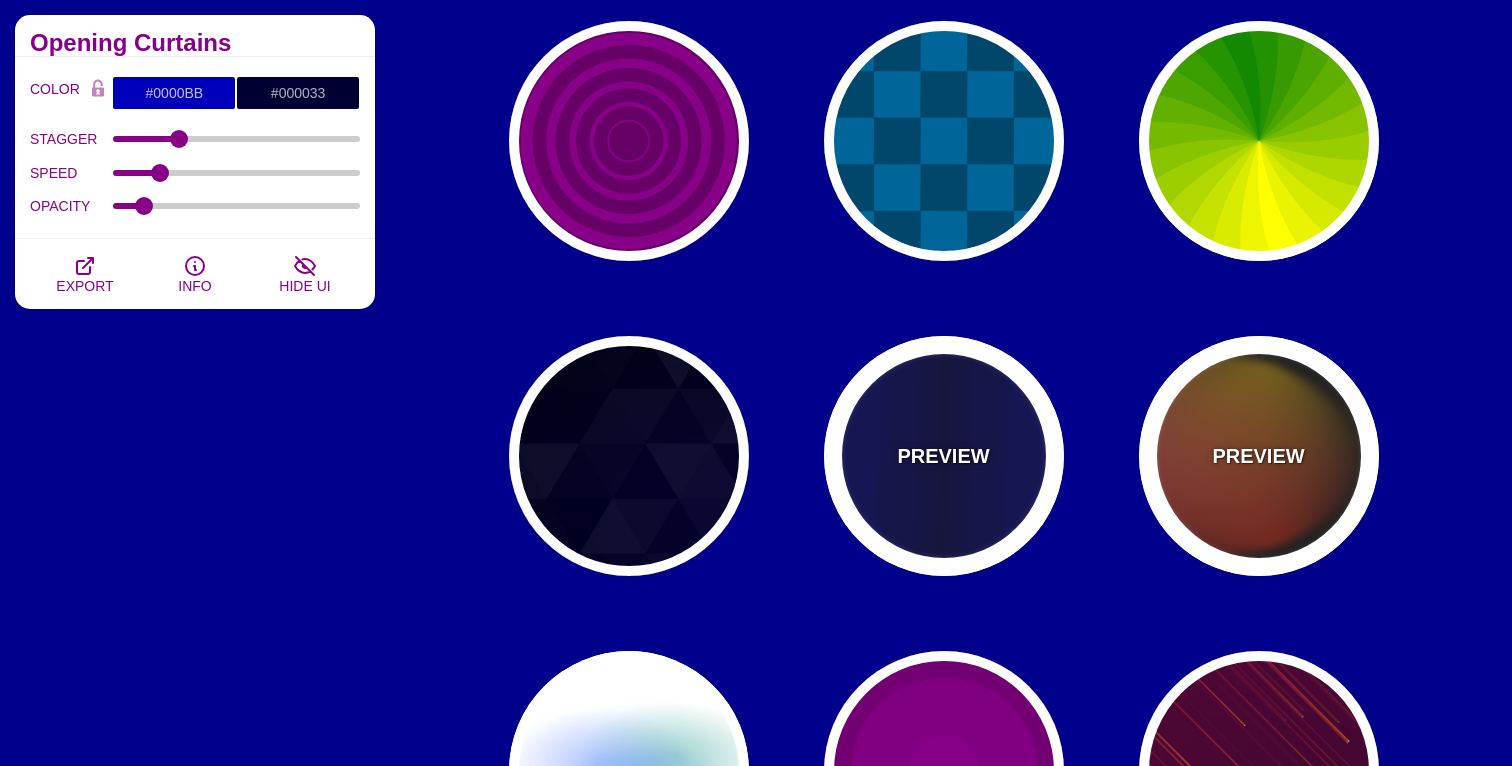scroll, scrollTop: 1476, scrollLeft: 0, axis: vertical 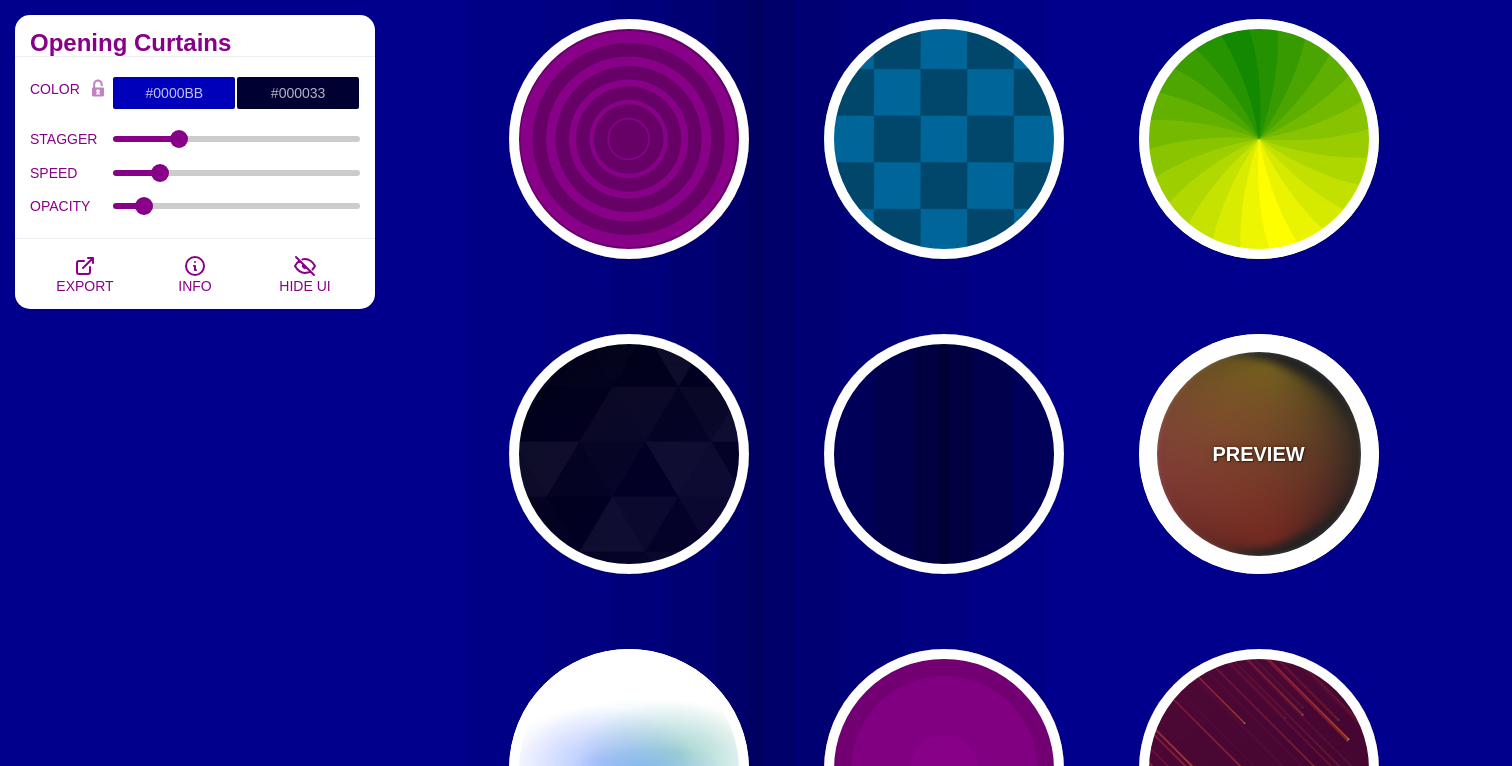 click on "PREVIEW" at bounding box center [1259, 454] 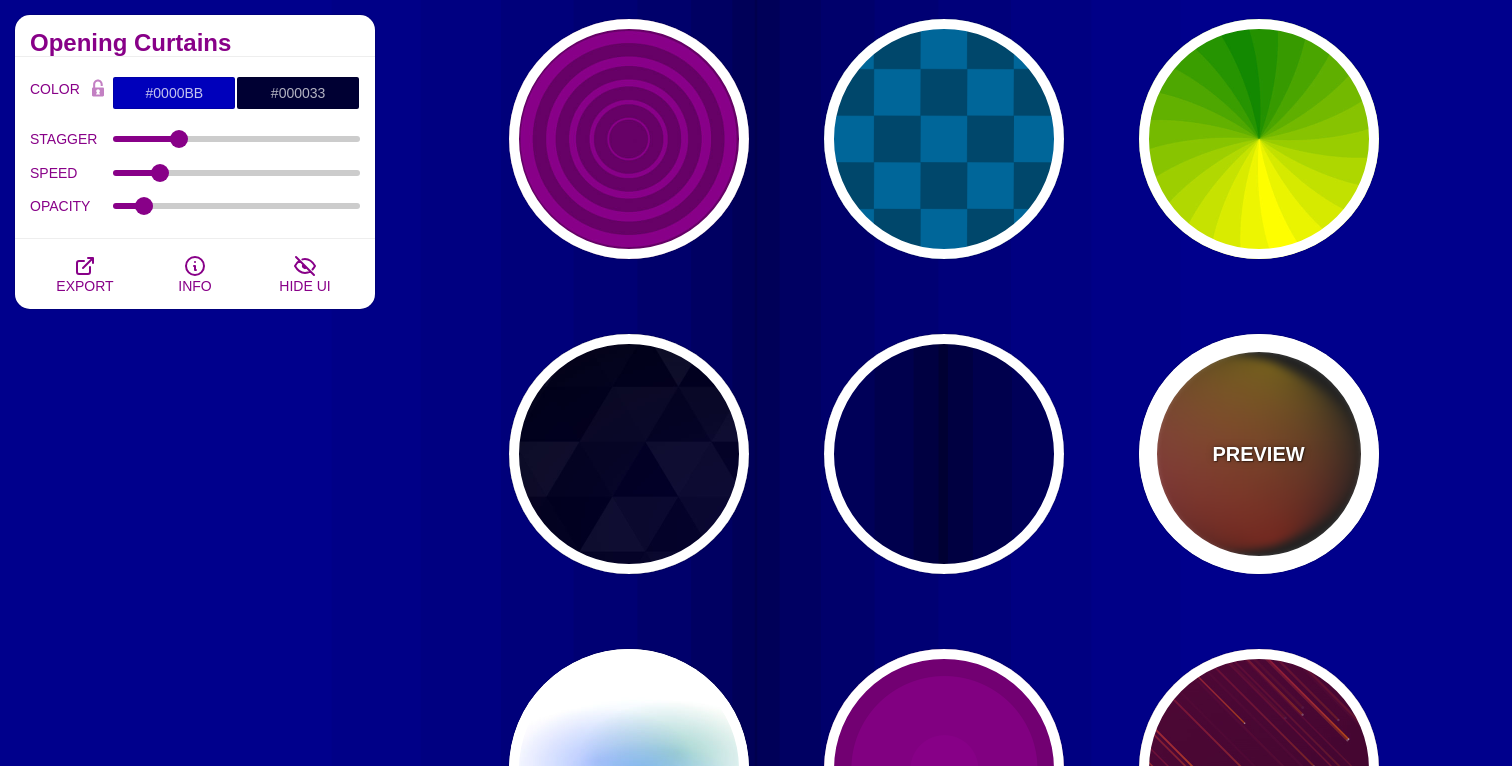type on "#111111" 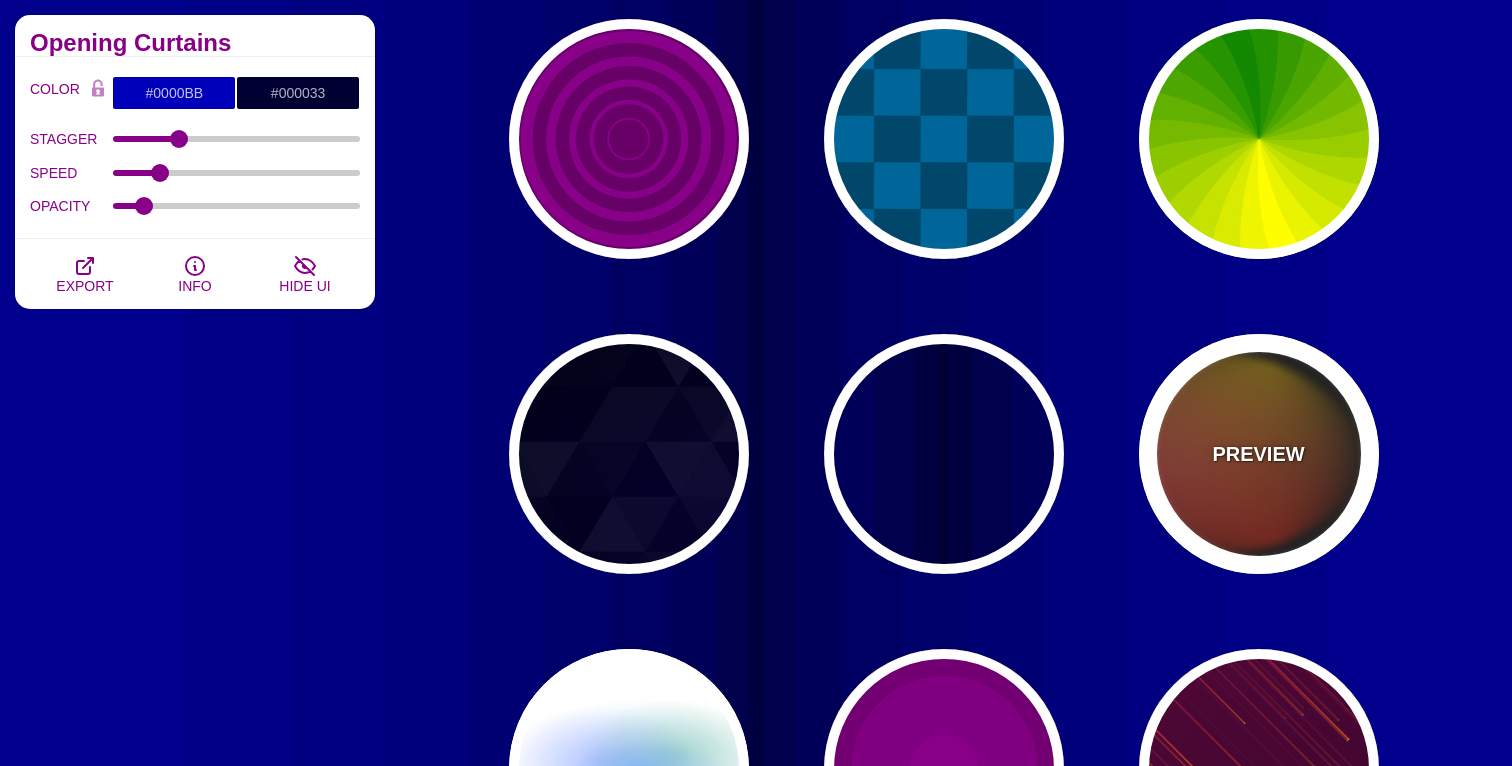 type on "#FF00FF" 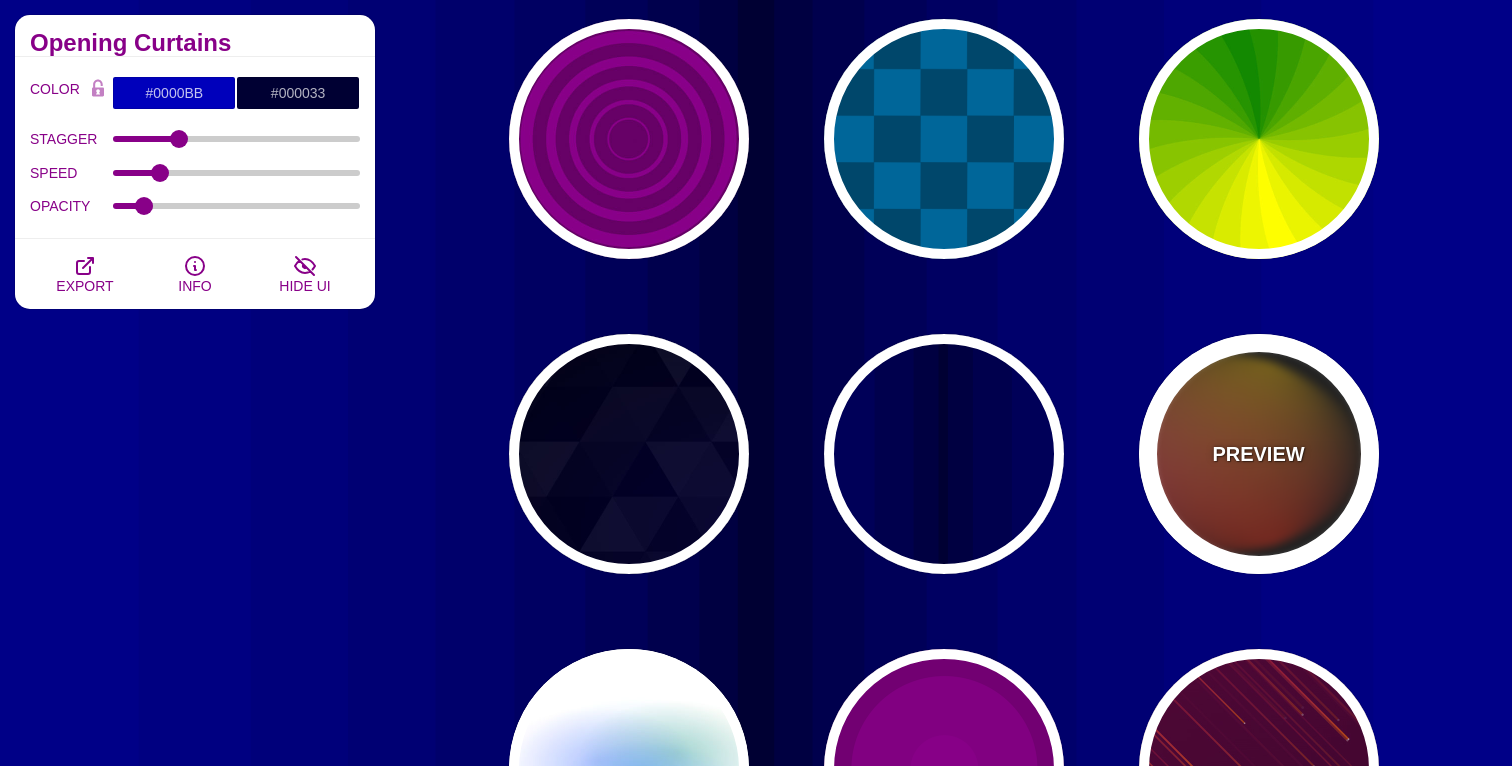 type on "#FFCC00" 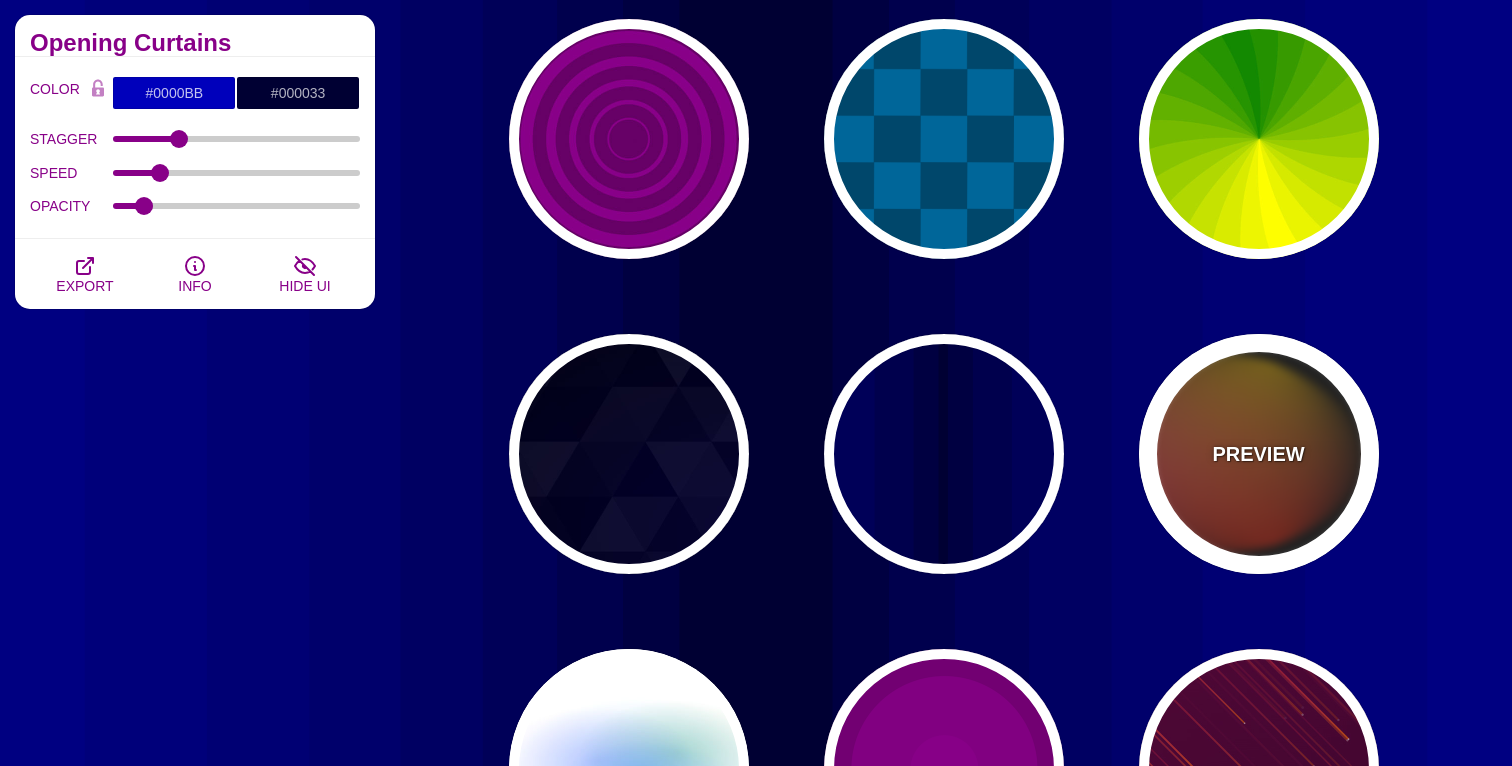 type on "#FF2200" 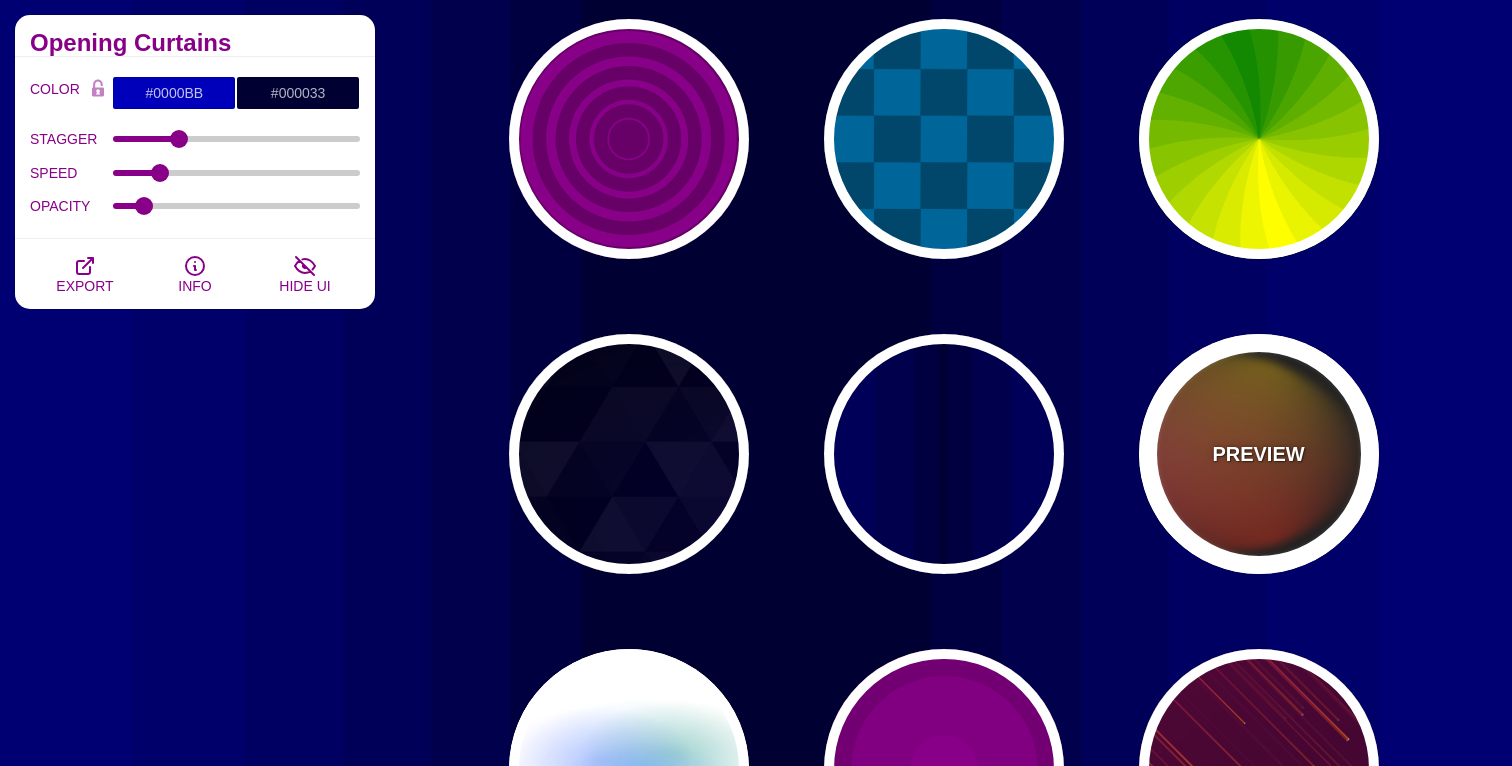 type on "4" 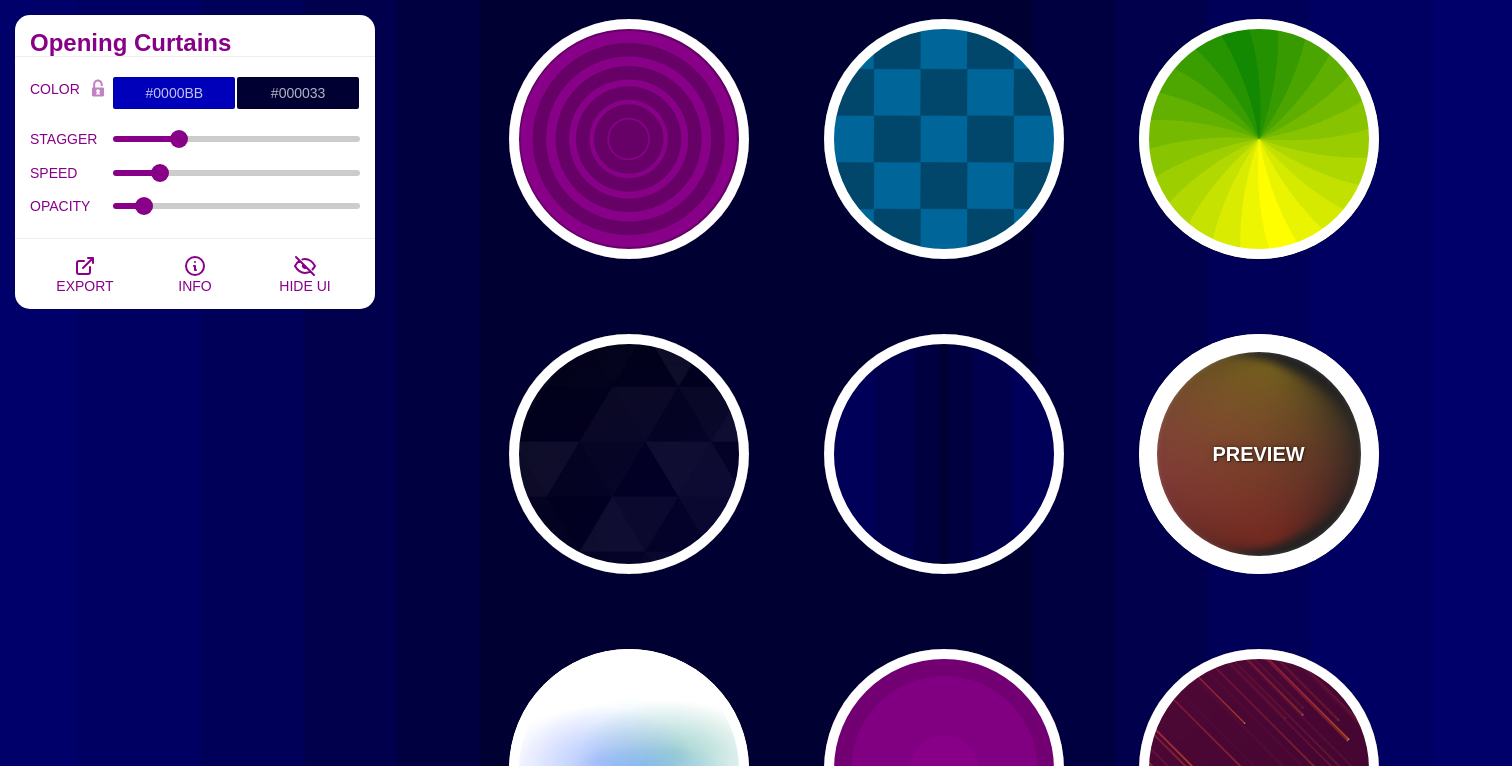 type on "12" 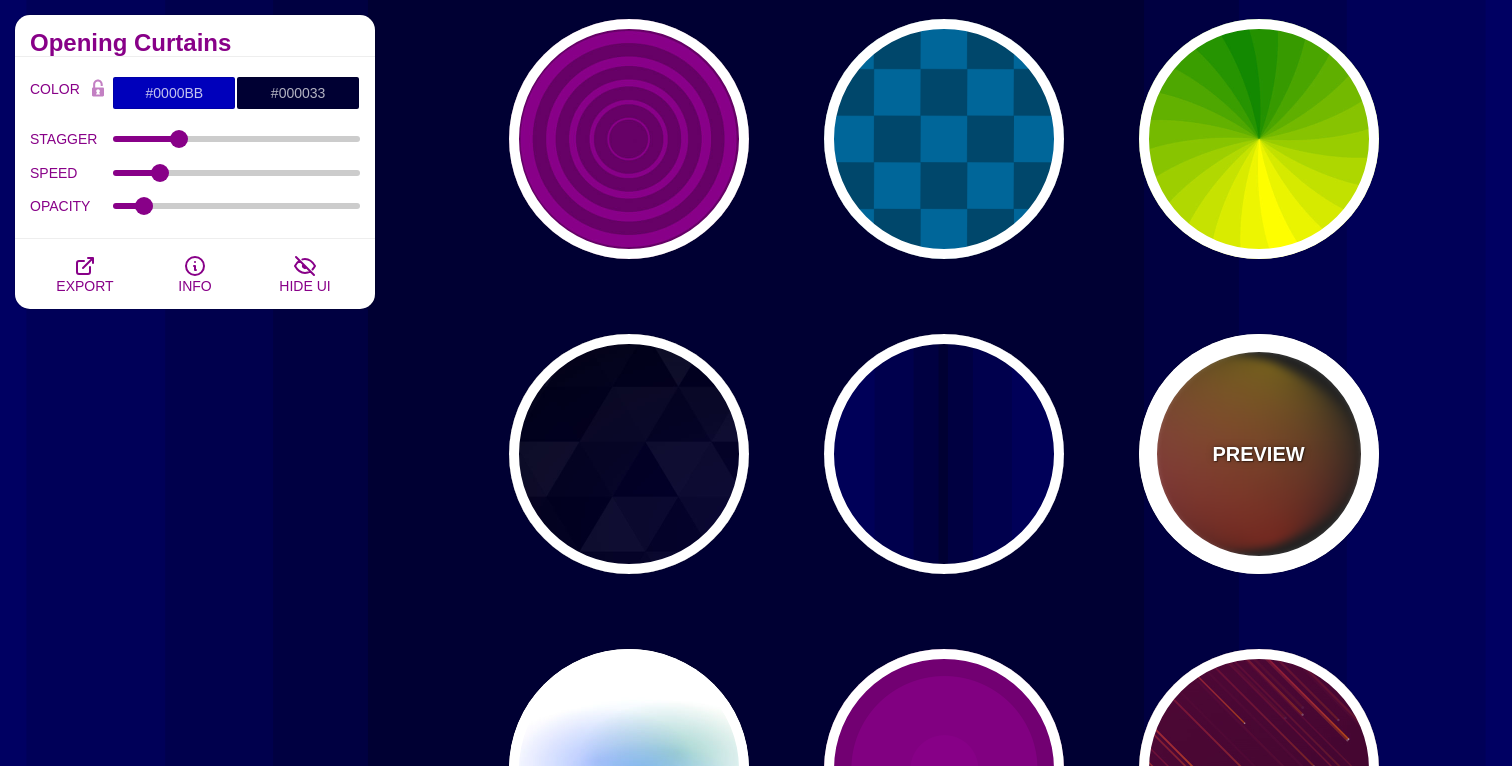 type on "999" 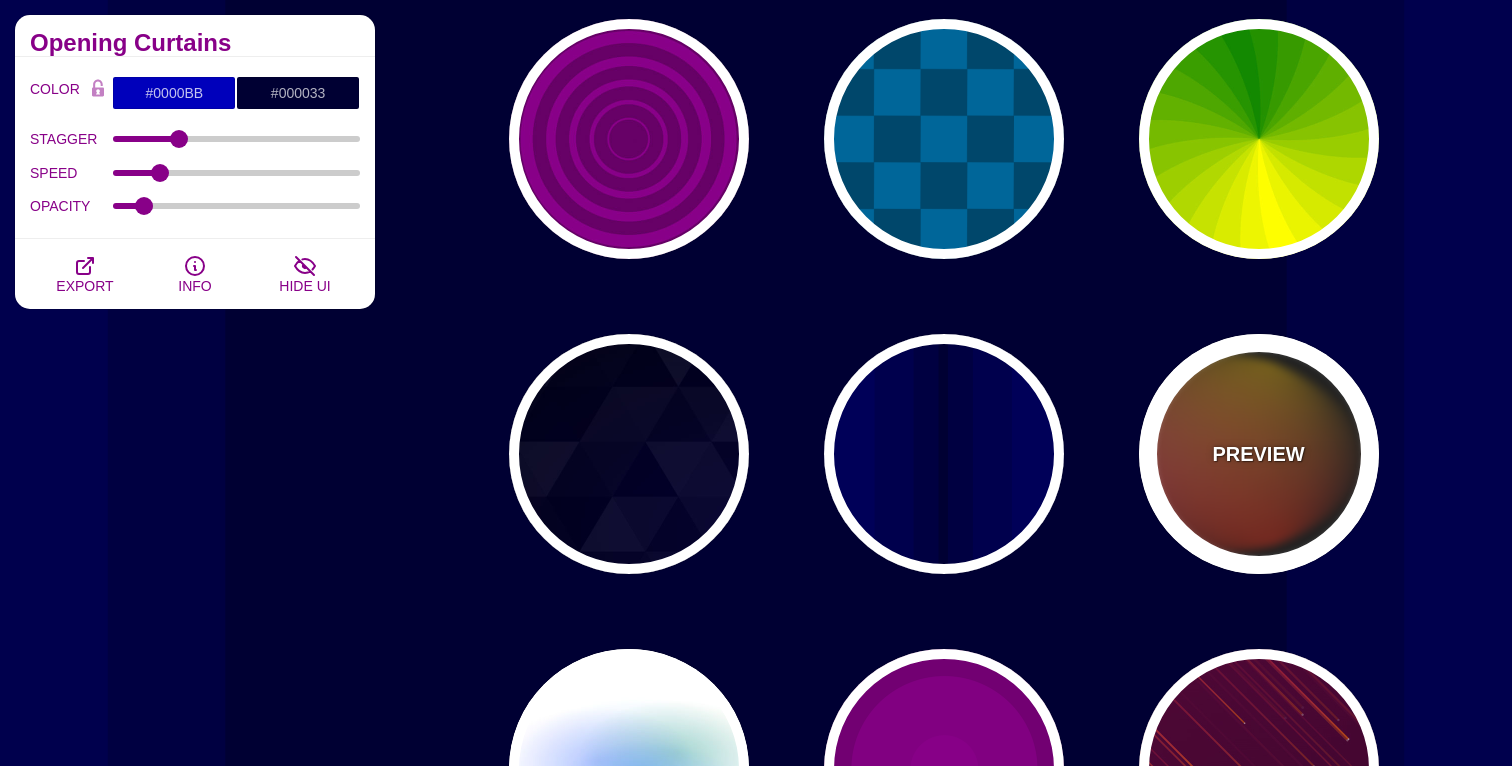 type on "1" 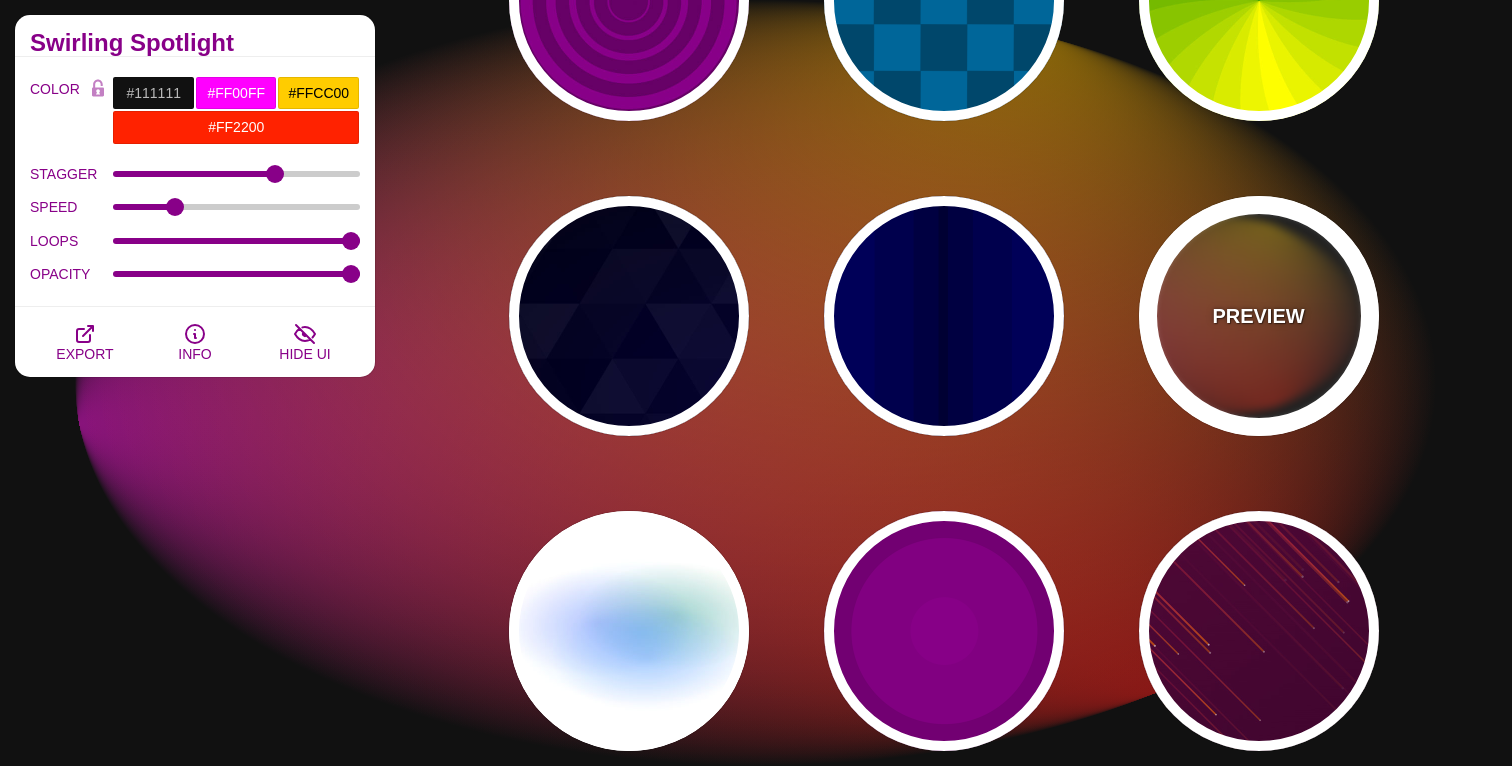 scroll, scrollTop: 1615, scrollLeft: 0, axis: vertical 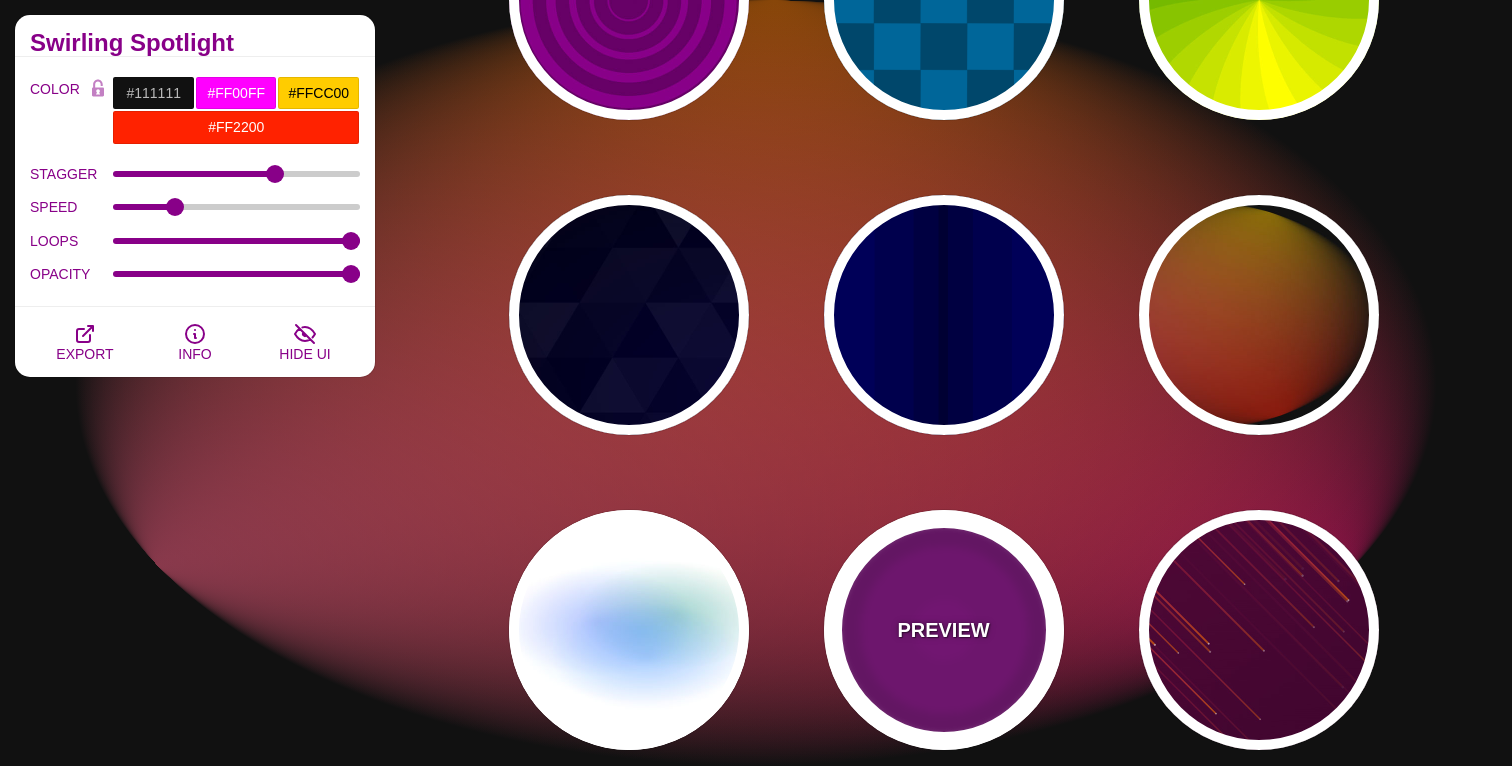 click on "PREVIEW" at bounding box center [944, 630] 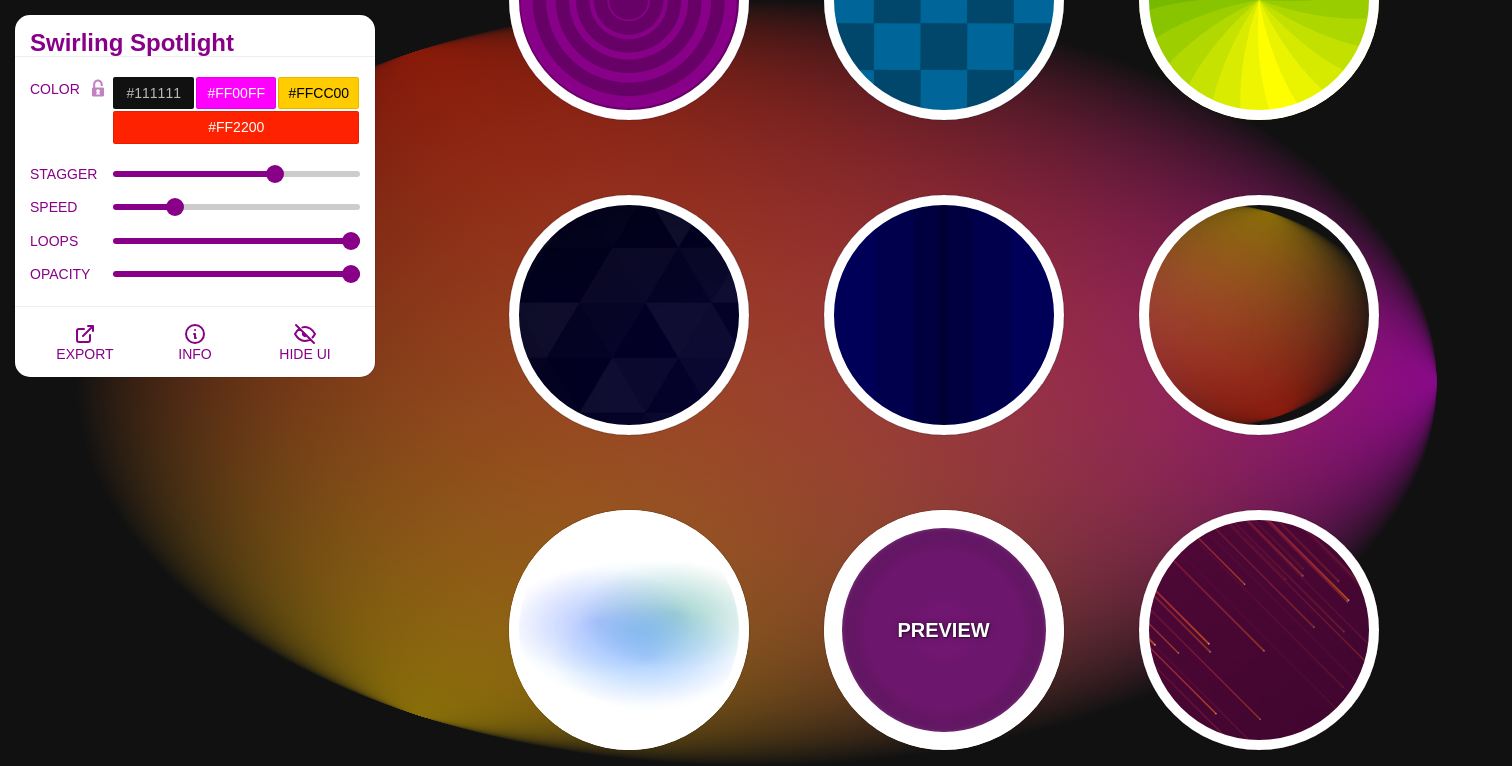 type on "#220022" 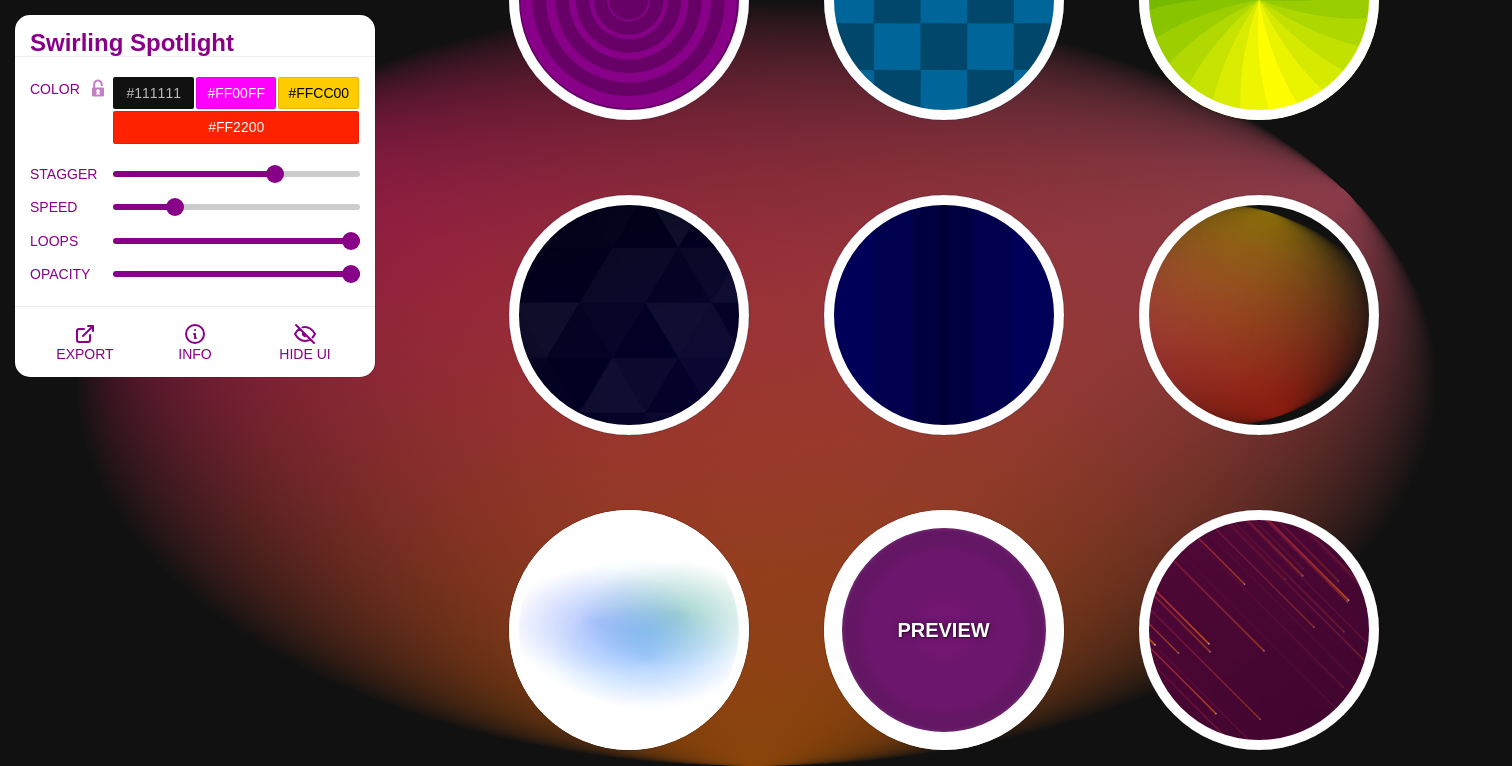 type on "#880088" 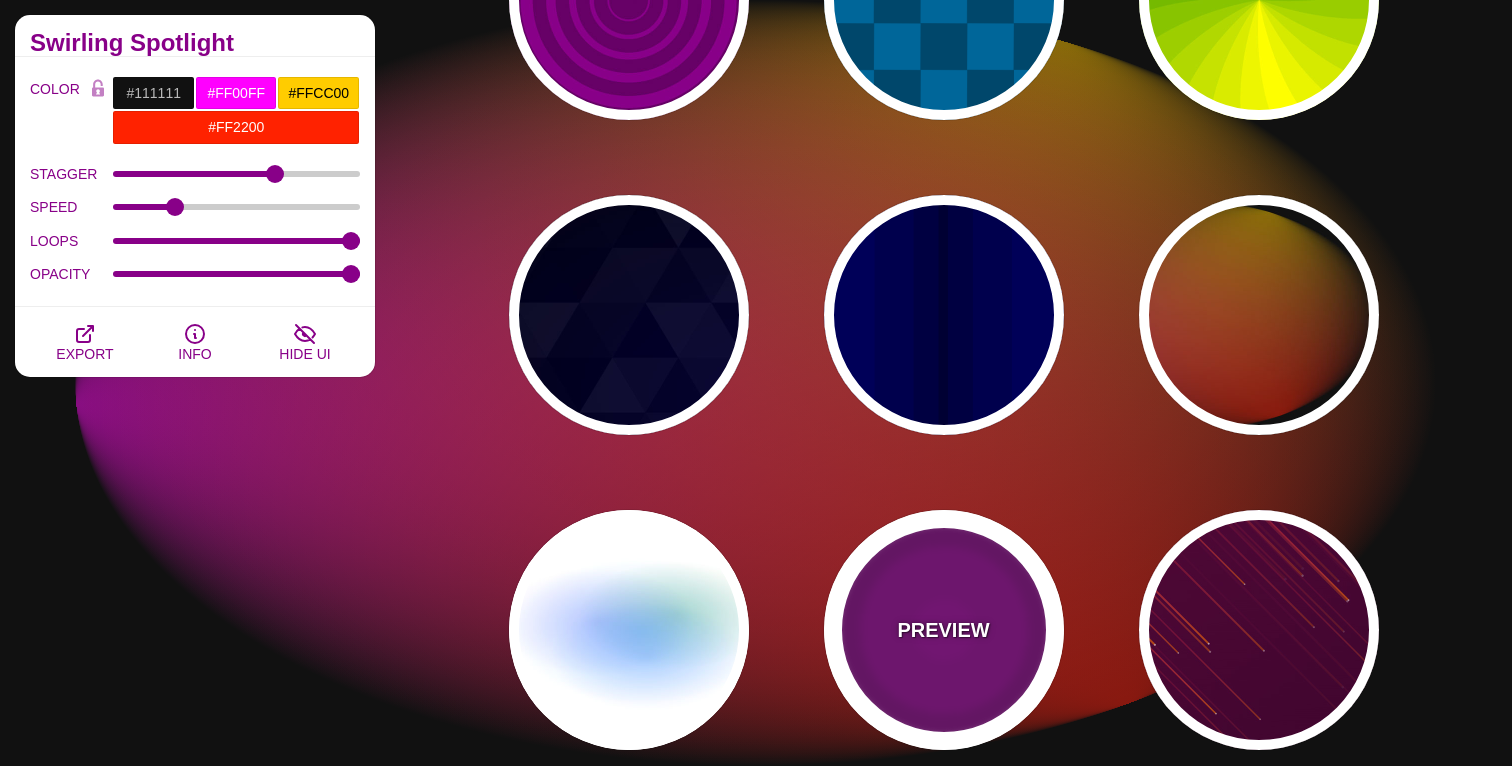 type on "999" 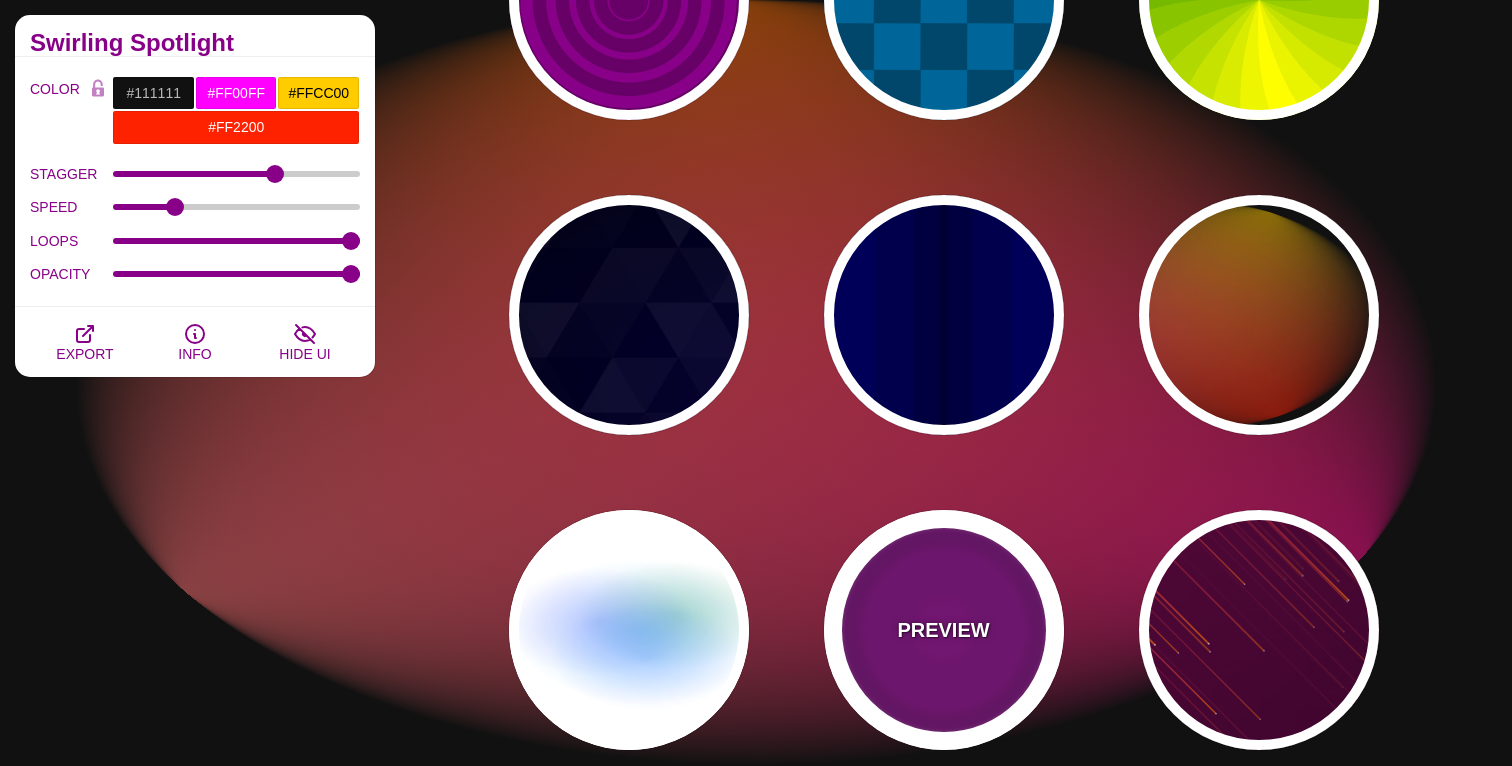 type on "5" 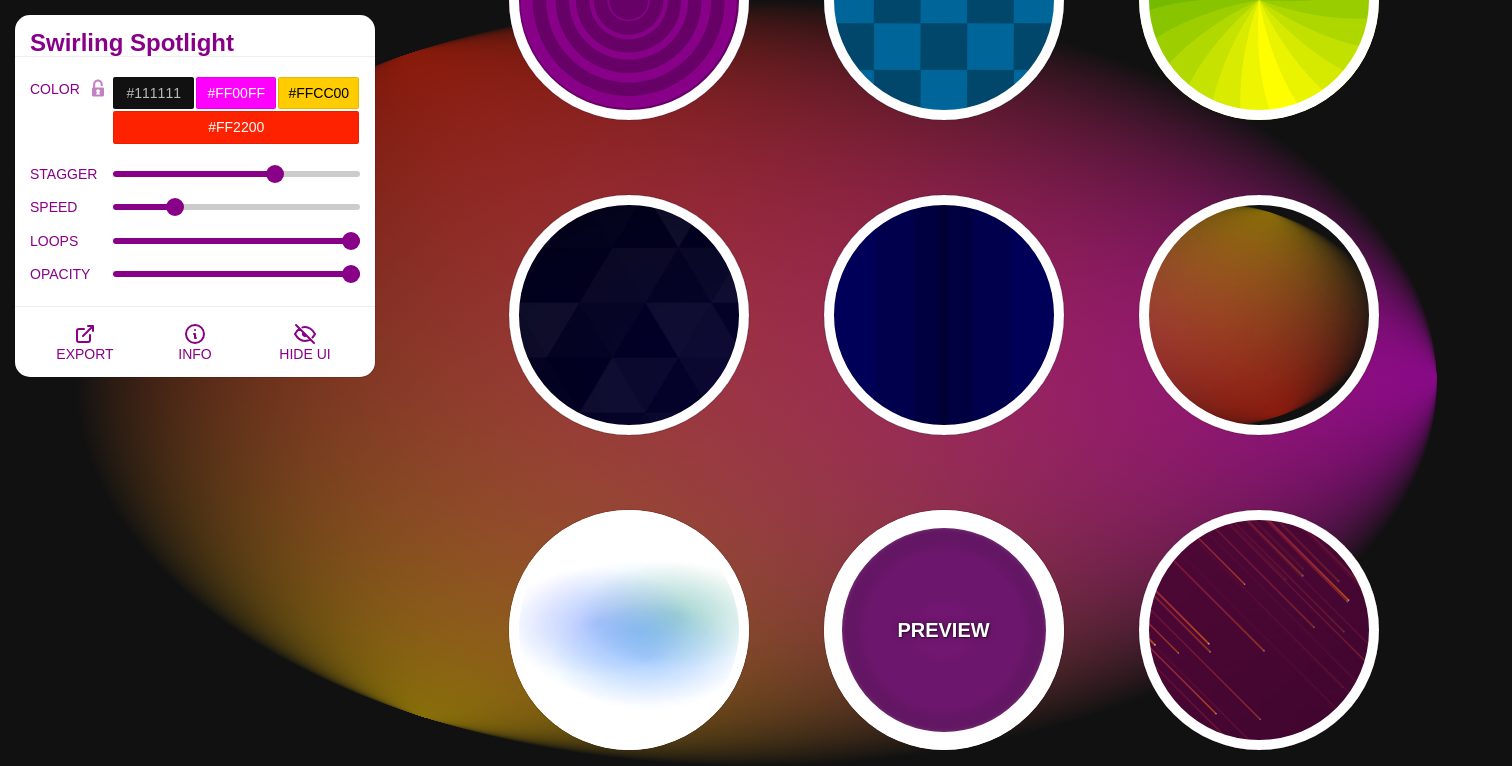 type on "0" 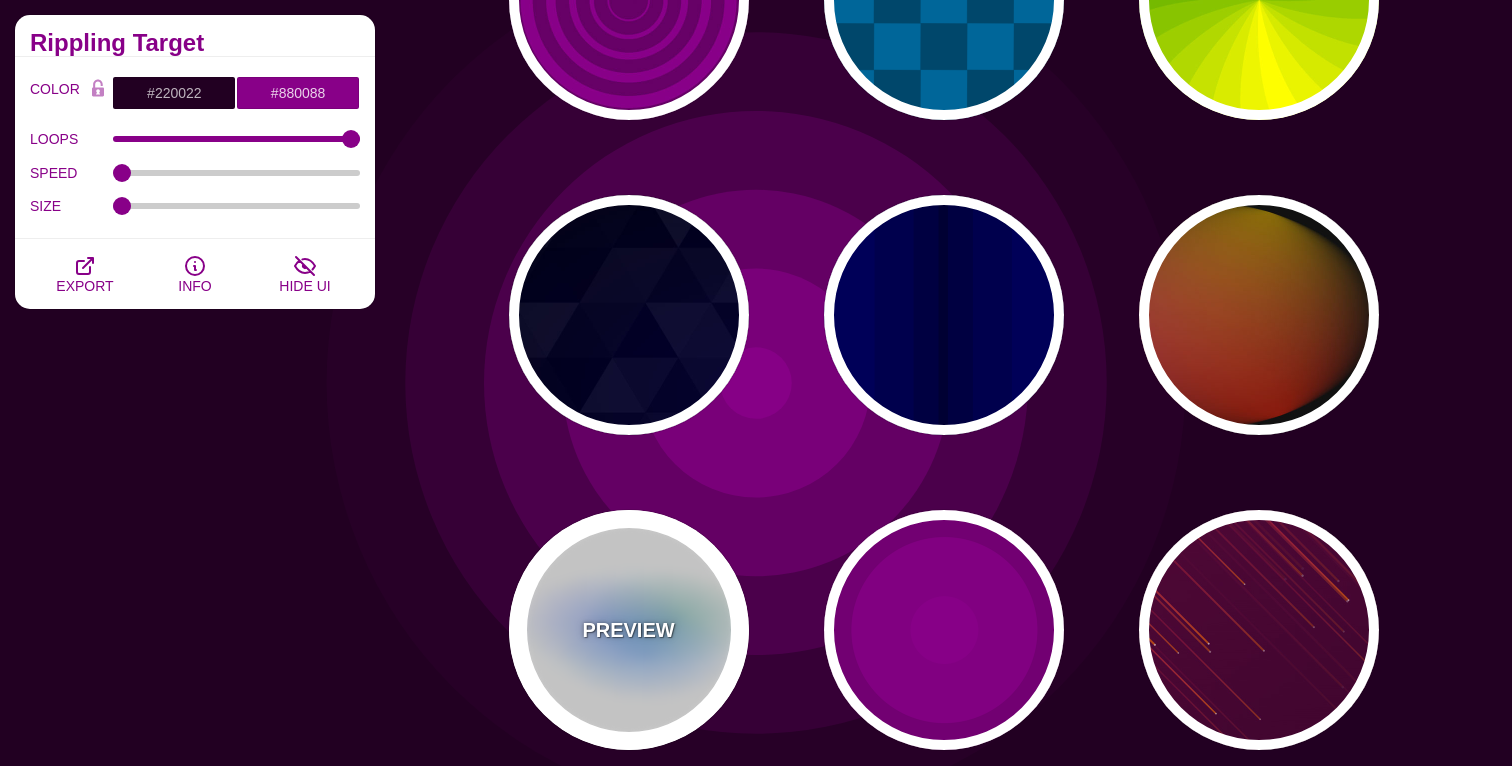 click on "PREVIEW" at bounding box center [629, 630] 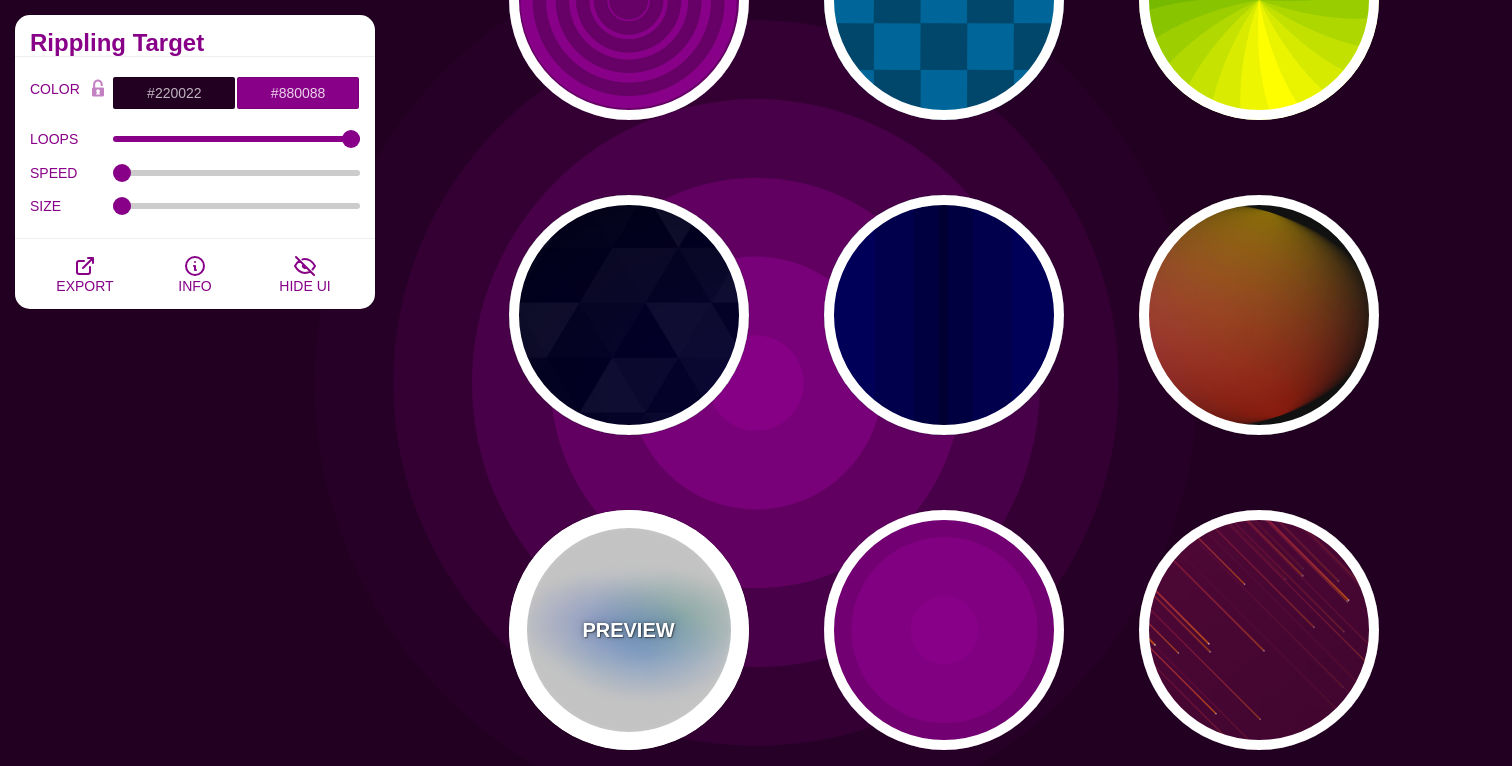 type on "#FFFFFF" 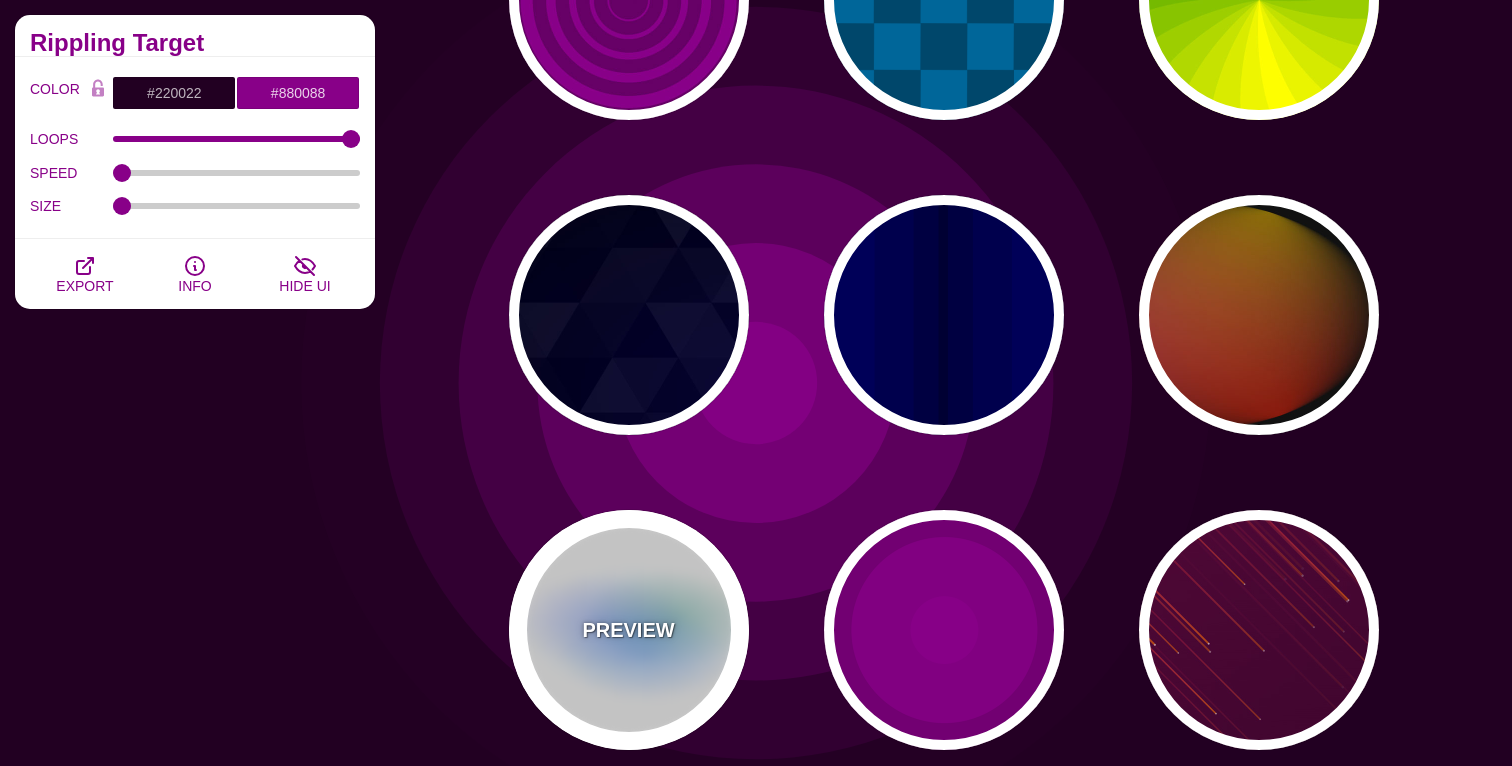 type on "#AA00FF" 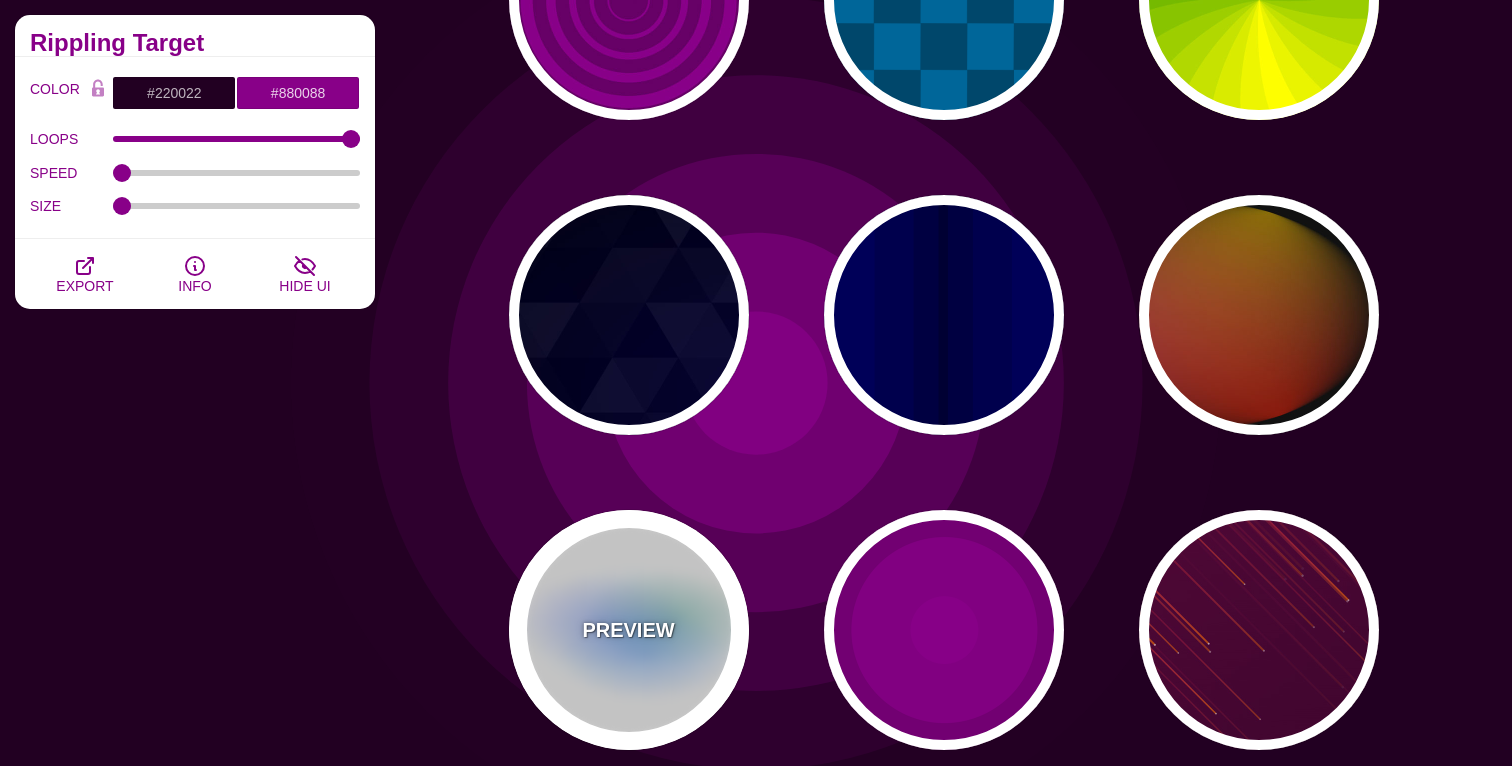 type on "#0088FF" 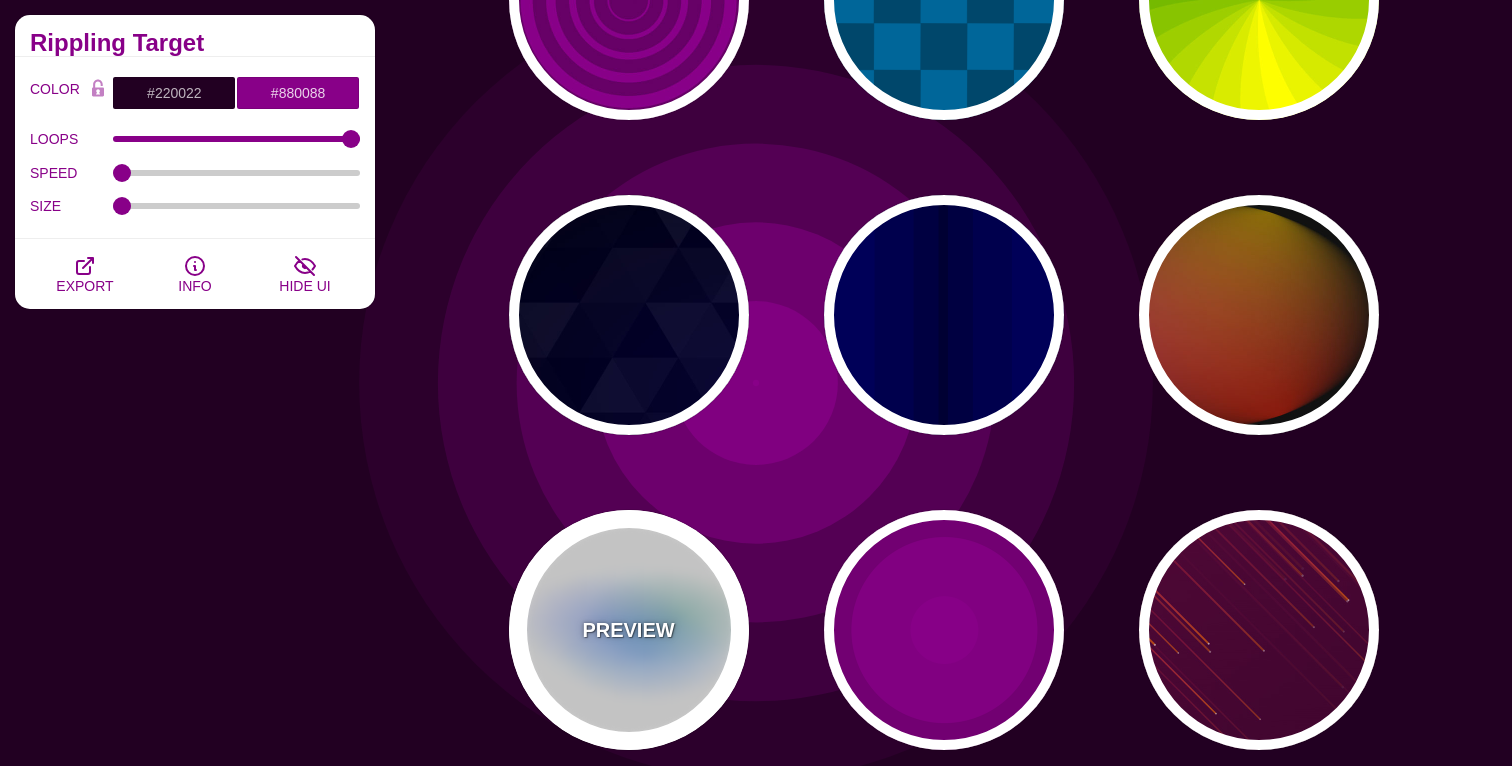 type on "#008800" 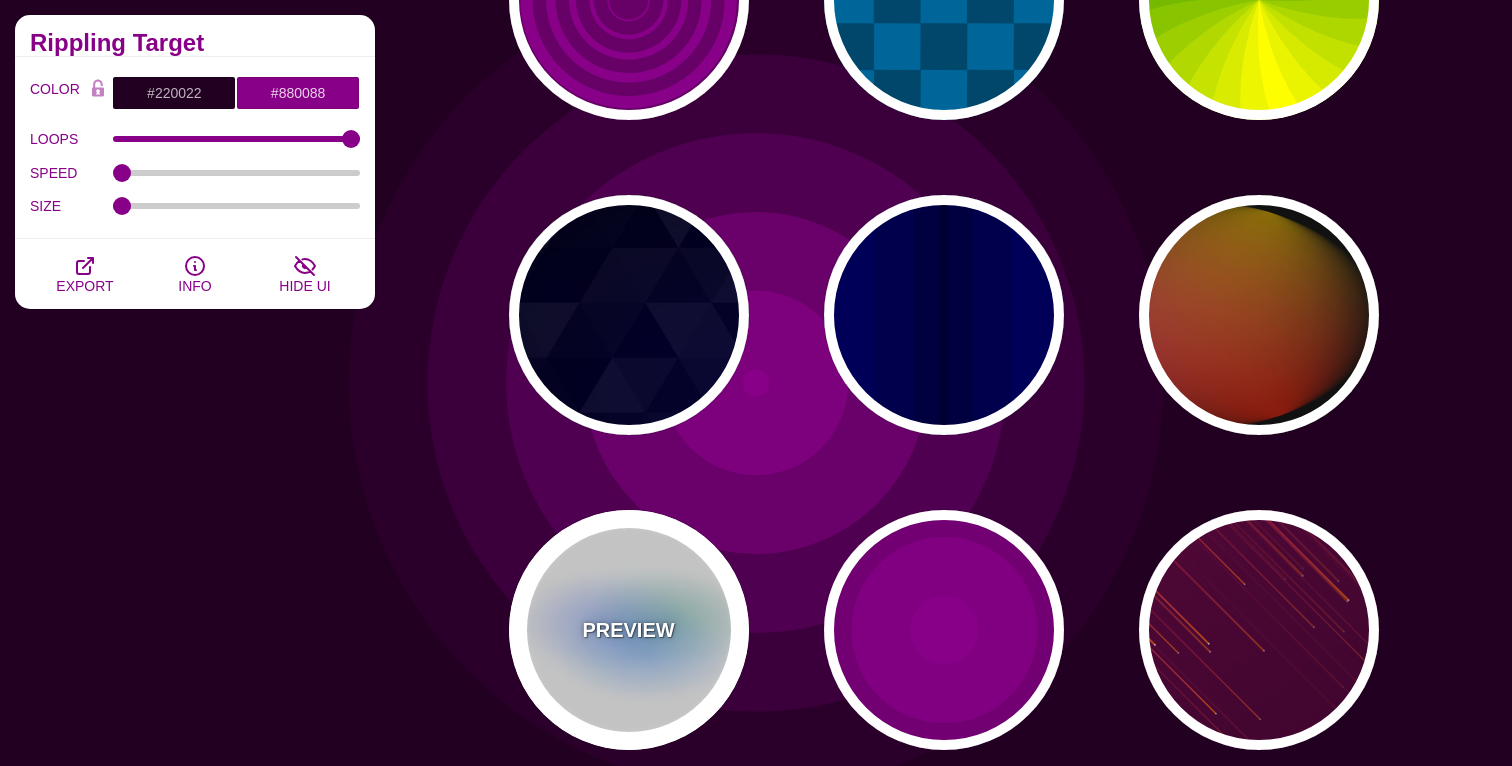 type on "8" 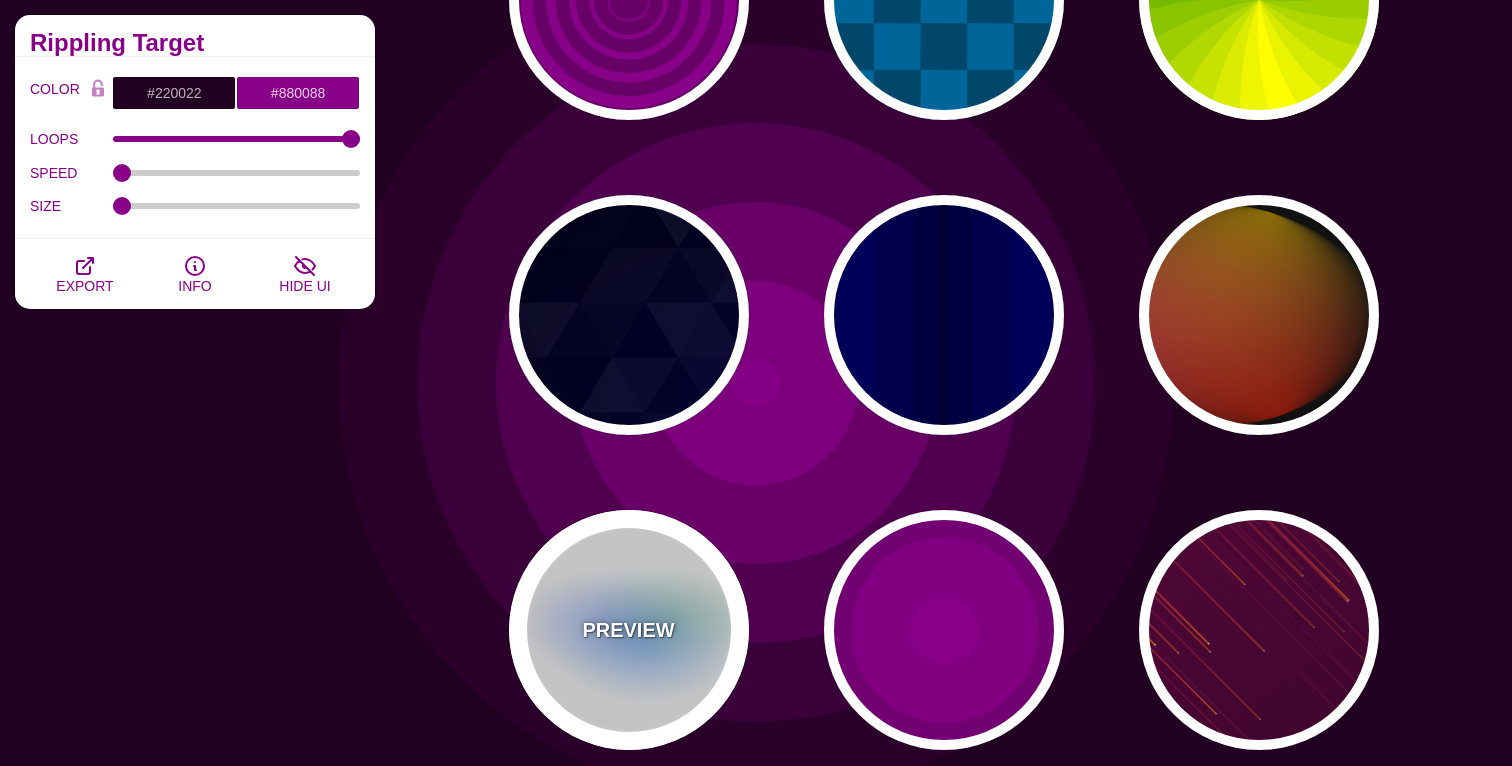 type on "24" 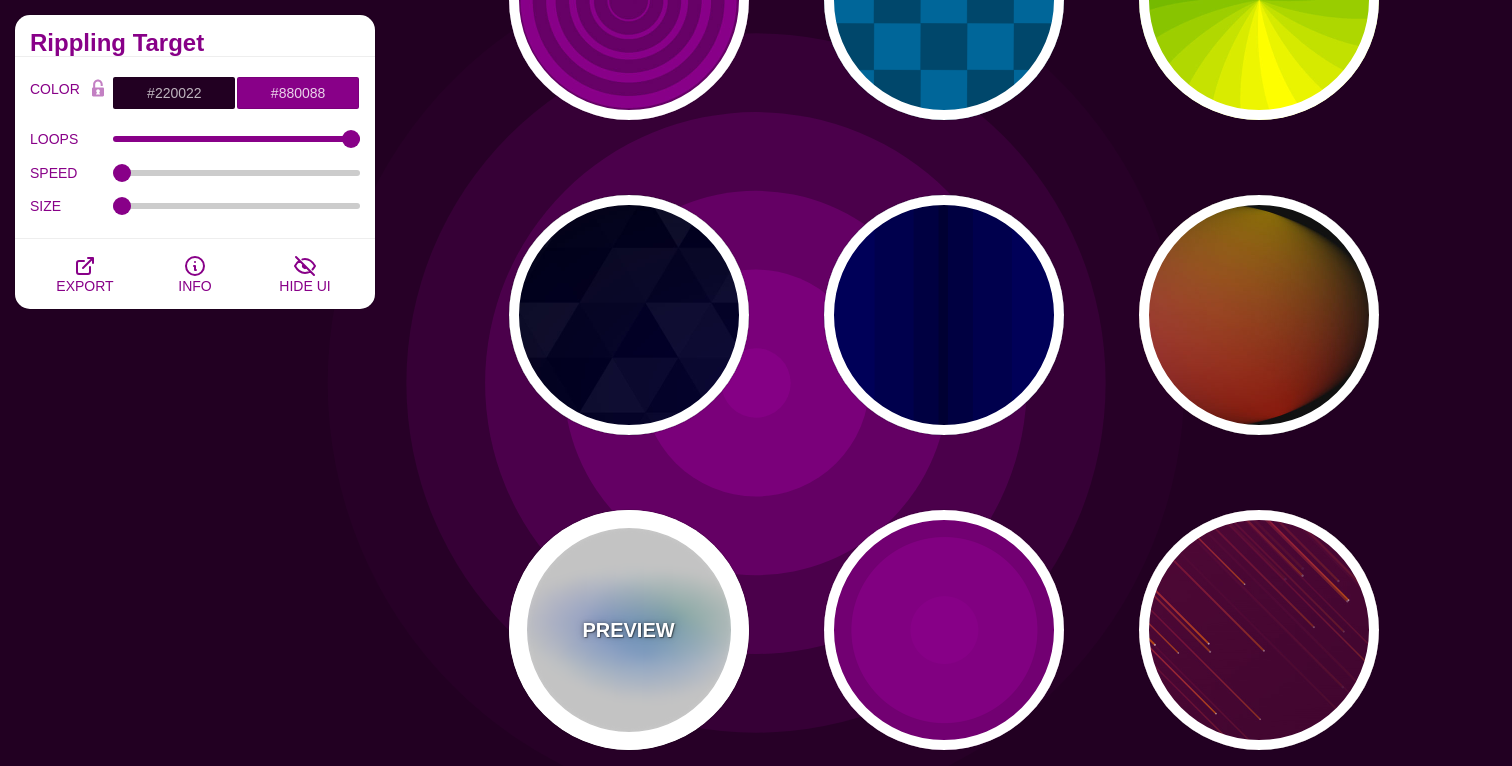 type on "999" 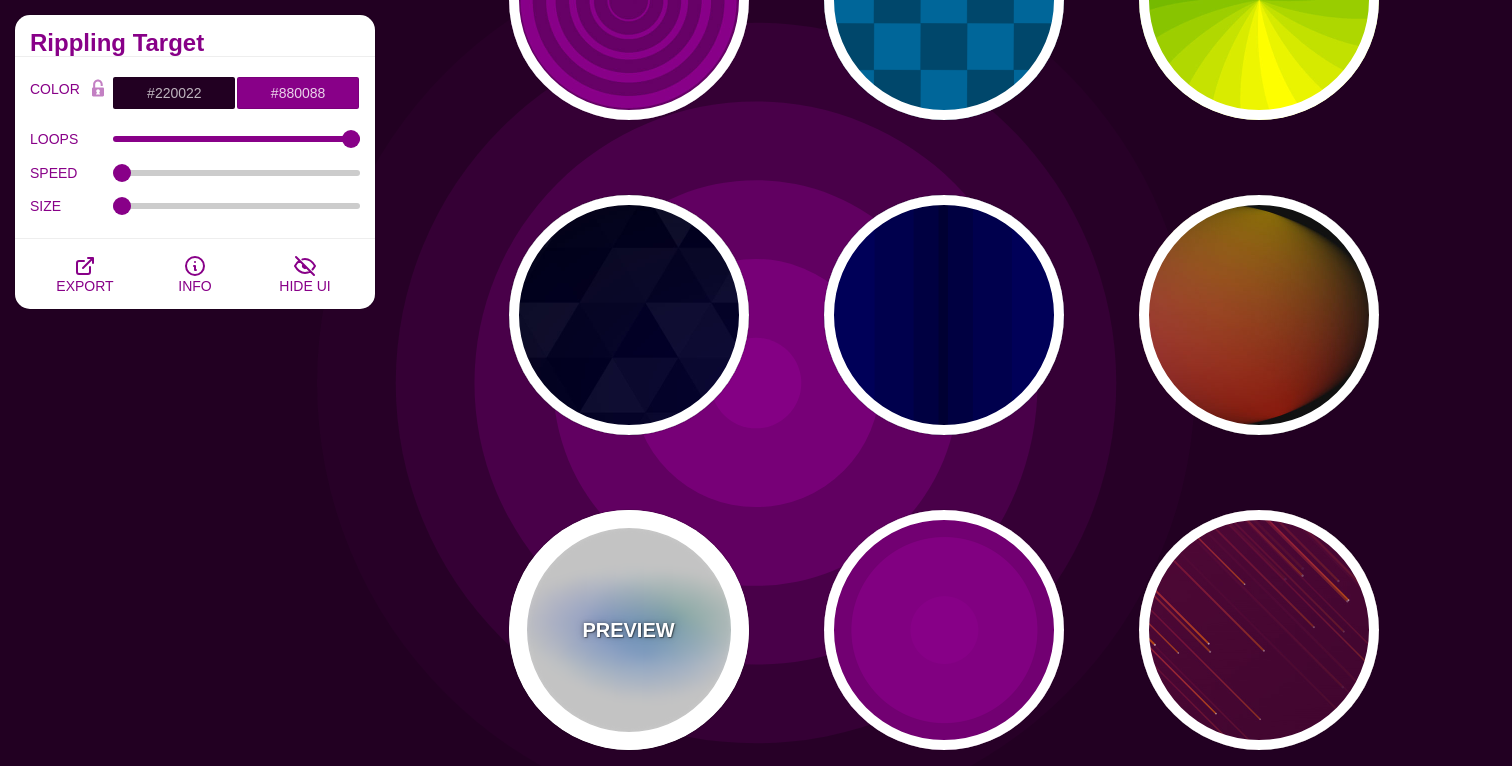 type on "0.5" 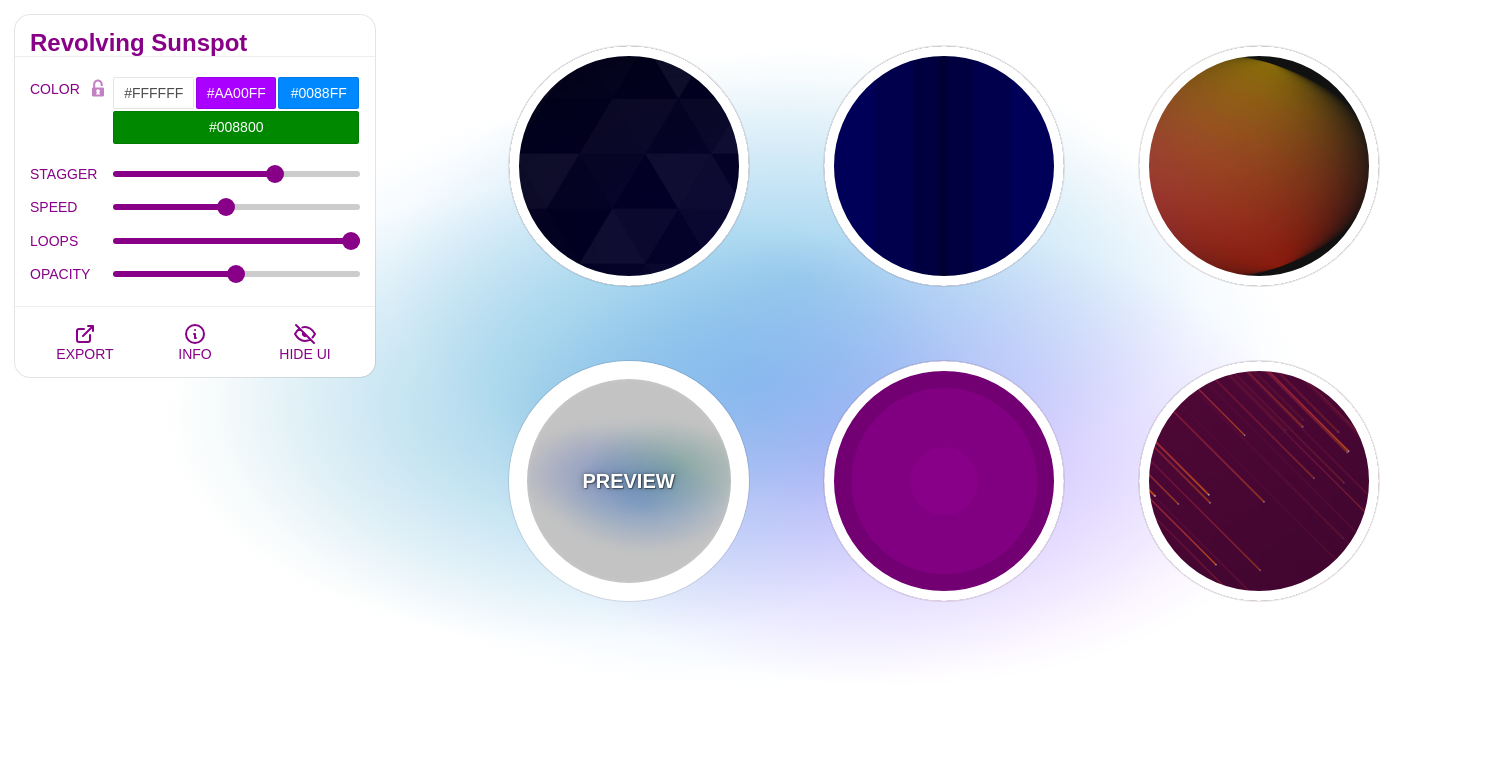 scroll, scrollTop: 1968, scrollLeft: 0, axis: vertical 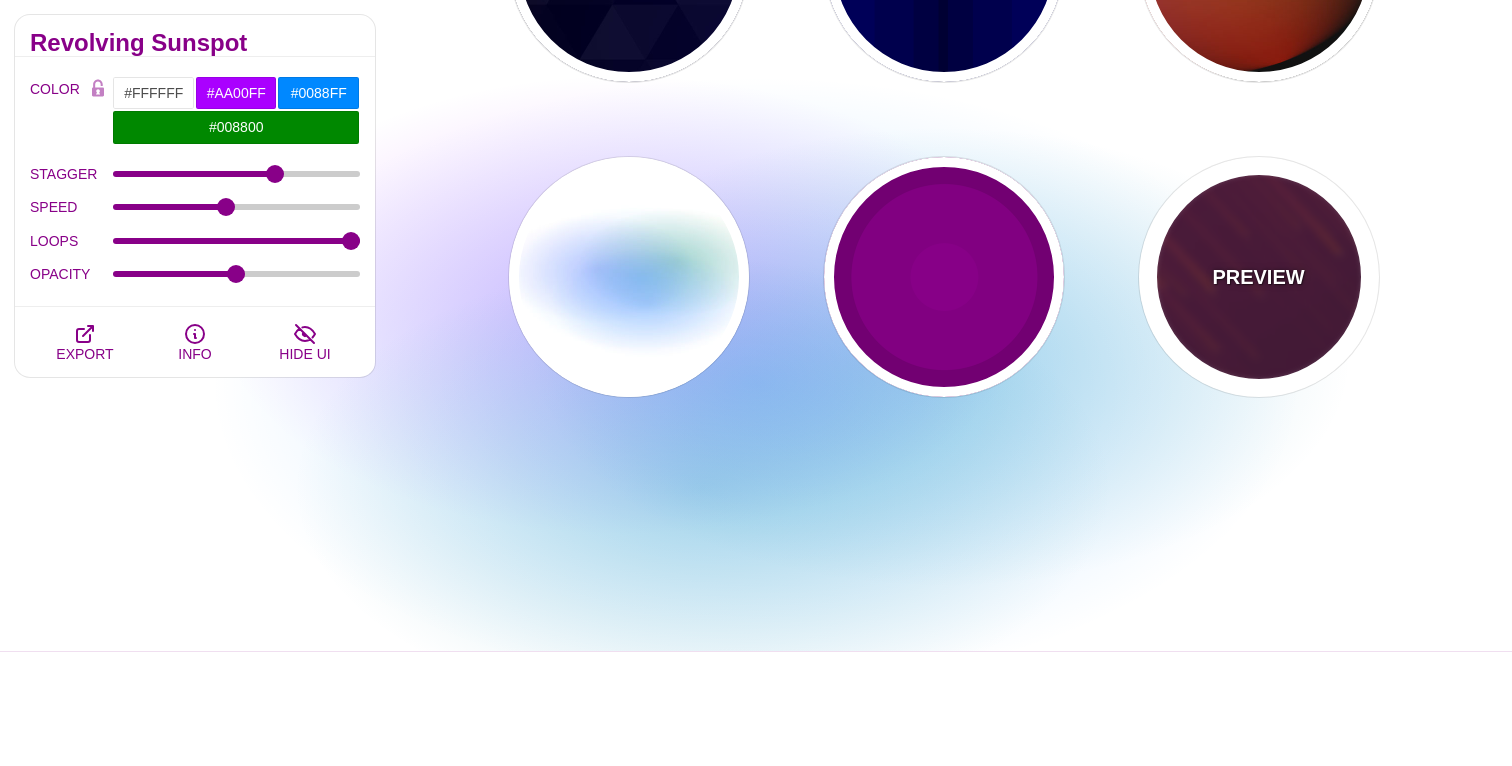 click on "PREVIEW" at bounding box center (1259, 277) 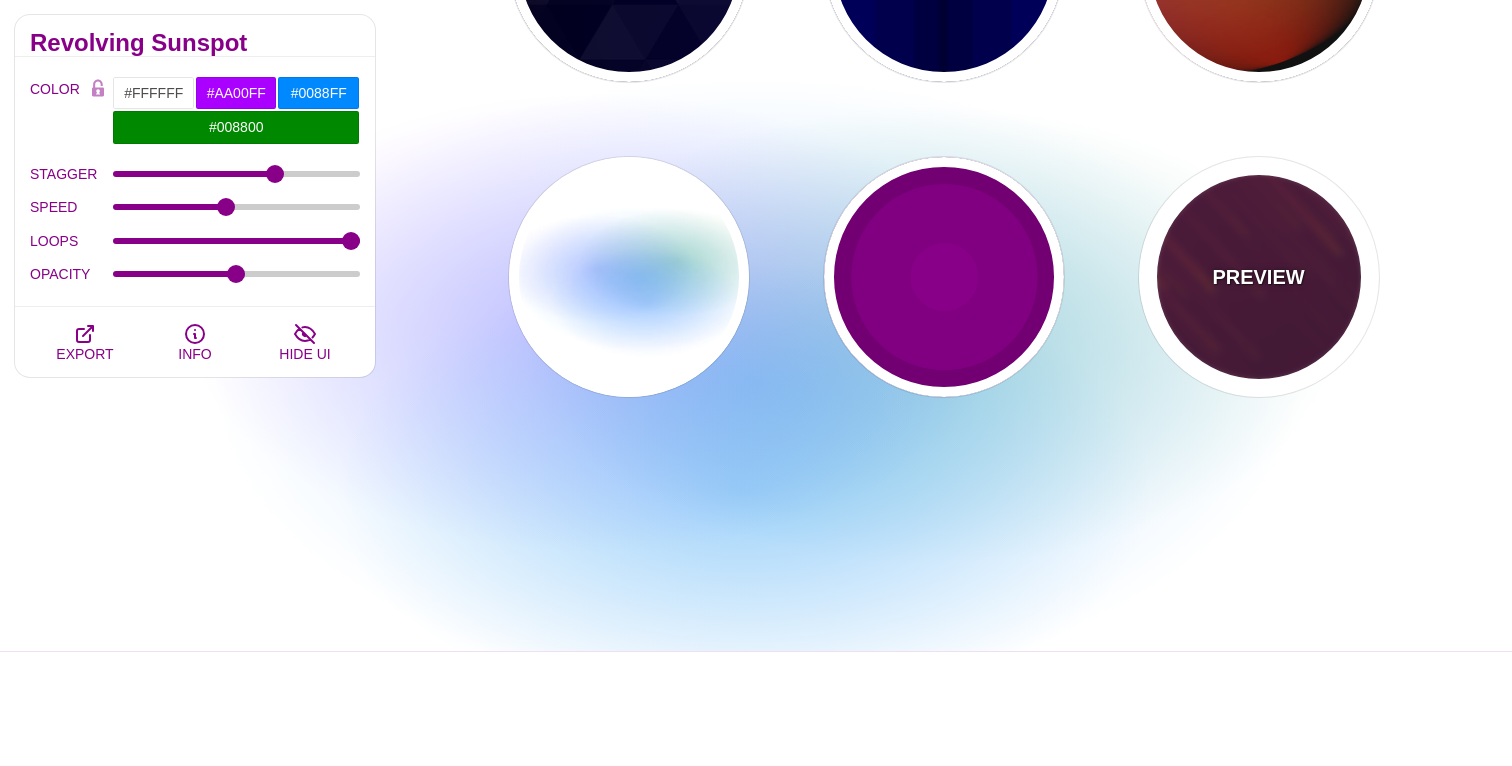 type on "#220022" 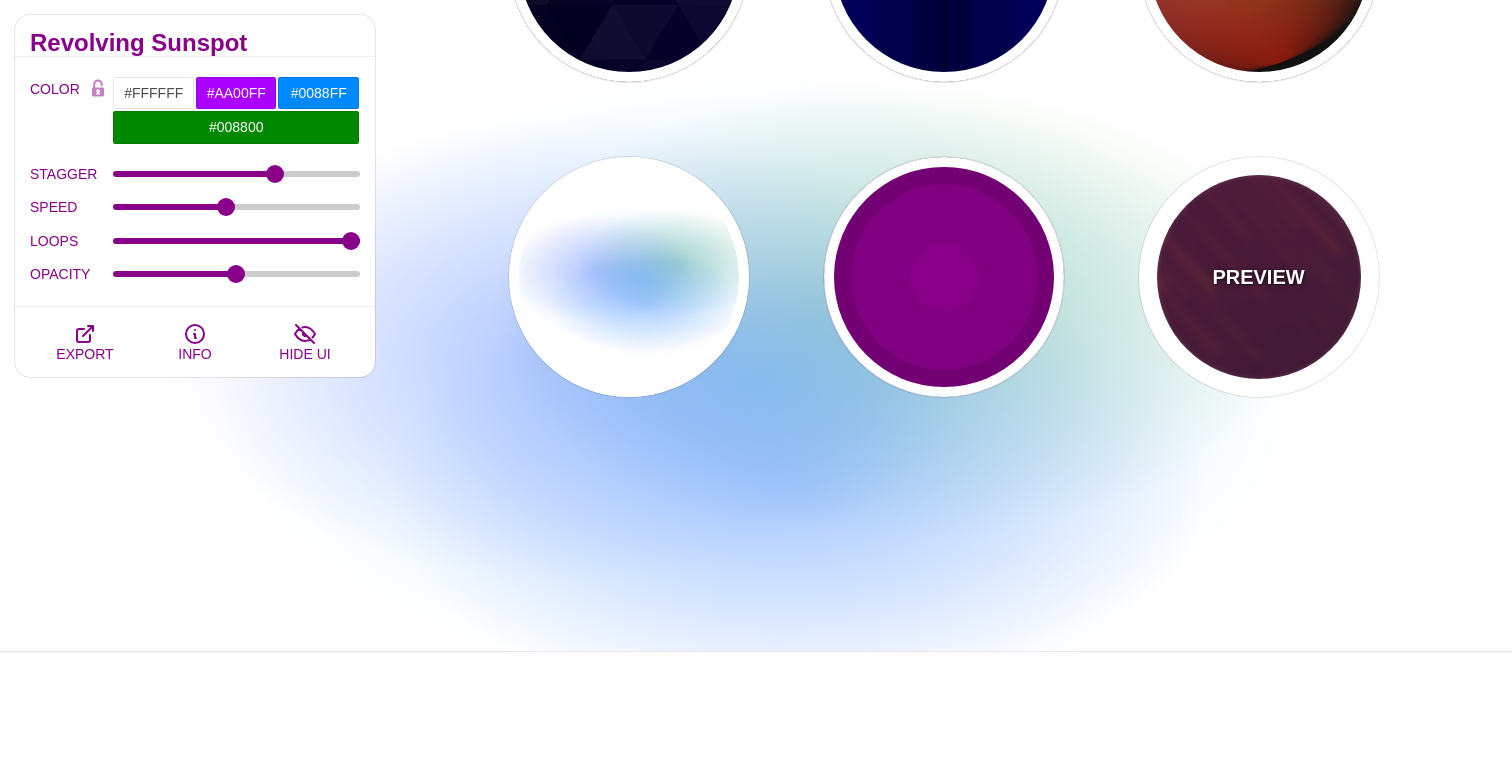 type on "#FF7700" 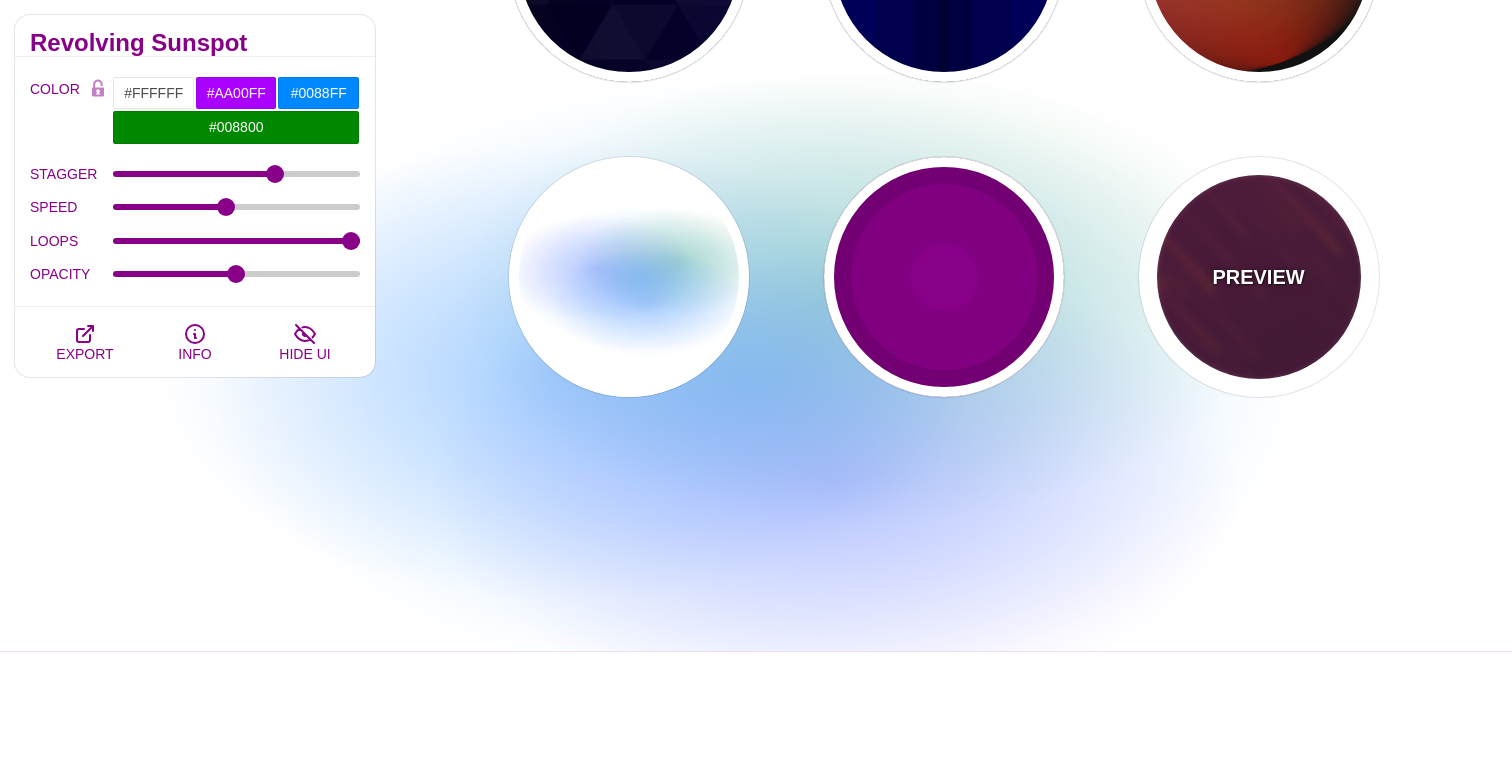 type on "#FFFFFF" 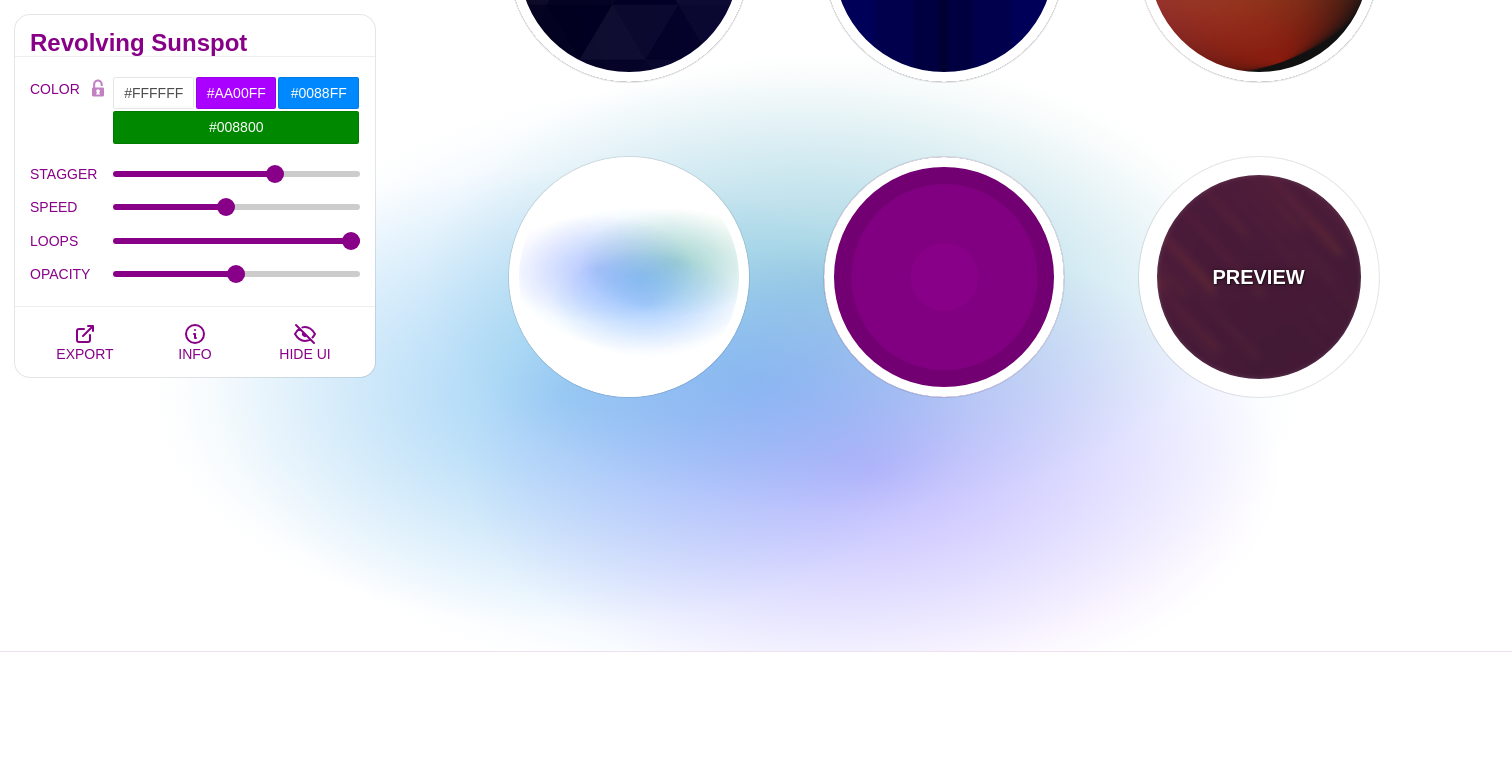 type on "10" 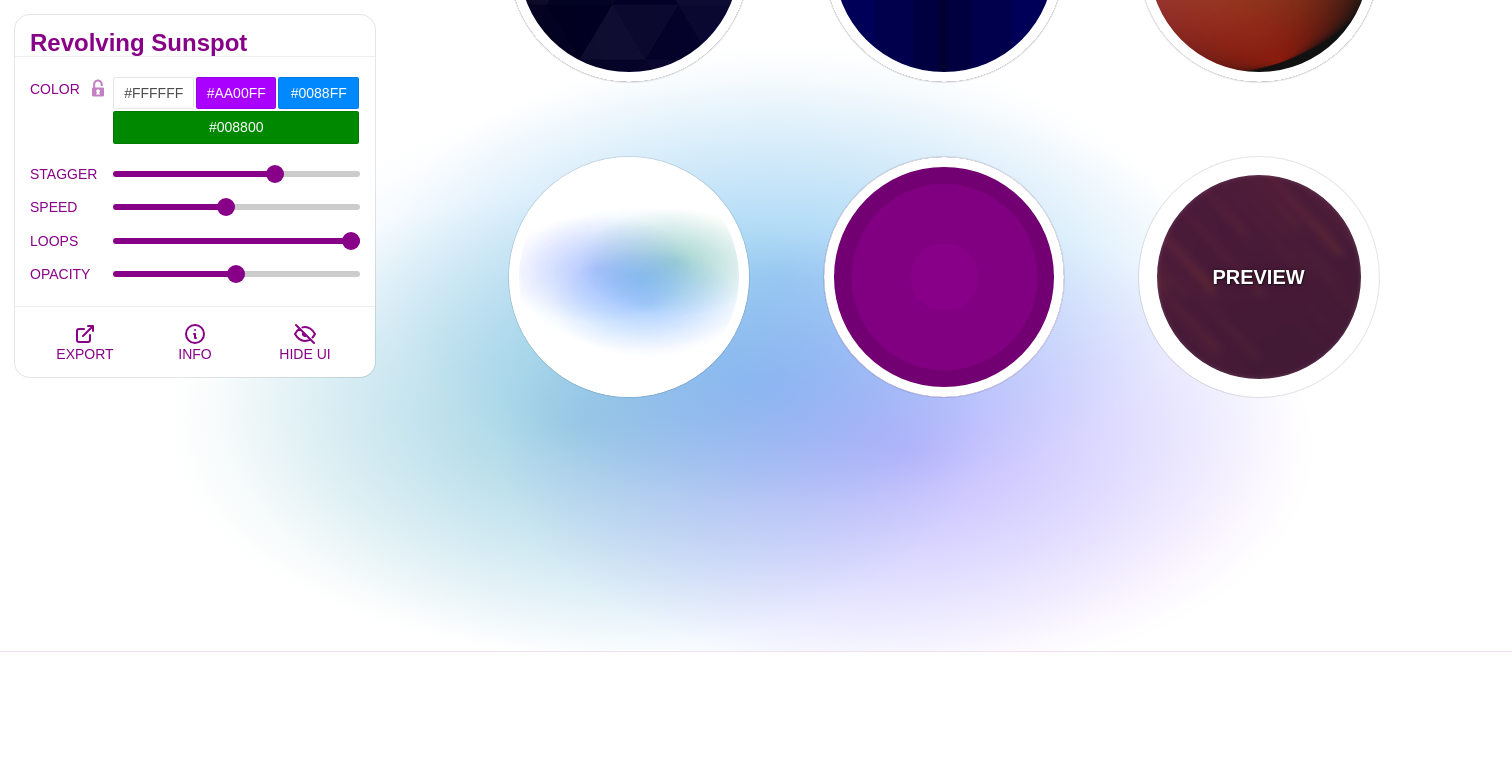 type on "999" 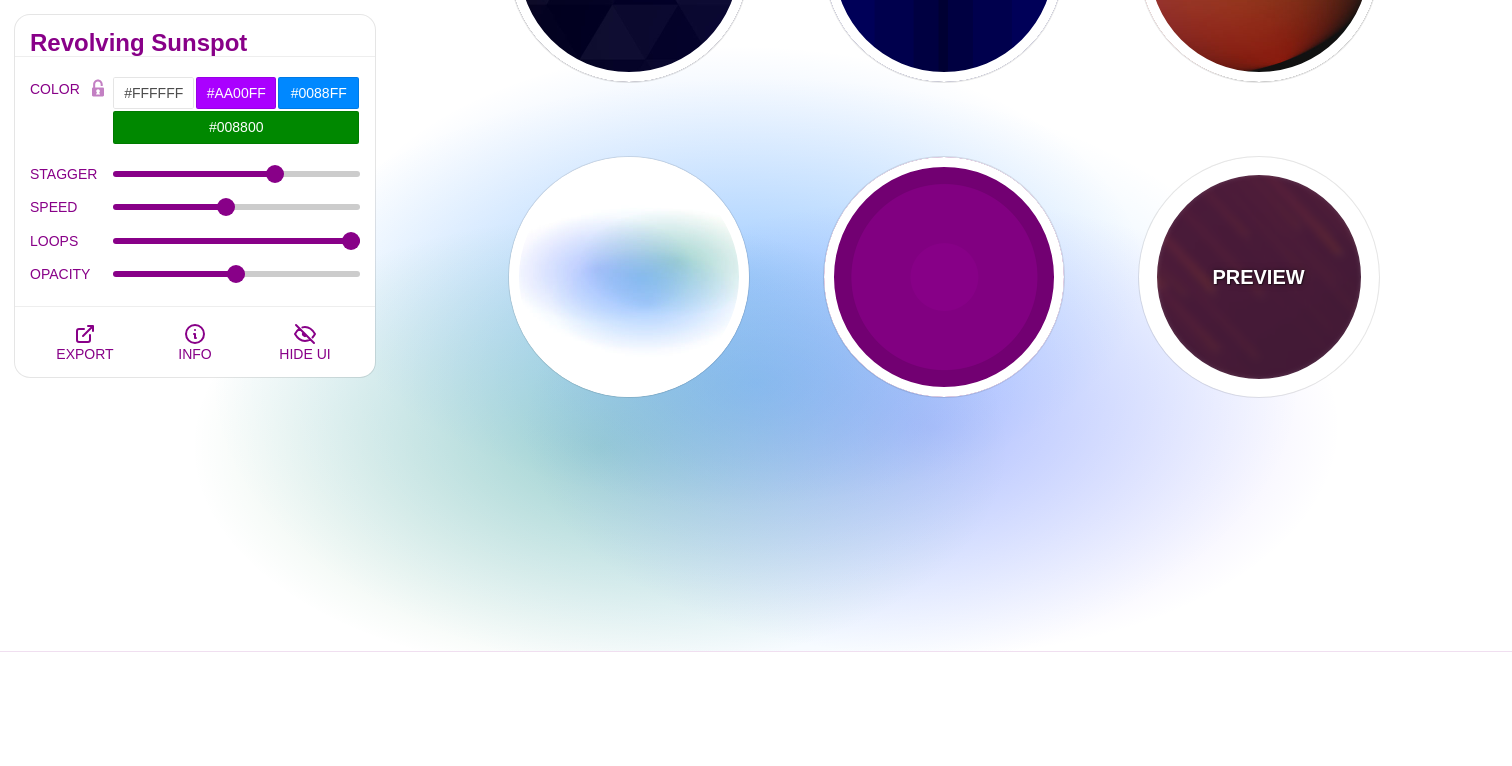 type on "3" 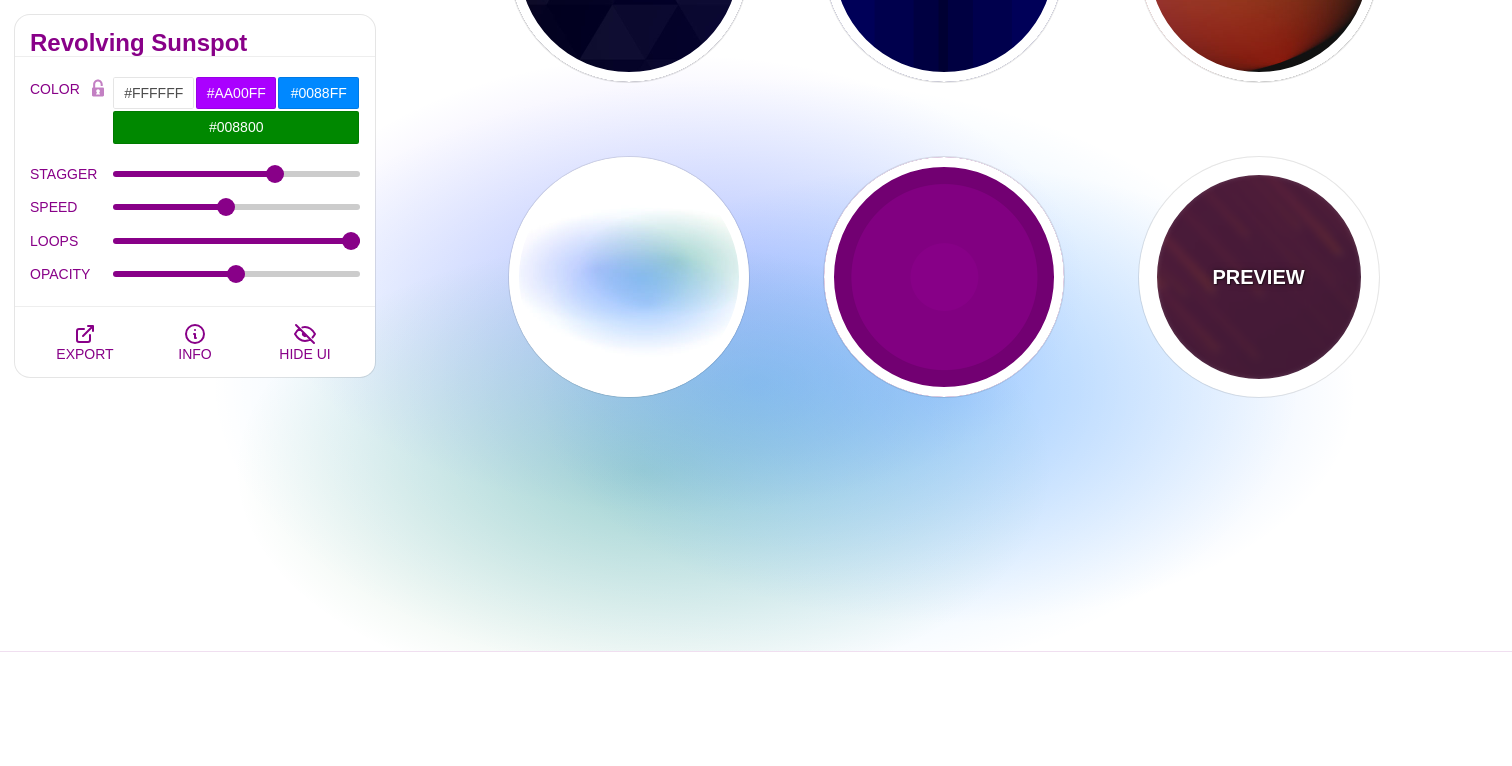 type on "1.5" 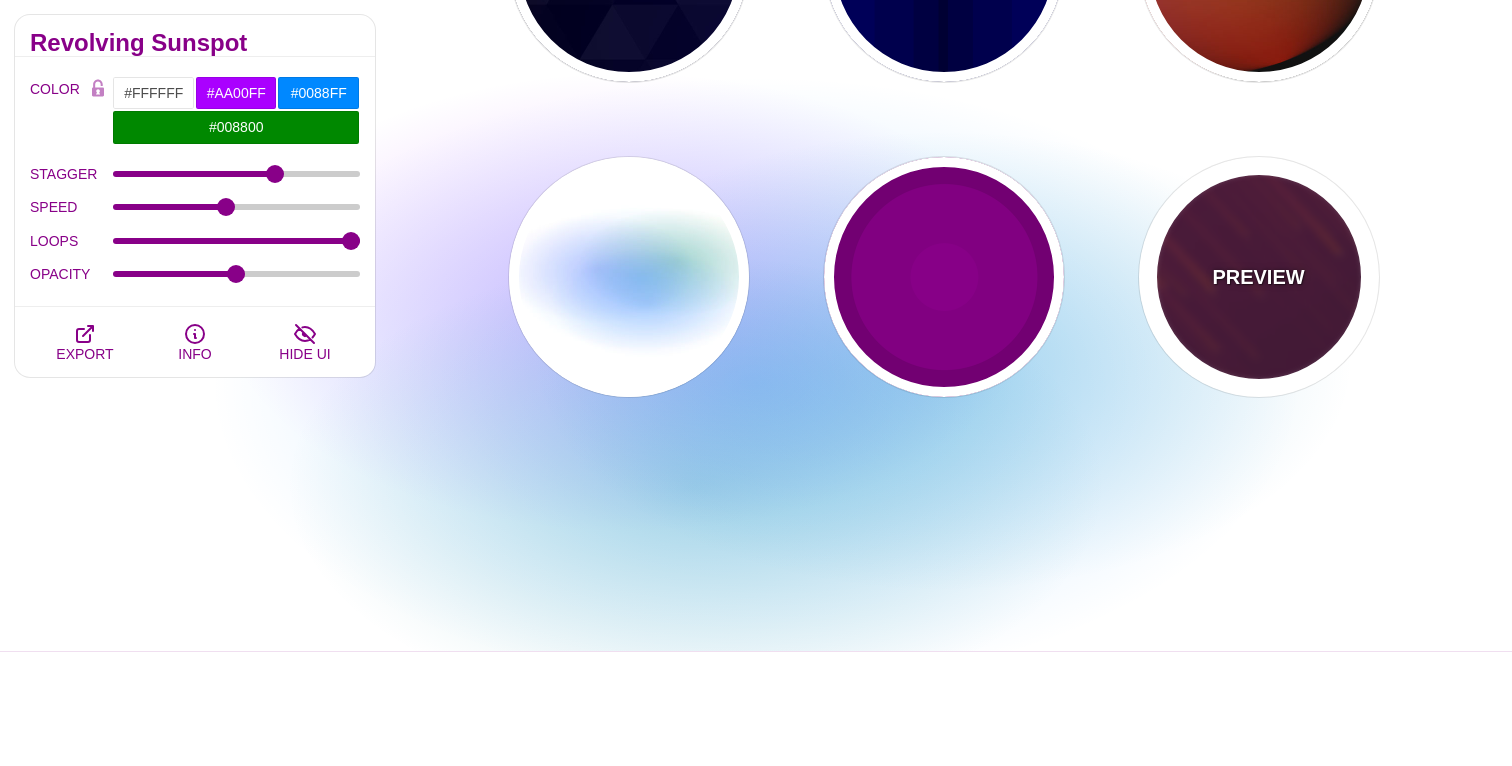 type on "1" 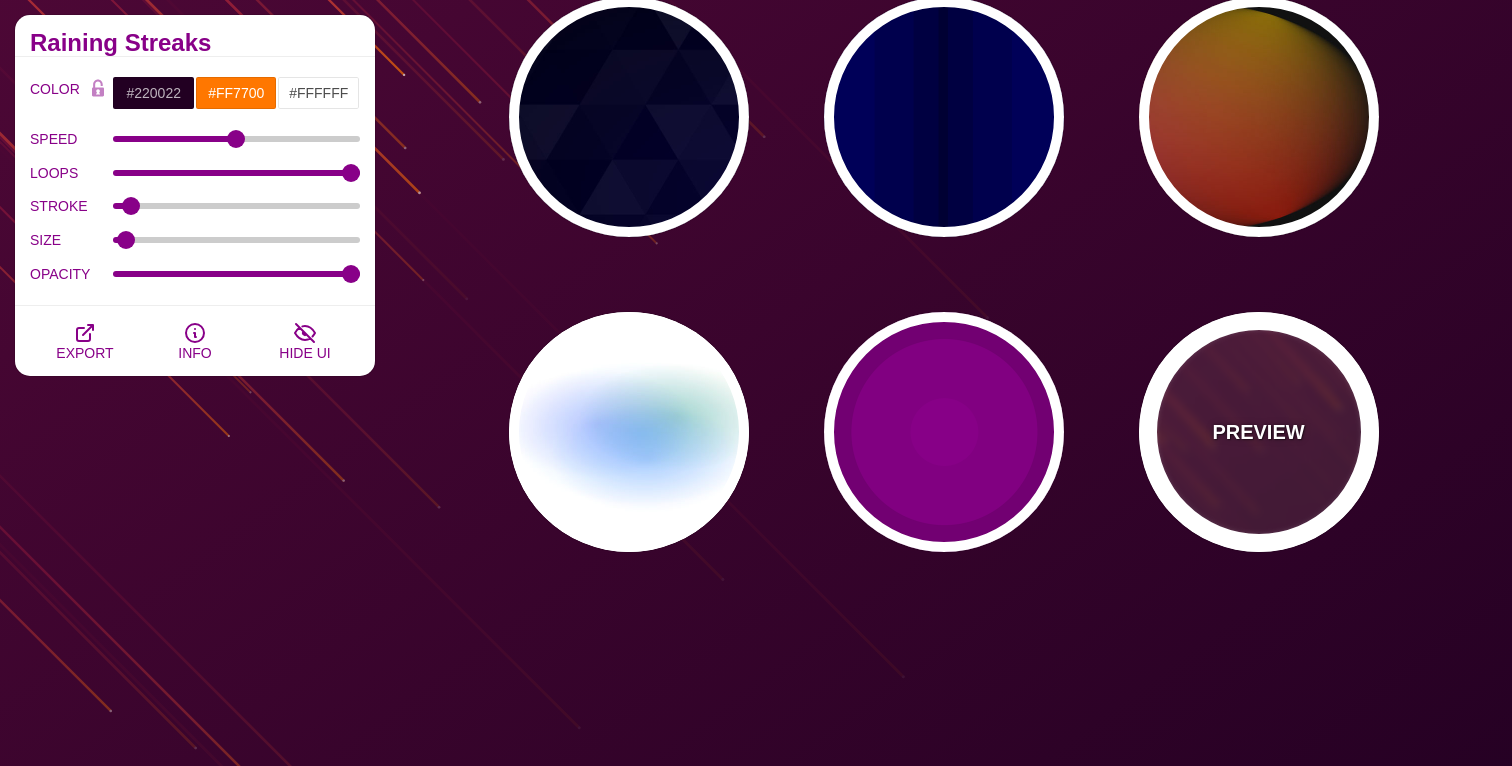 scroll, scrollTop: 1794, scrollLeft: 0, axis: vertical 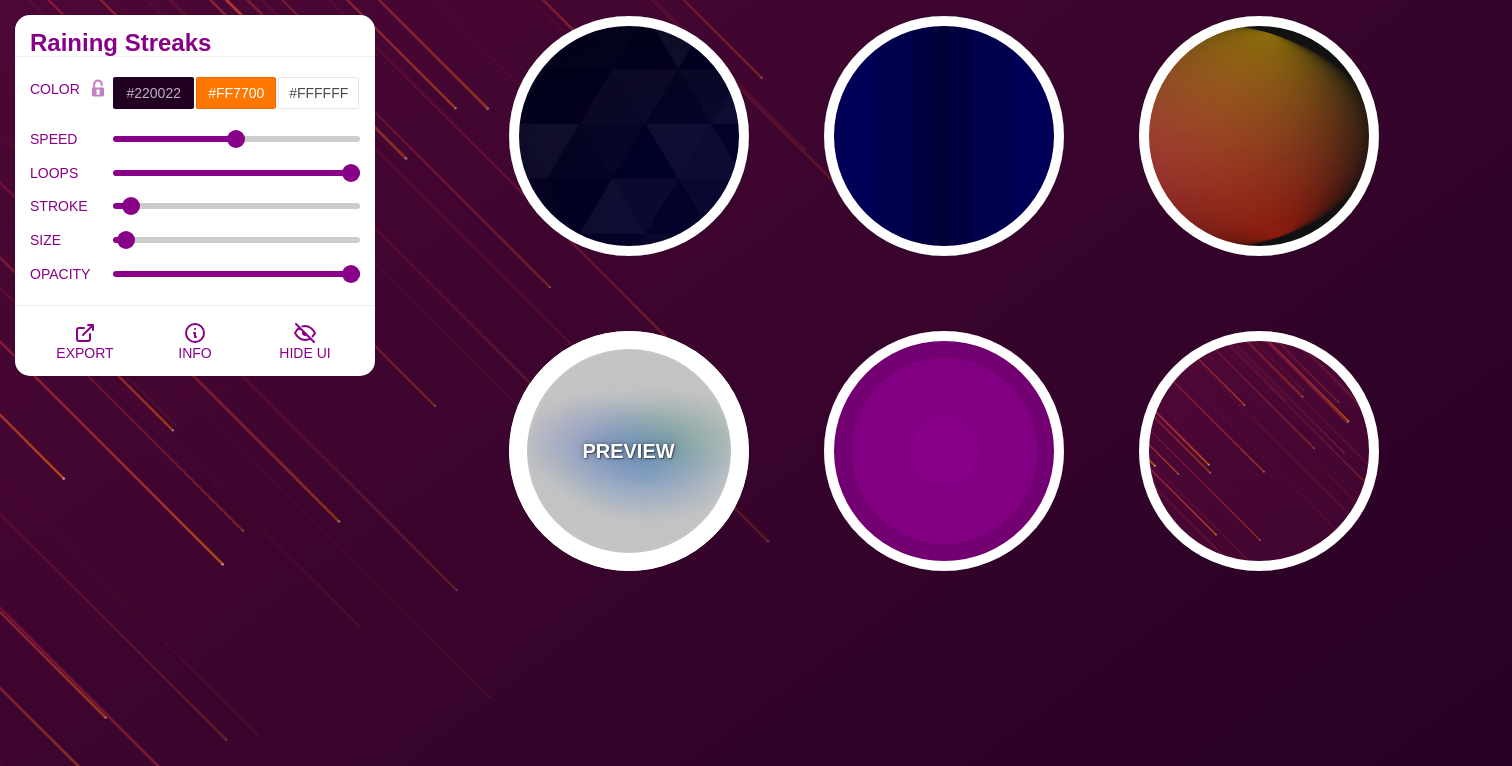 click on "PREVIEW" at bounding box center (628, 451) 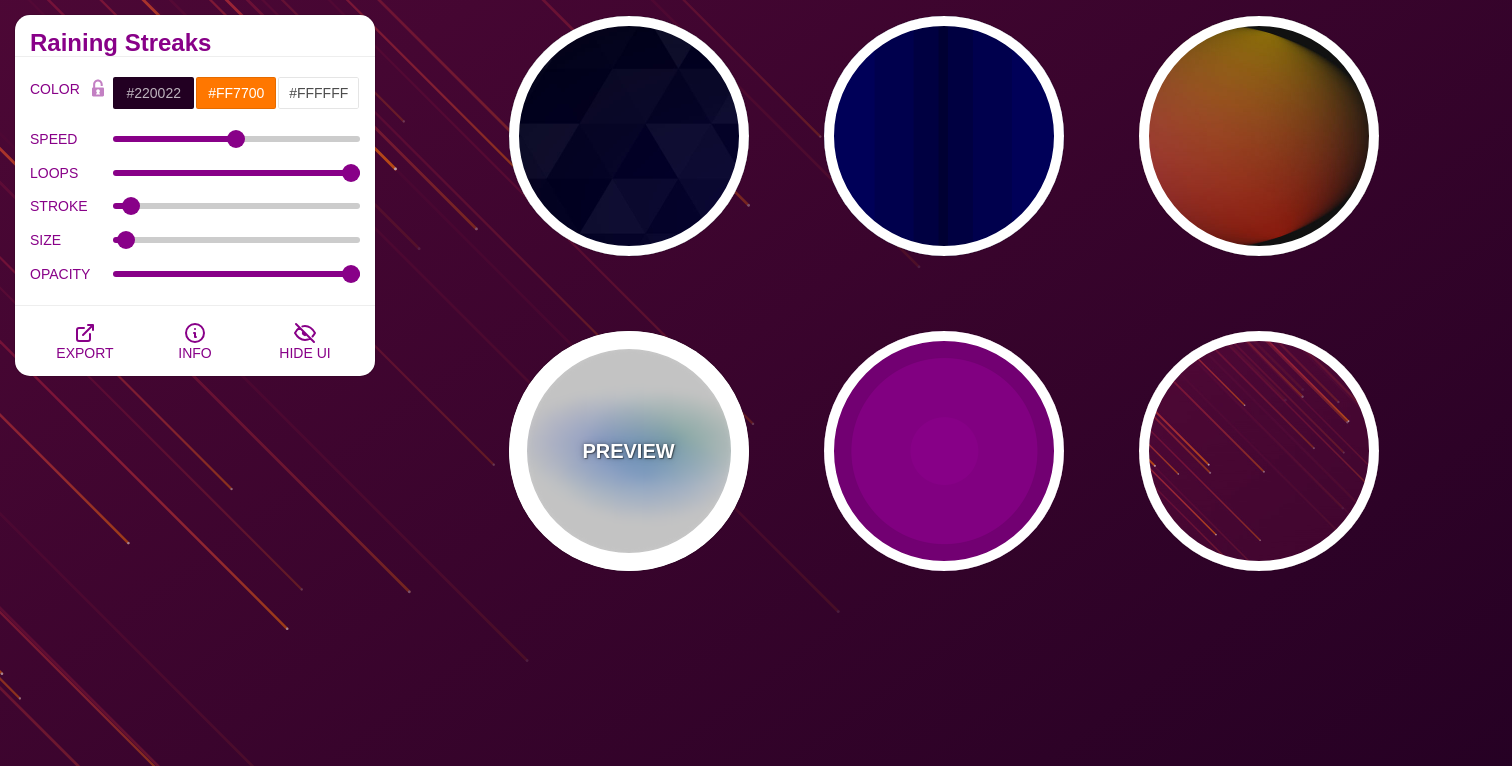 type on "#FFFFFF" 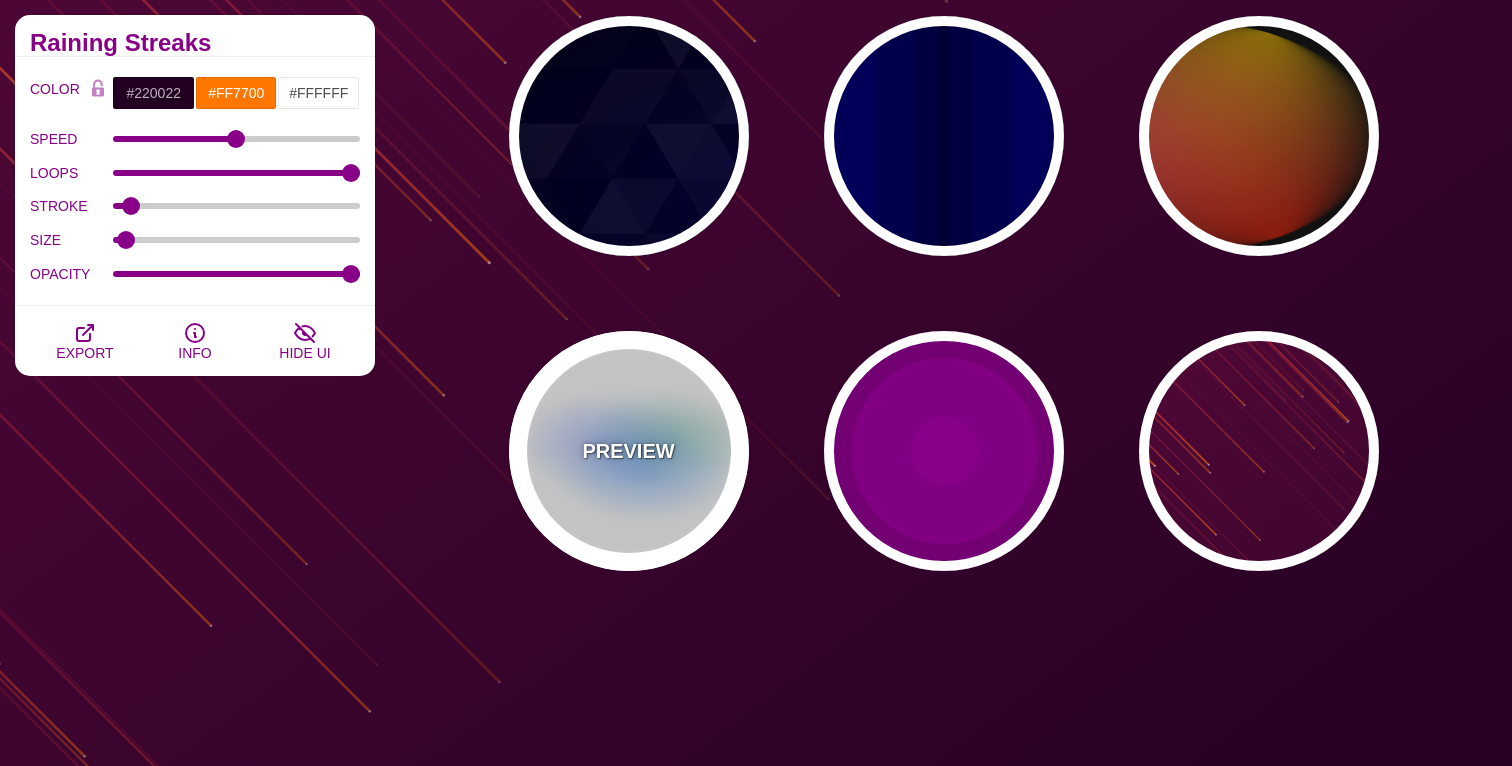 type on "#AA00FF" 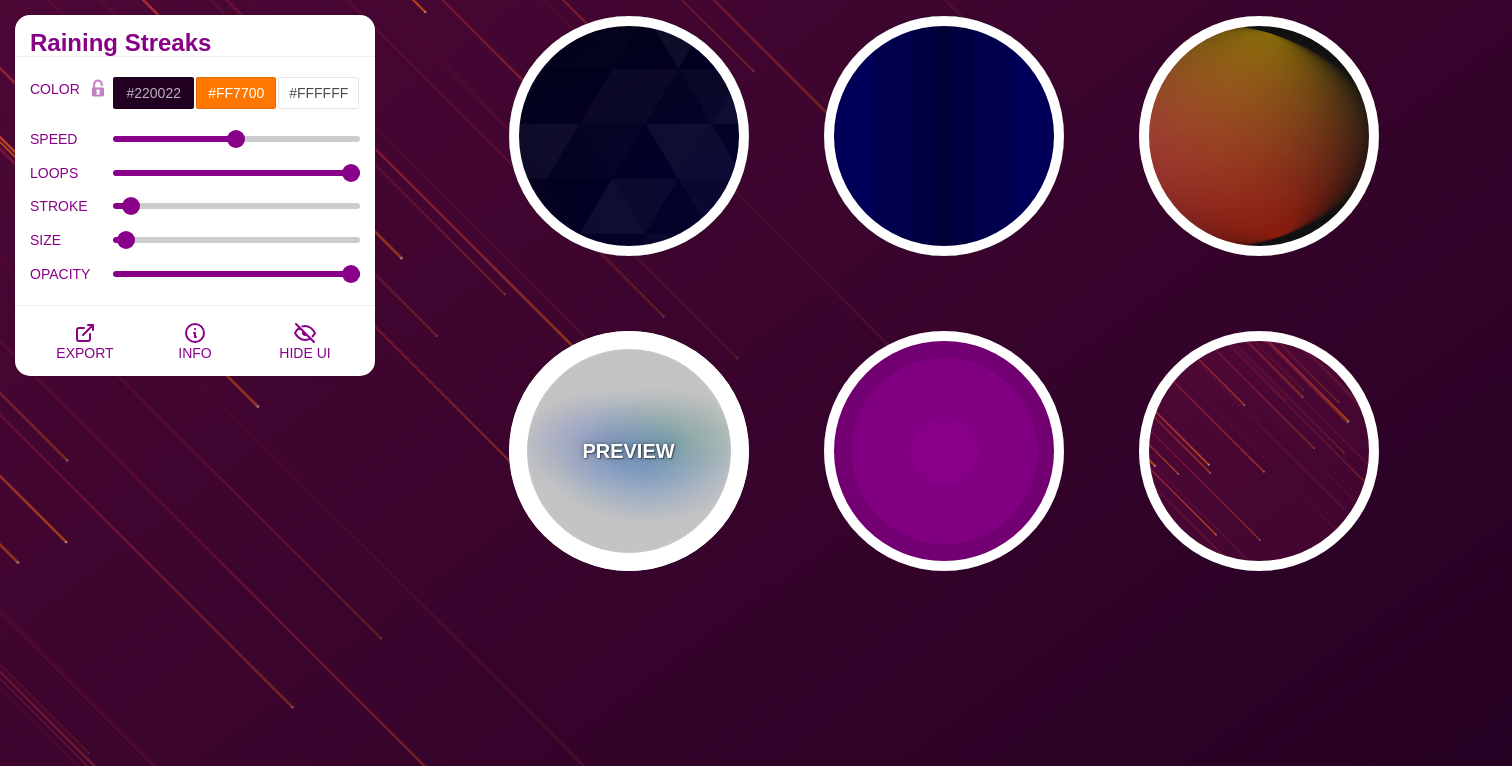 type on "#0088FF" 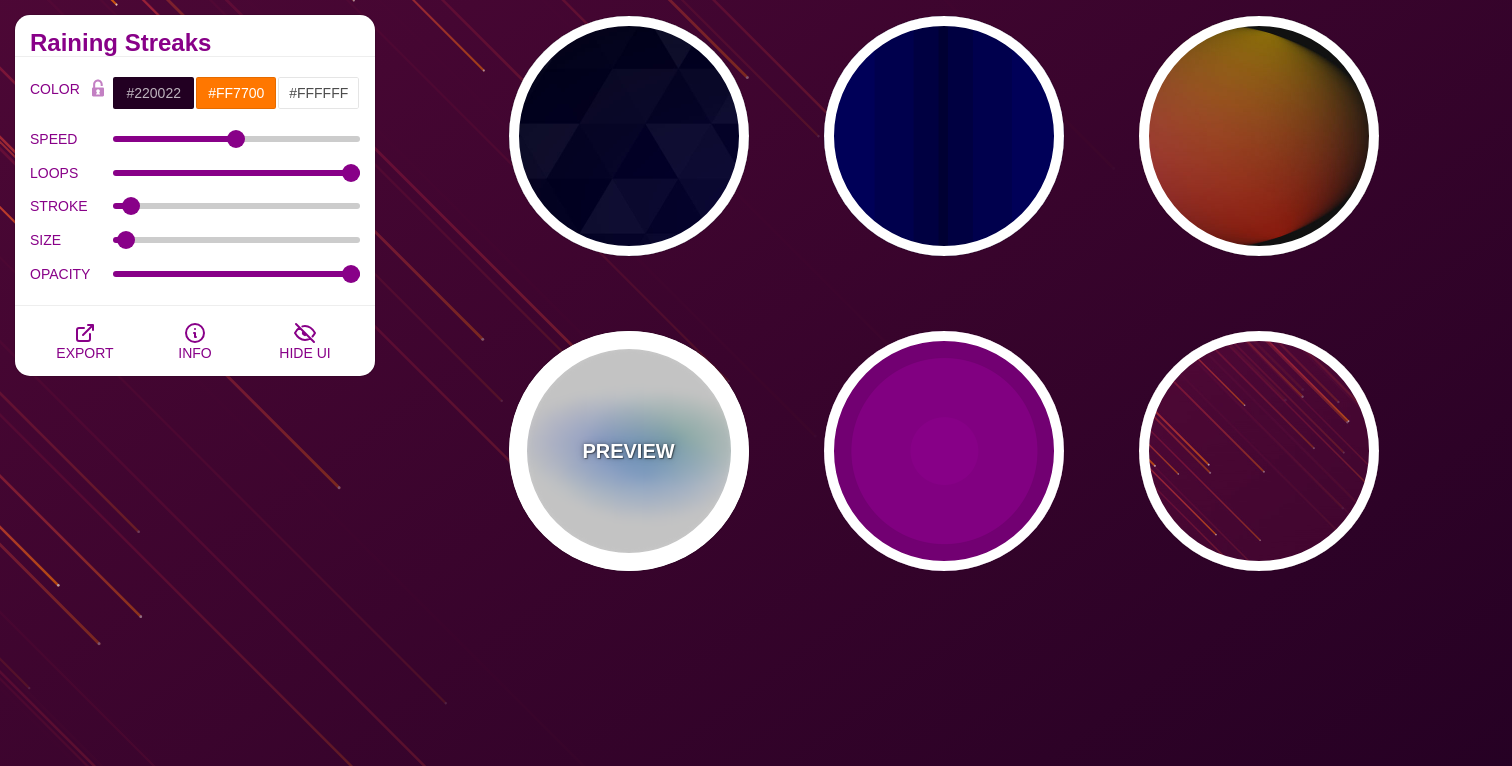 type on "8" 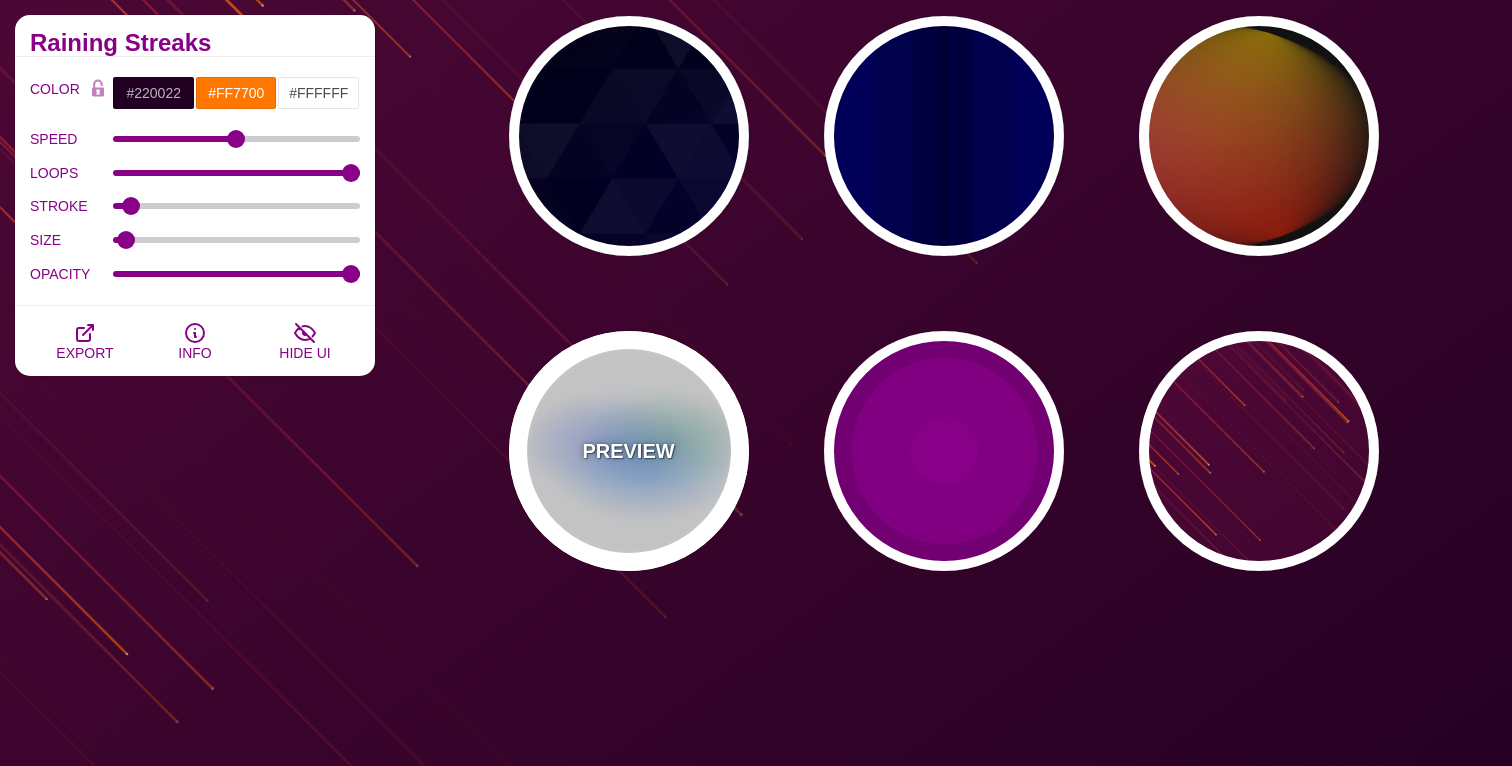 type on "24" 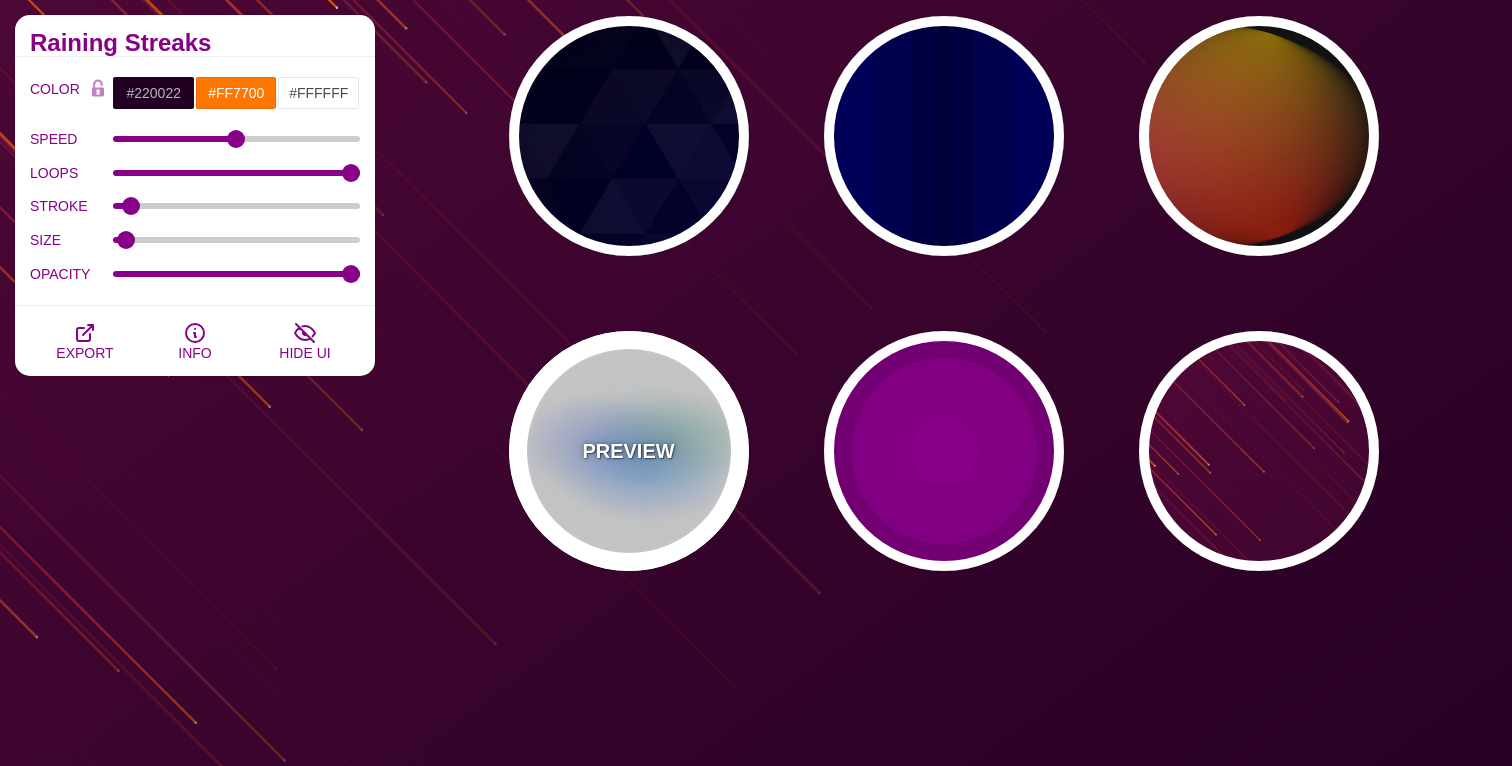 type on "999" 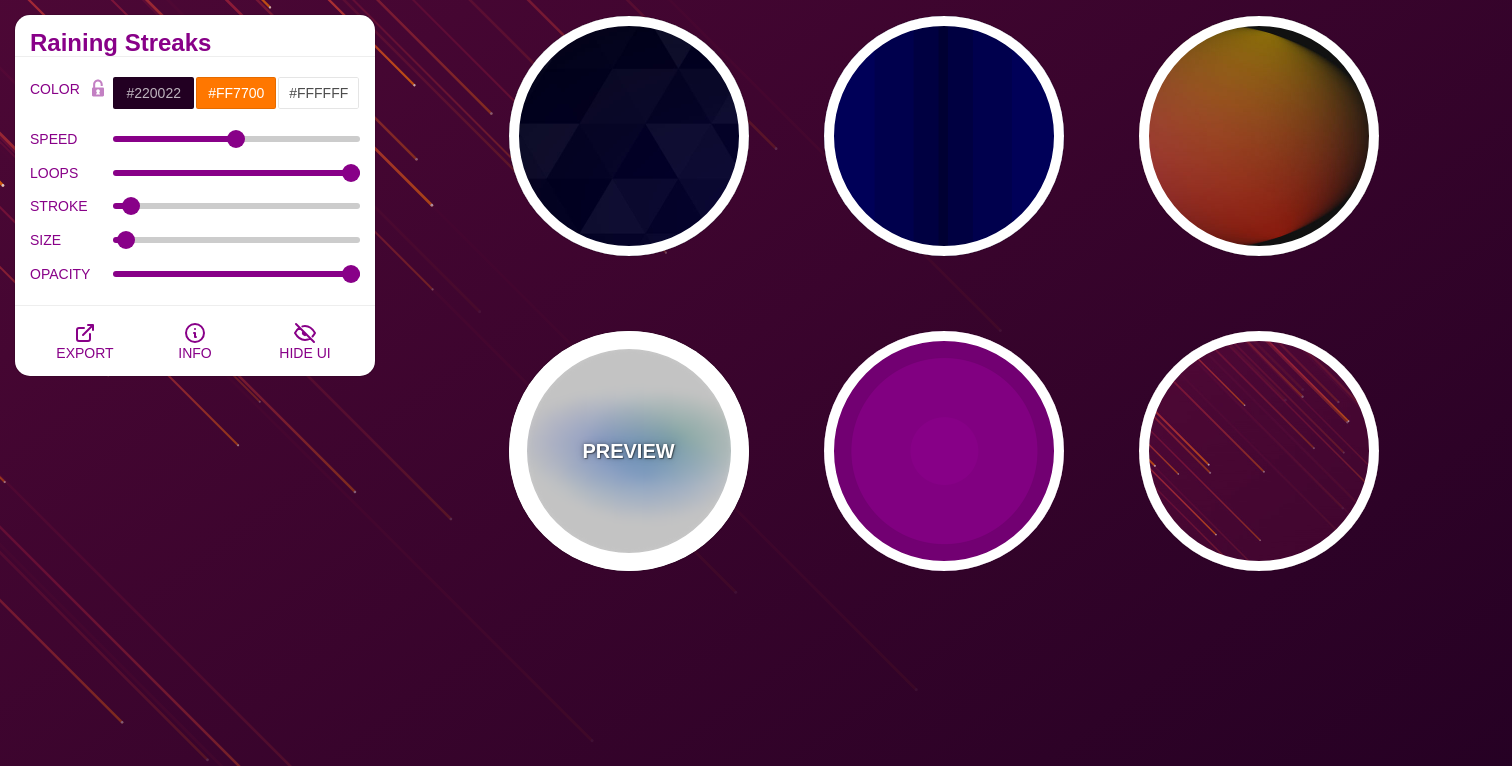 type on "0.5" 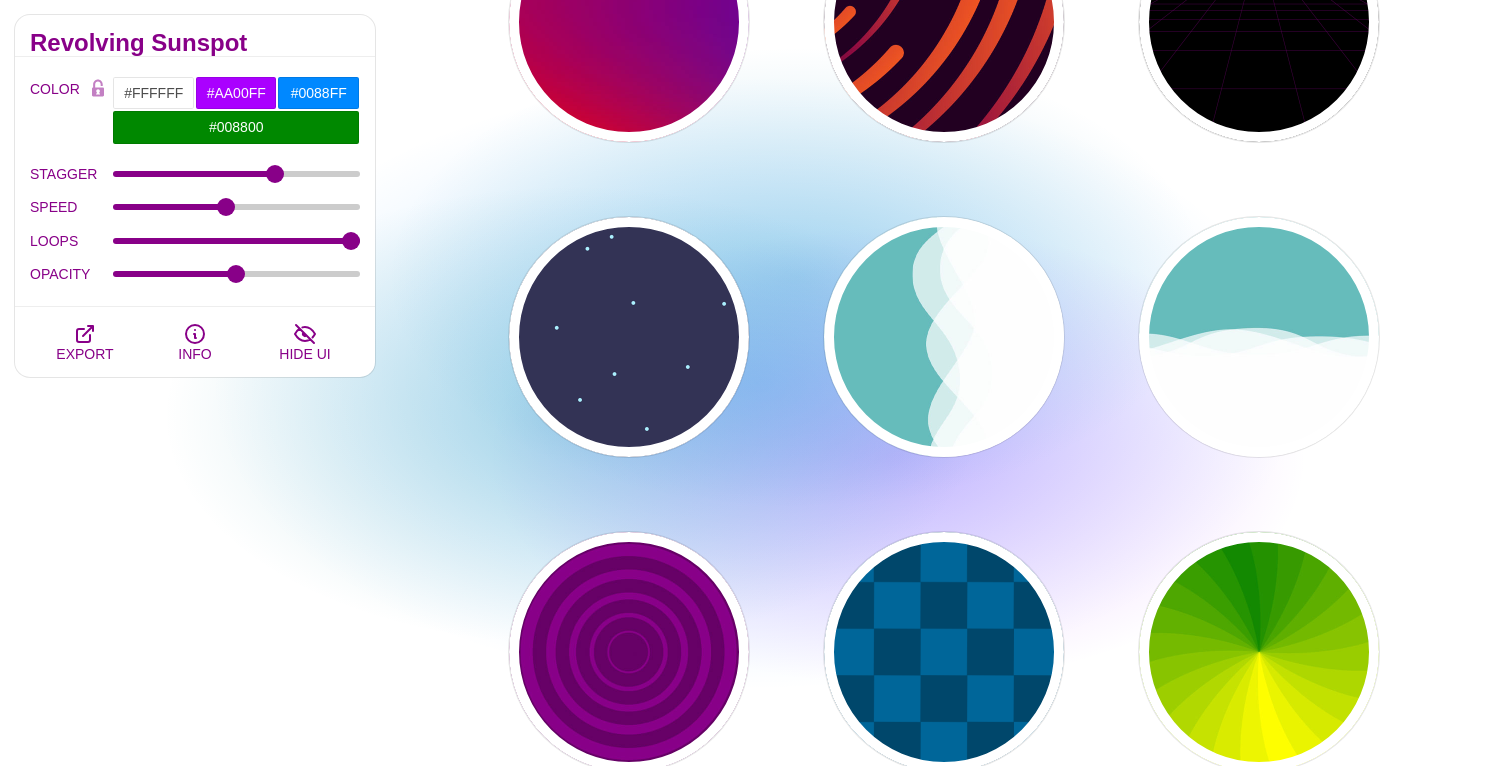 scroll, scrollTop: 991, scrollLeft: 0, axis: vertical 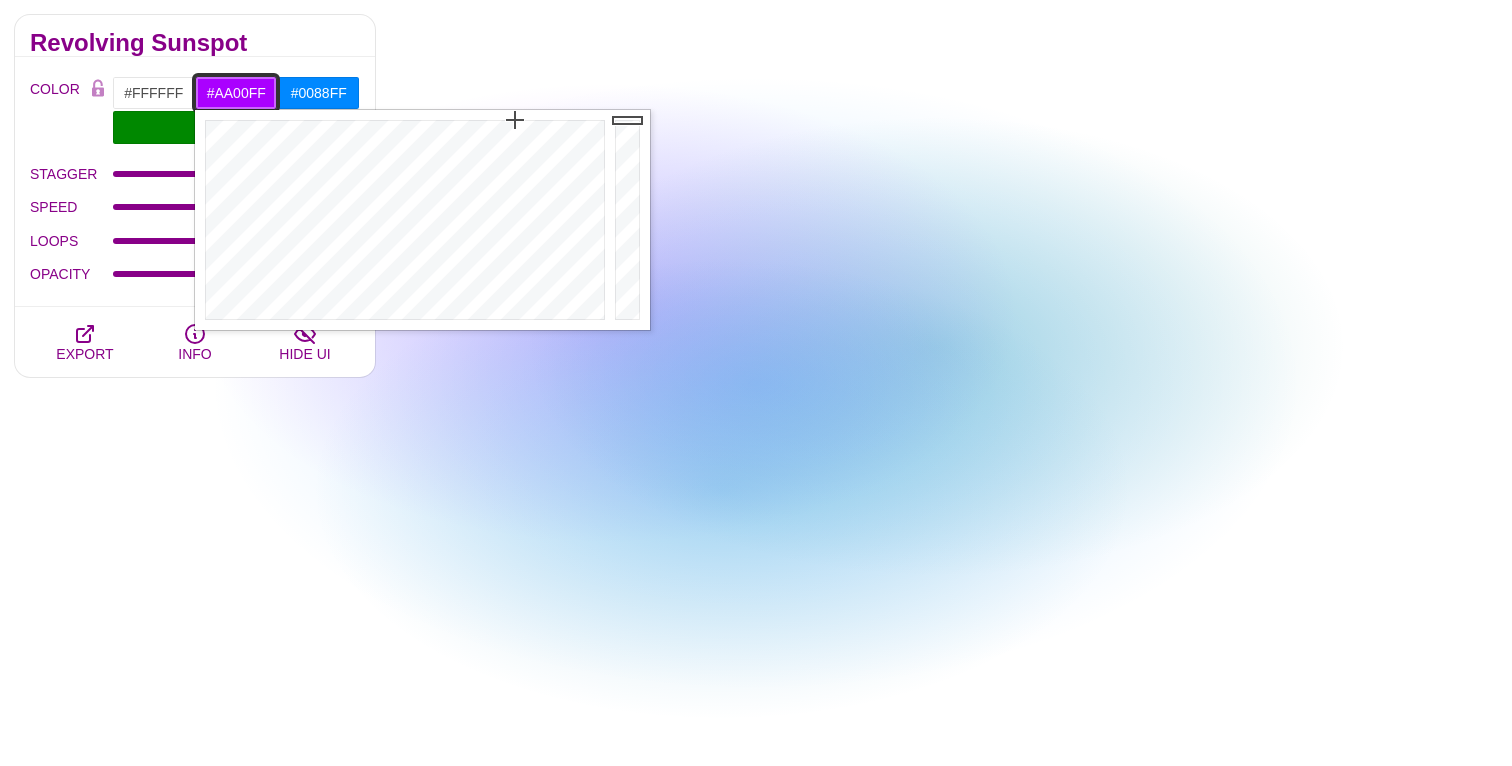 click on "#AA00FF" at bounding box center [236, 93] 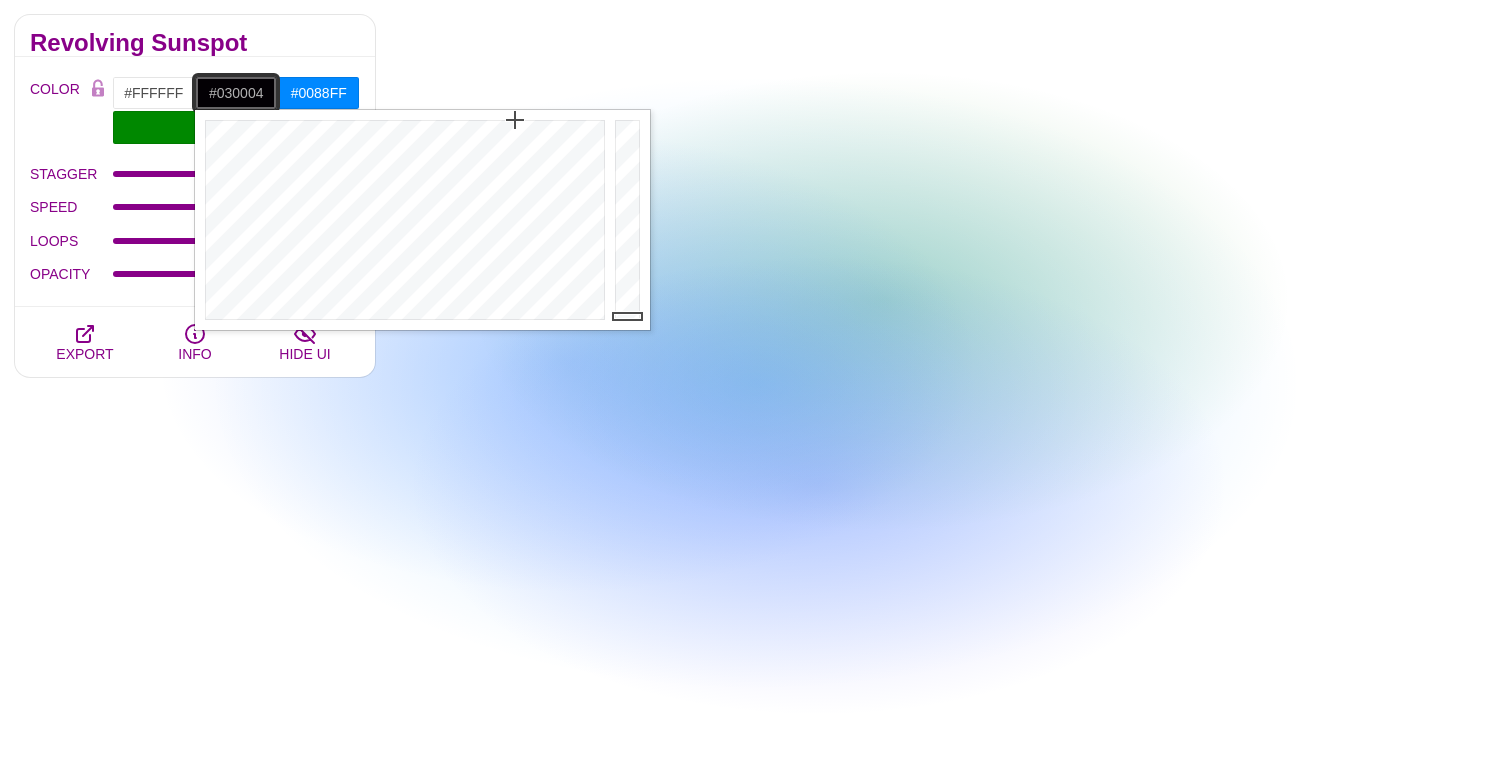 type on "#000000" 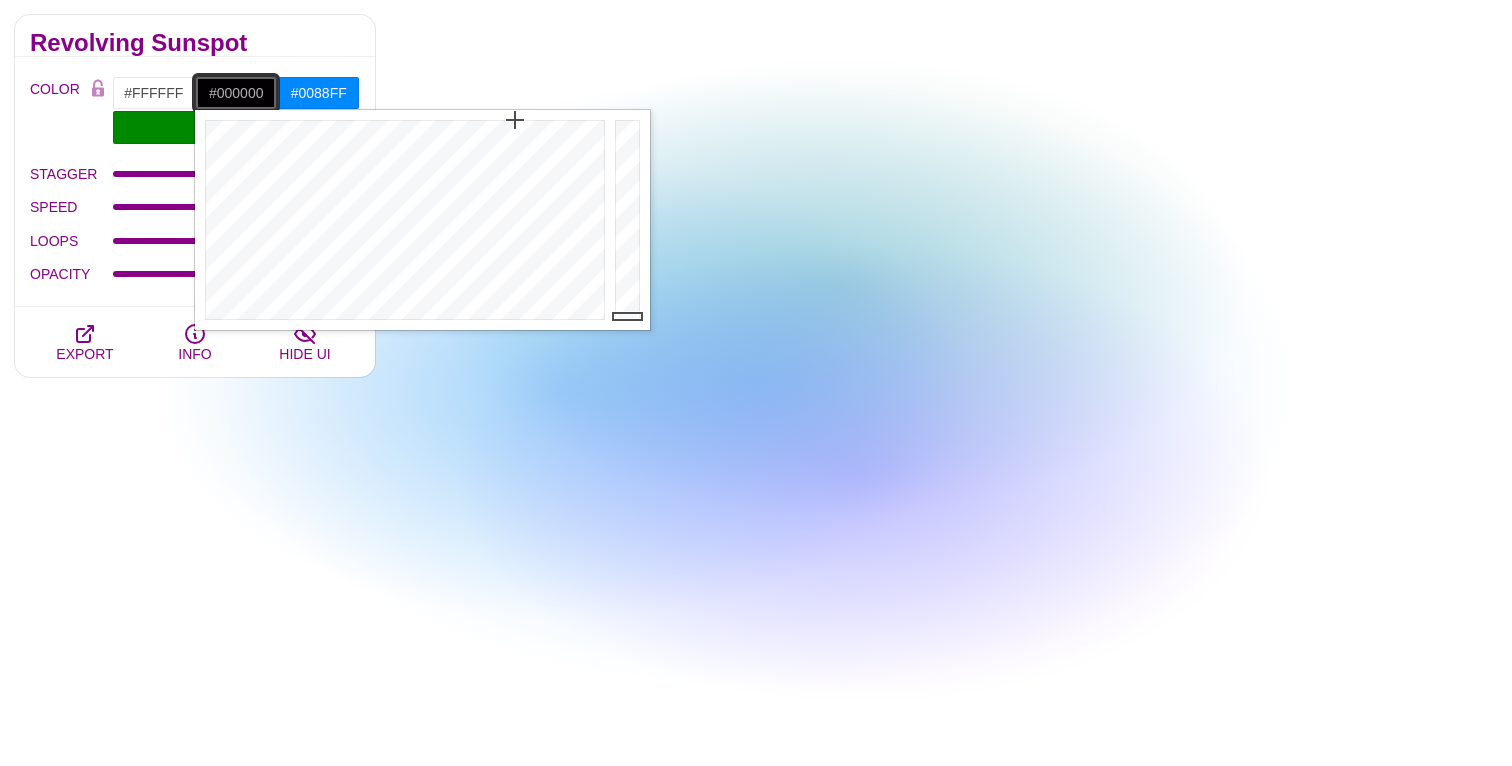 drag, startPoint x: 625, startPoint y: 126, endPoint x: 633, endPoint y: 338, distance: 212.1509 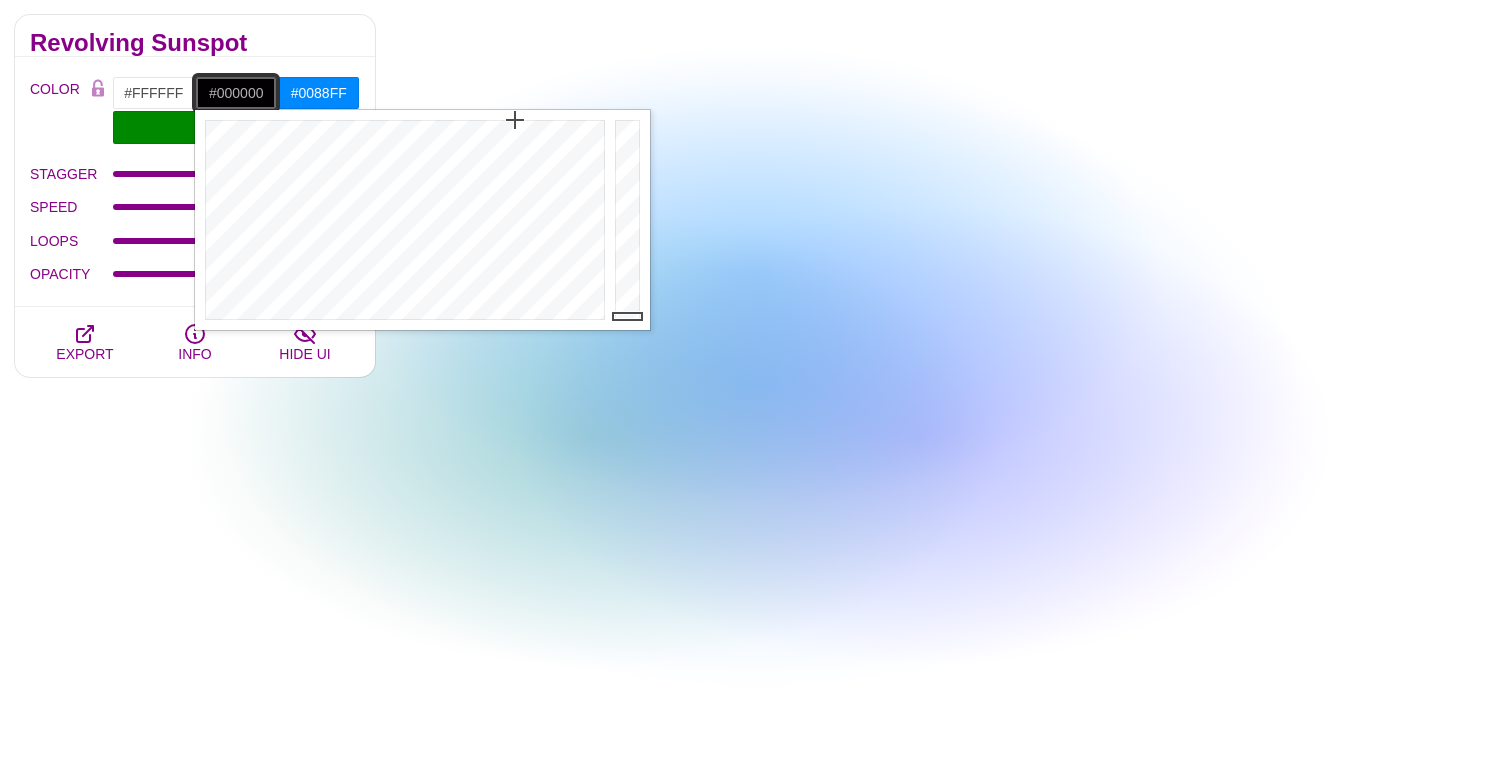 click on "SVG Backgrounds Logo
Backgrounds
Categories
Abstract
Patterns
Geometric
Gradient
Flat Gradient
Line Art
Three-Dimensional
Texture
Hand-drawn
Illustration
My Backgrounds
Core Collection
Search Backgrounds
Pro Collections
3D Patterns
Alternating Geometric Patterns
Angled Perspective Backgrounds
Animated SVG Backgrounds
Animated Line Backgrounds  new
Colorful Geometric Patterns
Depth and Shadows  new
Embedded Shape Blends
Fades and Halftones
Geometric Division Blends
Geometric Line Art" at bounding box center [756, 1062] 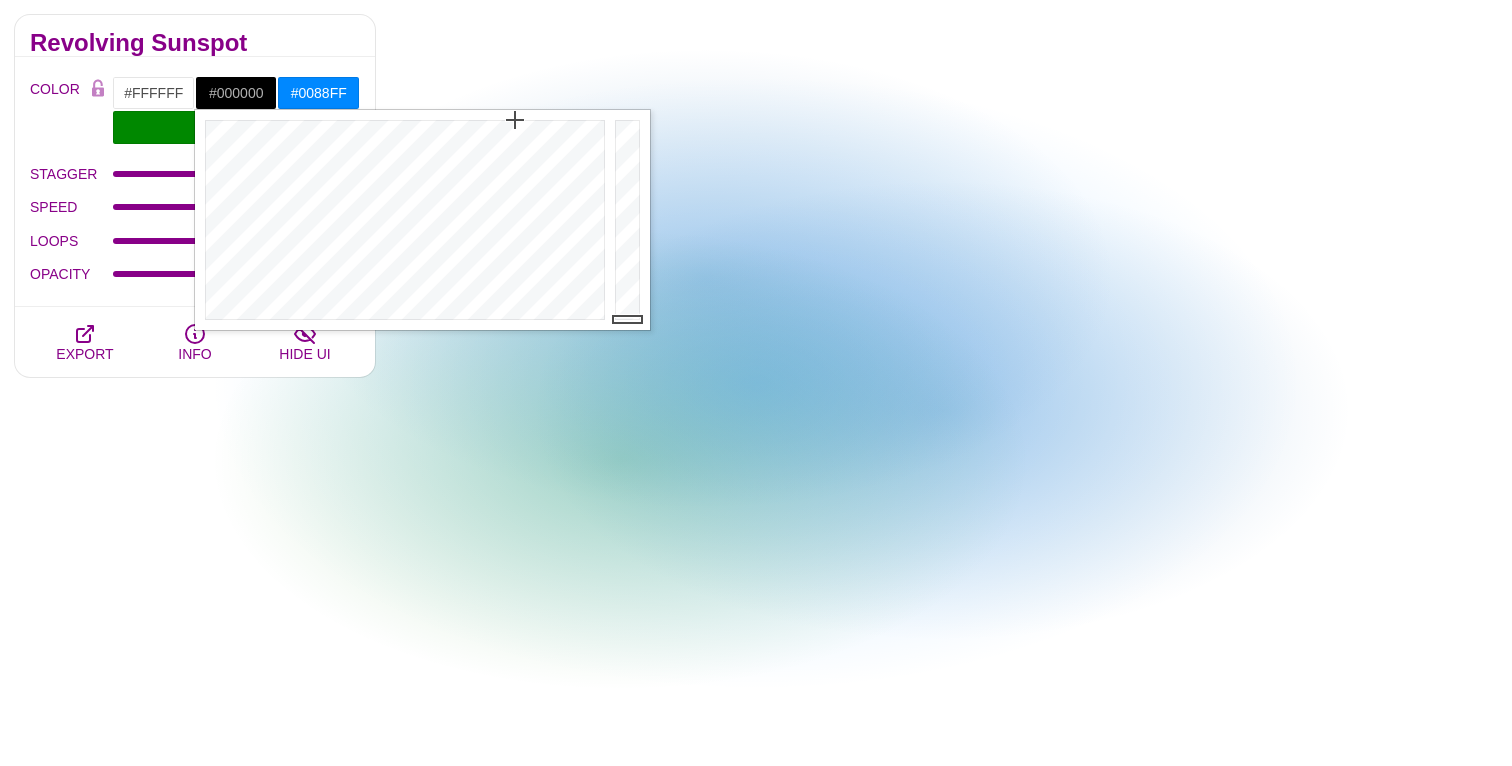 click on "COLOR
#FFFFFF #000000 #0088FF
#008800 #FFFF00 #FFA500
#777777 #888888 #999999
BLEND < LCH MODE >
VARIETY < GRAY TONES >
MODIFY < FLIP >
STAGGER
1
SPEED
LOOPS
3
OPACITY
1
OPACITY" at bounding box center (195, 182) 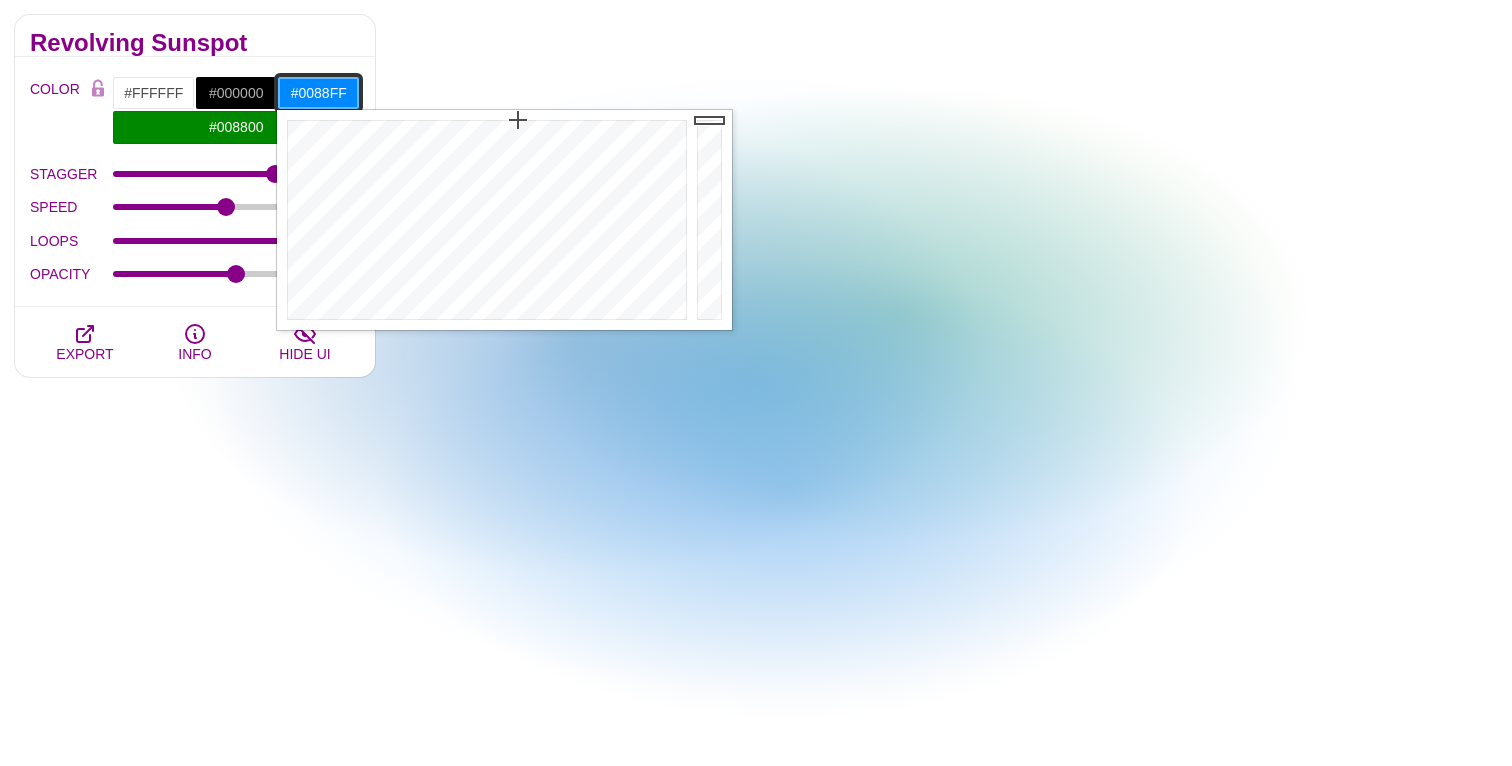 click on "#0088FF" at bounding box center [318, 93] 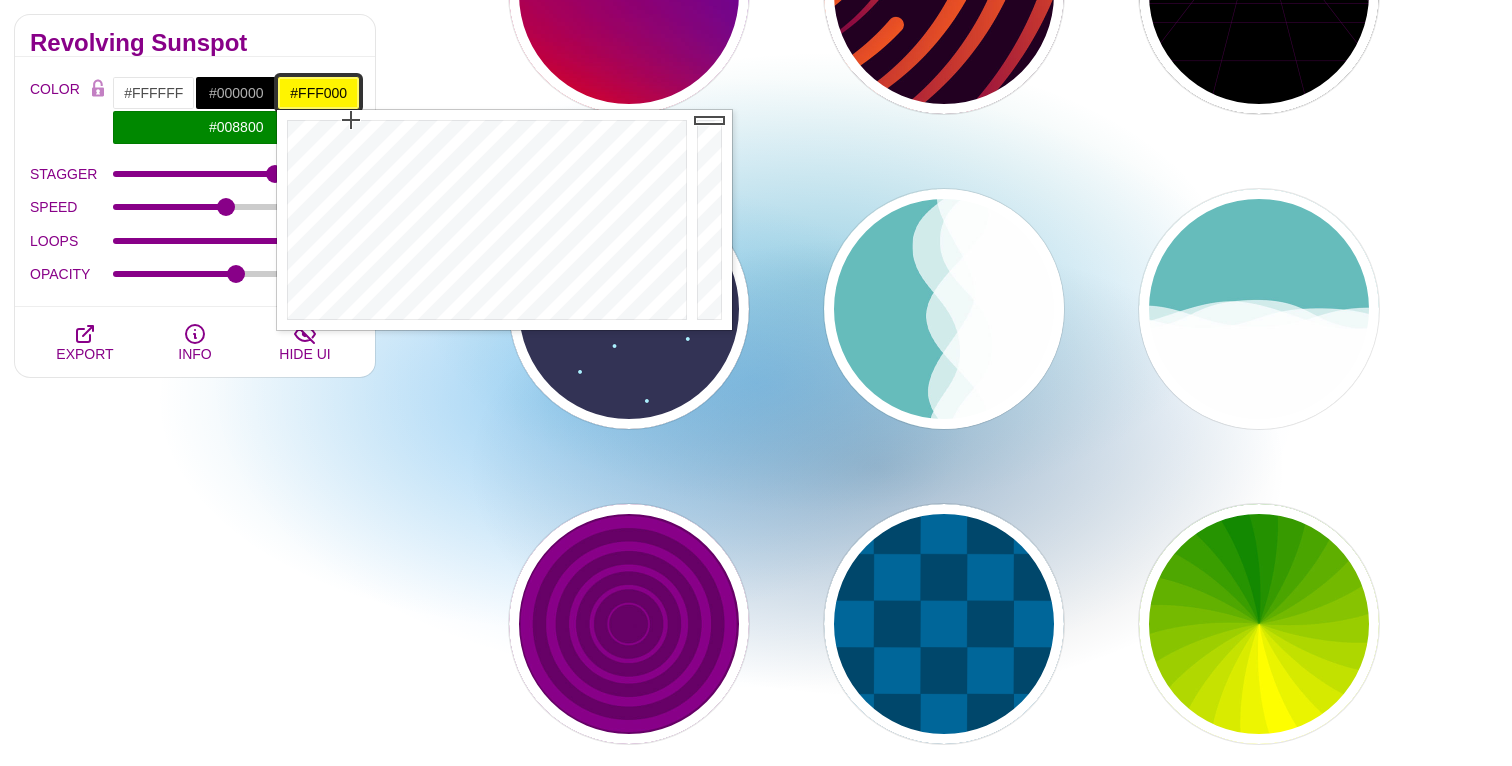 drag, startPoint x: 374, startPoint y: 163, endPoint x: 351, endPoint y: 113, distance: 55.03635 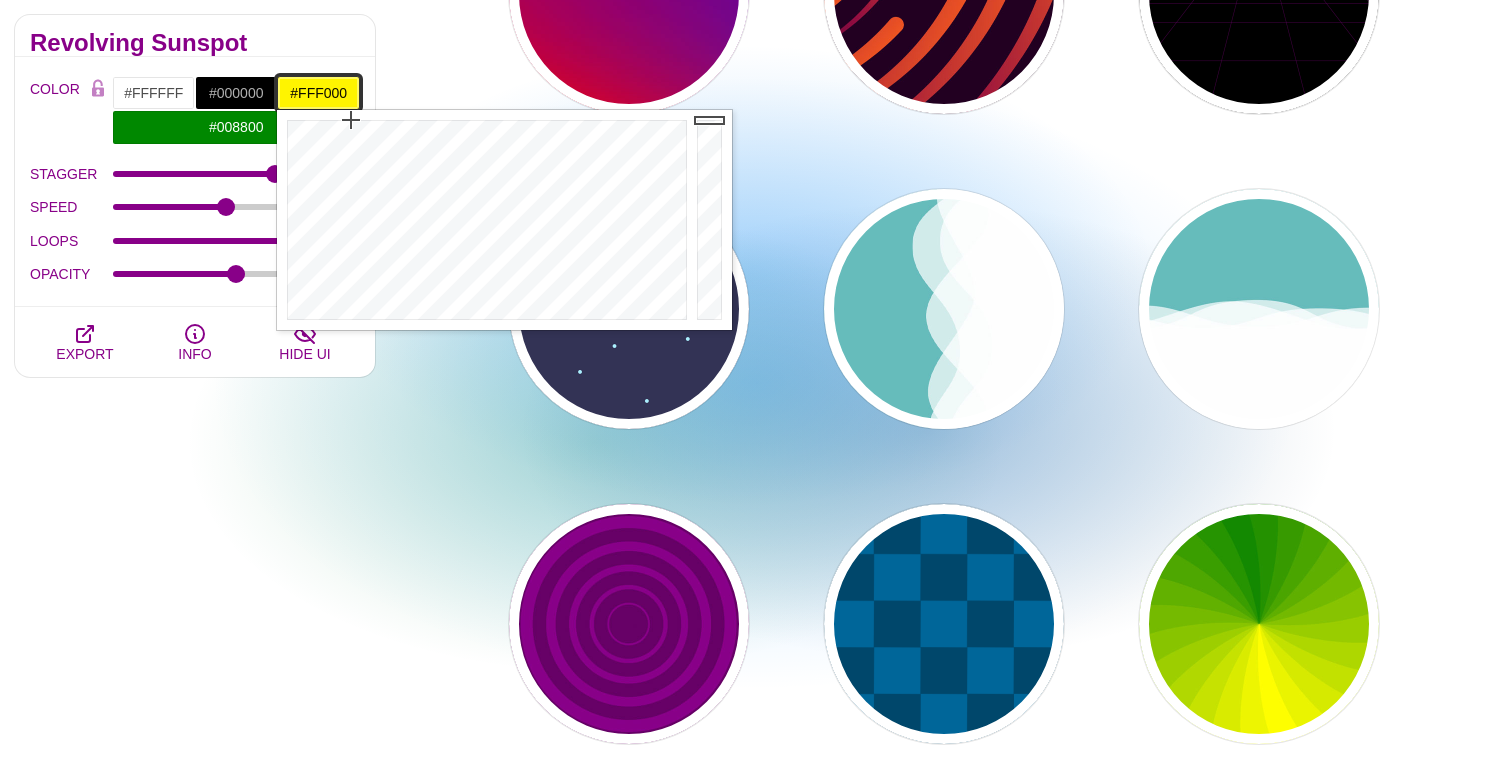 click at bounding box center (484, 220) 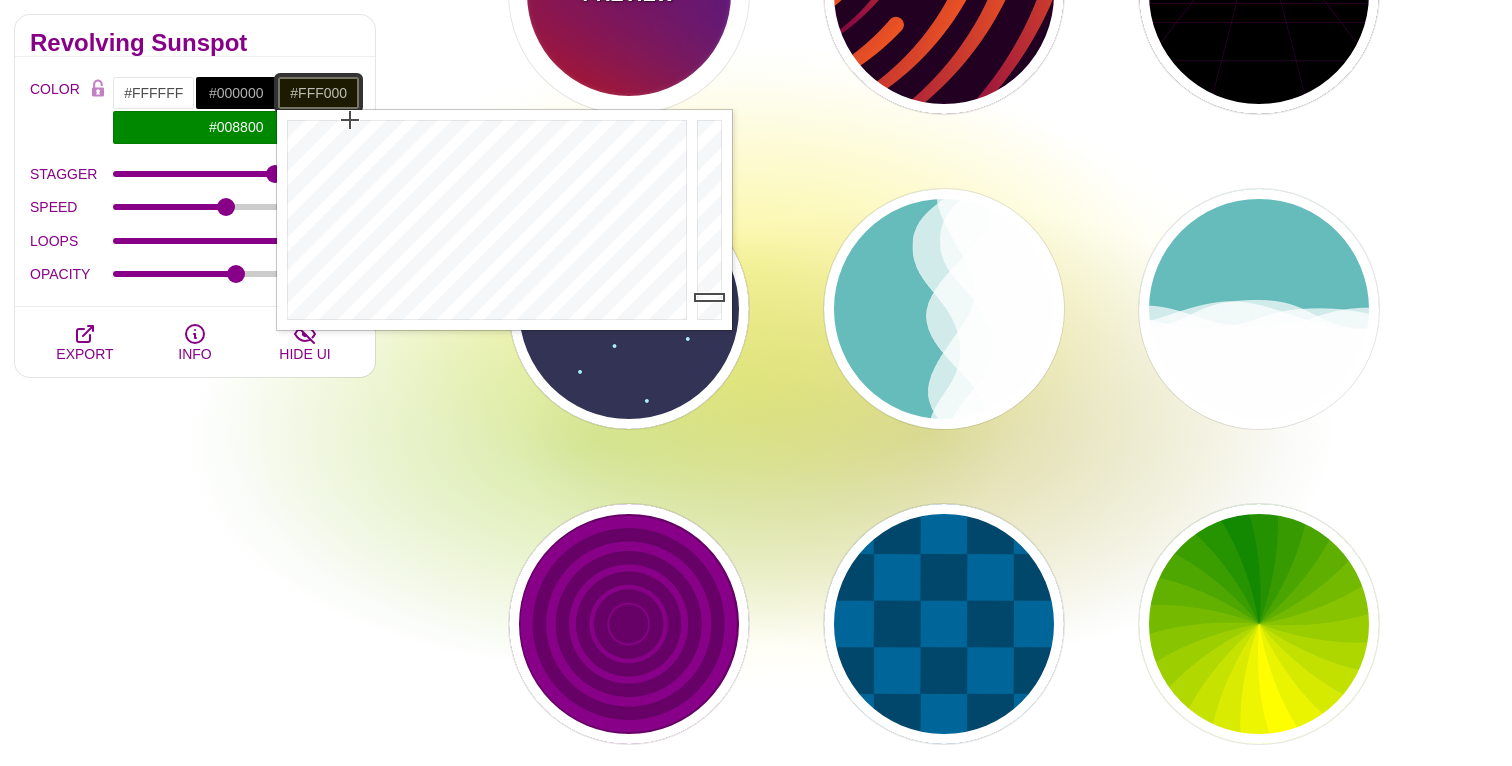 drag, startPoint x: 715, startPoint y: 119, endPoint x: 688, endPoint y: 23, distance: 99.724625 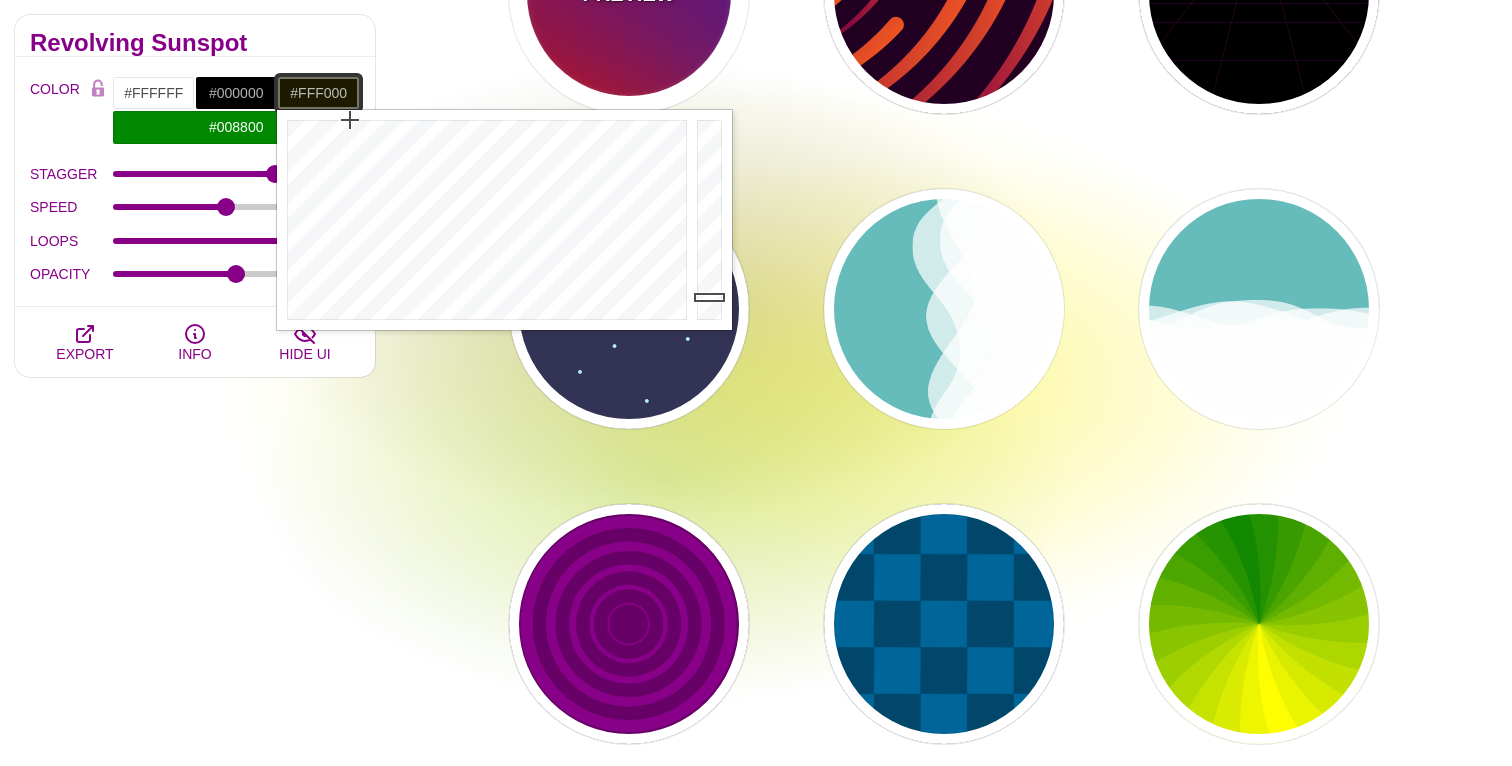 click on "SVG Backgrounds Logo
Backgrounds
Categories
Abstract
Patterns
Geometric
Gradient
Flat Gradient
Line Art
Three-Dimensional
Texture
Hand-drawn
Illustration
My Backgrounds
Core Collection
Search Backgrounds
Pro Collections
3D Patterns
Alternating Geometric Patterns
Angled Perspective Backgrounds
Animated SVG Backgrounds
Animated Line Backgrounds  new
Colorful Geometric Patterns
Depth and Shadows  new
Embedded Shape Blends
Fades and Halftones
Geometric Division Blends
Geometric Line Art" at bounding box center (756, 1062) 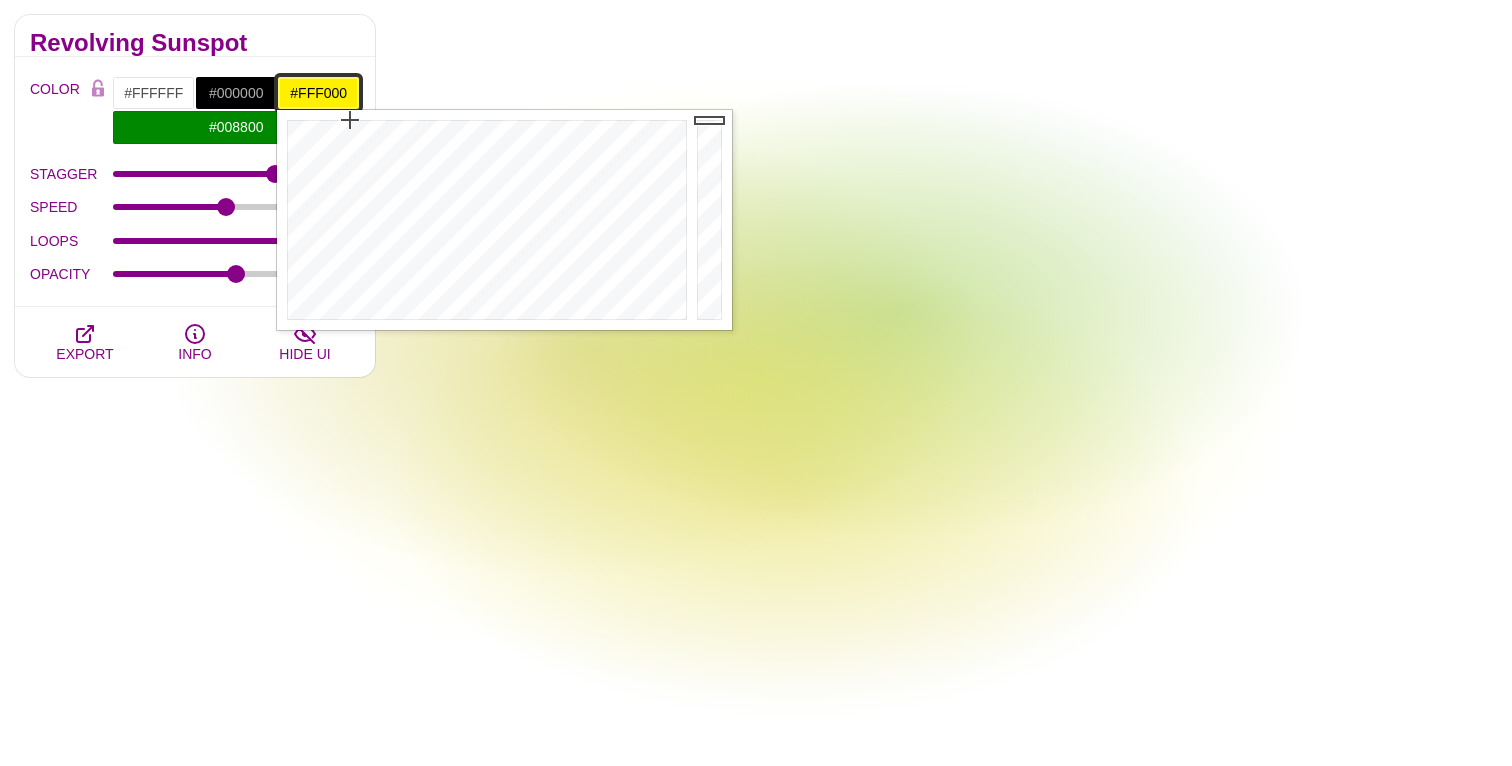 click on "#FFF000" at bounding box center [318, 93] 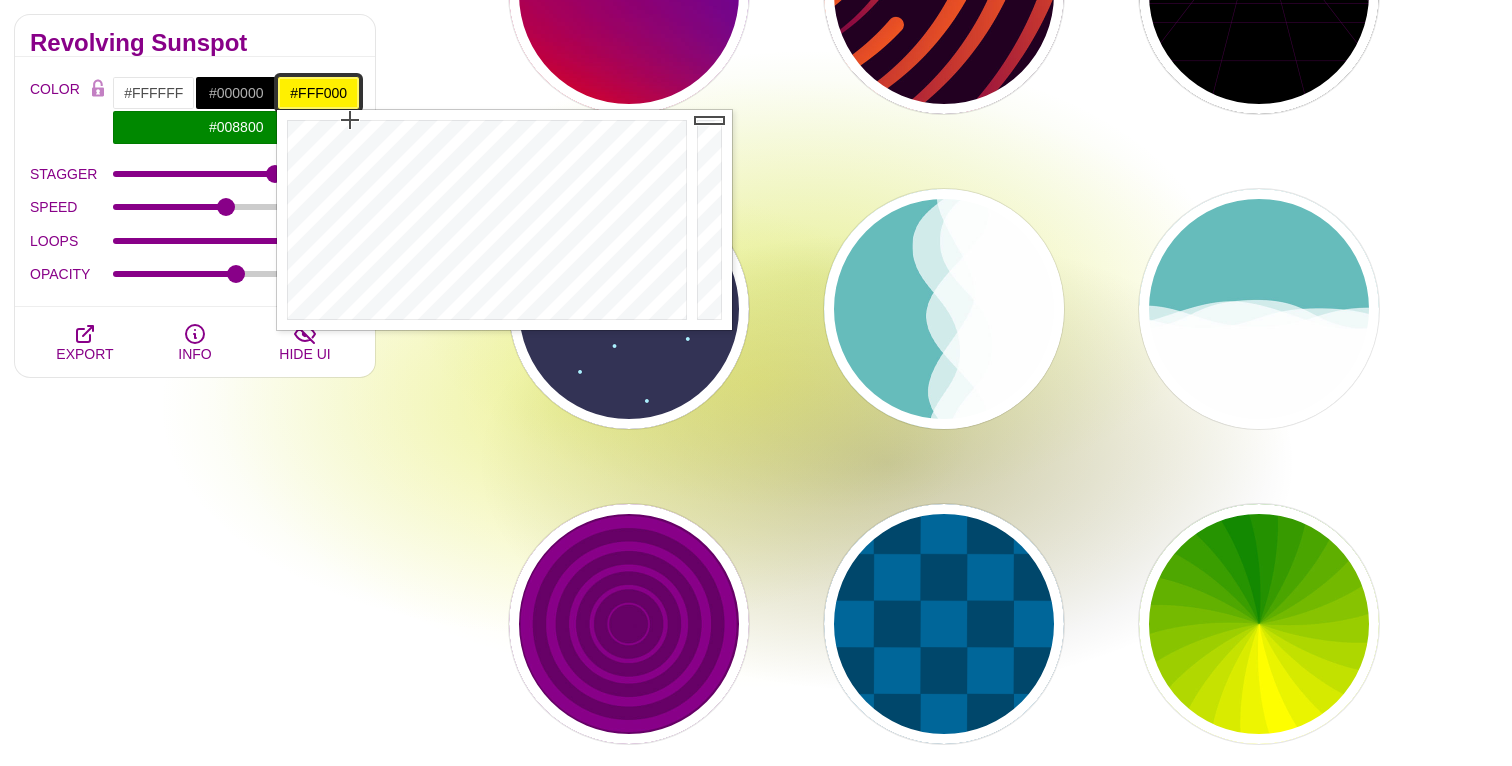 drag, startPoint x: 301, startPoint y: 92, endPoint x: 392, endPoint y: 92, distance: 91 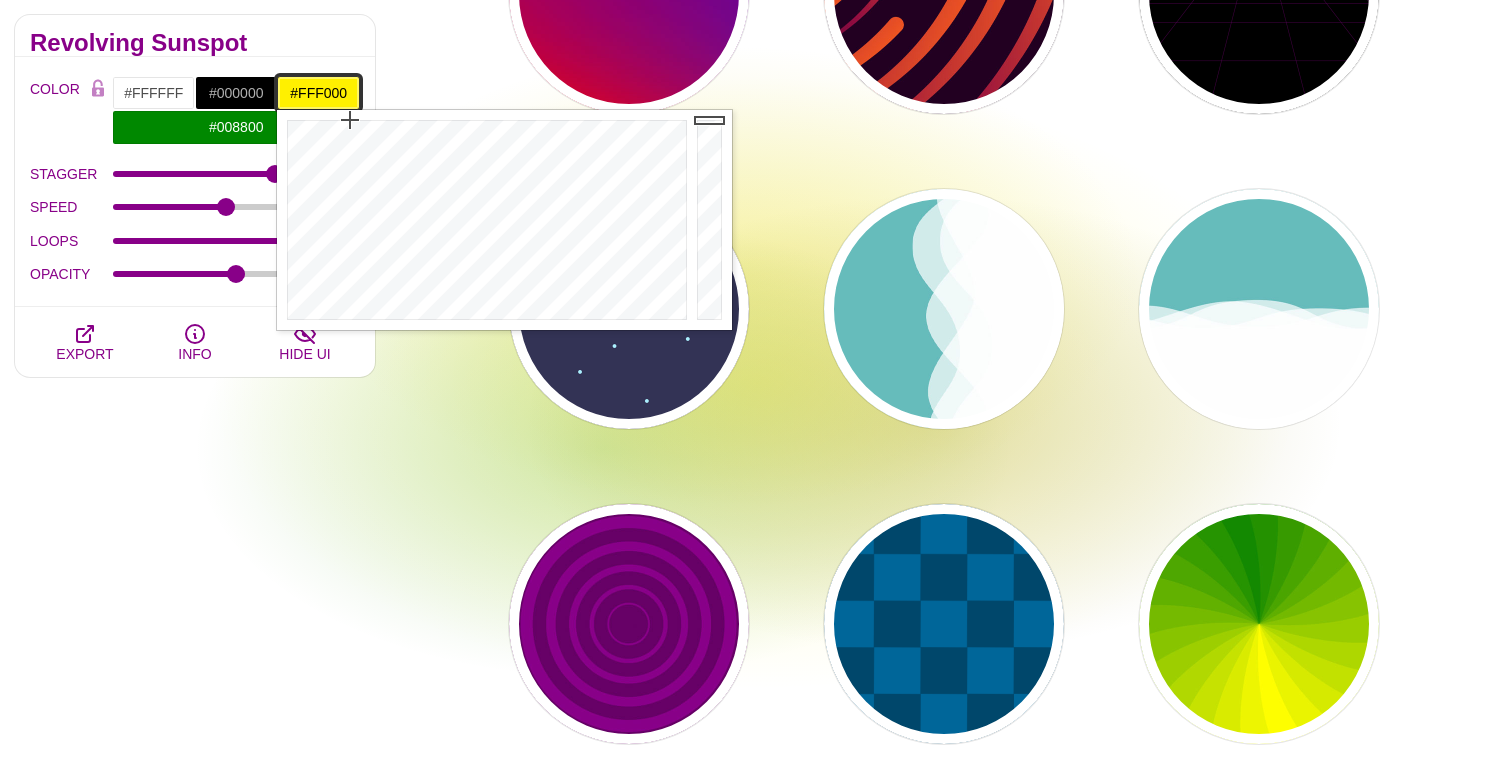 click on "Animated SVG Backgrounds This is an experimental set of backgrounds. It's recommended to be mindful of animation performance and opt for a limited number of animations and the number of loops. You'll likely find constraining the backgrounds within small containers will work better on low performance devices.
You have access. Enjoy!
Revolving Sunspot
COLOR
#FFFFFF #000000 #FFF000
#008800 #FFFF00 #FFA500
#777777 #888888 #999999
BLEND < LCH MODE >
VARIETY < GRAY TONES >
MODIFY < FLIP >
STAGGER
1
SPEED
LOOPS
3
OPACITY
1
OPACITY
EXPORT
INFO
HIDE UI
PREVIEW PREVIEW" at bounding box center [756, 369] 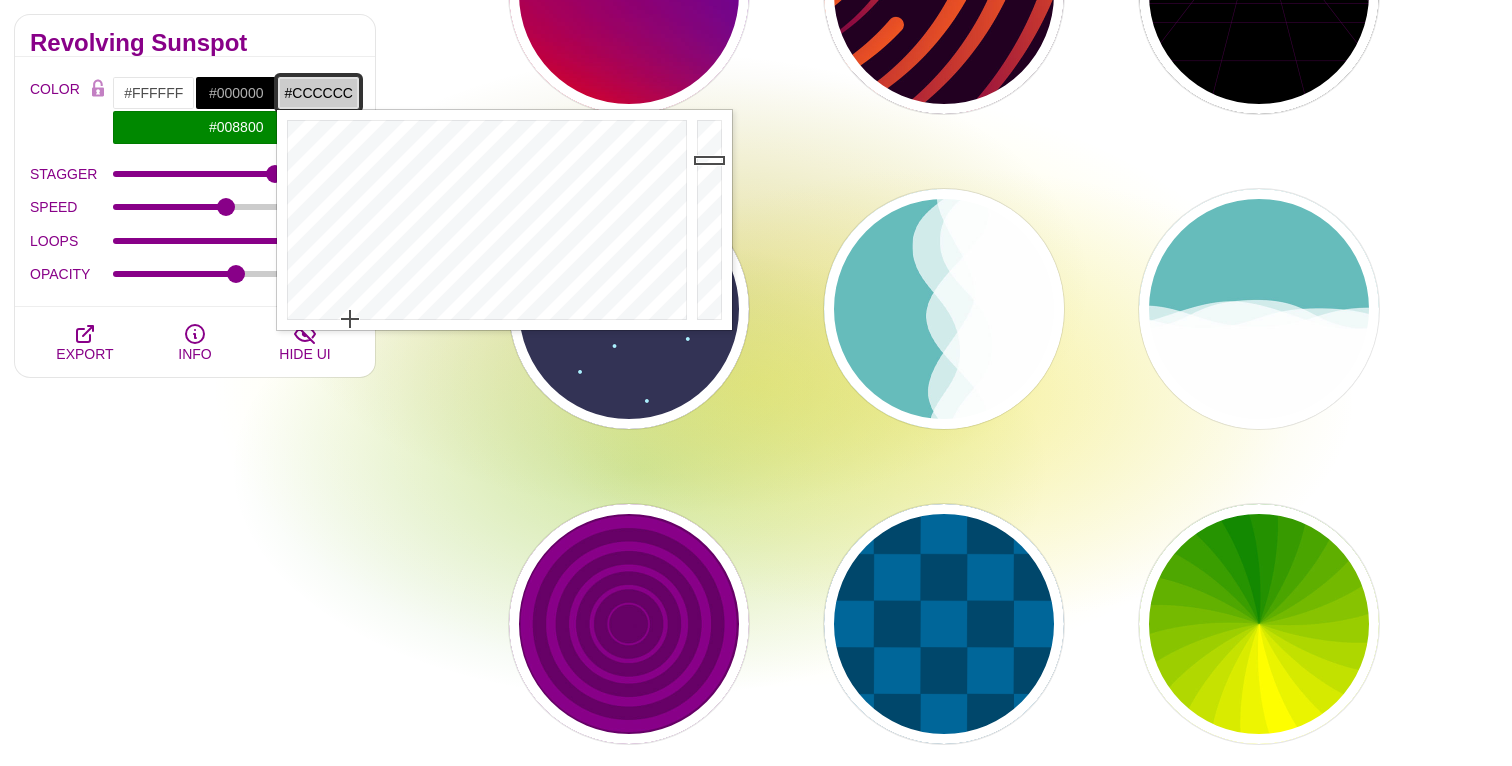 type on "#CCCCCC" 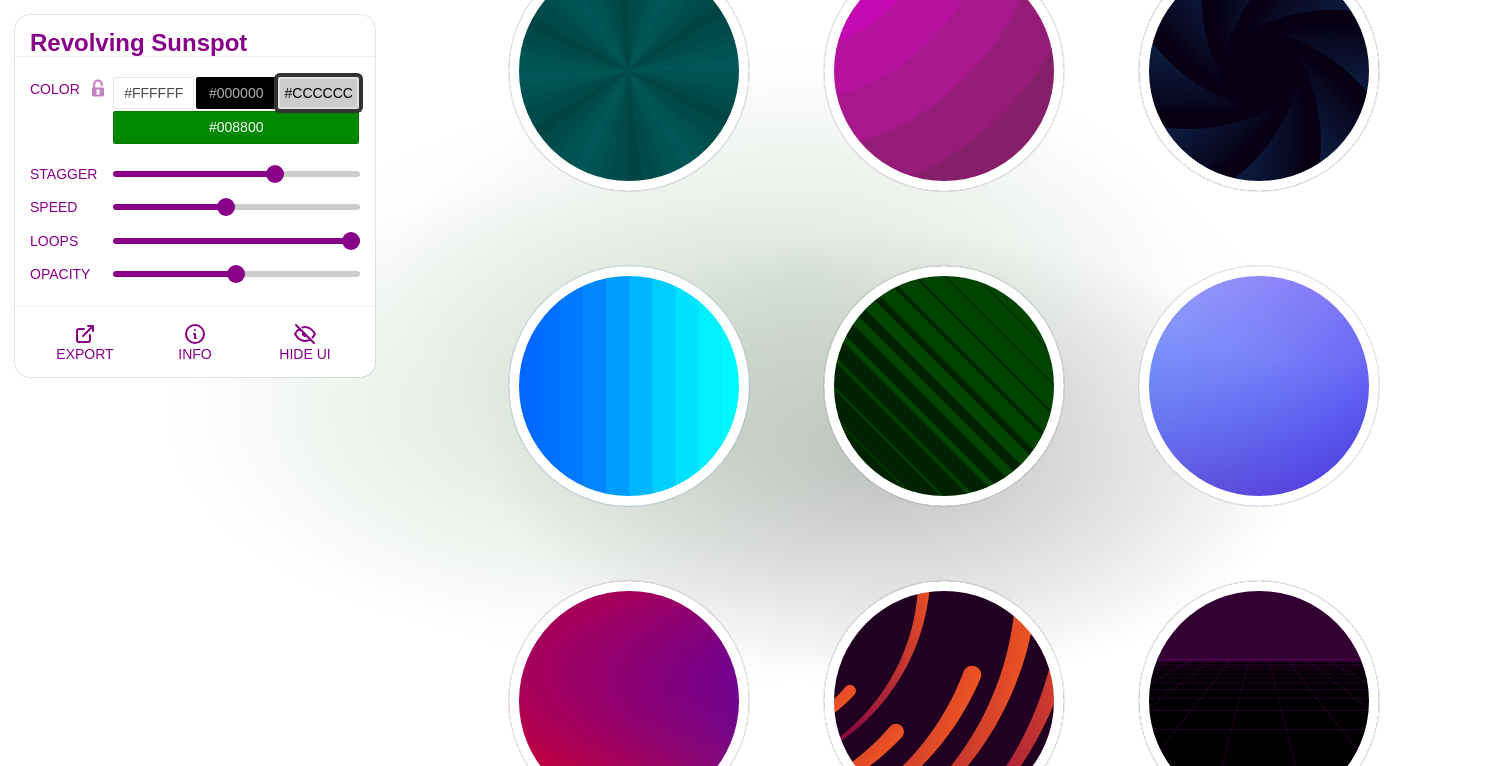 scroll, scrollTop: 312, scrollLeft: 0, axis: vertical 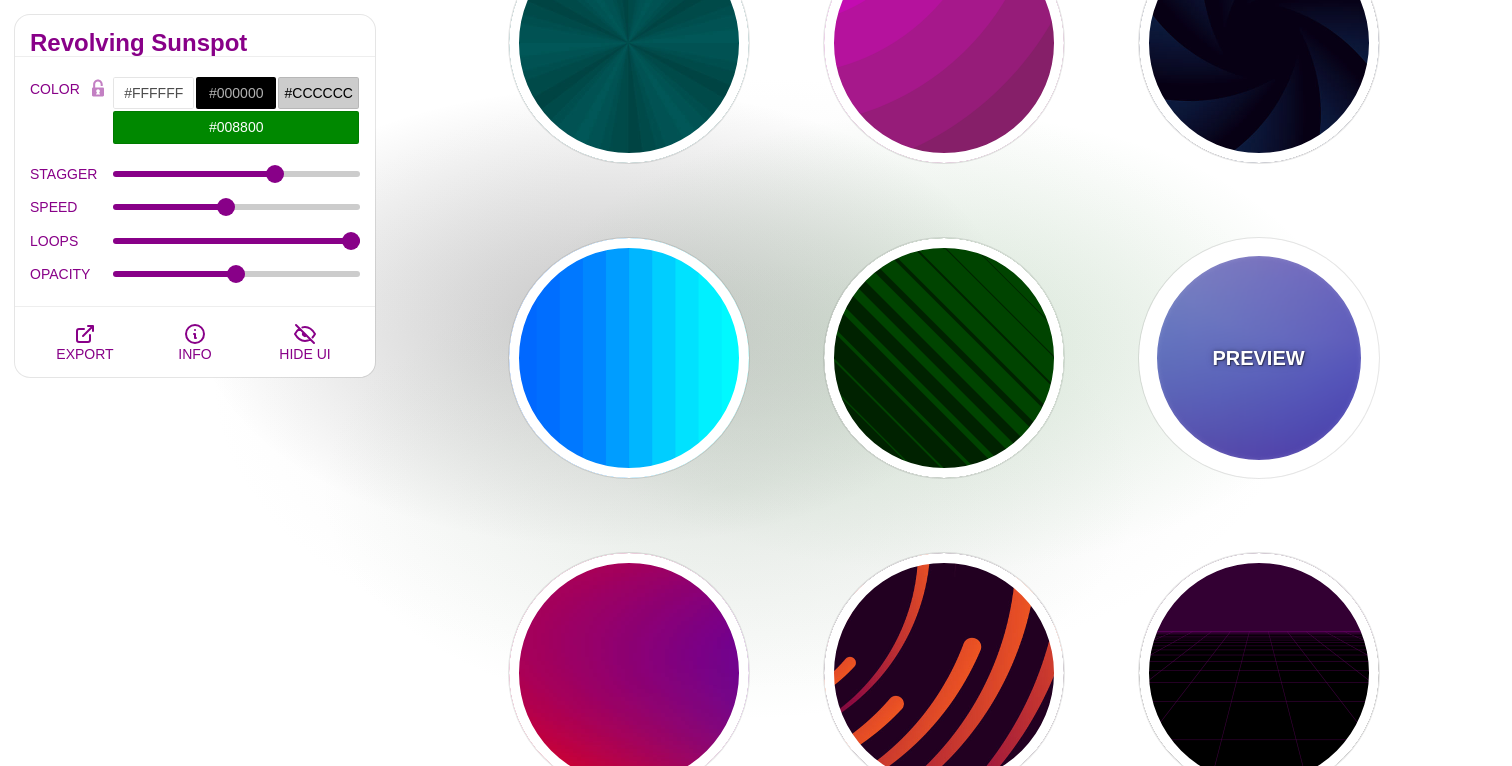 click on "PREVIEW" at bounding box center (1259, 358) 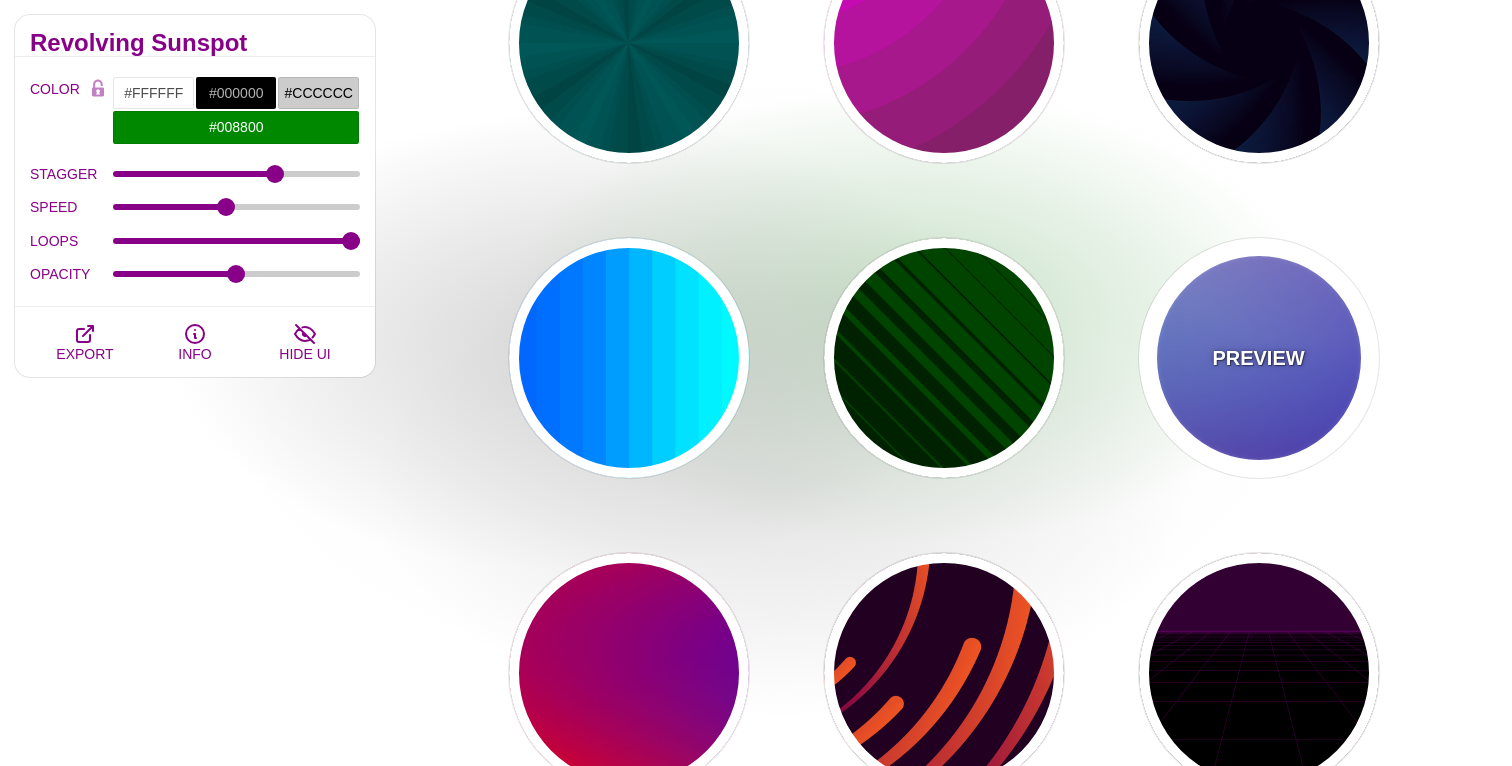 type on "#0000FF" 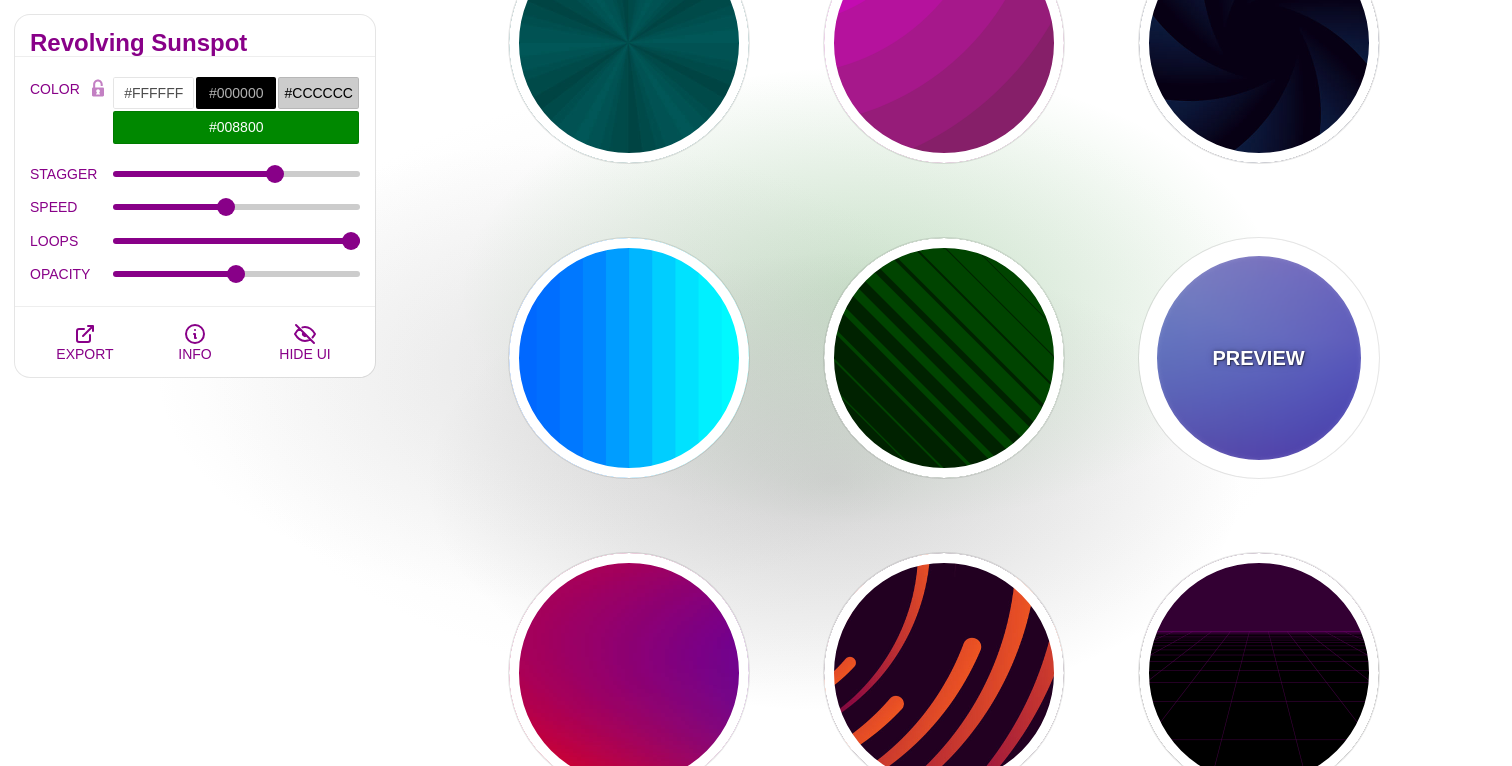 type on "#0099FF" 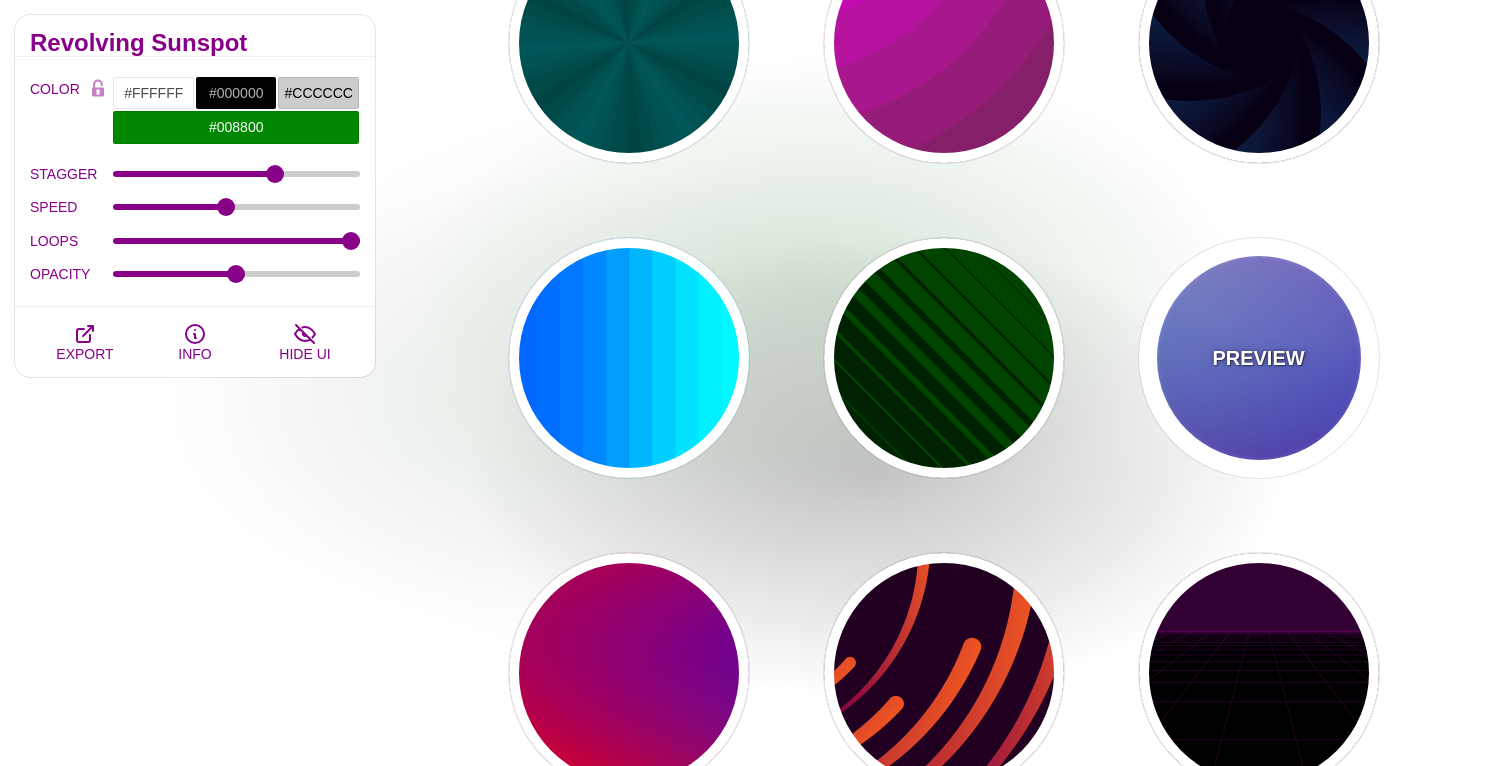 type on "#FFFFFF" 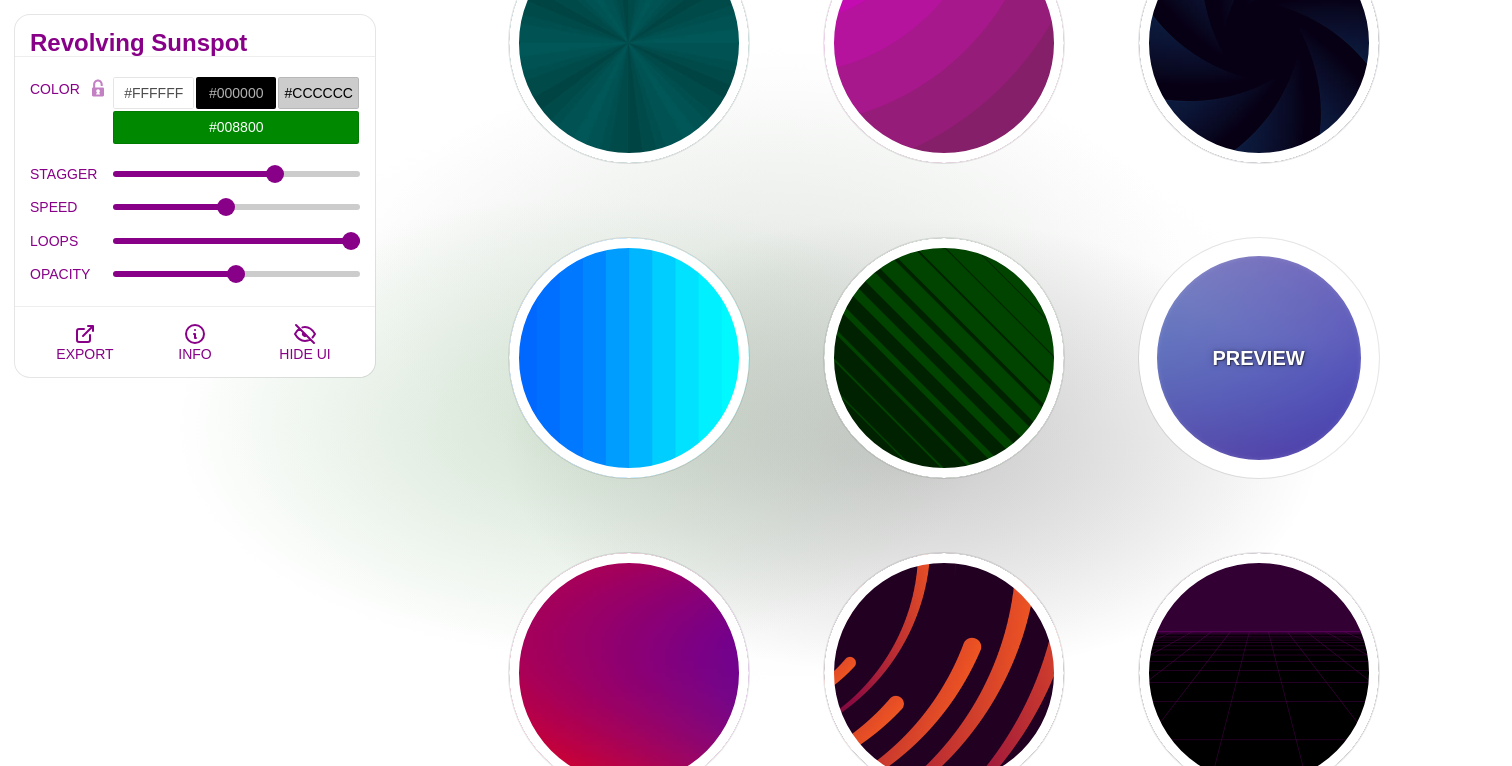 type on "#FF99FF" 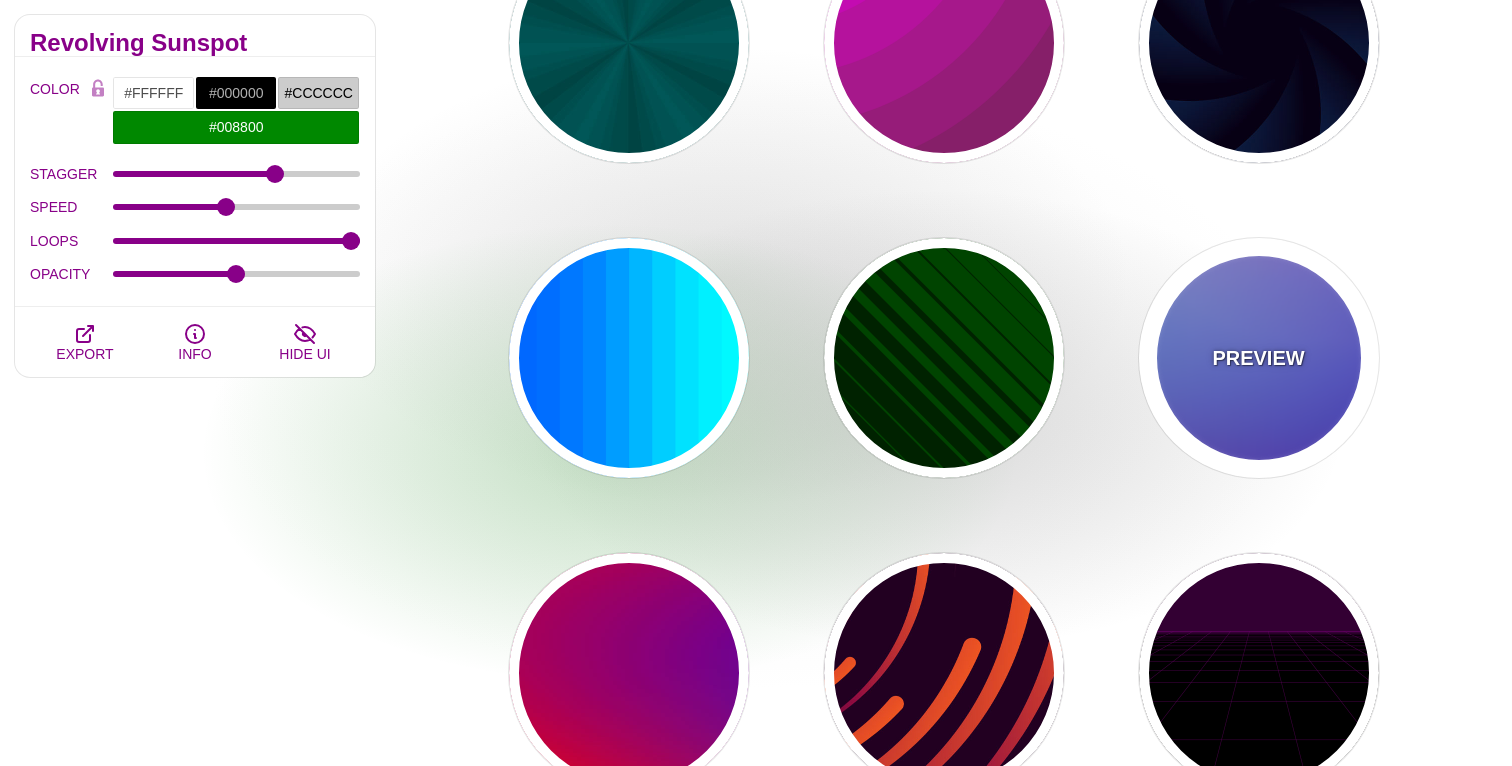 type on "#880088" 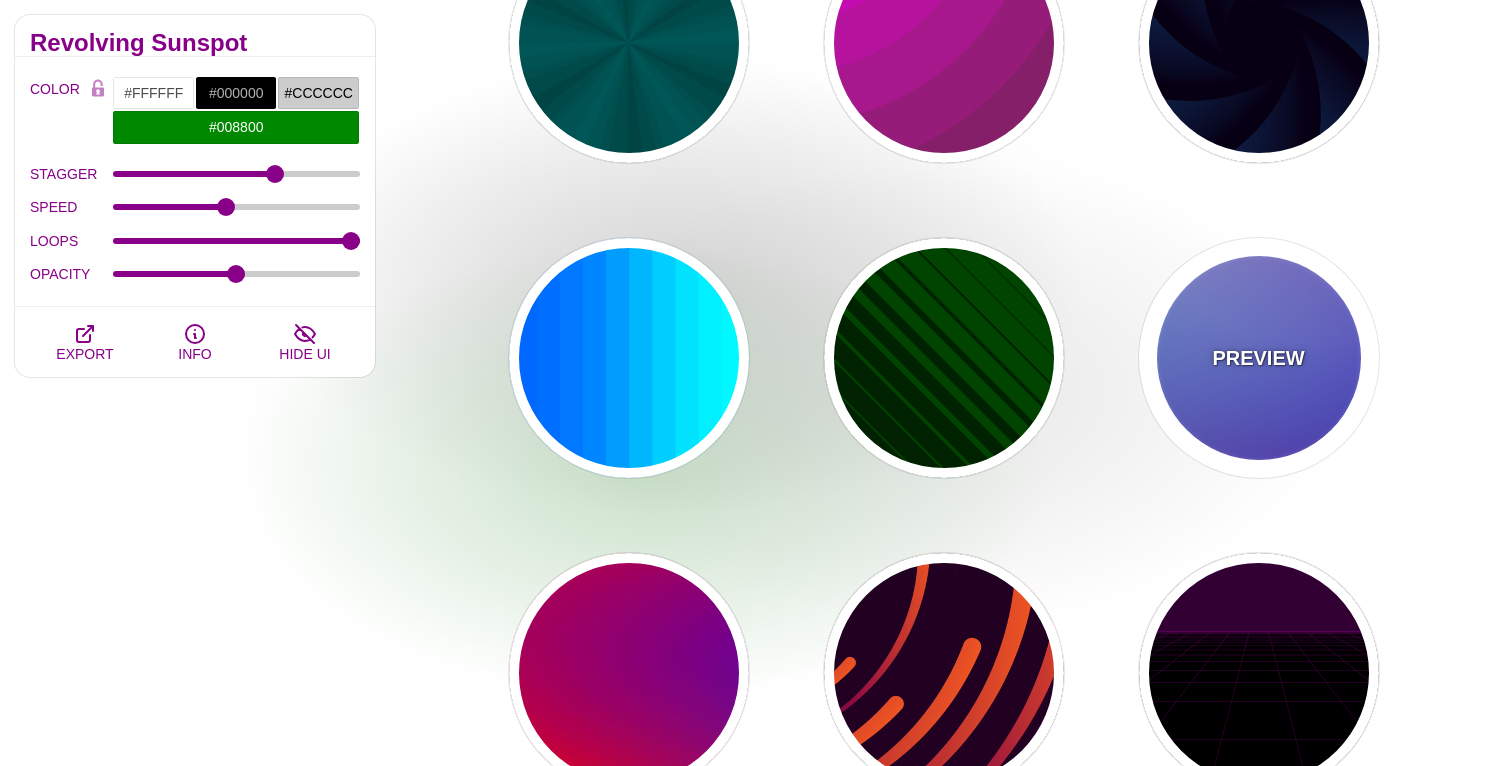 type on "12" 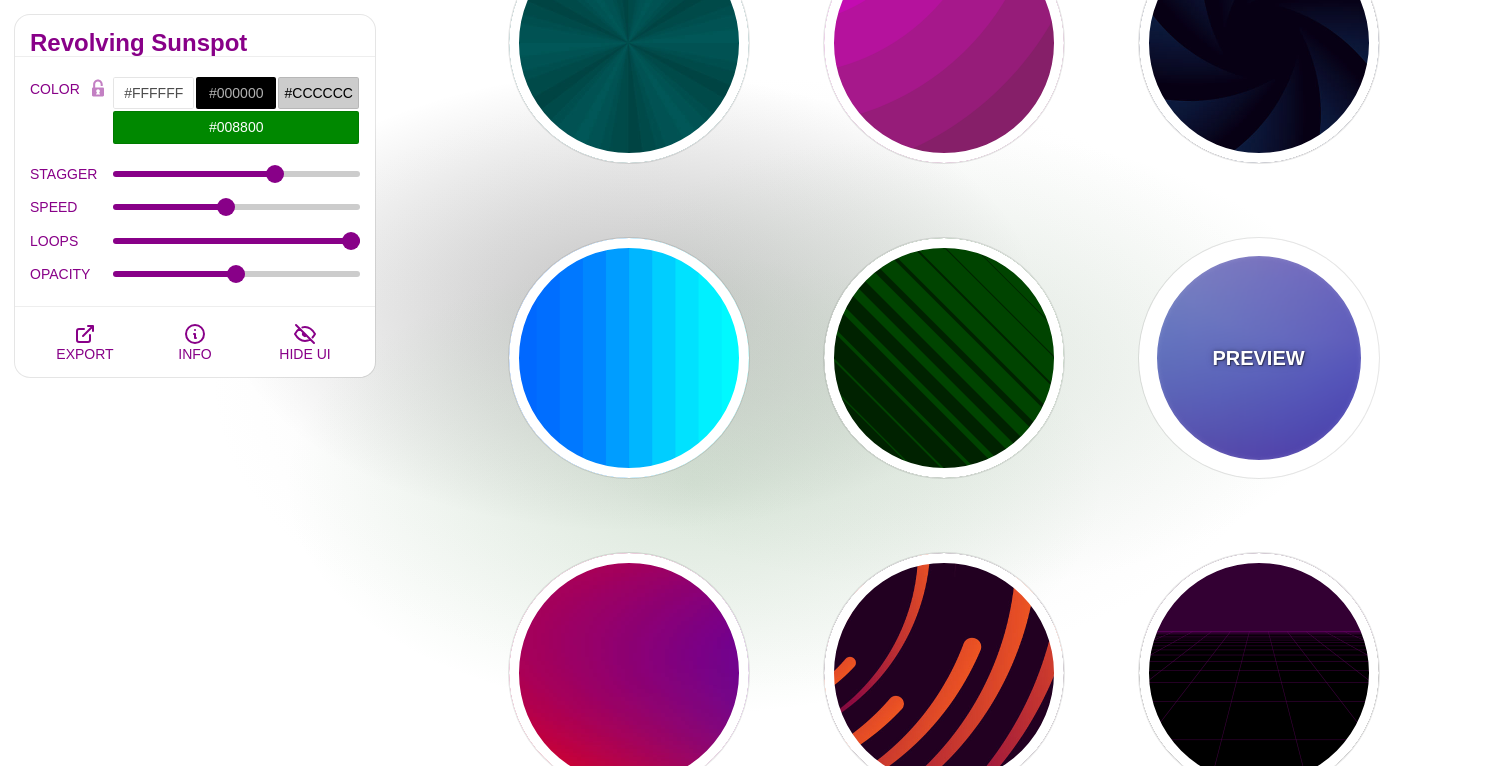 type on "0" 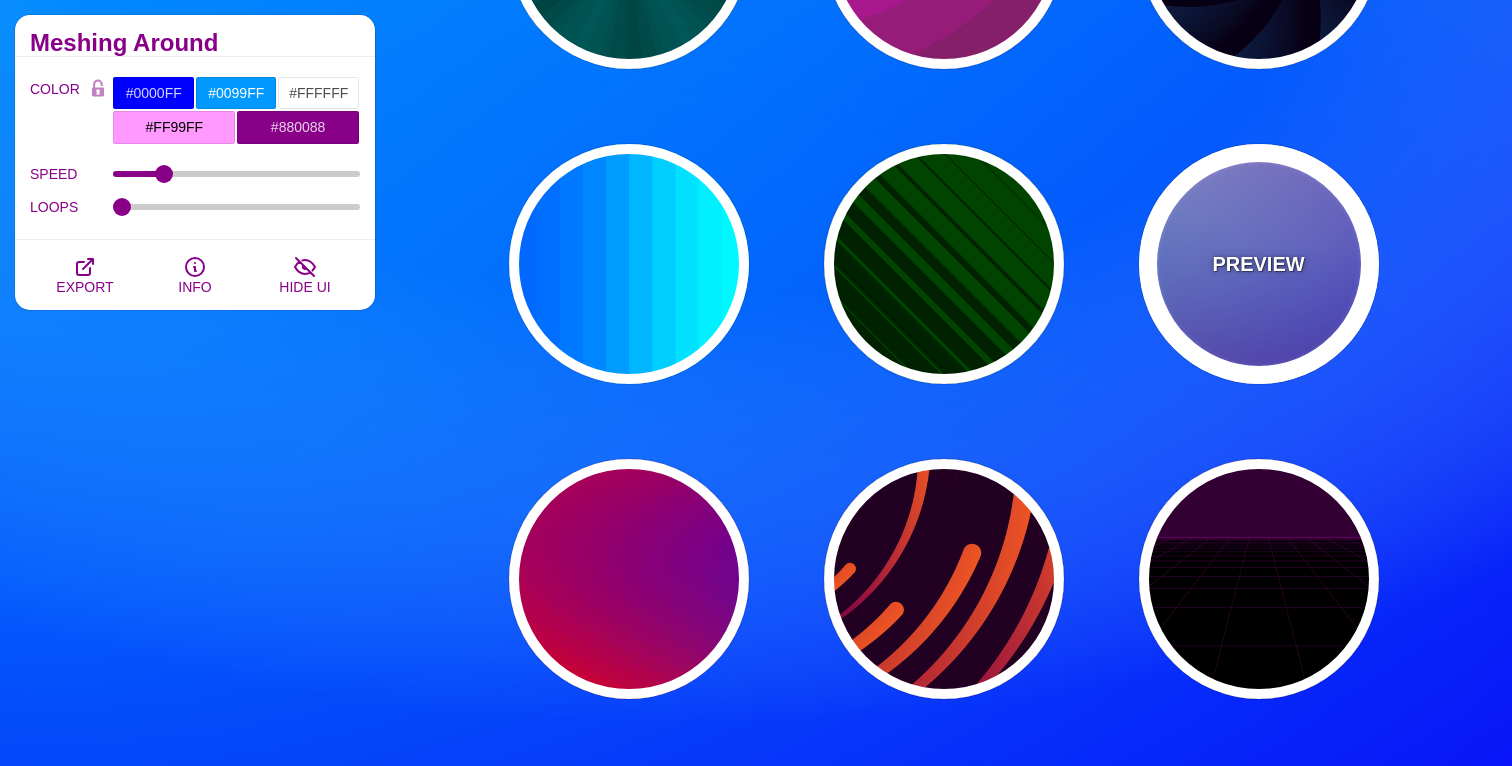 scroll, scrollTop: 415, scrollLeft: 0, axis: vertical 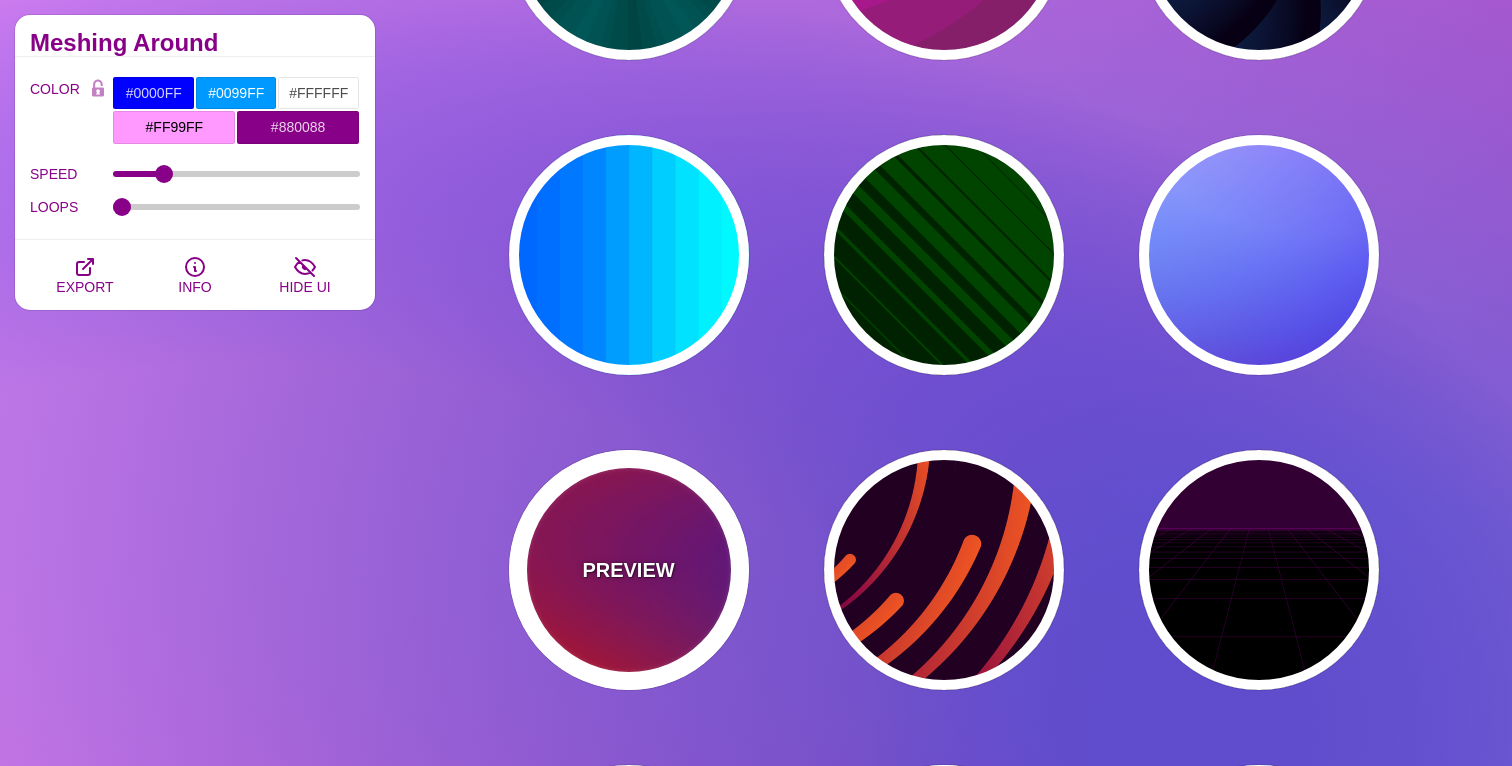 click on "PREVIEW" at bounding box center (629, 570) 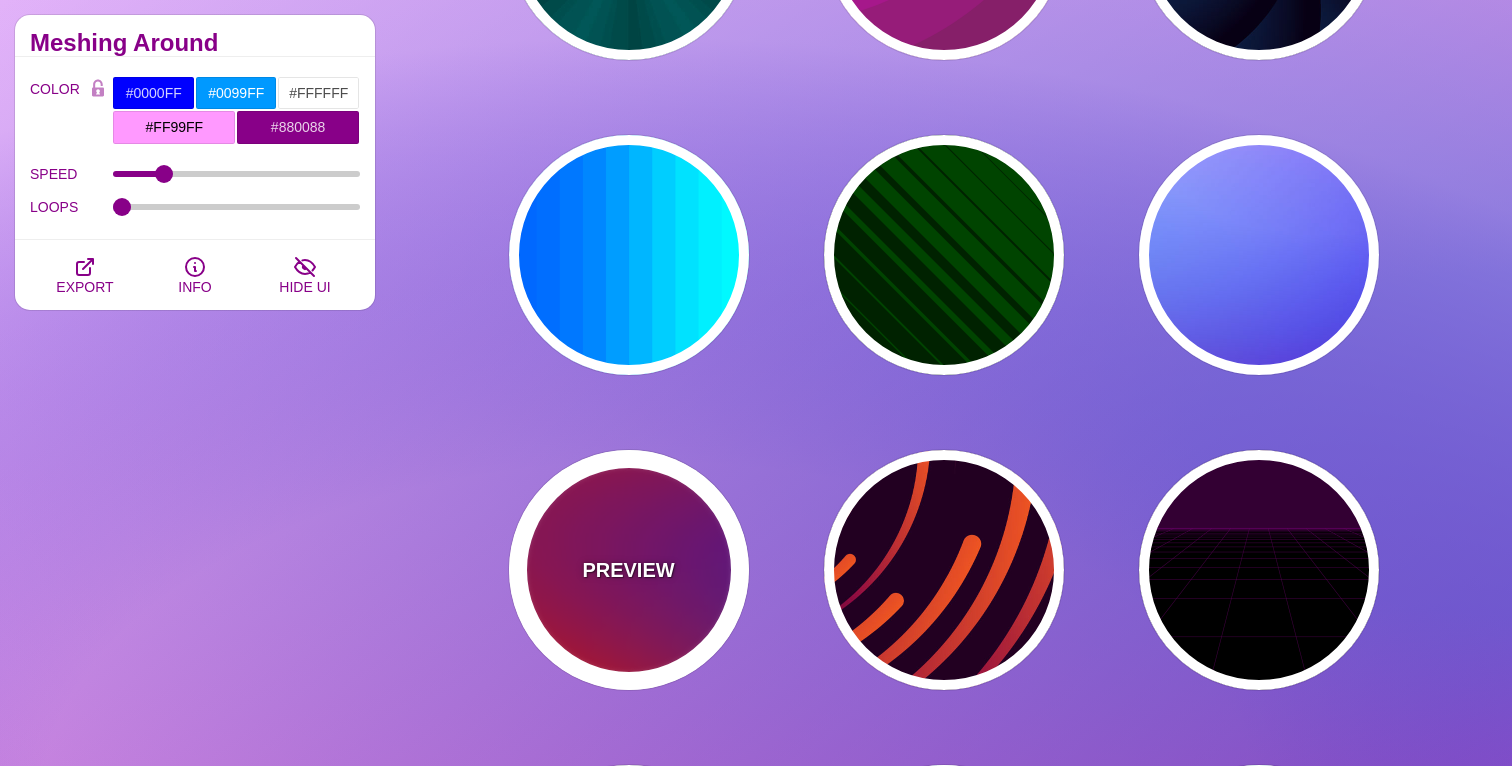 type on "#FF0000" 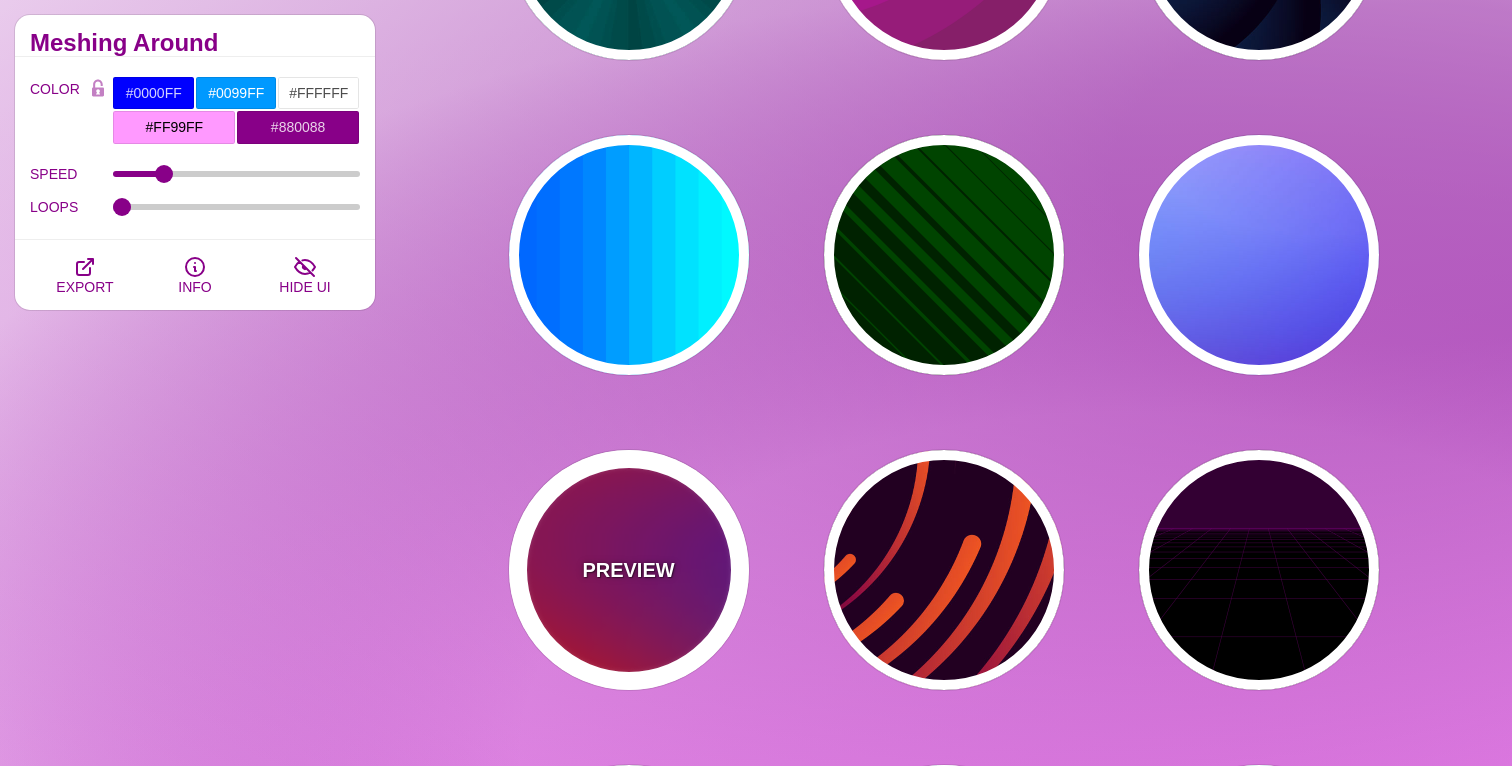type on "#800080" 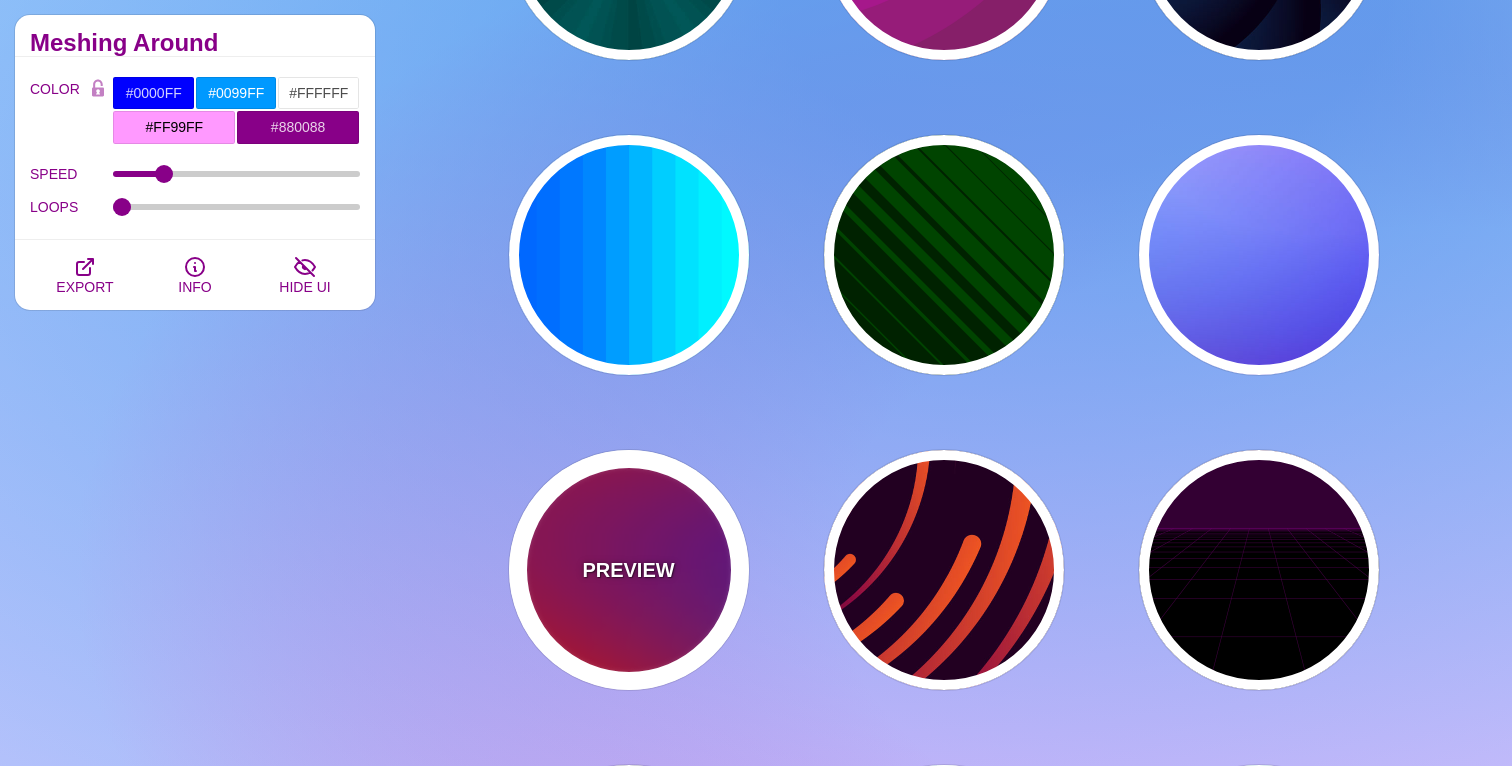 type on "#0000FF" 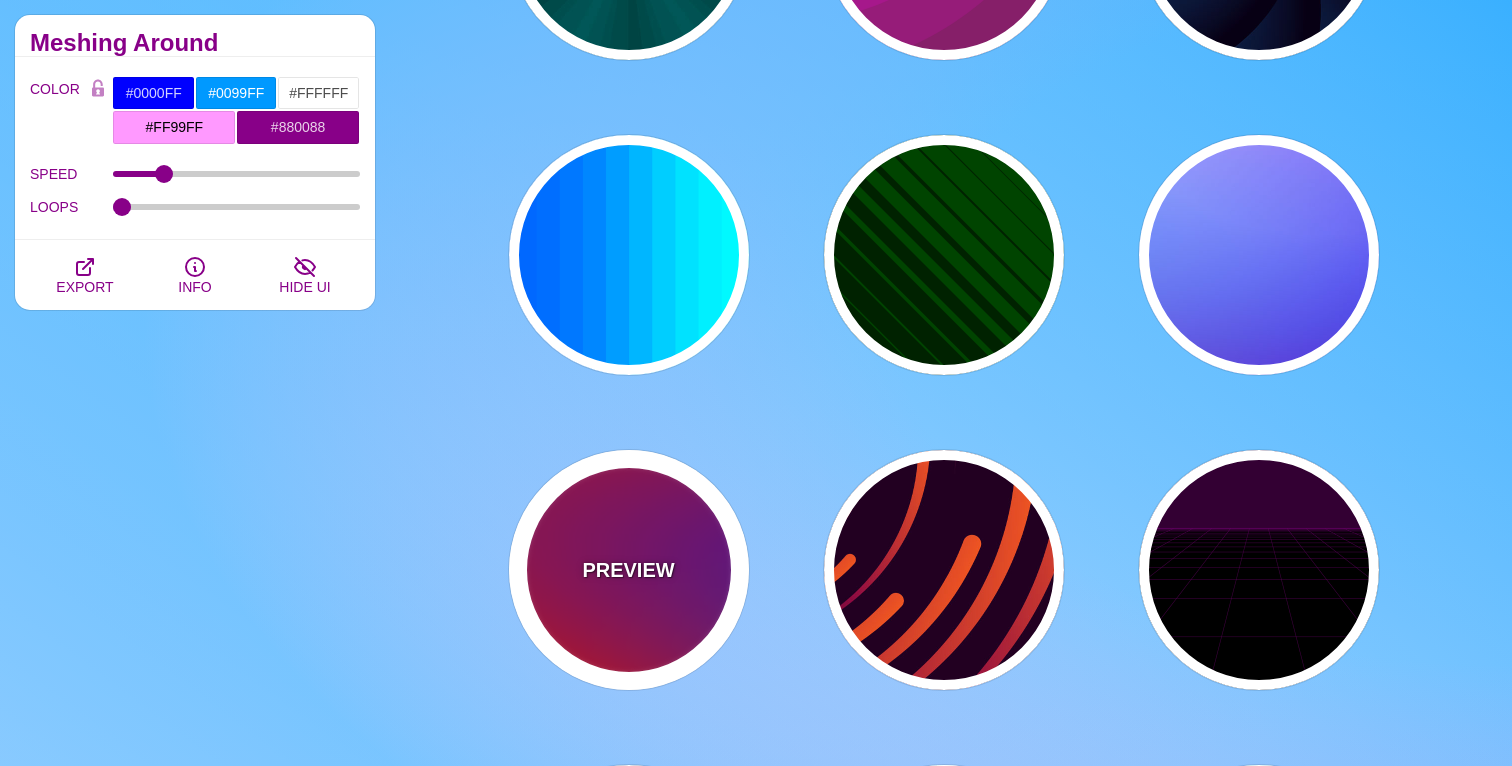 type on "#00EEBB" 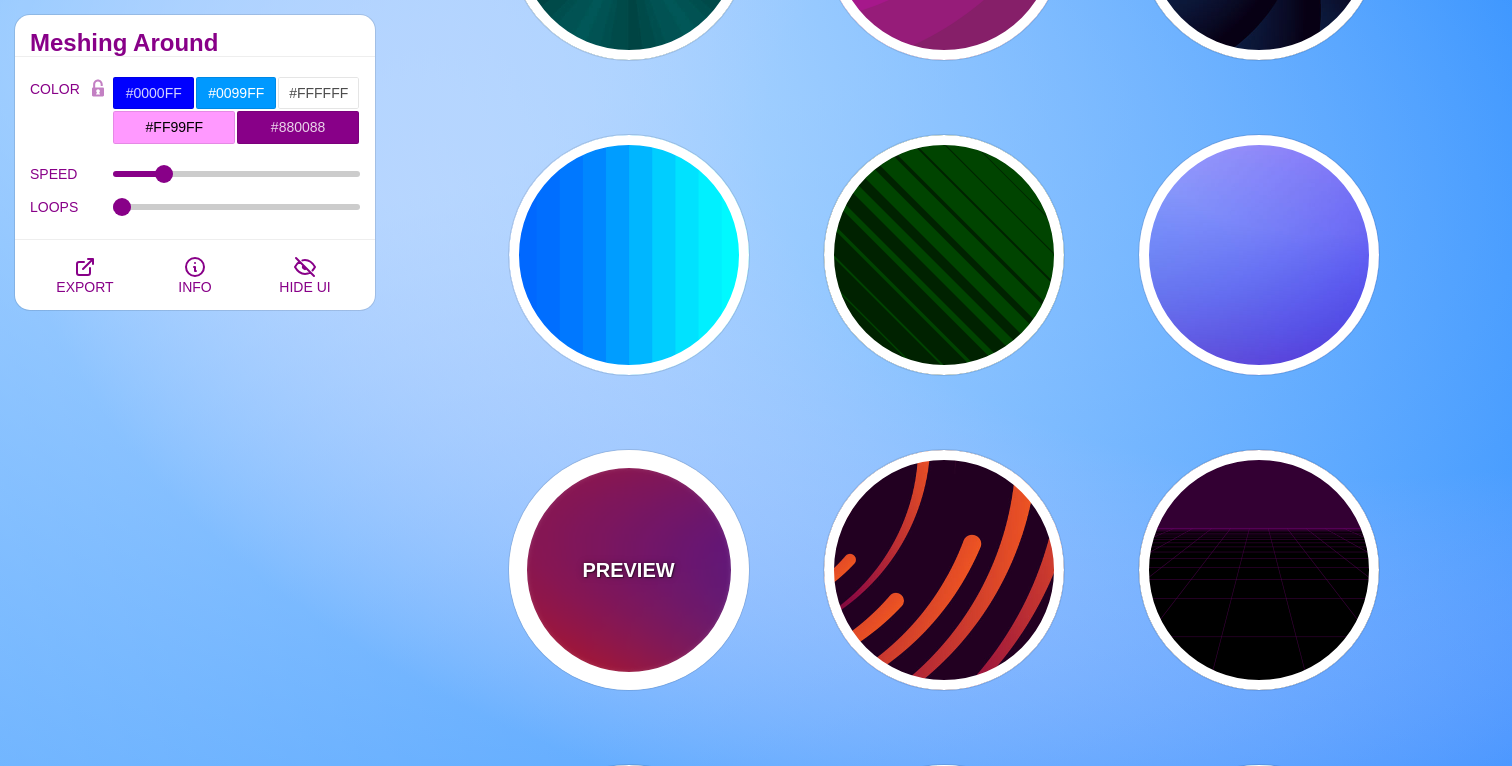 type on "#FFFF00" 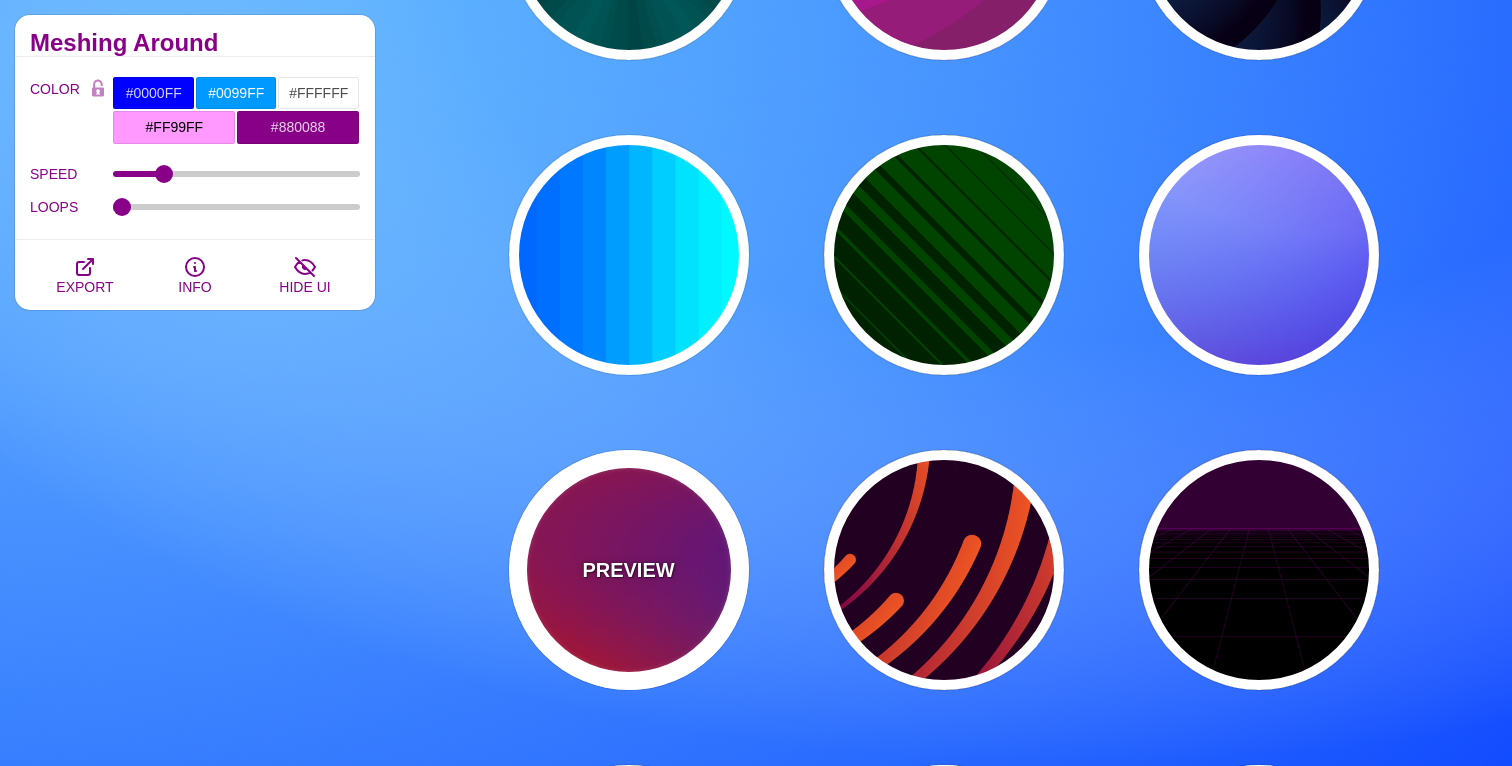 type on "1" 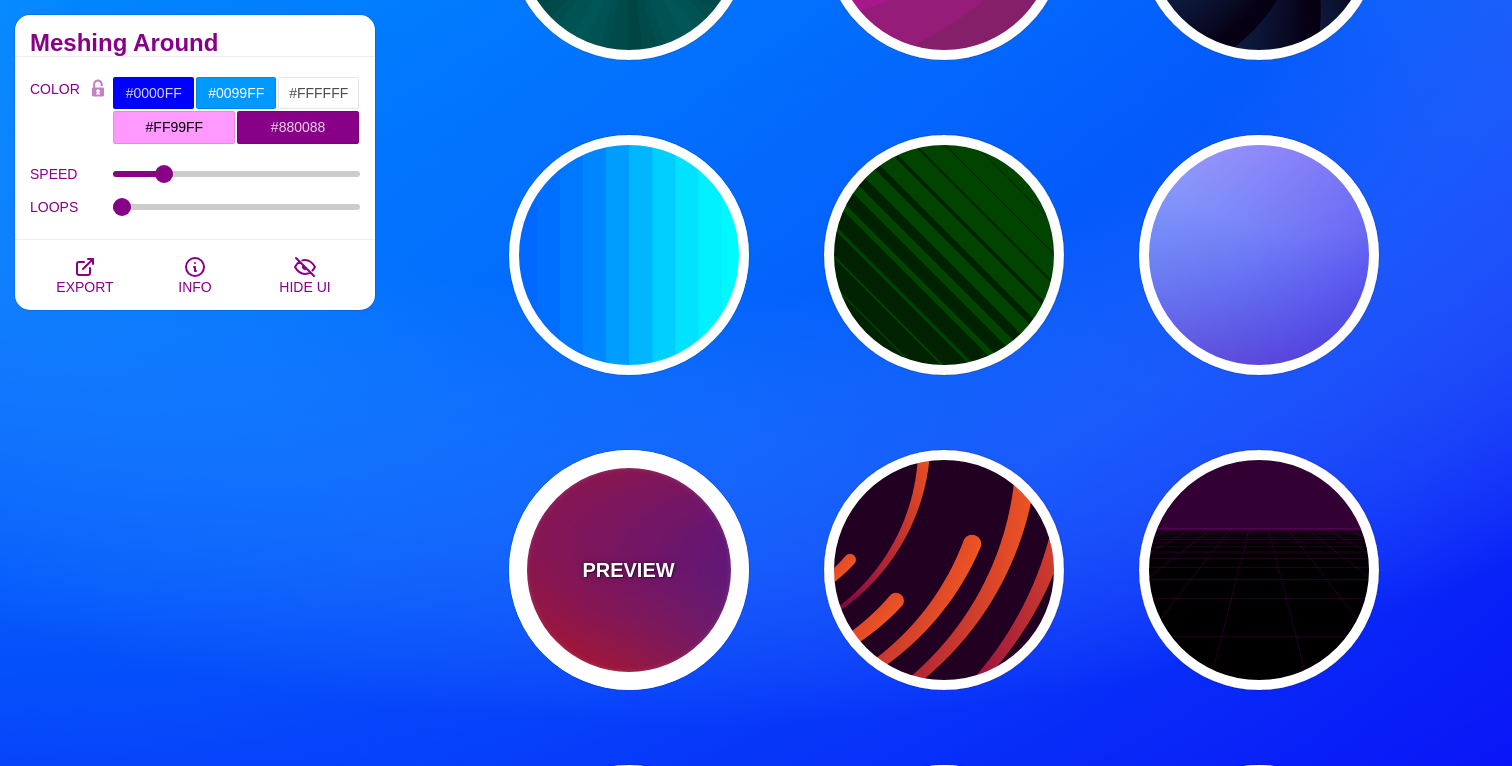 type on "20" 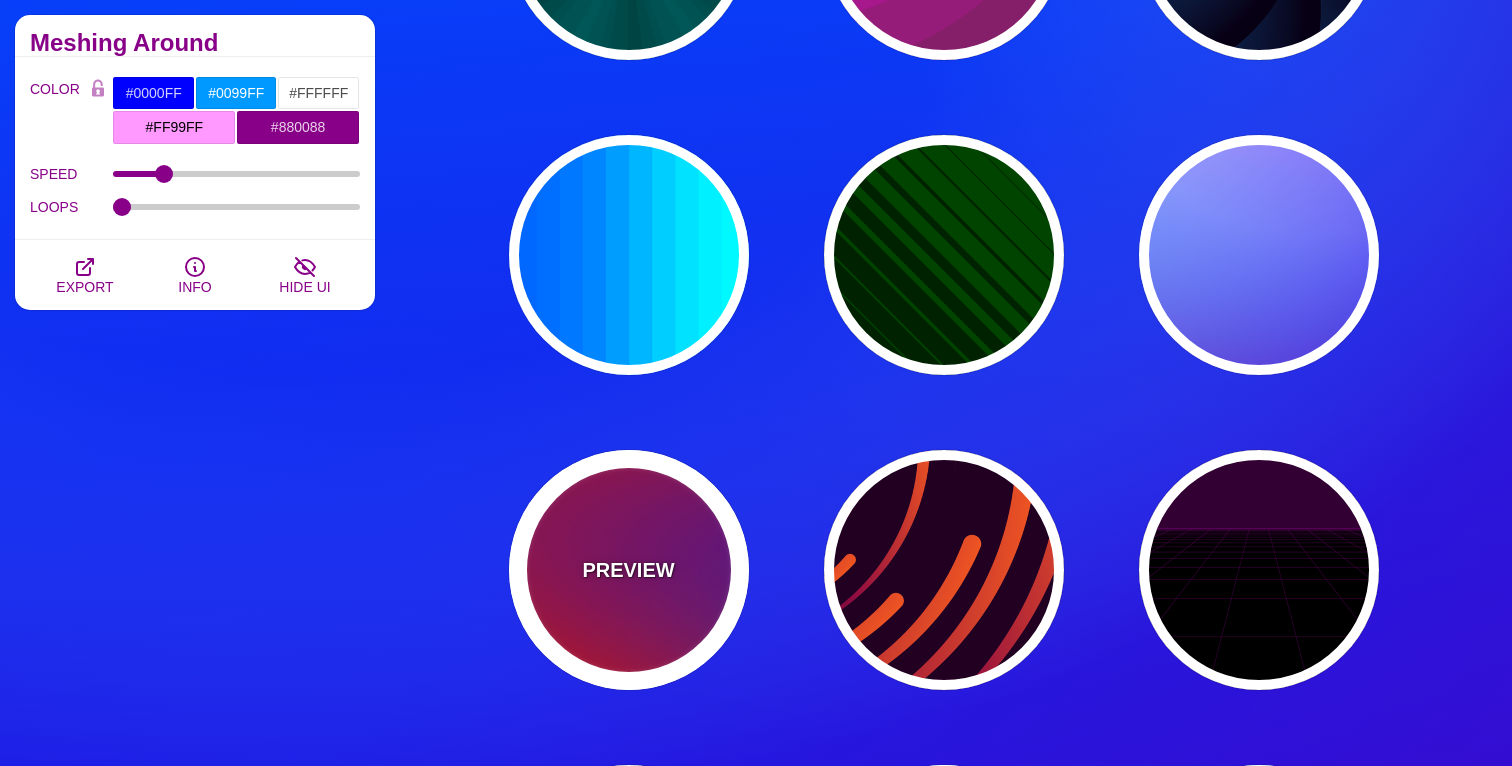 type on "0" 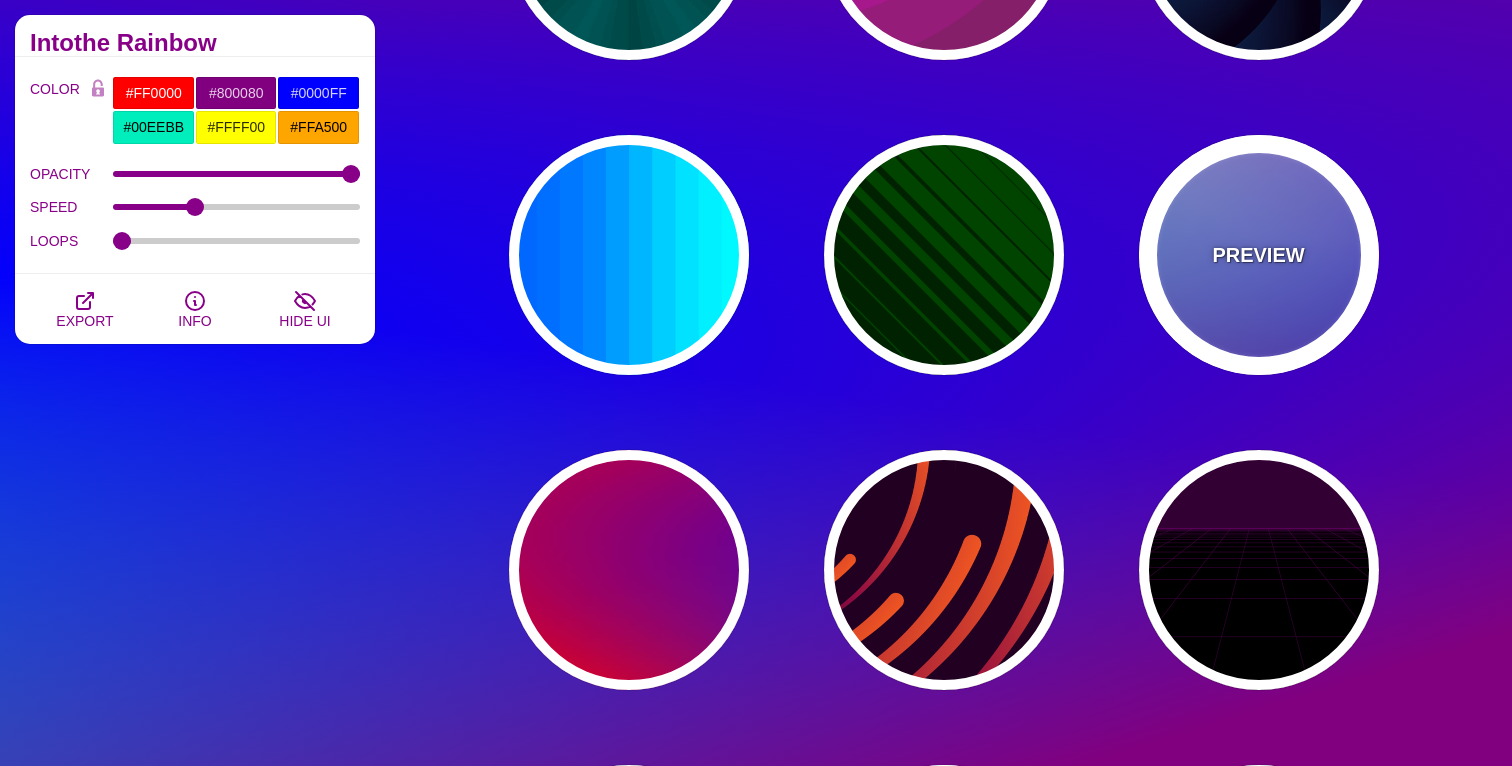 click on "PREVIEW" at bounding box center (1259, 255) 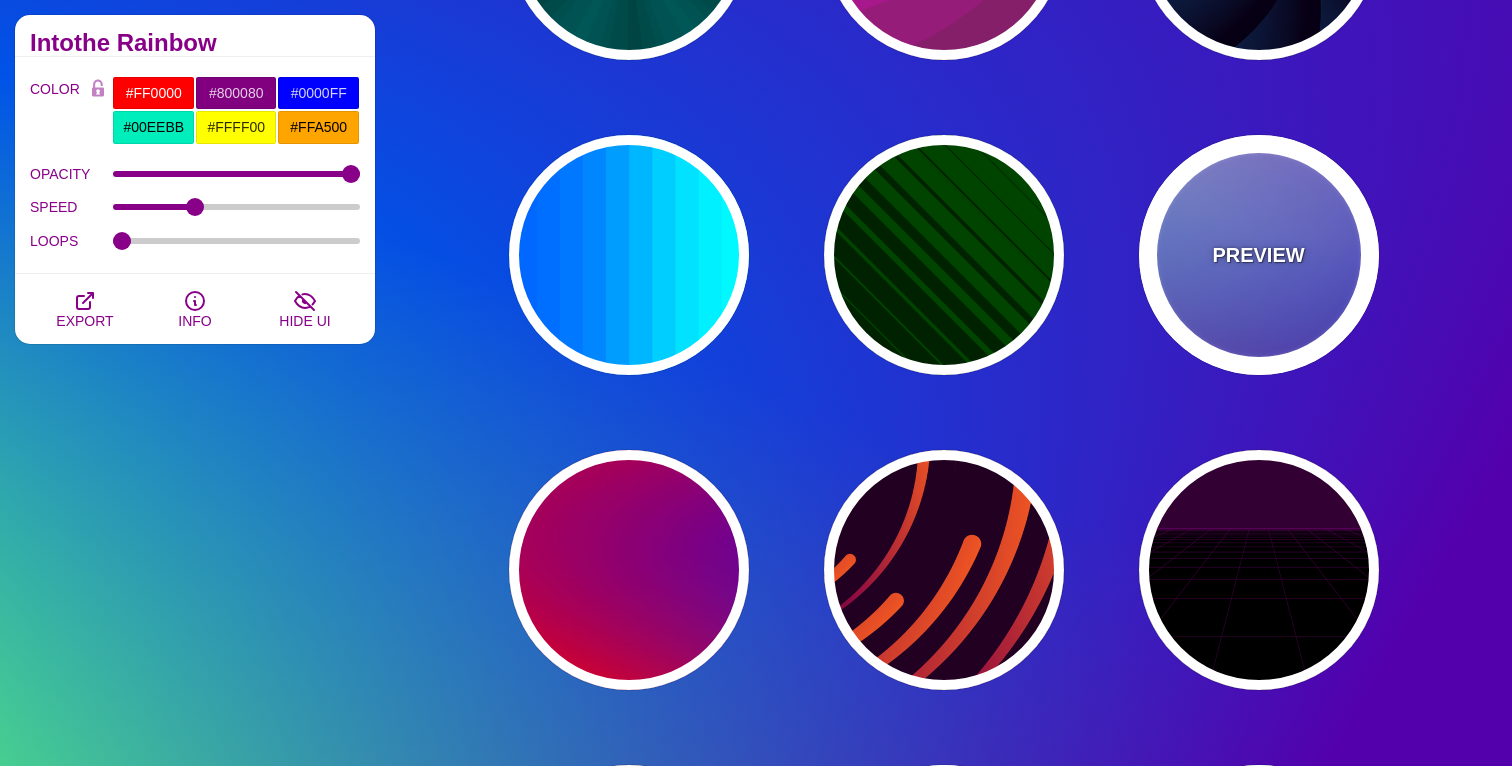 type on "#0000FF" 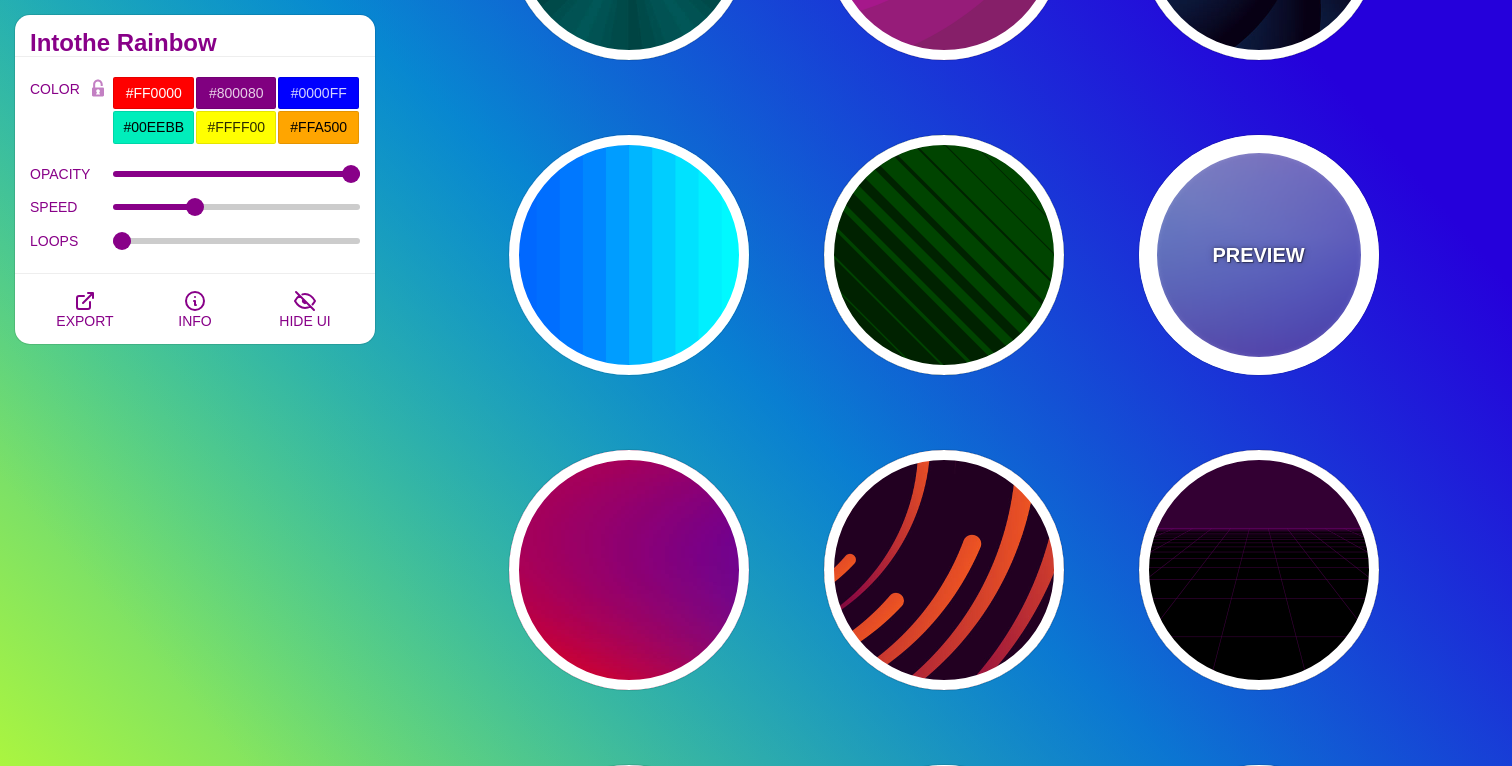 type on "#0099FF" 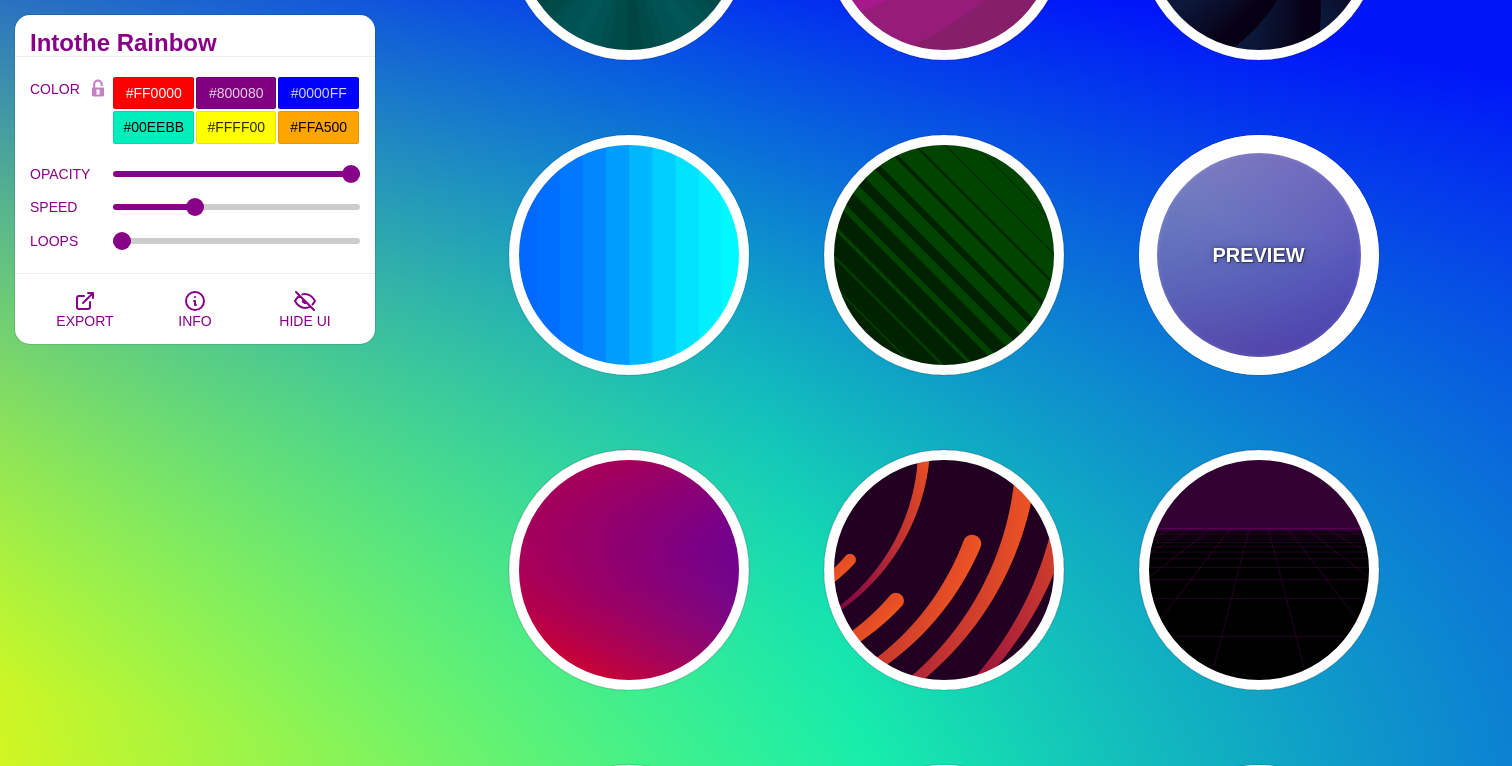 type on "#FFFFFF" 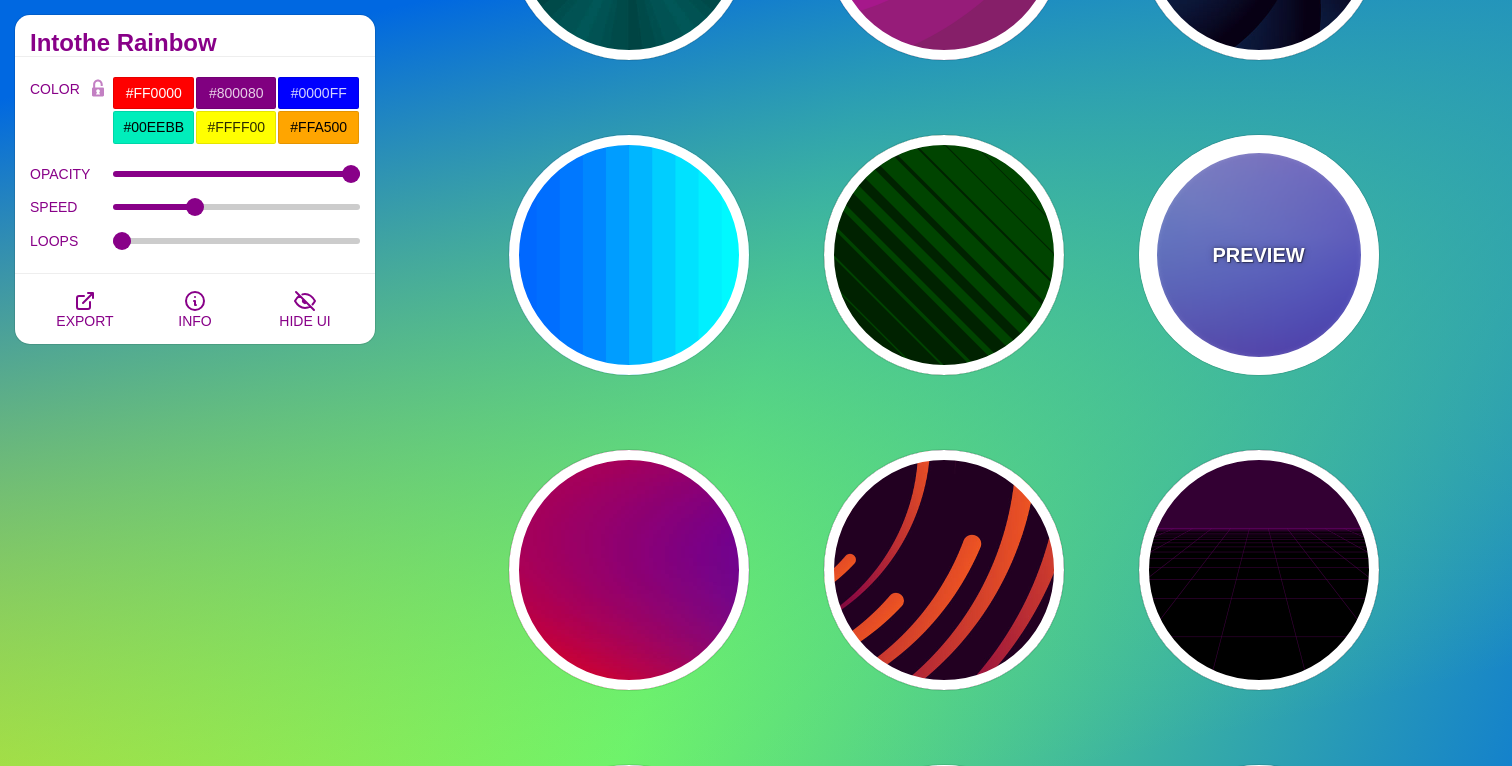 type on "#FF99FF" 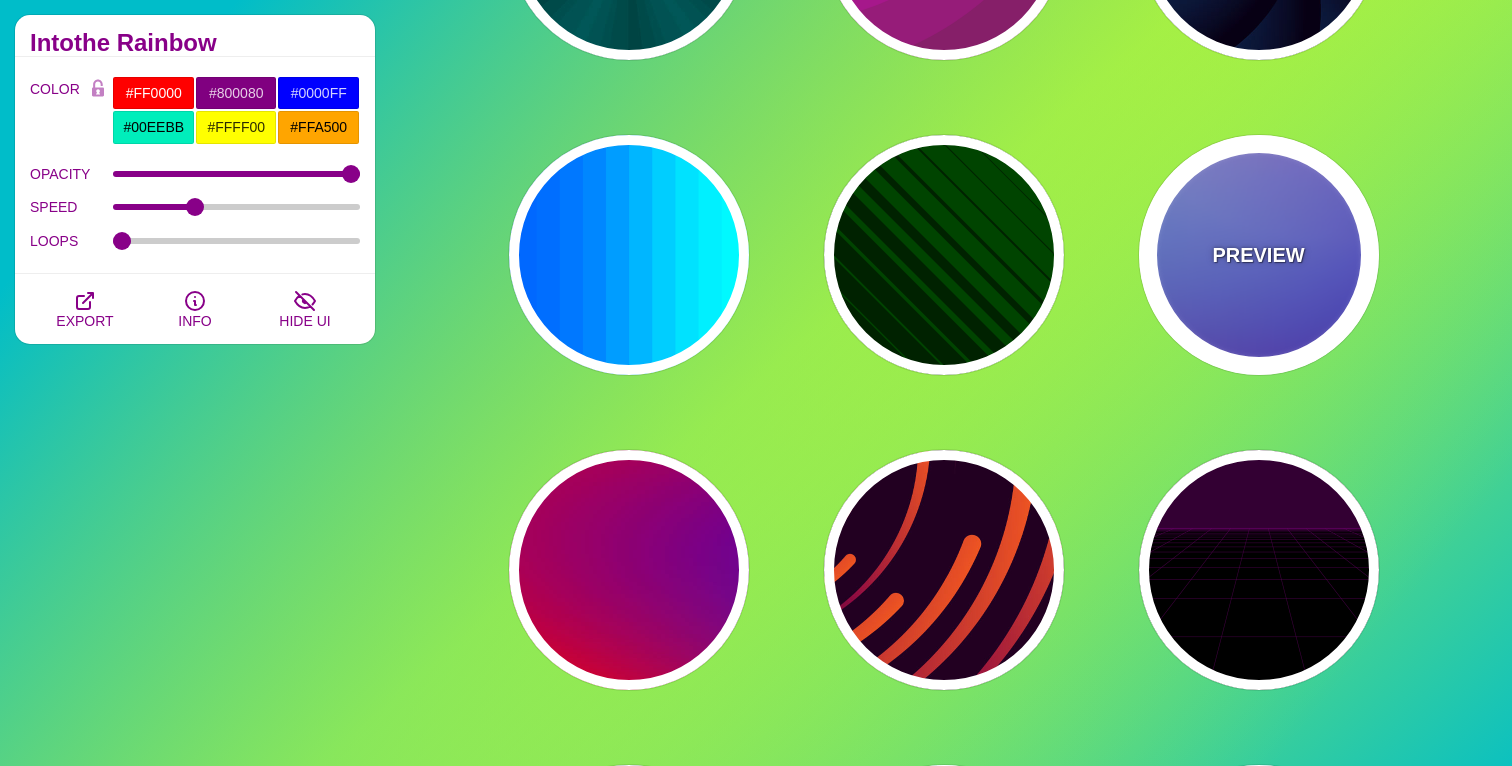 type on "#880088" 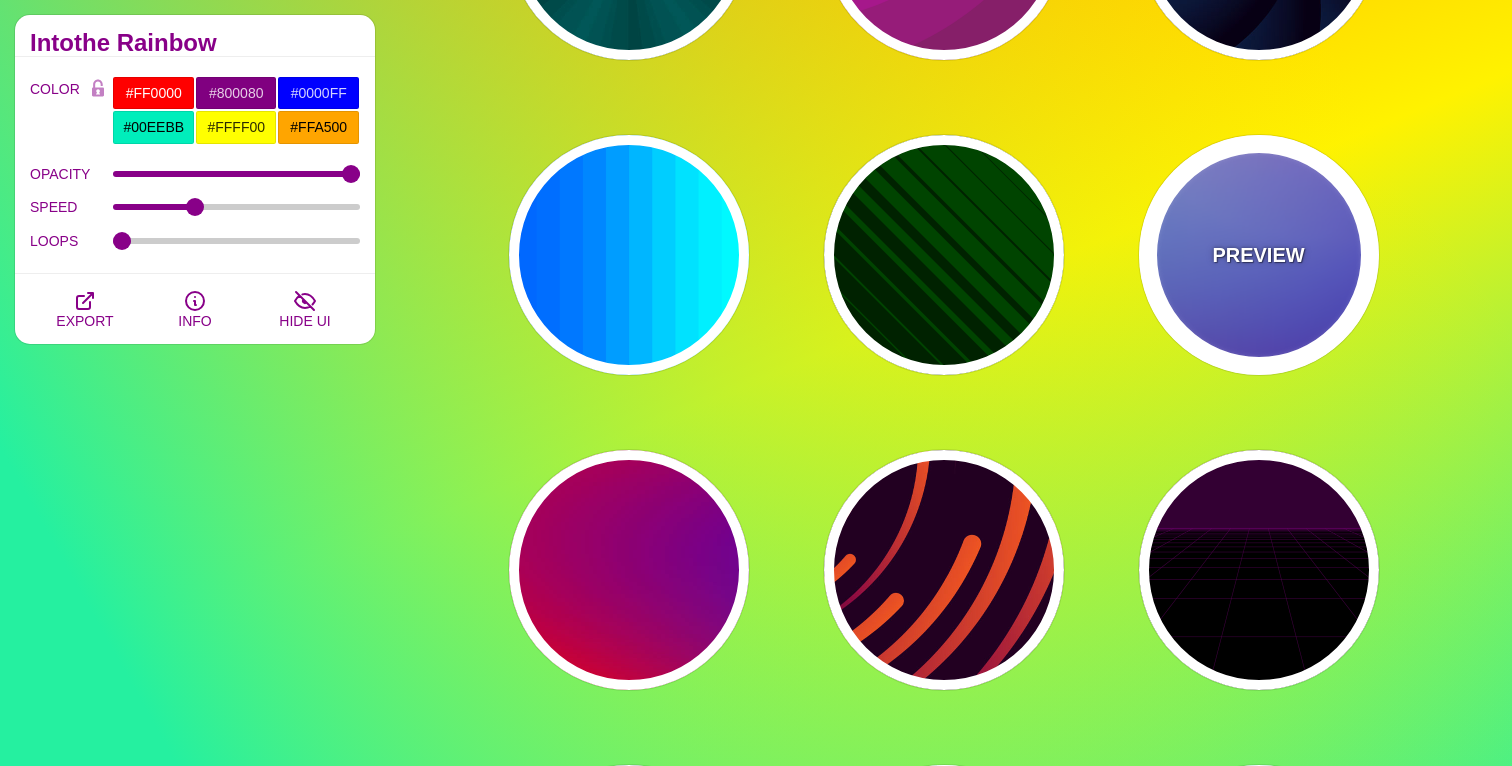 type on "12" 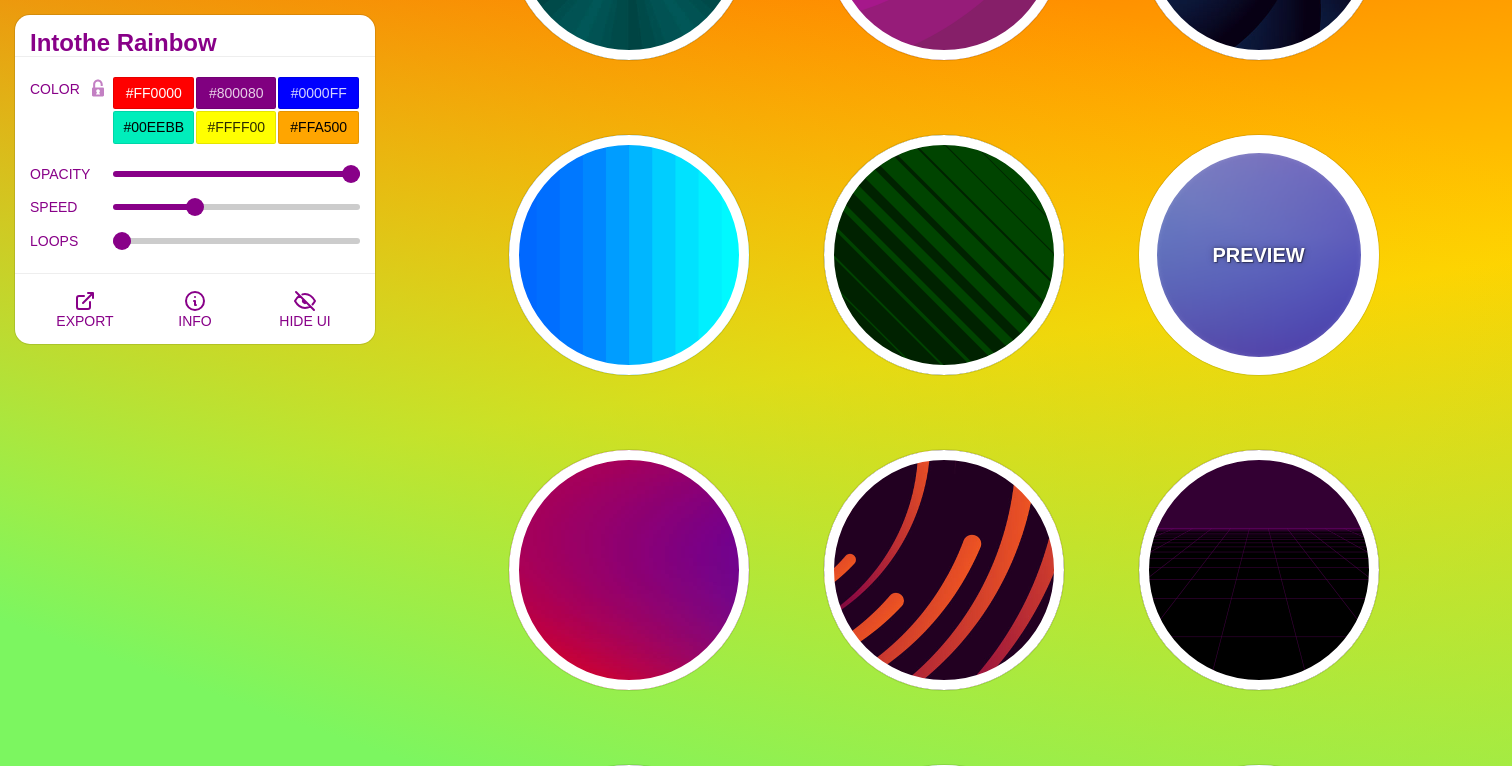 type on "0" 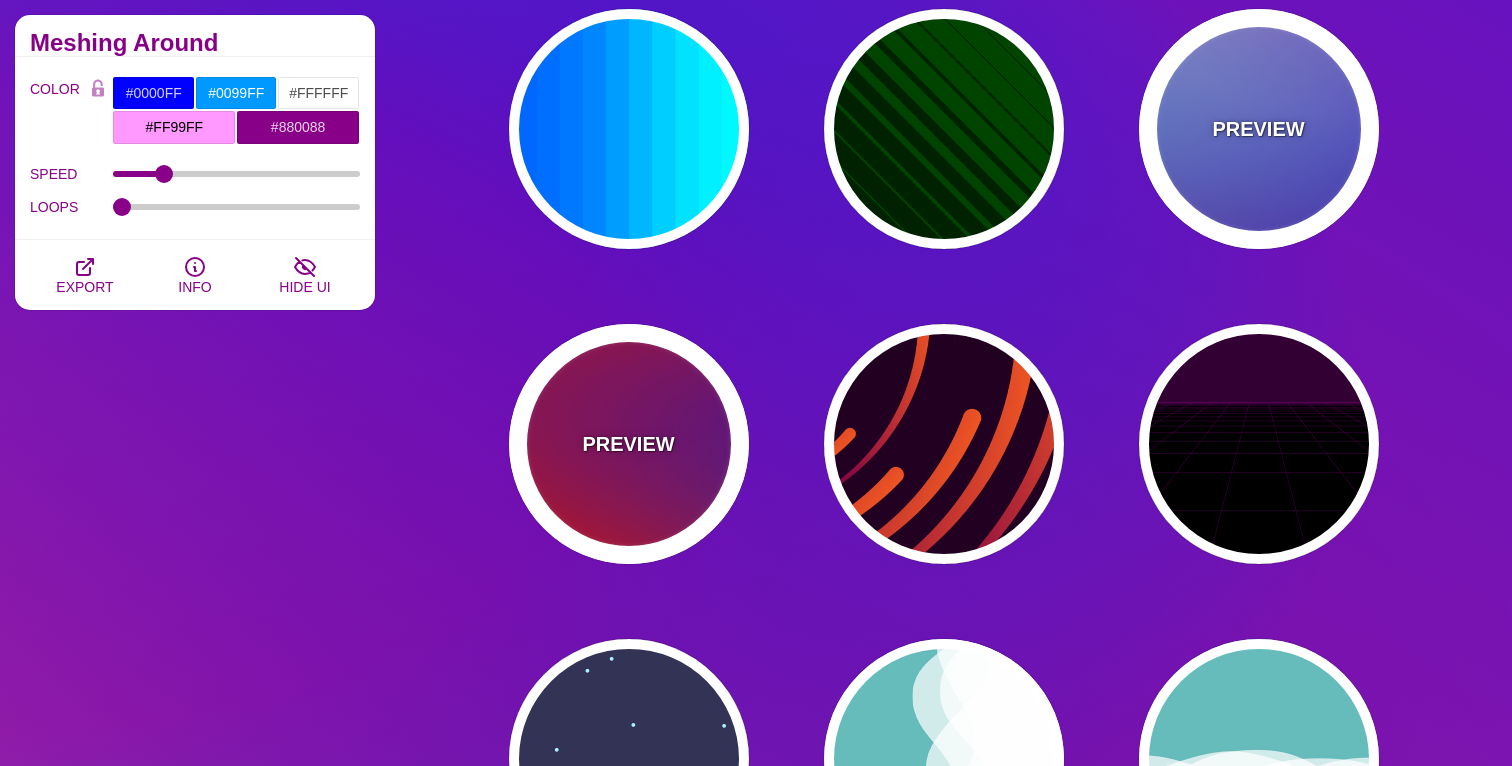 scroll, scrollTop: 629, scrollLeft: 0, axis: vertical 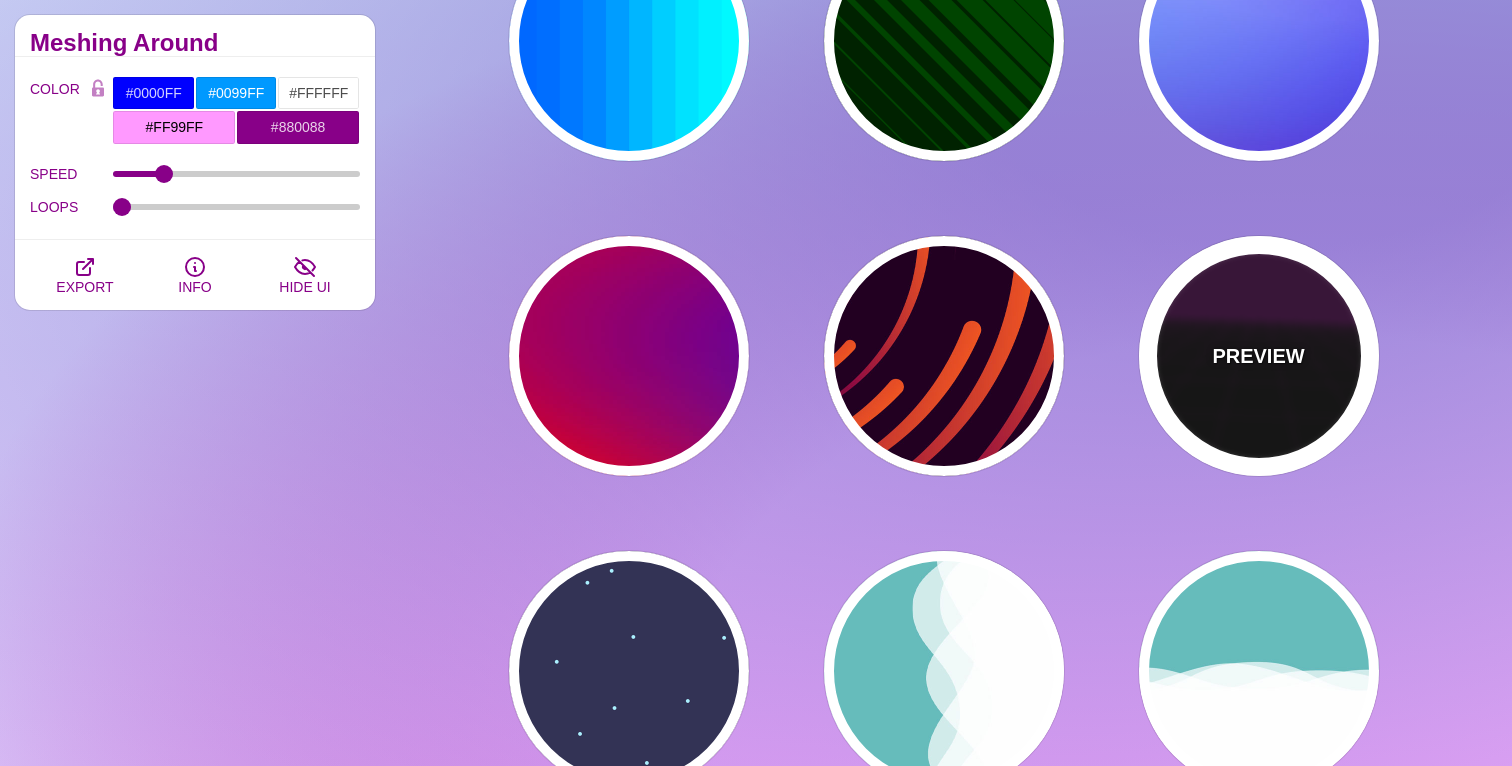click on "PREVIEW" at bounding box center (1259, 356) 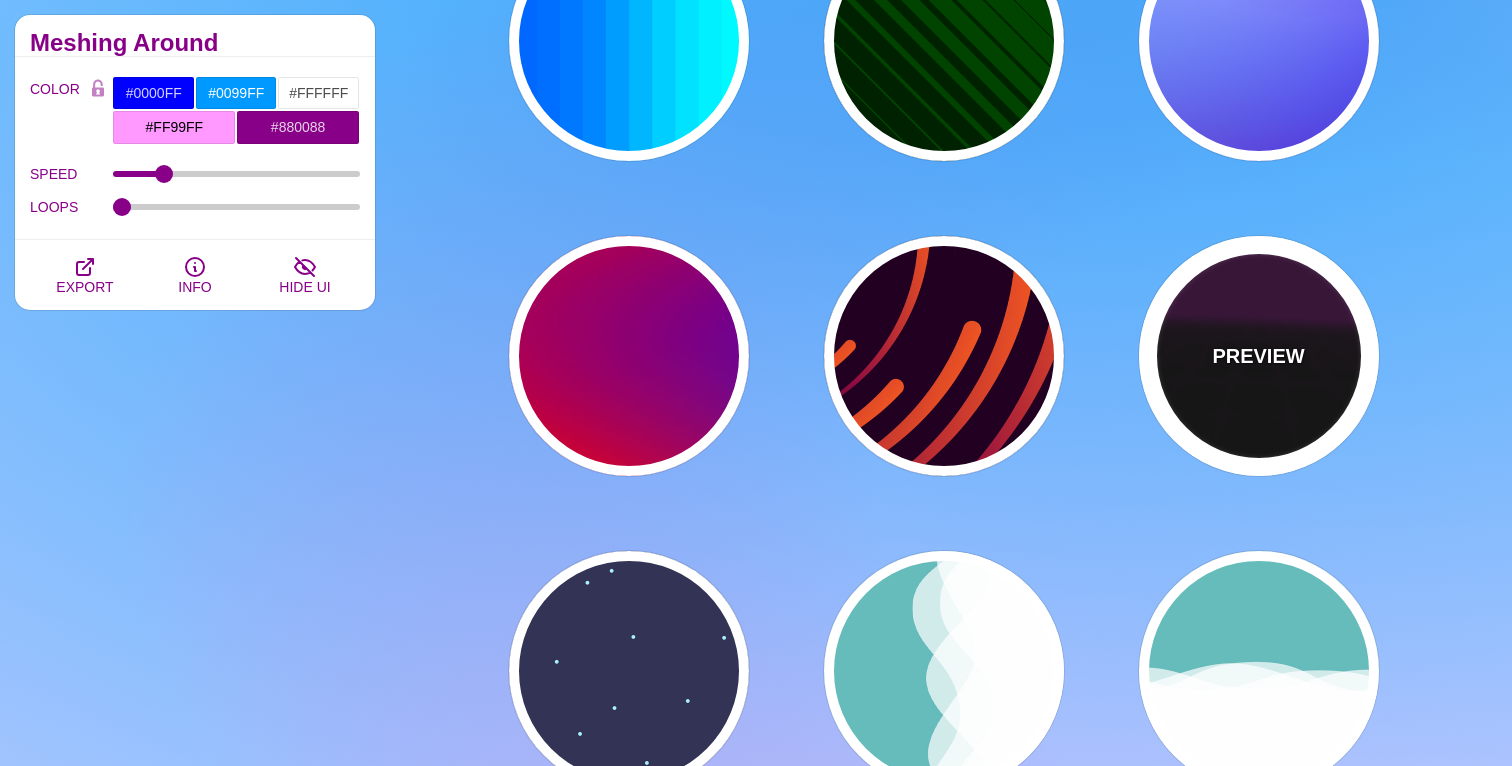 type on "#000000" 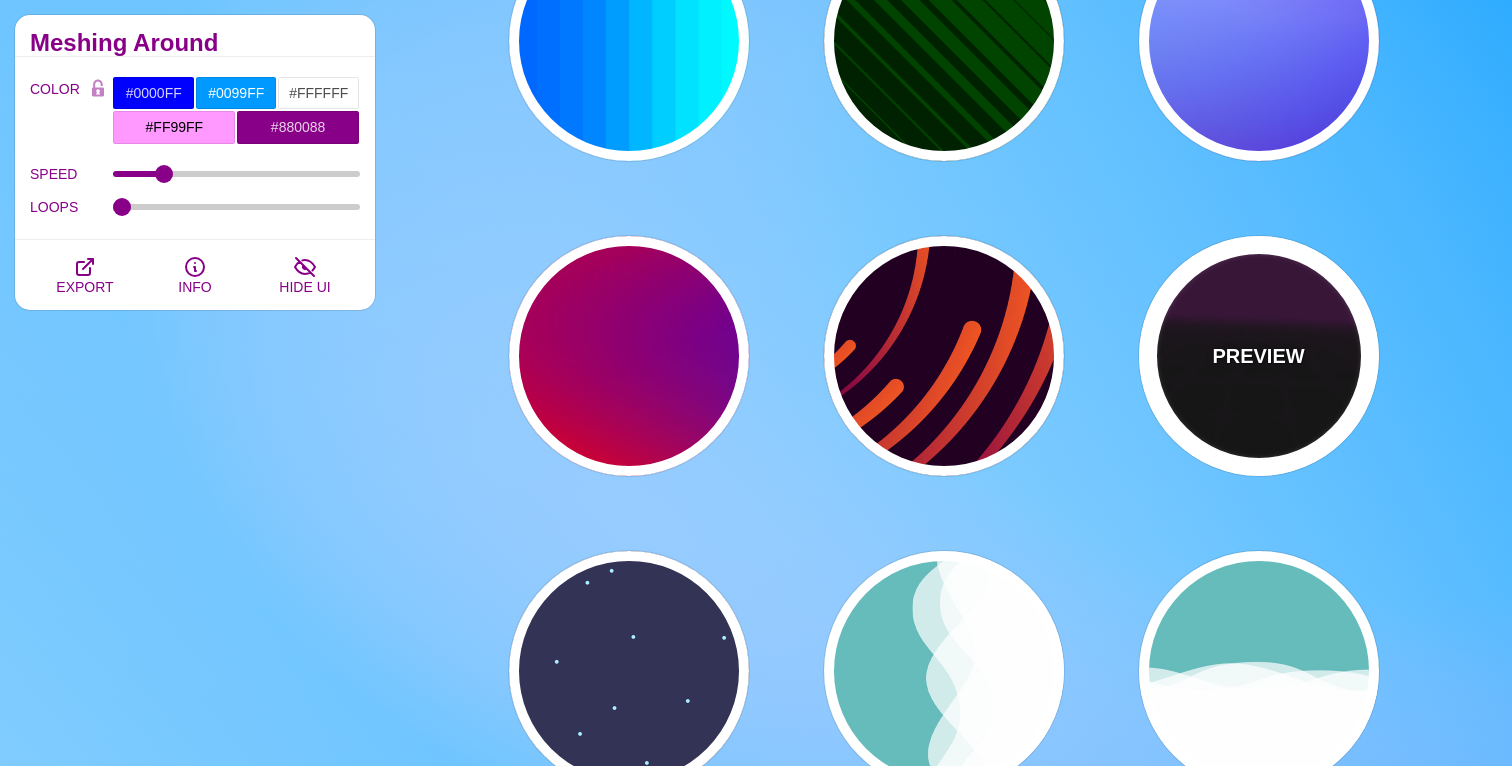 type on "#220022" 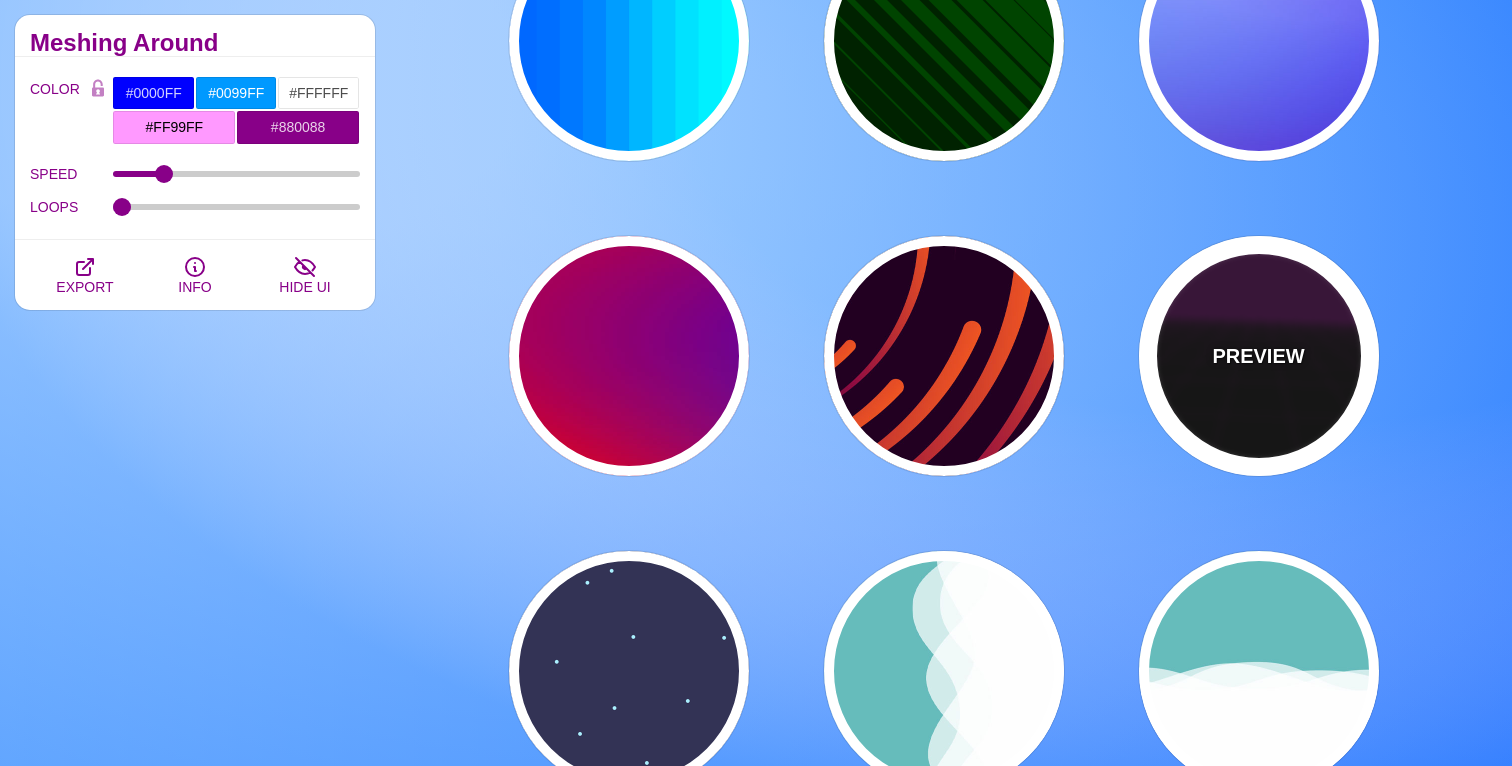 type on "#330033" 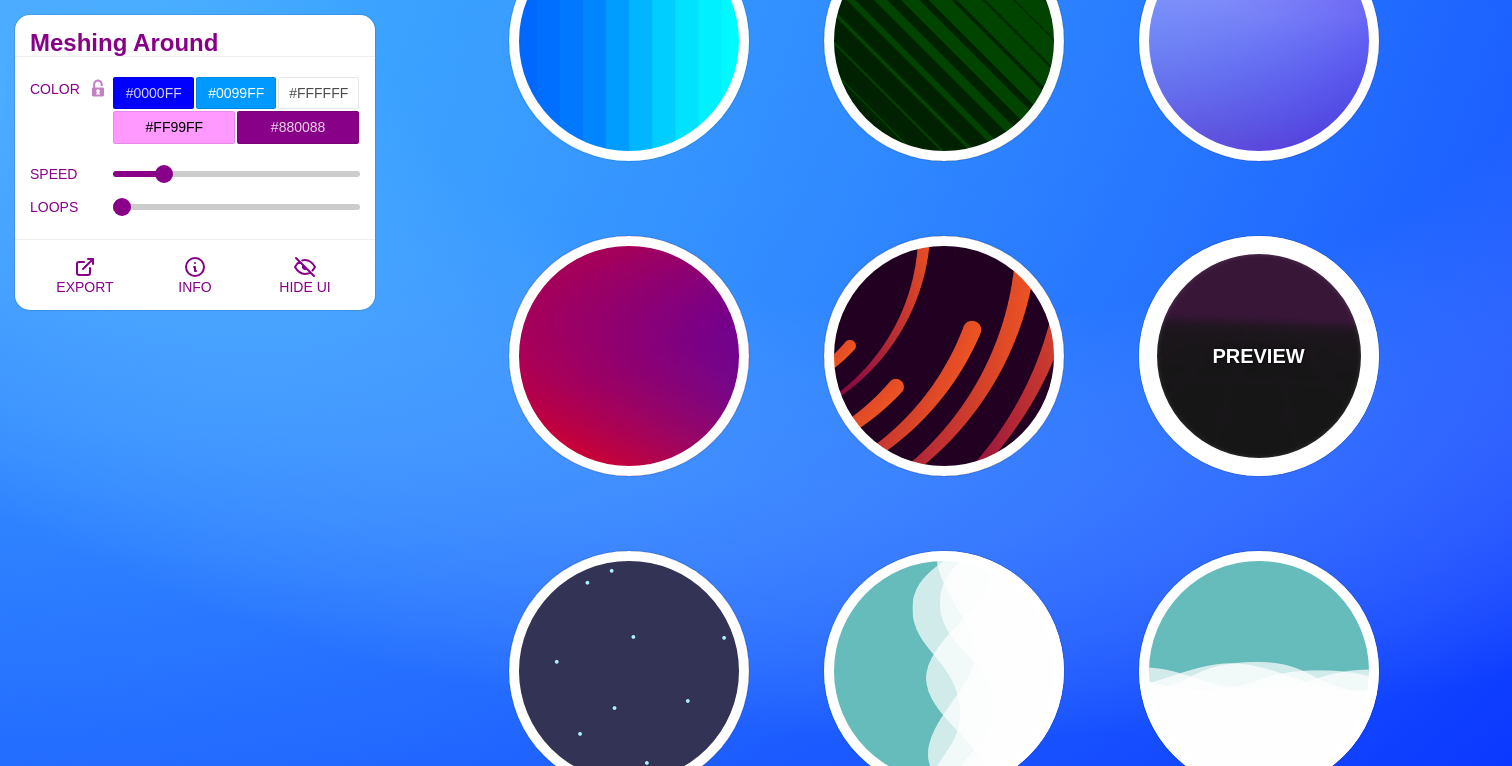 type on "1" 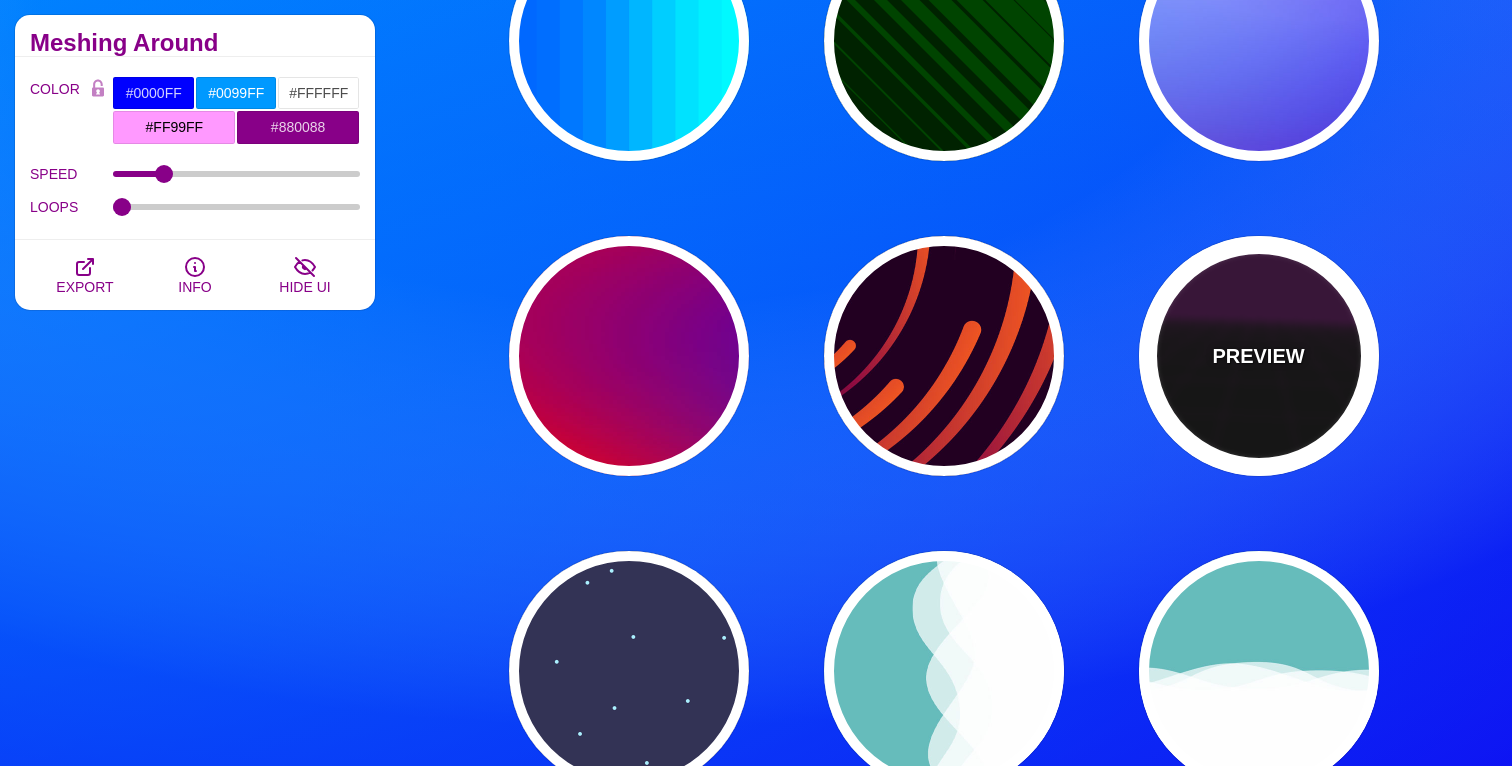 type on "10" 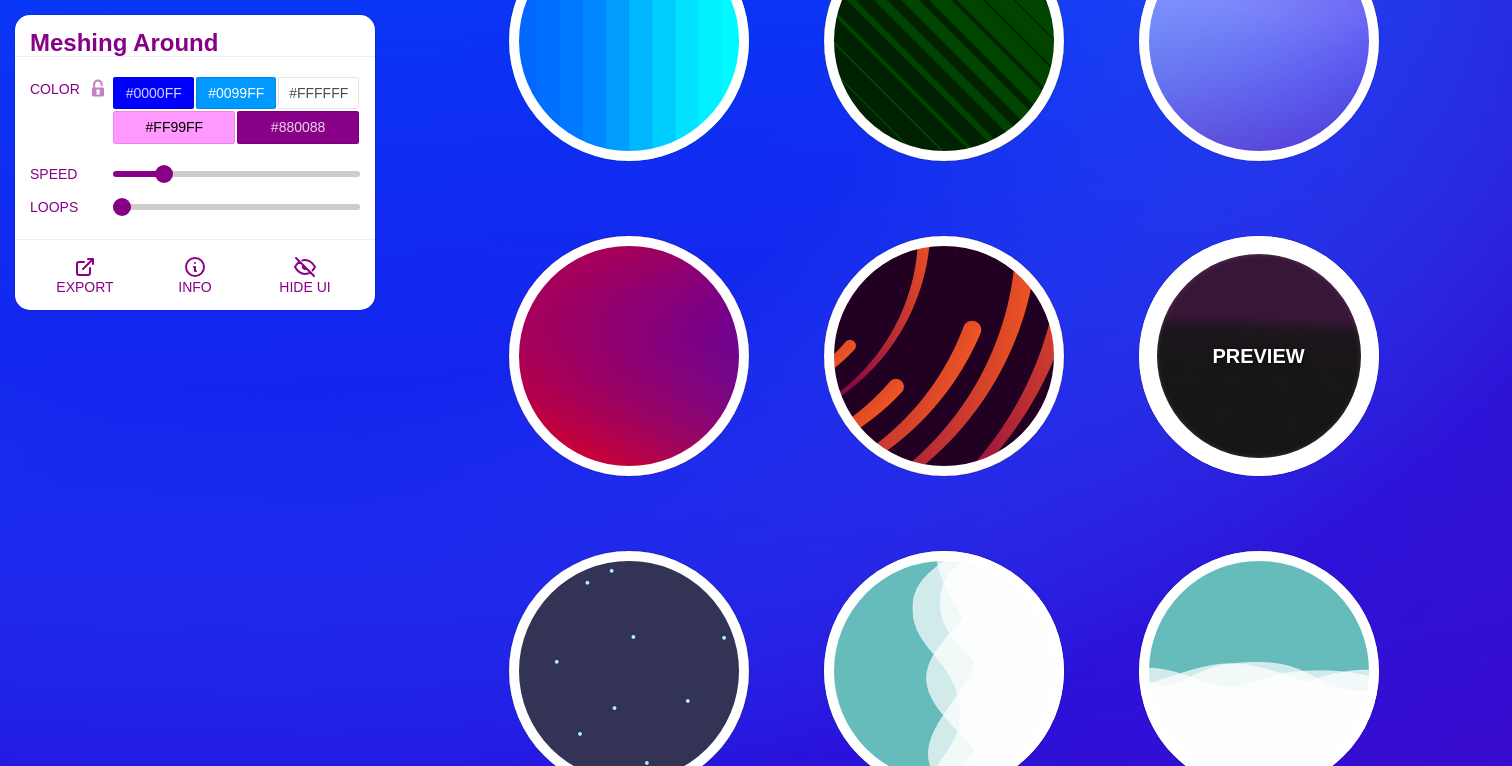 type on "999" 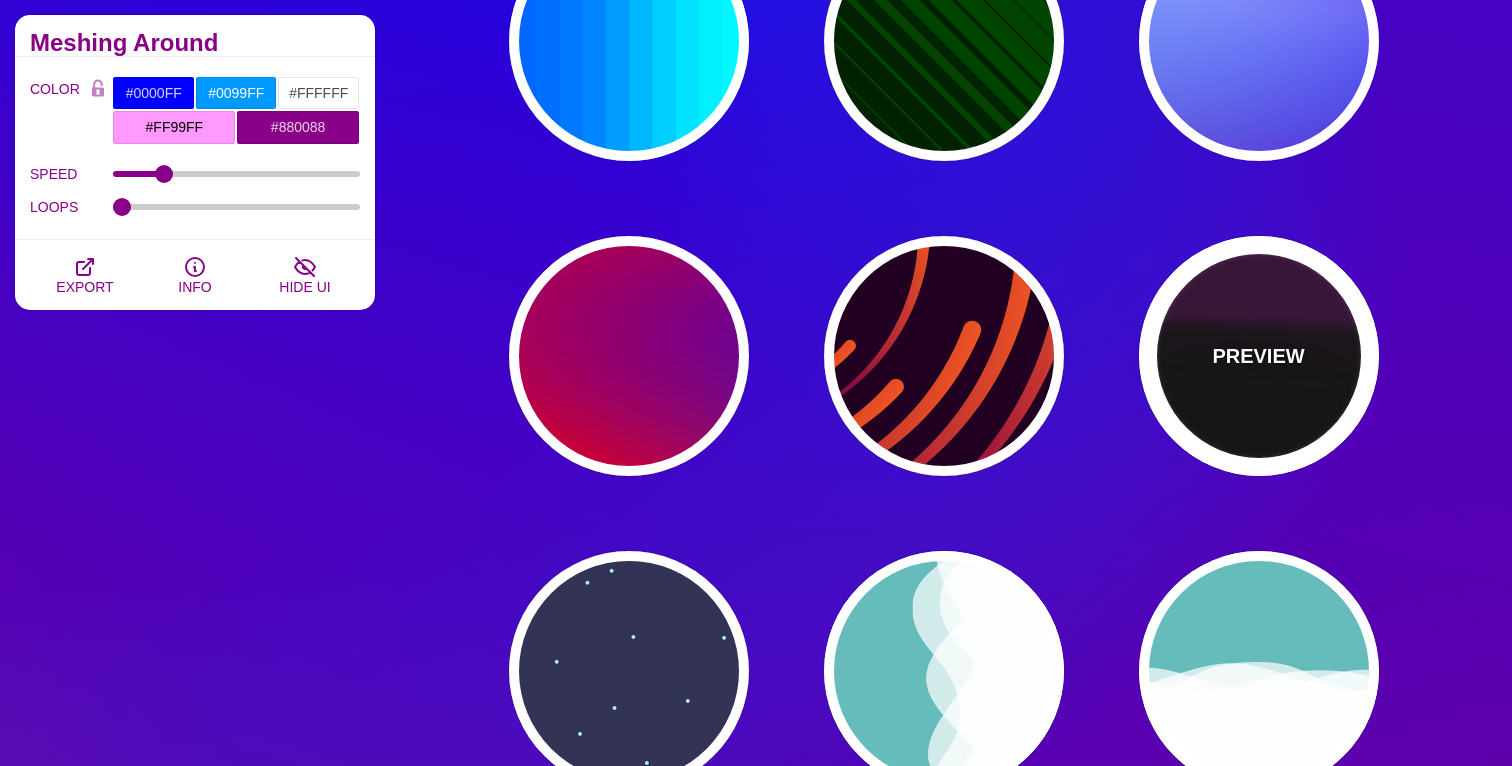 type on "1" 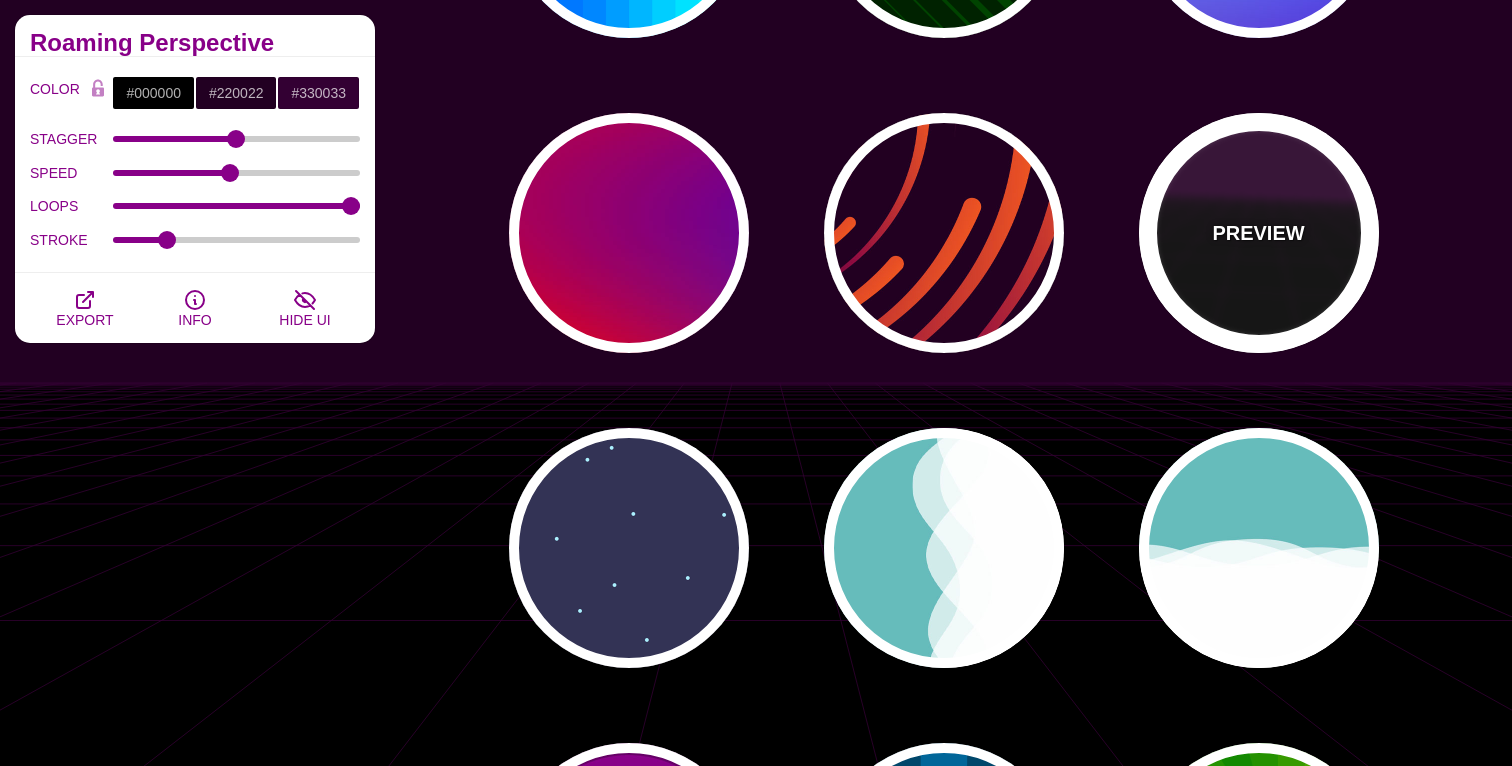 scroll, scrollTop: 781, scrollLeft: 0, axis: vertical 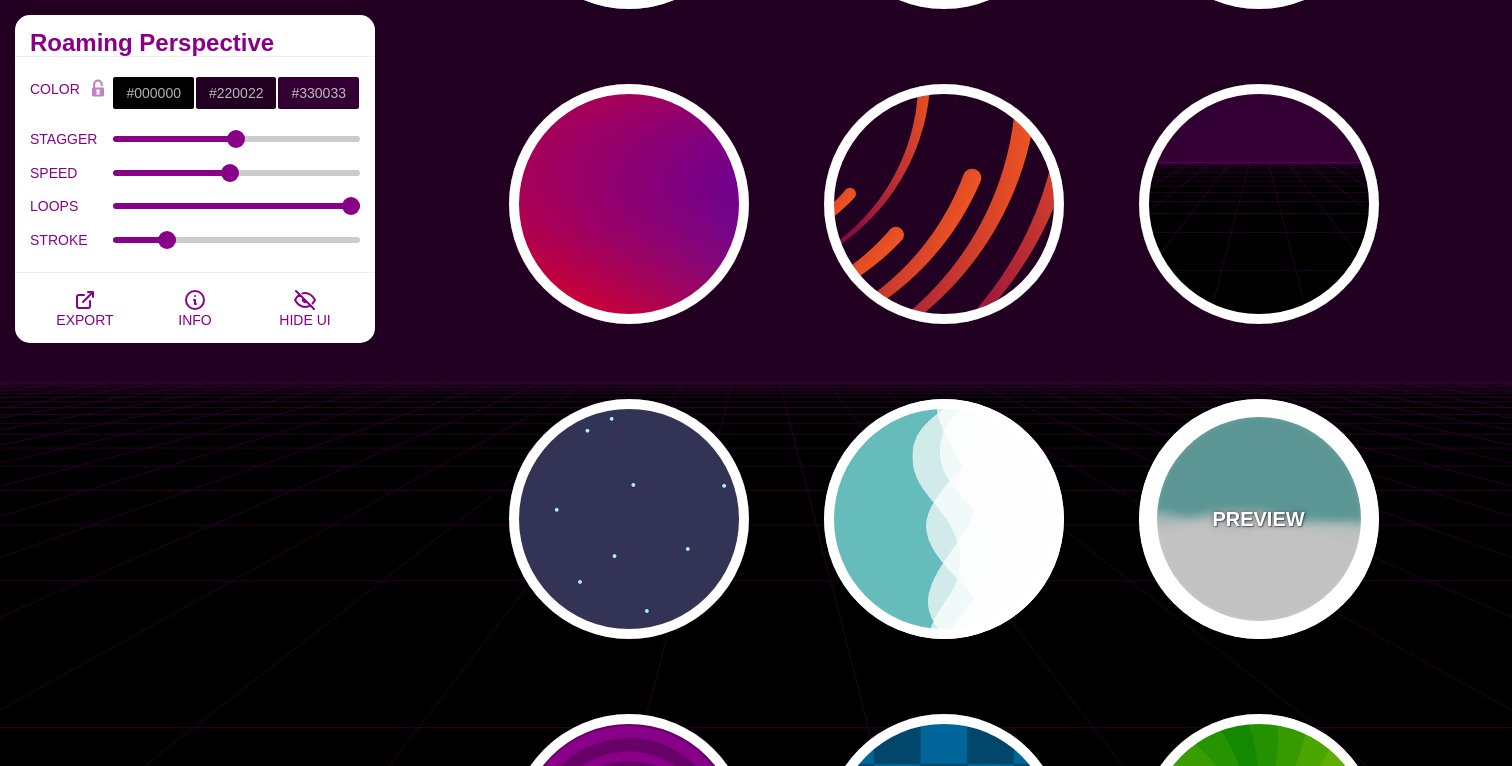 click on "PREVIEW" at bounding box center (1259, 519) 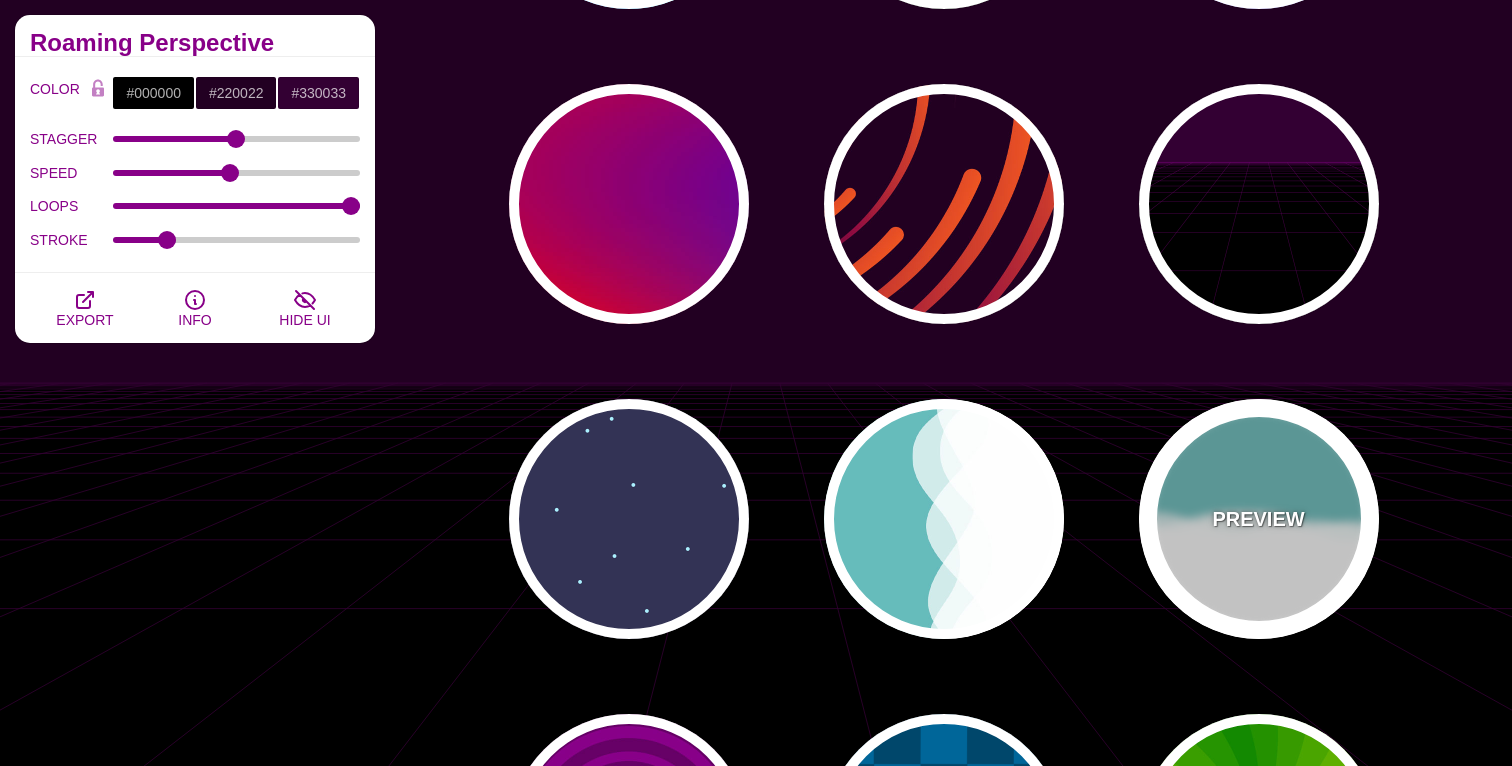 type on "#66BBBB" 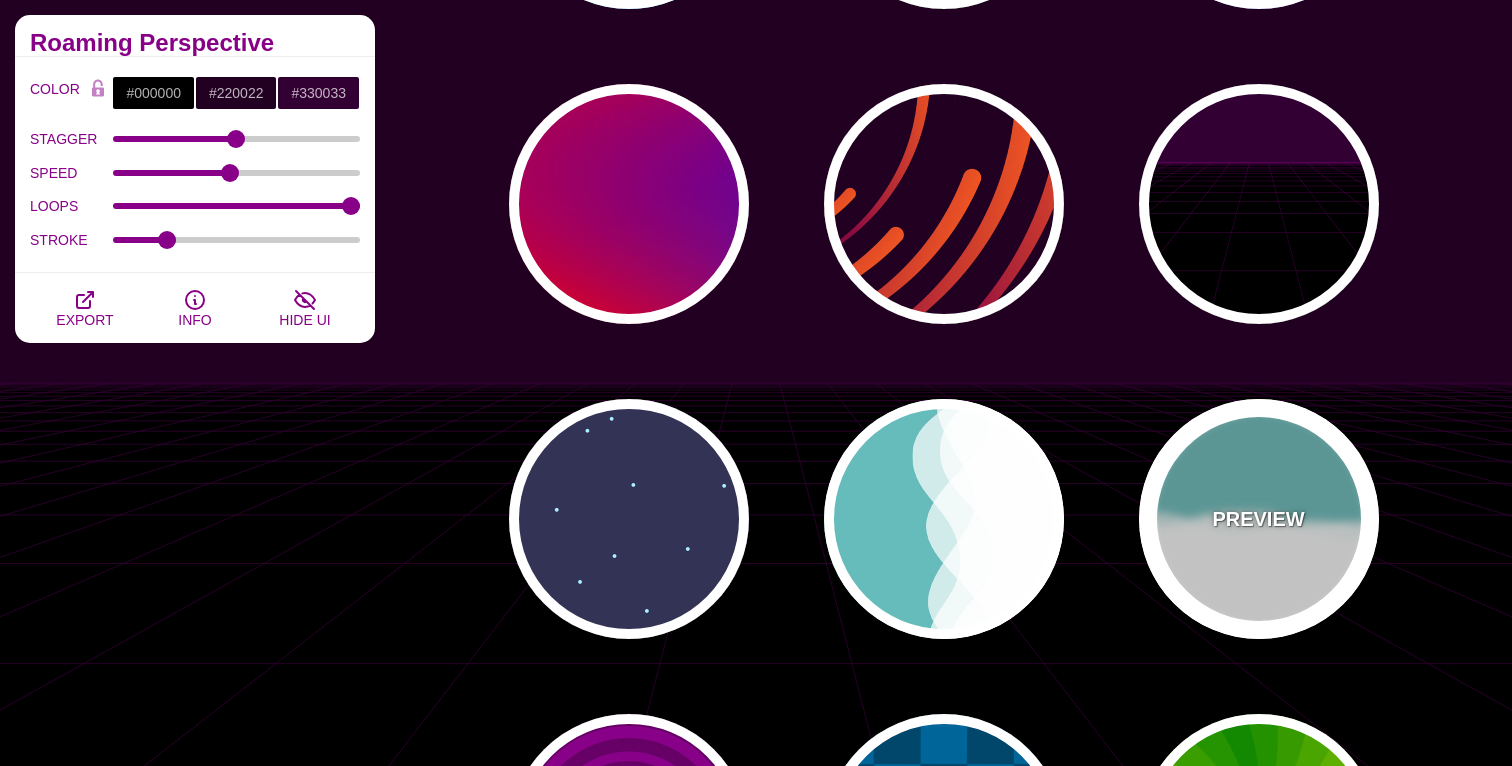 type on "#FFFFFF" 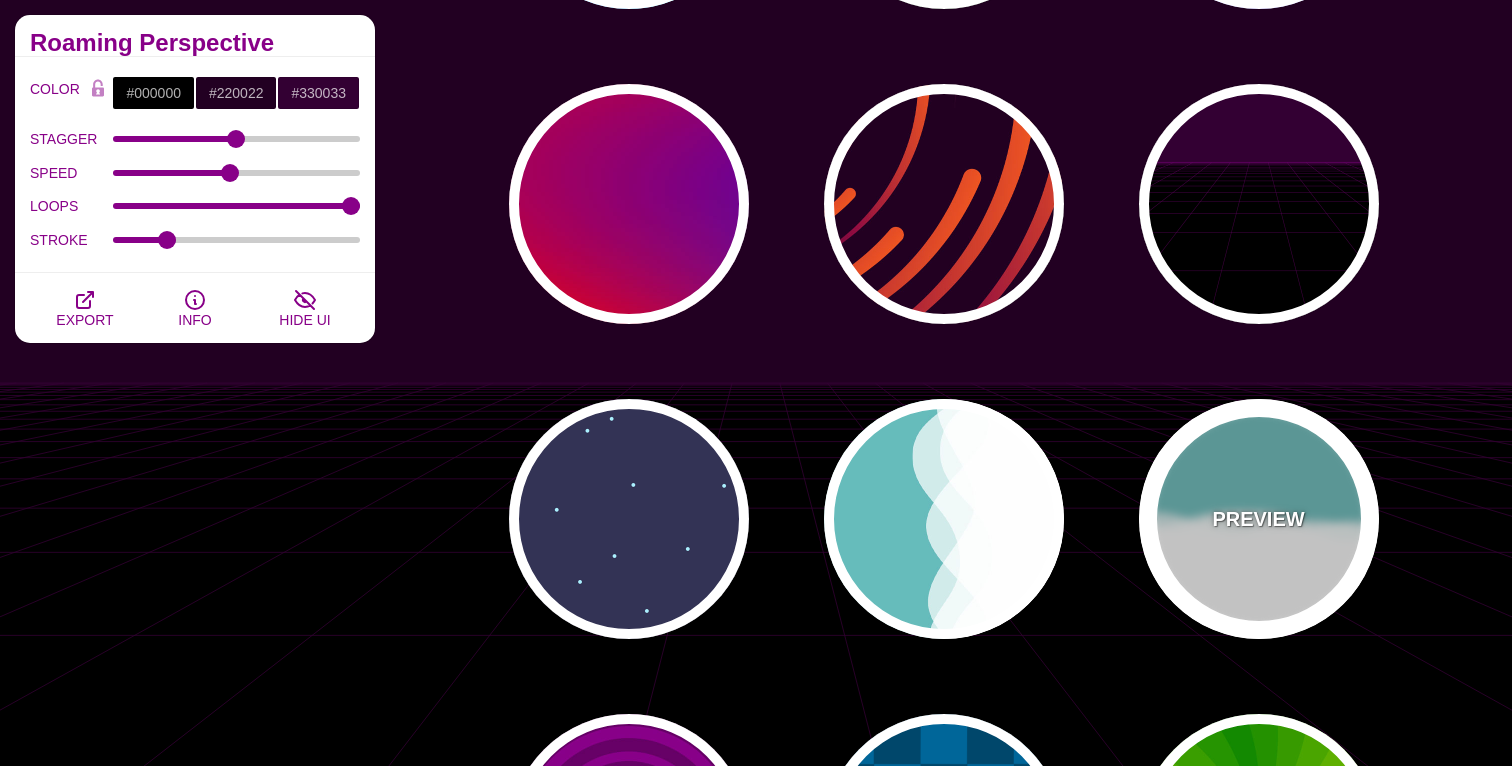 type on "#FFFFFF" 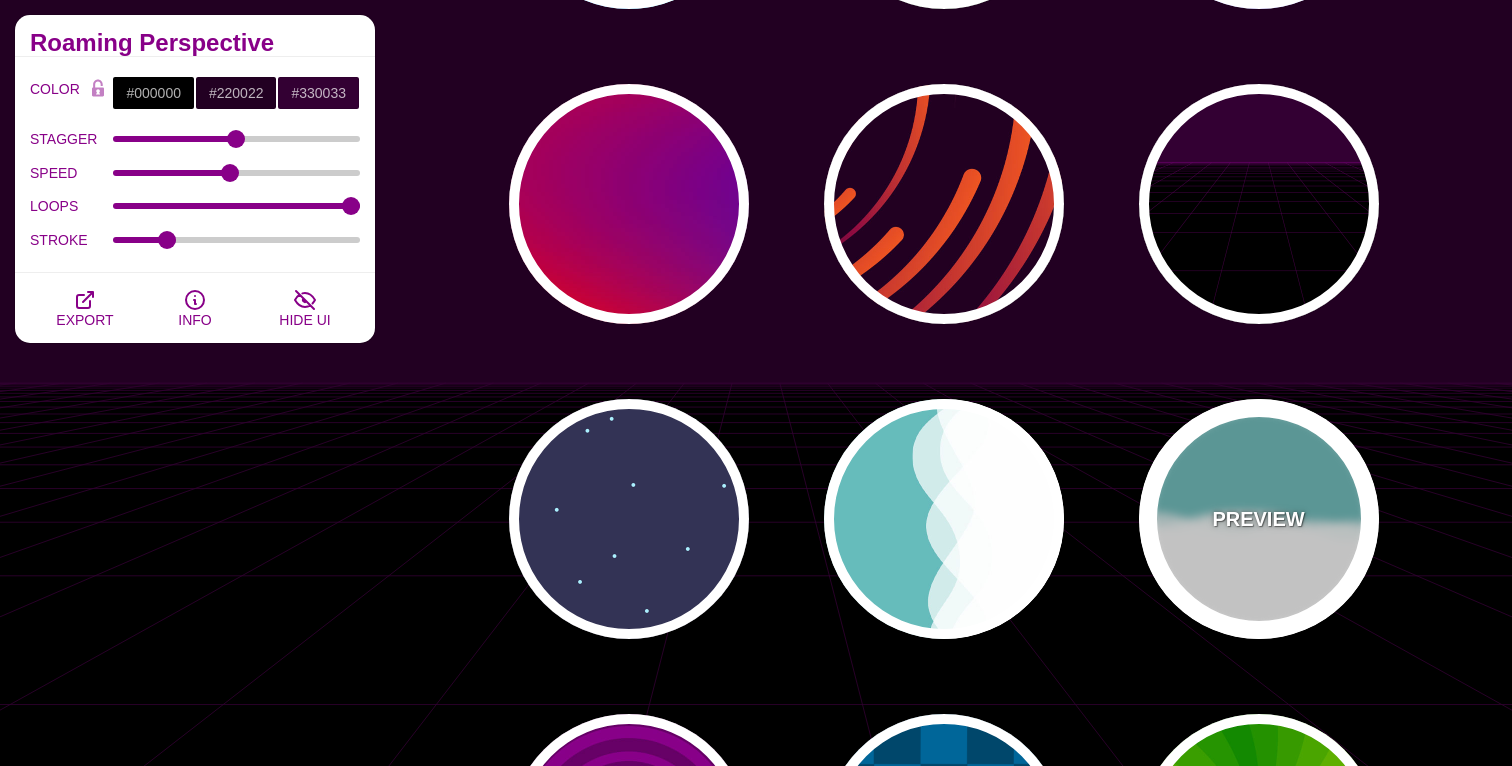 type on "0" 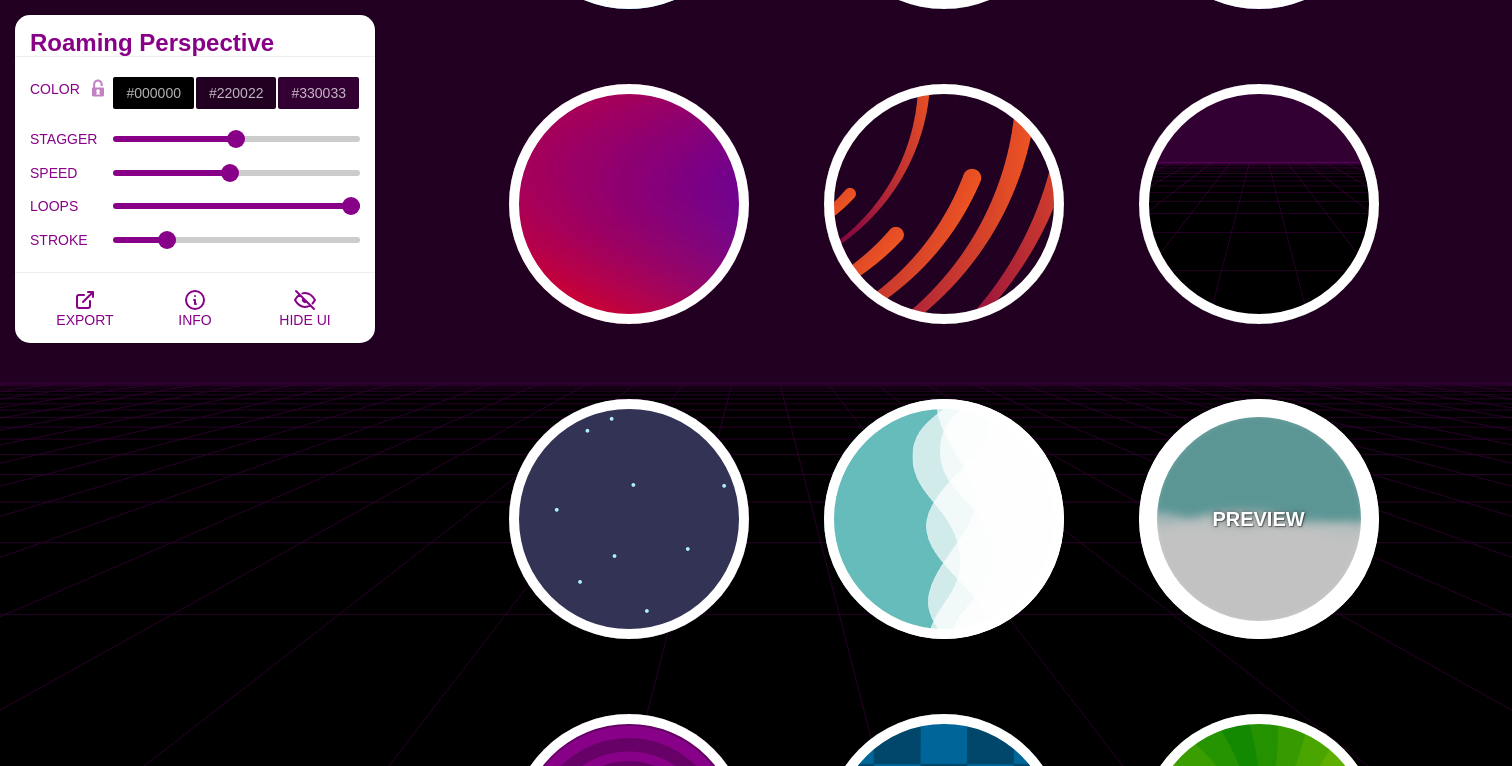 type on "1" 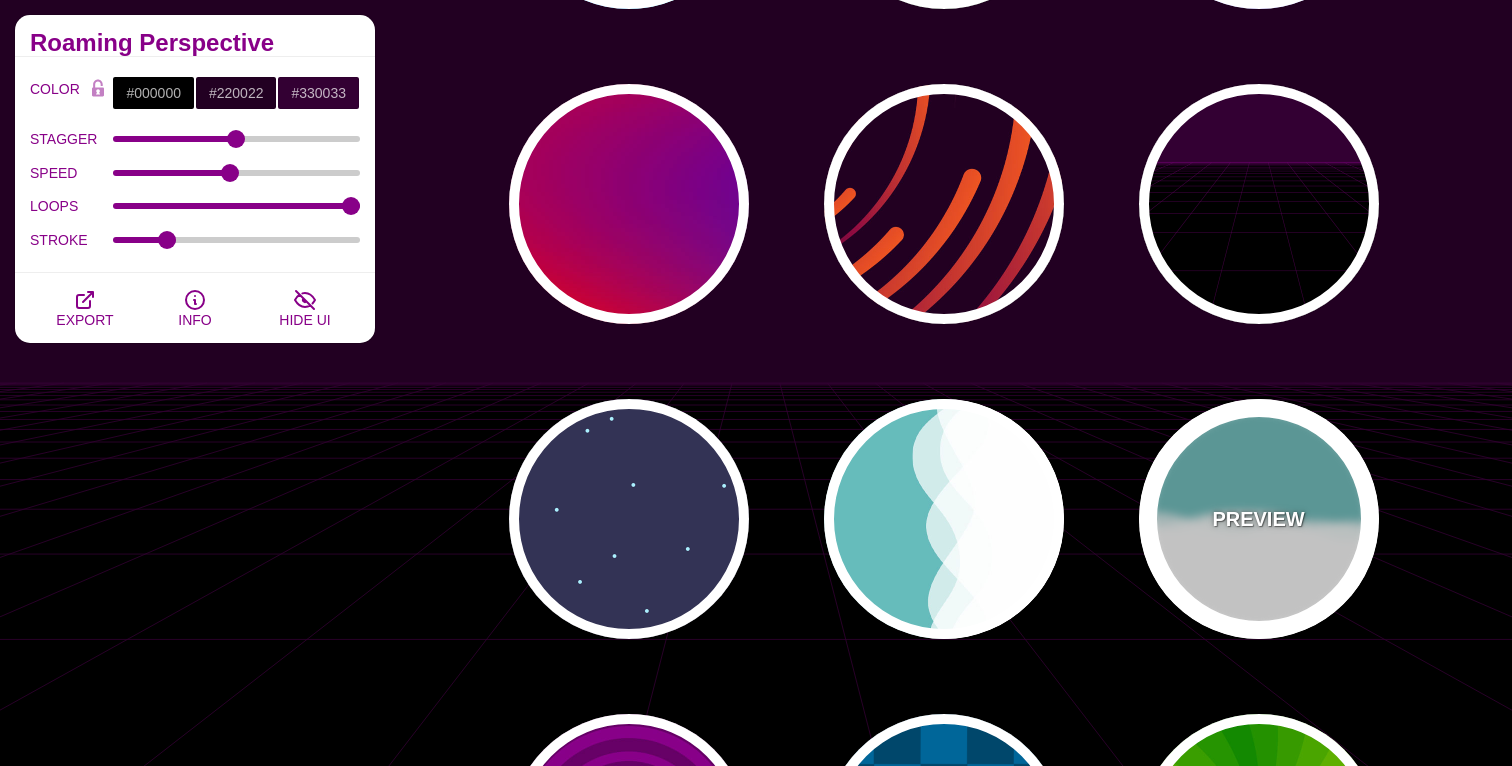 type on "0.7" 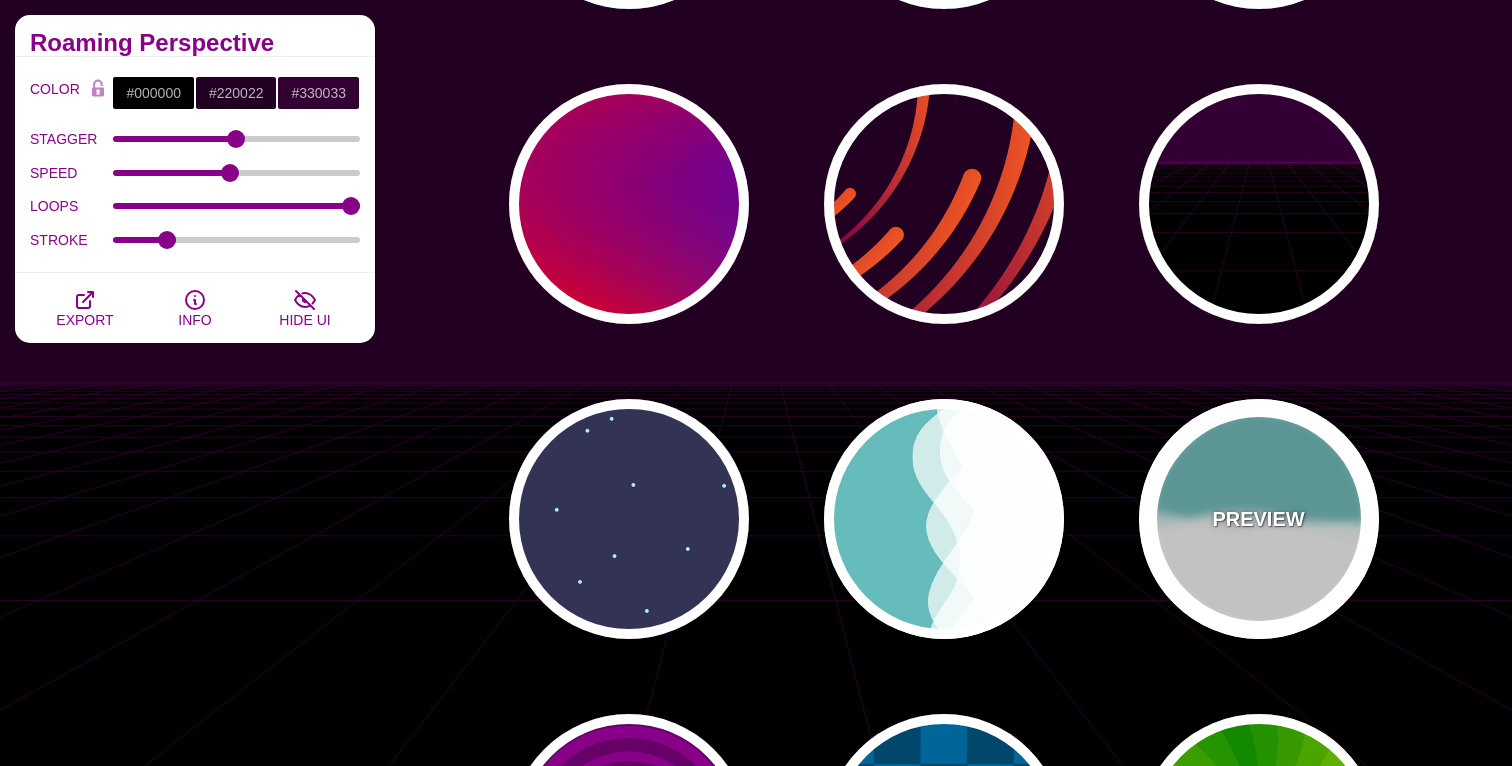 type on "56" 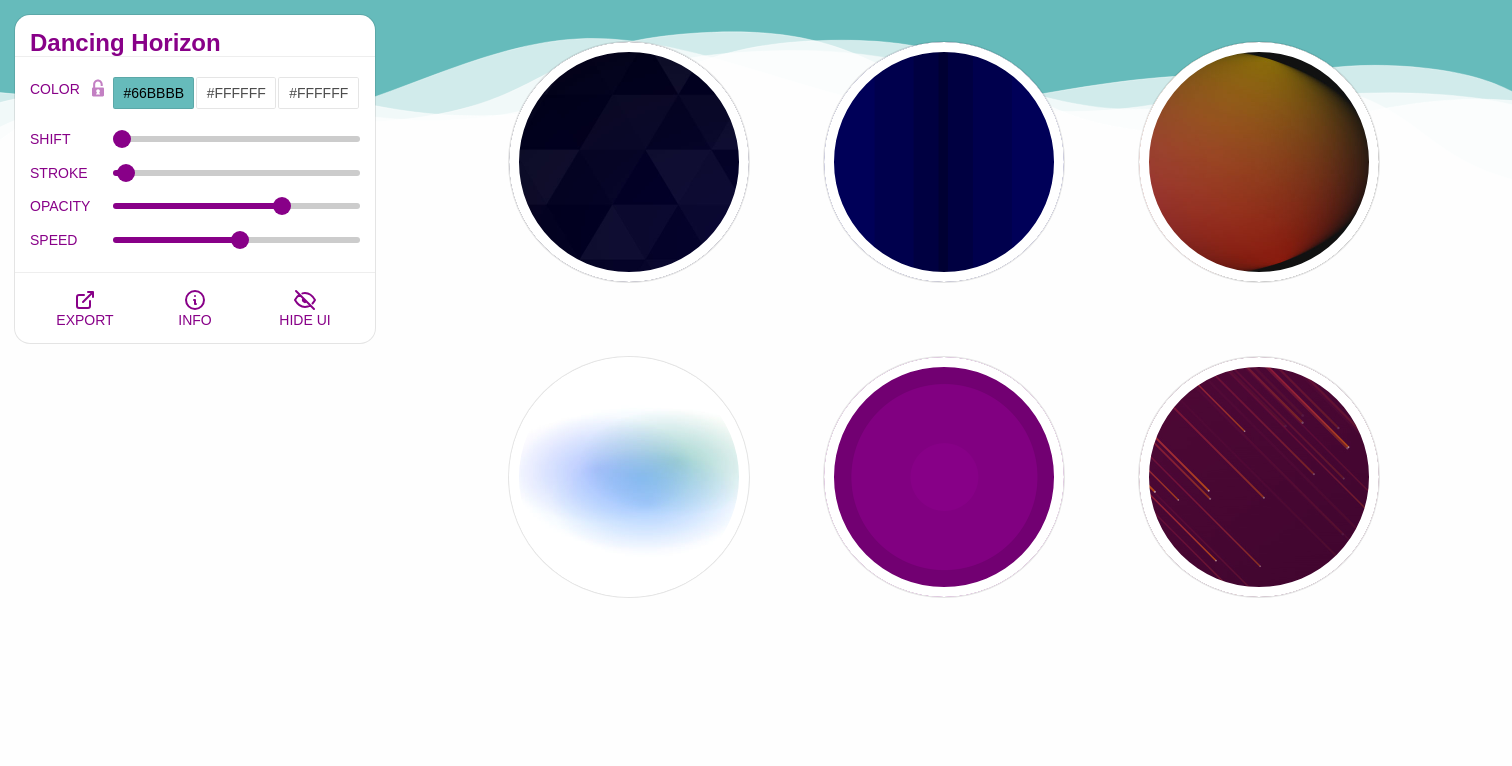 scroll, scrollTop: 1769, scrollLeft: 0, axis: vertical 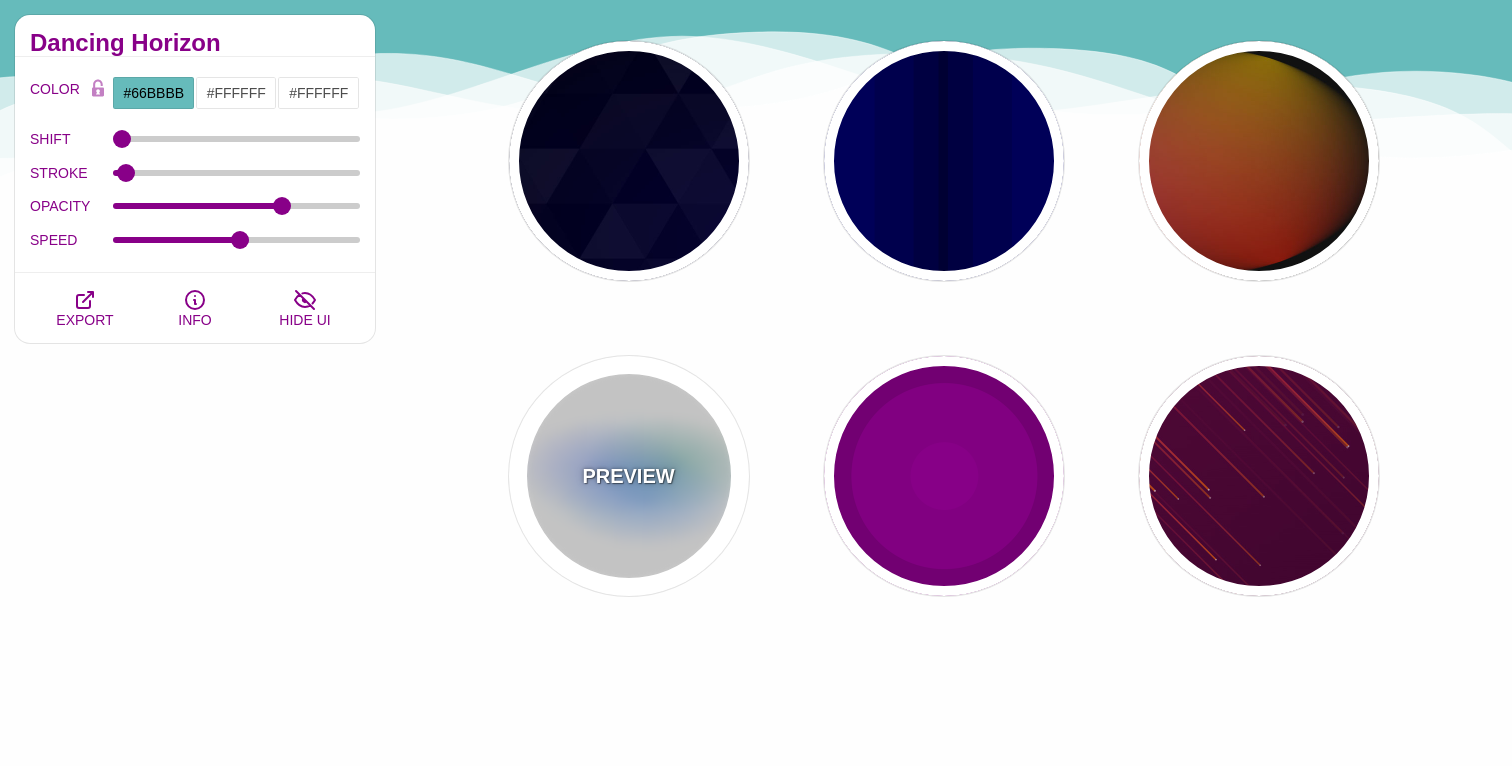 click on "PREVIEW" at bounding box center [629, 476] 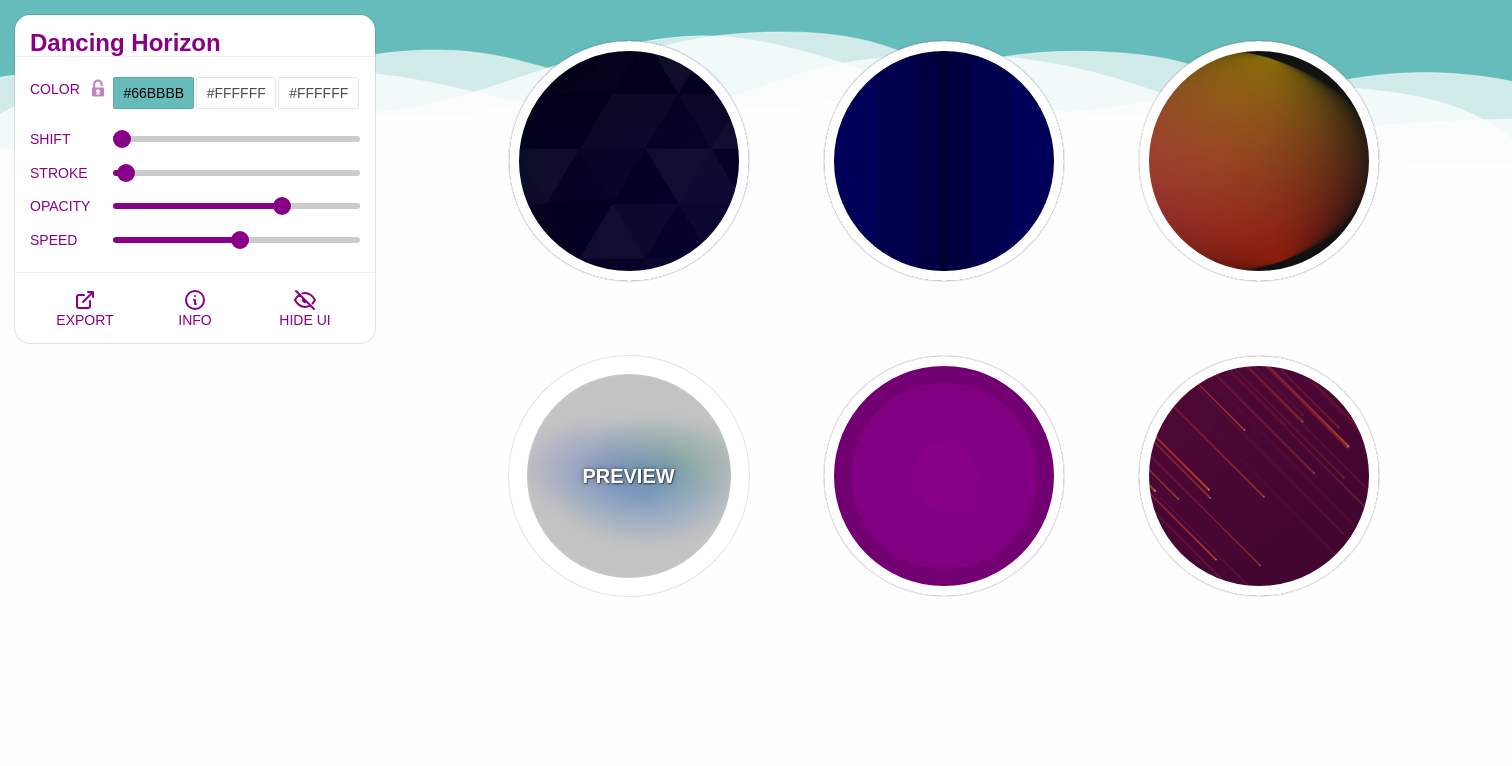 type on "#FFFFFF" 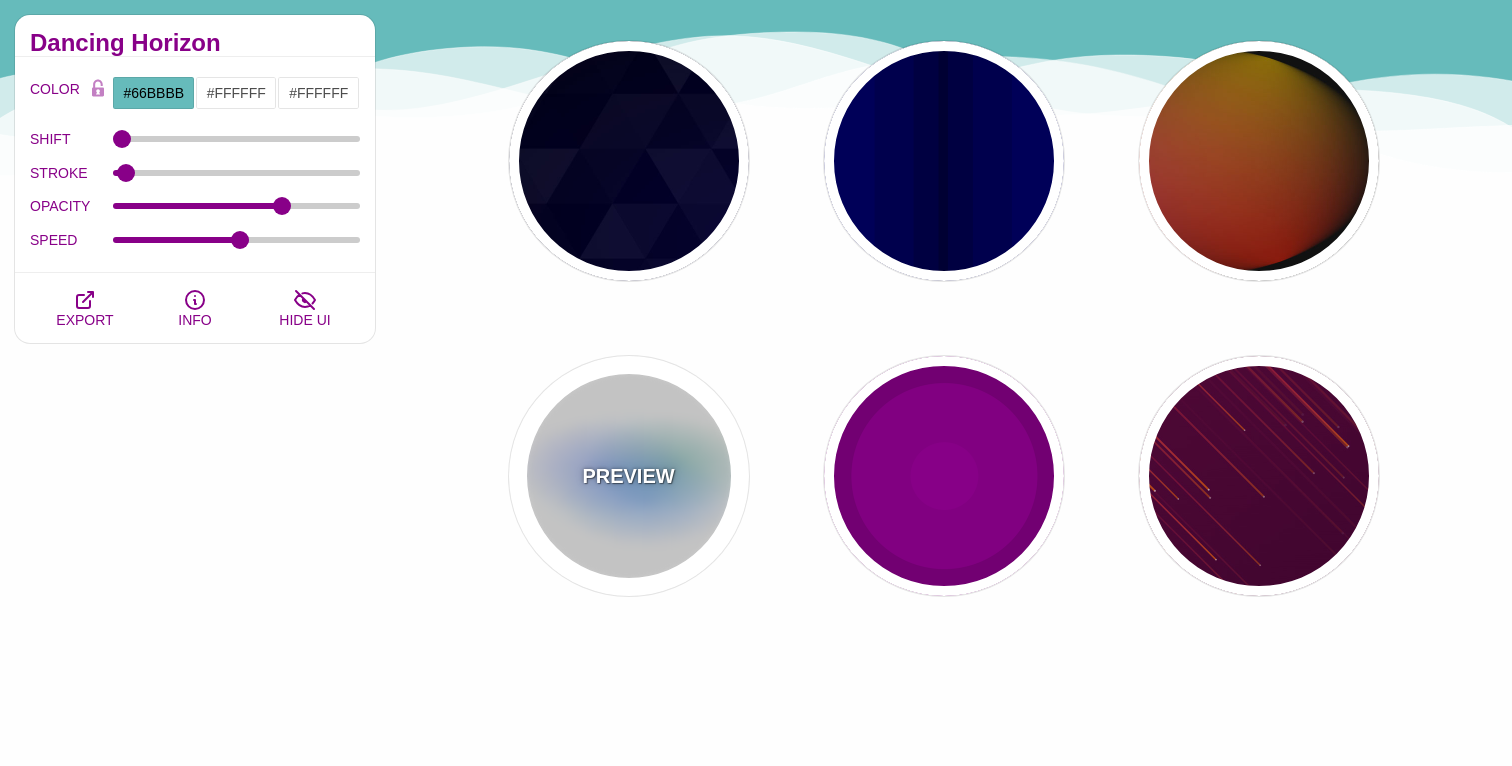 type on "#AA00FF" 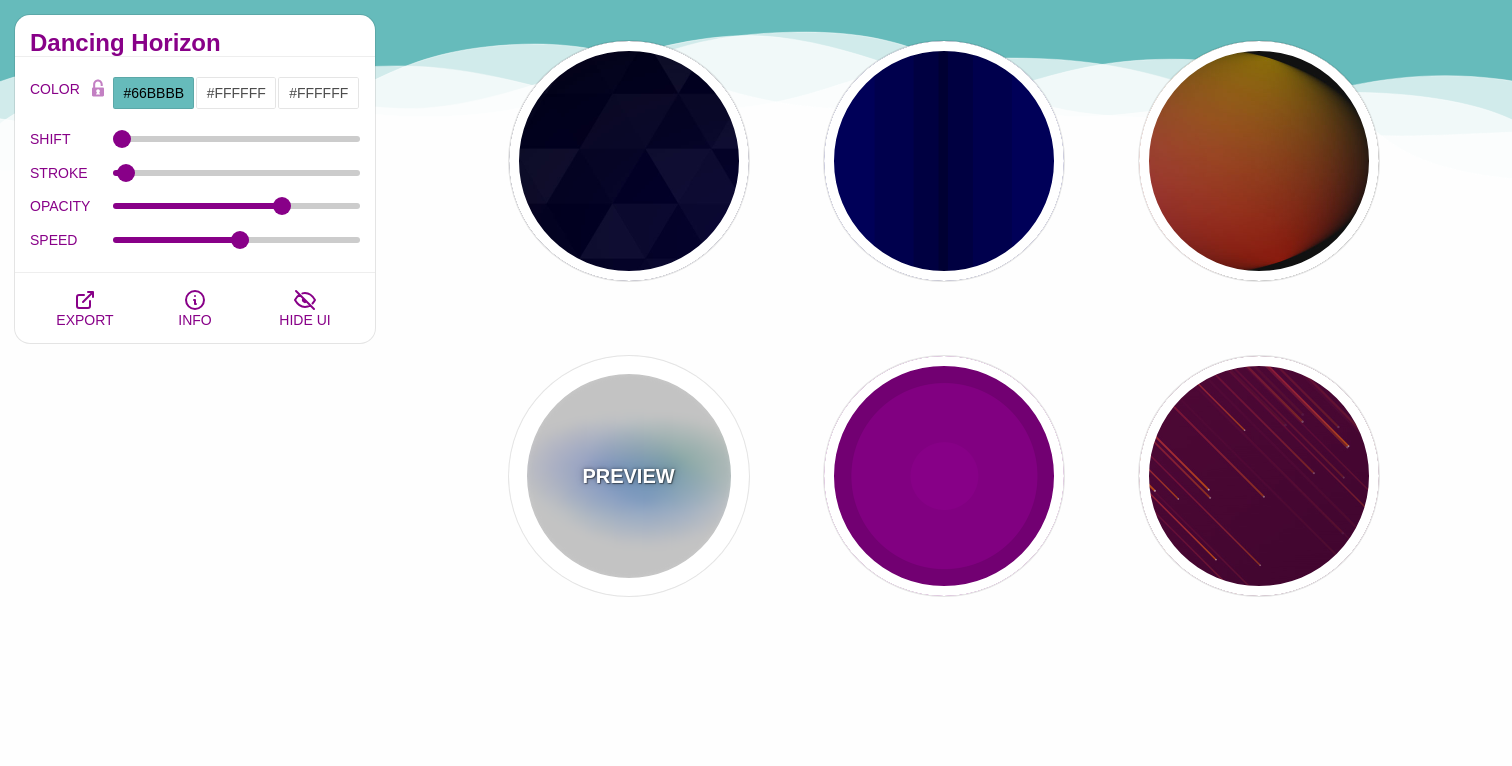 type on "#0088FF" 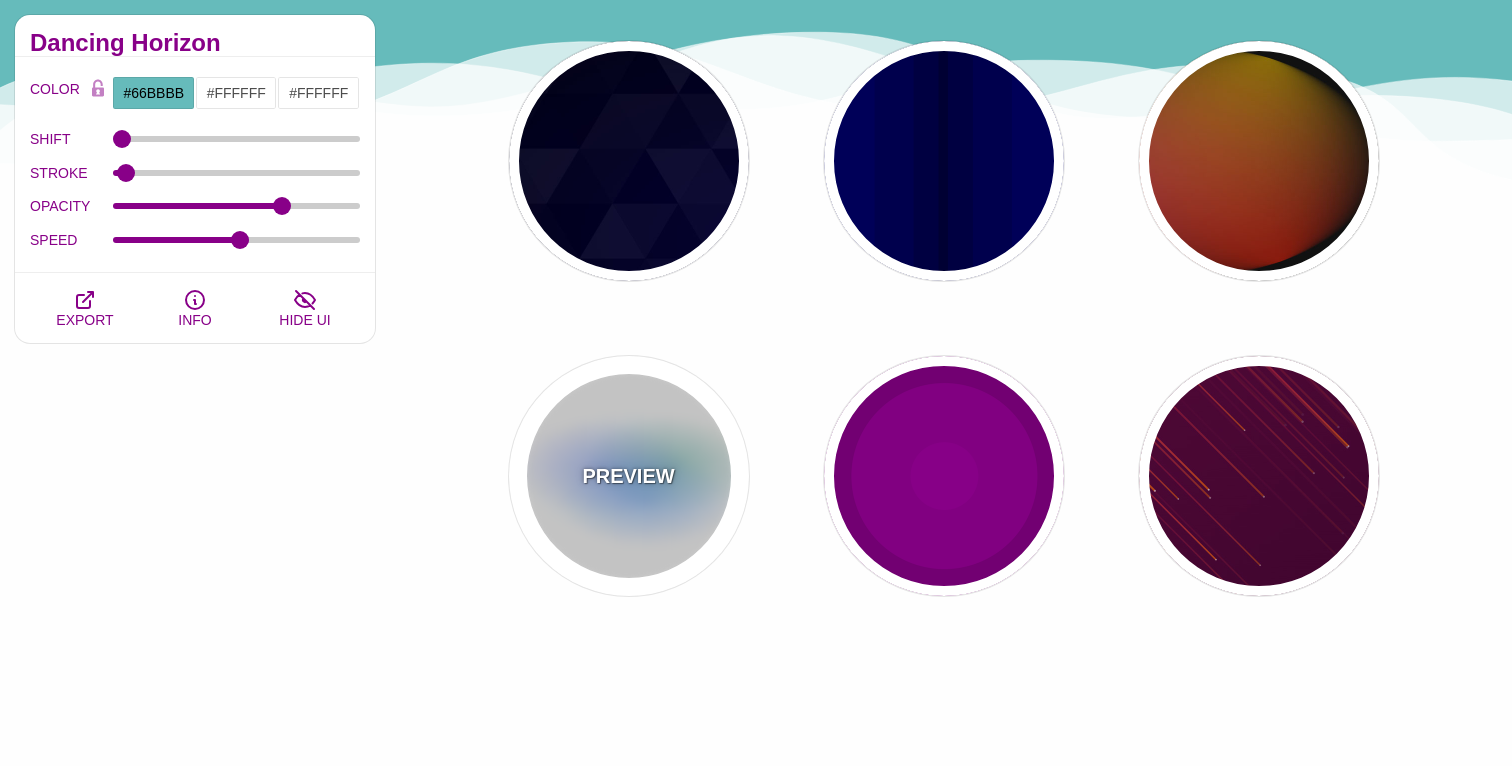 type on "#008800" 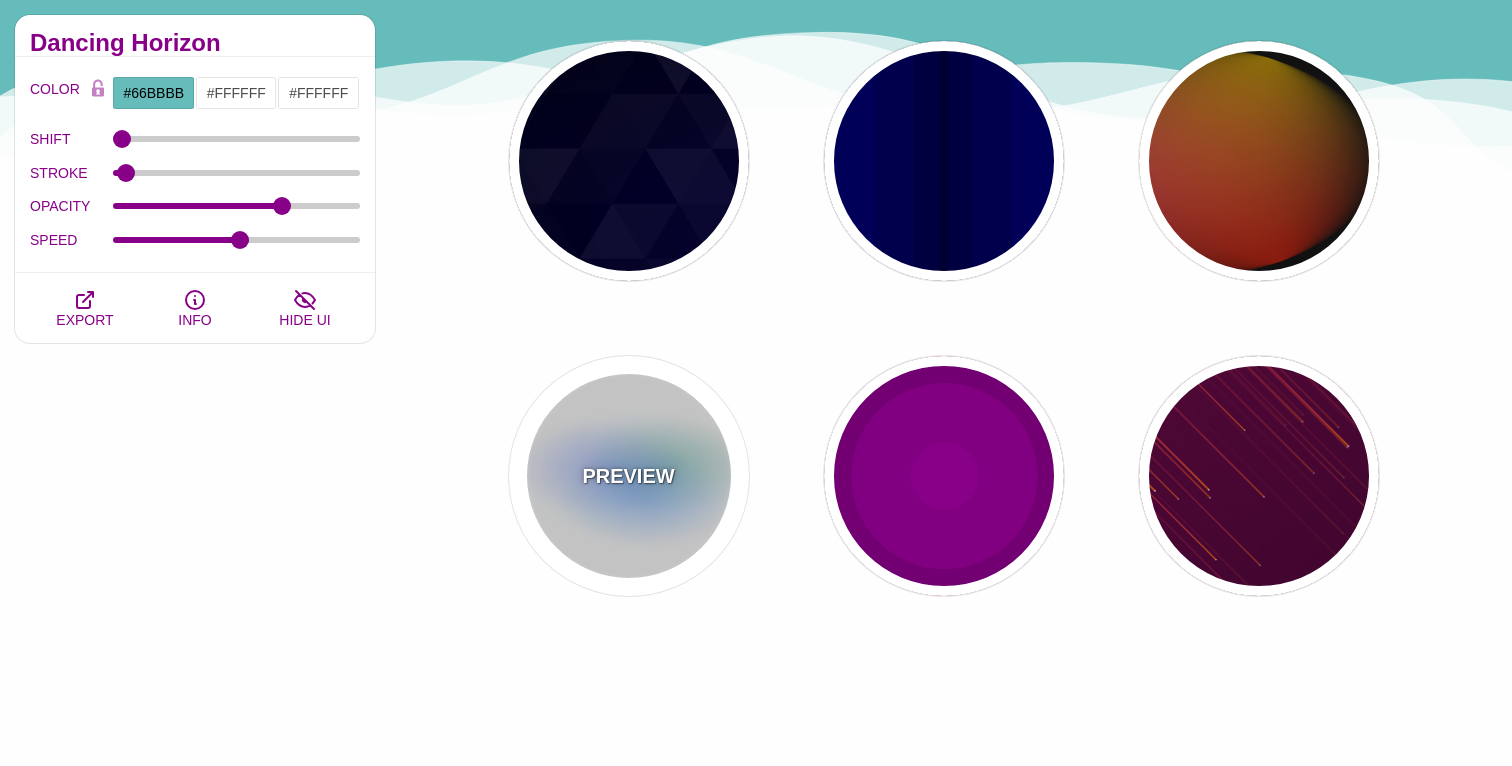 type on "8" 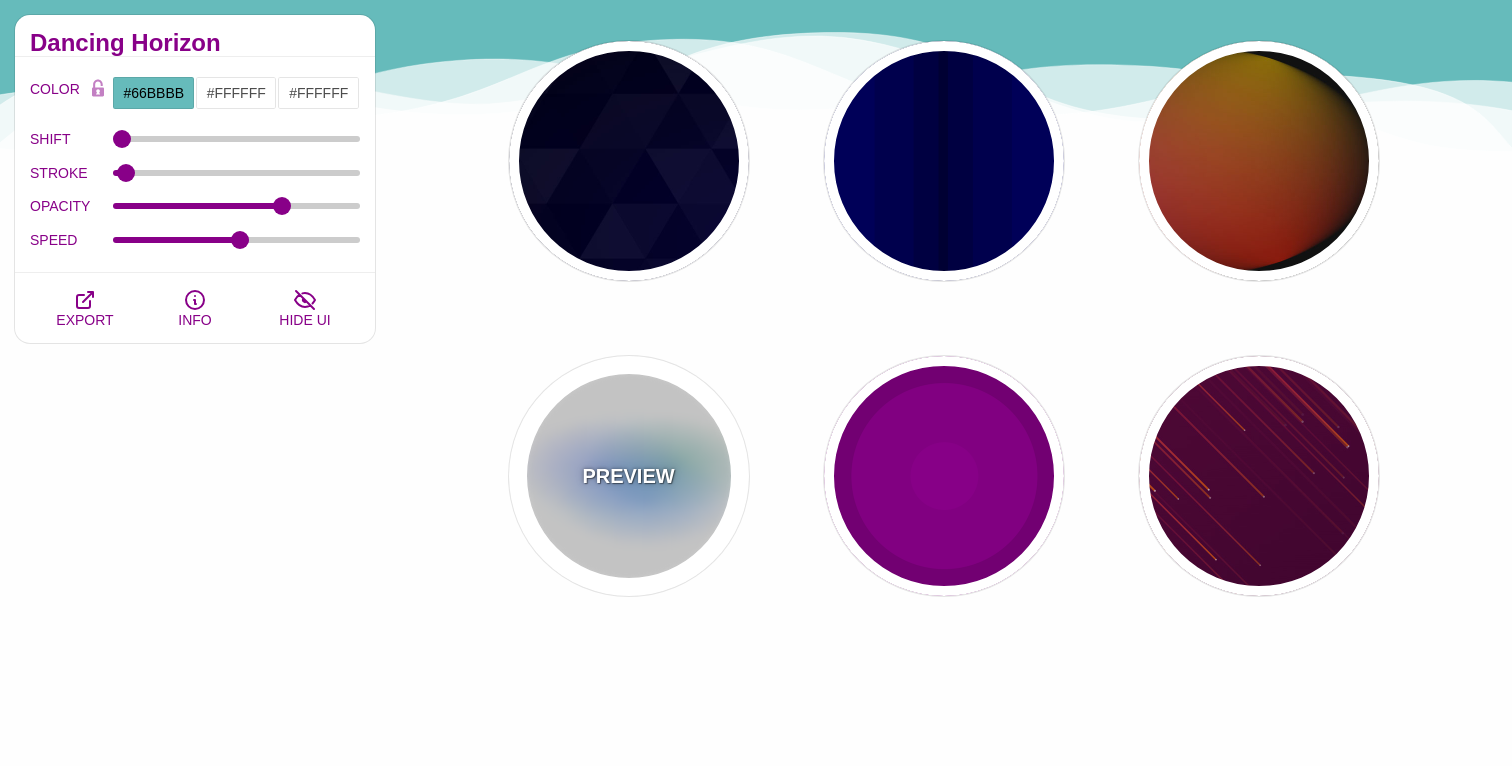 type on "24" 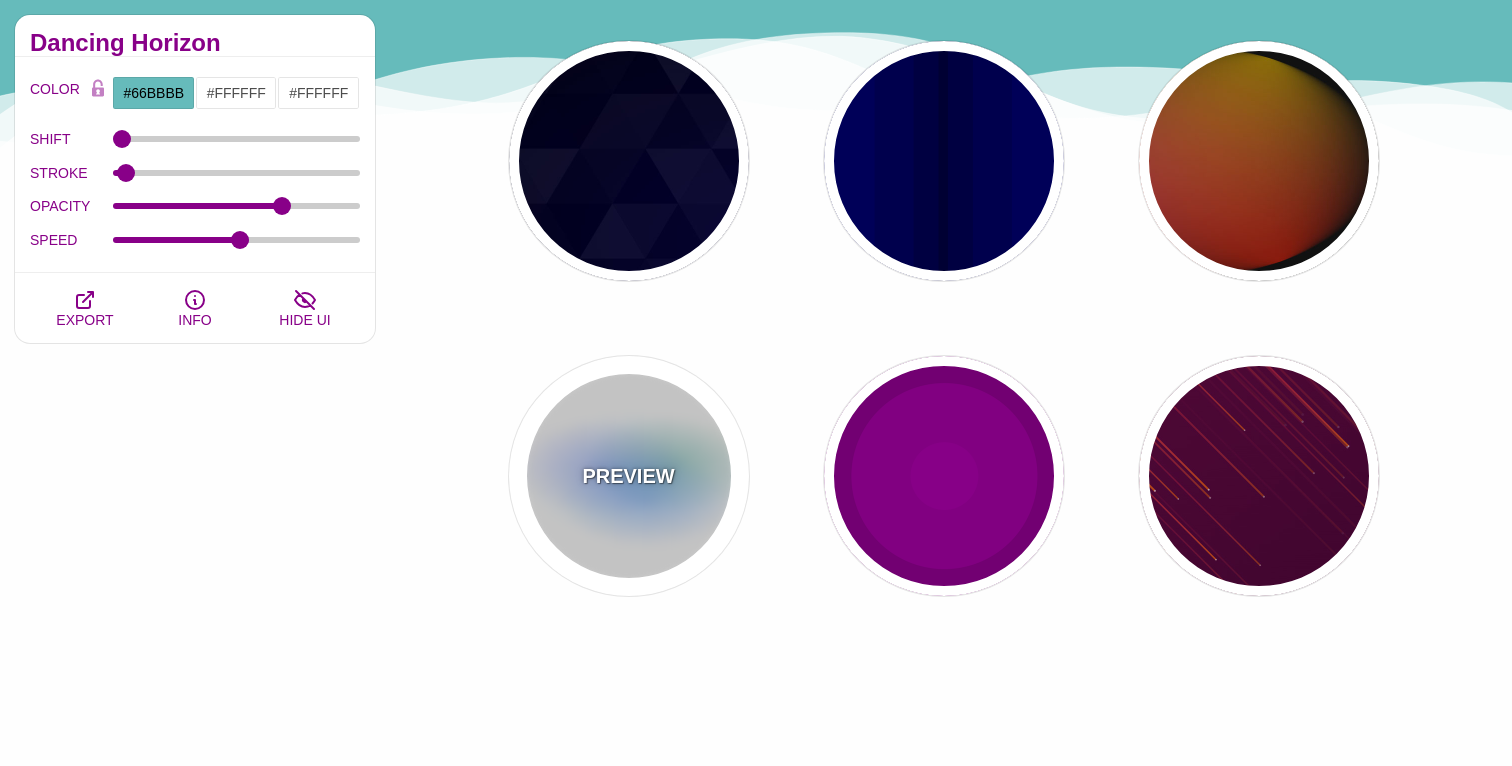 type on "999" 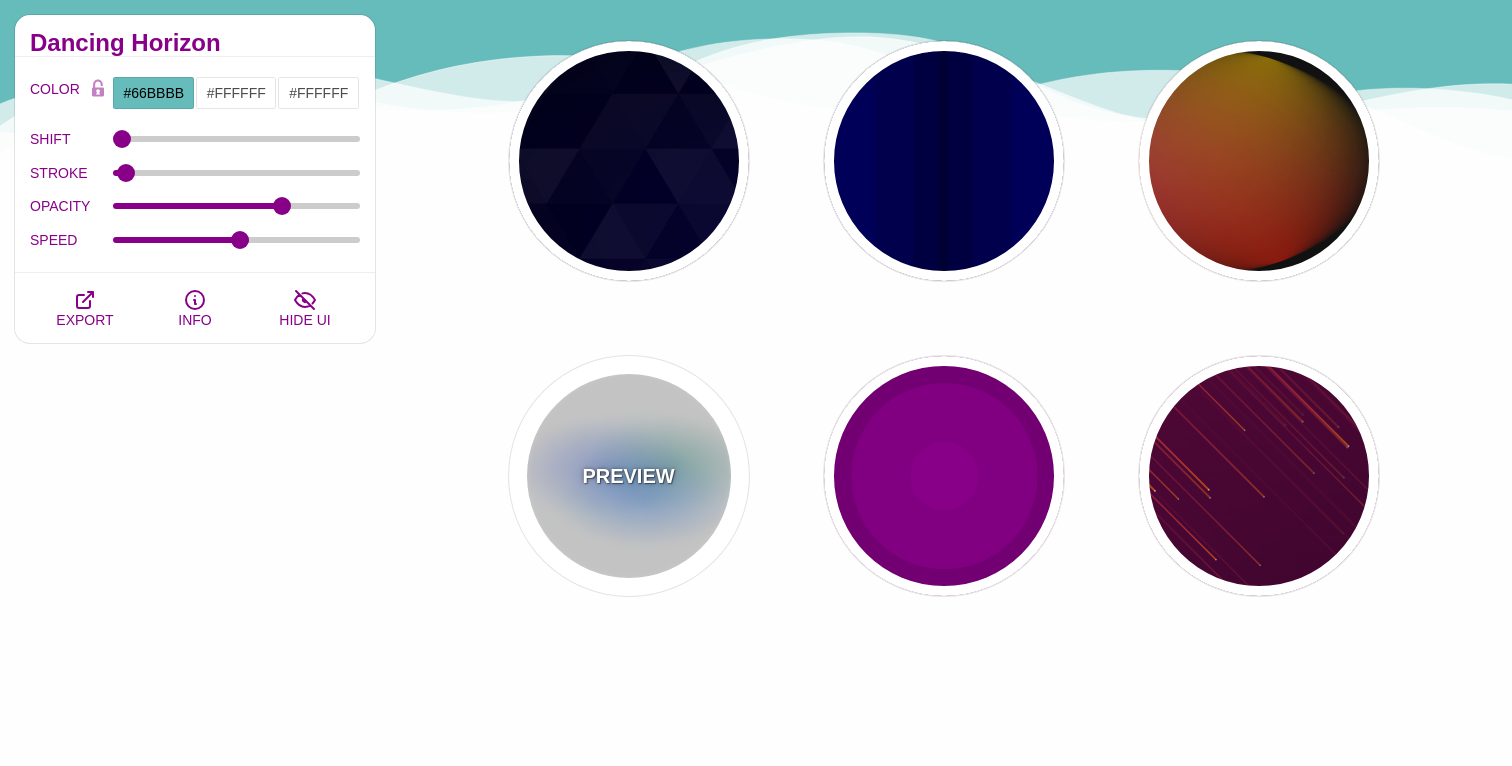 type on "0.5" 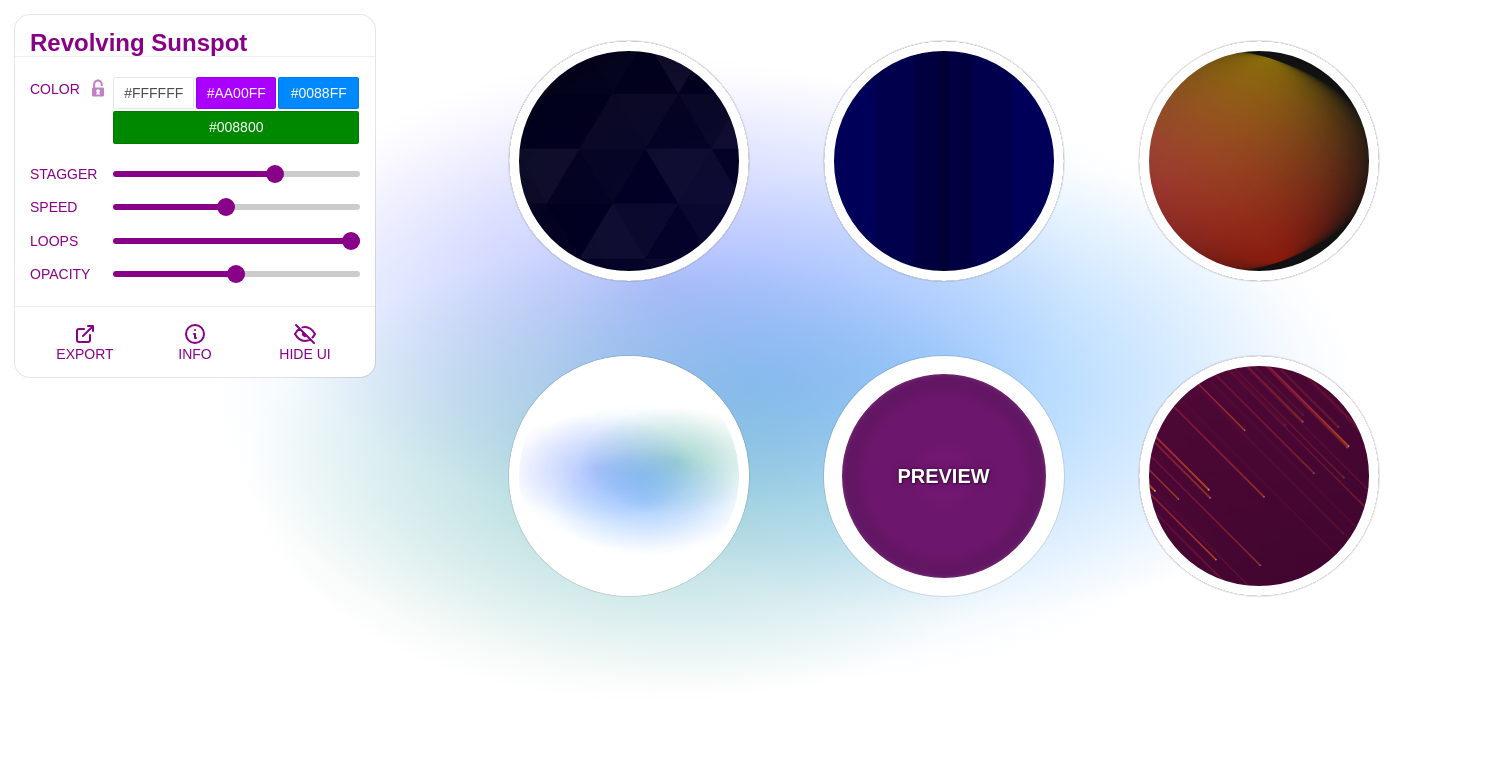 click on "PREVIEW" at bounding box center (944, 476) 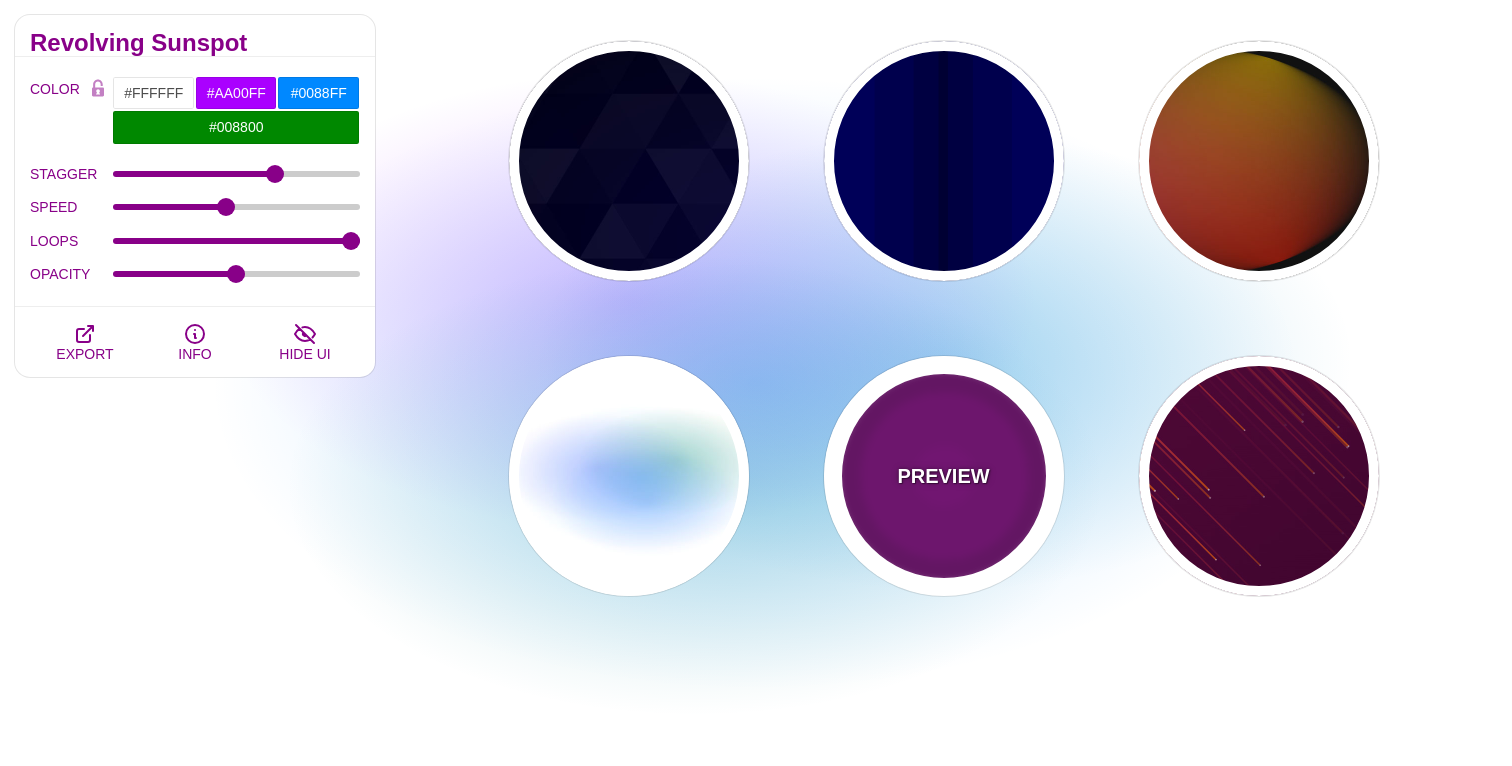 type on "#220022" 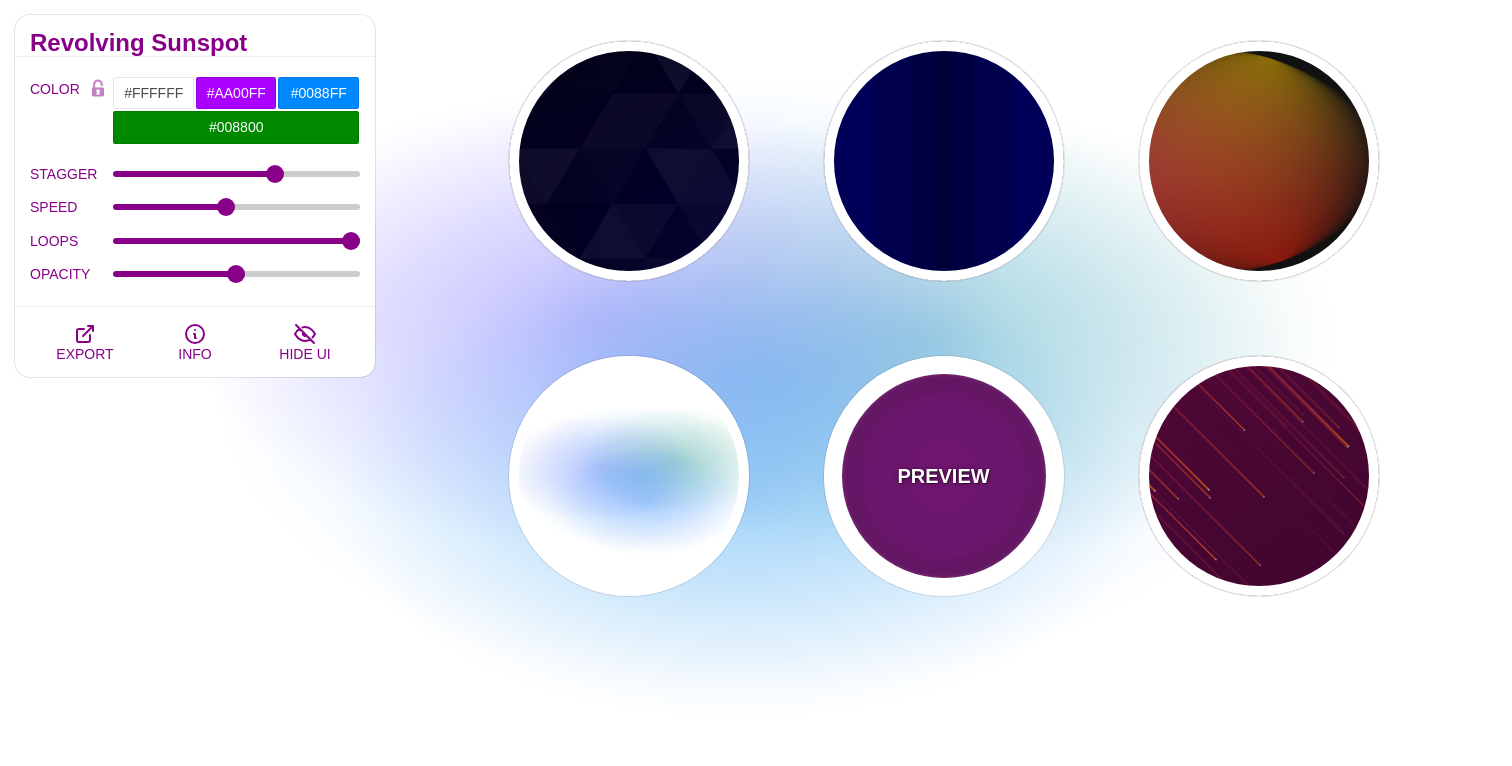 type on "#880088" 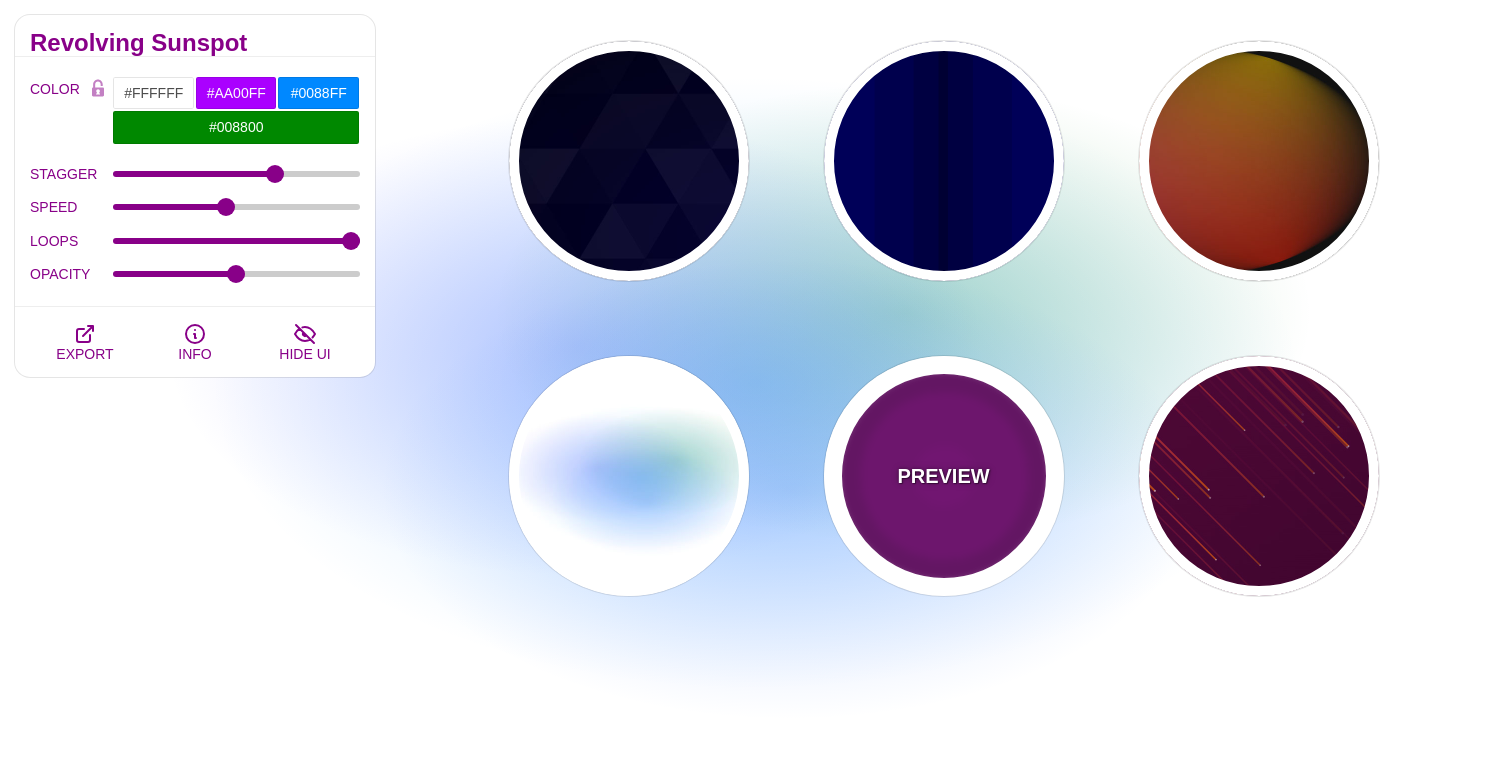 type on "999" 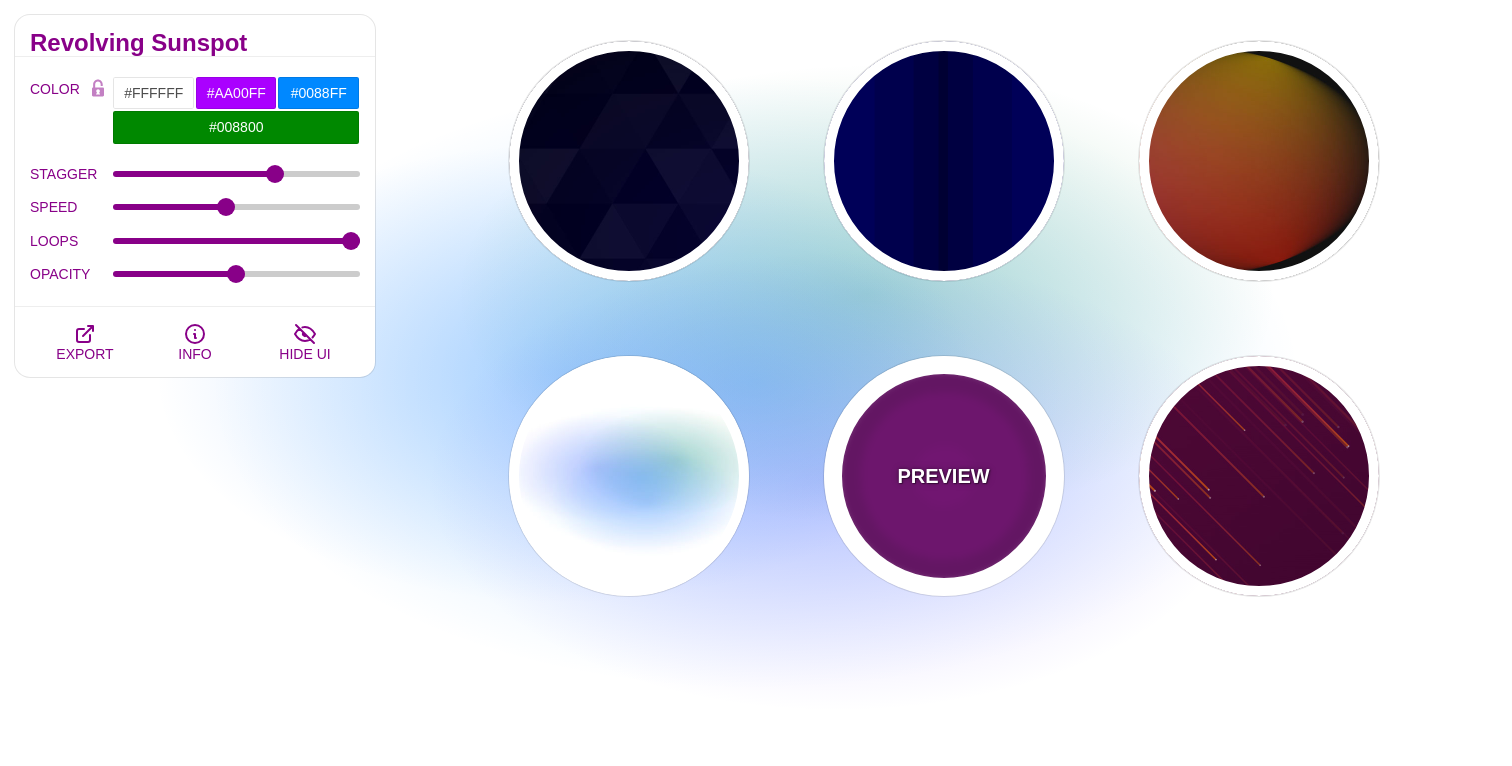 type on "5" 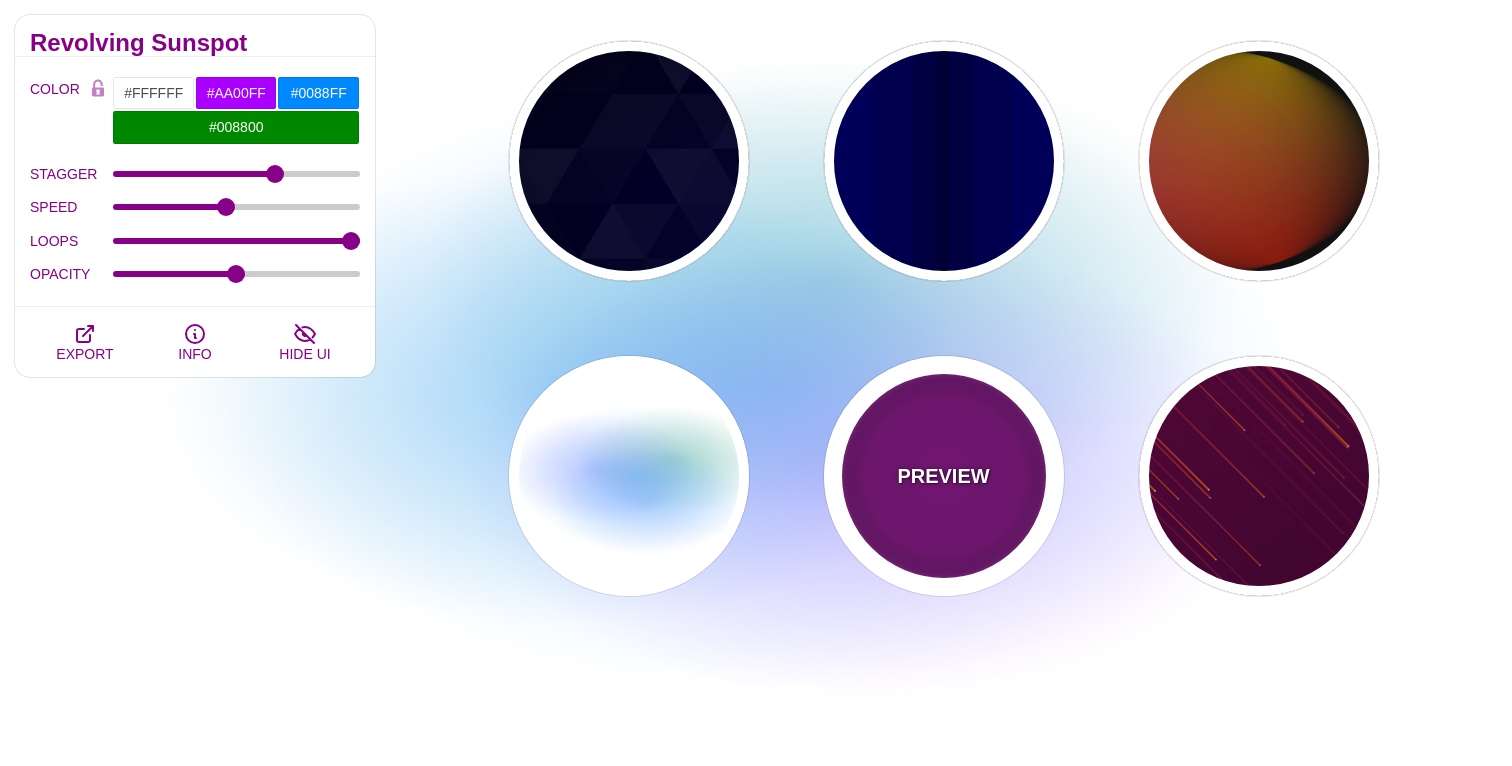 type on "0" 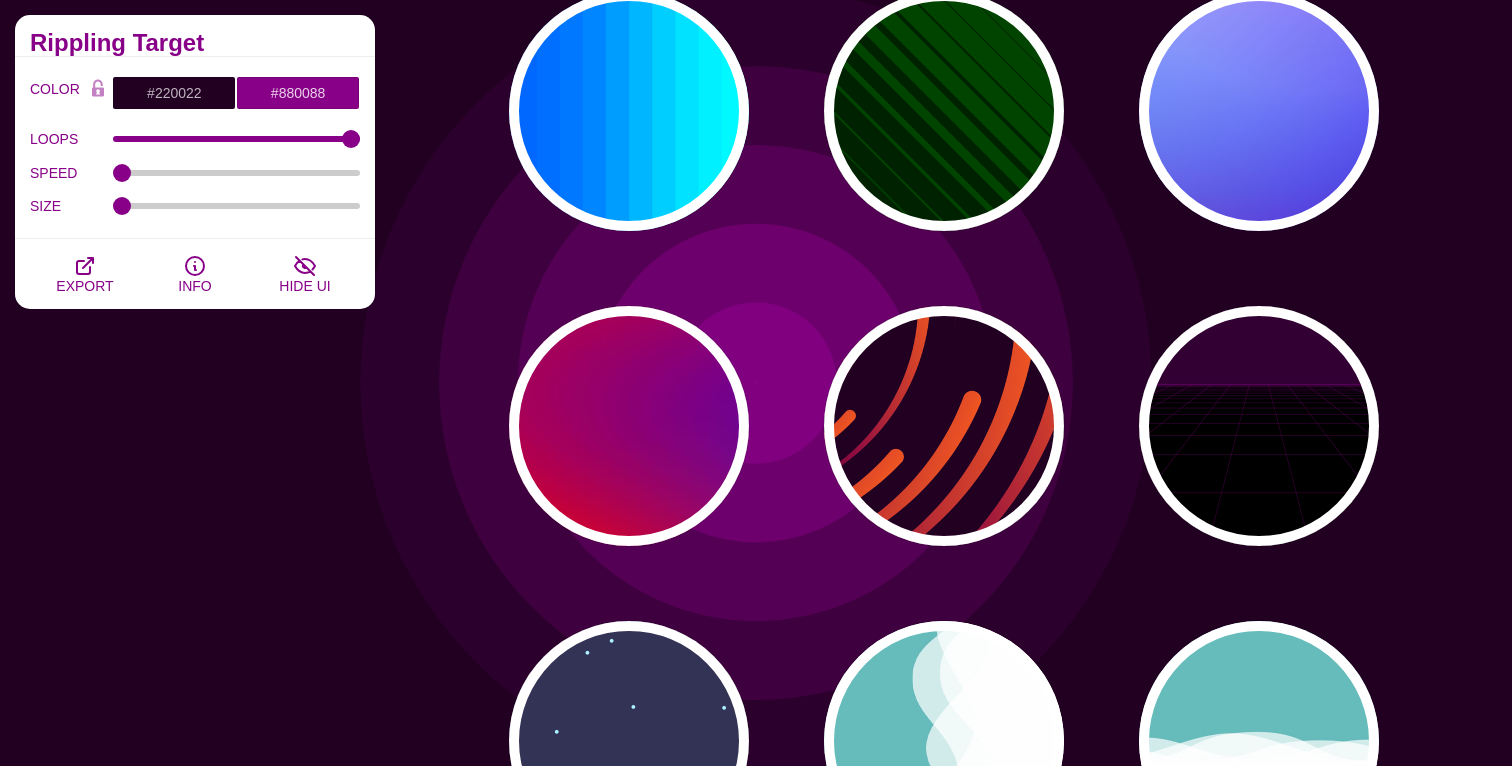 scroll, scrollTop: 0, scrollLeft: 0, axis: both 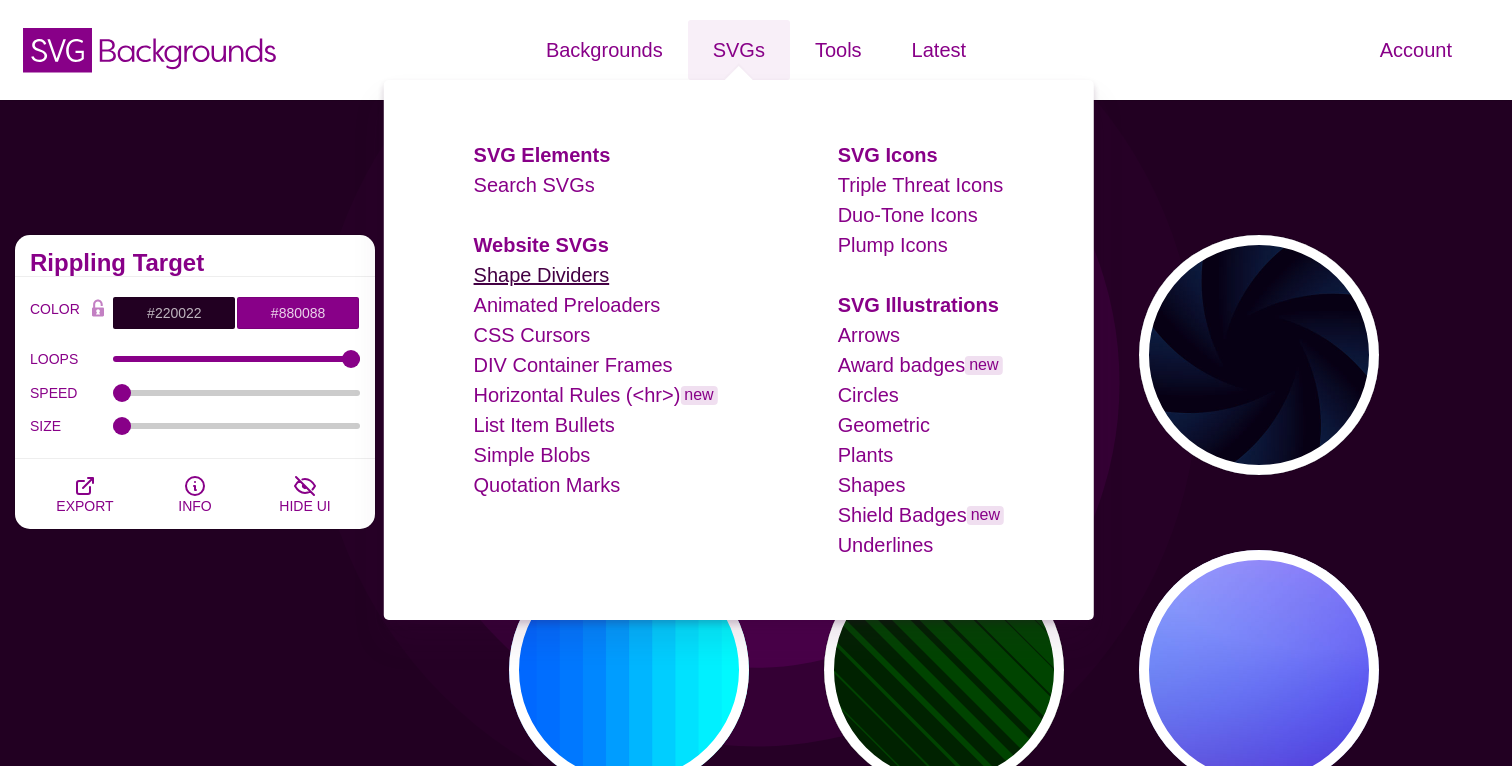 click on "Shape Dividers" at bounding box center (542, 275) 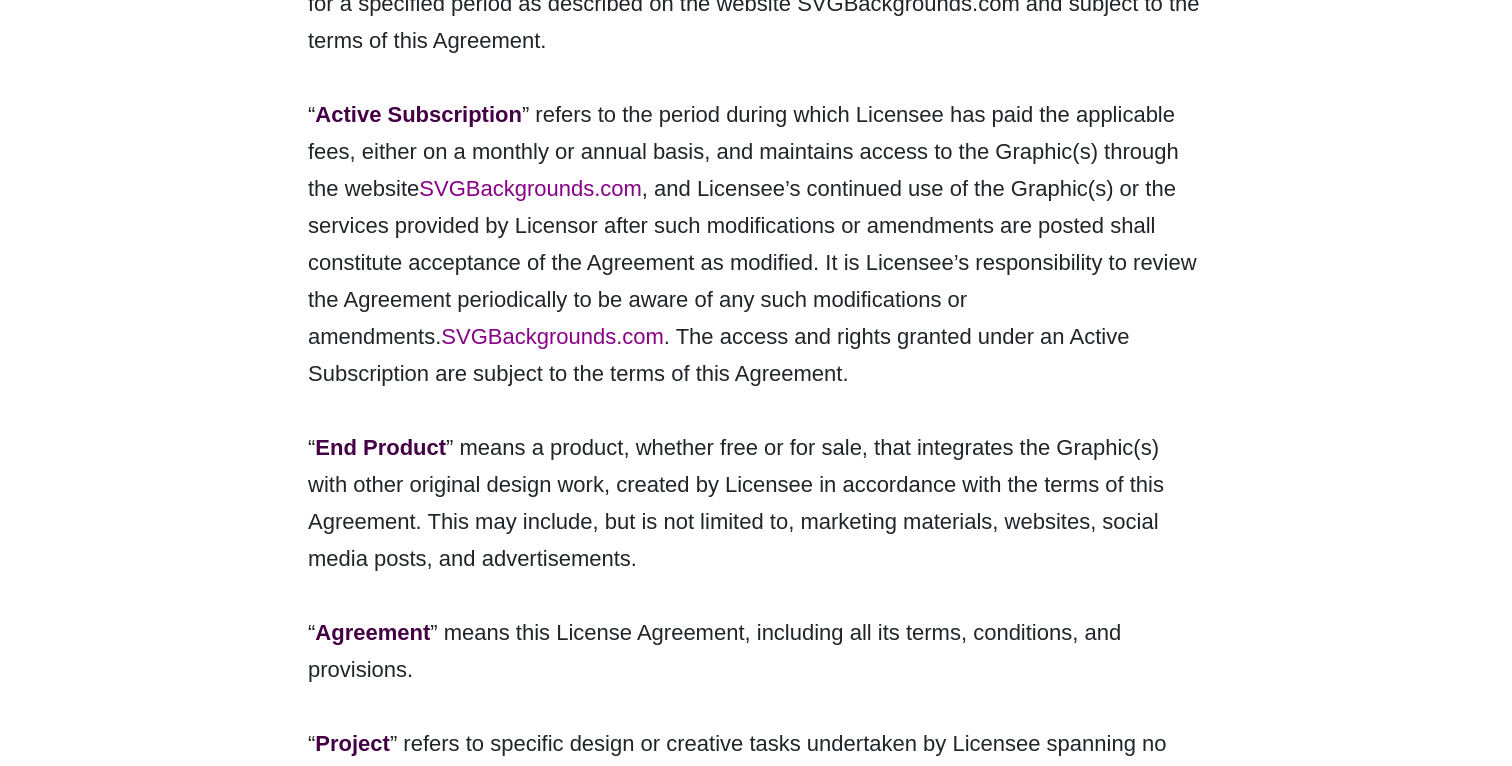 scroll, scrollTop: 1084, scrollLeft: 0, axis: vertical 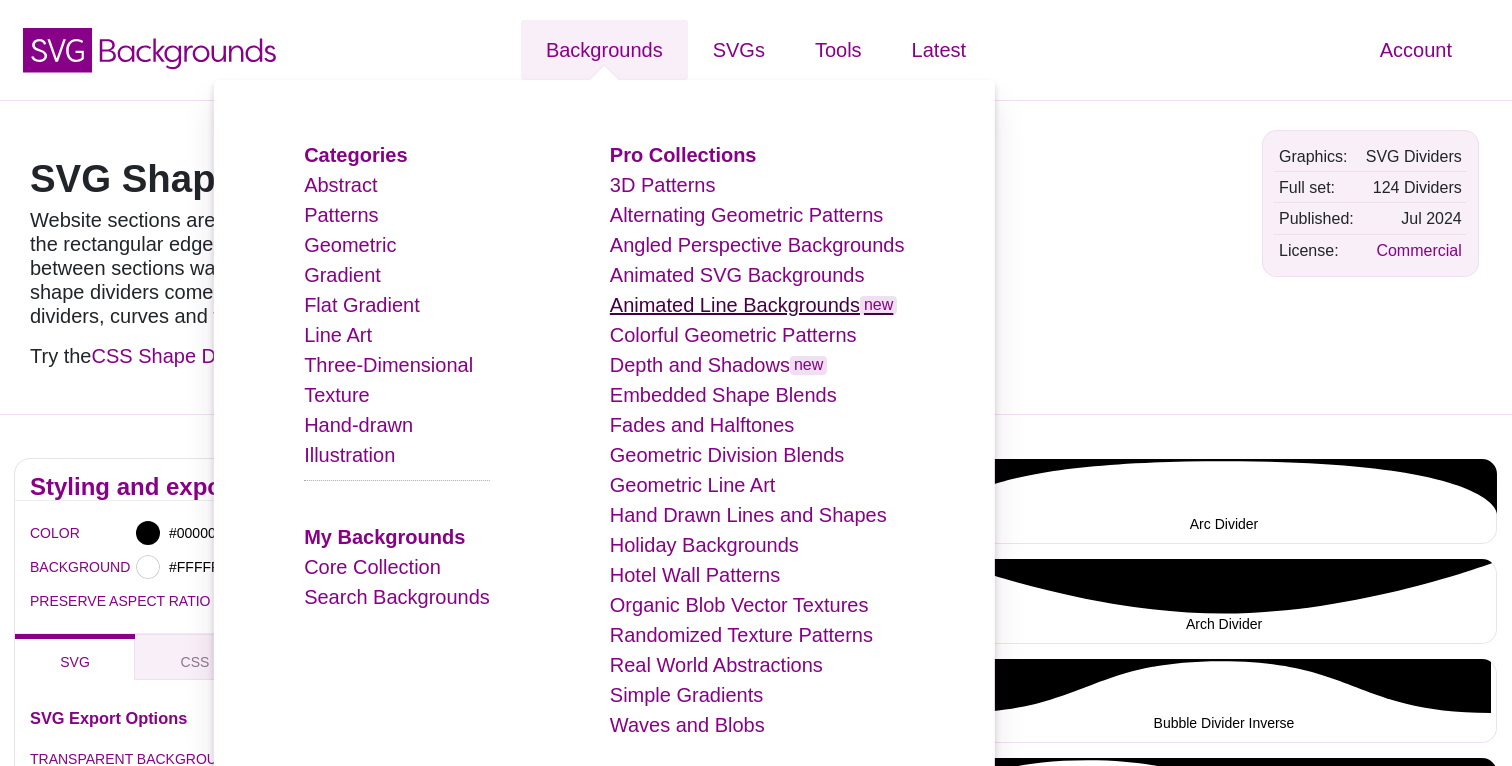 click on "Animated Line Backgrounds  new" at bounding box center [754, 305] 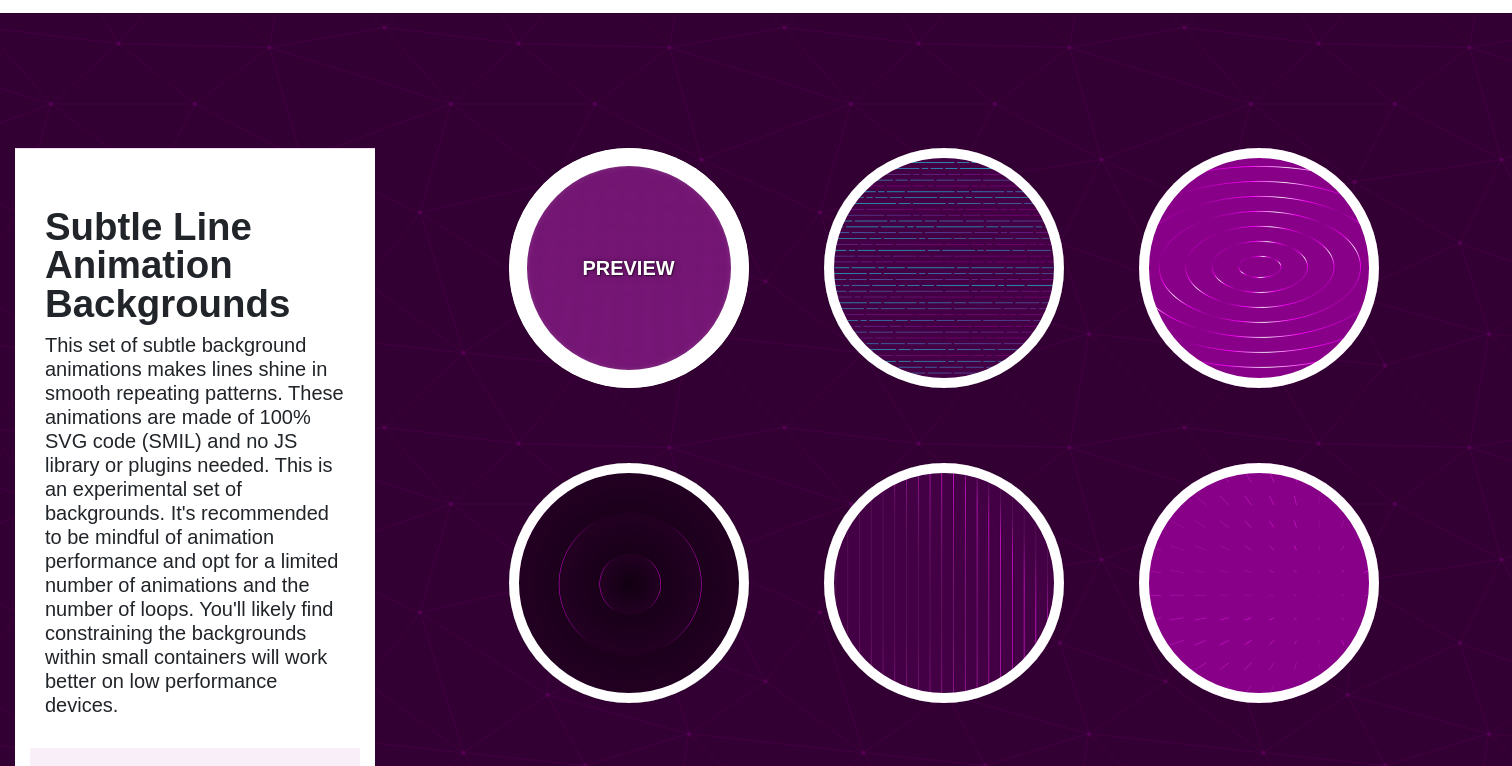 scroll, scrollTop: 99, scrollLeft: 0, axis: vertical 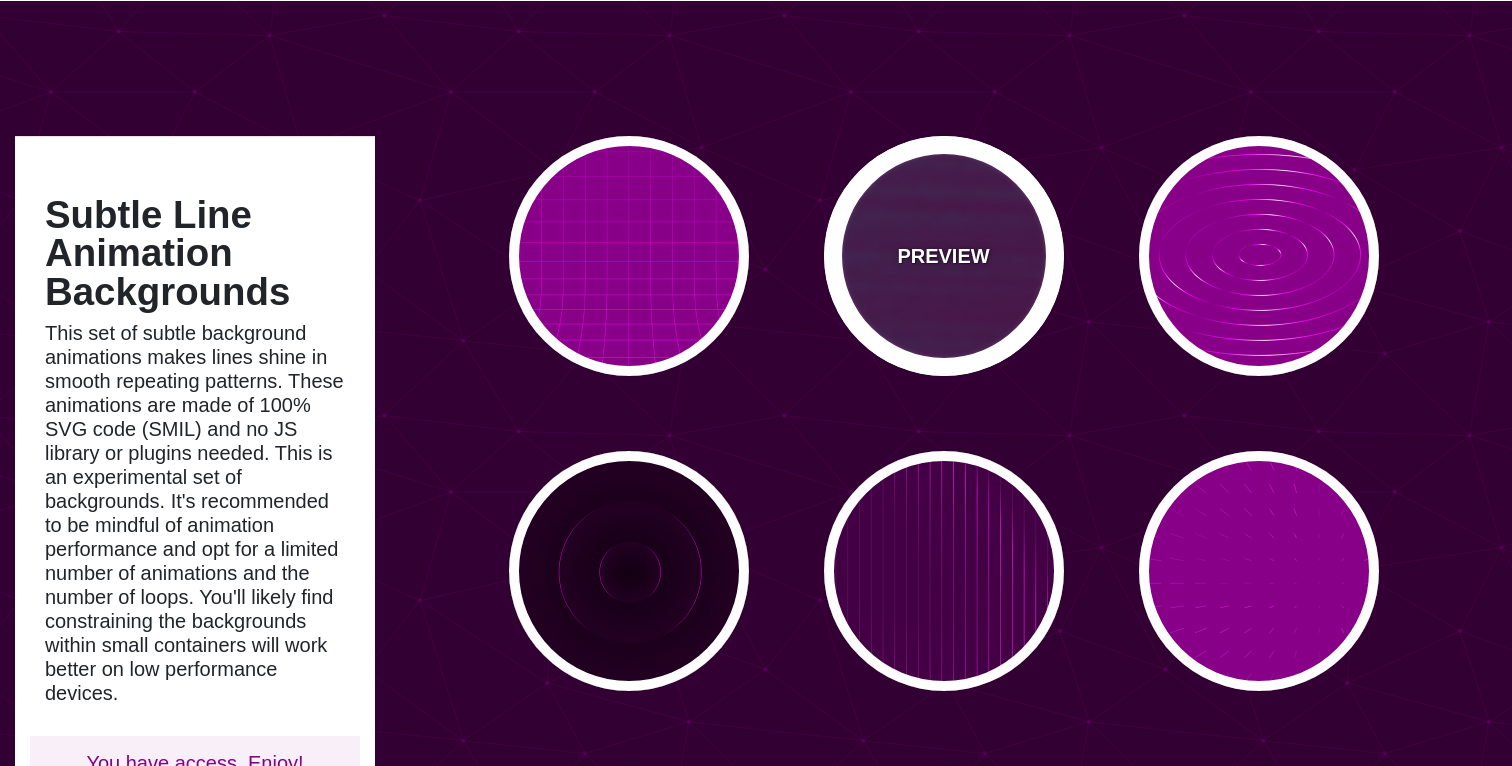 click on "PREVIEW" at bounding box center (943, 256) 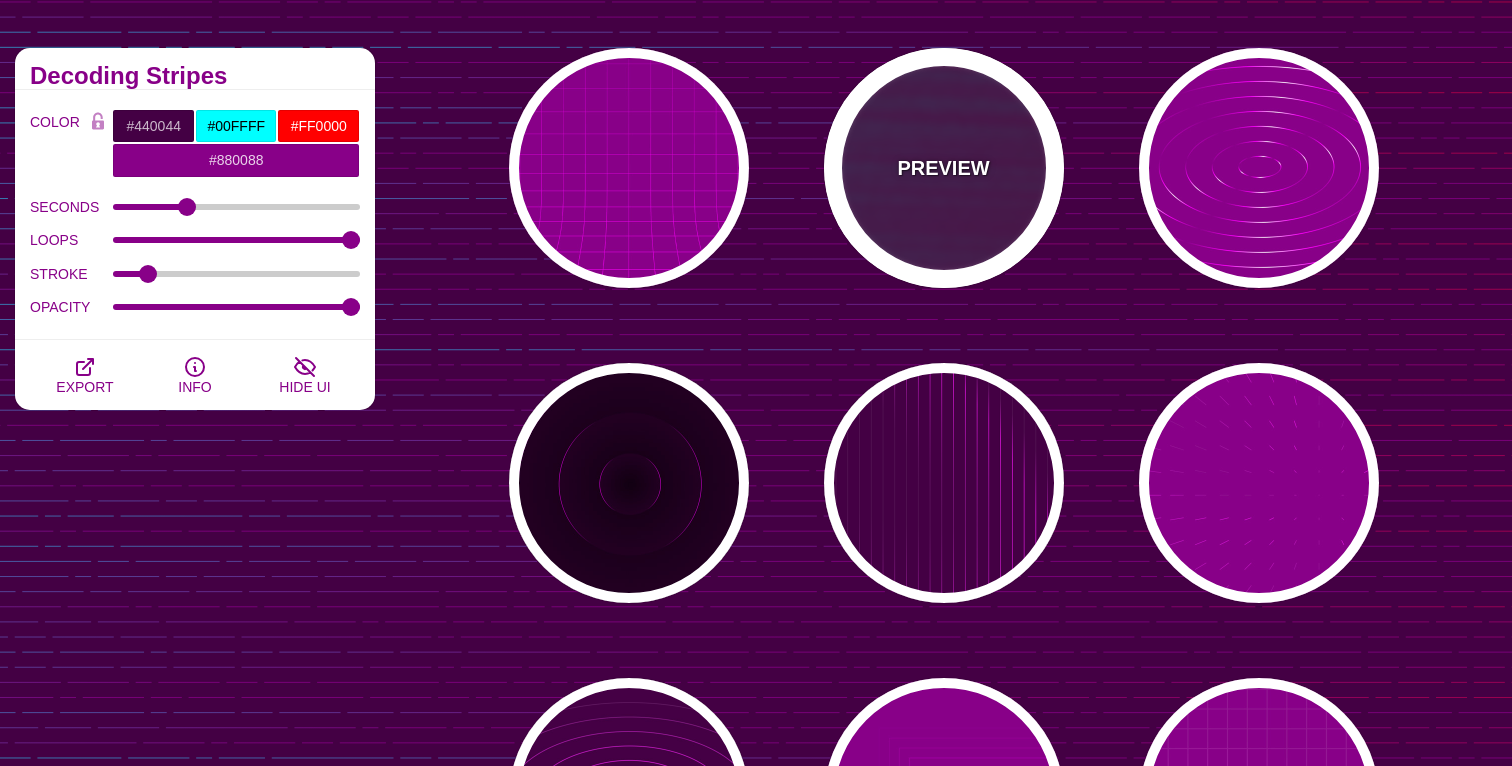 scroll, scrollTop: 185, scrollLeft: 0, axis: vertical 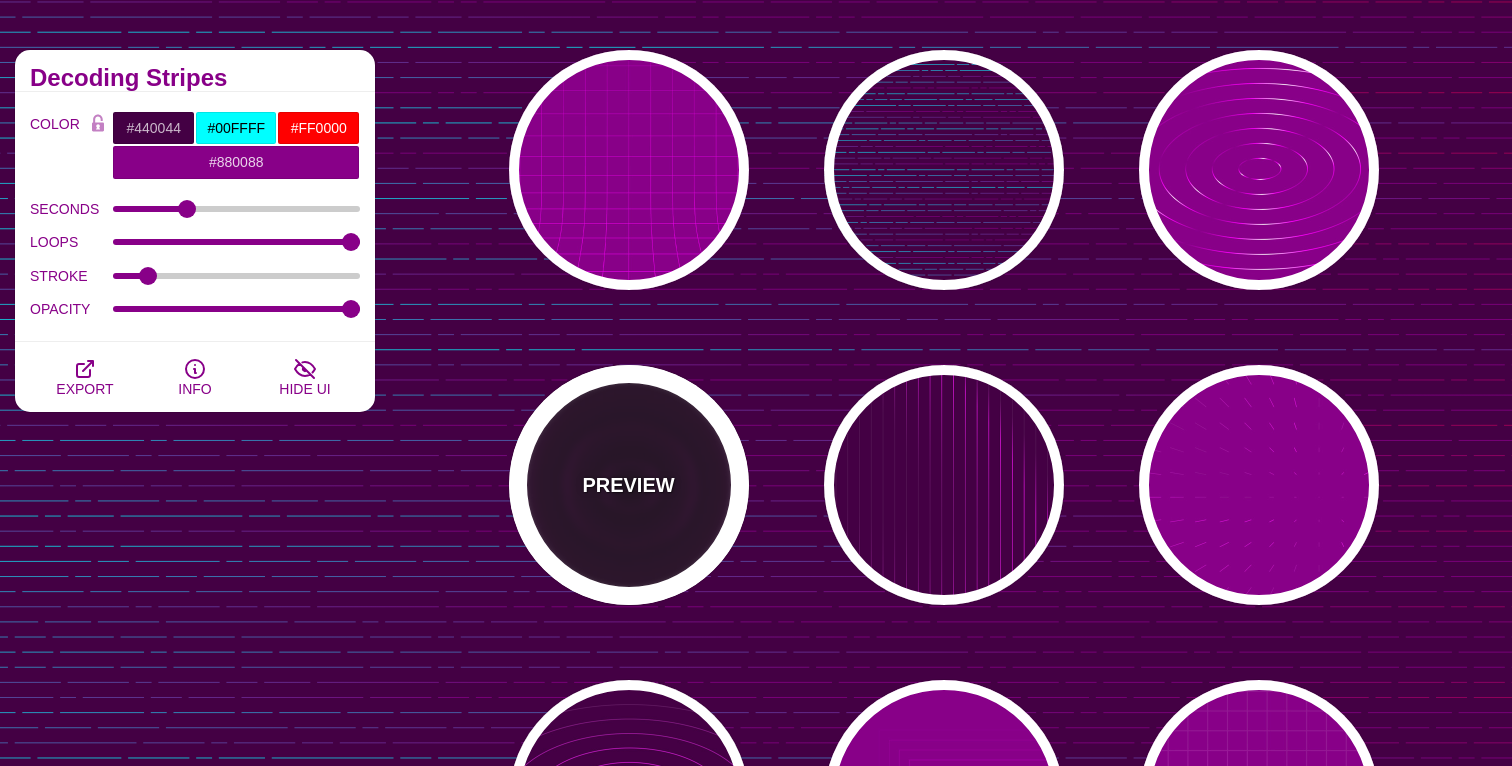 click on "PREVIEW" at bounding box center (628, 485) 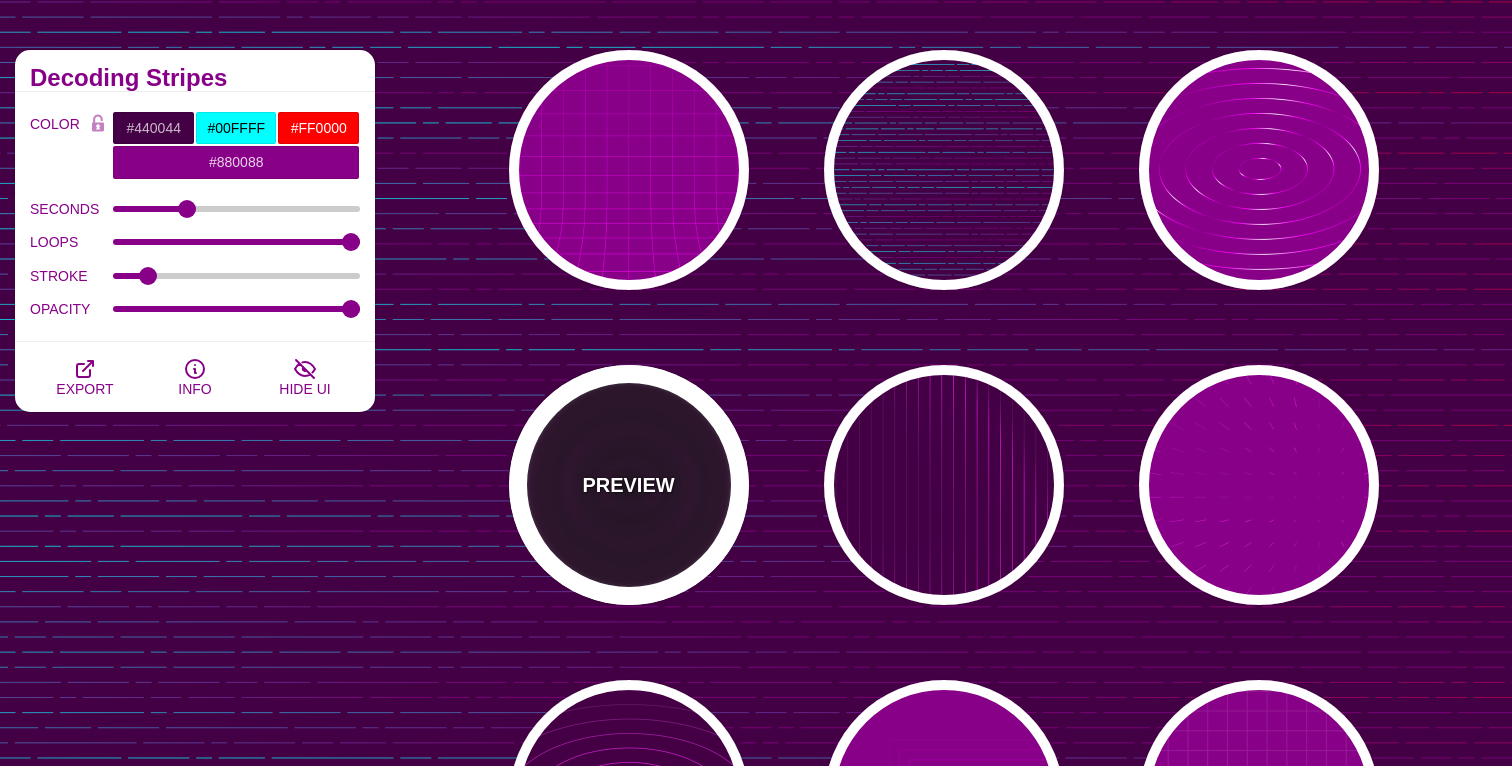 type on "#220022" 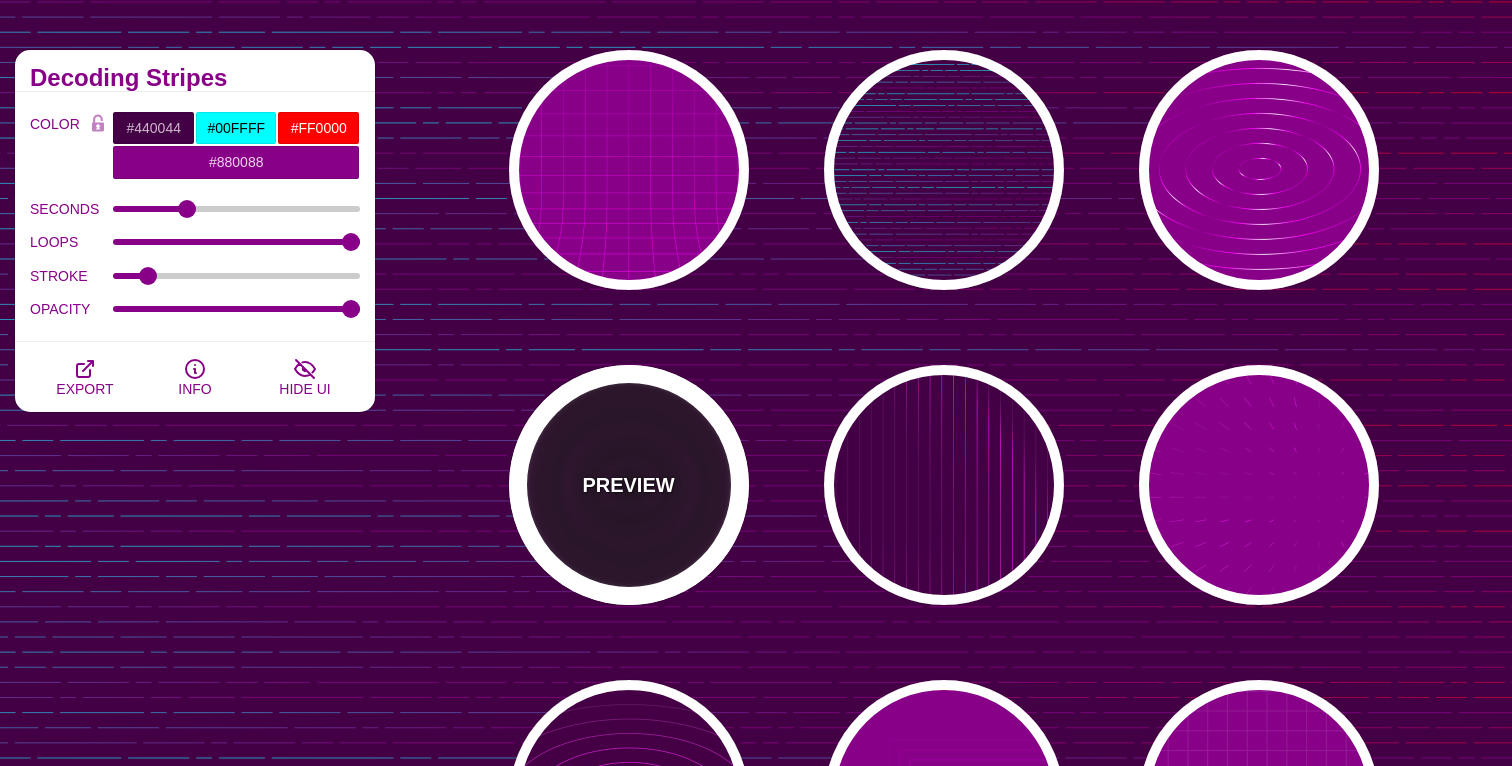 type on "#FF00FF" 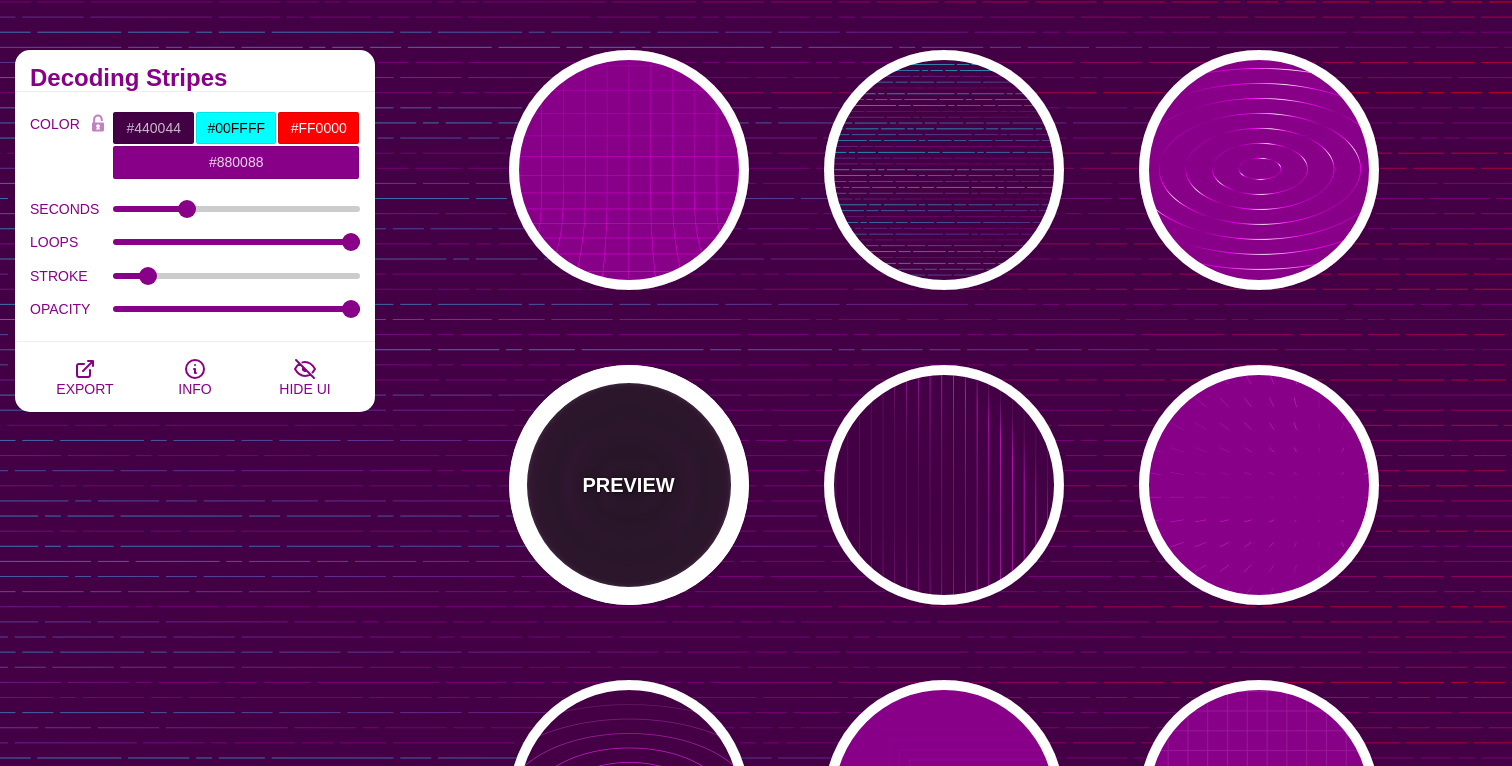 type on "#110011" 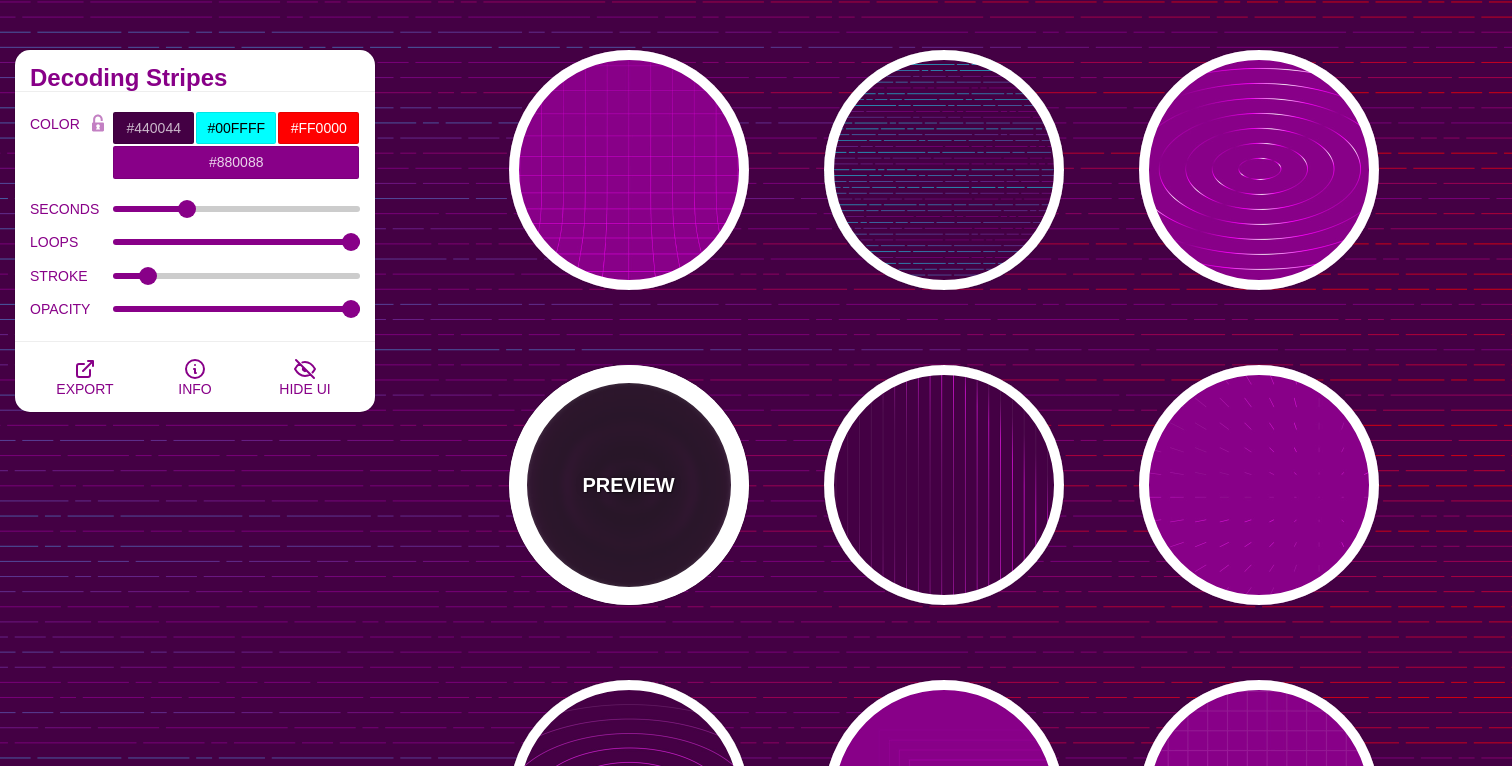 type on "6" 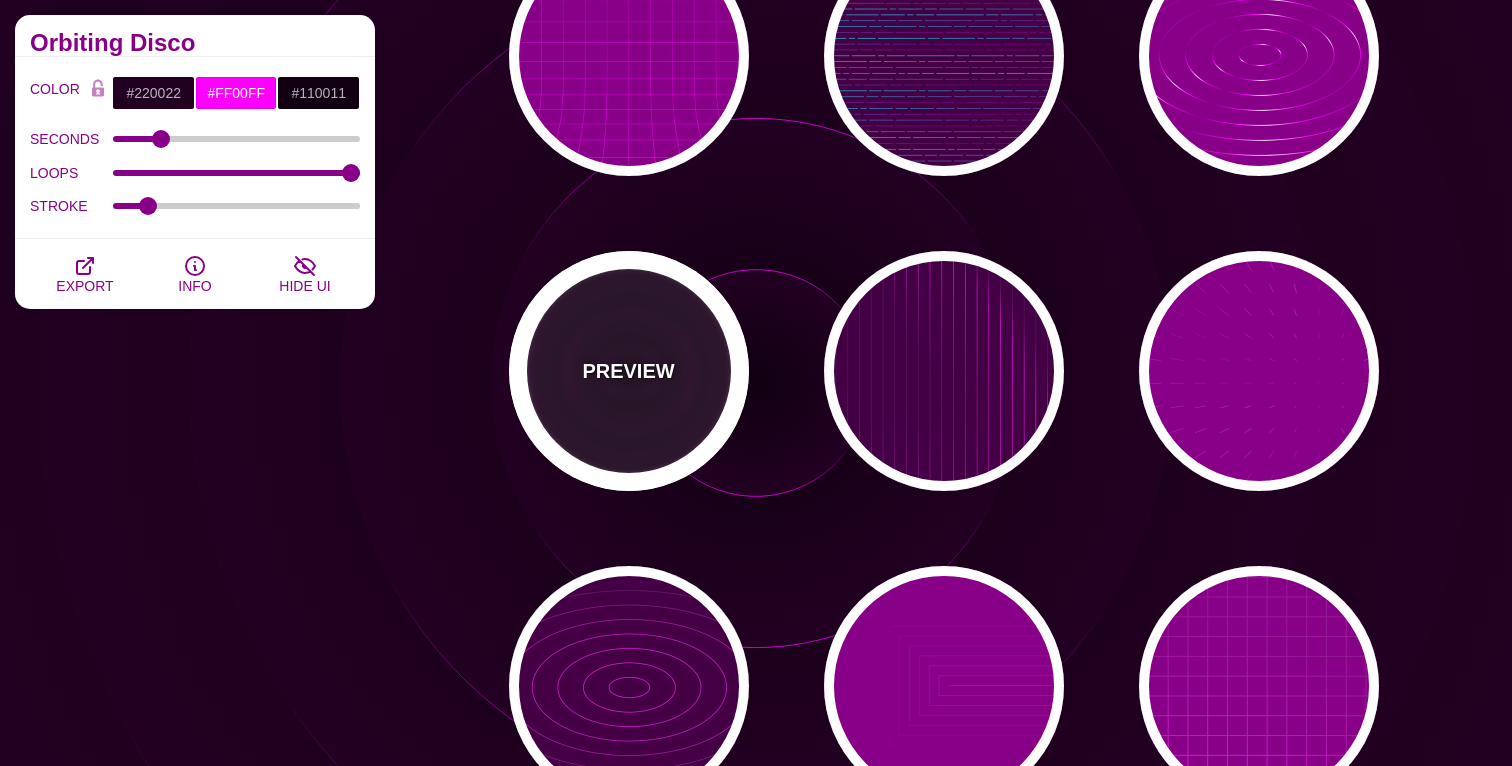 scroll, scrollTop: 302, scrollLeft: 0, axis: vertical 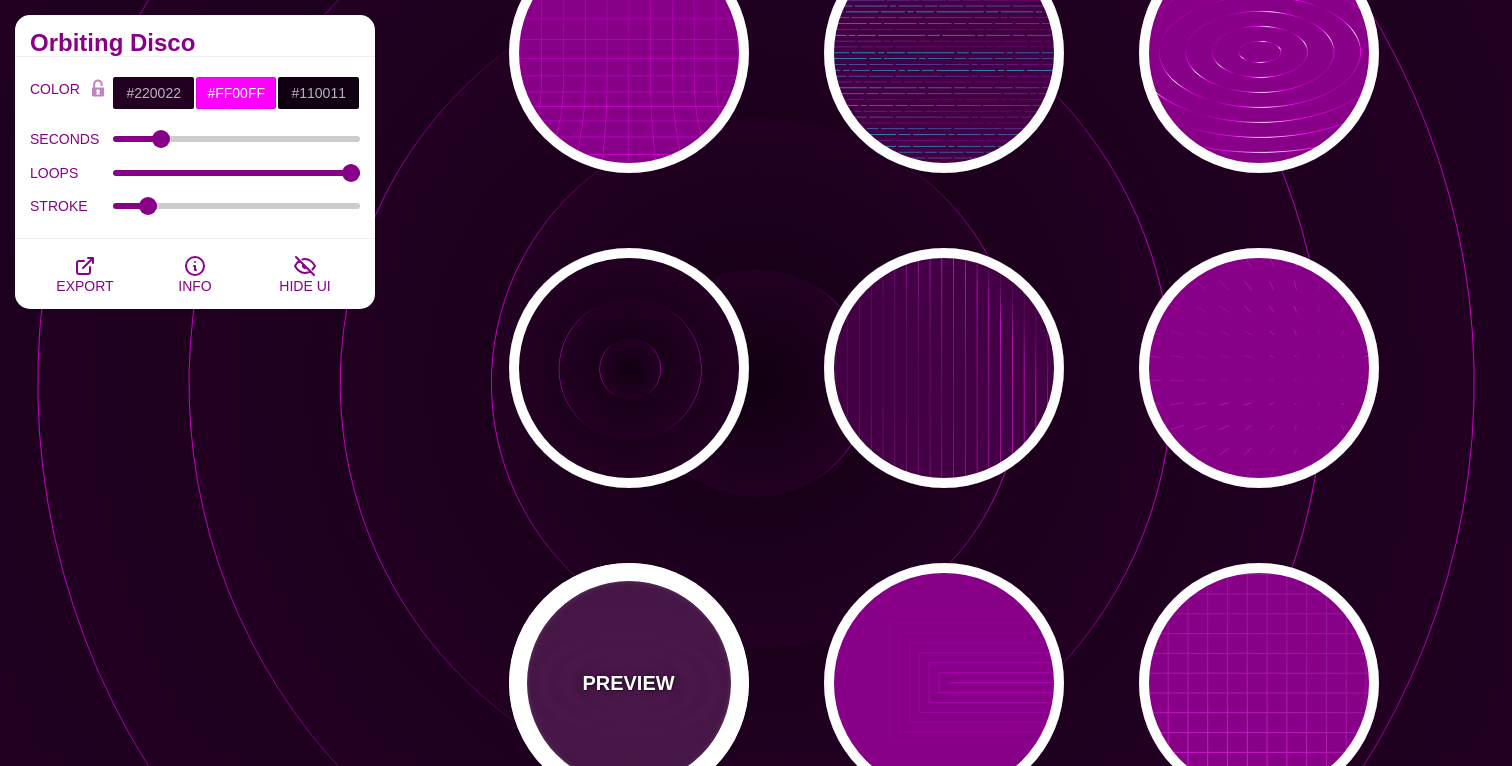 click on "PREVIEW" at bounding box center [628, 683] 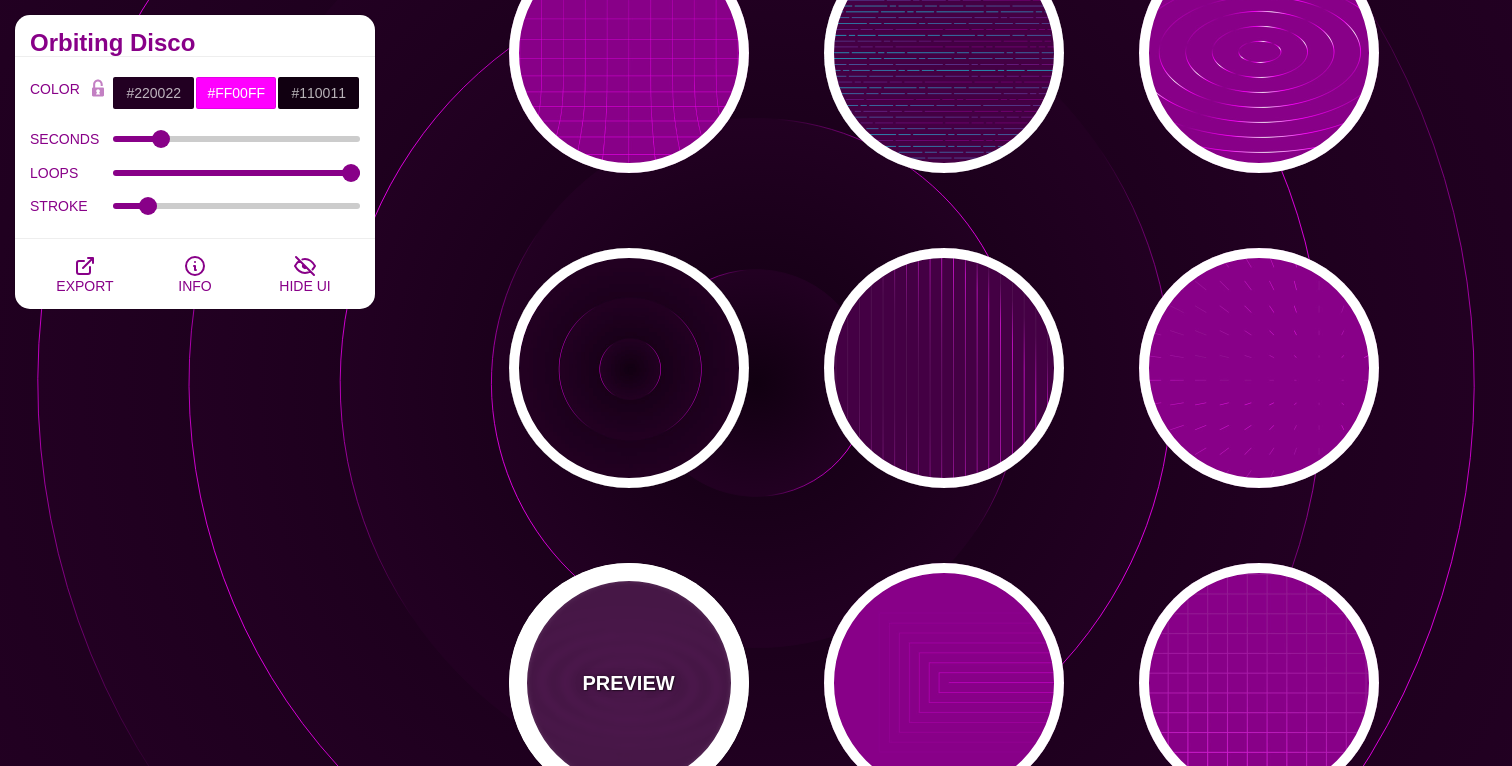 type on "#440044" 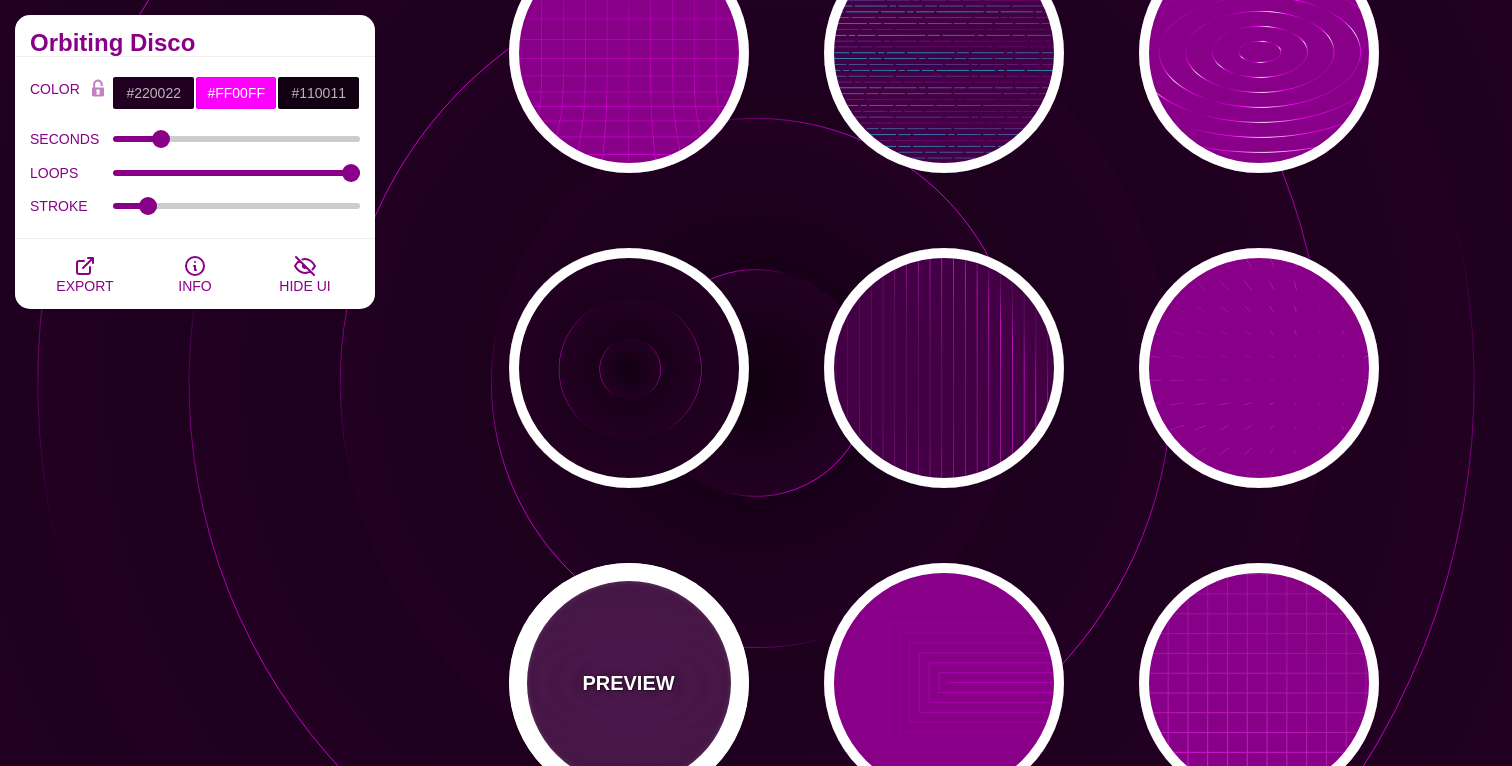 type on "#FFFFFF" 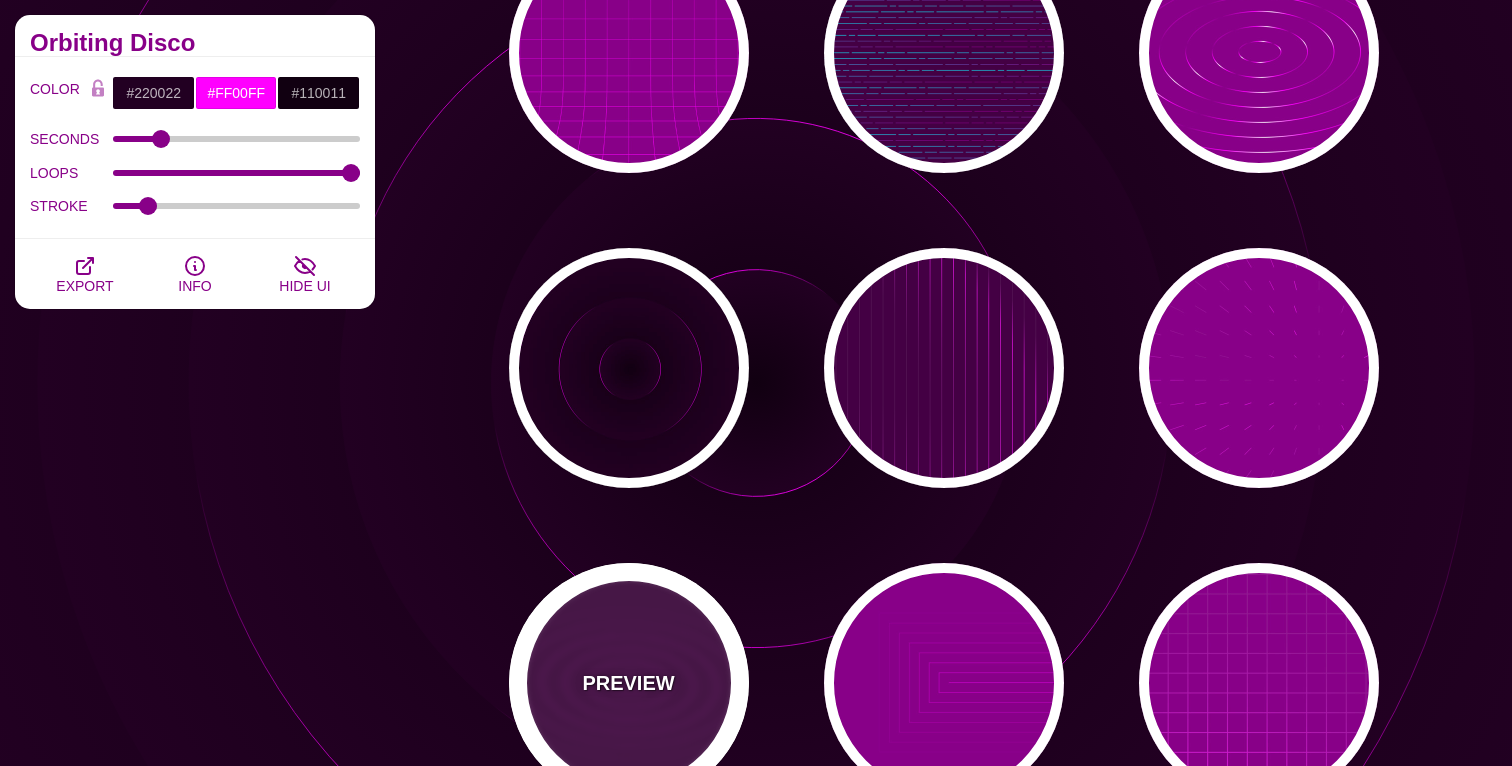 type on "5" 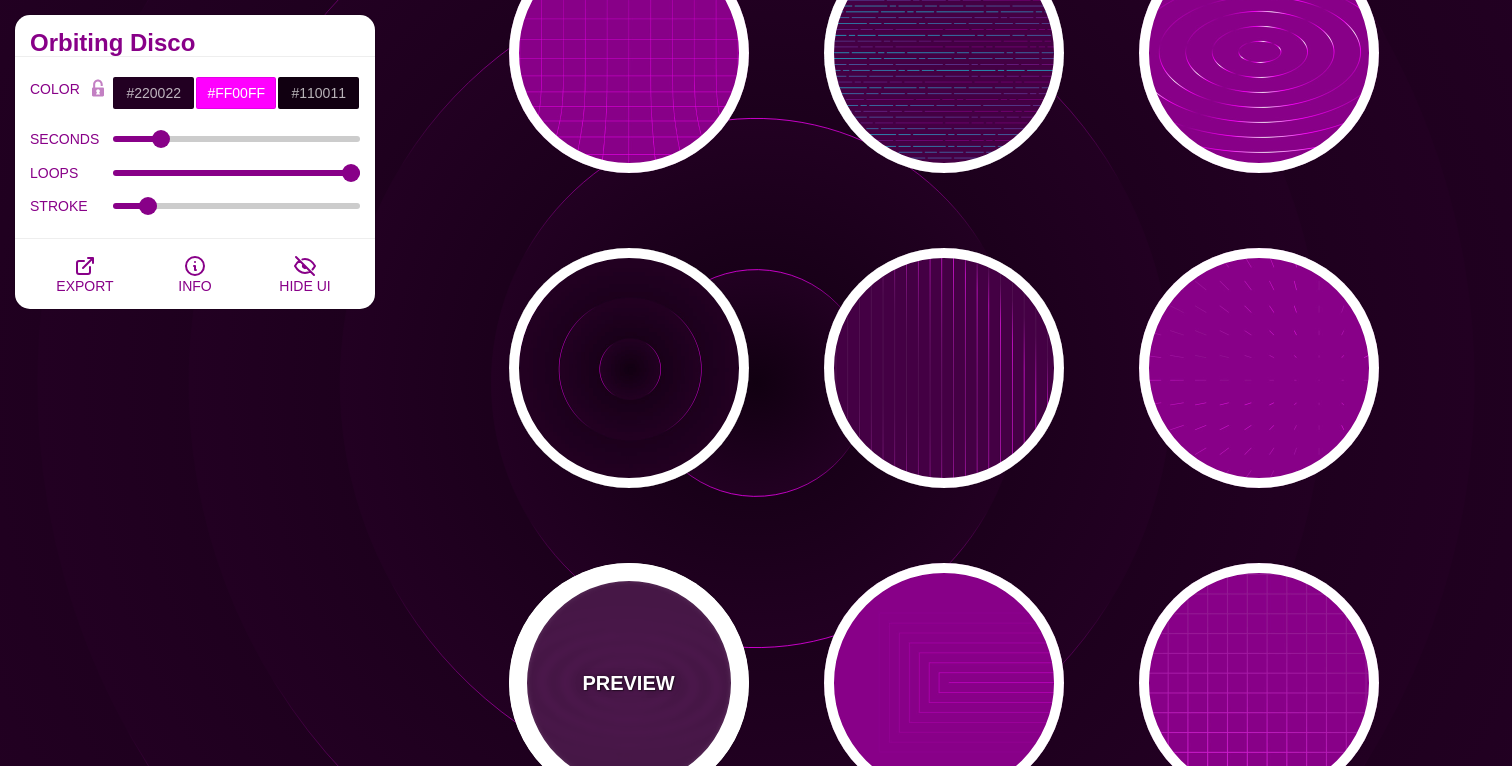 type on "0" 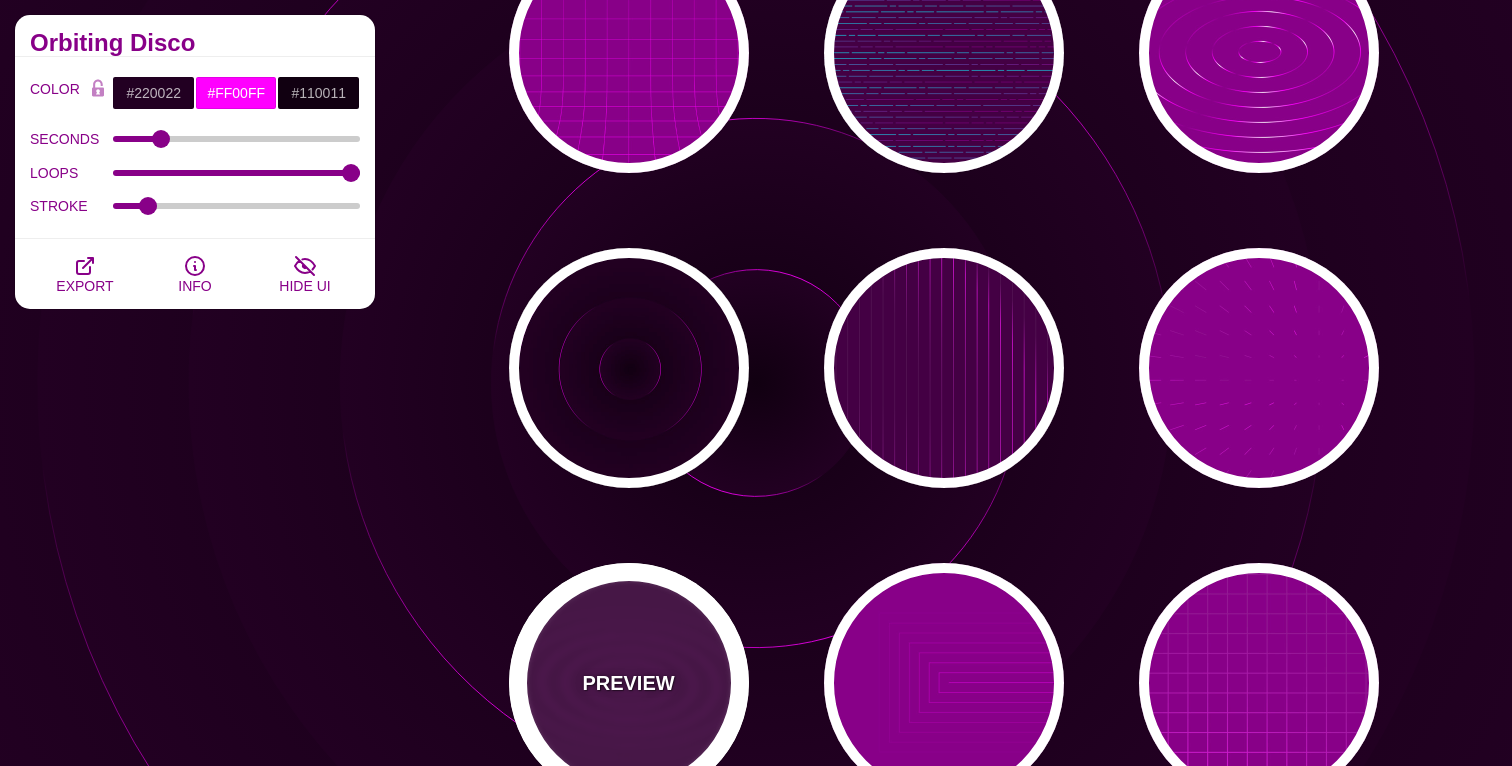 type on "0.1" 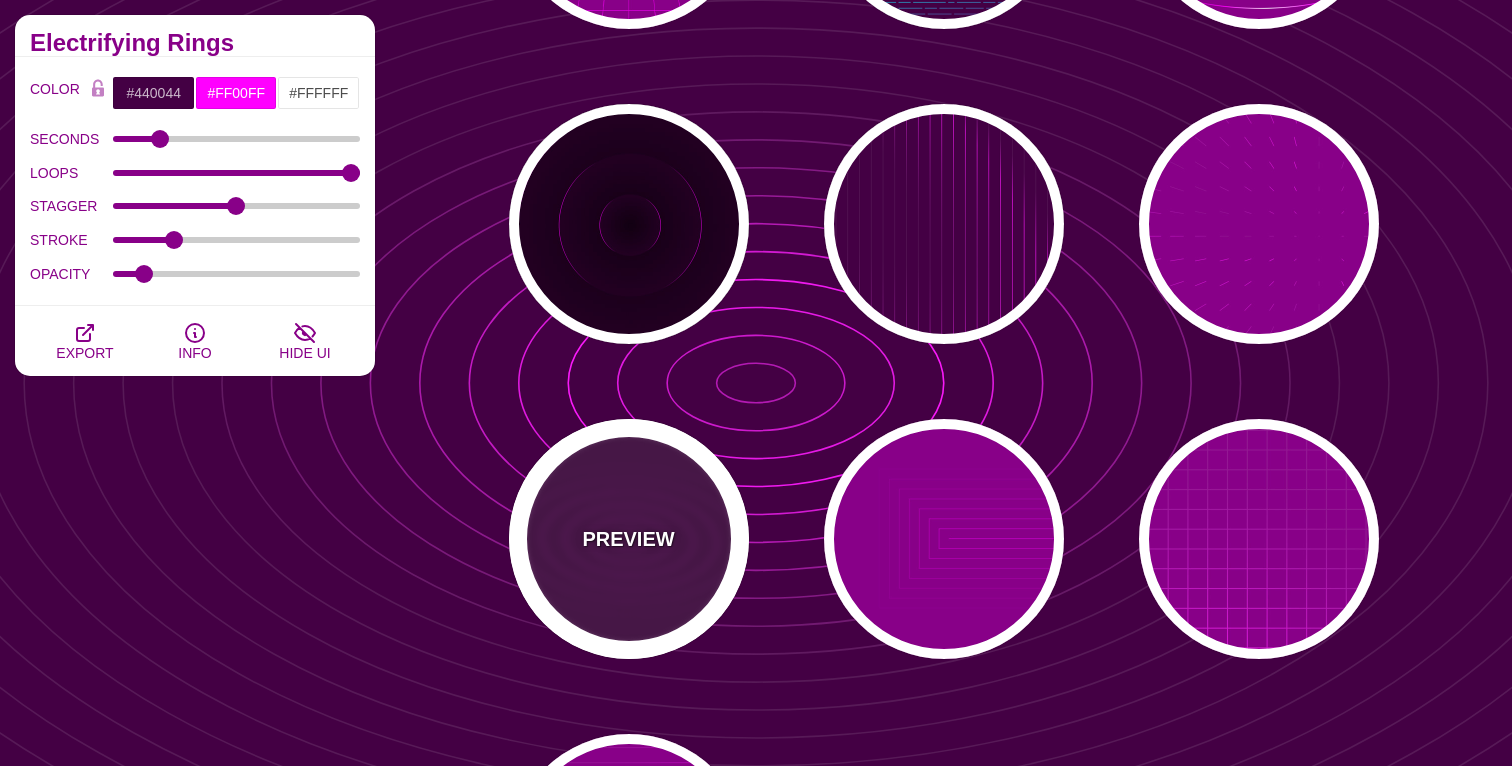 scroll, scrollTop: 475, scrollLeft: 0, axis: vertical 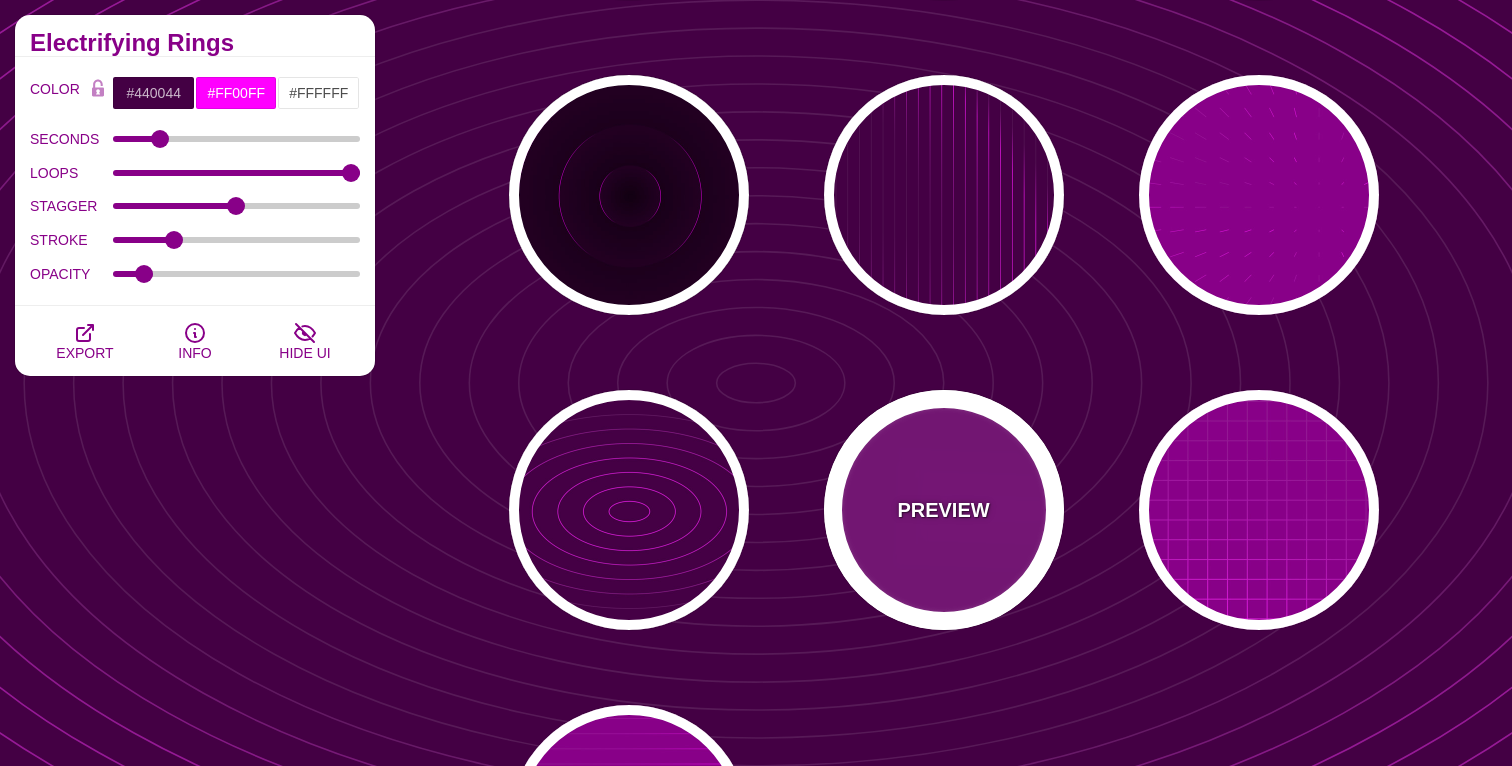 click on "PREVIEW" at bounding box center (943, 510) 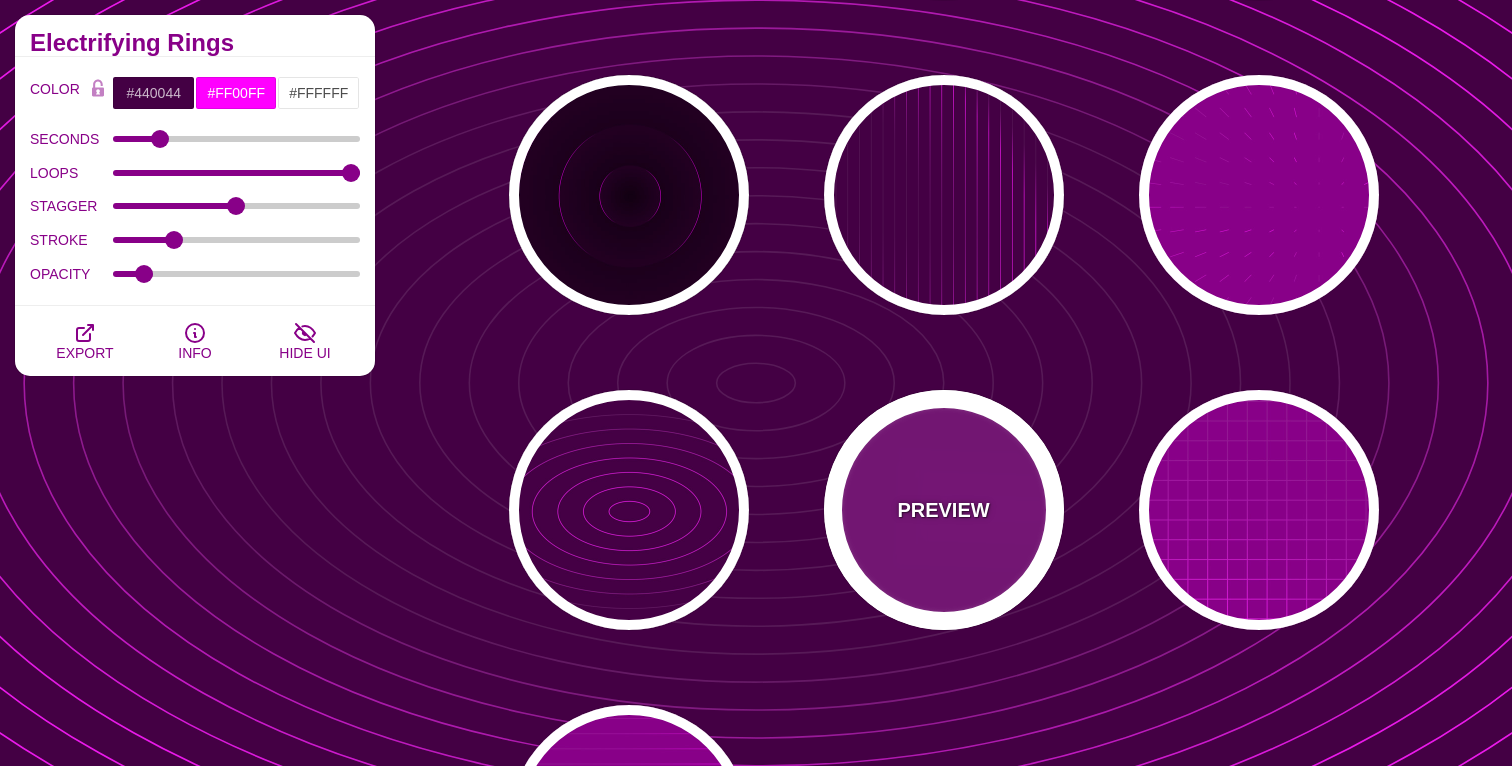type on "#880088" 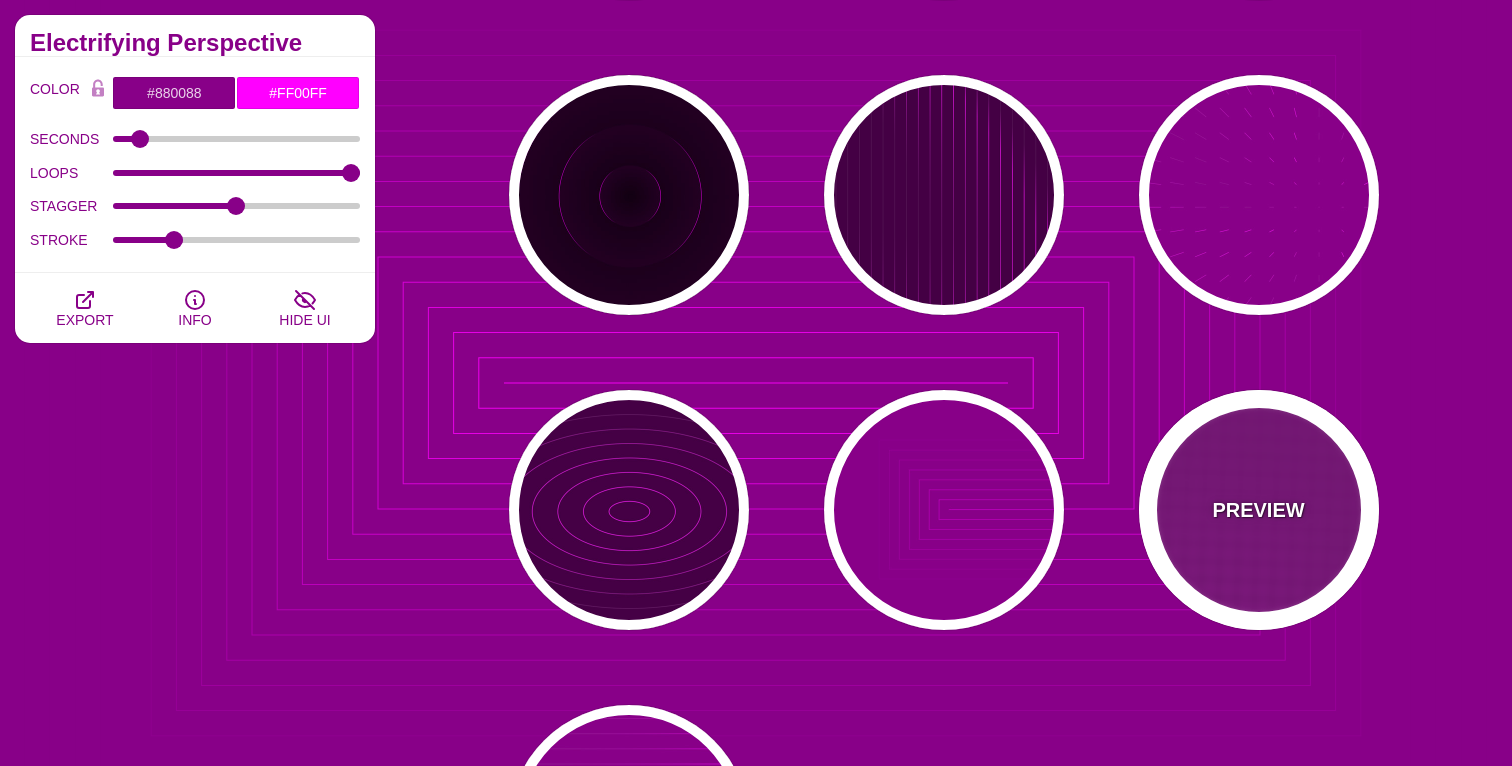 click on "PREVIEW" at bounding box center (1258, 510) 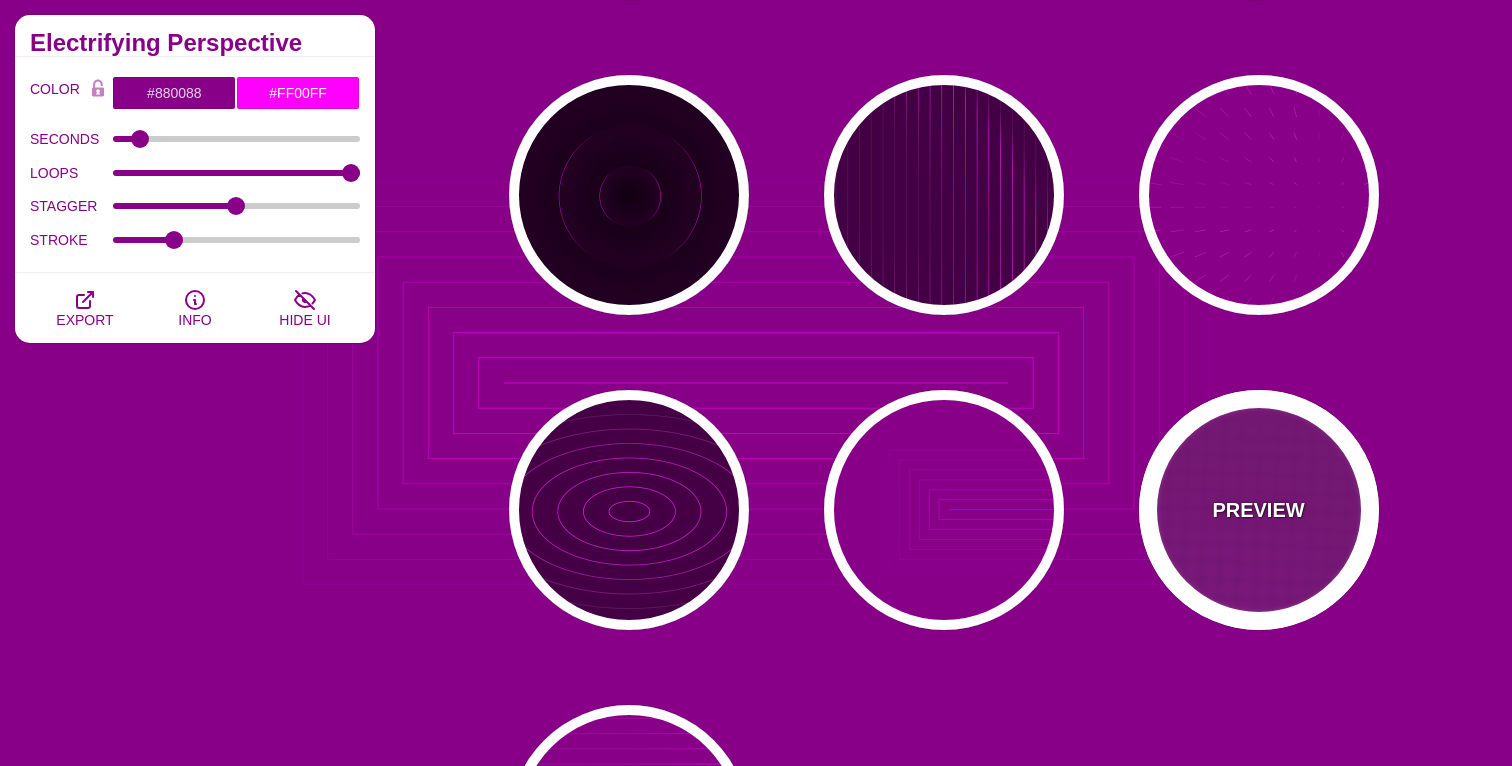 type on "20" 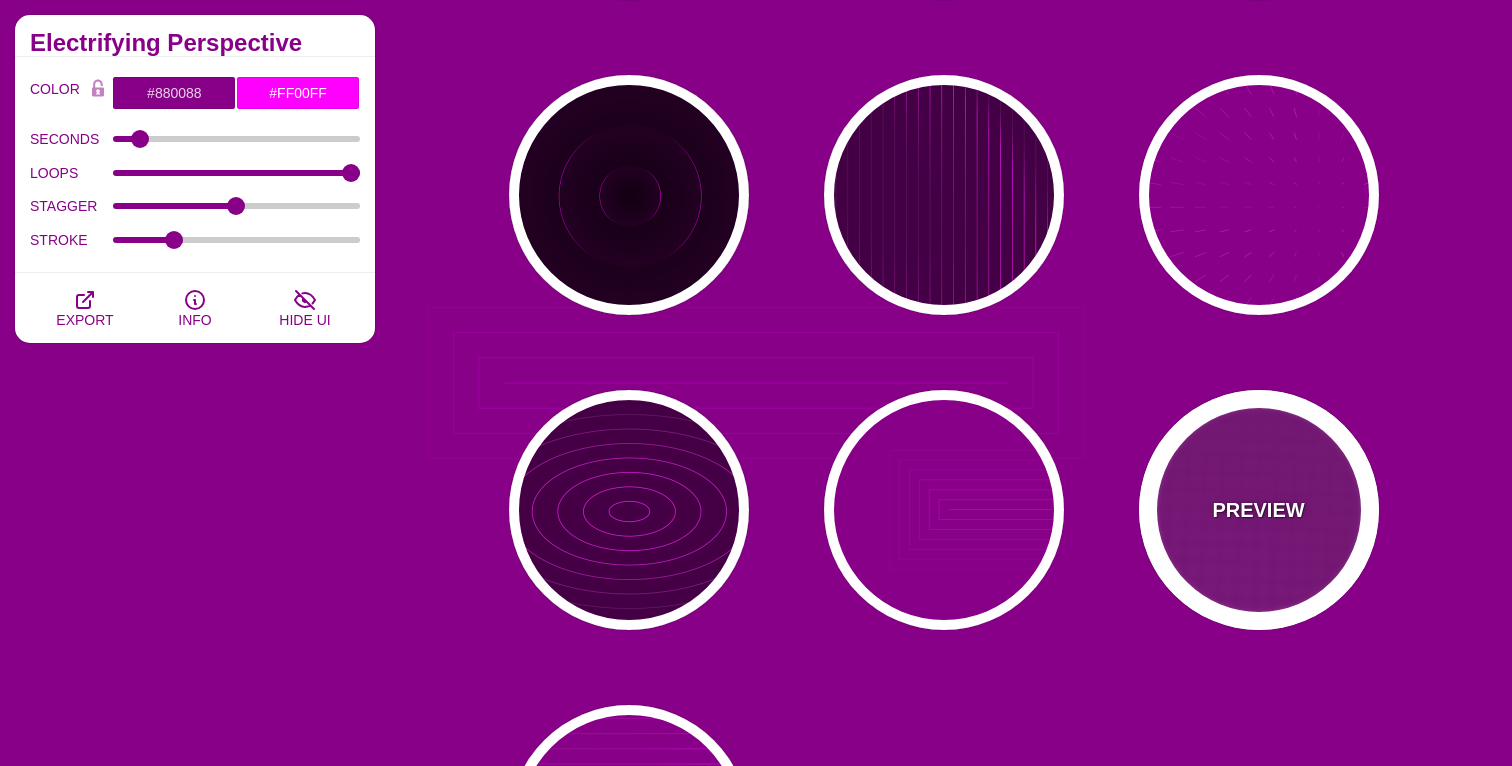 type on "1" 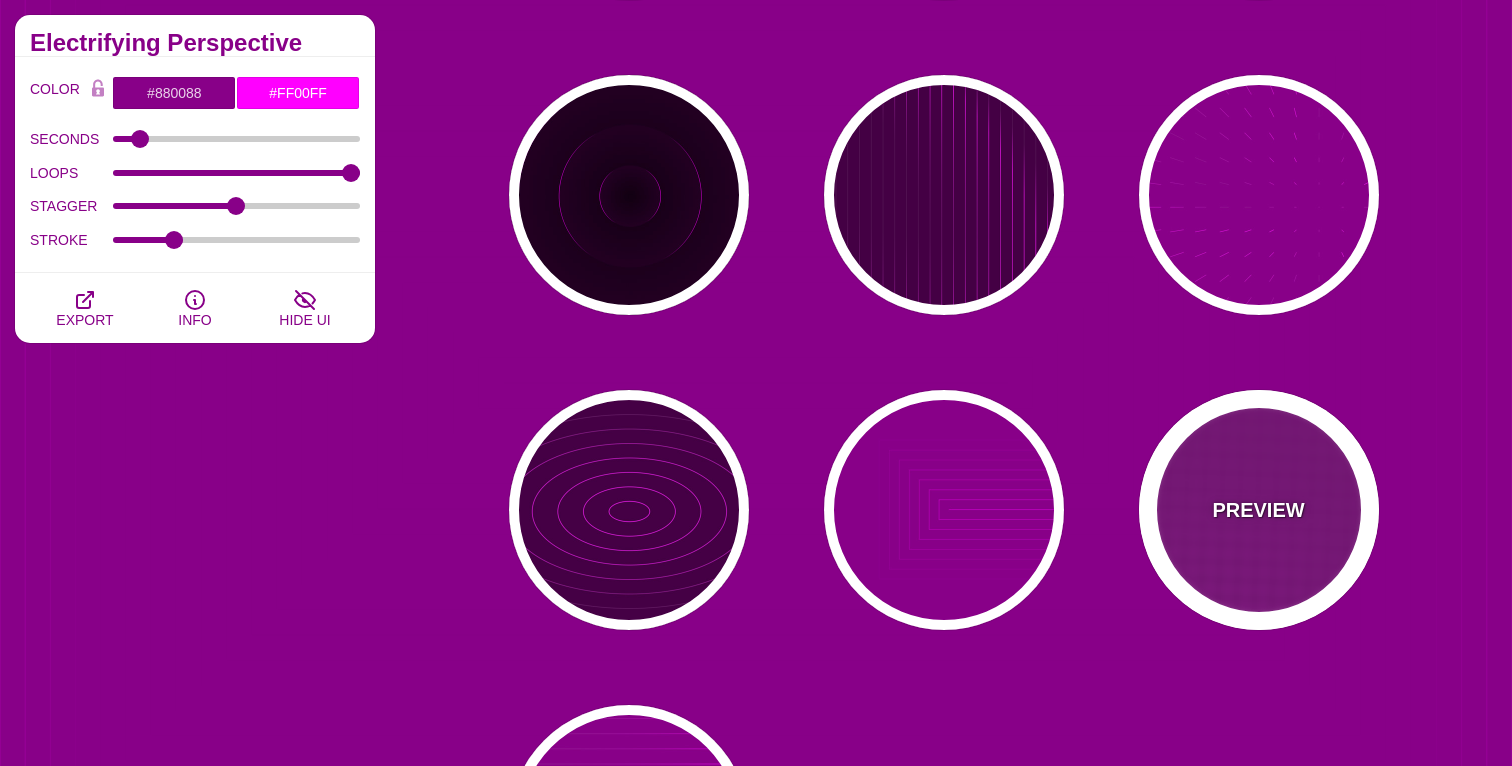 type on "0.1" 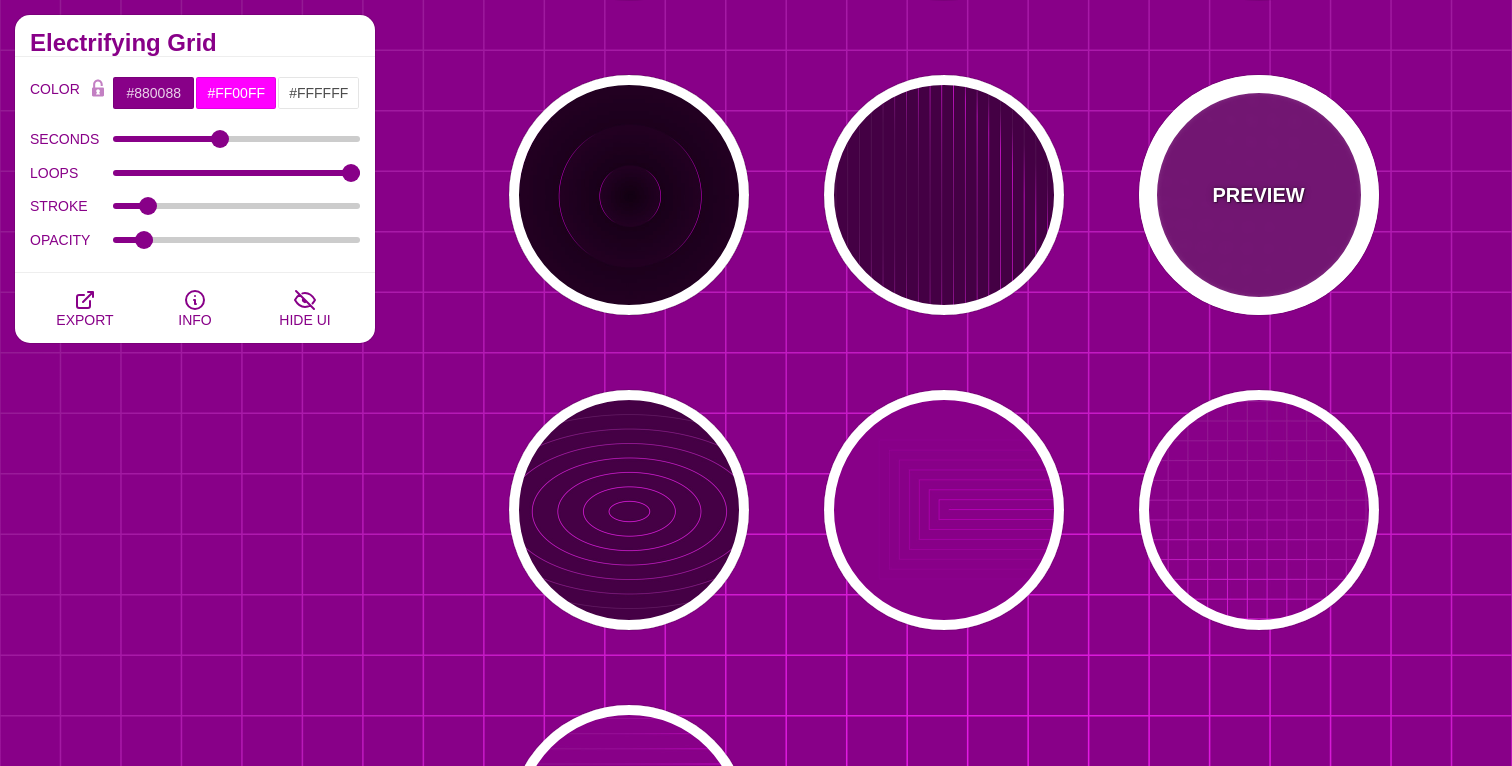 click on "PREVIEW" at bounding box center (1258, 195) 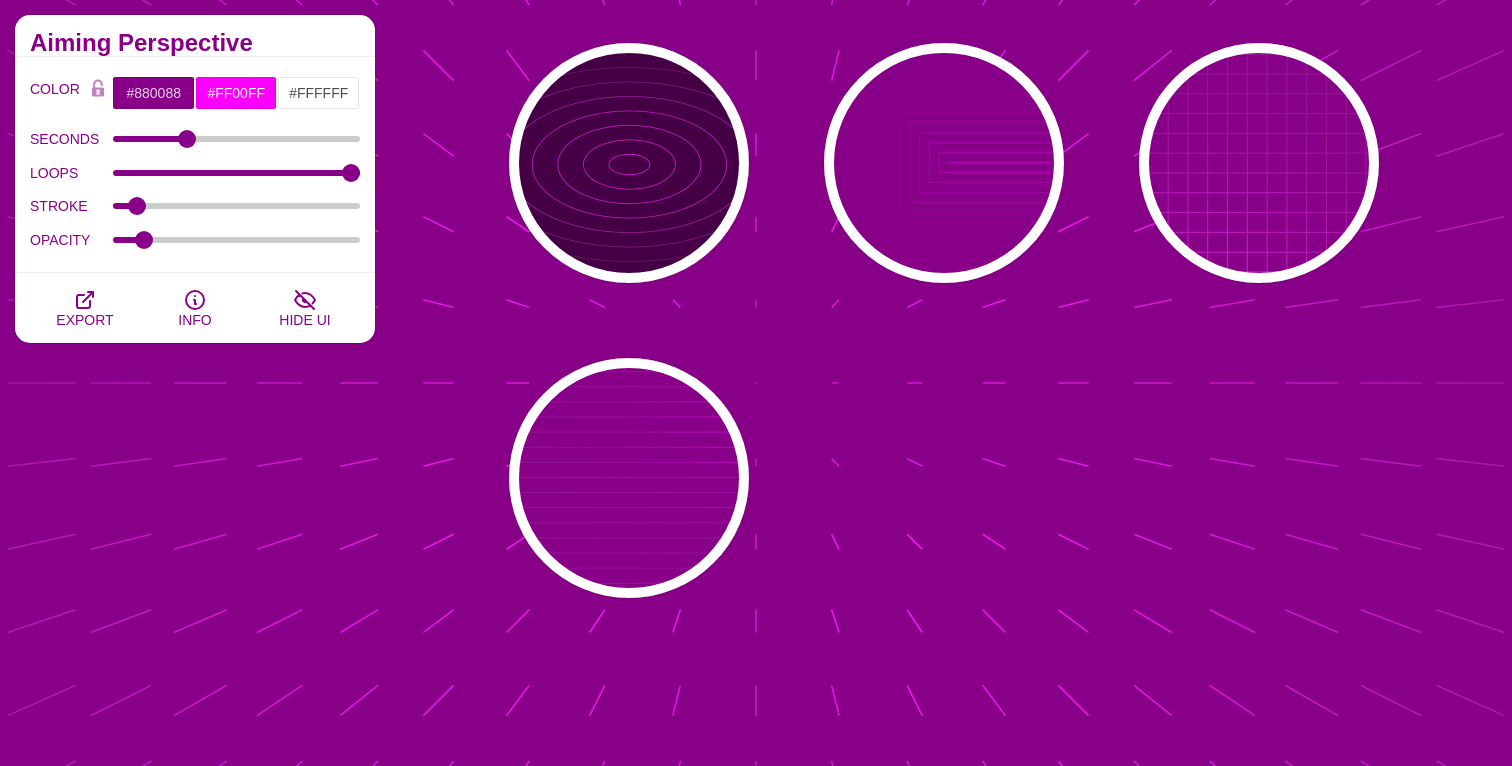 scroll, scrollTop: 843, scrollLeft: 0, axis: vertical 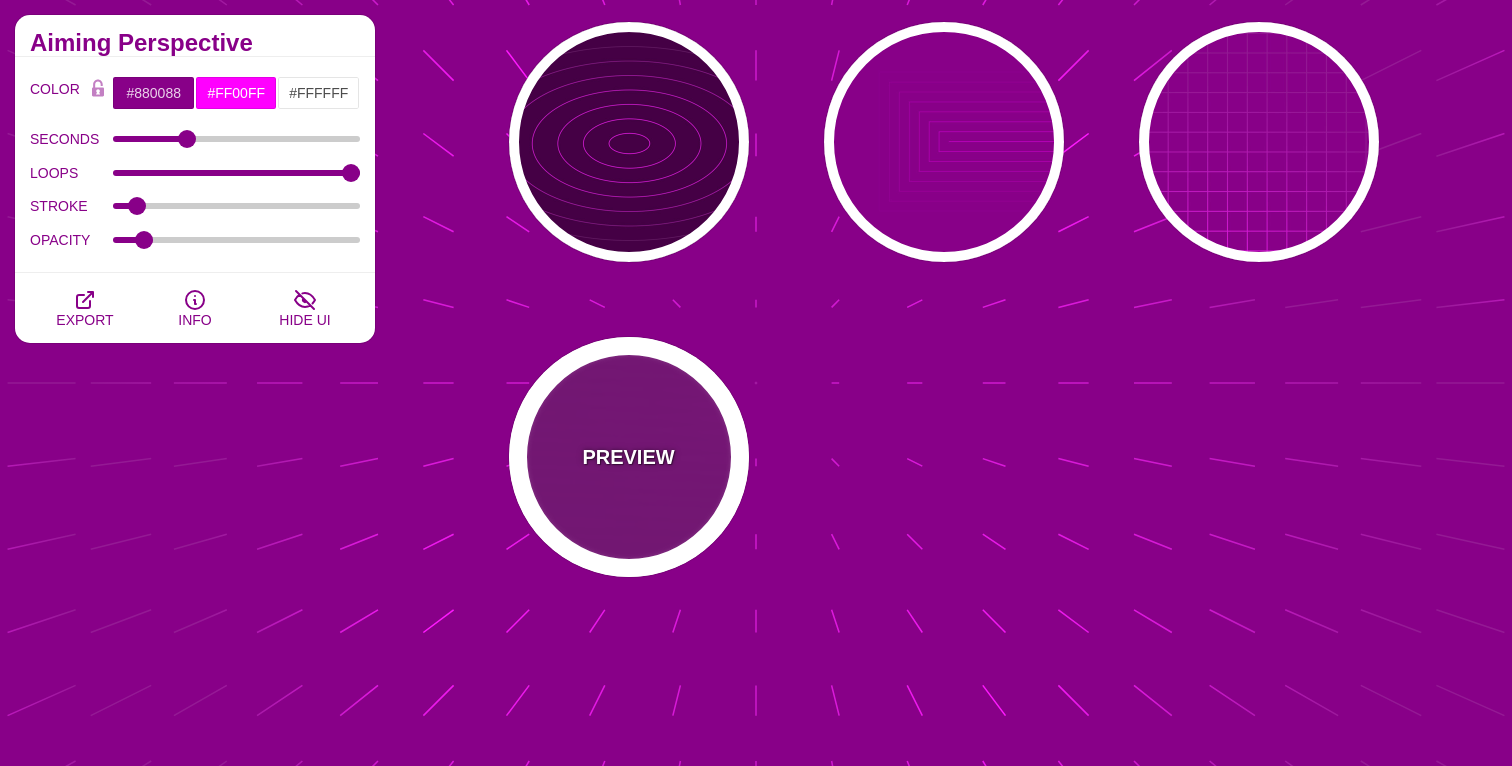click on "PREVIEW" at bounding box center (628, 457) 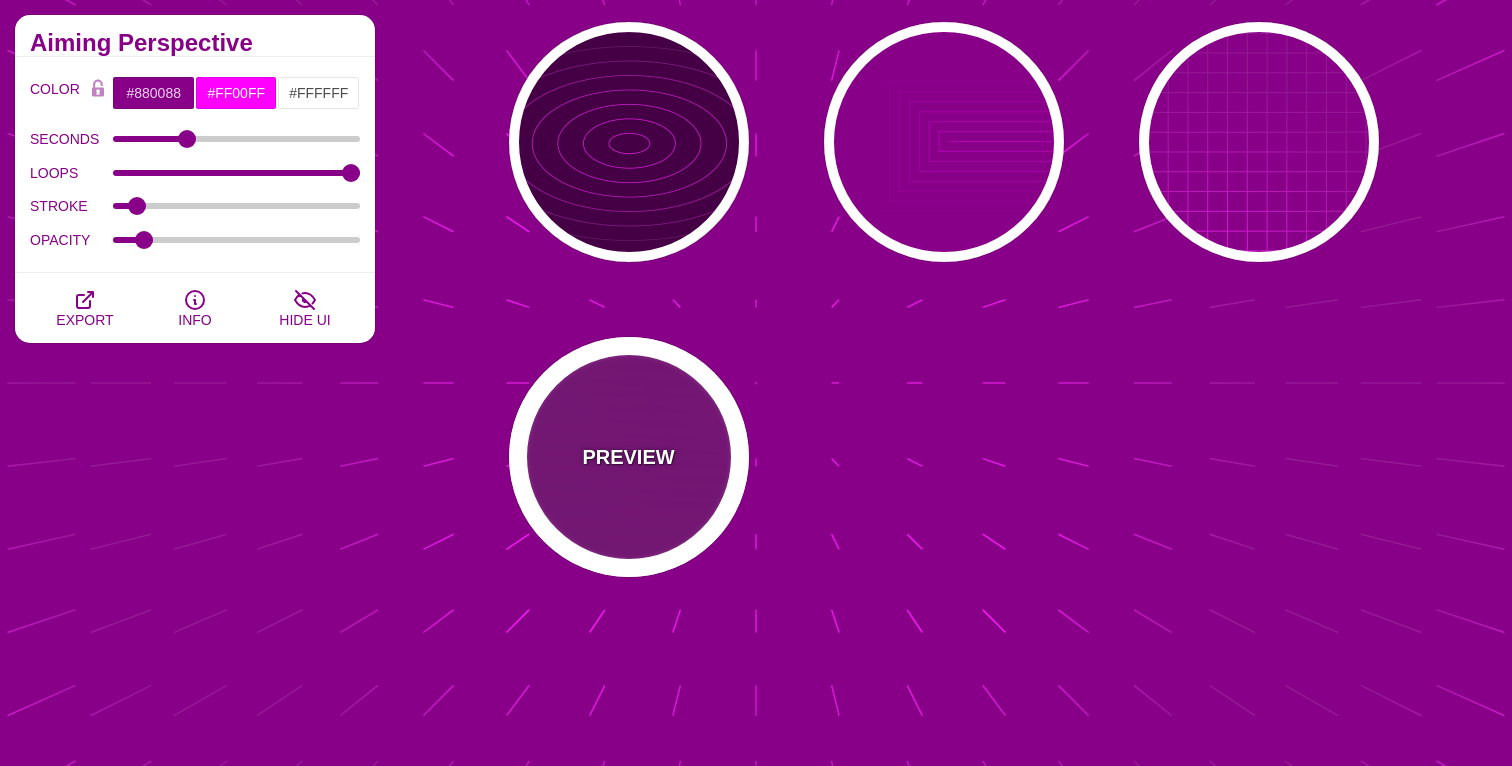type on "20" 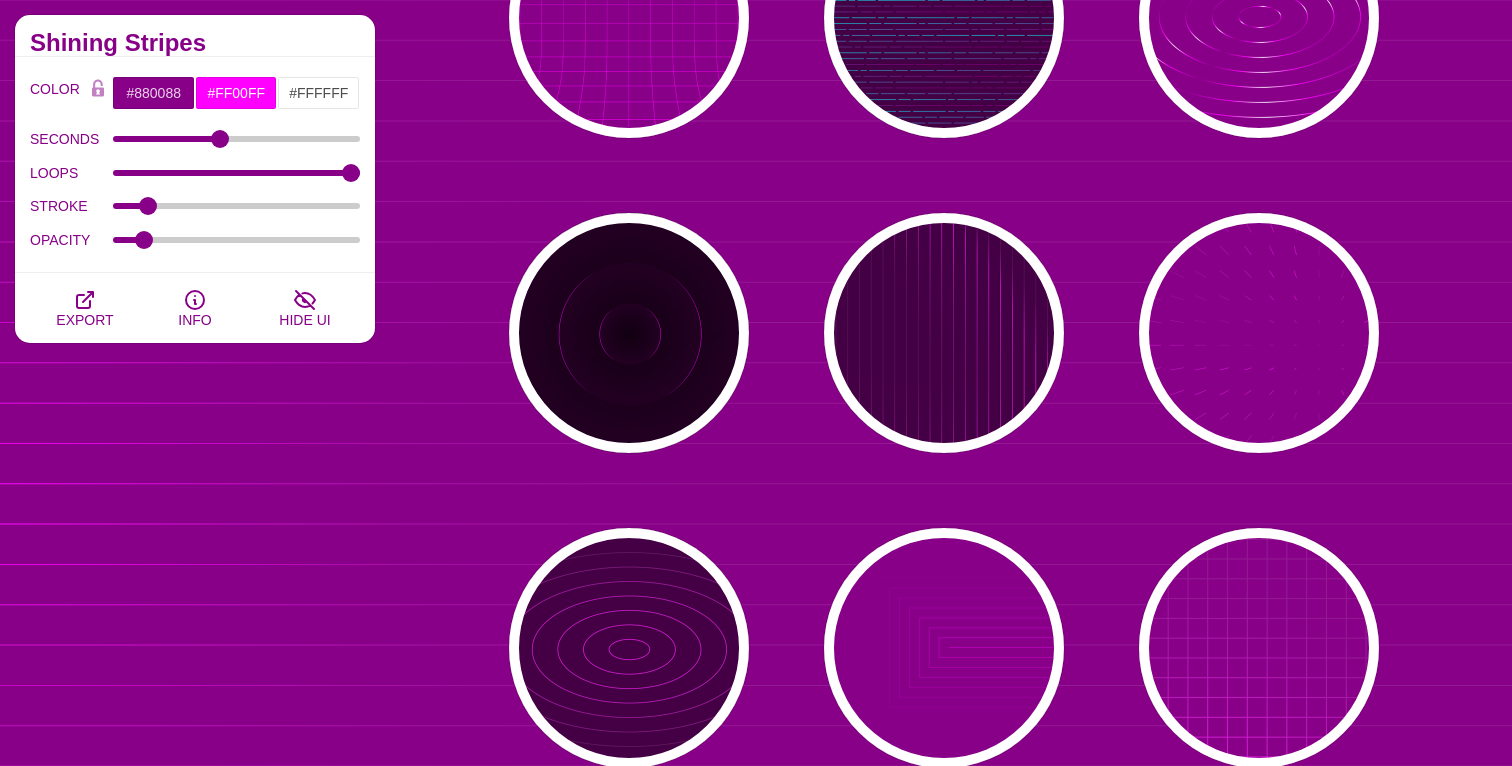 scroll, scrollTop: 0, scrollLeft: 0, axis: both 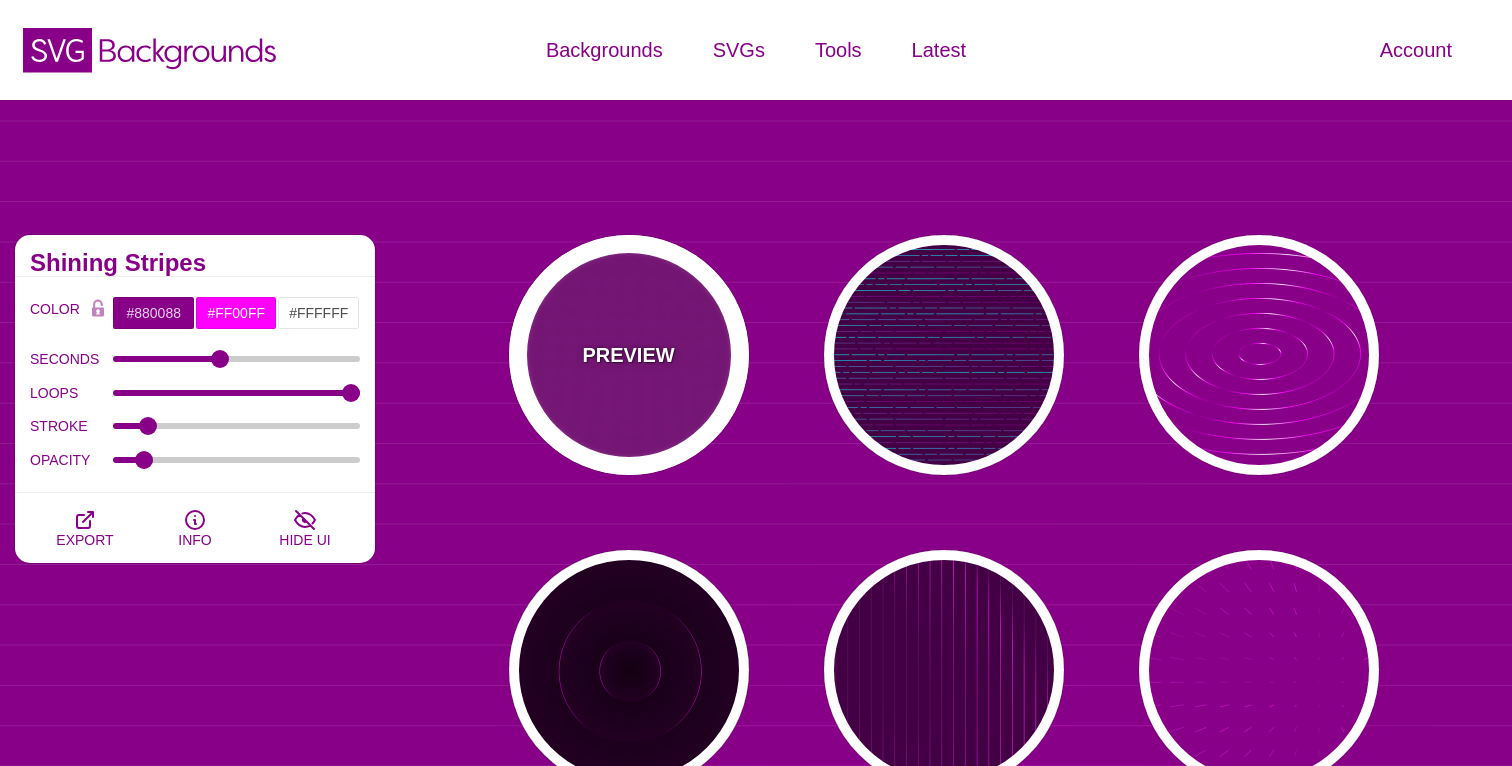 click on "PREVIEW" at bounding box center (628, 355) 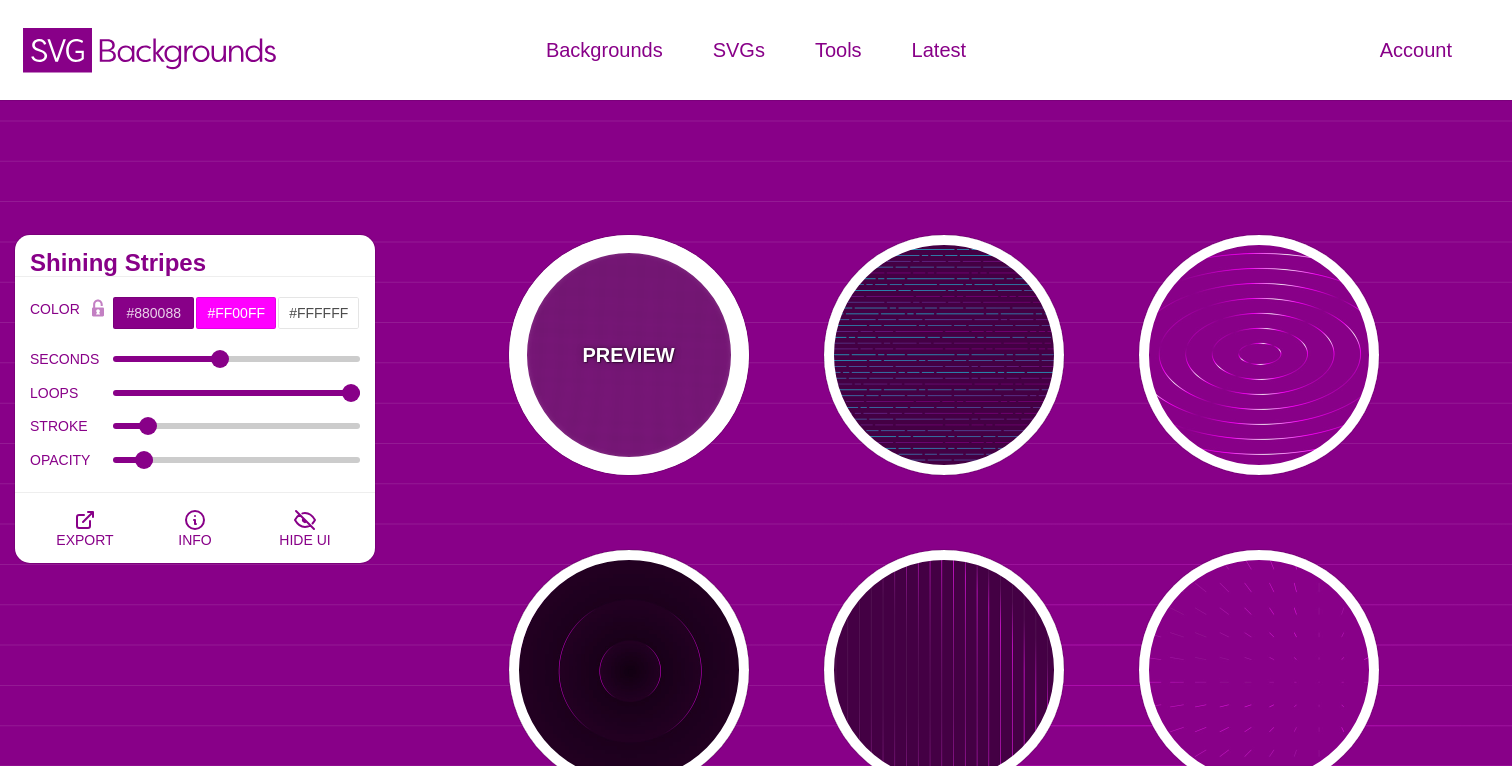 type on "#FFFFFF" 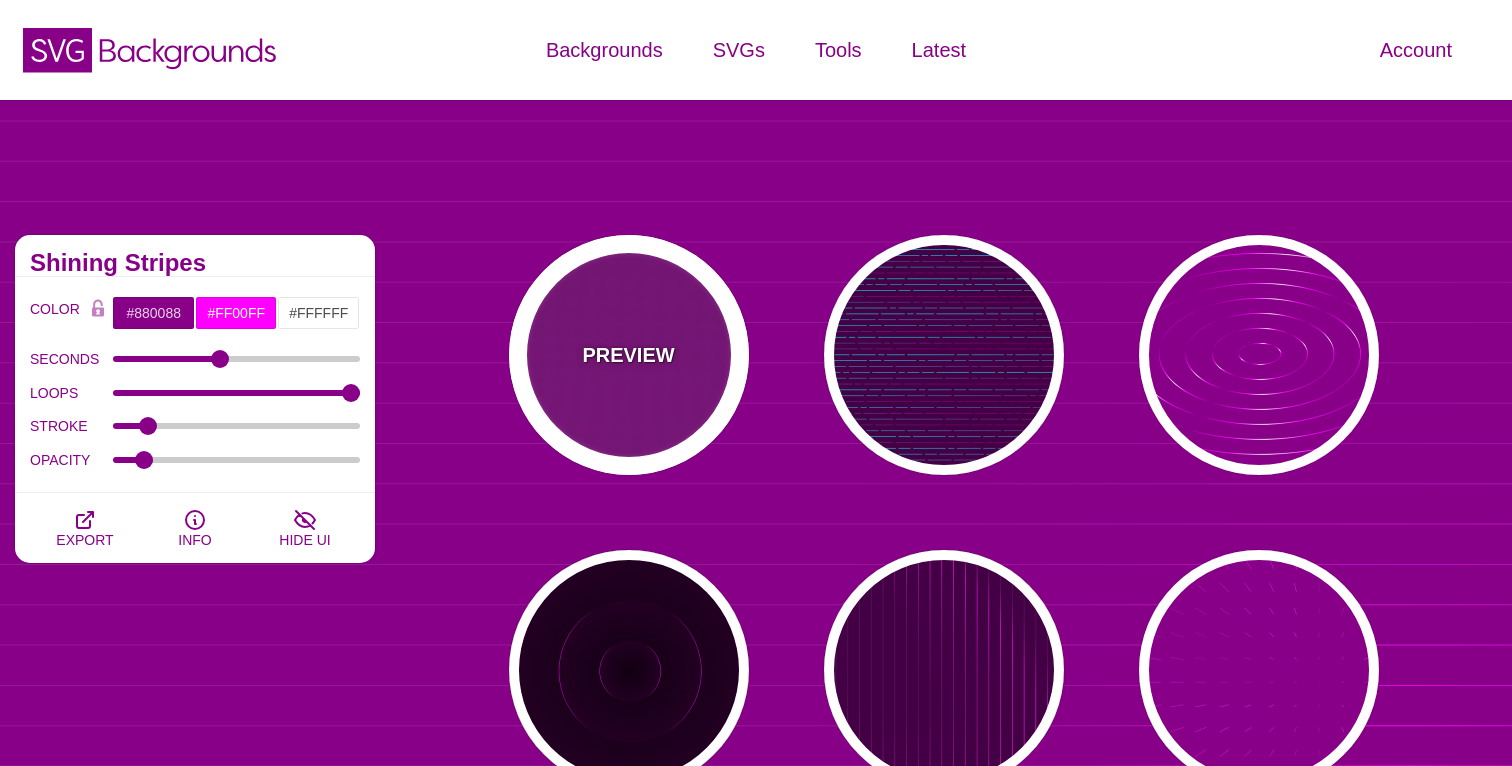 type on "0" 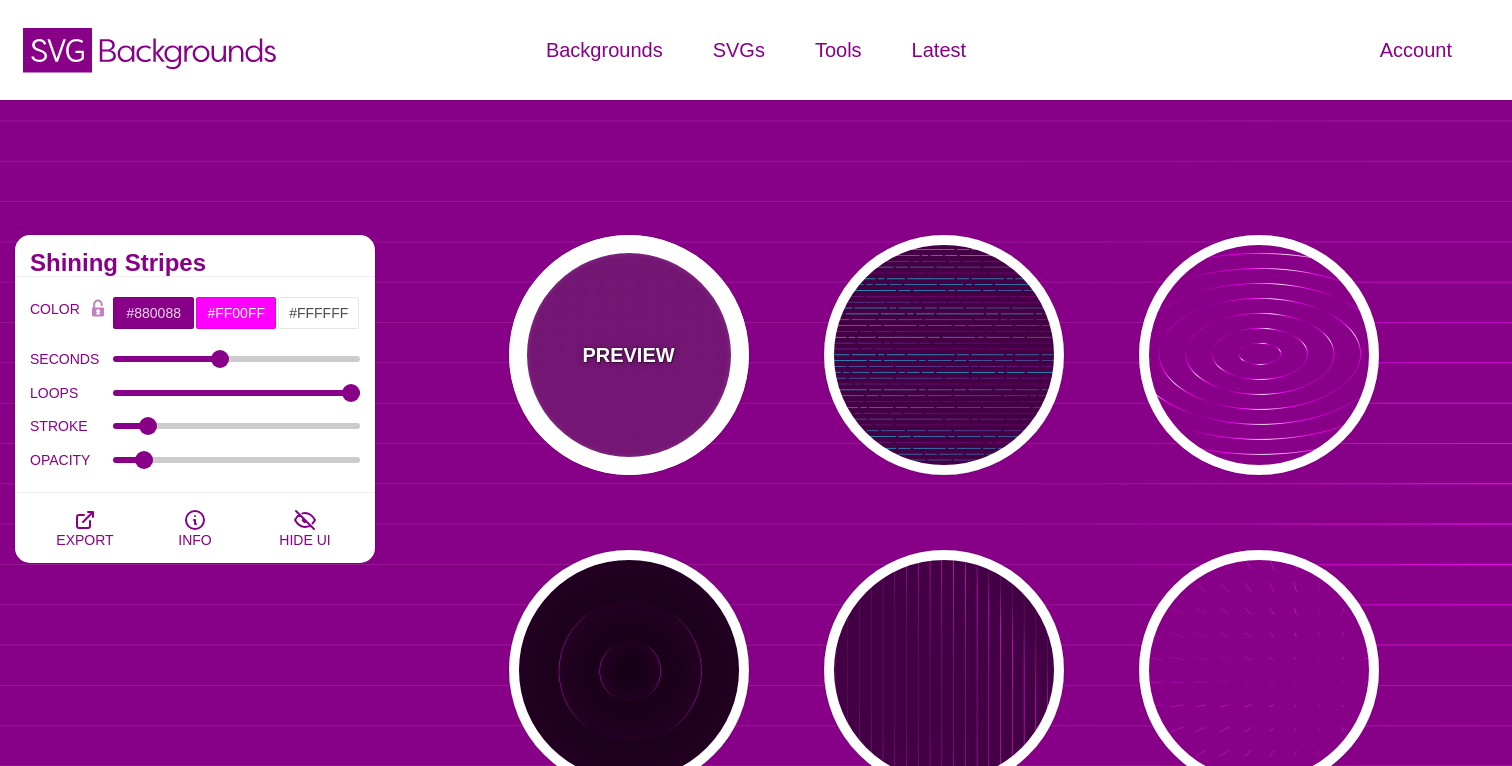 type on "5" 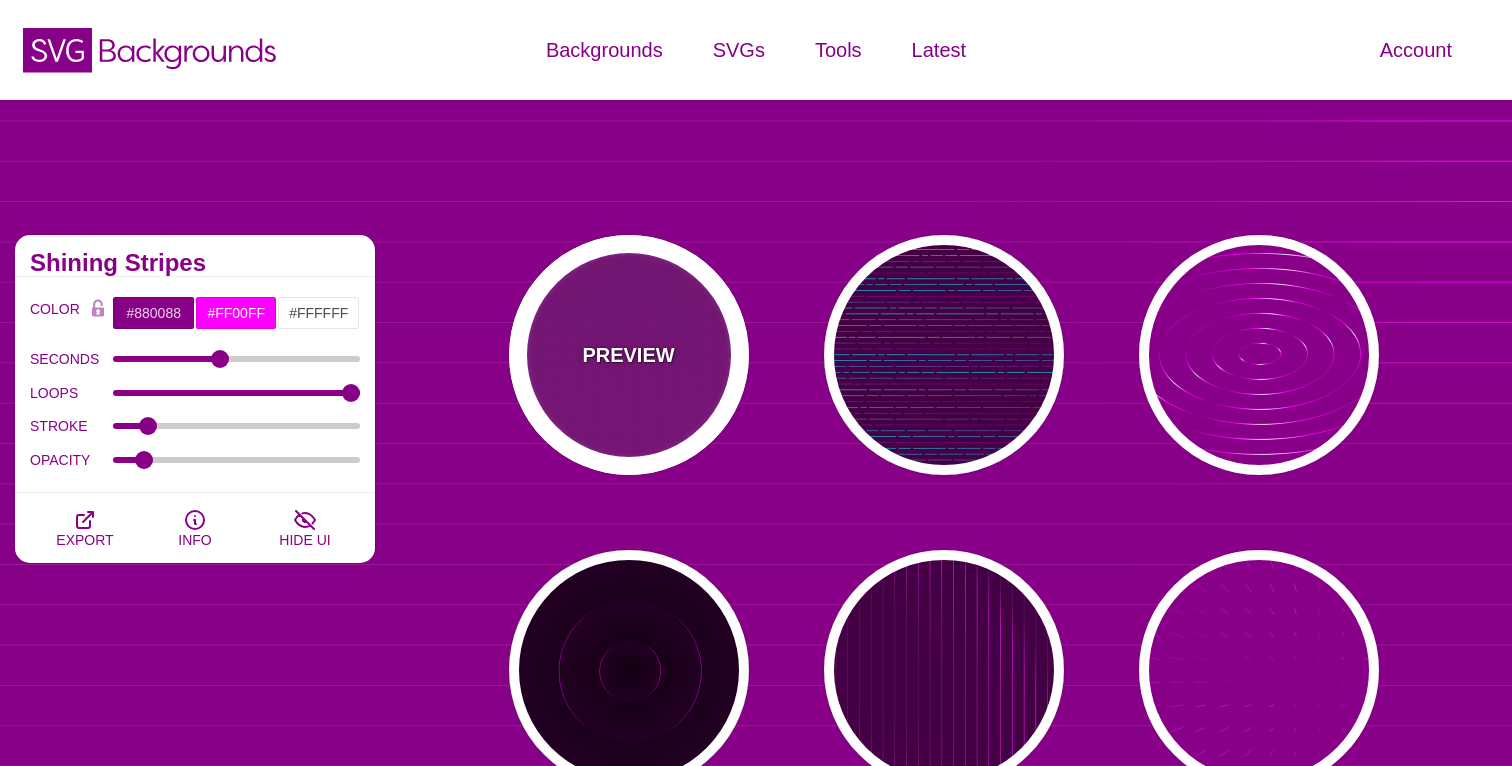 type on "999" 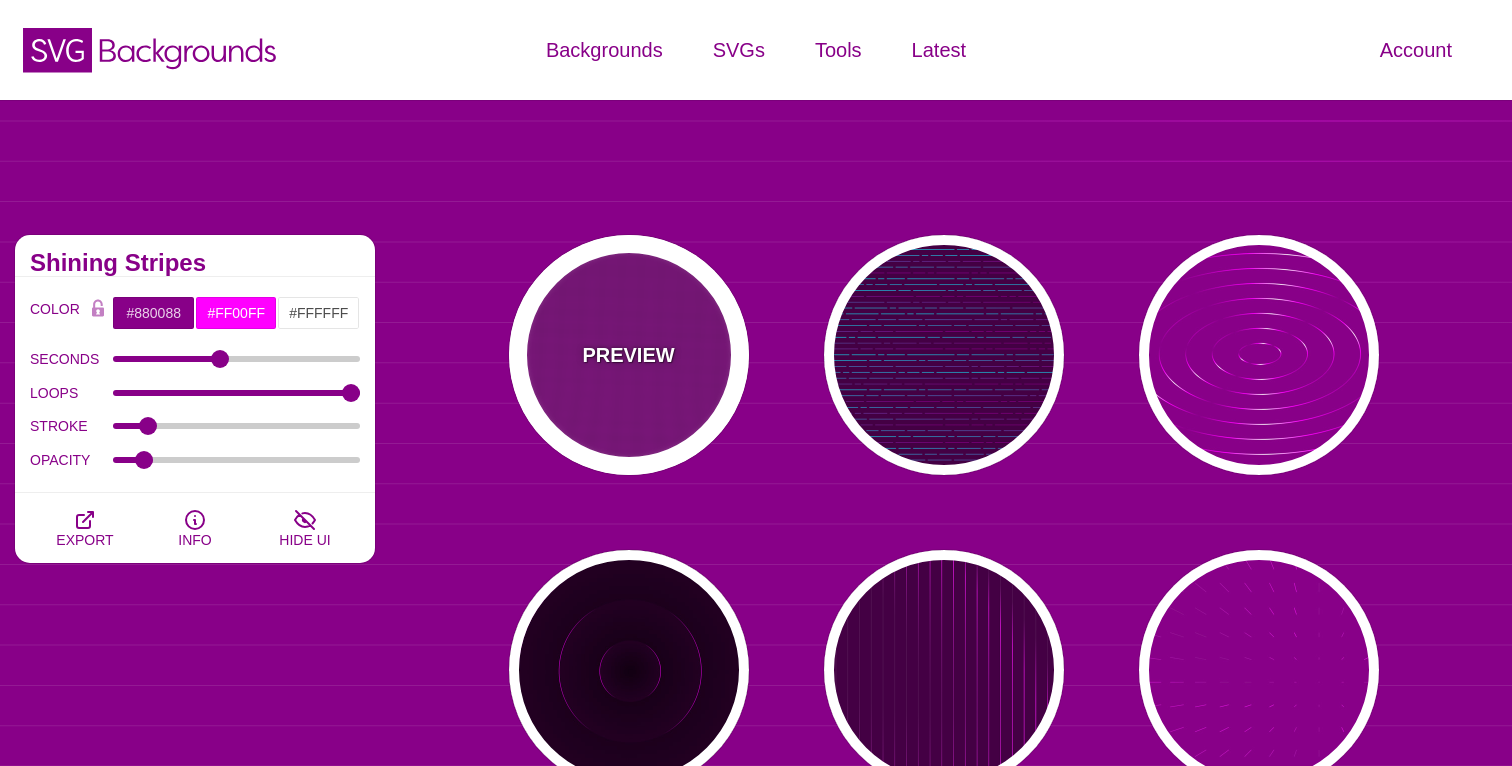 type on "0" 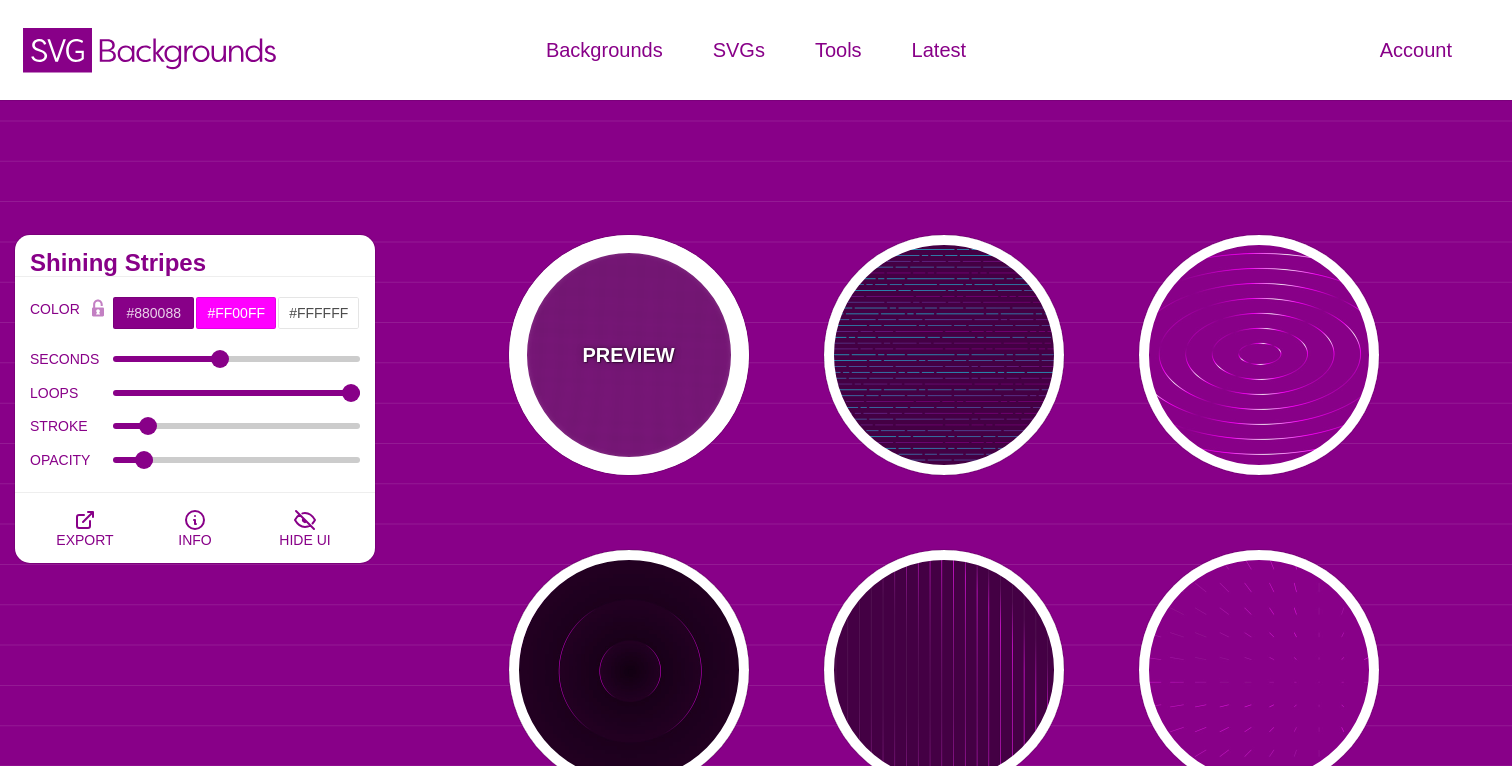 type on "1" 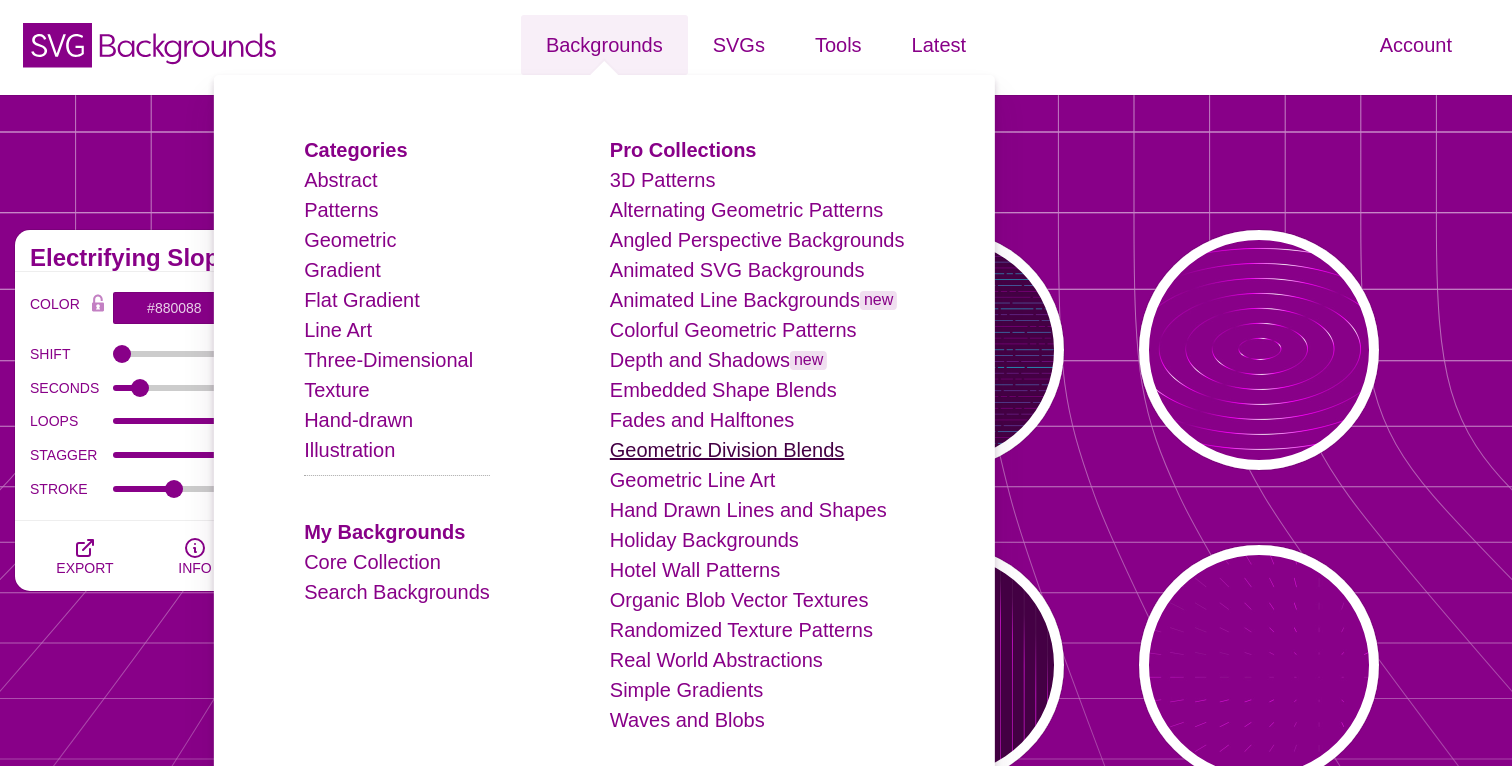 scroll, scrollTop: 8, scrollLeft: 0, axis: vertical 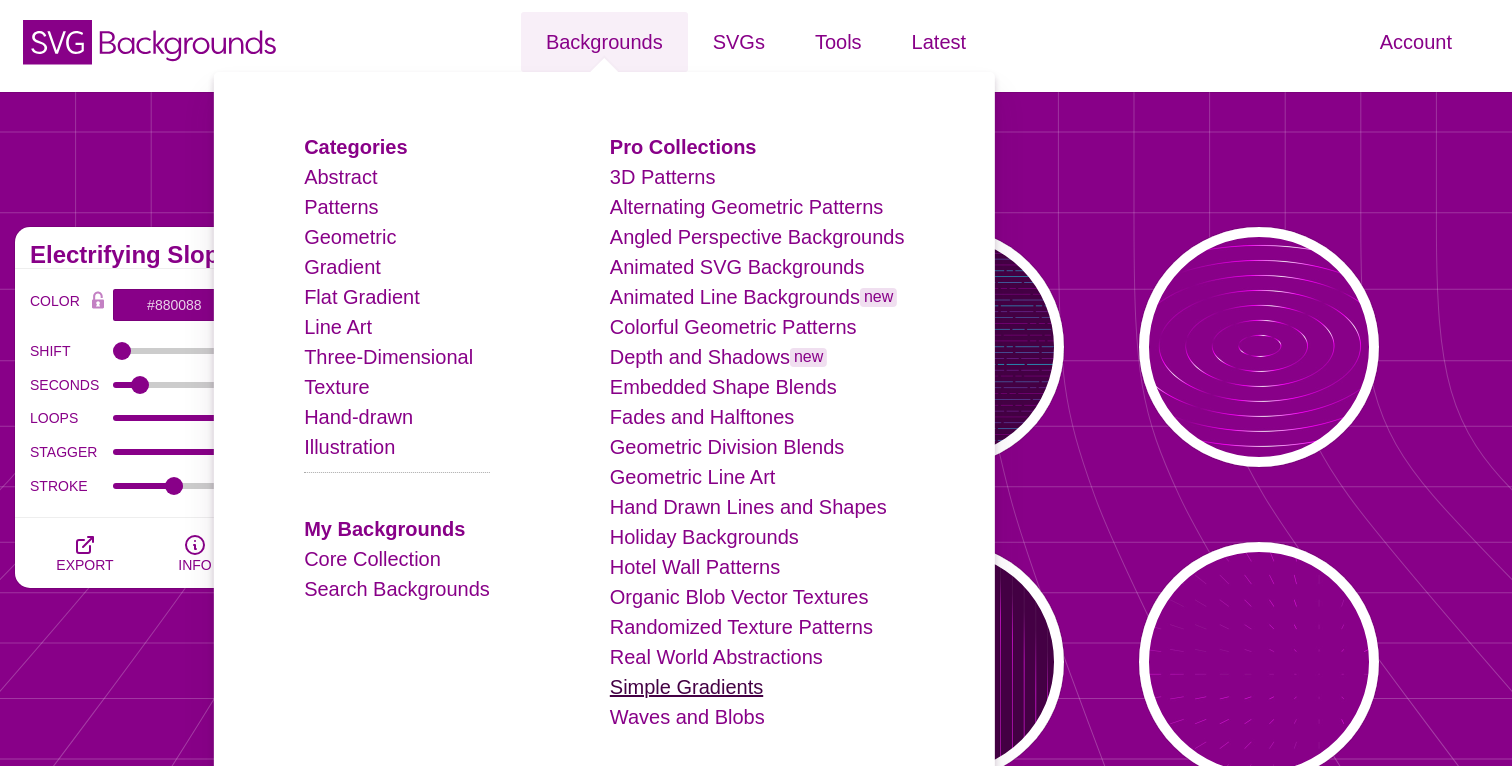 click on "Simple Gradients" at bounding box center (686, 687) 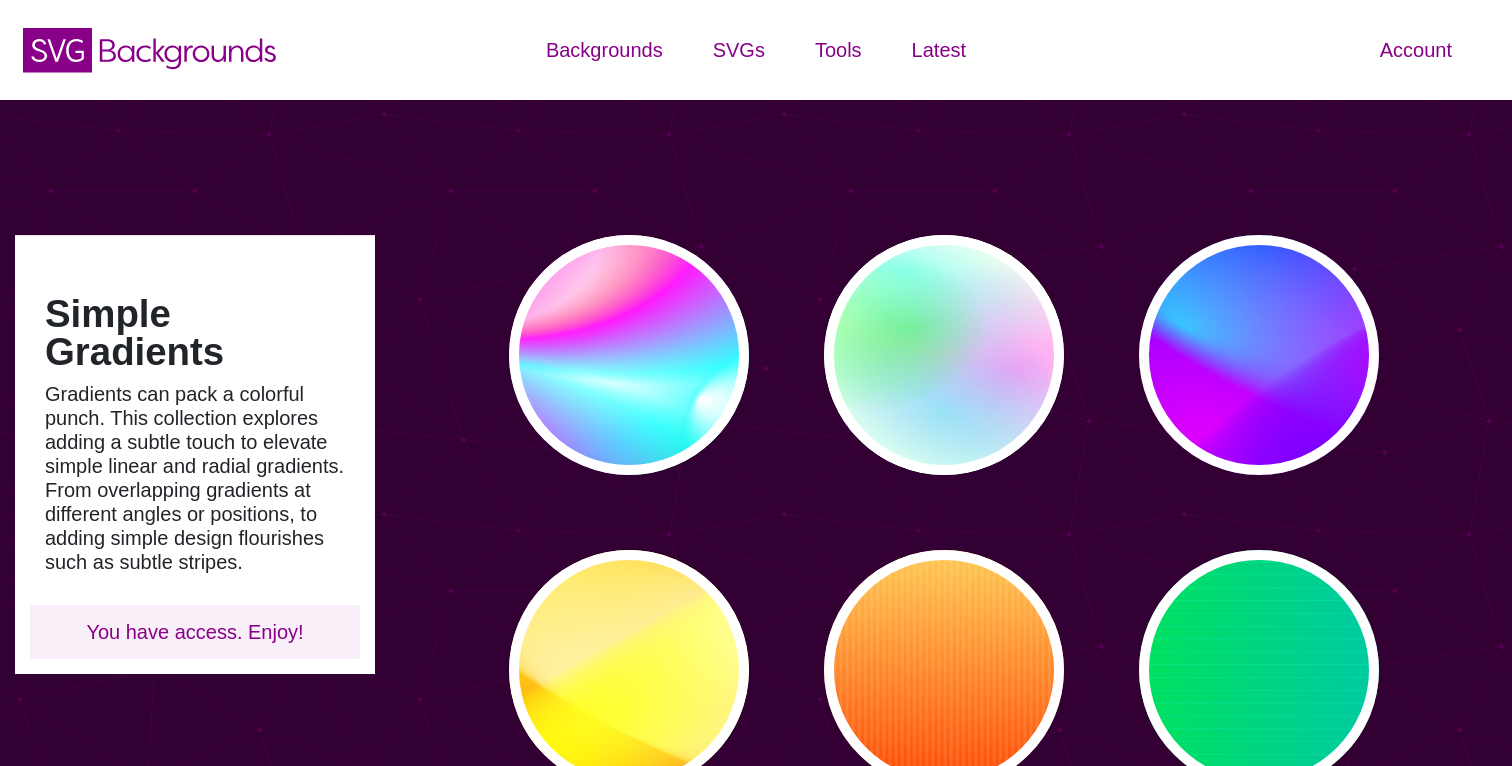 scroll, scrollTop: 0, scrollLeft: 0, axis: both 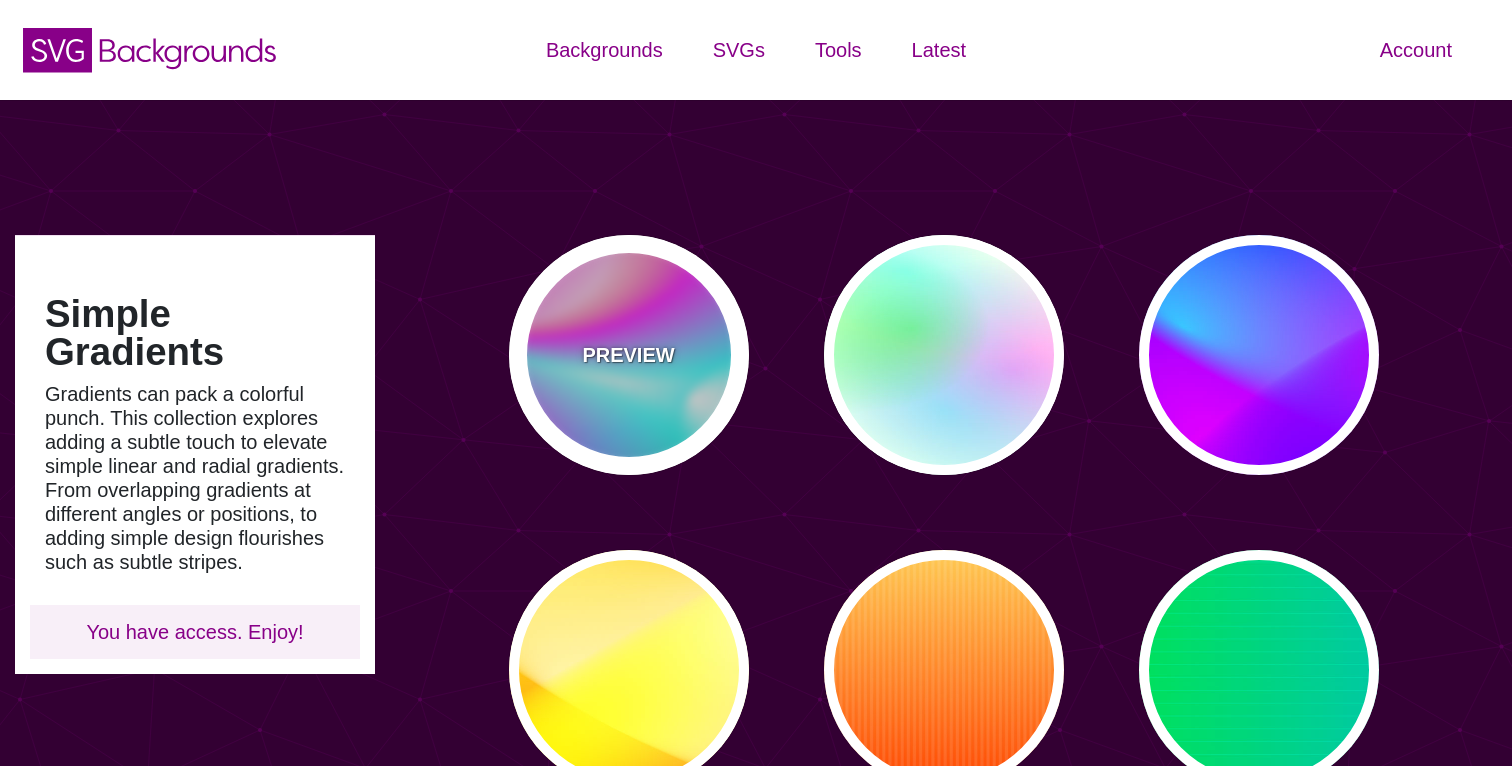 click on "PREVIEW" at bounding box center (628, 355) 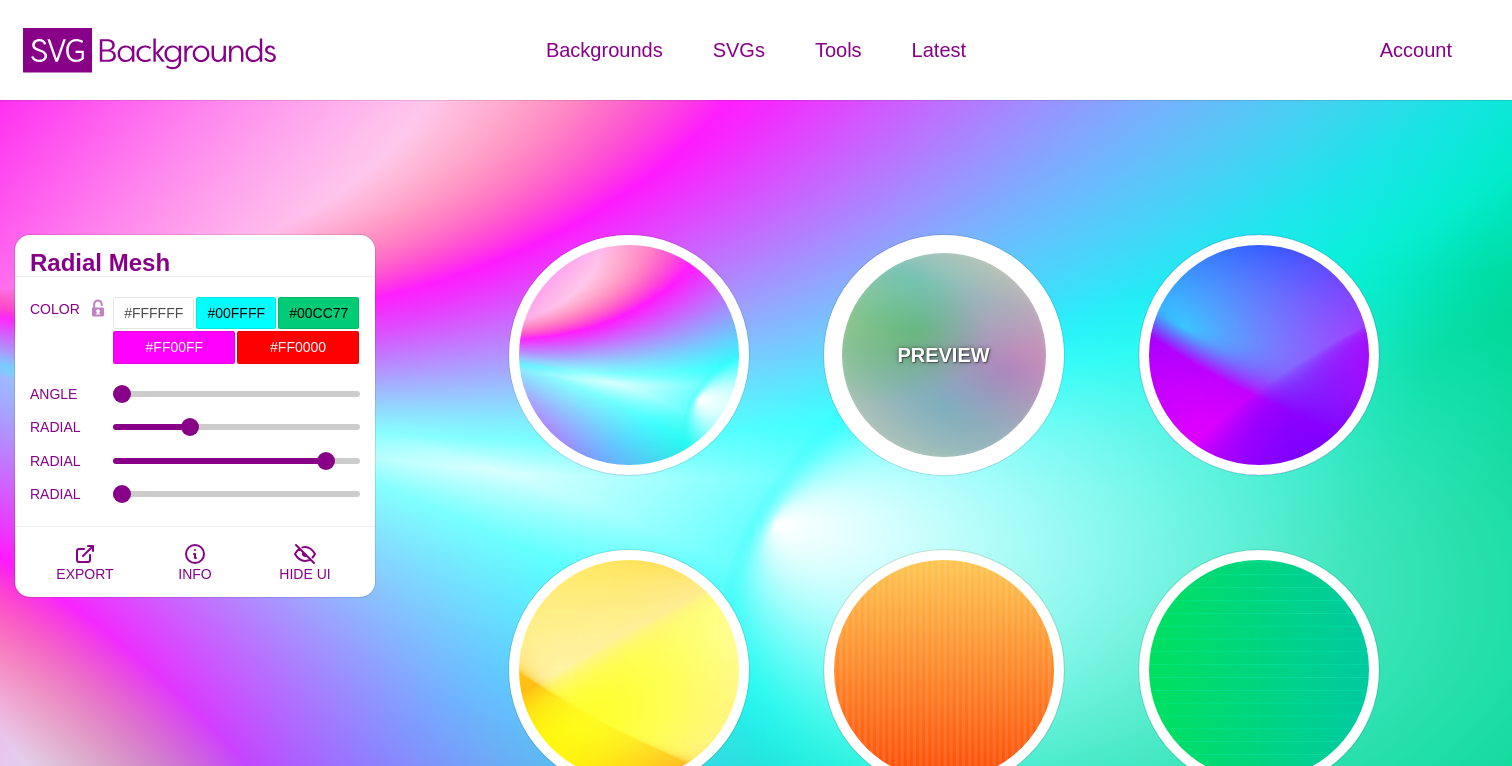 click on "PREVIEW" at bounding box center [943, 355] 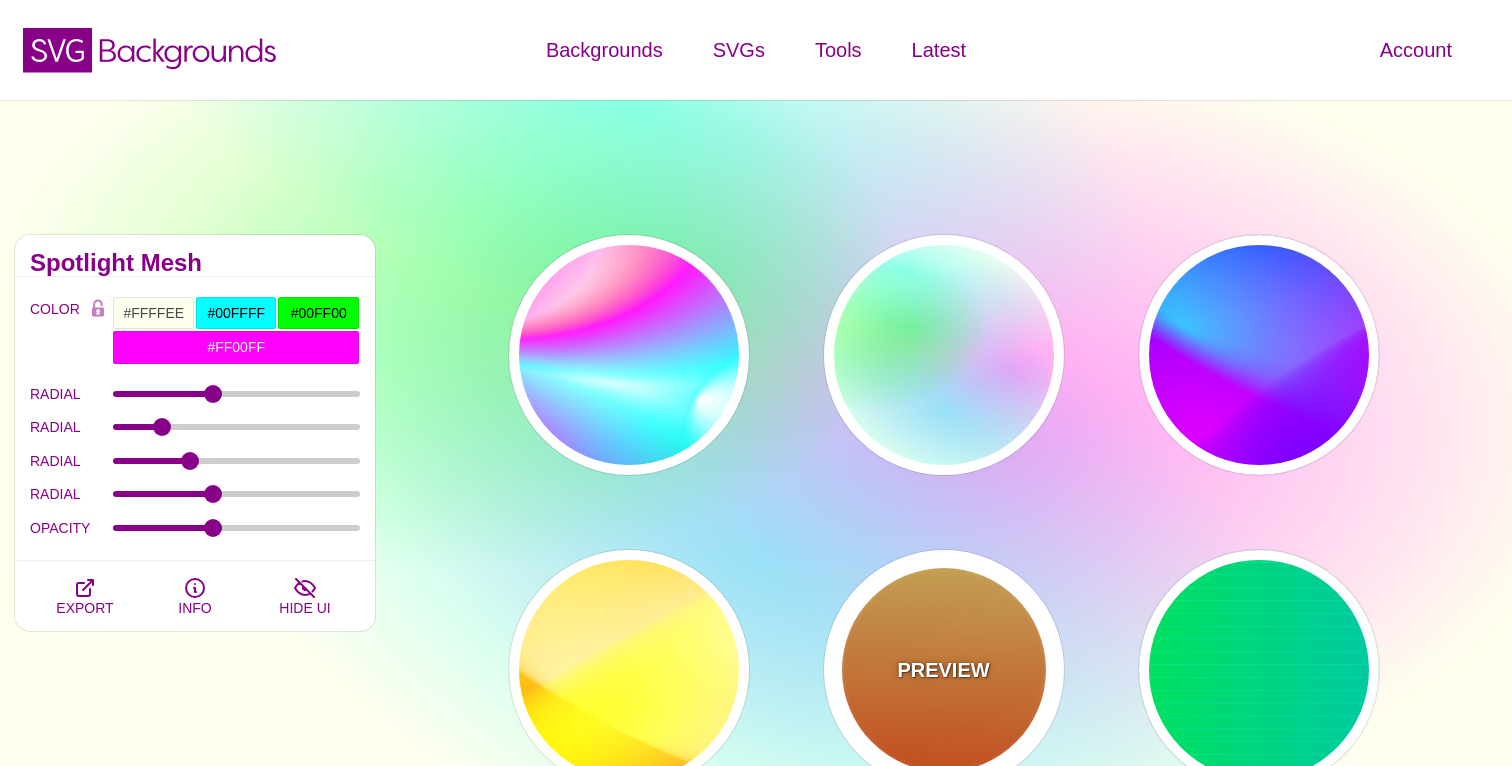 click on "PREVIEW" at bounding box center (943, 670) 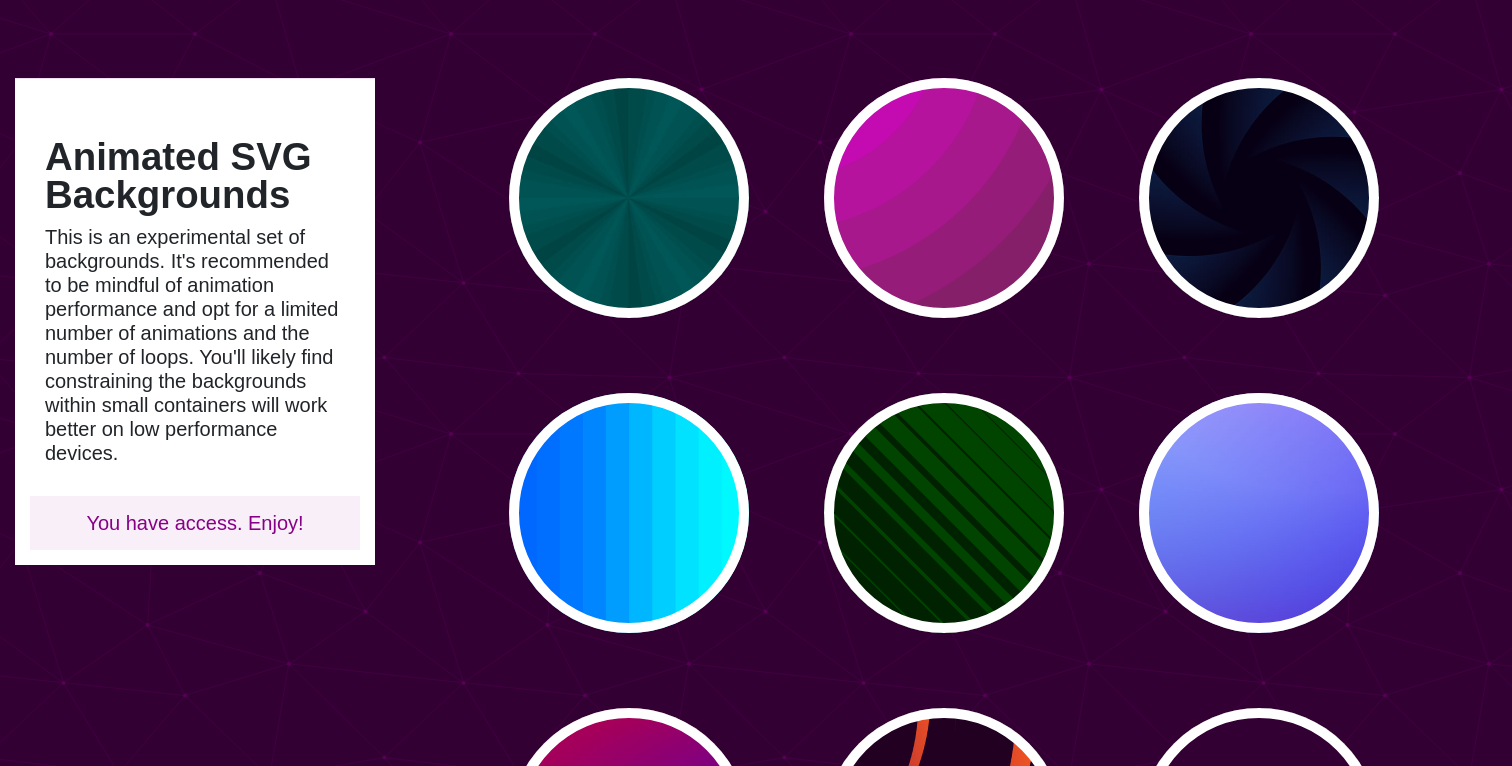 scroll, scrollTop: 159, scrollLeft: 0, axis: vertical 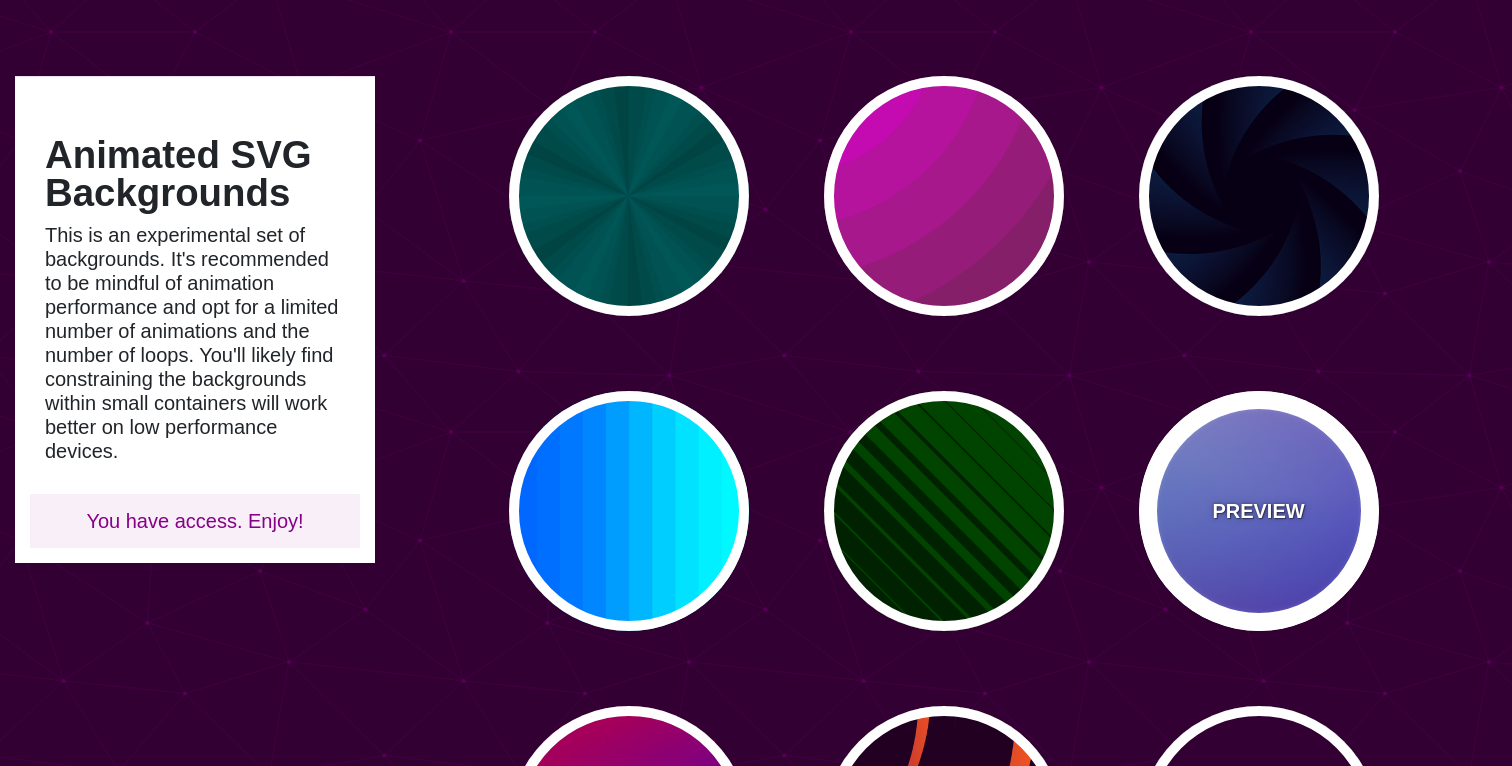 click on "PREVIEW" at bounding box center [1258, 511] 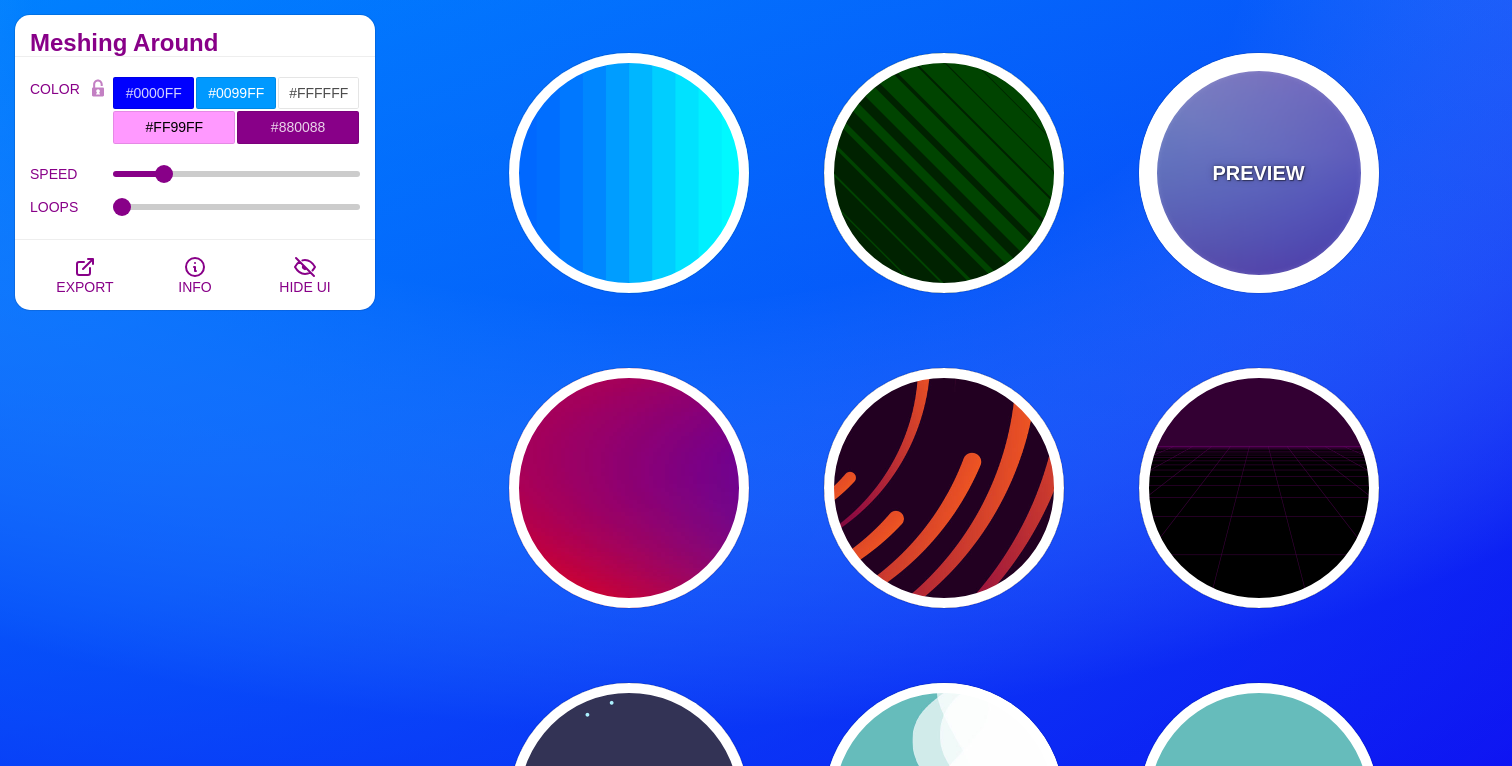 scroll, scrollTop: 504, scrollLeft: 0, axis: vertical 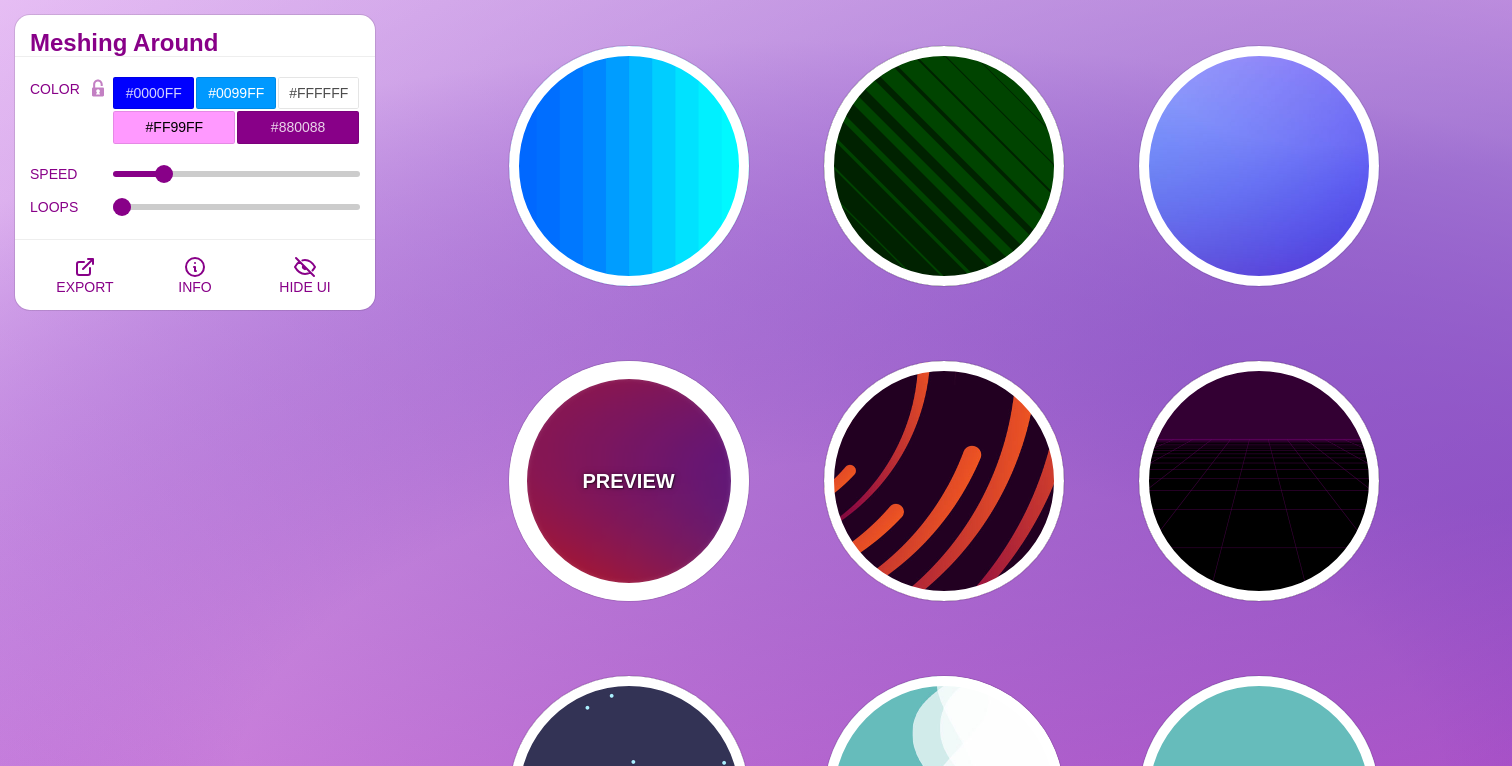 click on "PREVIEW" at bounding box center (628, 481) 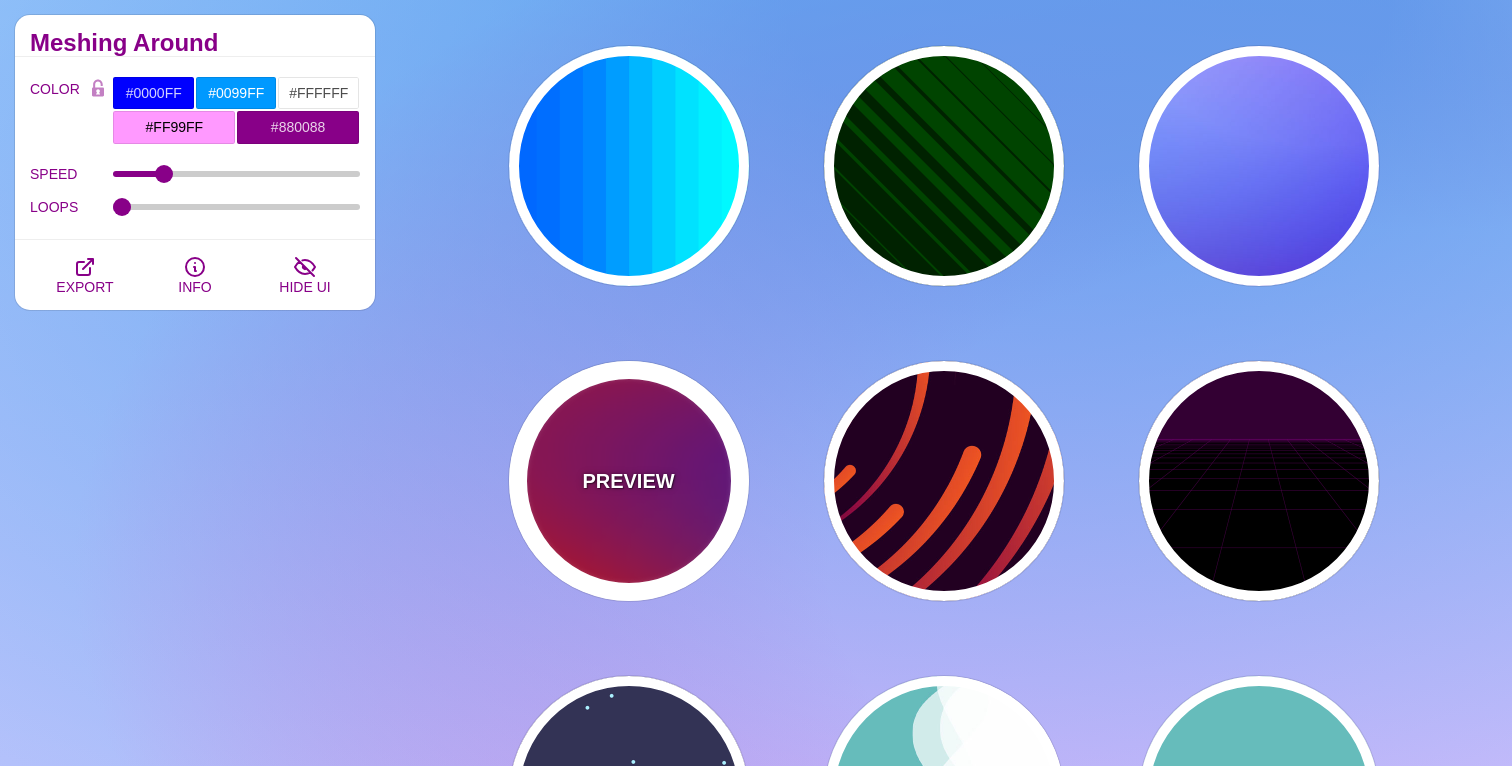 type on "#FF0000" 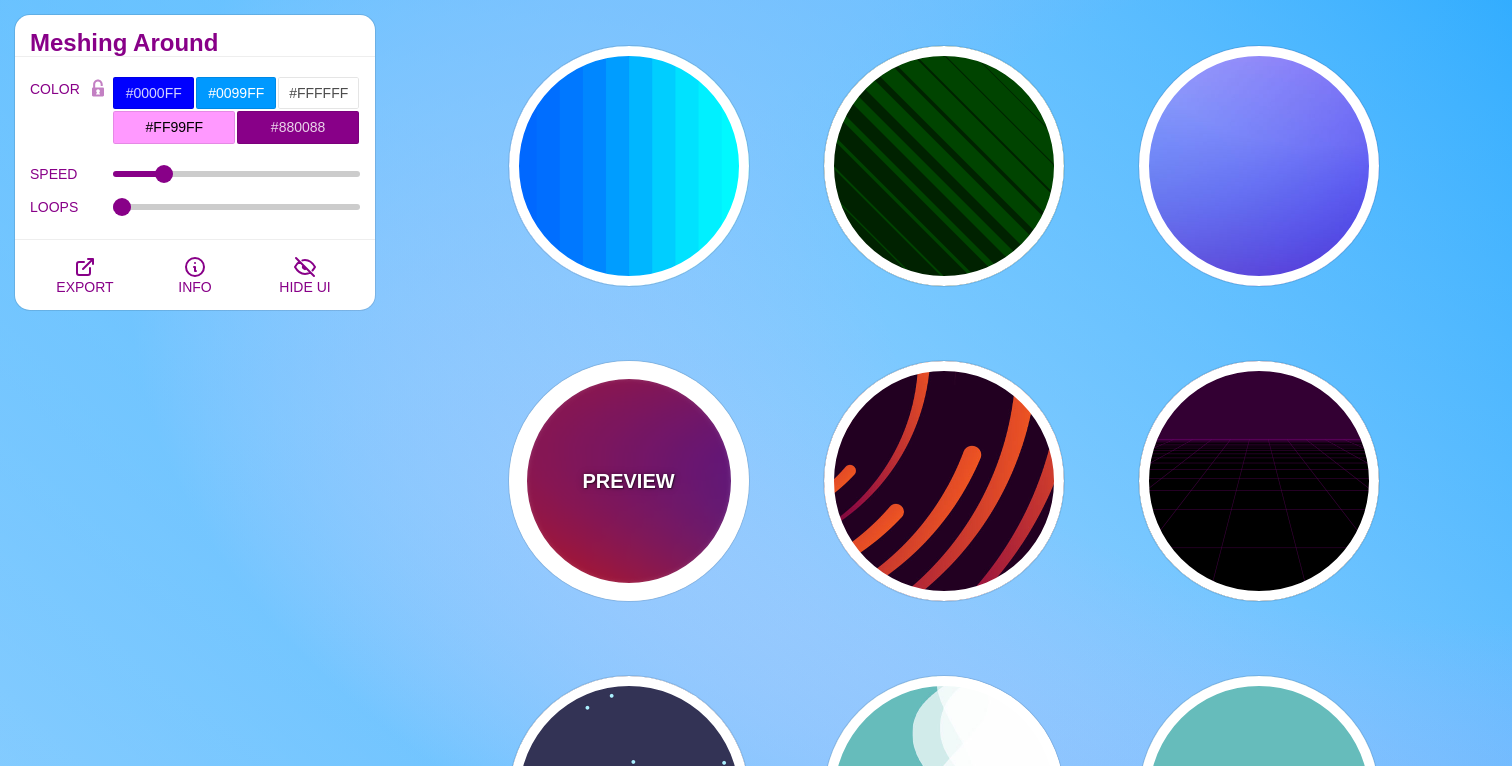 type on "#800080" 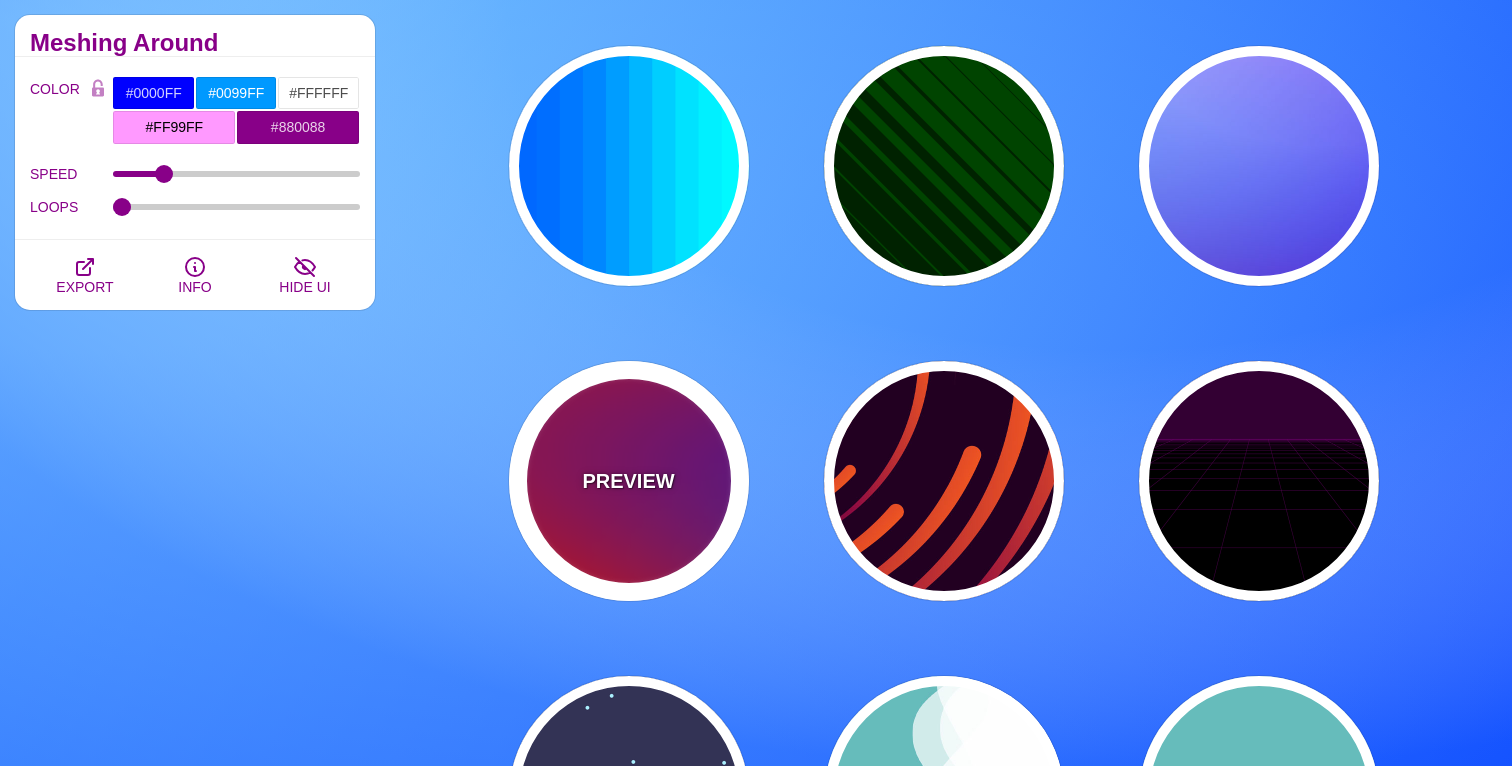 type on "#0000FF" 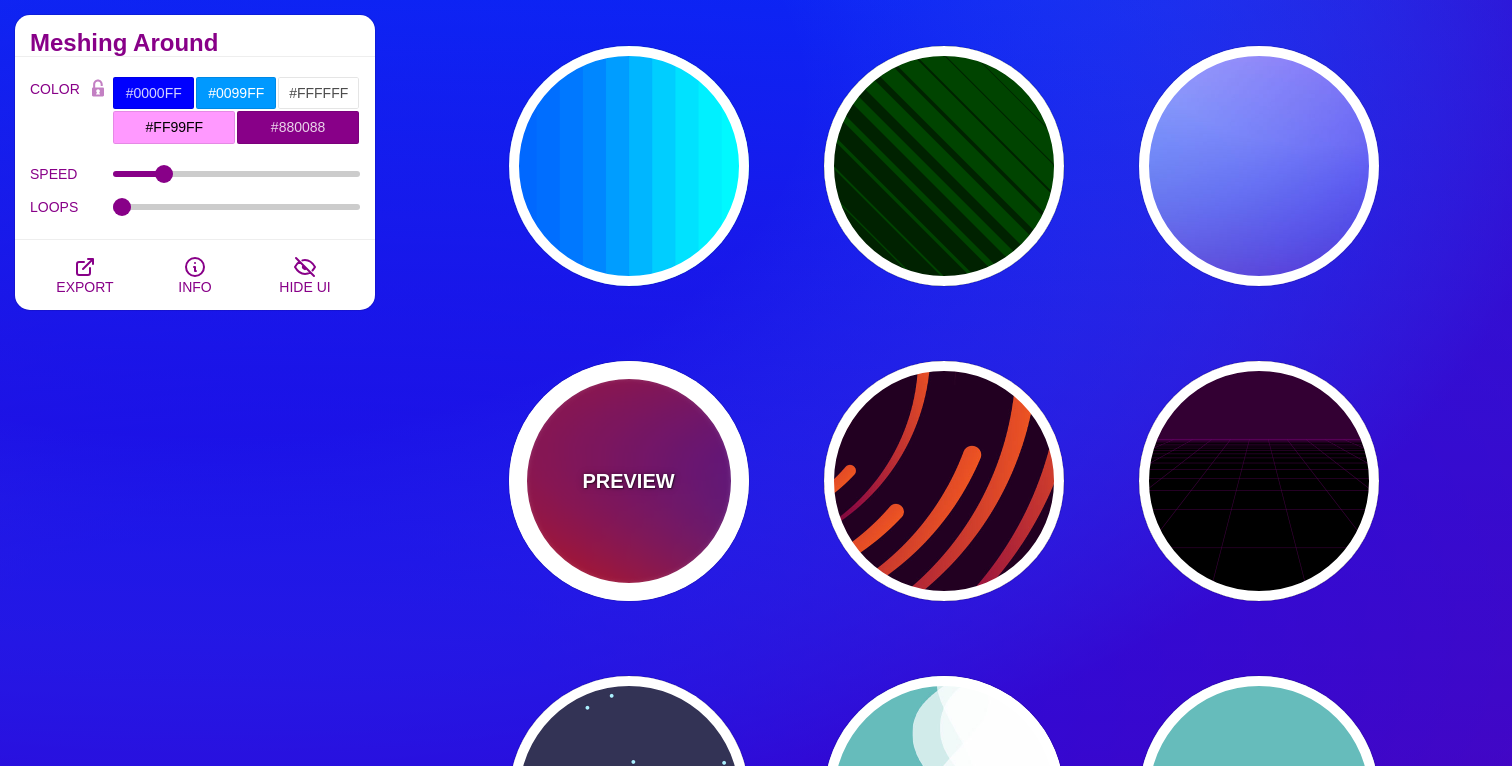 type on "#00EEBB" 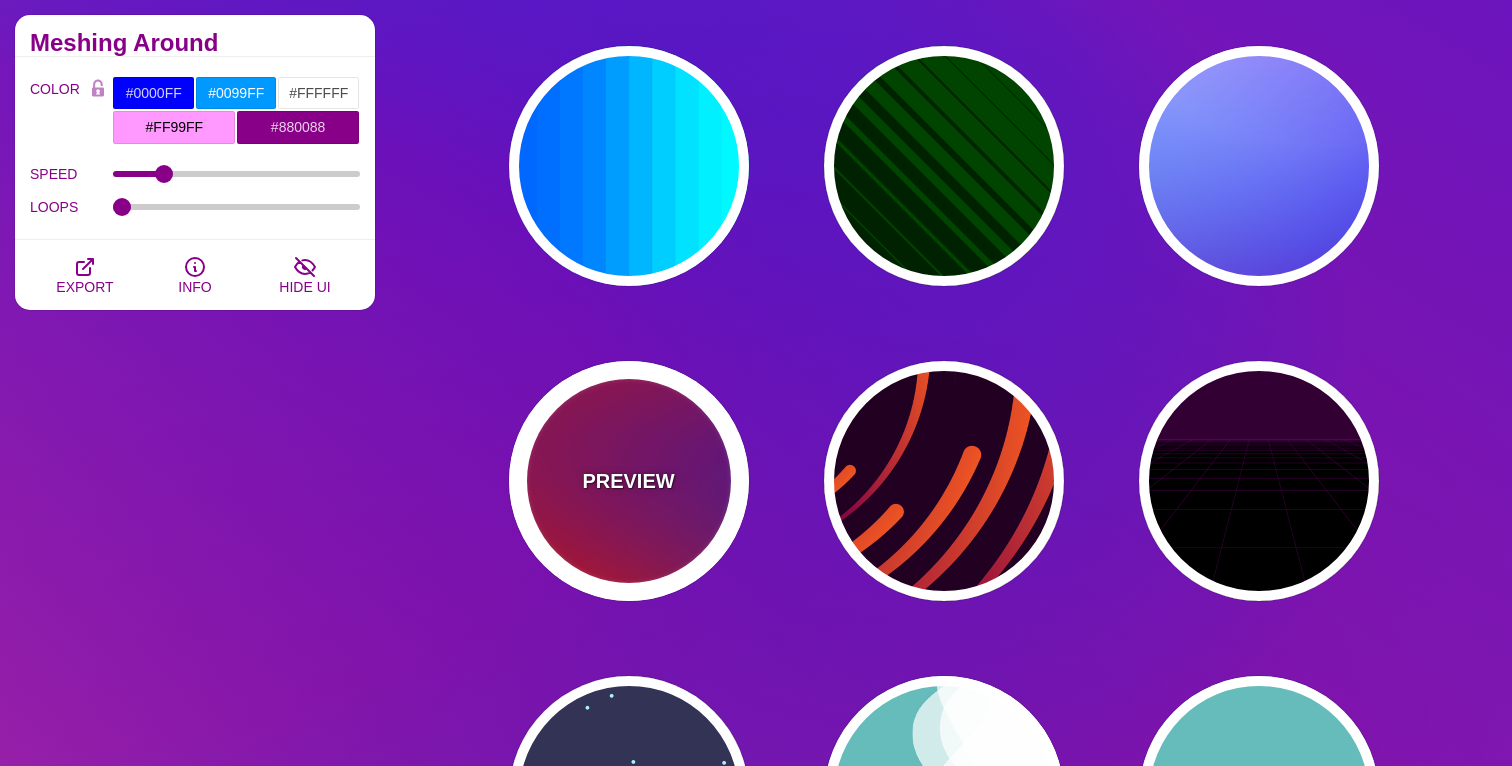 type on "#FFFF00" 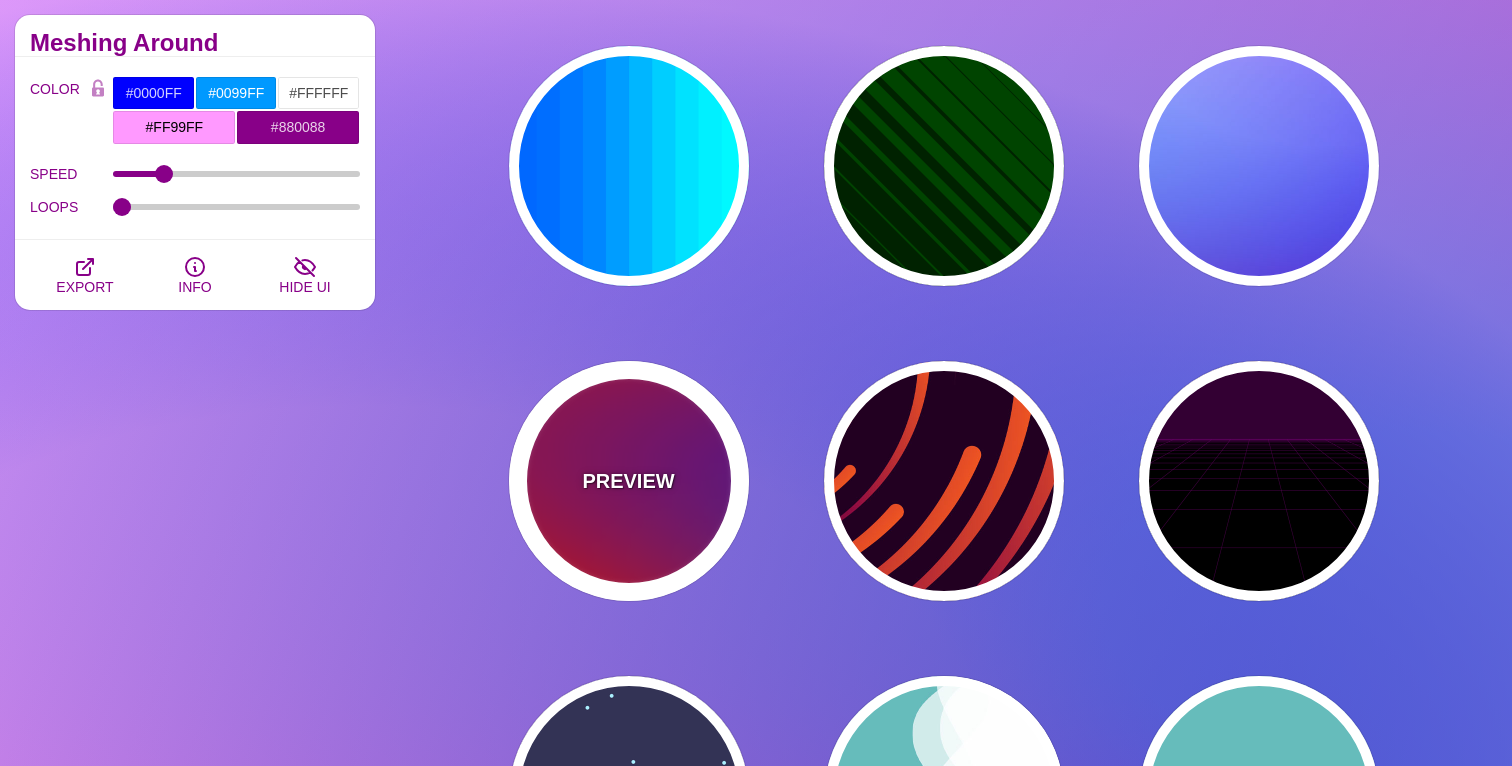 type on "#FFA500" 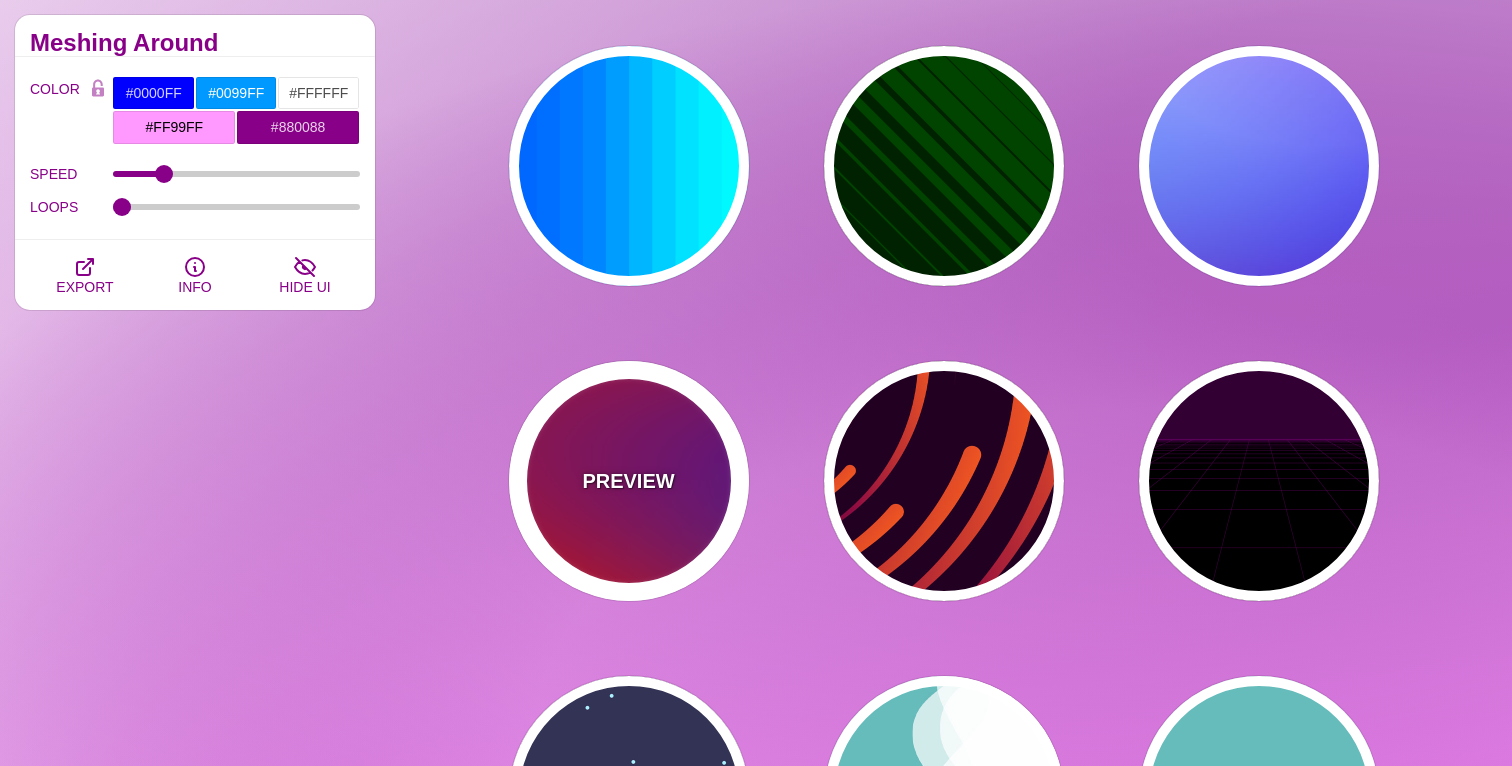 type on "1" 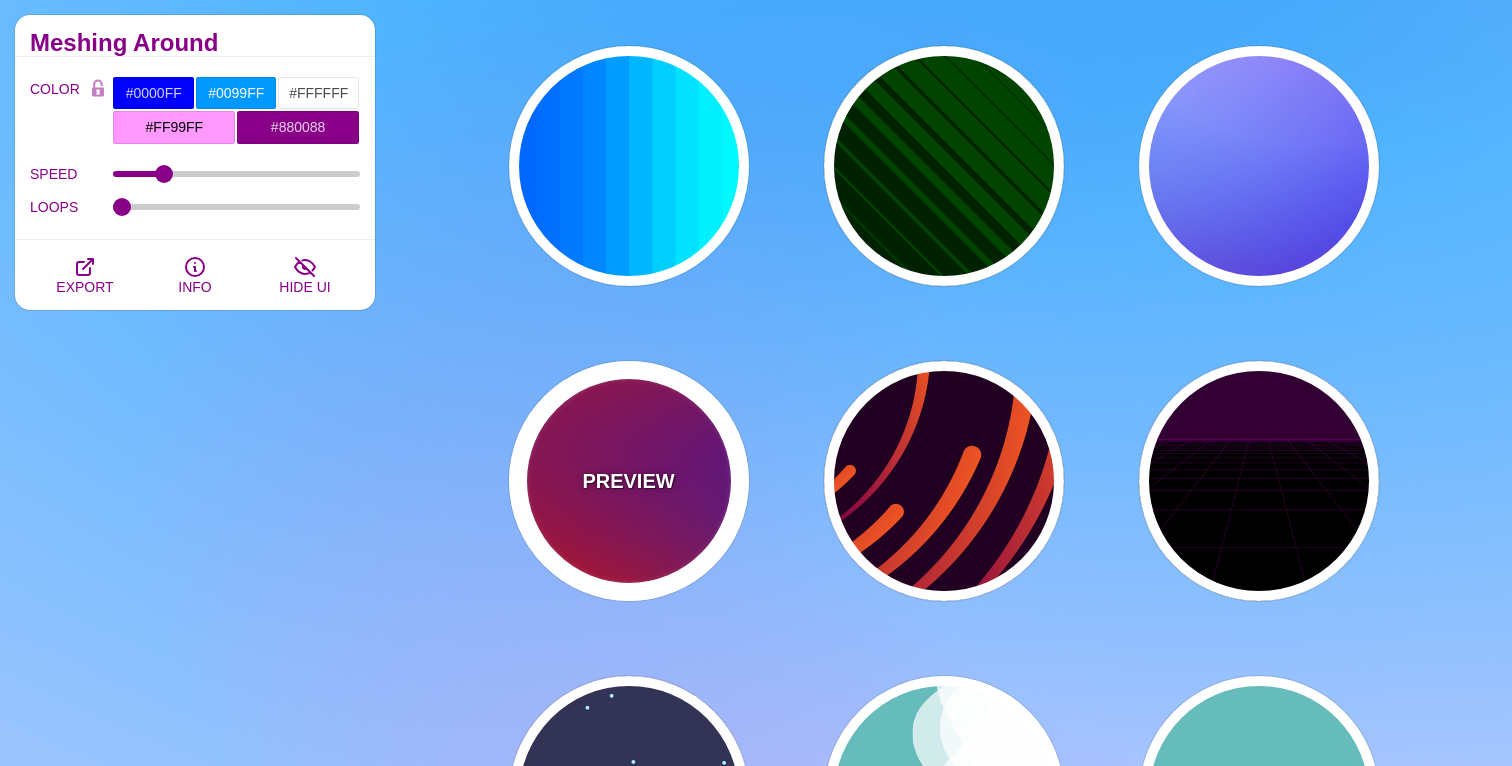 type on "20" 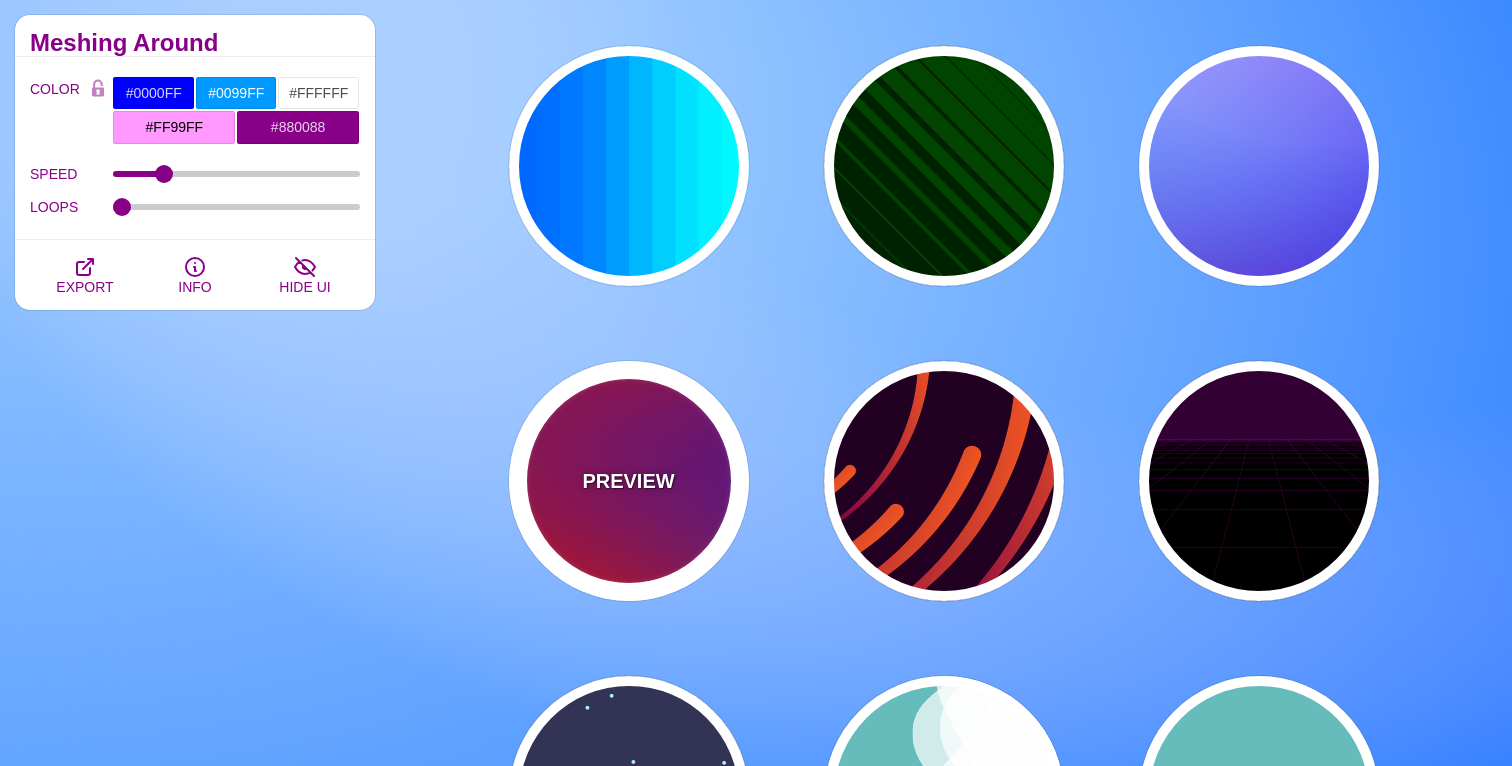 type on "0" 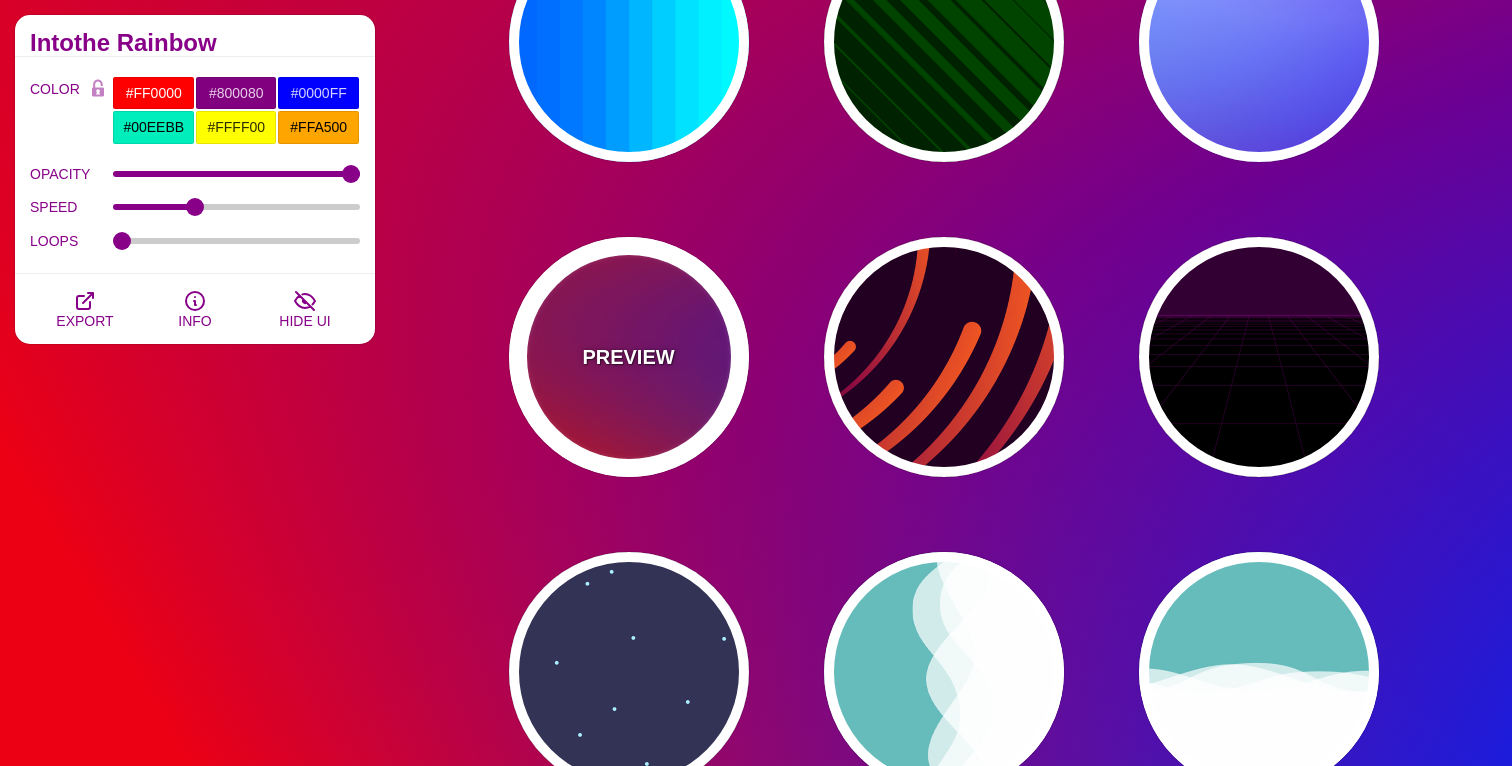scroll, scrollTop: 605, scrollLeft: 0, axis: vertical 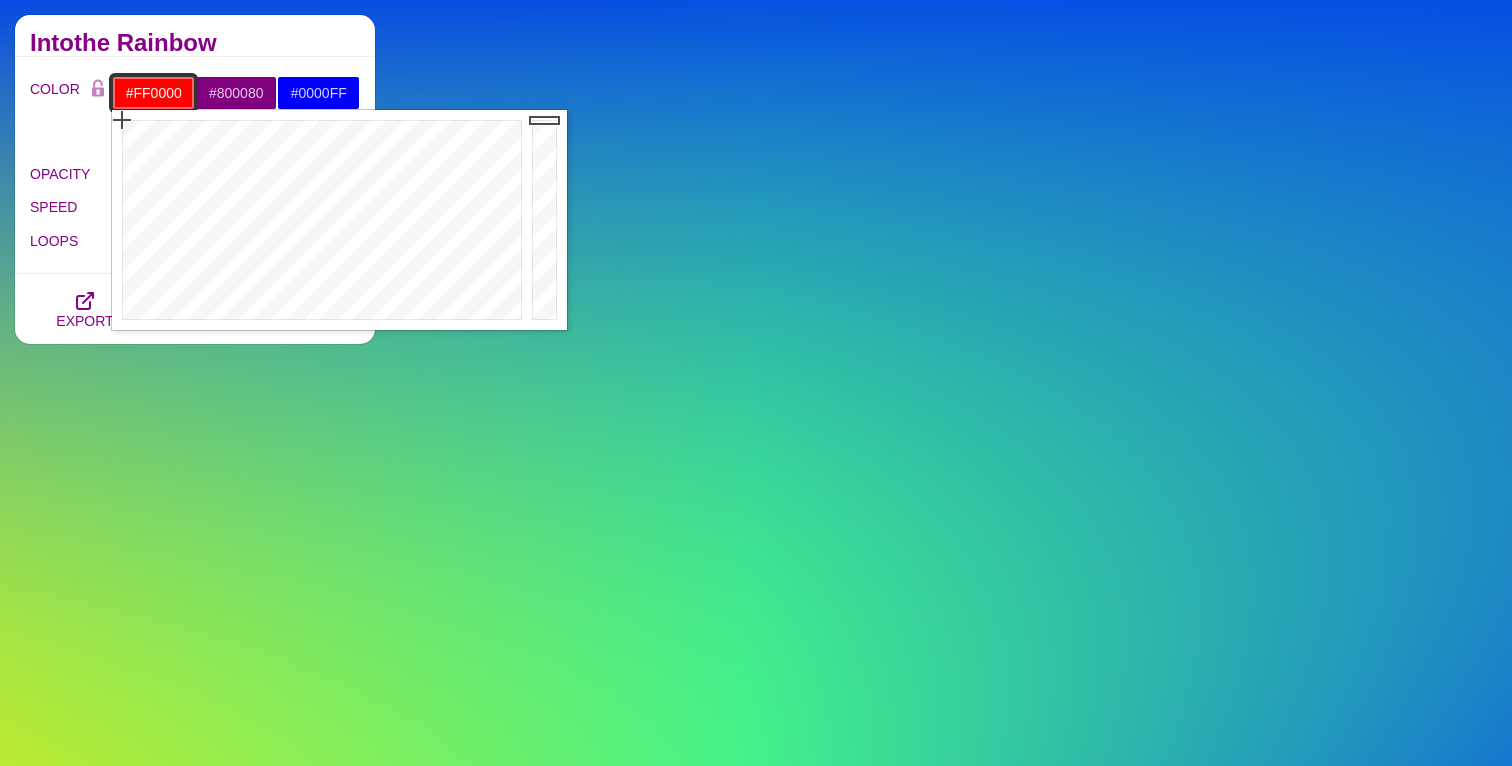 click on "#FF0000" at bounding box center (153, 93) 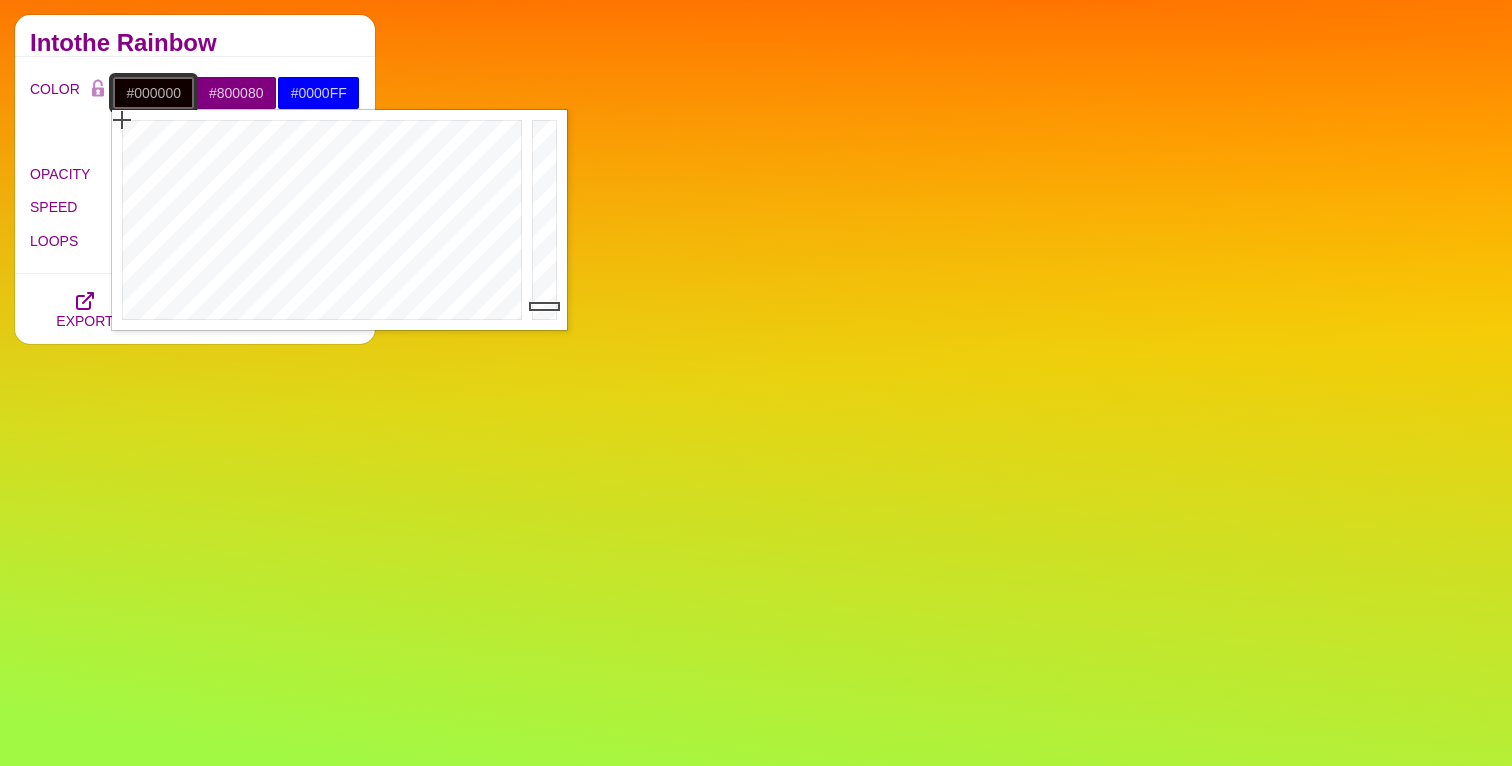 drag, startPoint x: 550, startPoint y: 280, endPoint x: 556, endPoint y: 360, distance: 80.224686 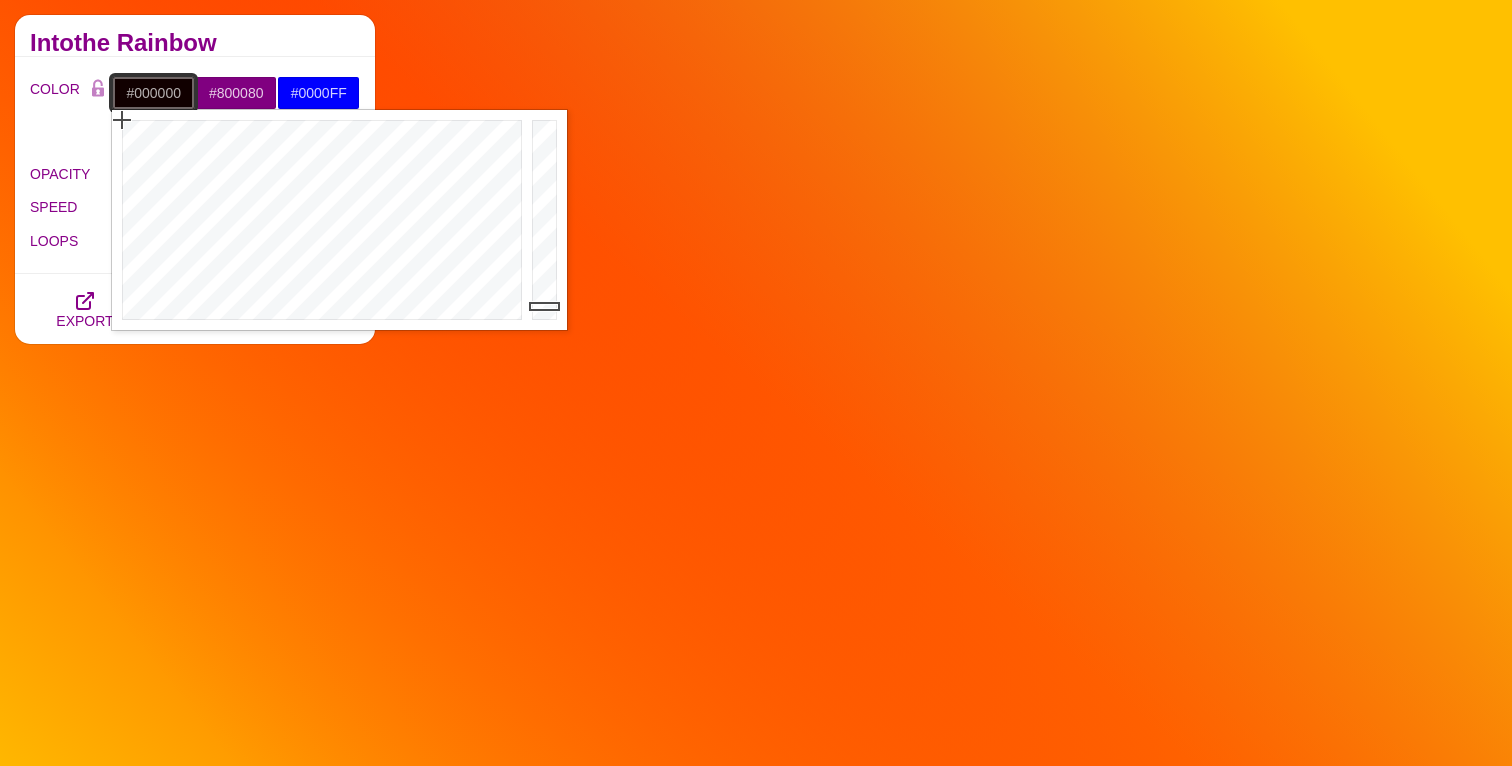 click on "SVG Backgrounds Logo
Backgrounds
Categories
Abstract
Patterns
Geometric
Gradient
Flat Gradient
Line Art
Three-Dimensional
Texture
Hand-drawn
Illustration
My Backgrounds
Core Collection
Search Backgrounds
Pro Collections
3D Patterns
Alternating Geometric Patterns
Angled Perspective Backgrounds
Animated SVG Backgrounds
Animated Line Backgrounds  new
Colorful Geometric Patterns
Depth and Shadows  new
Embedded Shape Blends
Fades and Halftones
Geometric Division Blends
Geometric Line Art" at bounding box center [756, 1448] 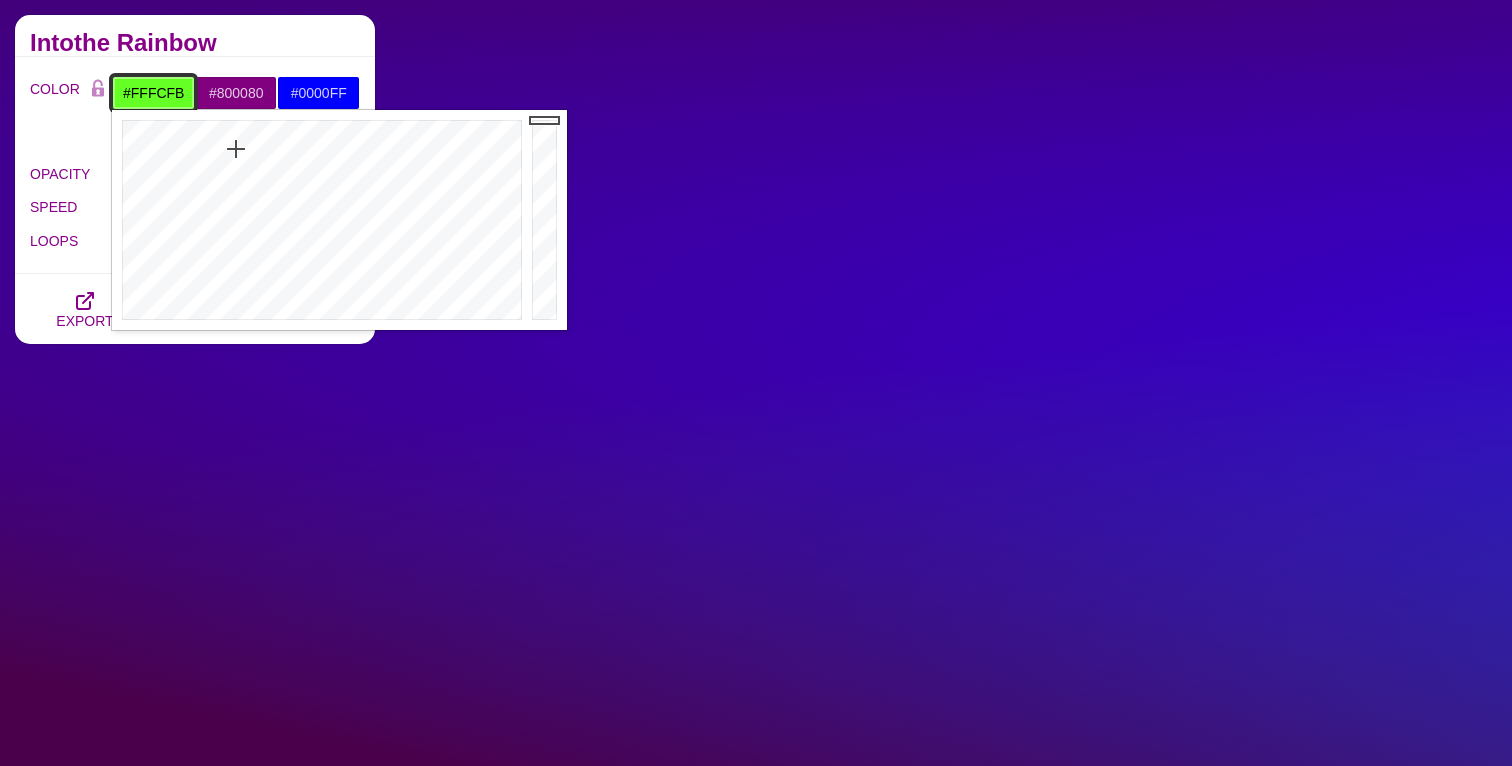 type on "#FFFFFF" 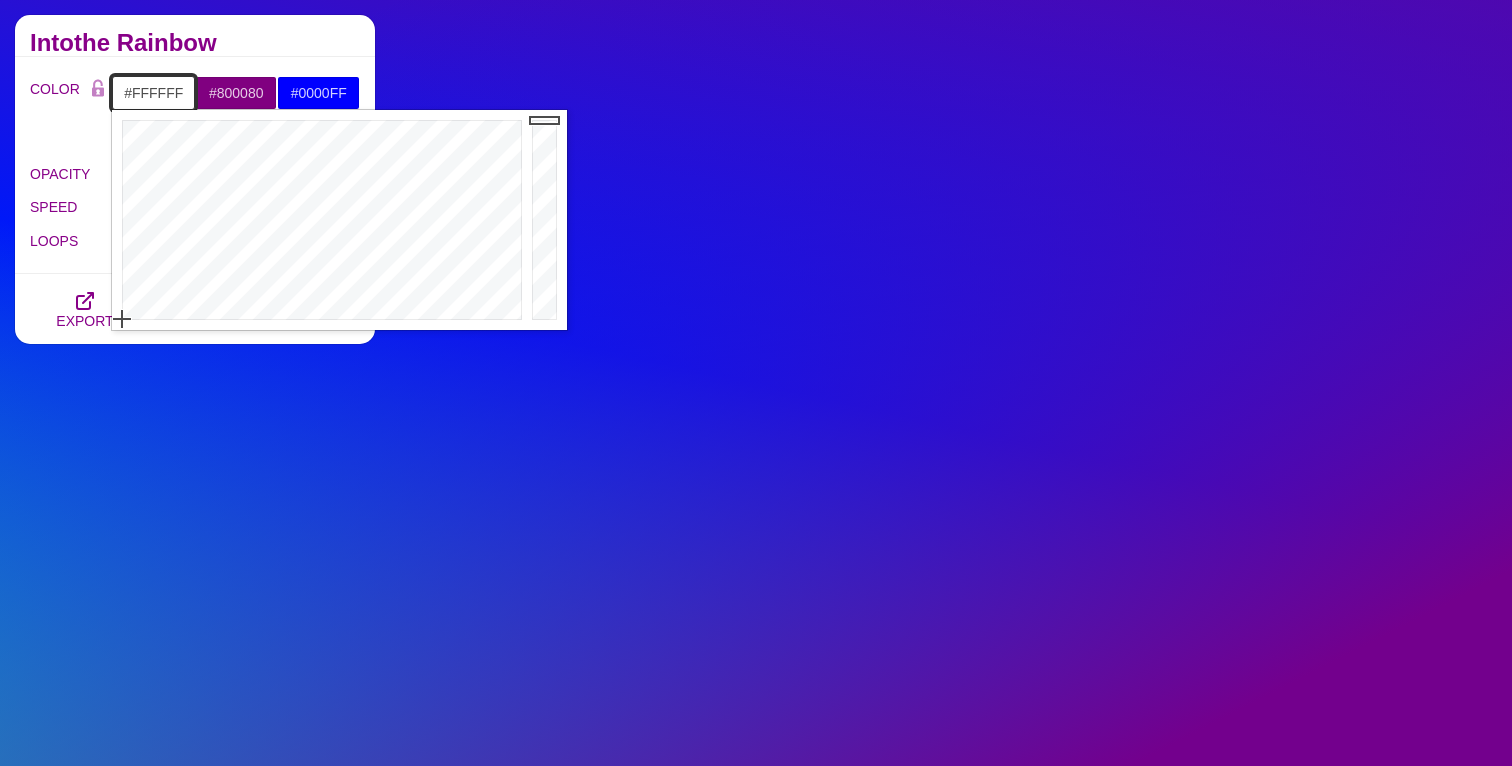 drag, startPoint x: 236, startPoint y: 149, endPoint x: 76, endPoint y: 374, distance: 276.08875 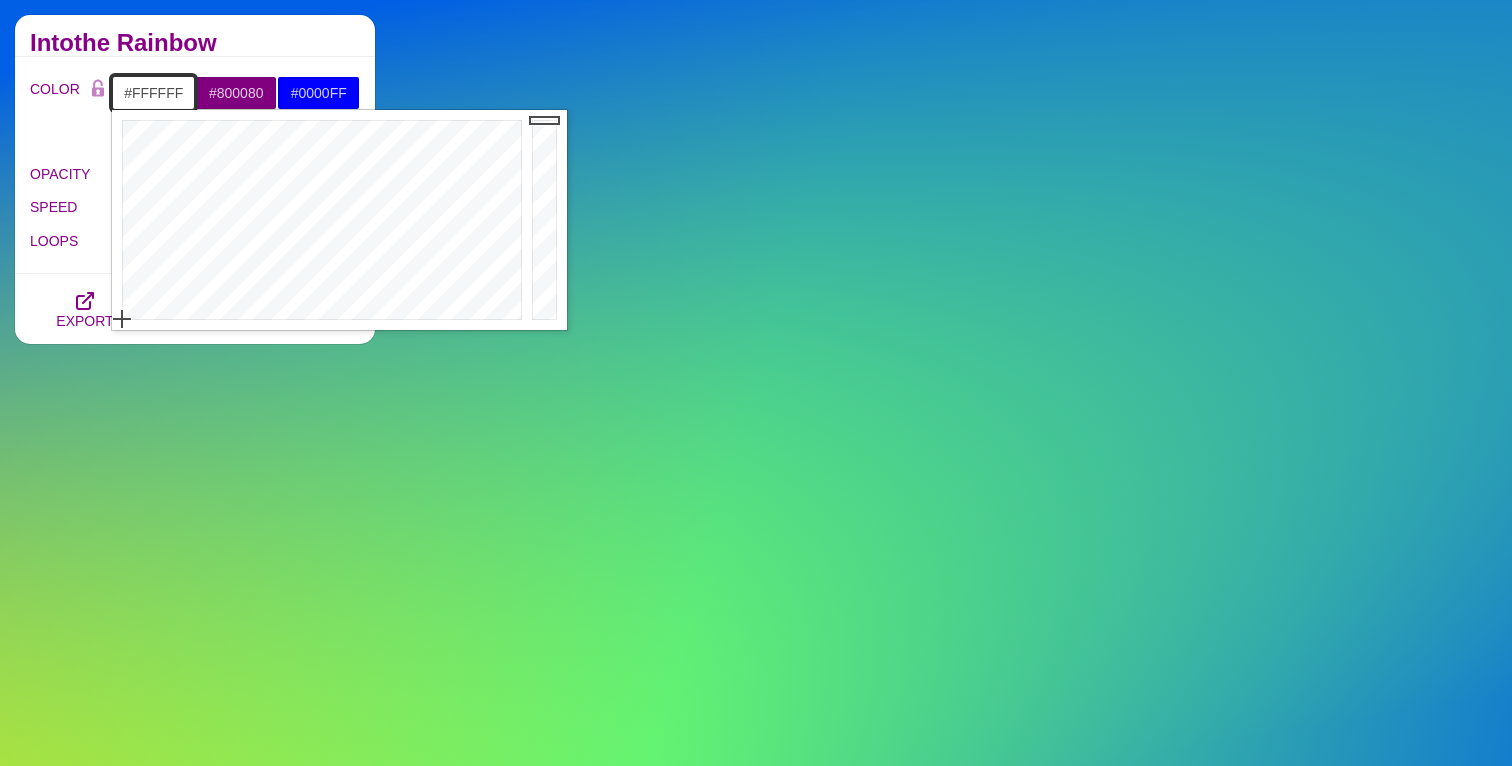 click on "SVG Backgrounds Logo
Backgrounds
Categories
Abstract
Patterns
Geometric
Gradient
Flat Gradient
Line Art
Three-Dimensional
Texture
Hand-drawn
Illustration
My Backgrounds
Core Collection
Search Backgrounds
Pro Collections
3D Patterns
Alternating Geometric Patterns
Angled Perspective Backgrounds
Animated SVG Backgrounds
Animated Line Backgrounds  new
Colorful Geometric Patterns
Depth and Shadows  new
Embedded Shape Blends
Fades and Halftones
Geometric Division Blends
Geometric Line Art" at bounding box center (756, 1448) 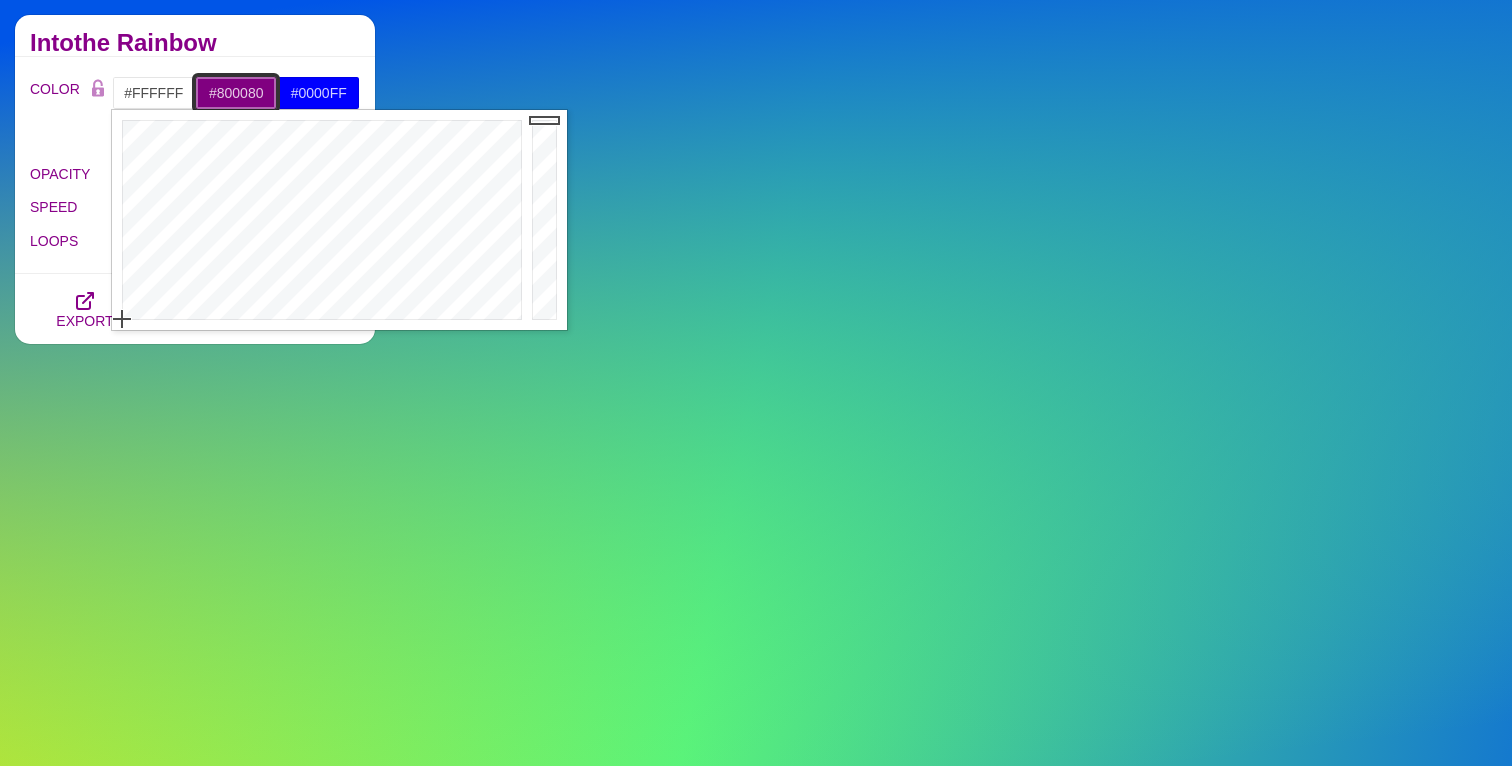 click on "#800080" at bounding box center (236, 93) 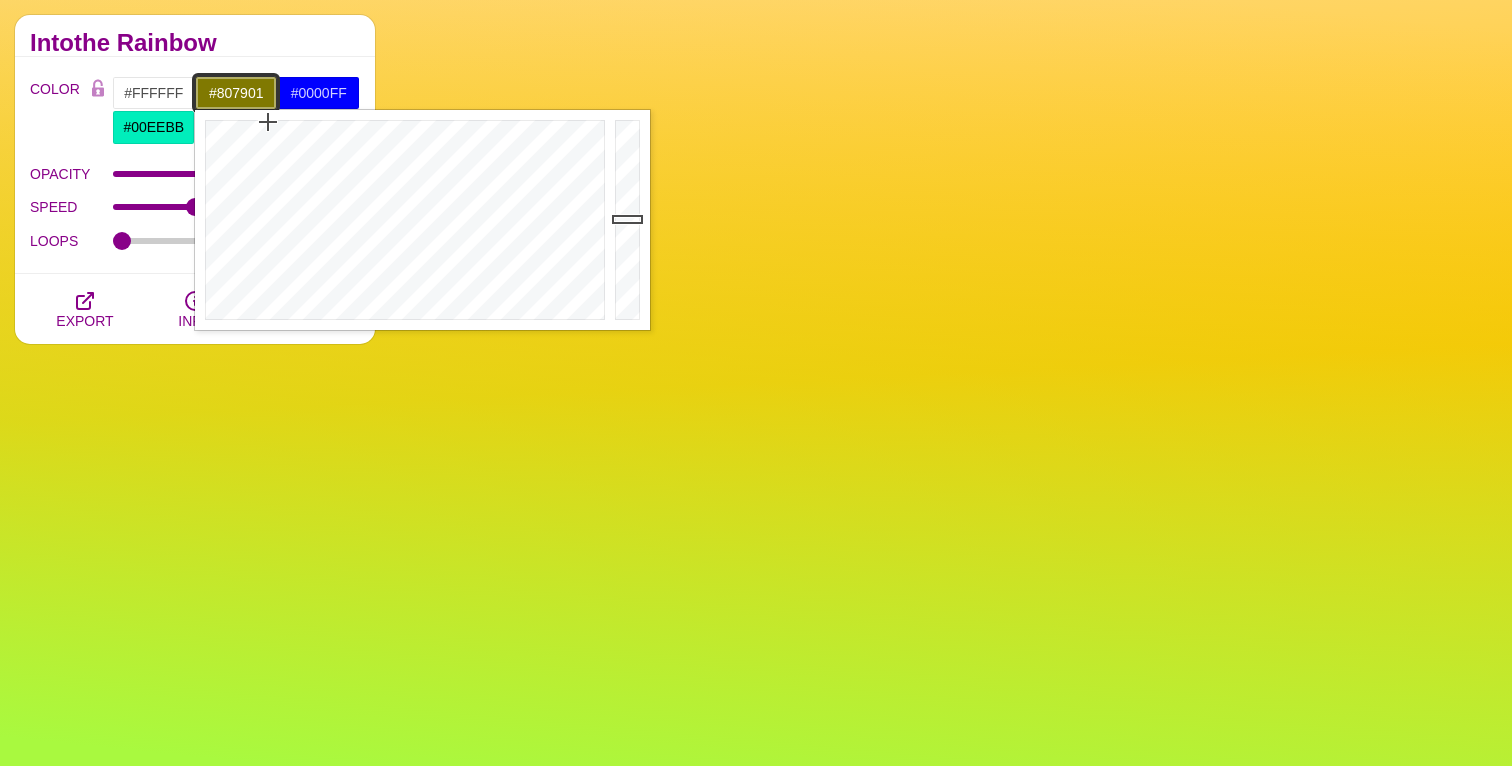 drag, startPoint x: 270, startPoint y: 161, endPoint x: 268, endPoint y: 122, distance: 39.051247 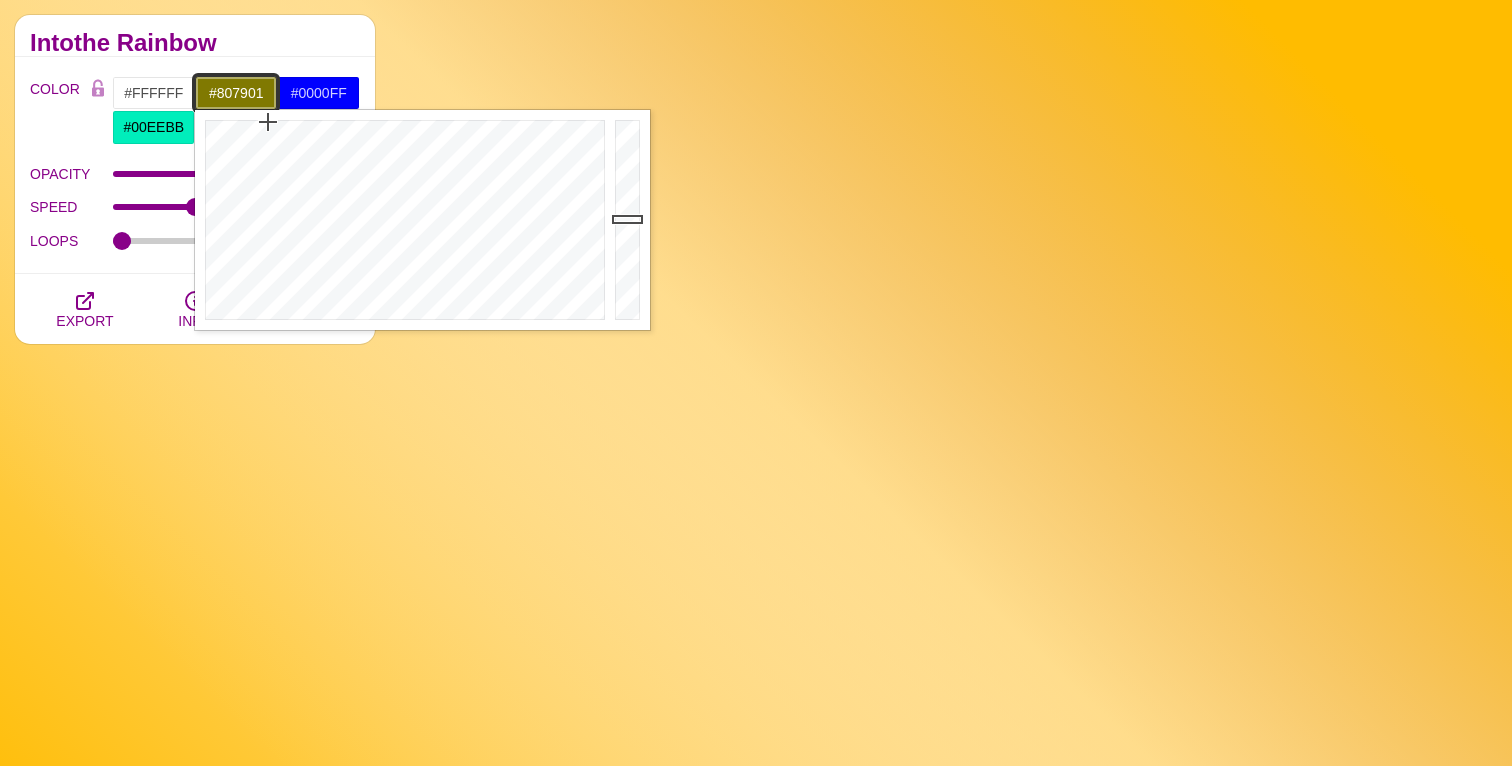click at bounding box center [402, 220] 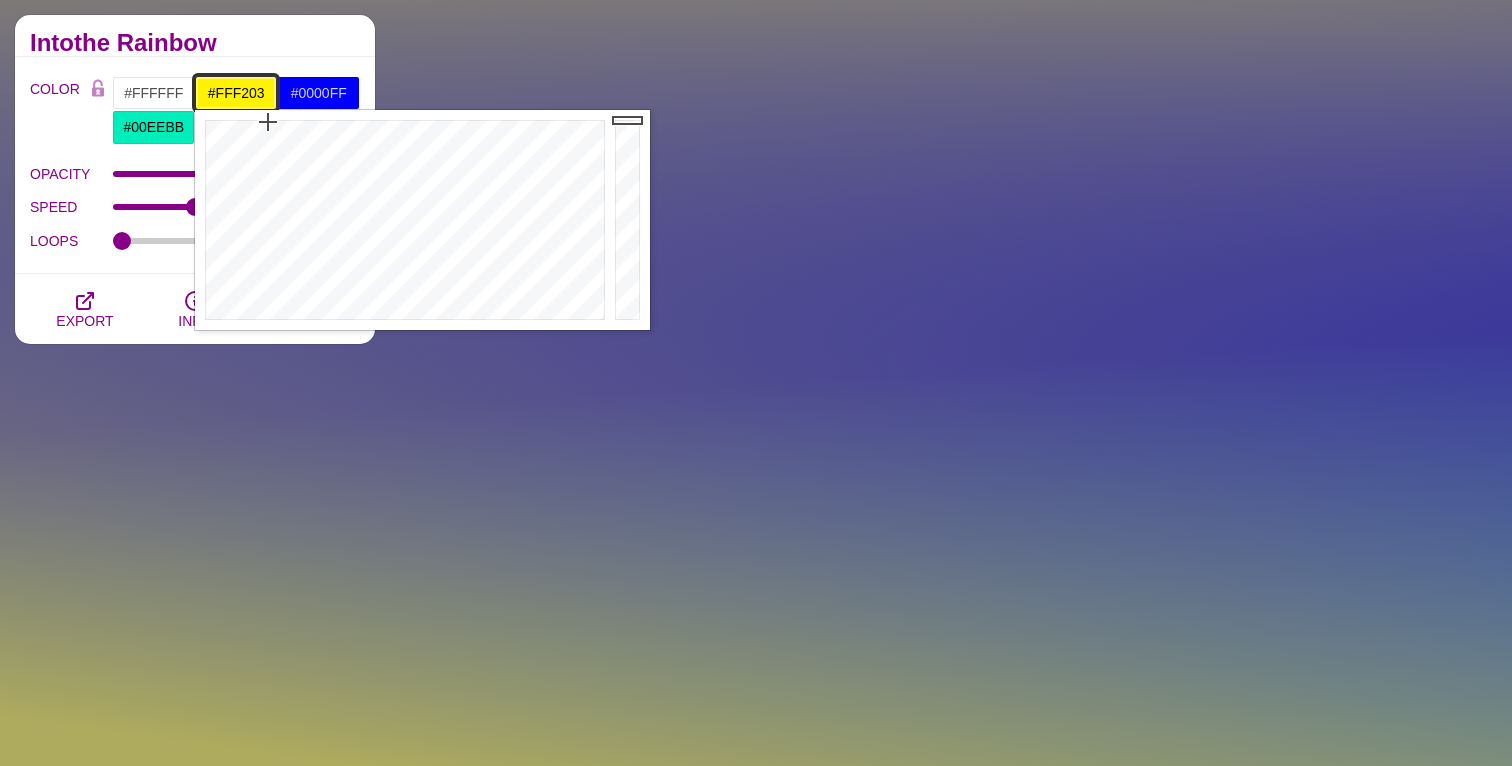 drag, startPoint x: 625, startPoint y: 227, endPoint x: 636, endPoint y: 100, distance: 127.47549 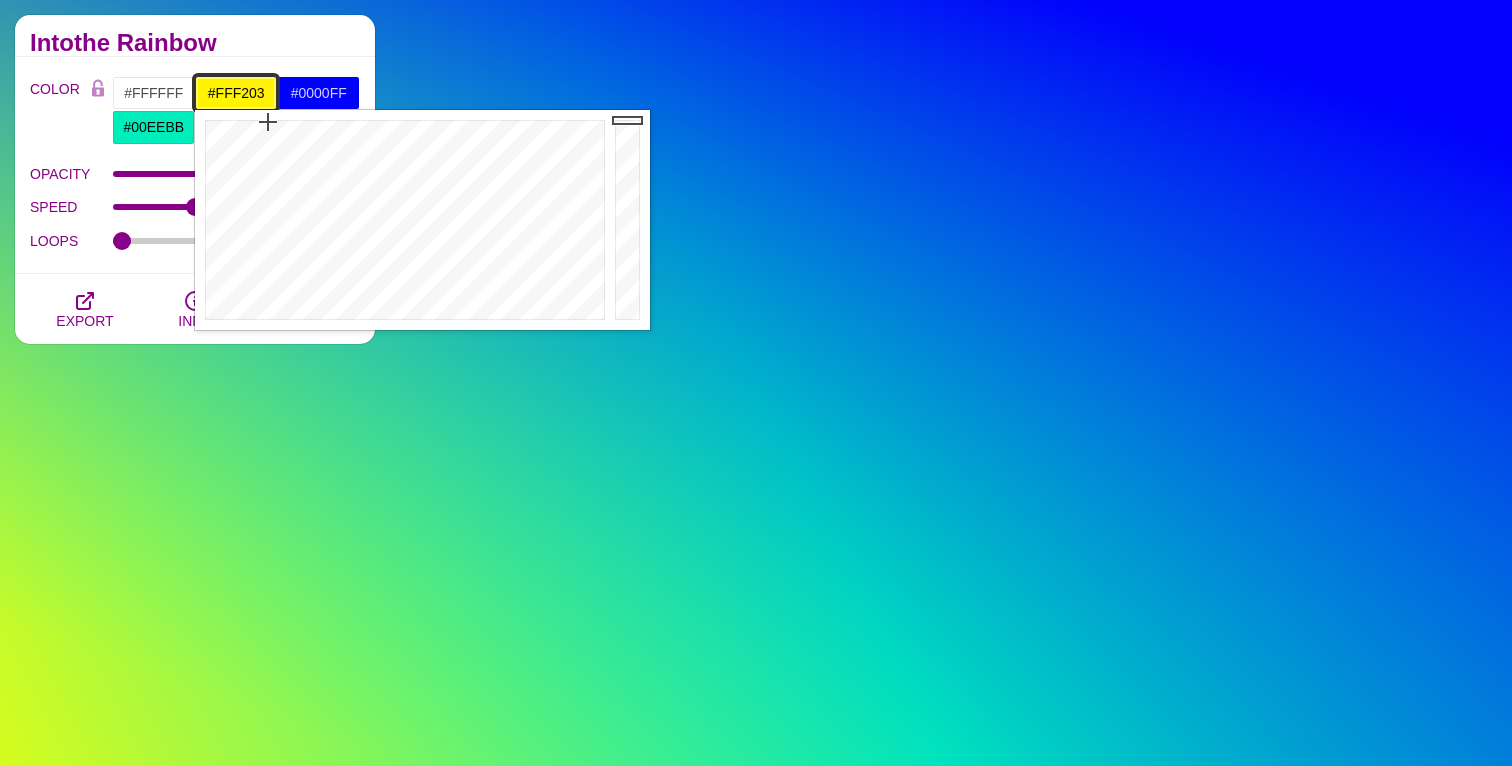 click on "SVG Backgrounds Logo
Backgrounds
Categories
Abstract
Patterns
Geometric
Gradient
Flat Gradient
Line Art
Three-Dimensional
Texture
Hand-drawn
Illustration
My Backgrounds
Core Collection
Search Backgrounds
Pro Collections
3D Patterns
Alternating Geometric Patterns
Angled Perspective Backgrounds
Animated SVG Backgrounds
Animated Line Backgrounds  new
Colorful Geometric Patterns
Depth and Shadows  new
Embedded Shape Blends
Fades and Halftones
Geometric Division Blends
Geometric Line Art" at bounding box center [756, 1448] 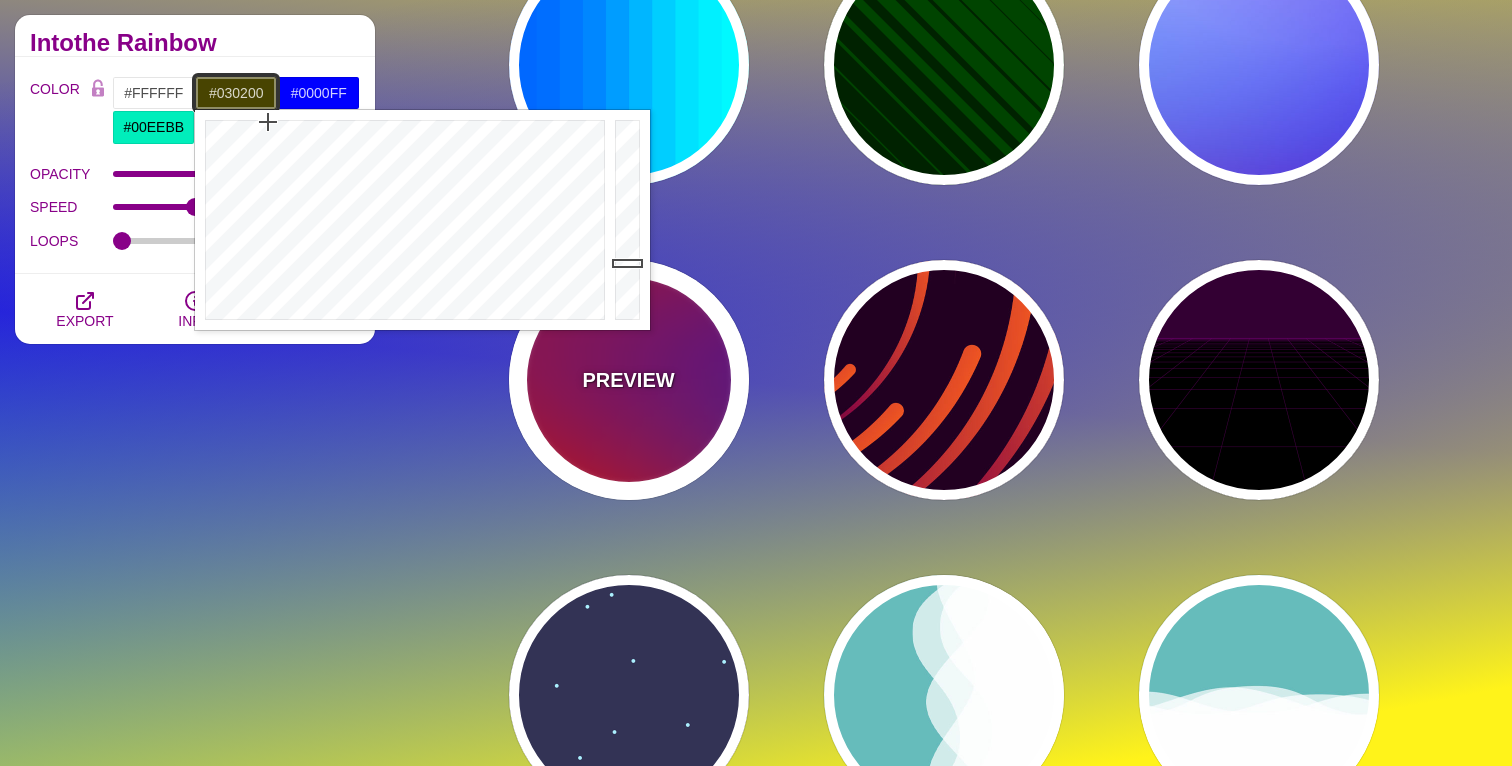 type on "#000000" 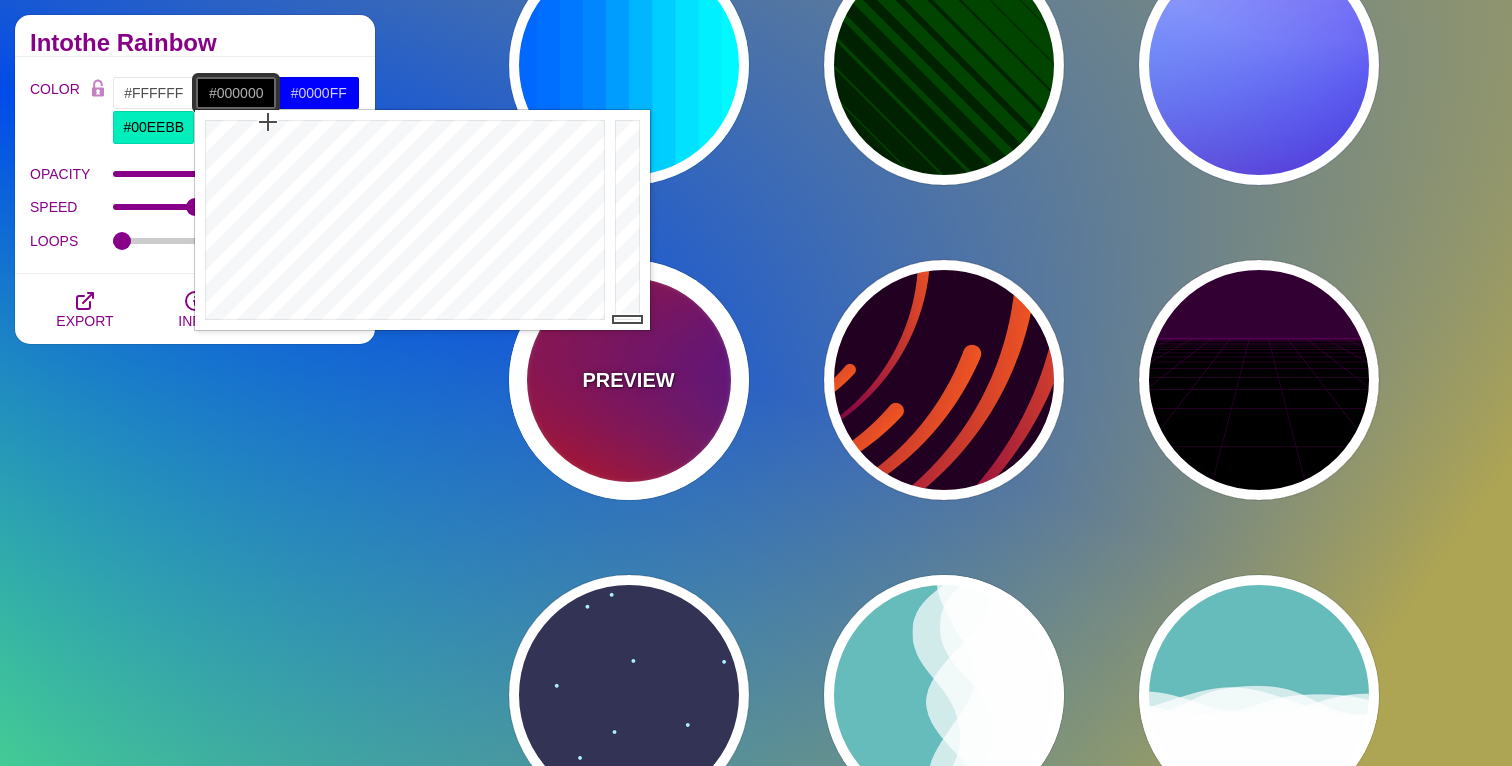 drag, startPoint x: 629, startPoint y: 263, endPoint x: 637, endPoint y: 382, distance: 119.26861 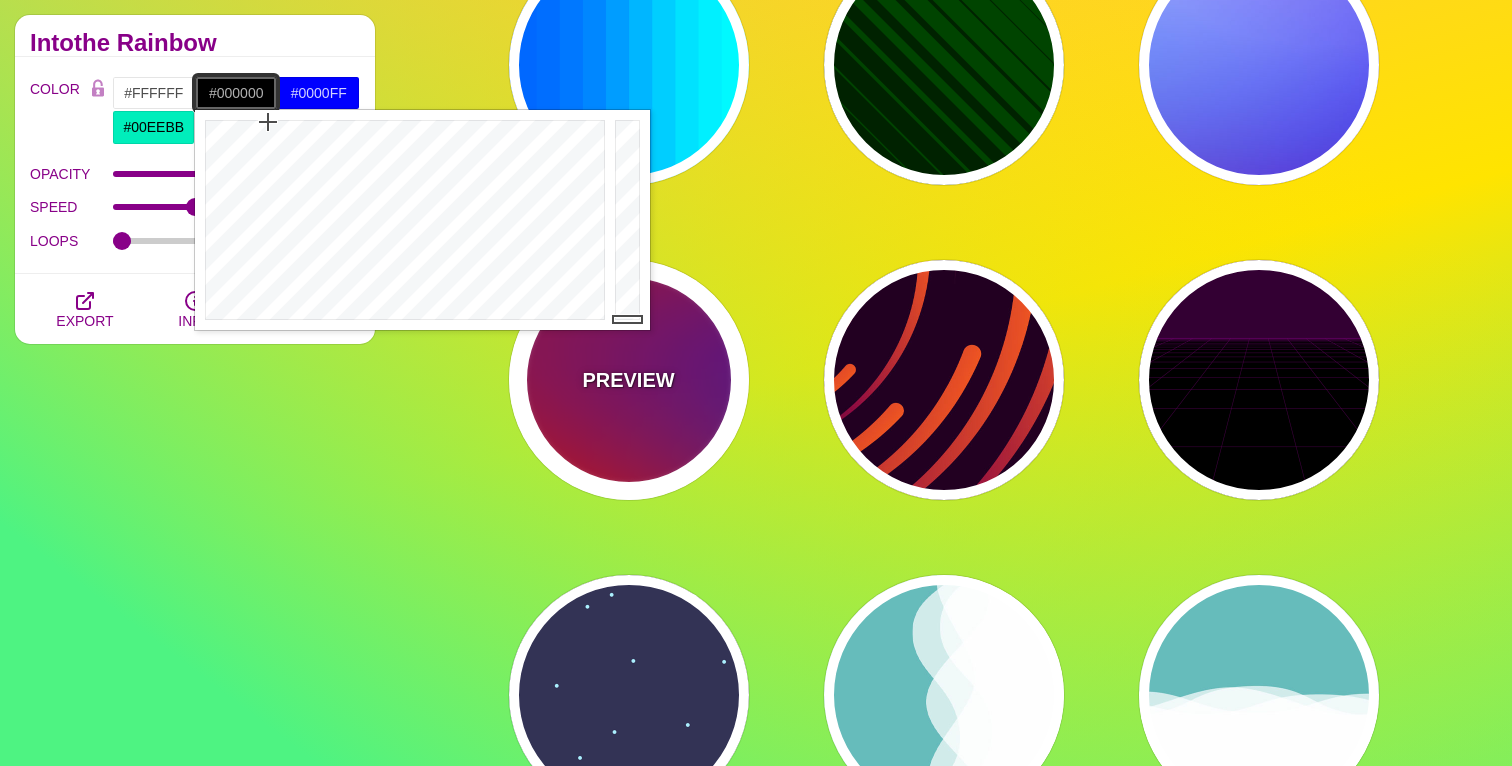 click on "SVG Backgrounds Logo
Backgrounds
Categories
Abstract
Patterns
Geometric
Gradient
Flat Gradient
Line Art
Three-Dimensional
Texture
Hand-drawn
Illustration
My Backgrounds
Core Collection
Search Backgrounds
Pro Collections
3D Patterns
Alternating Geometric Patterns
Angled Perspective Backgrounds
Animated SVG Backgrounds
Animated Line Backgrounds  new
Colorful Geometric Patterns
Depth and Shadows  new
Embedded Shape Blends
Fades and Halftones
Geometric Division Blends
Geometric Line Art" at bounding box center [756, 1448] 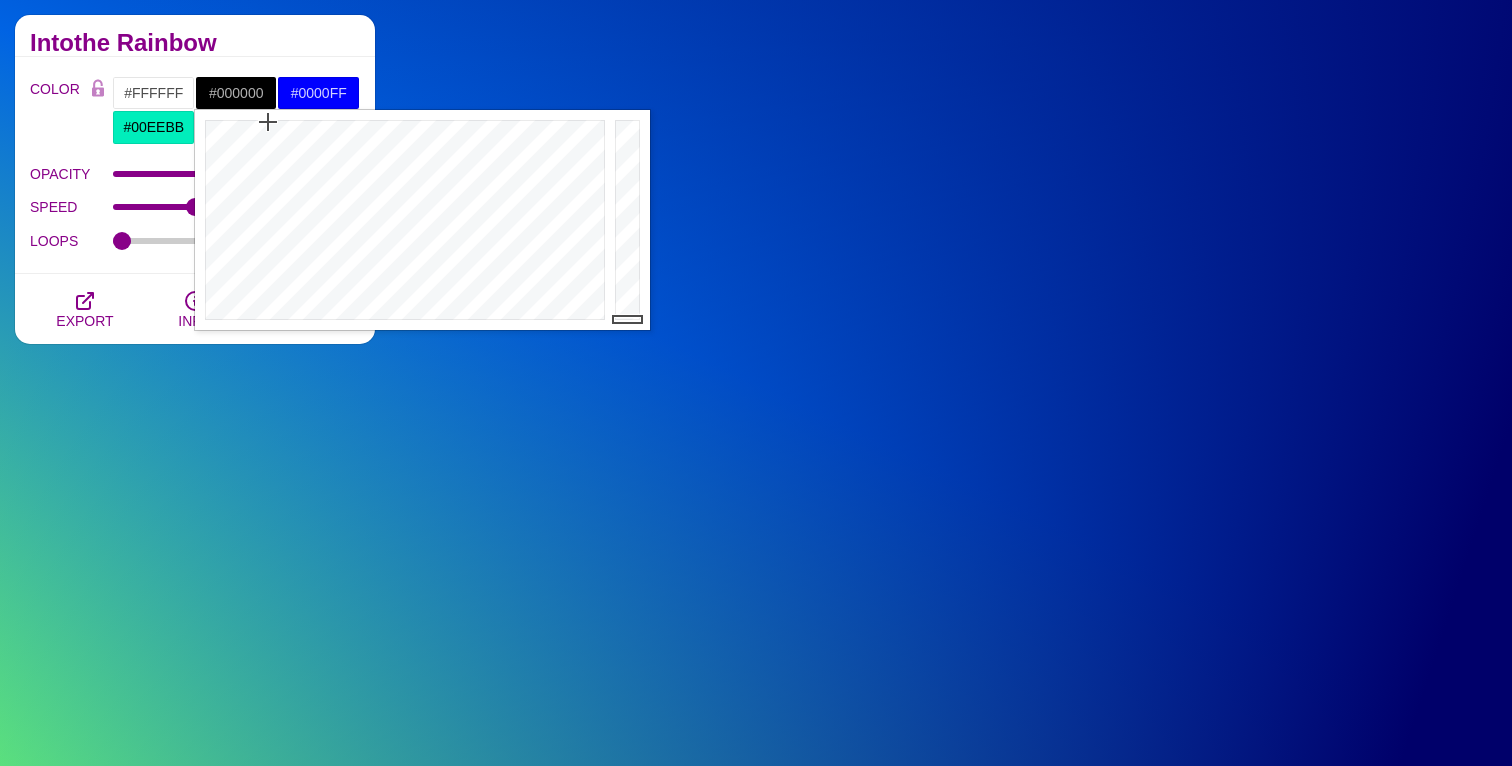 click on "Intothe Rainbow" at bounding box center [195, 36] 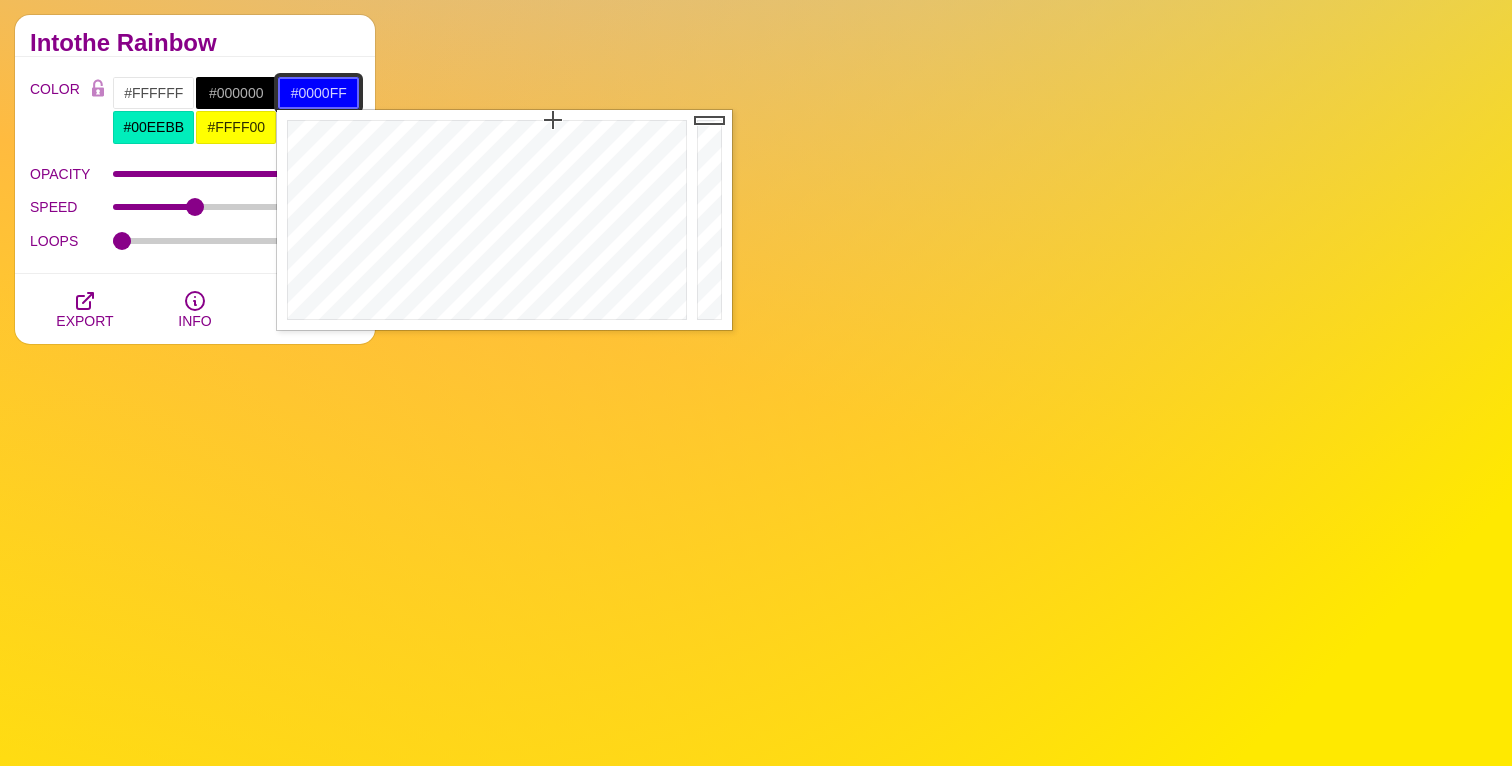 click on "#0000FF" at bounding box center [318, 93] 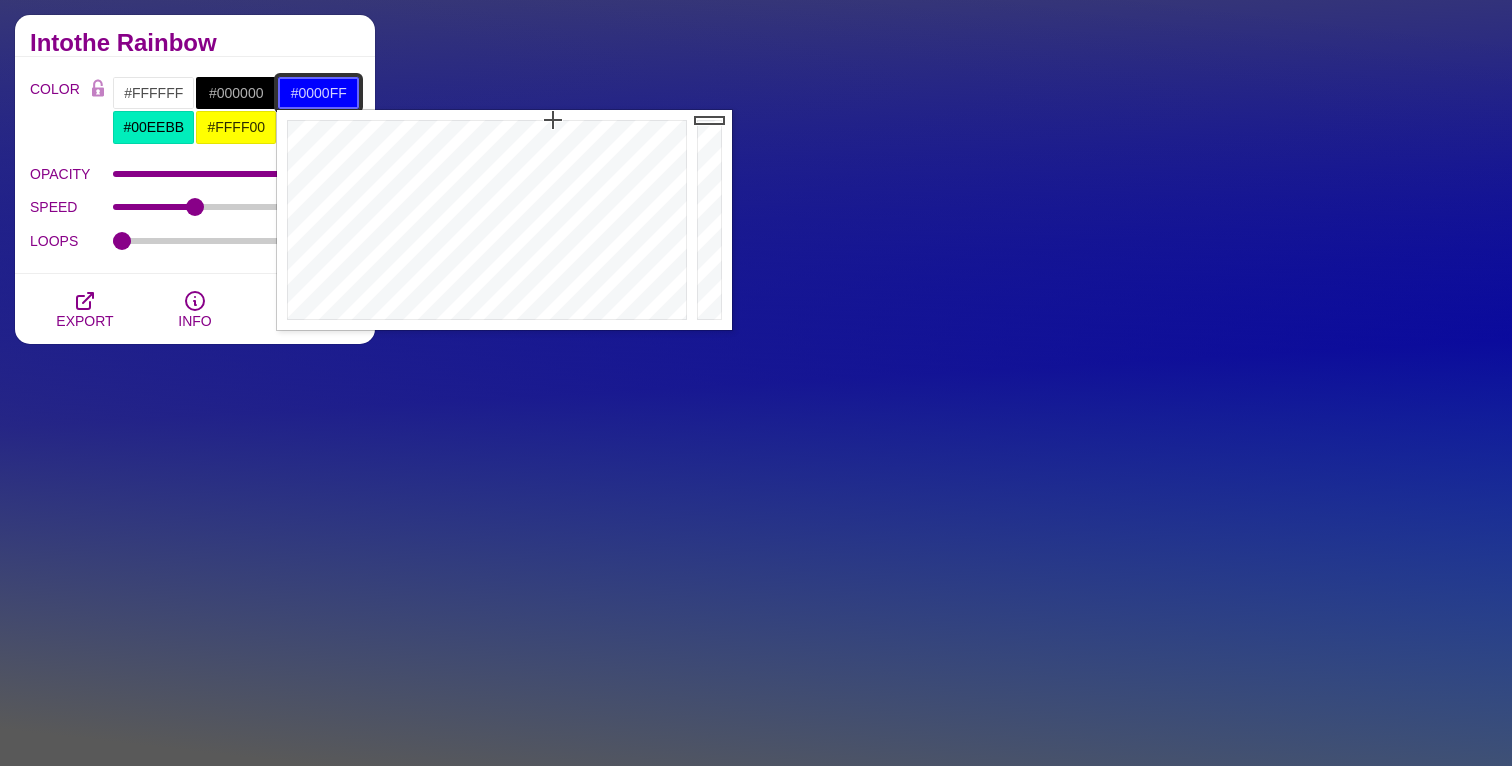 click on "#0000FF" at bounding box center (318, 93) 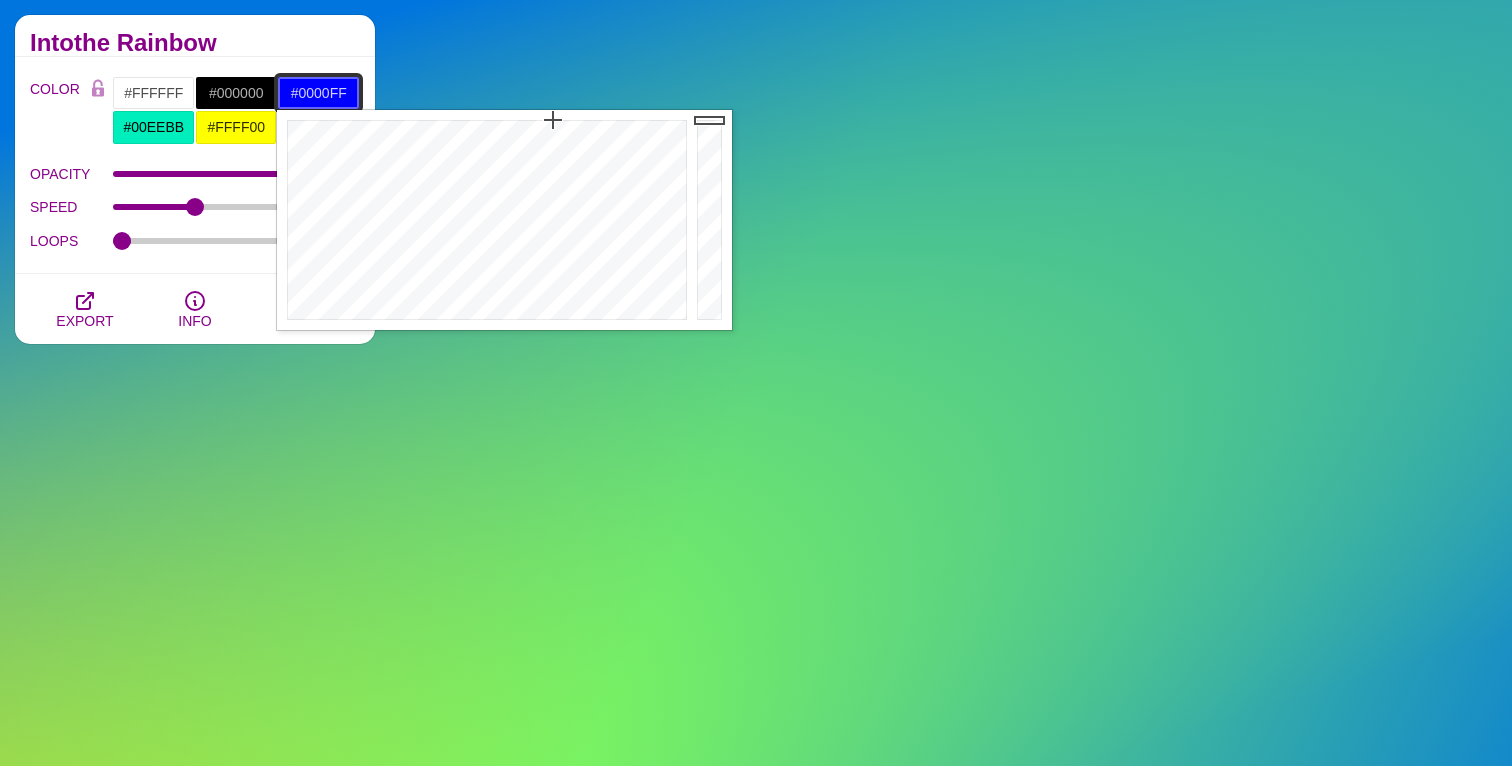 click on "#0000FF" at bounding box center [318, 93] 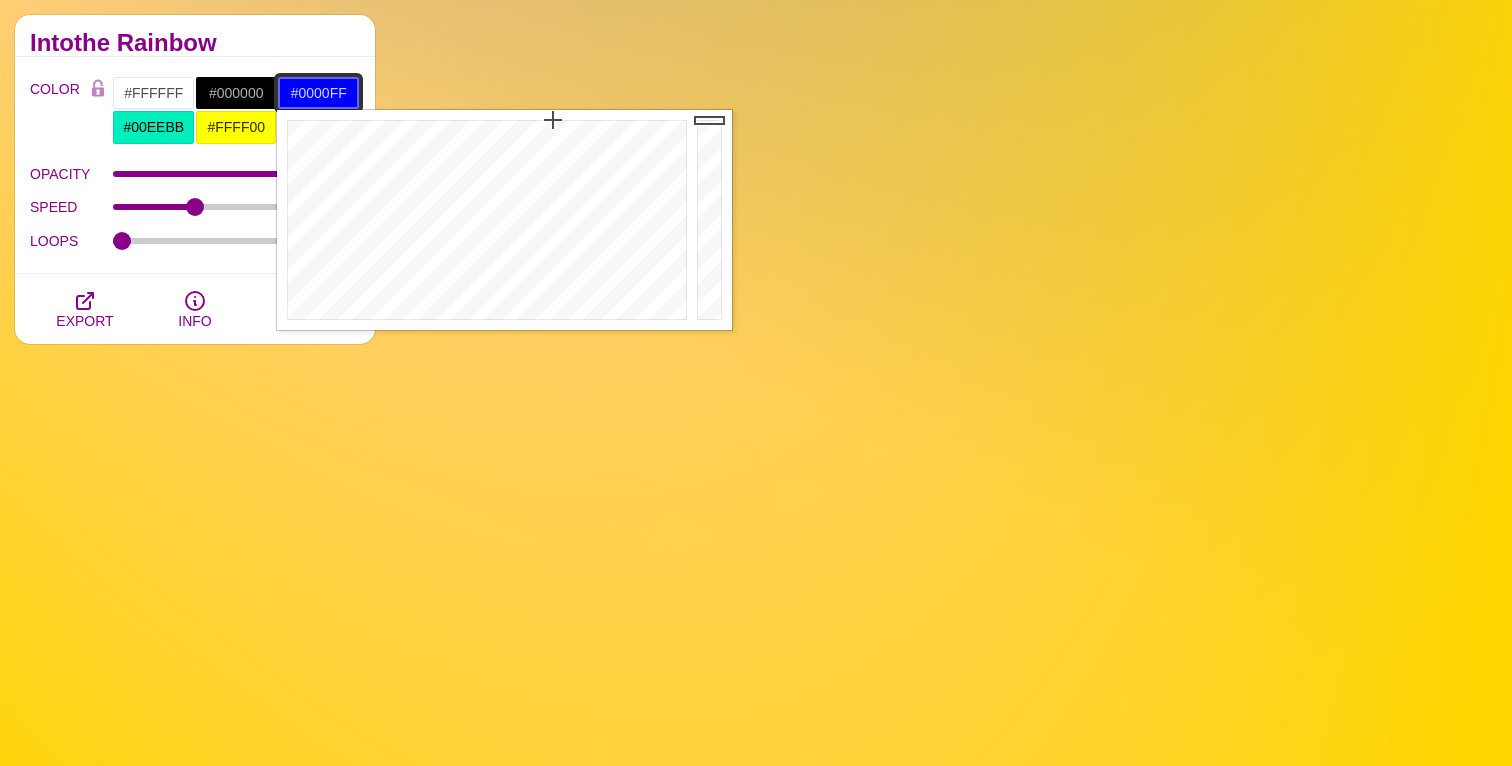click on "#0000FF" at bounding box center (318, 93) 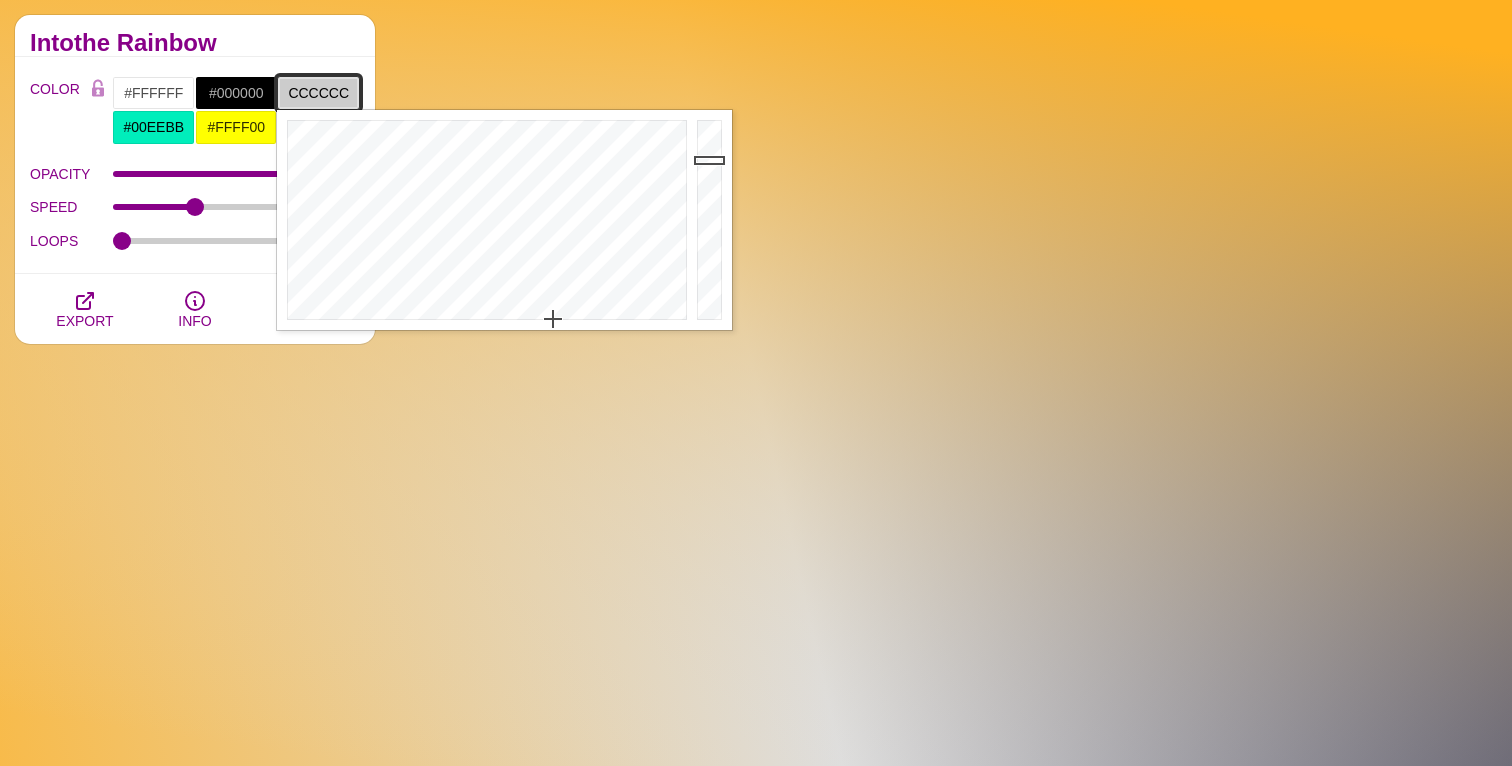 type on "#CCCCCC" 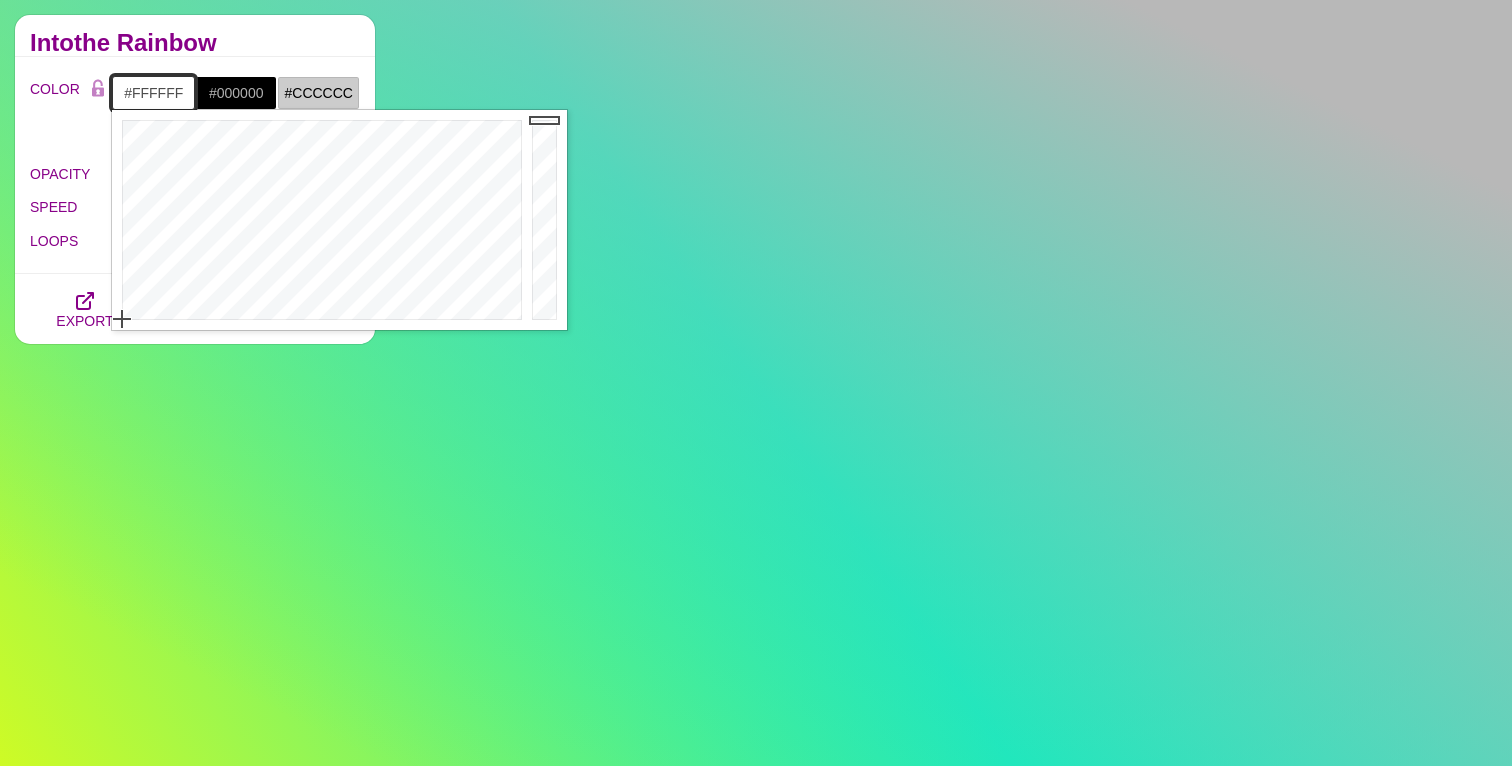 click on "#FFFFFF" at bounding box center (153, 93) 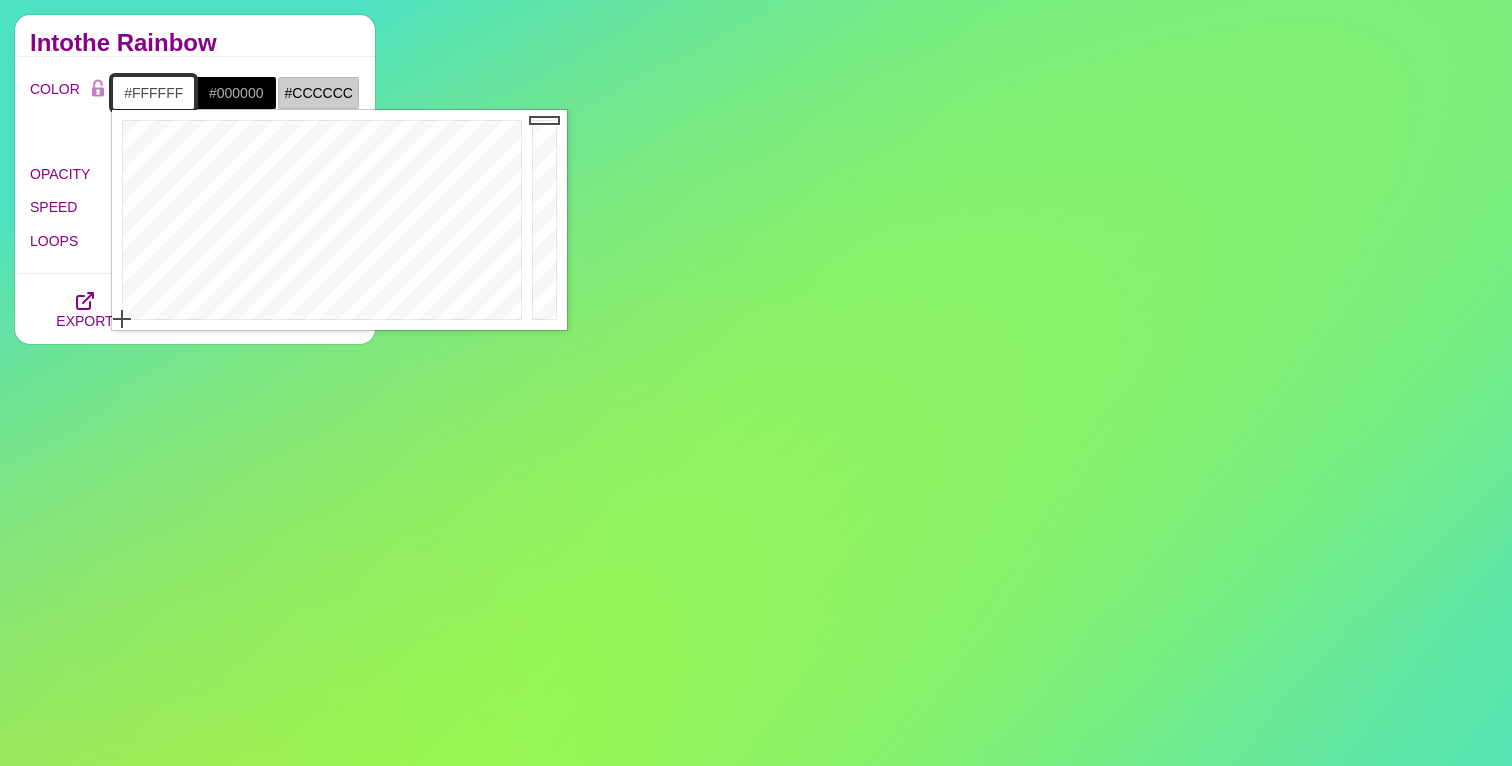 click on "#FFFFFF" at bounding box center [153, 93] 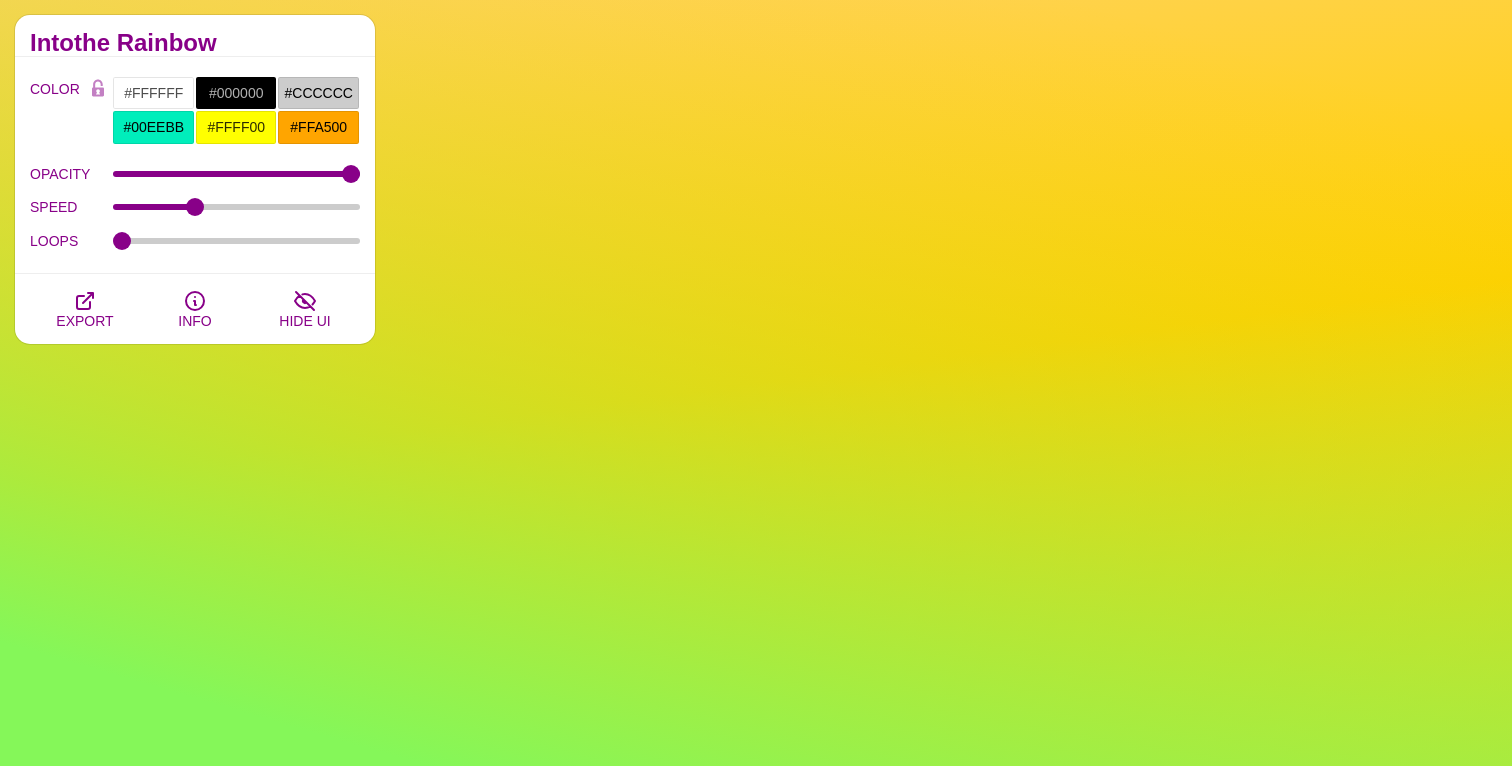 click on "Intothe Rainbow" at bounding box center (195, 43) 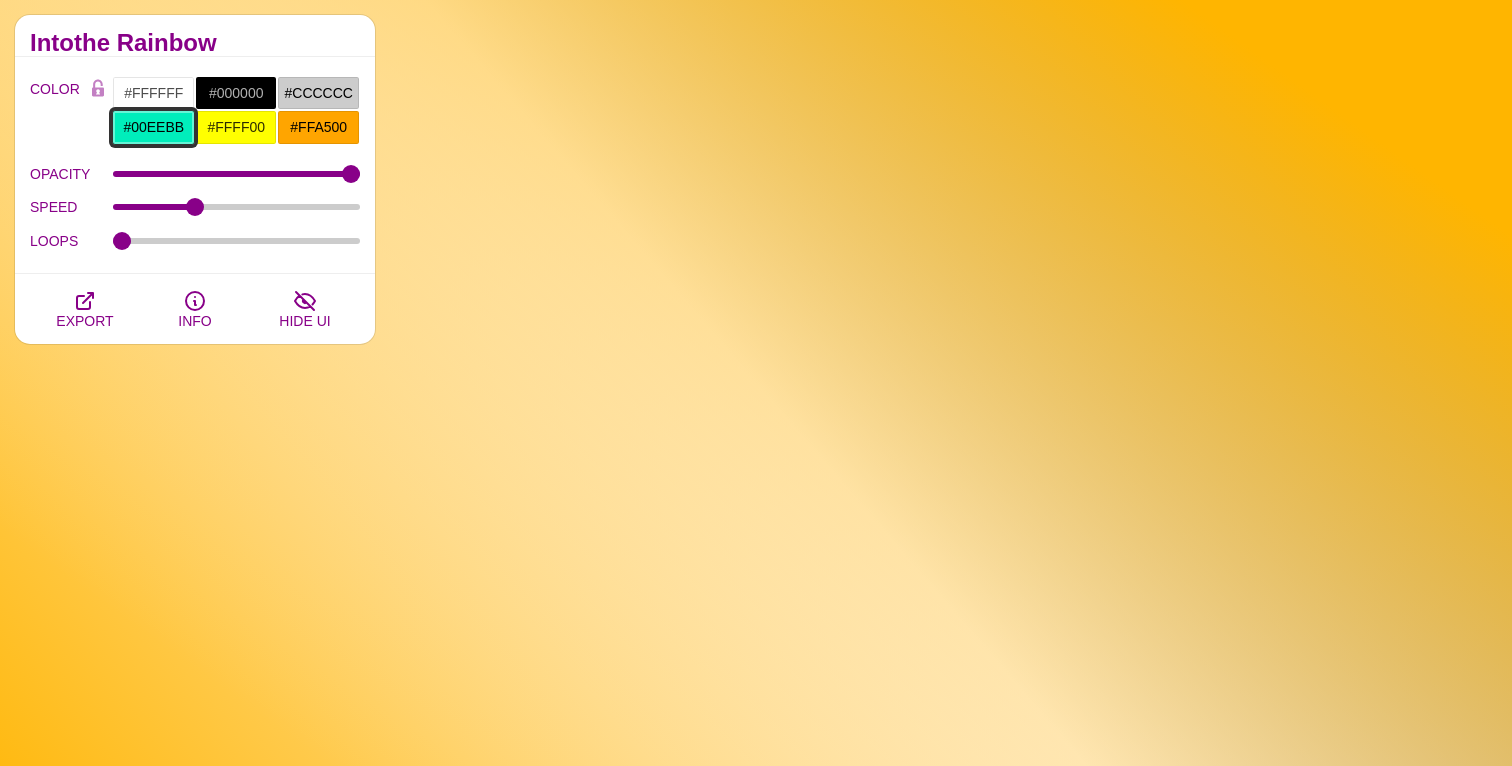 click on "#00EEBB" at bounding box center (153, 127) 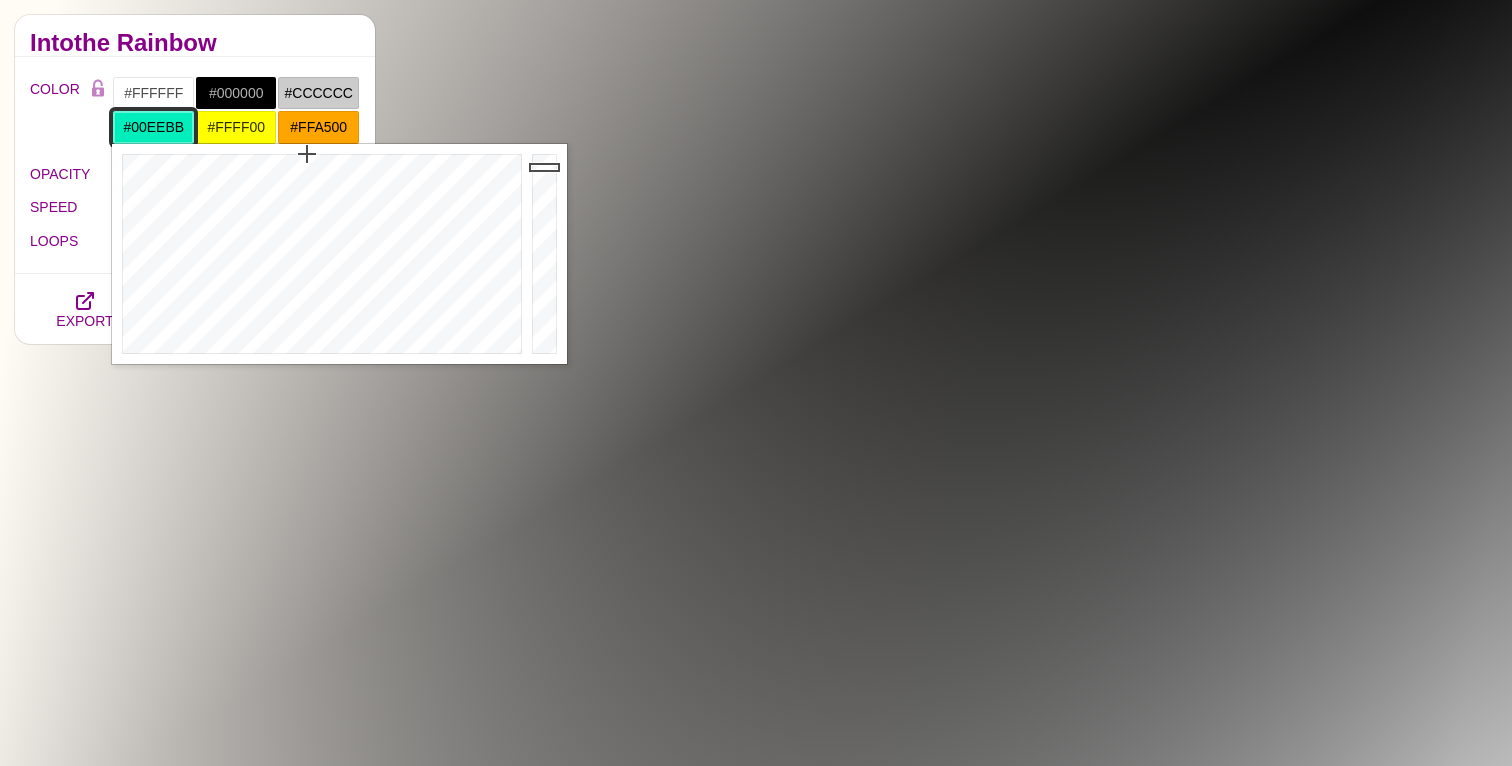 paste on "FFFFFF" 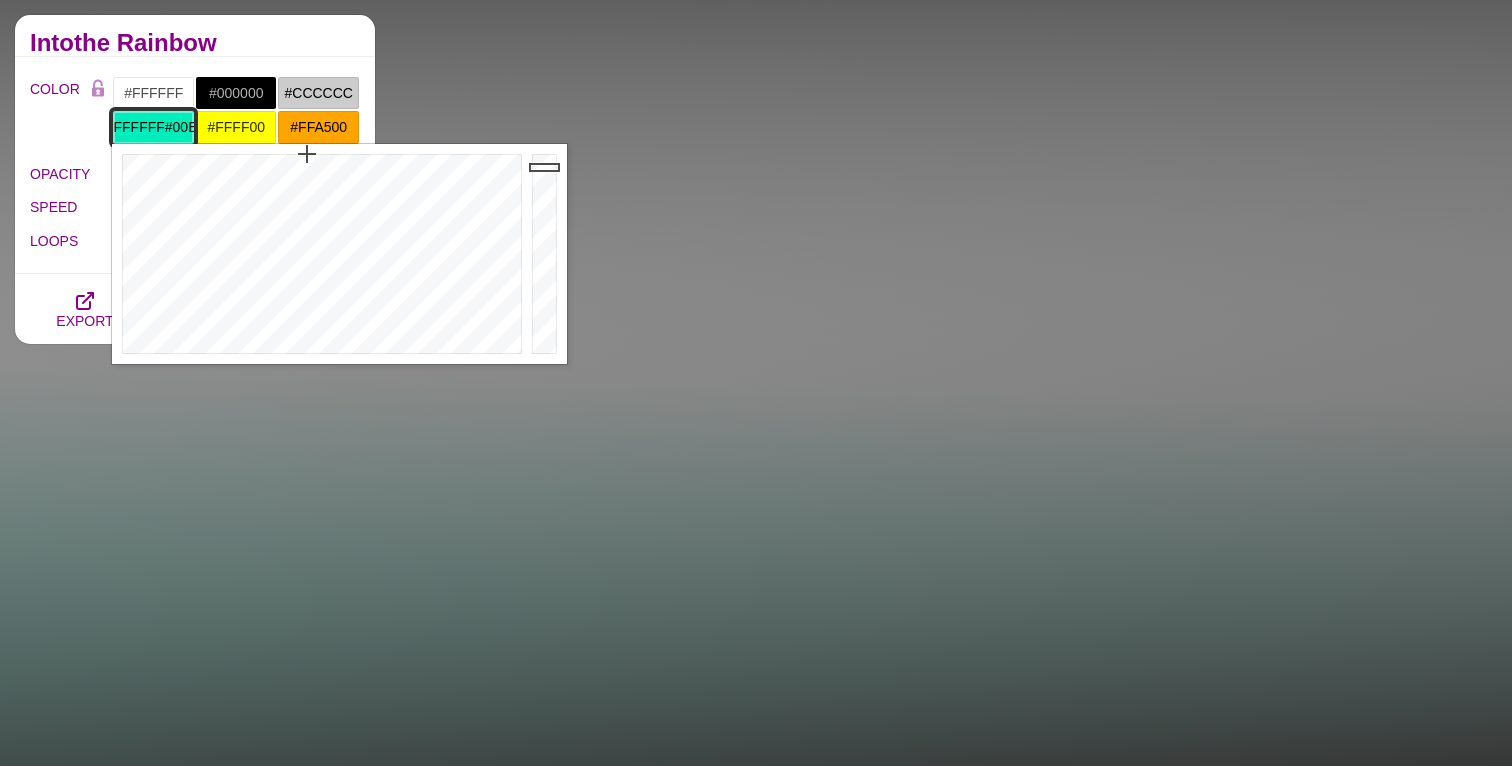 click on "FFFFFF#00EEBB" at bounding box center [153, 127] 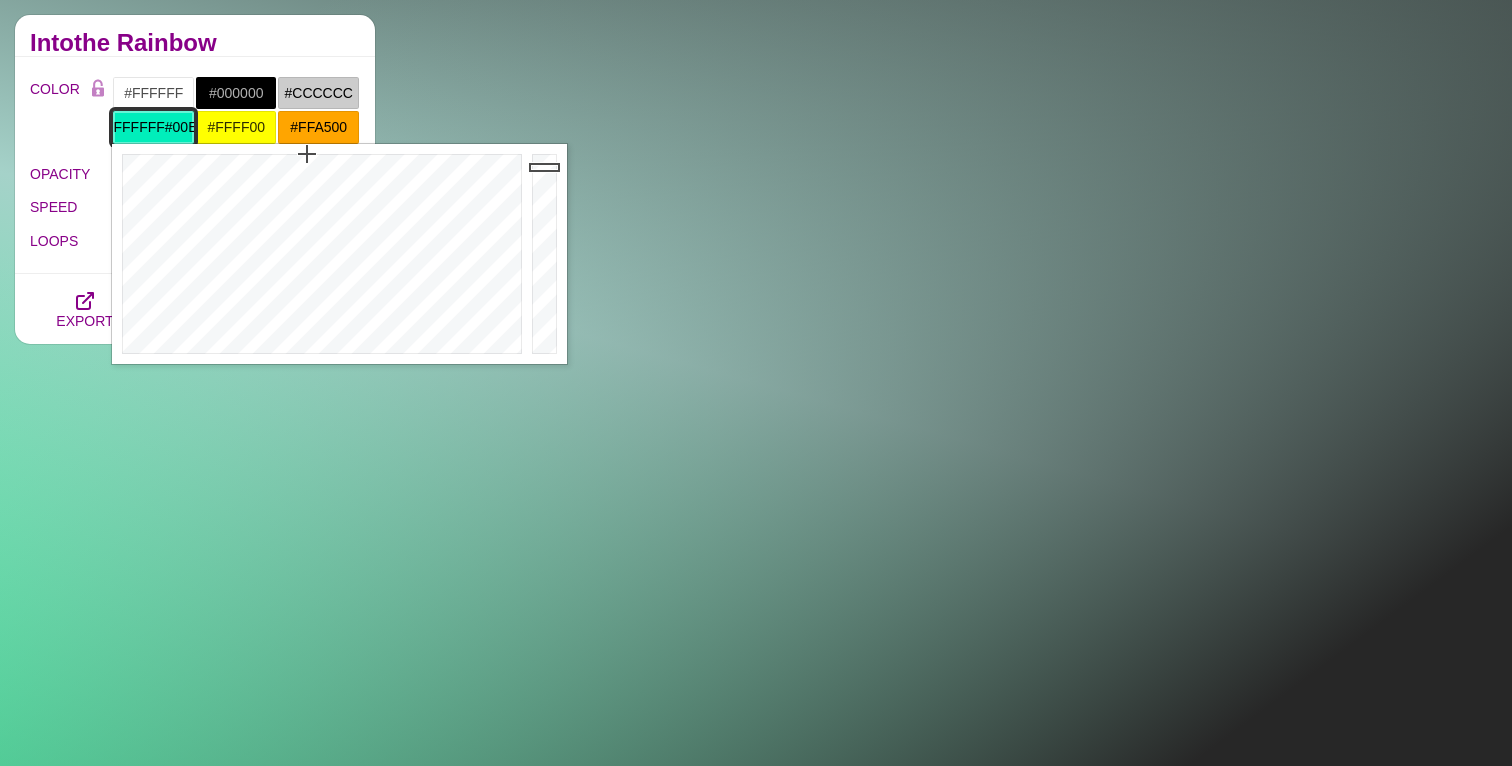 click on "FFFFFF#00EEBB" at bounding box center [153, 127] 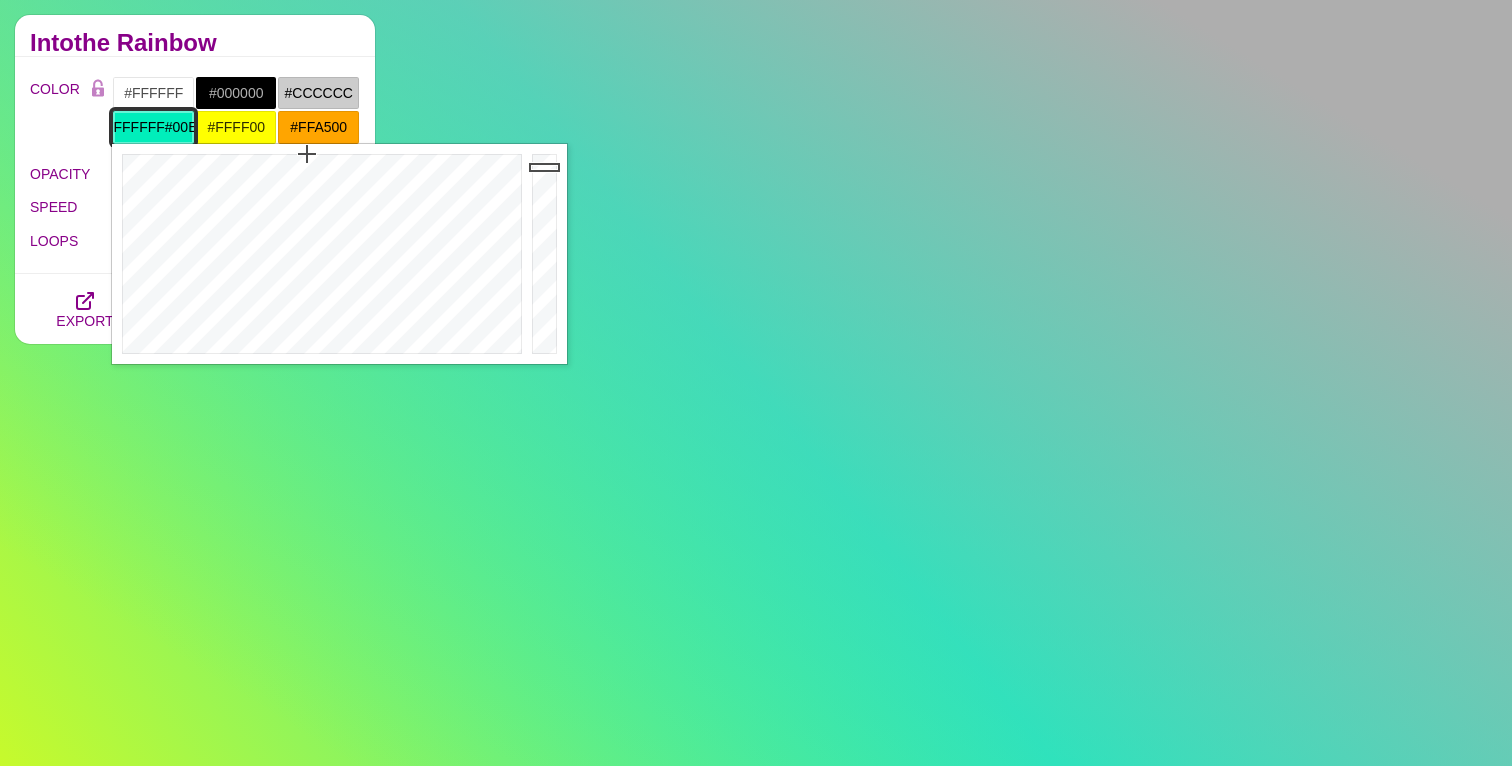 click on "FFFFFF#00EEBB" at bounding box center [153, 127] 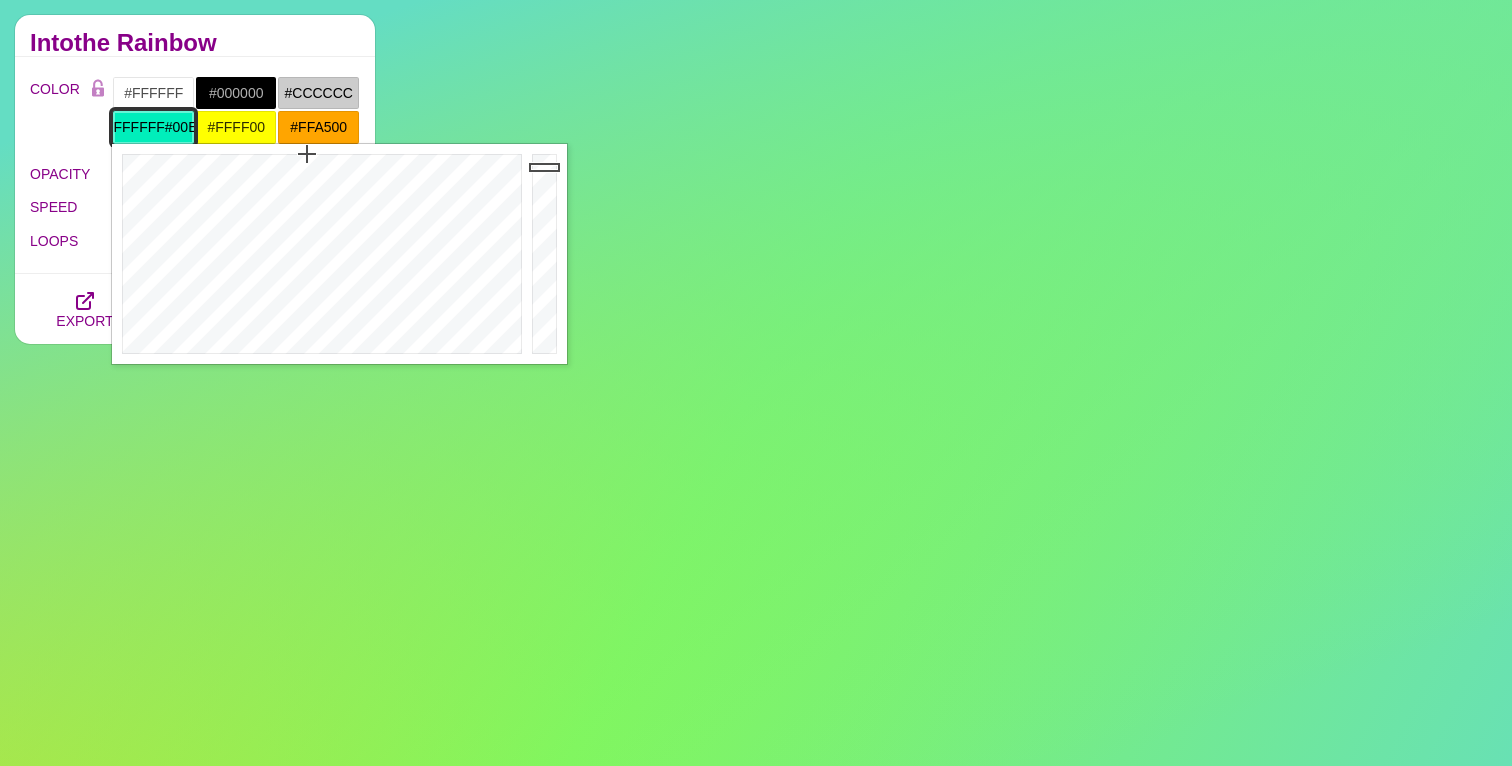 paste 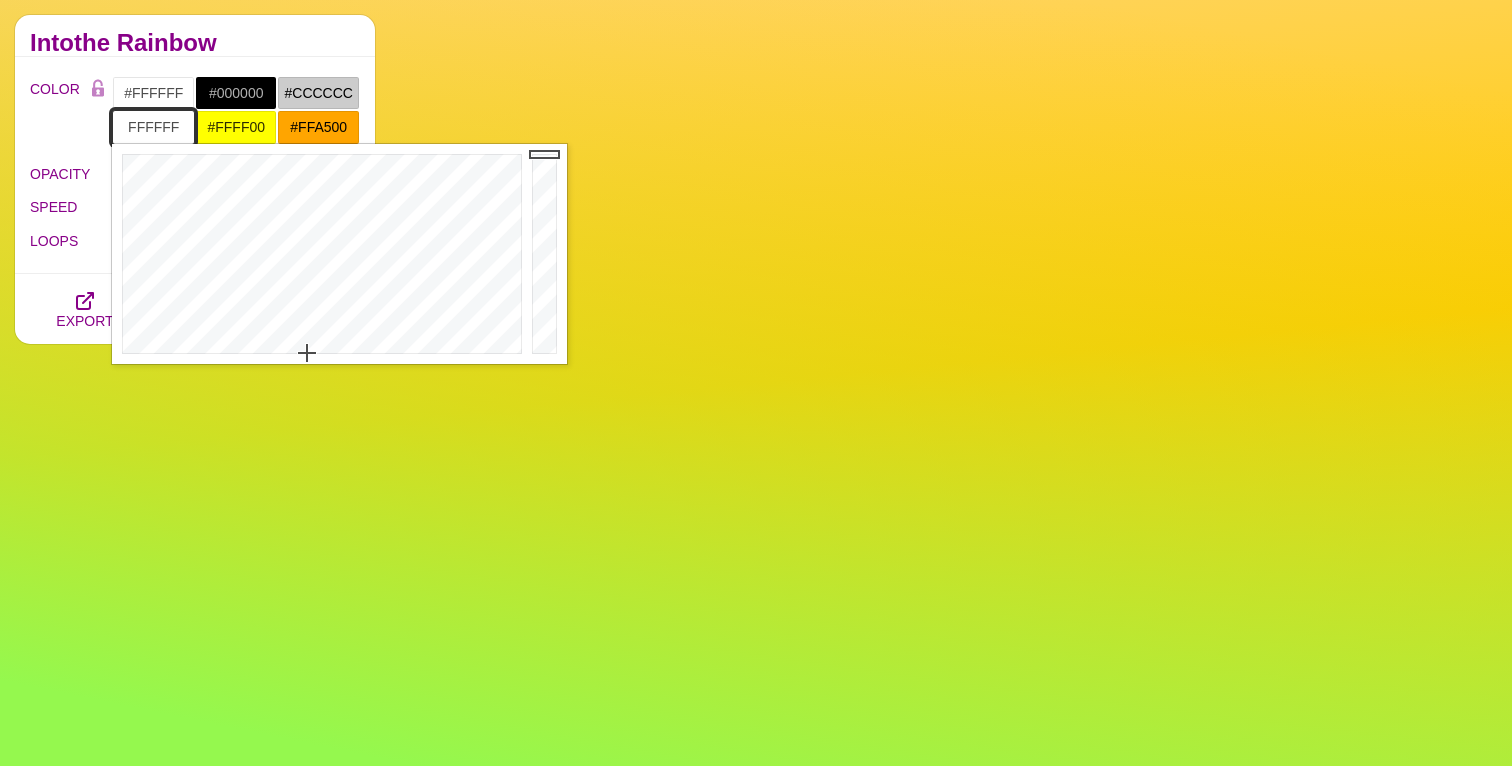 type on "#FFFFFF" 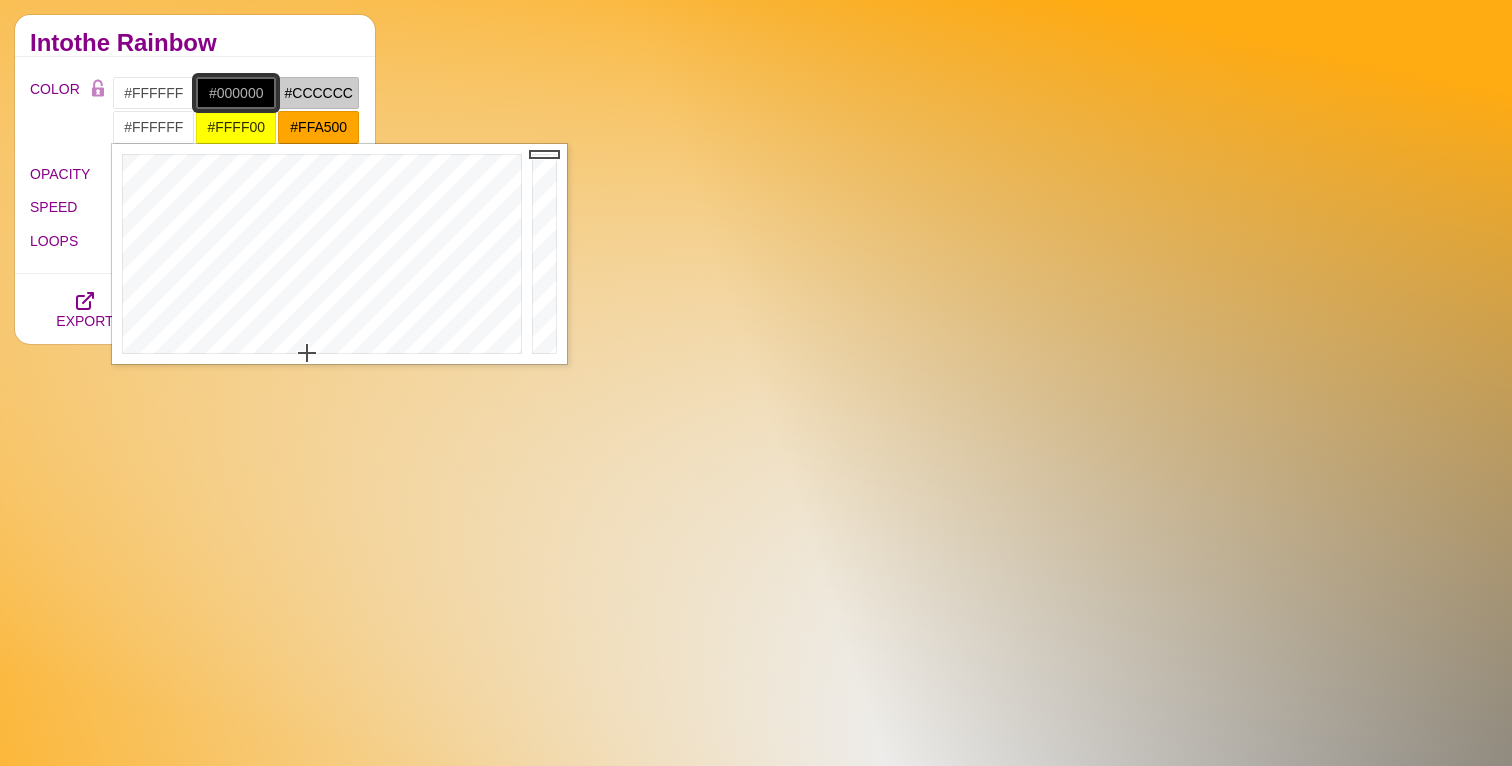 click on "#000000" at bounding box center [236, 93] 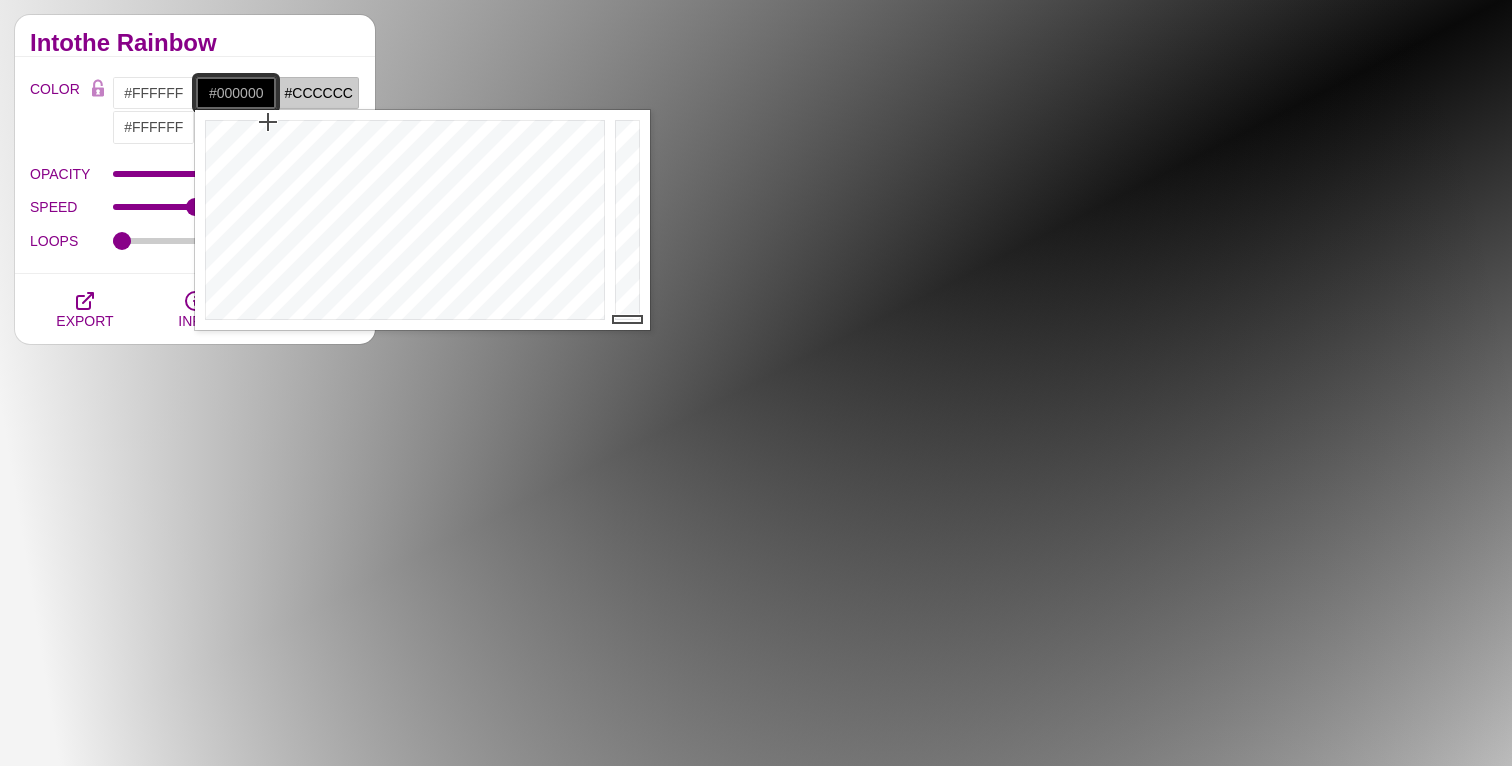 click on "#000000" at bounding box center (236, 93) 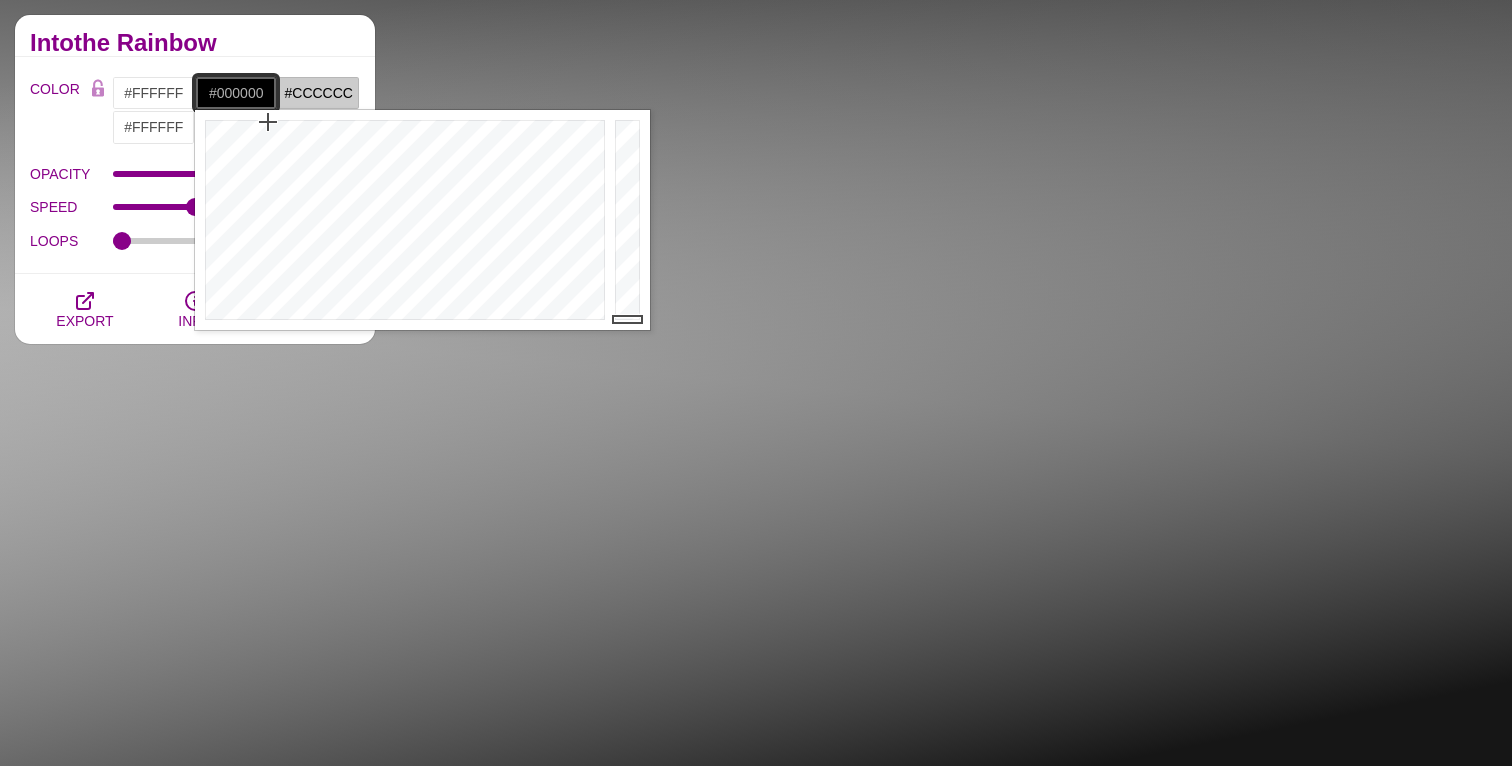 click on "#000000" at bounding box center (236, 93) 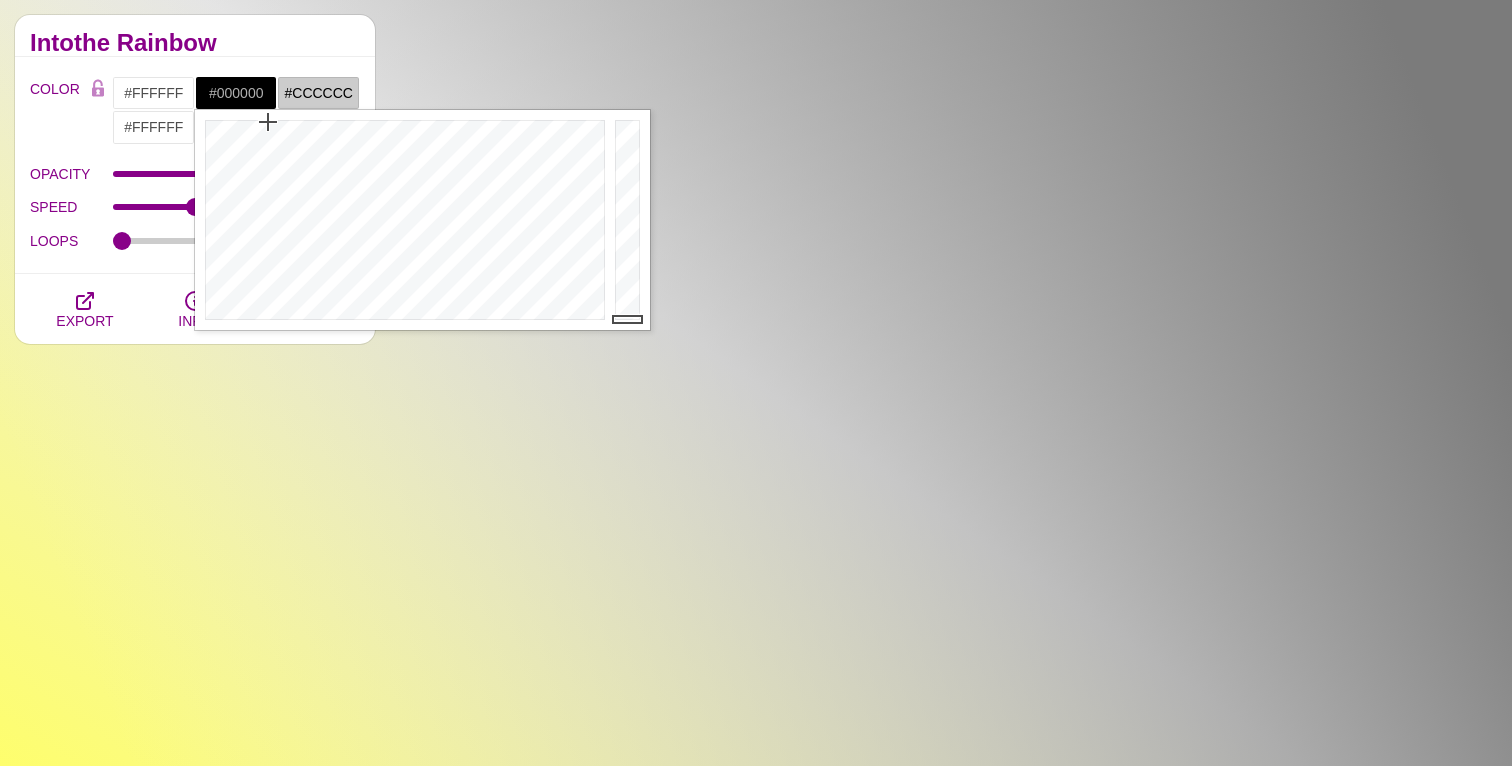 click on "COLOR
#FFFFFF #000000 #CCCCCC
#FFFFFF #FFFF00 #FFA500
#777777 #888888 #999999
BLEND < LCH MODE >
VARIETY < GRAY TONES >
MODIFY < FLIP >
OPACITY
SPEED
LOOPS
SCALE
SCALE" at bounding box center (195, 165) 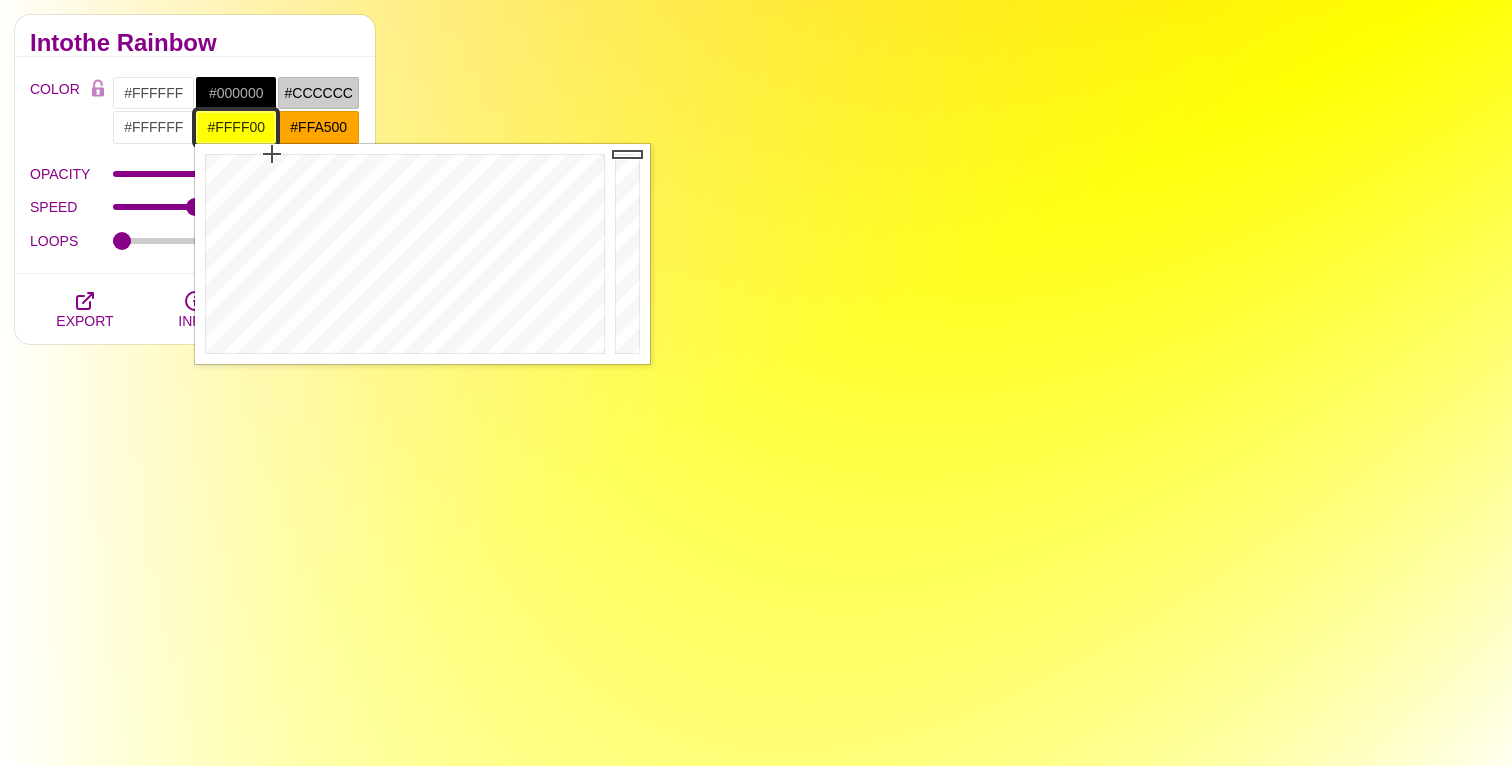click on "#FFFF00" at bounding box center (236, 127) 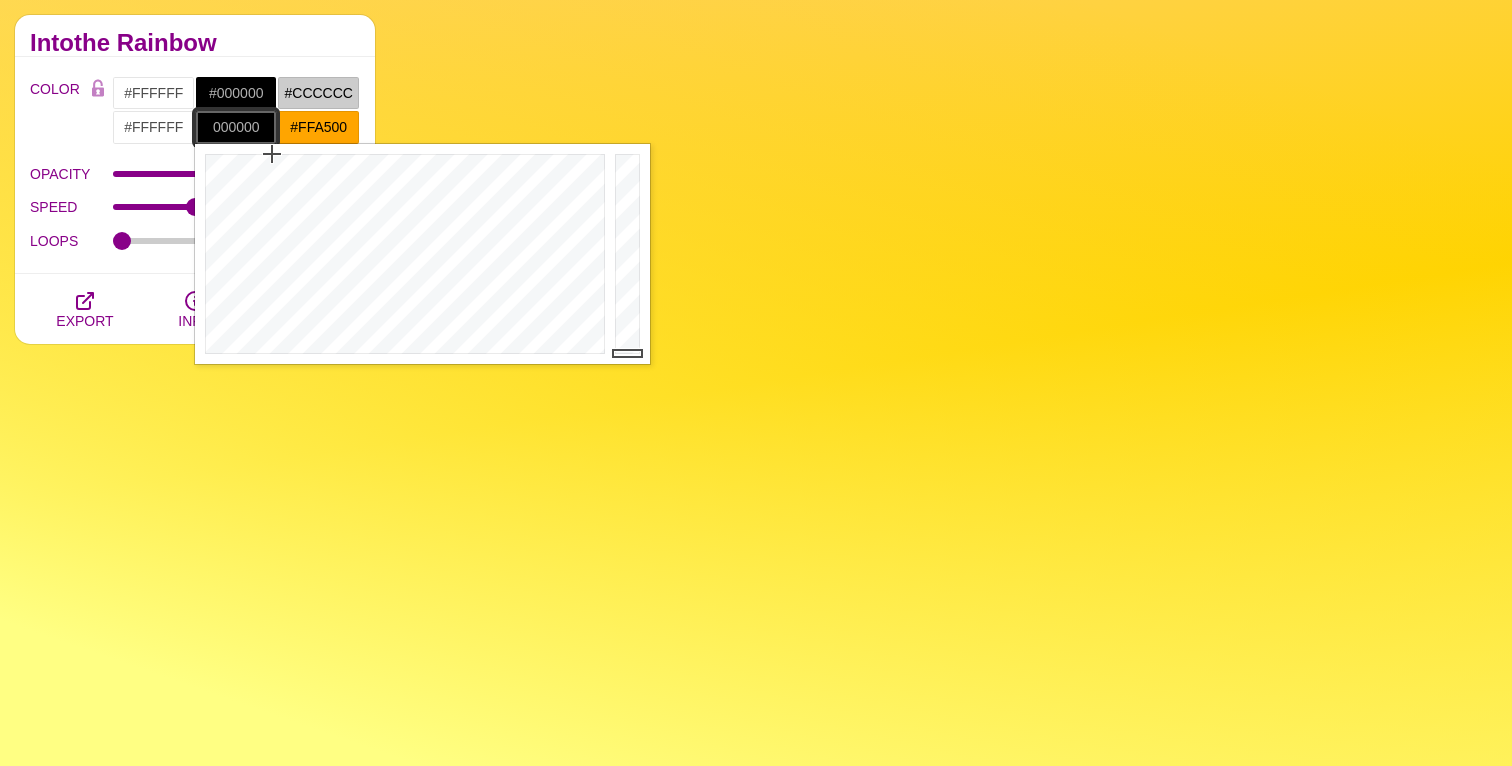 type on "#000000" 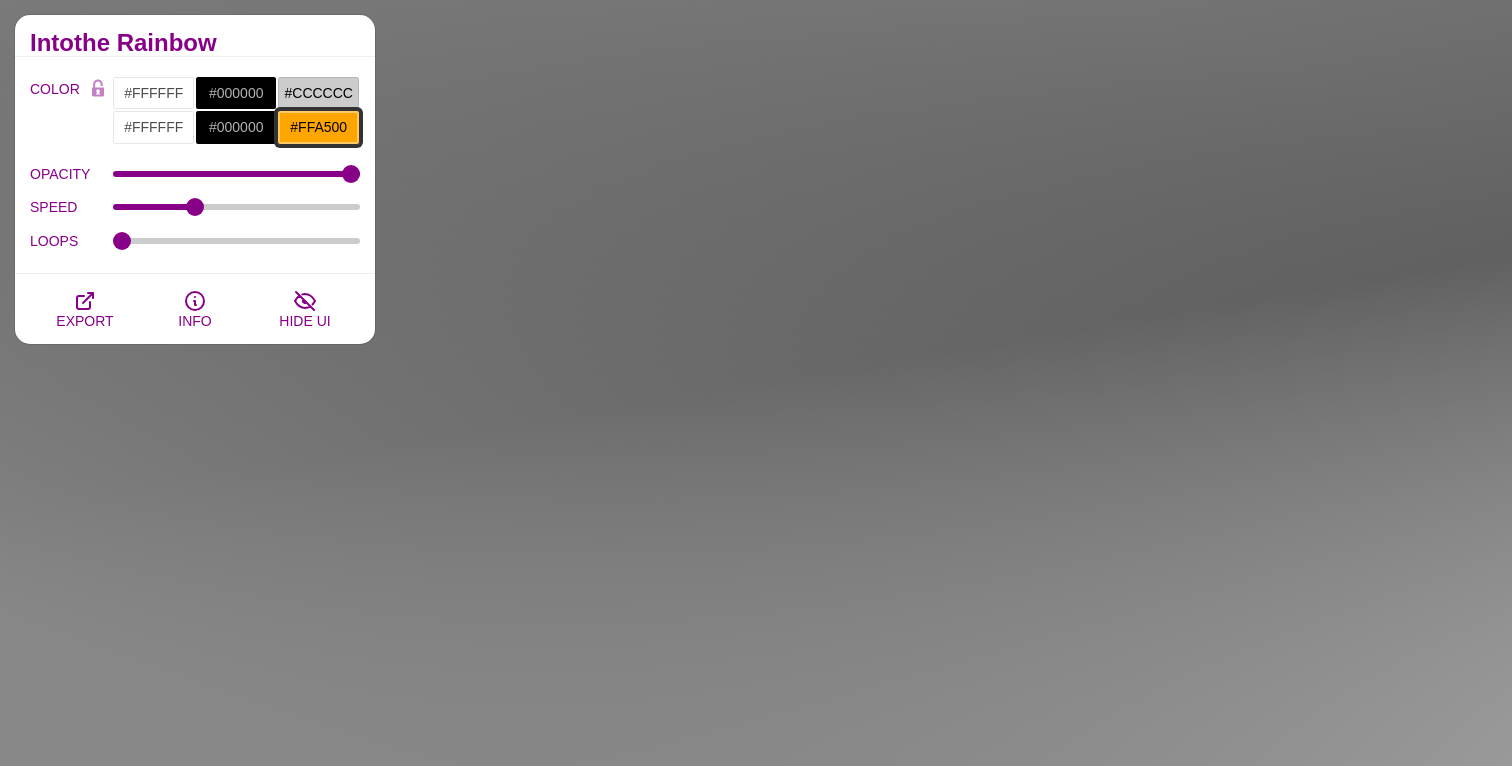 click on "#FFA500" at bounding box center [318, 127] 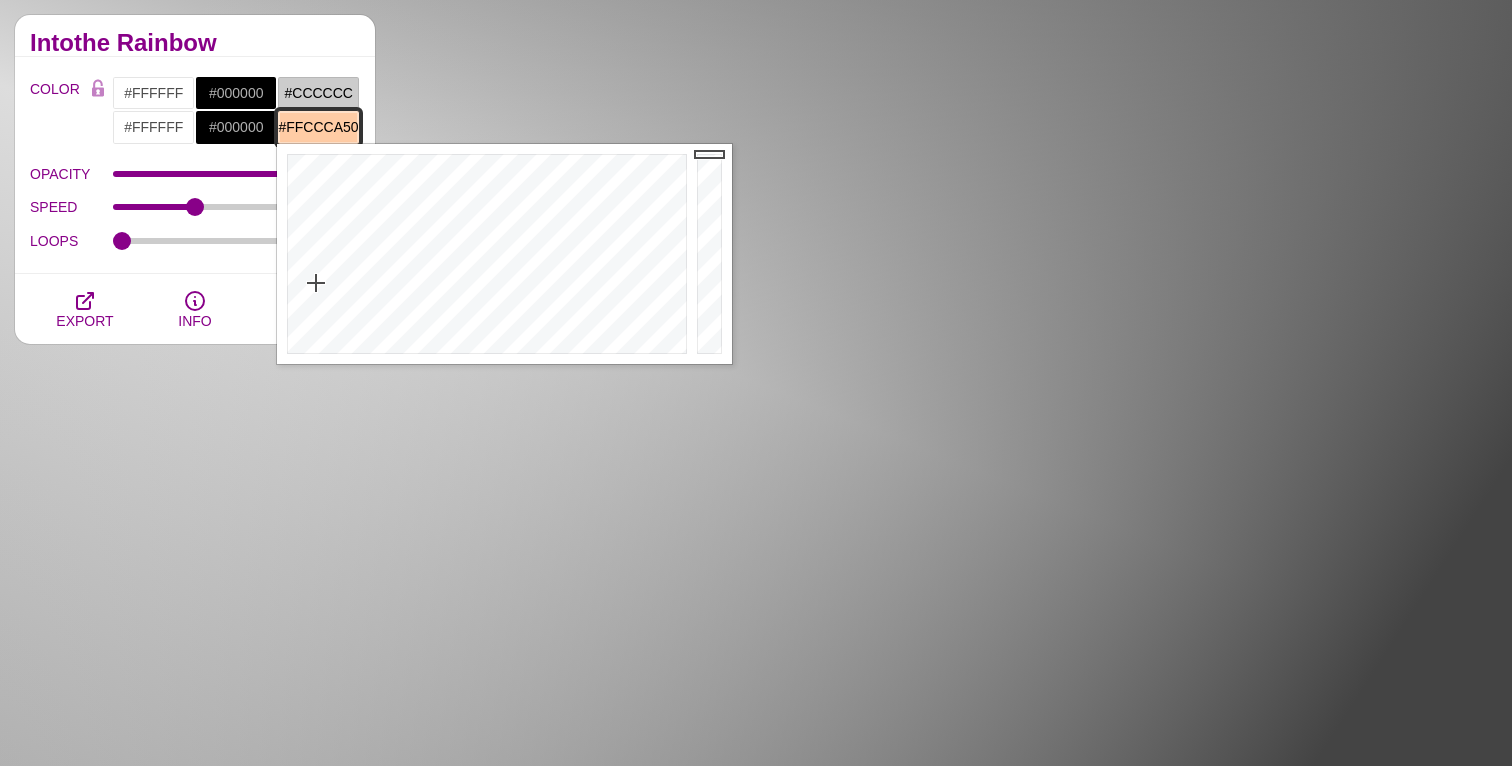 type on "#FFccccA500" 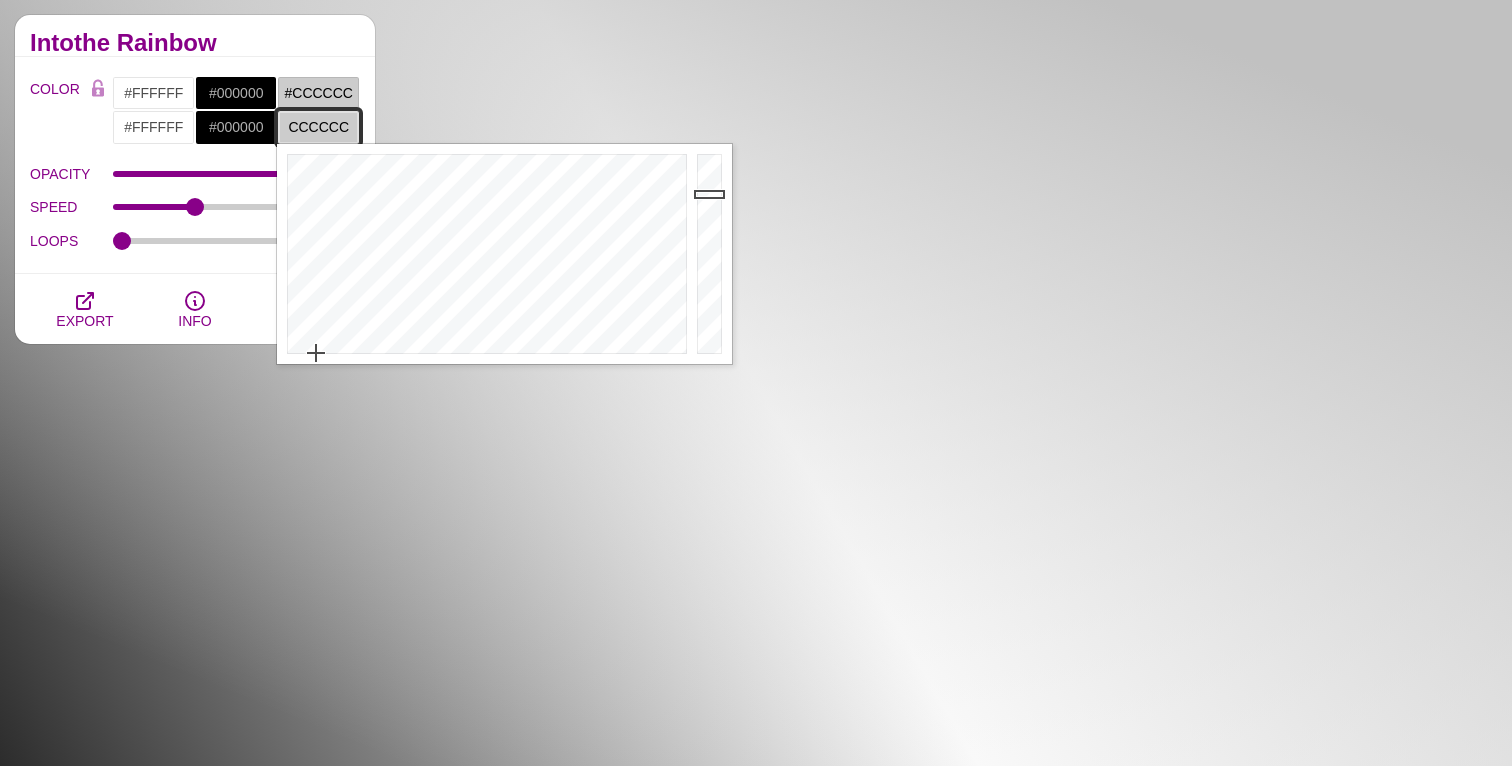 type on "#CCCCCC" 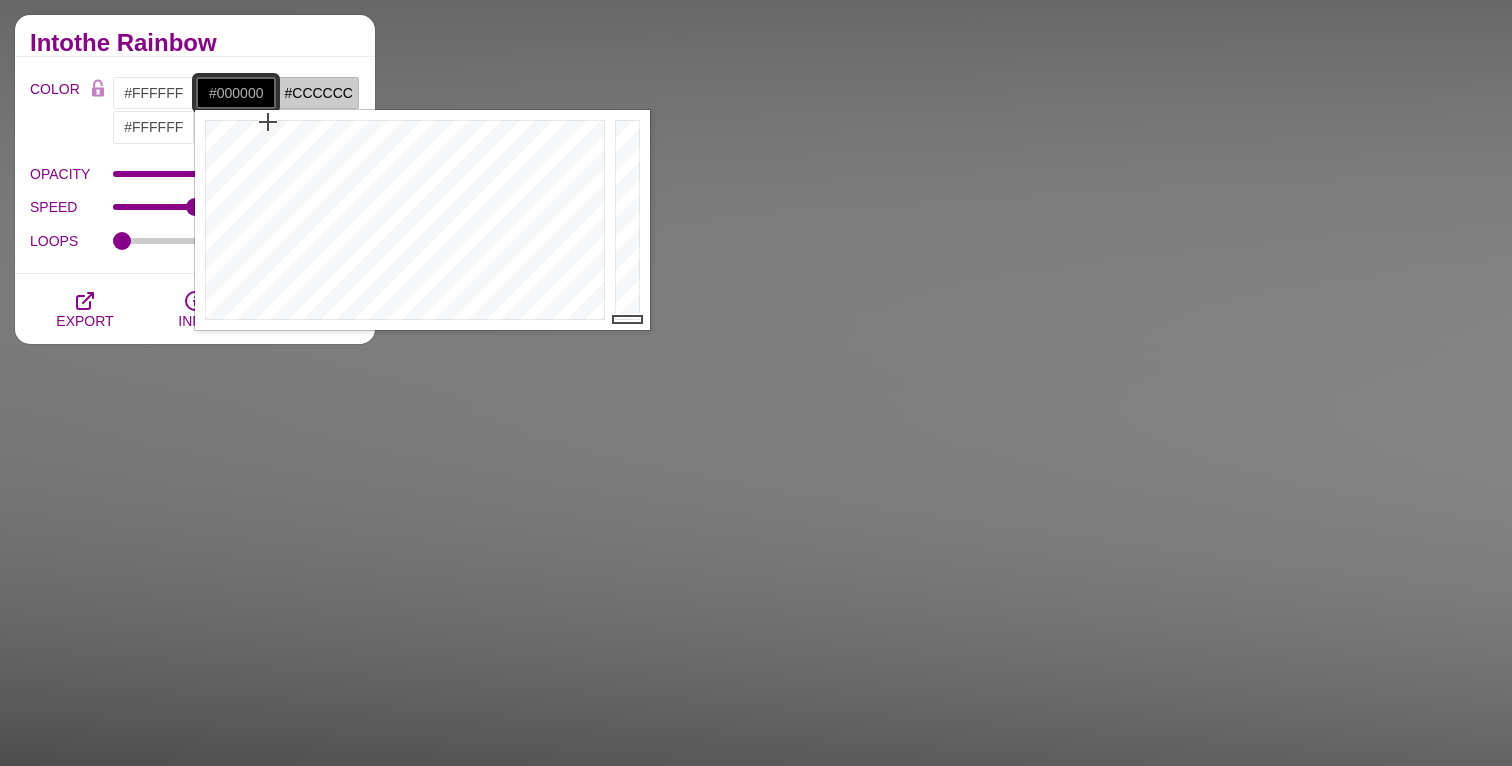 click on "#000000" at bounding box center (236, 93) 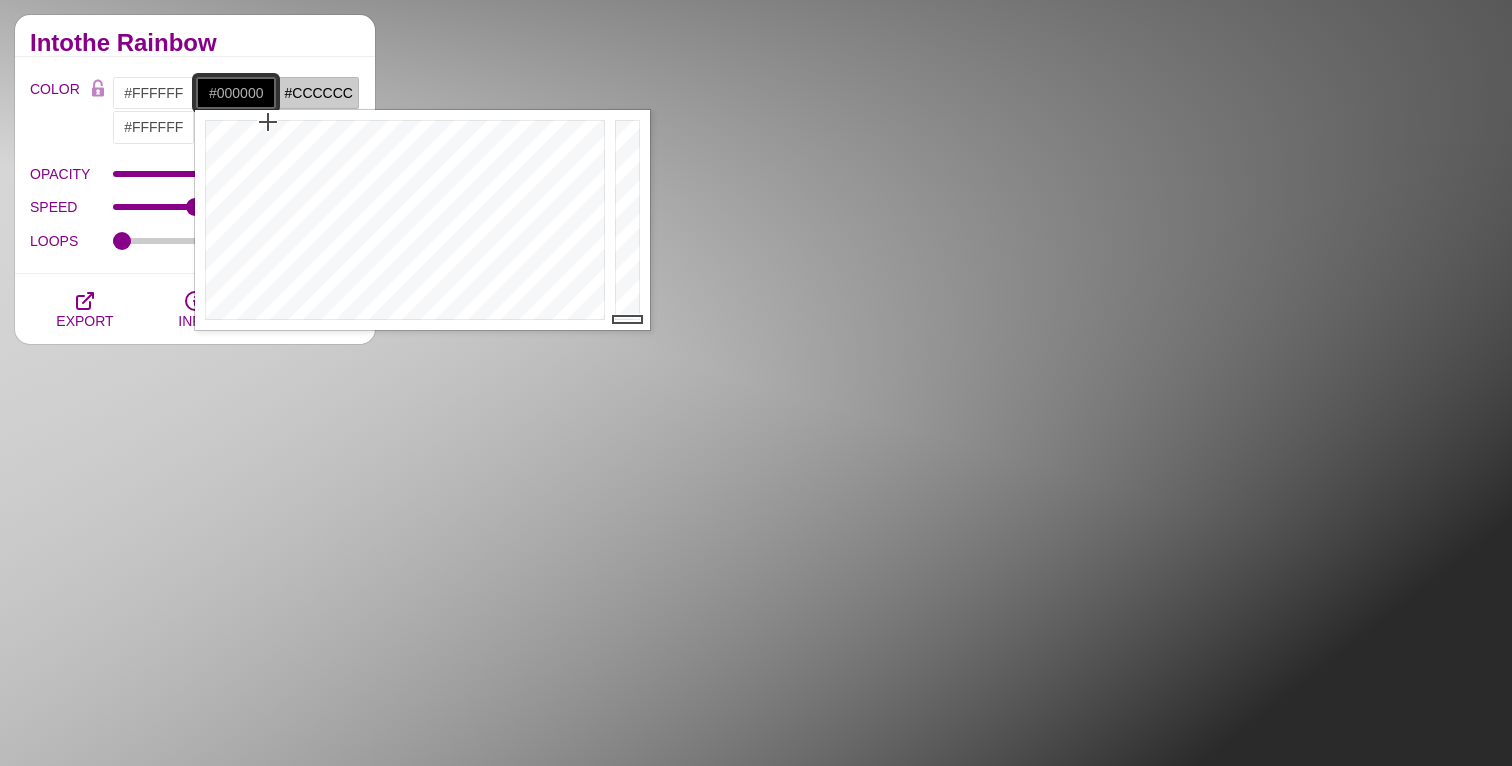 click on "#000000" at bounding box center (236, 93) 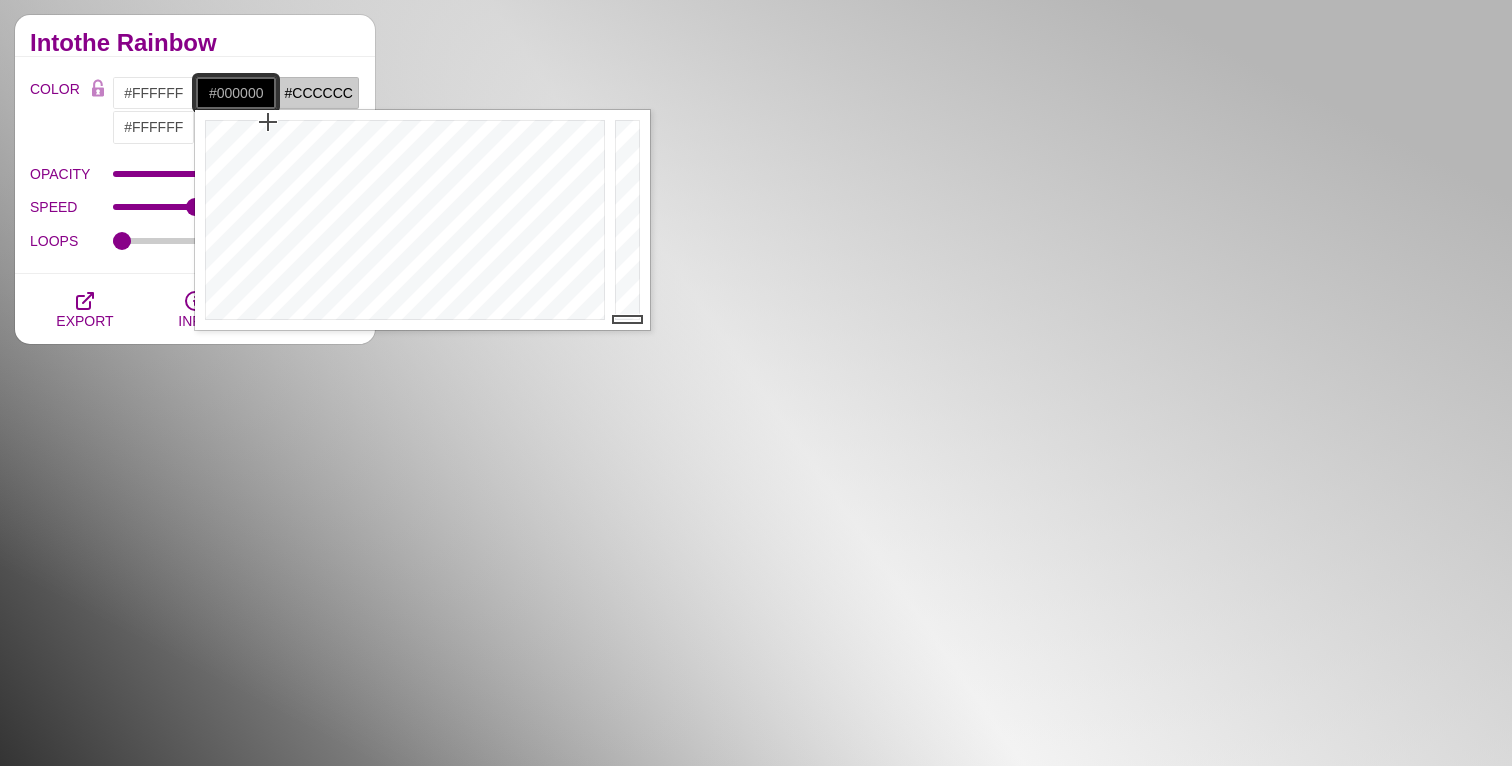 click on "#000000" at bounding box center [236, 93] 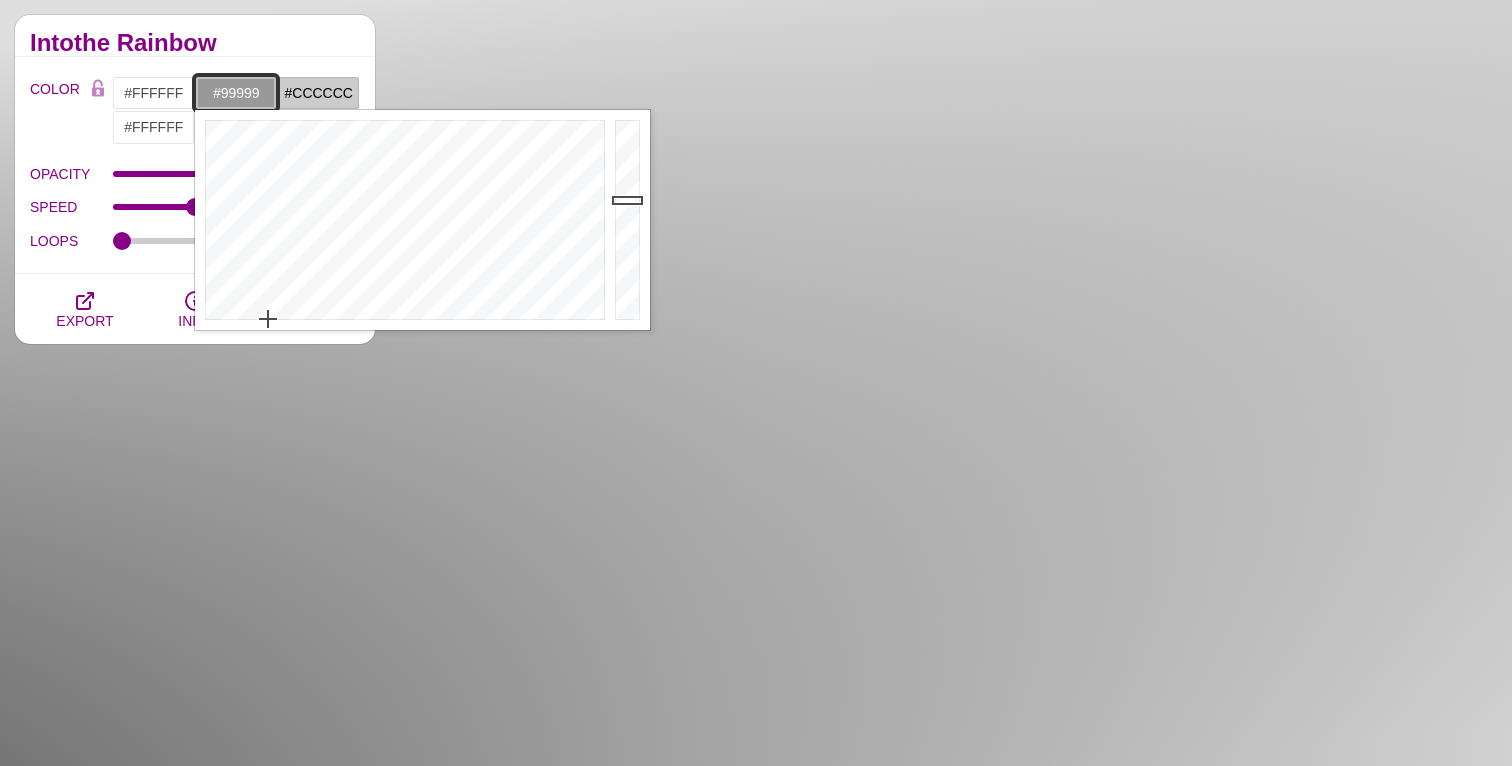 type on "#999999" 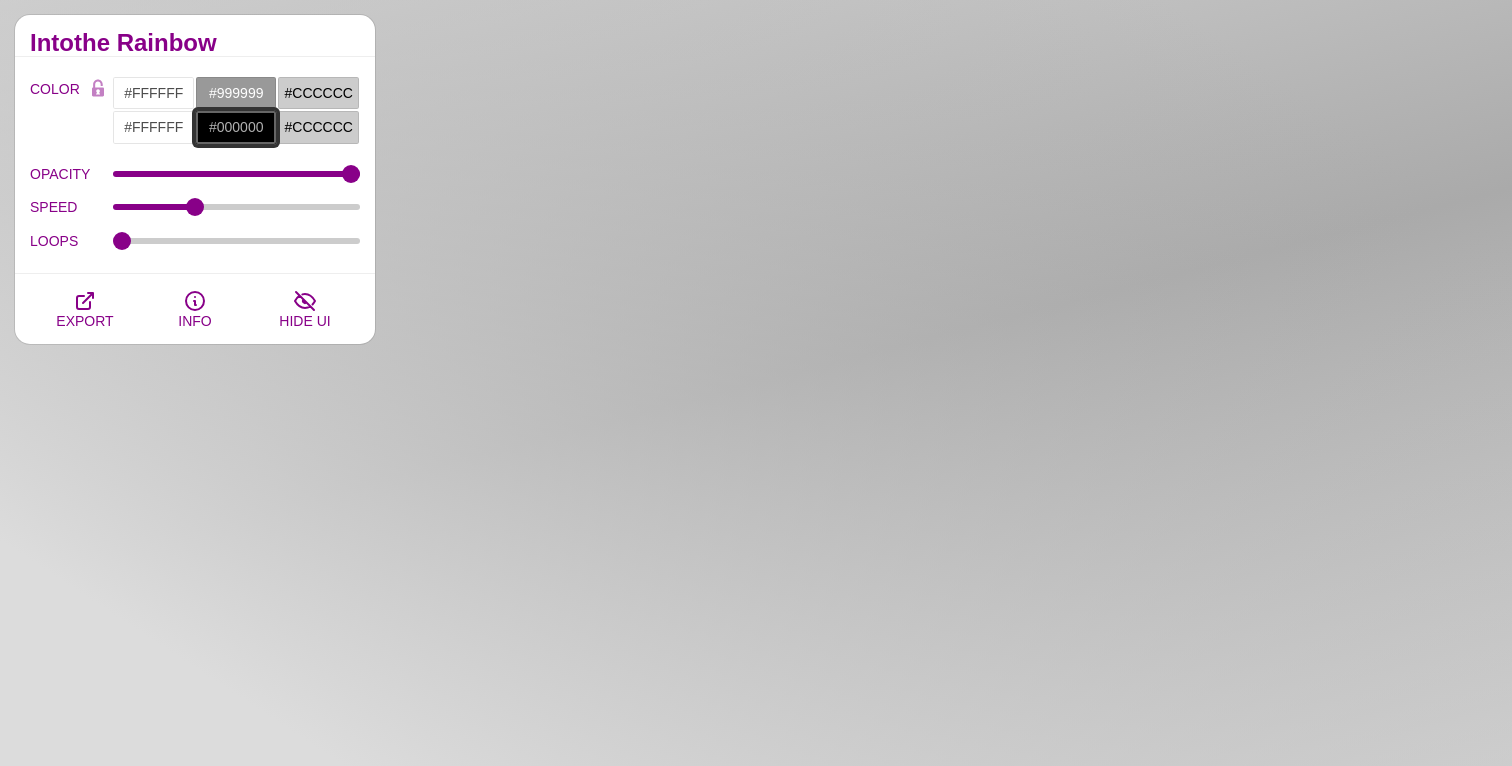 click on "#000000" at bounding box center [236, 127] 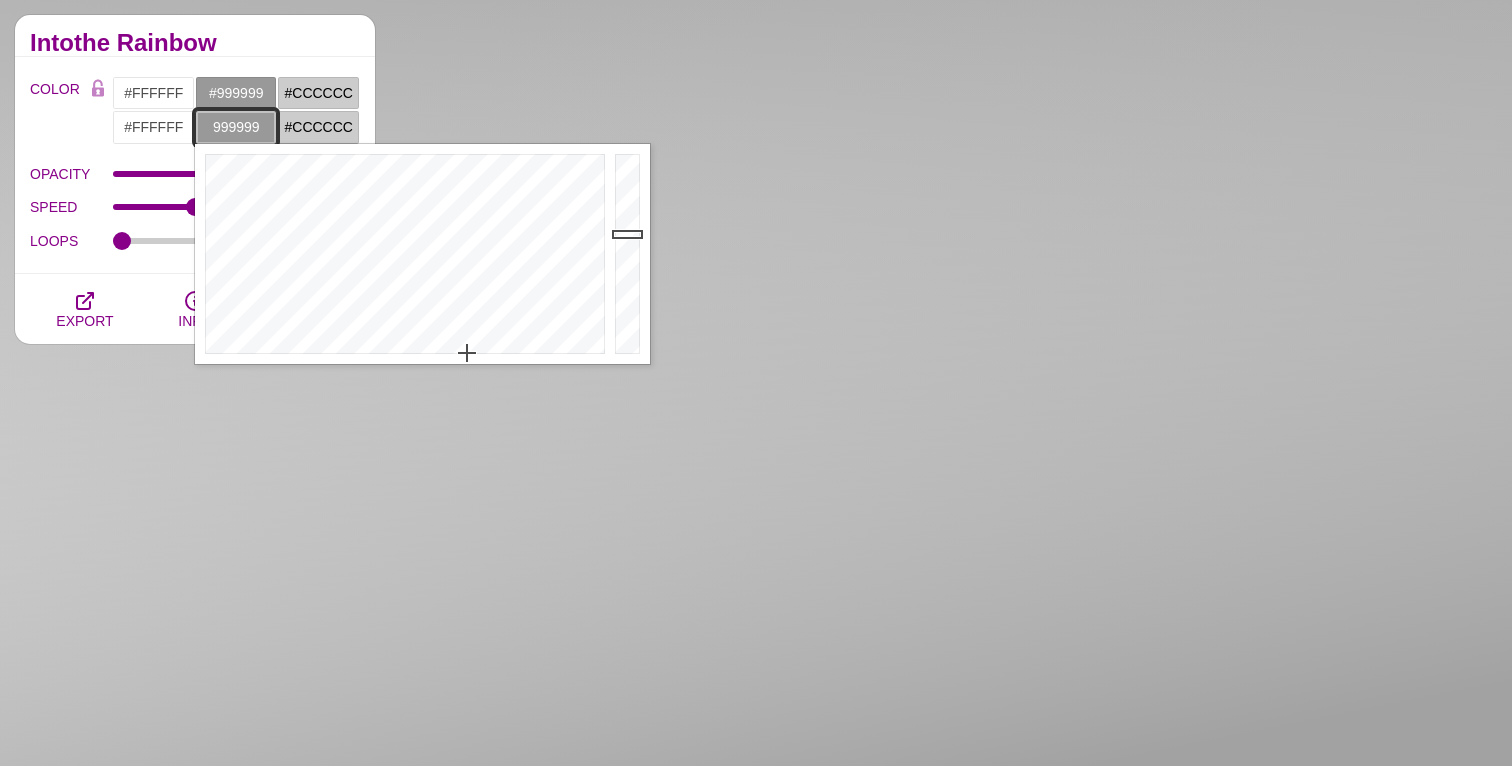 type on "#999999" 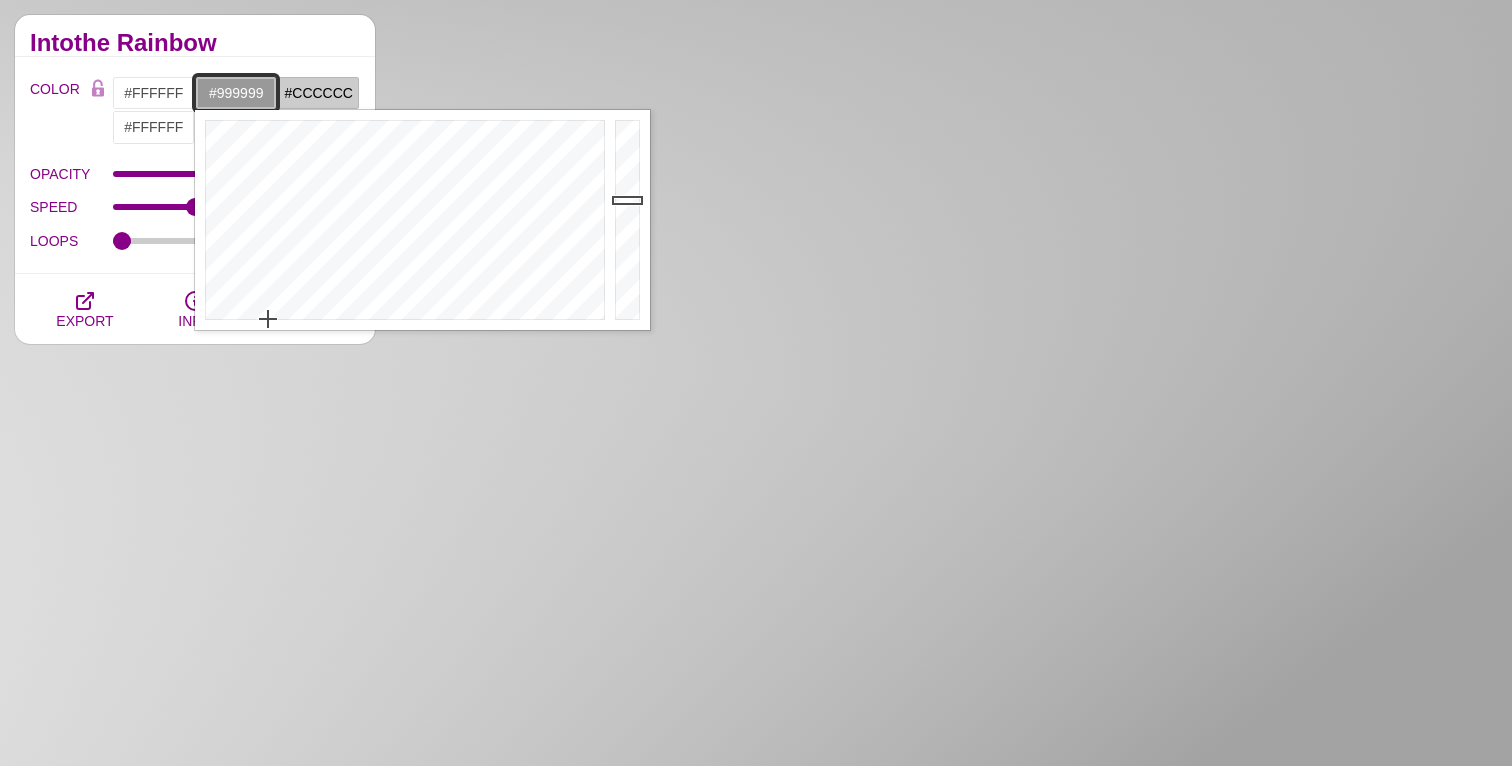 click on "#999999" at bounding box center [236, 93] 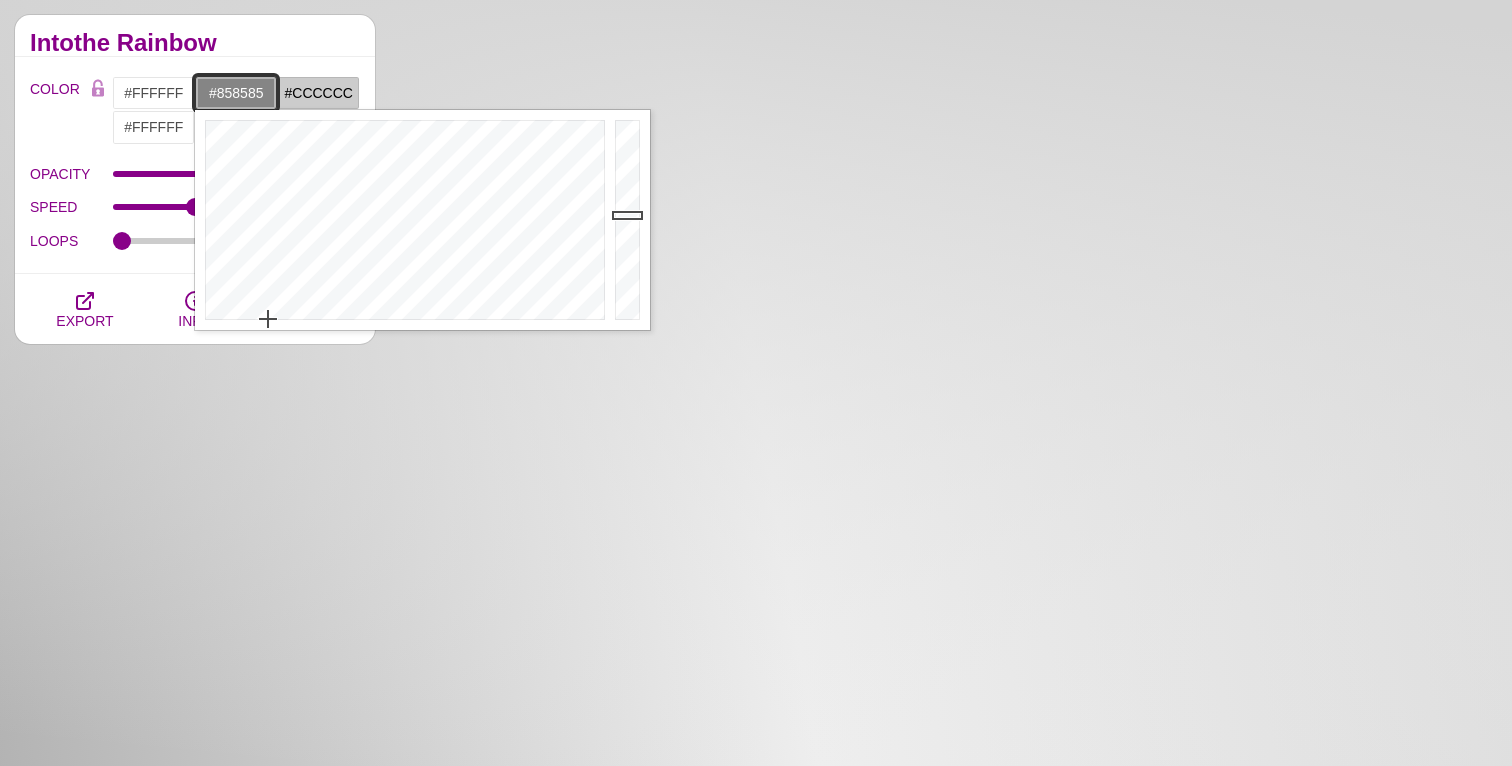 type on "#848484" 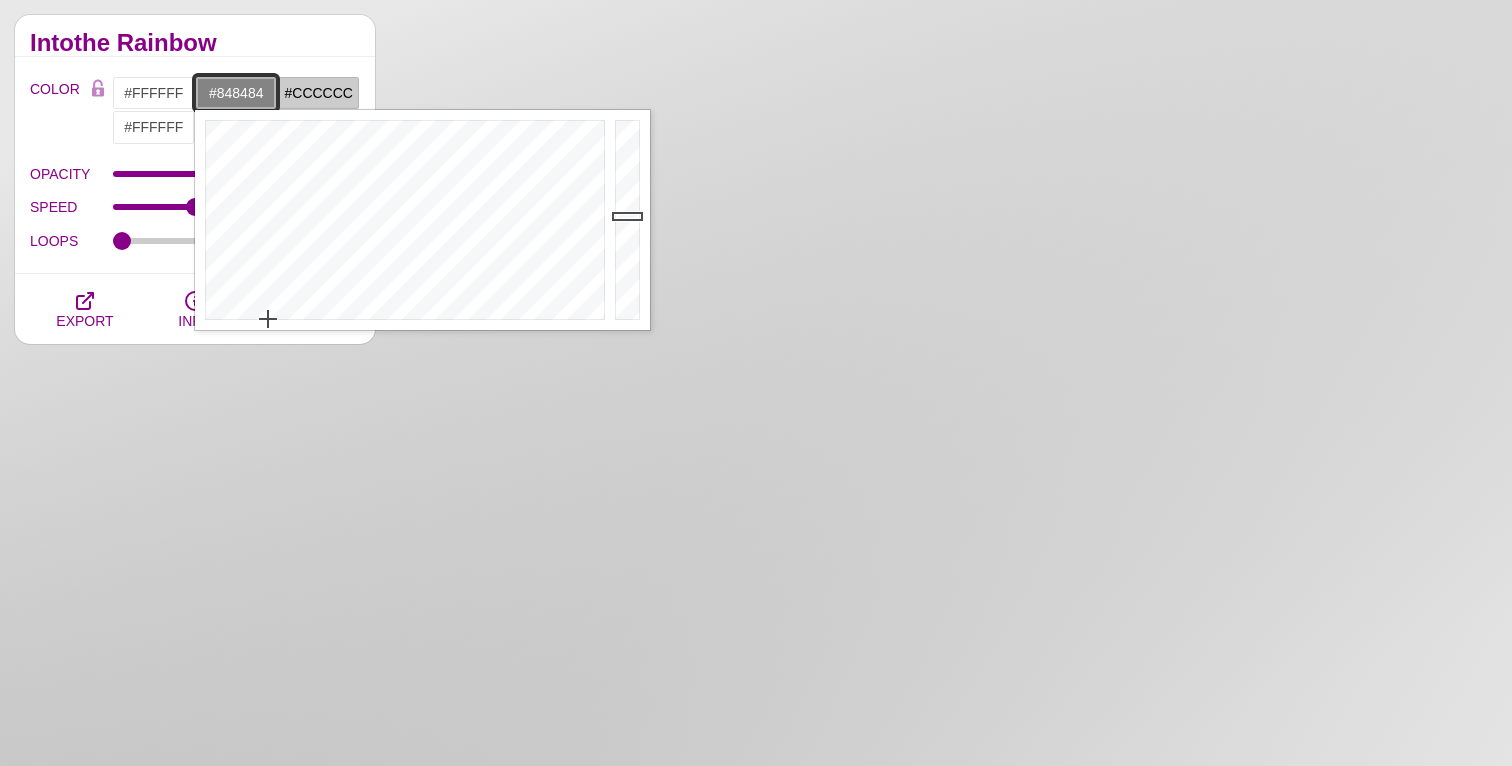 drag, startPoint x: 628, startPoint y: 200, endPoint x: 628, endPoint y: 216, distance: 16 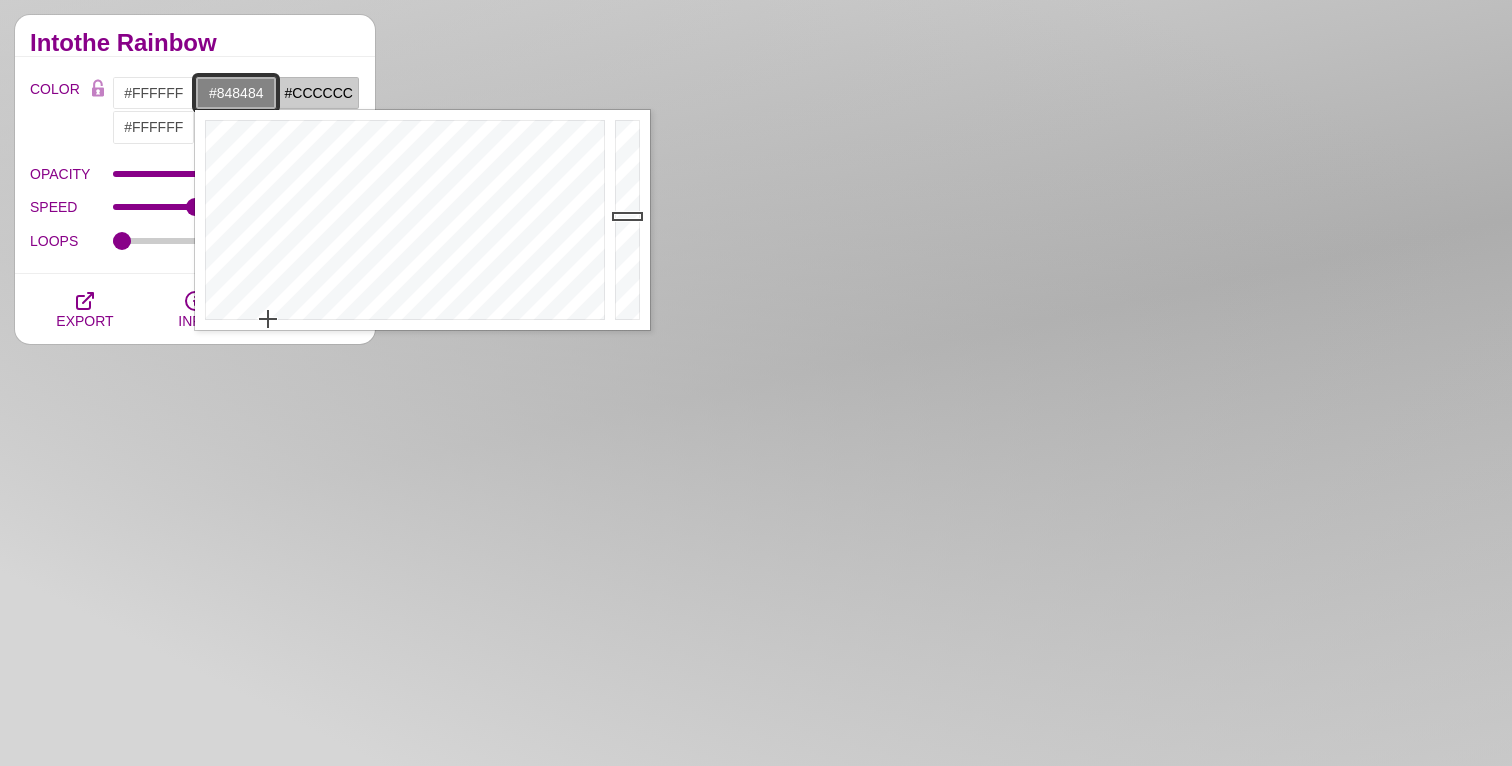 click at bounding box center [630, 220] 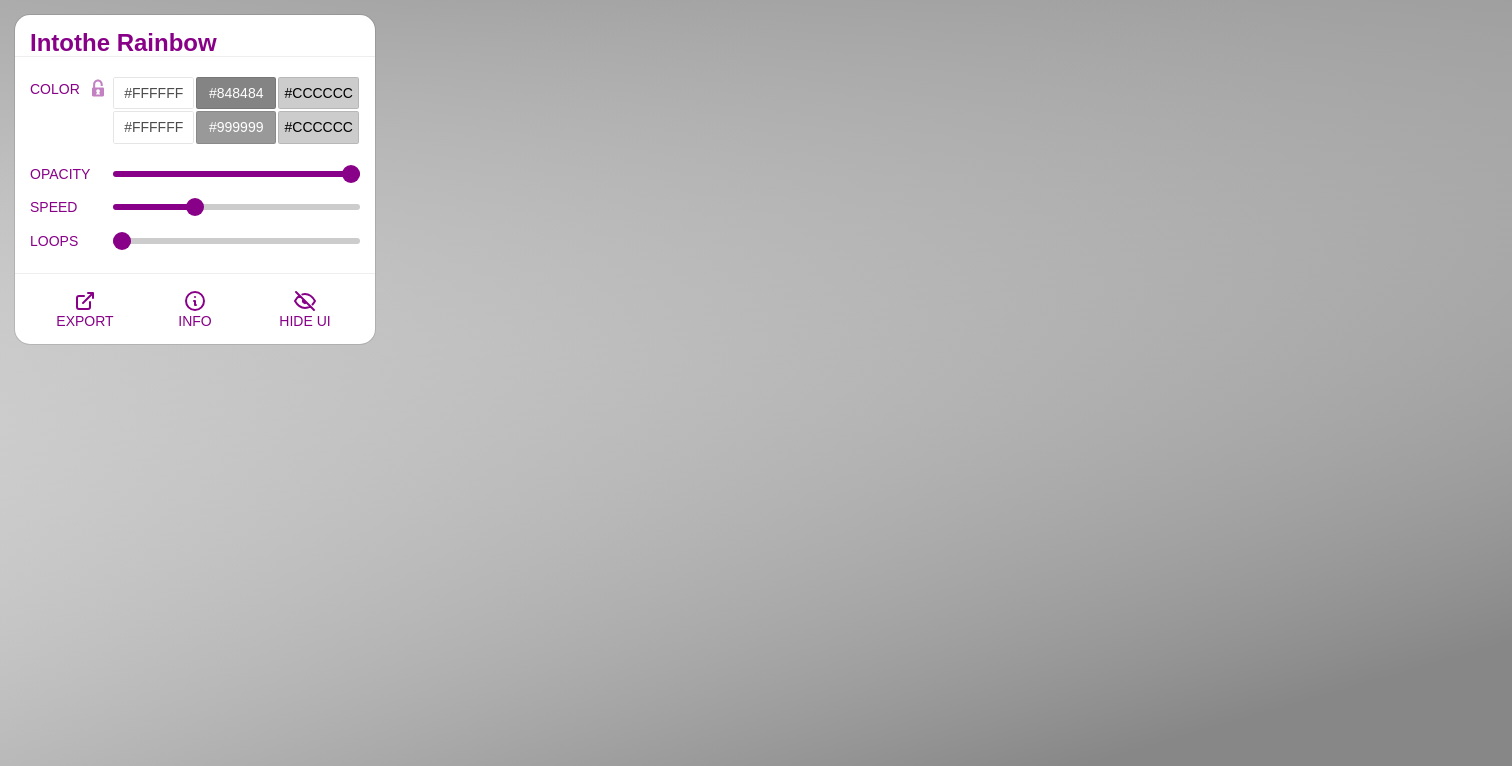 click on "Intothe Rainbow" at bounding box center (195, 43) 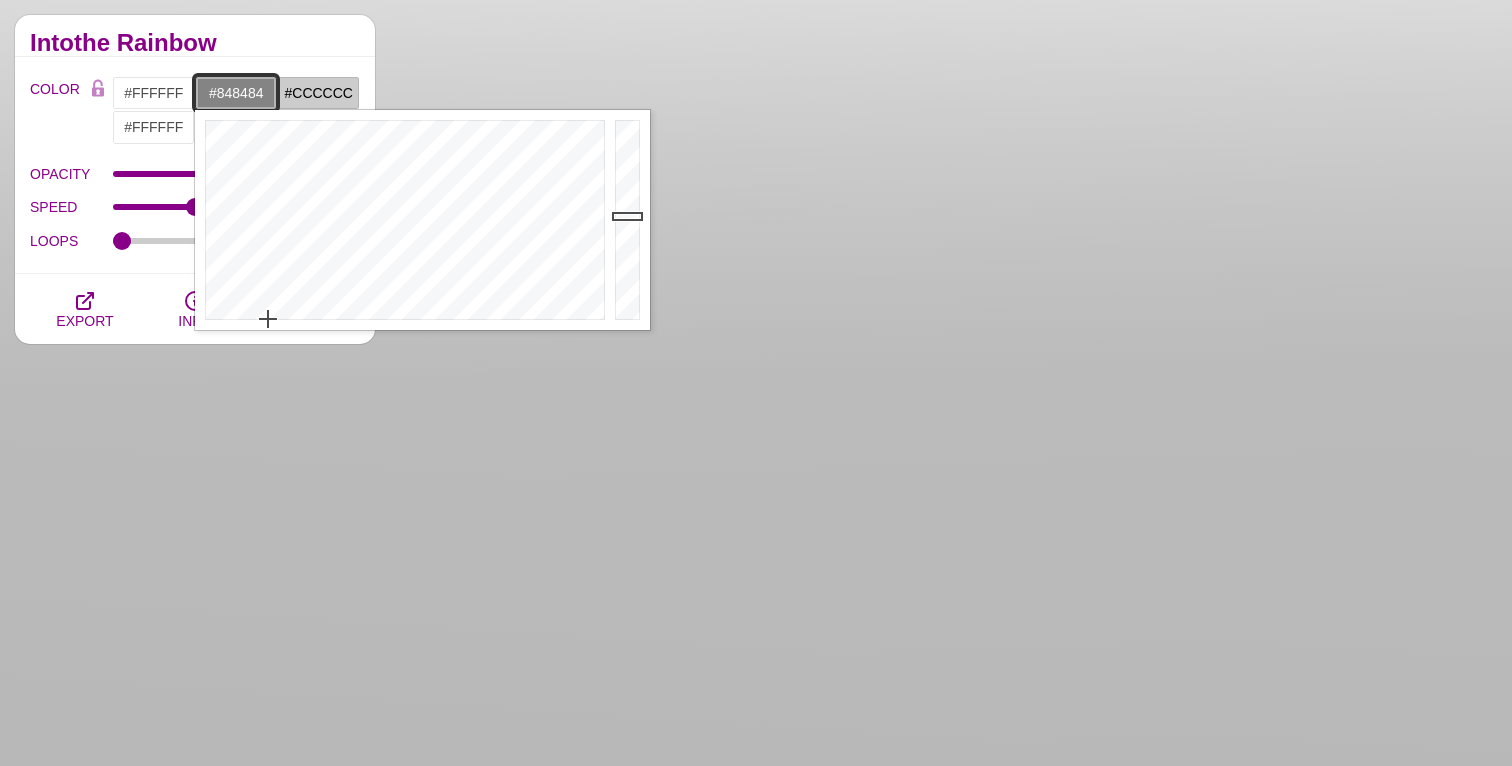 click on "#848484" at bounding box center (236, 93) 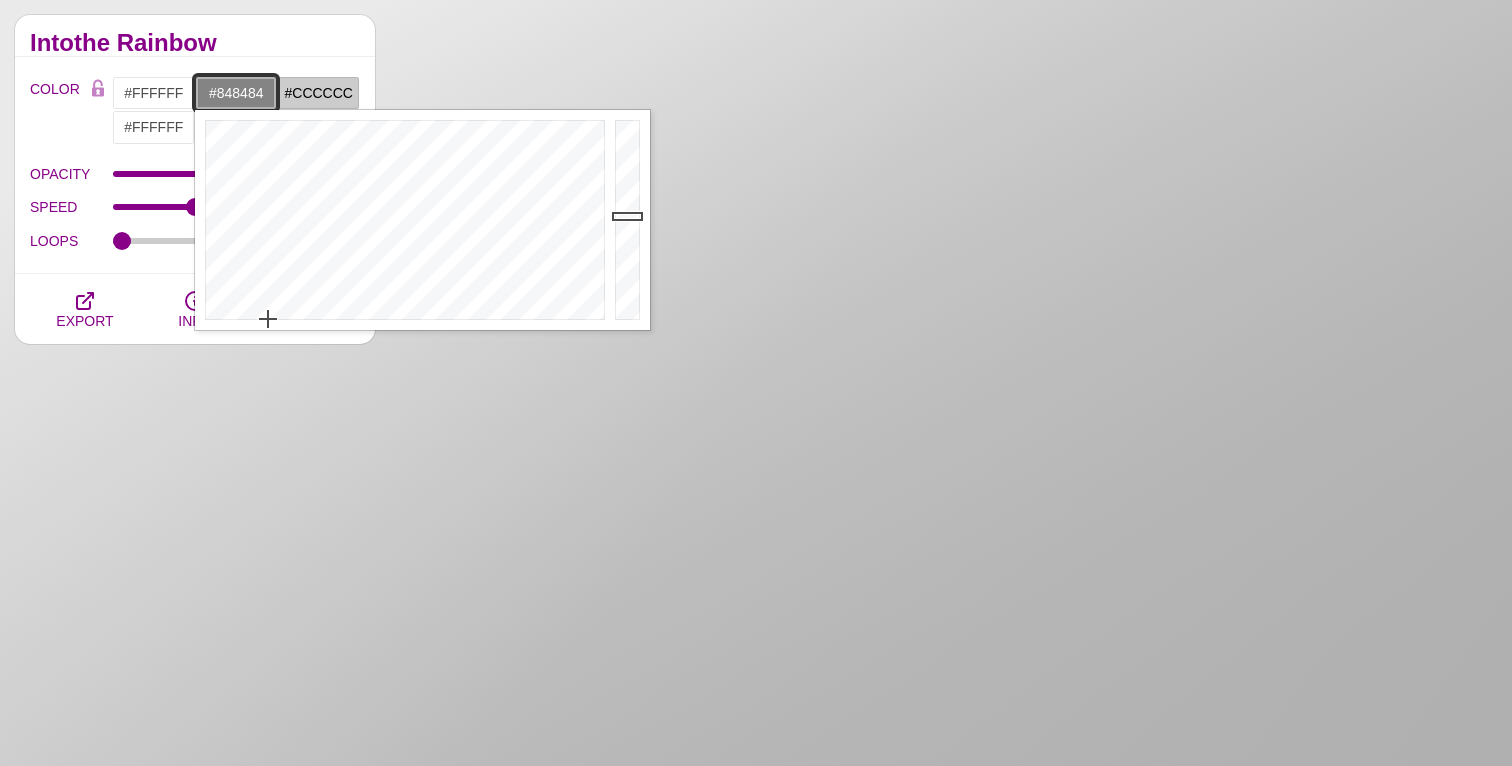 click on "#848484" at bounding box center [236, 93] 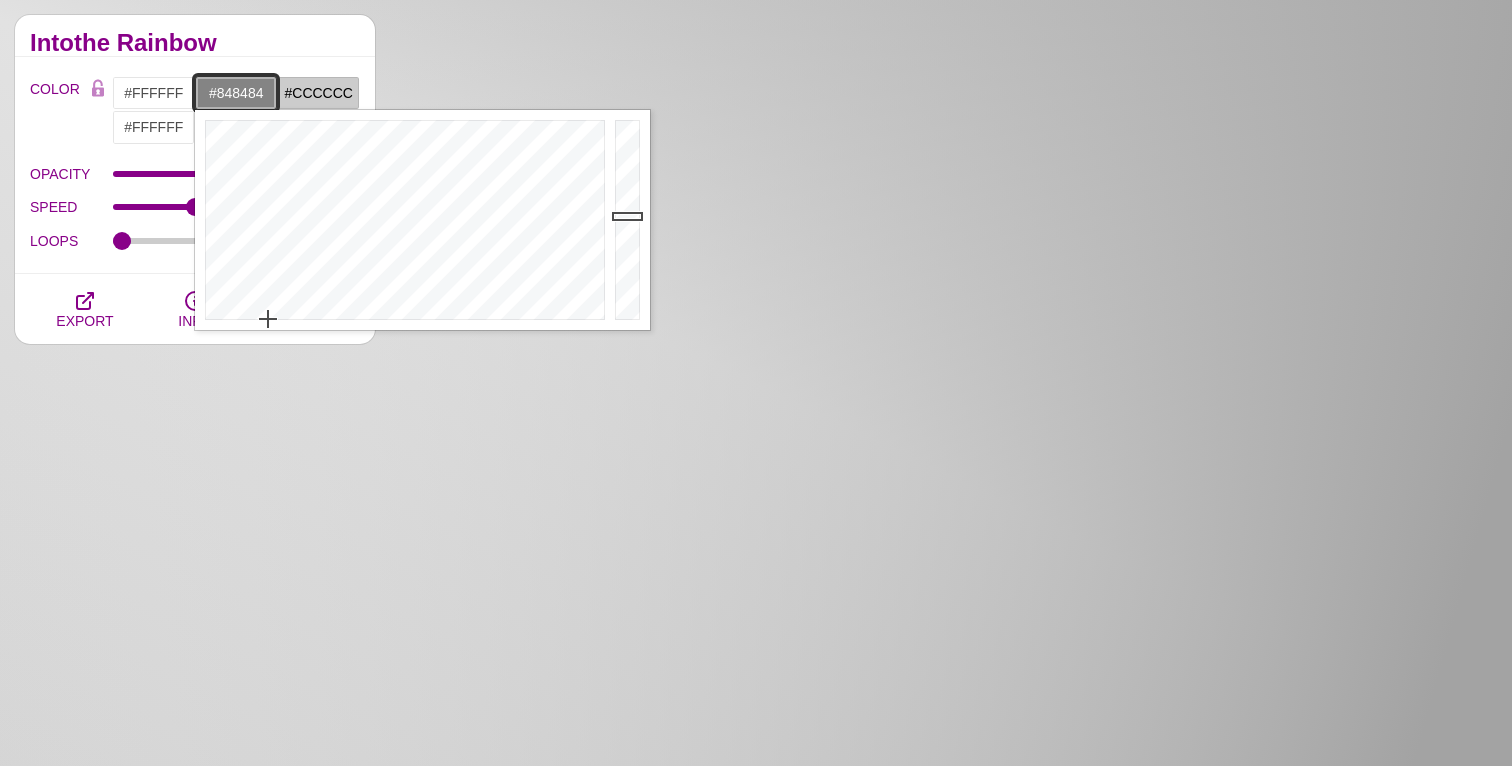 click on "#848484" at bounding box center [236, 93] 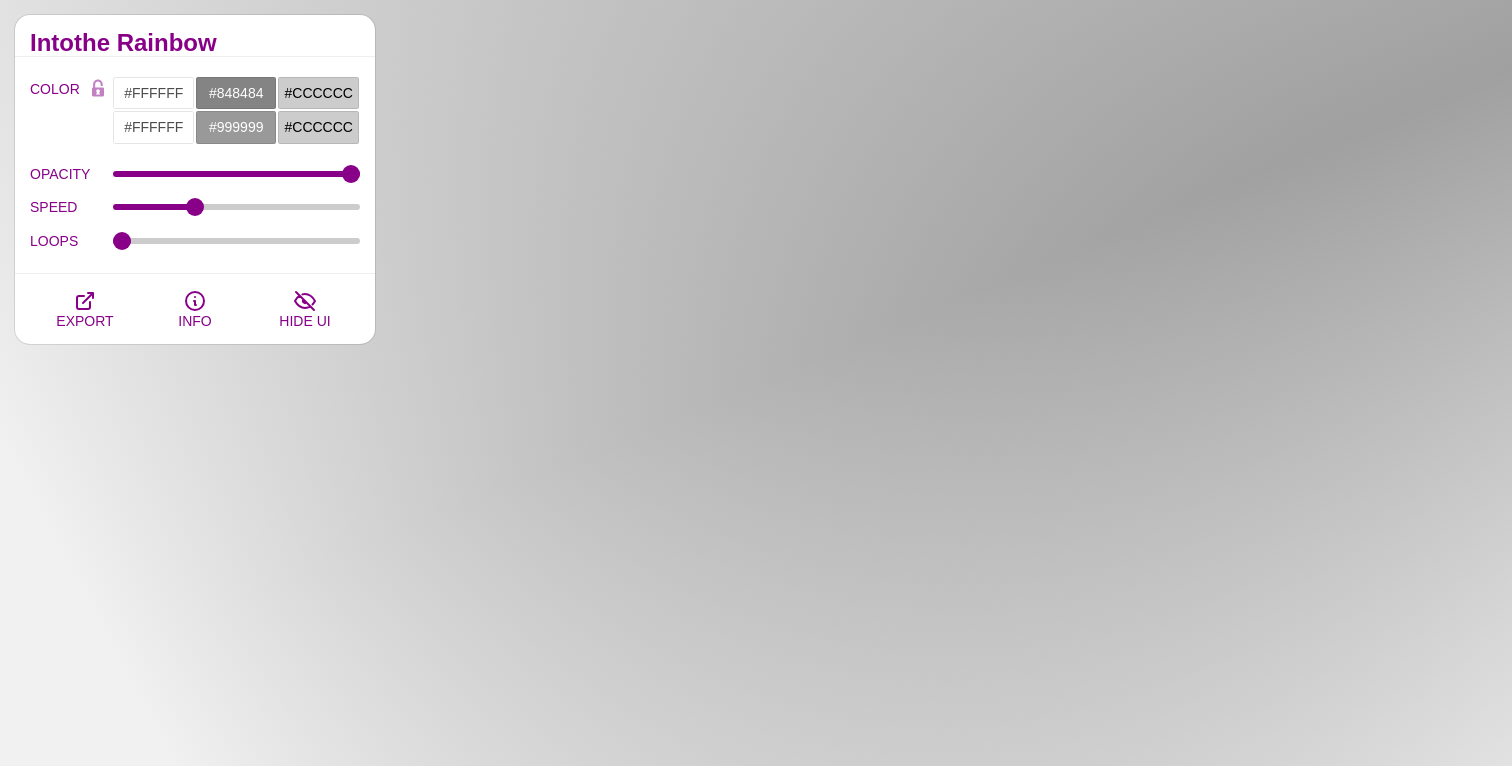 click on "Intothe Rainbow" at bounding box center [195, 43] 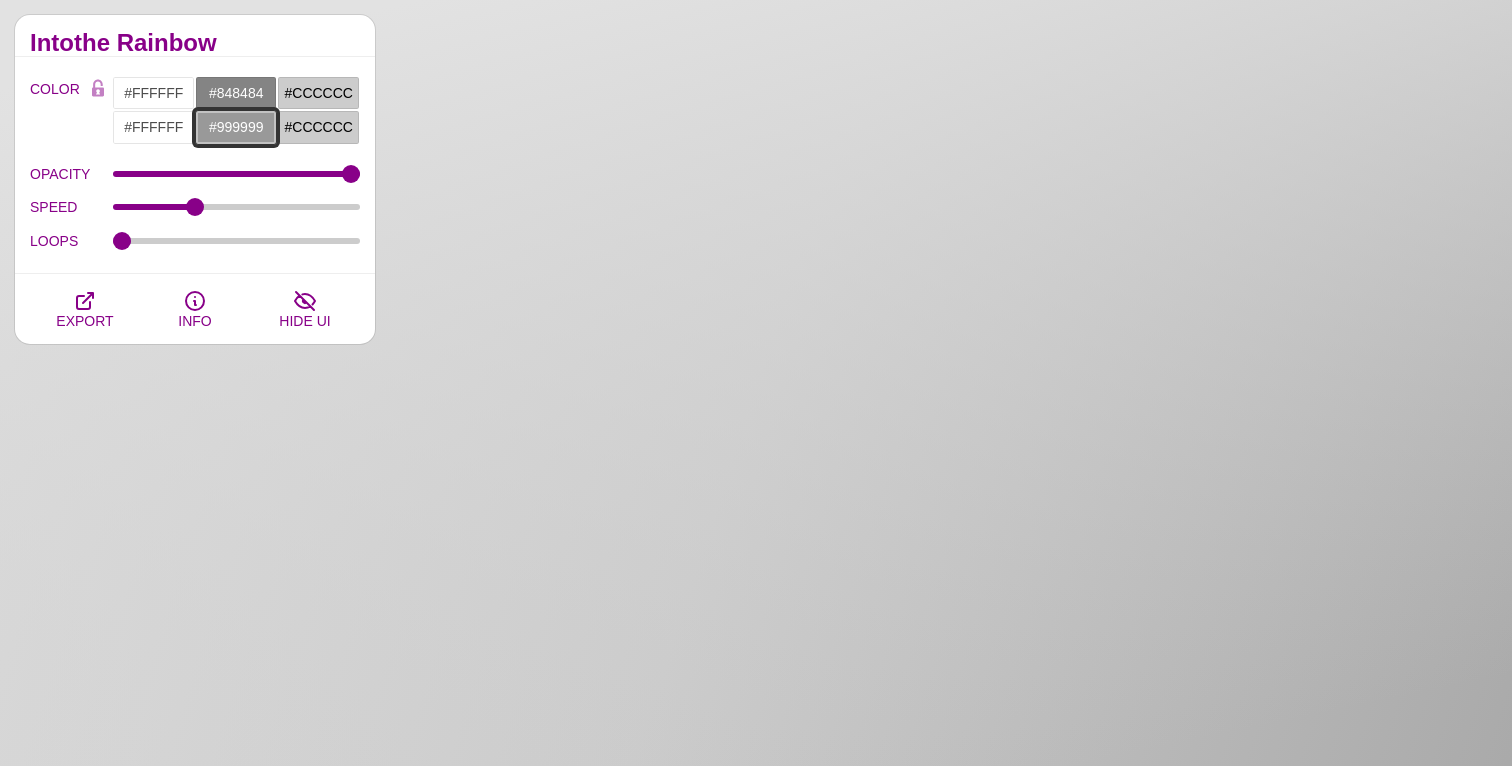 click on "#999999" at bounding box center (236, 127) 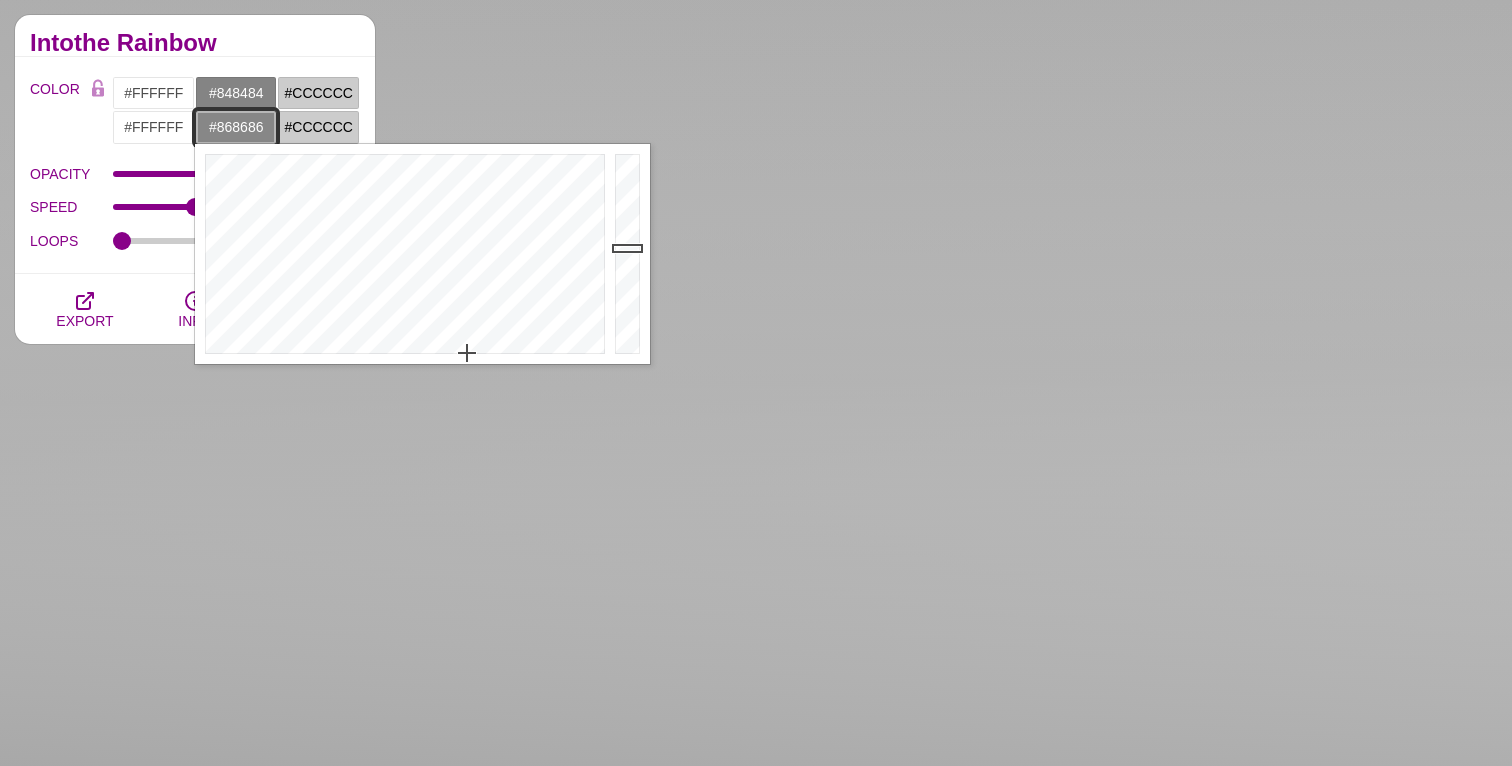 type on "#848484" 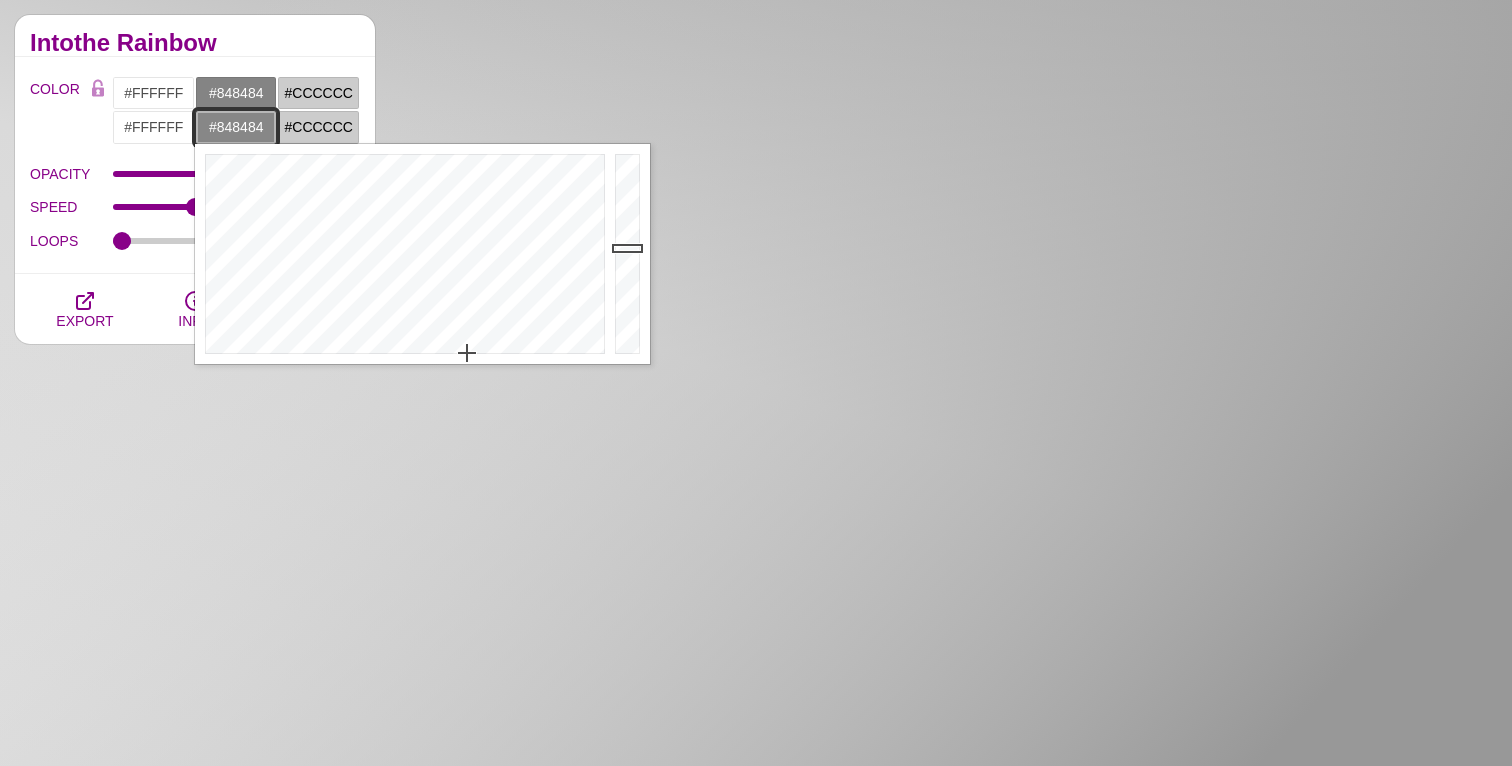 drag, startPoint x: 630, startPoint y: 236, endPoint x: 630, endPoint y: 250, distance: 14 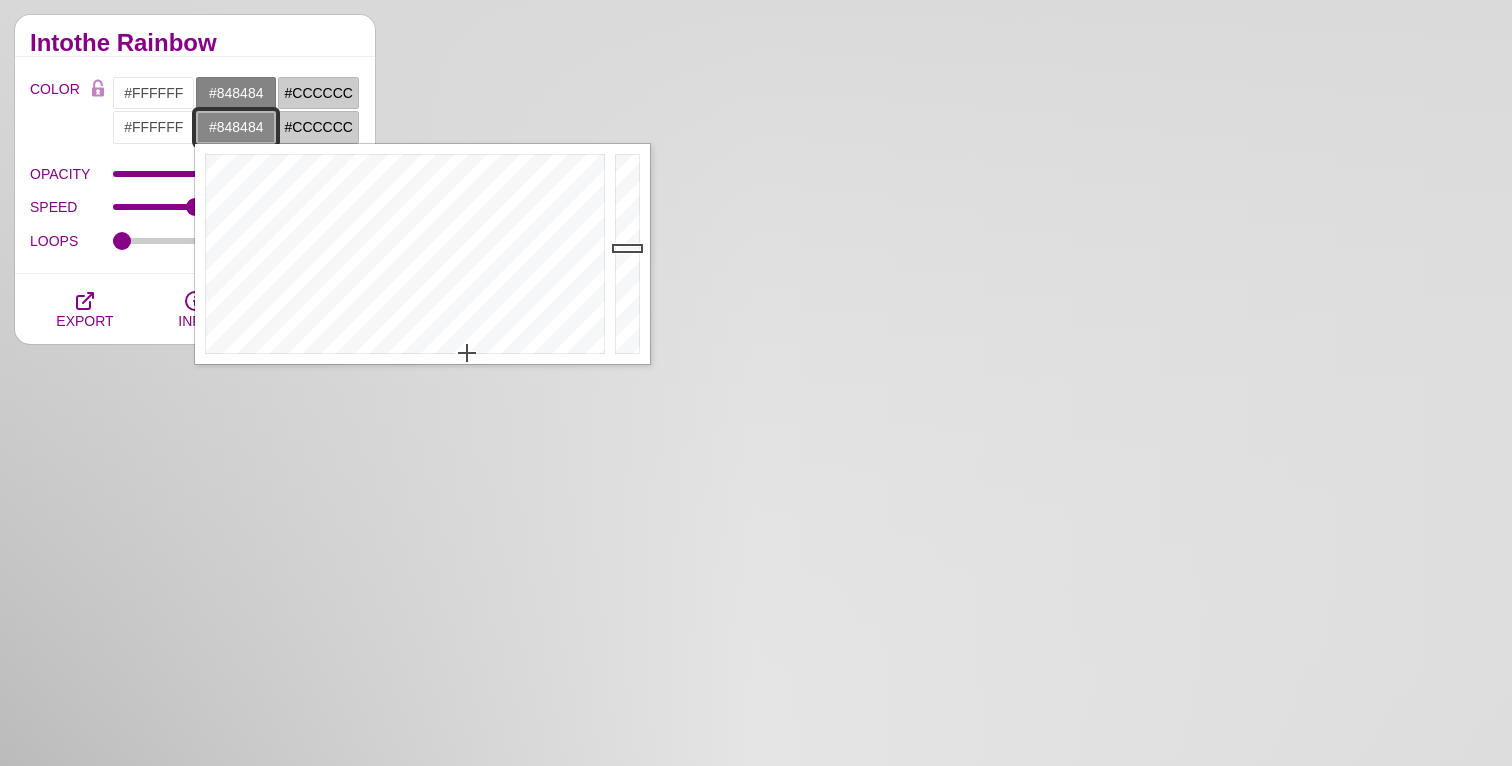 click at bounding box center (630, 254) 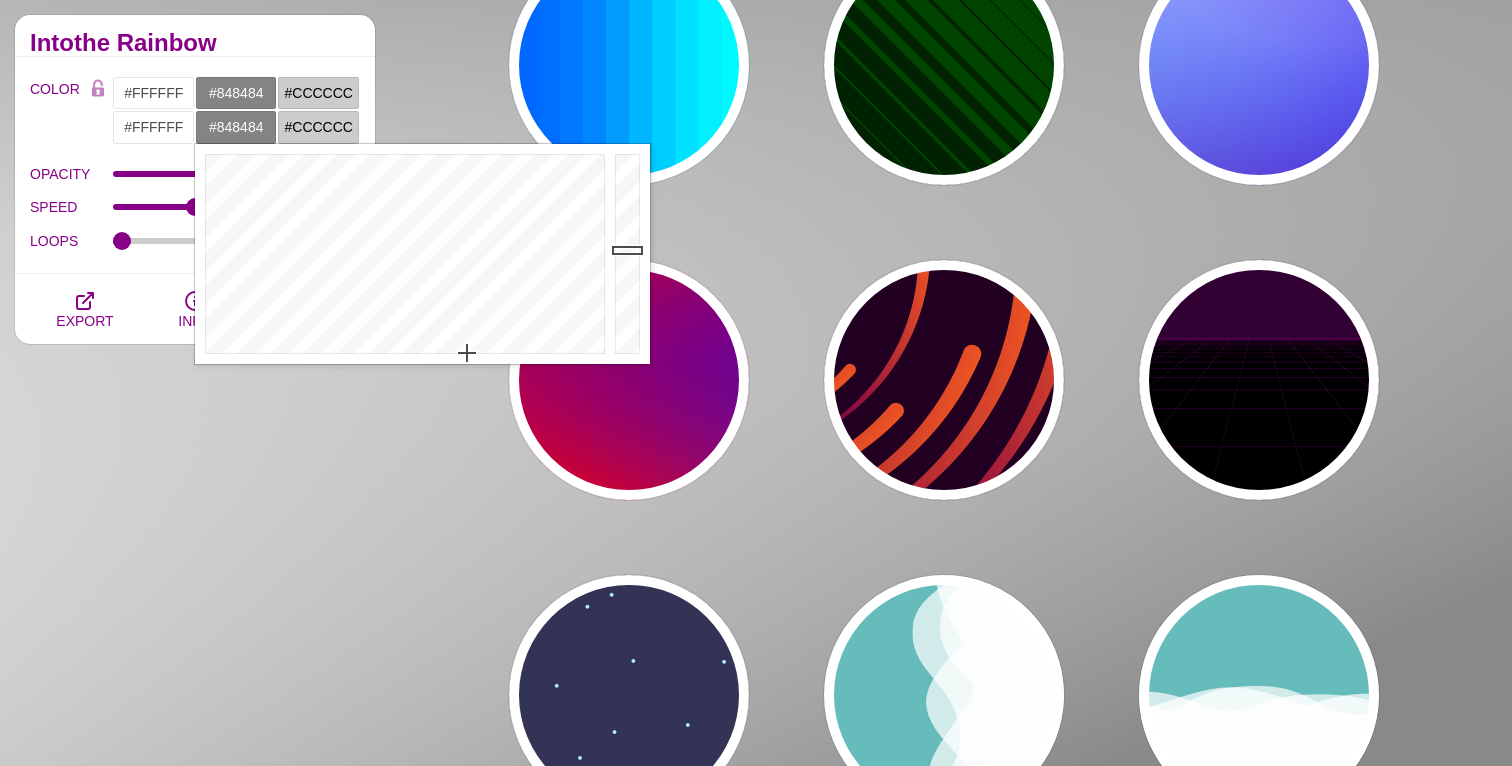 click on "Animated SVG Backgrounds This is an experimental set of backgrounds. It's recommended to be mindful of animation performance and opt for a limited number of animations and the number of loops. You'll likely find constraining the backgrounds within small containers will work better on low performance devices.
You have access. Enjoy!
Intothe Rainbow
COLOR
#FFFFFF #848484 #CCCCCC
#FFFFFF #848484 #CCCCCC
#777777 #888888 #999999
BLEND < LCH MODE >
VARIETY < GRAY TONES >
MODIFY < FLIP >
OPACITY
SPEED
LOOPS
SCALE
SCALE
EXPORT
INFO
HIDE UI" at bounding box center (195, 935) 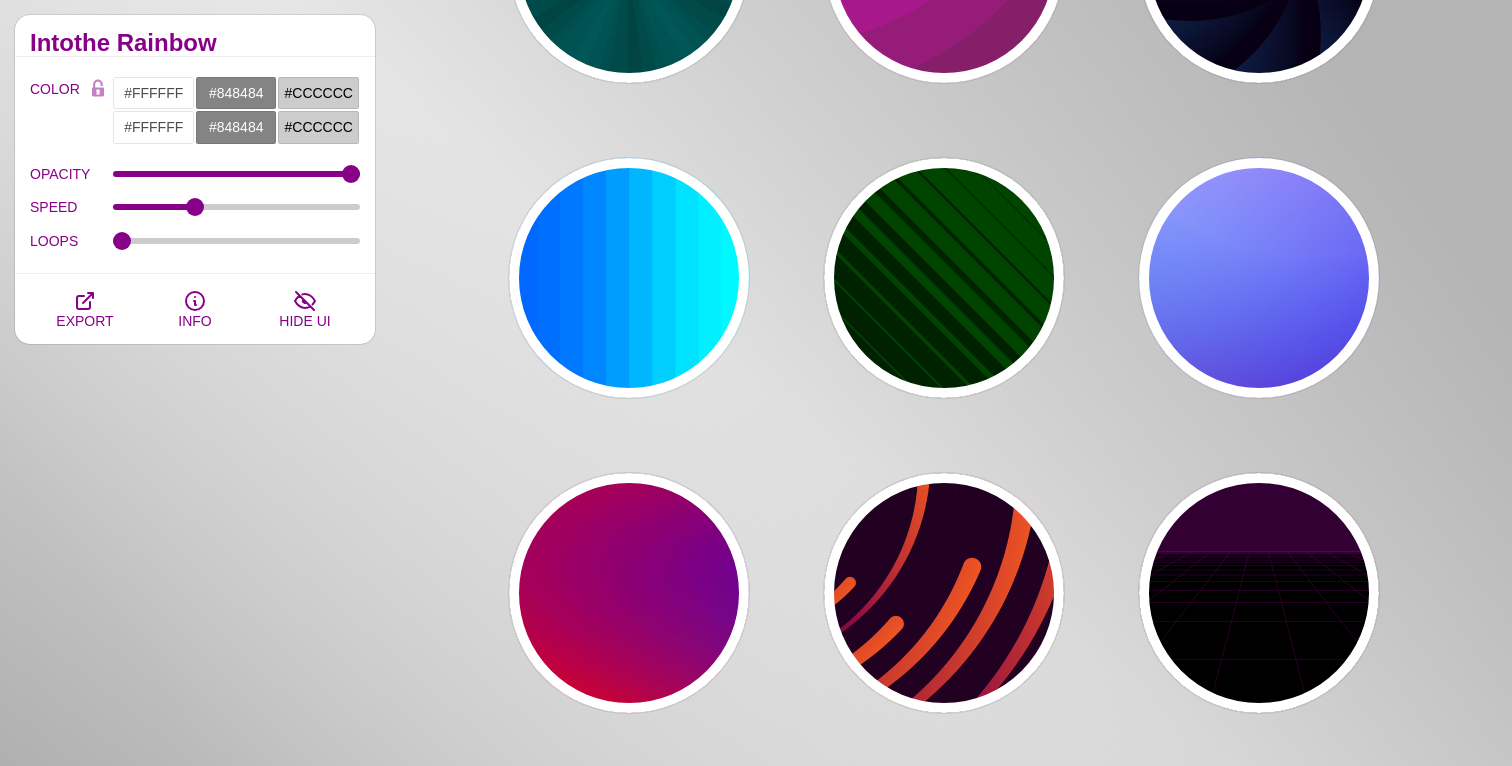 scroll, scrollTop: 0, scrollLeft: 0, axis: both 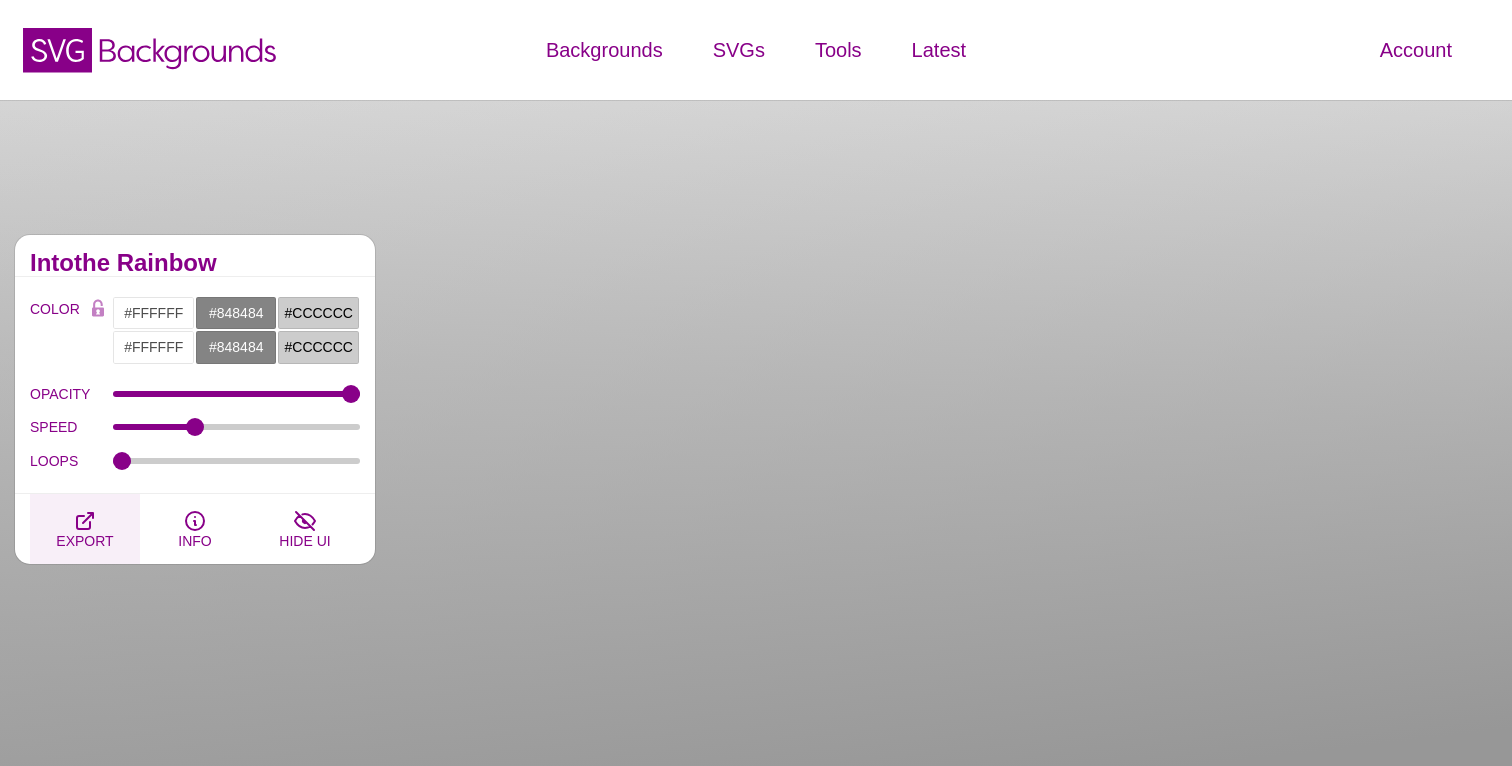 click on "EXPORT" at bounding box center [84, 541] 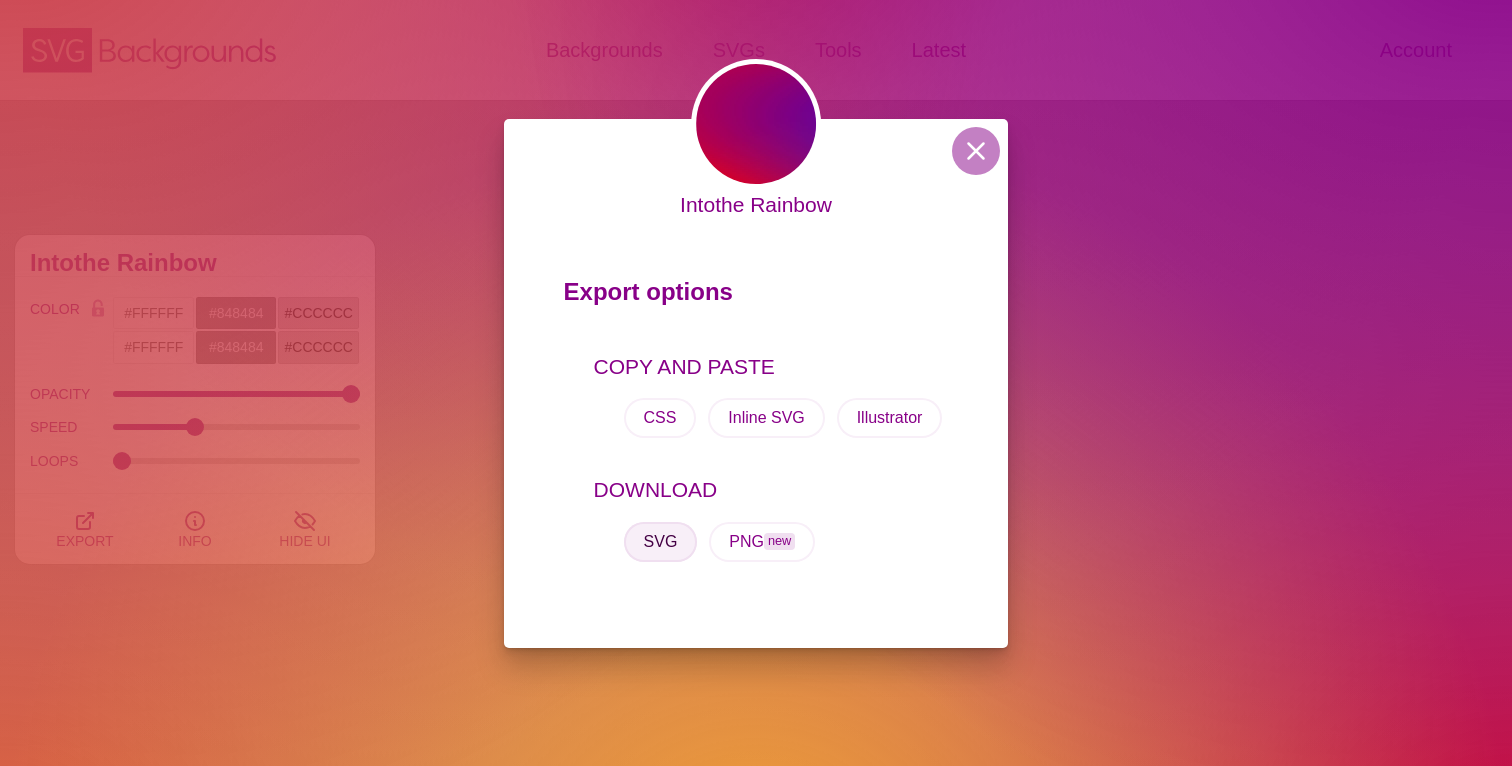 click on "SVG" at bounding box center [661, 542] 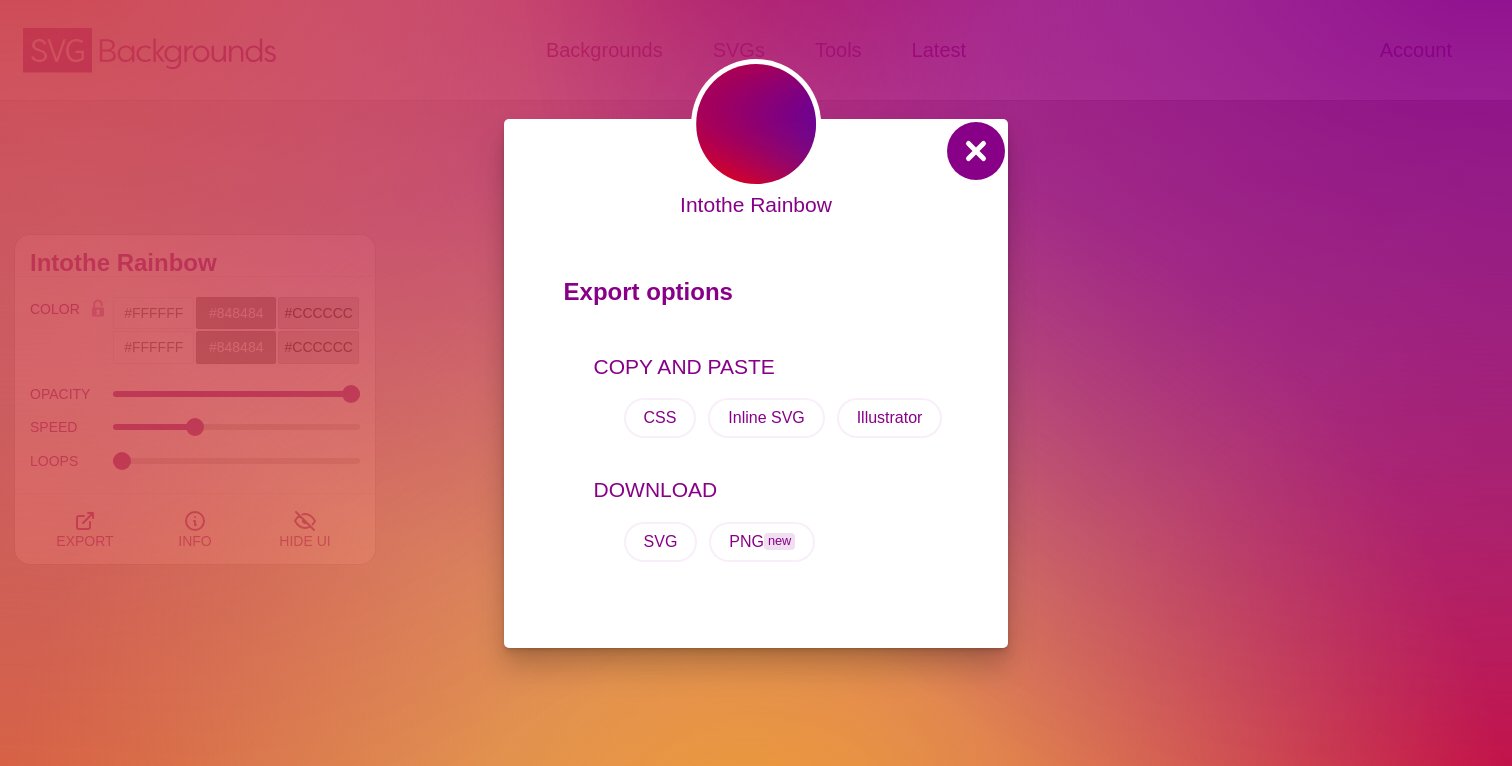 click at bounding box center (976, 151) 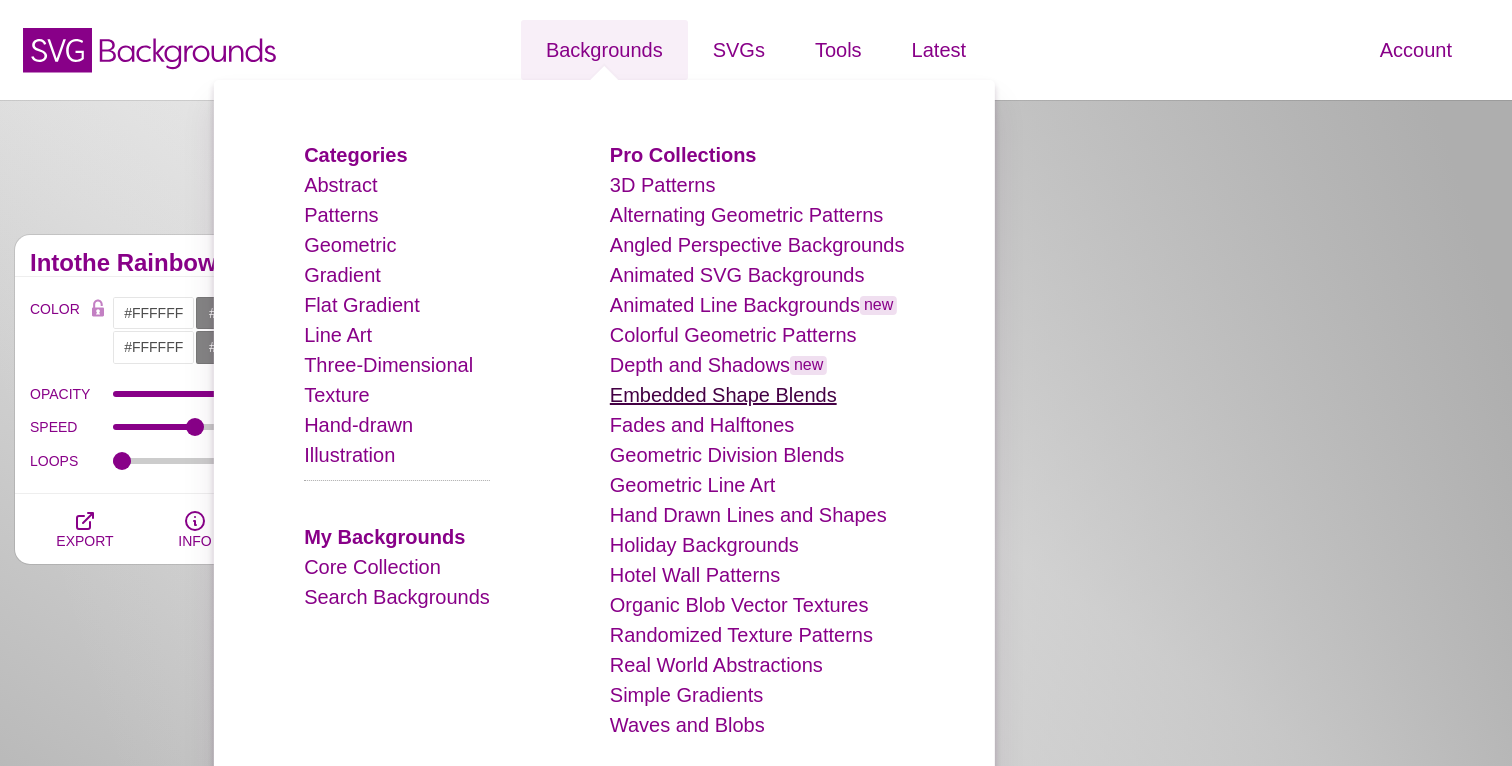 click on "Embedded Shape Blends" at bounding box center (723, 395) 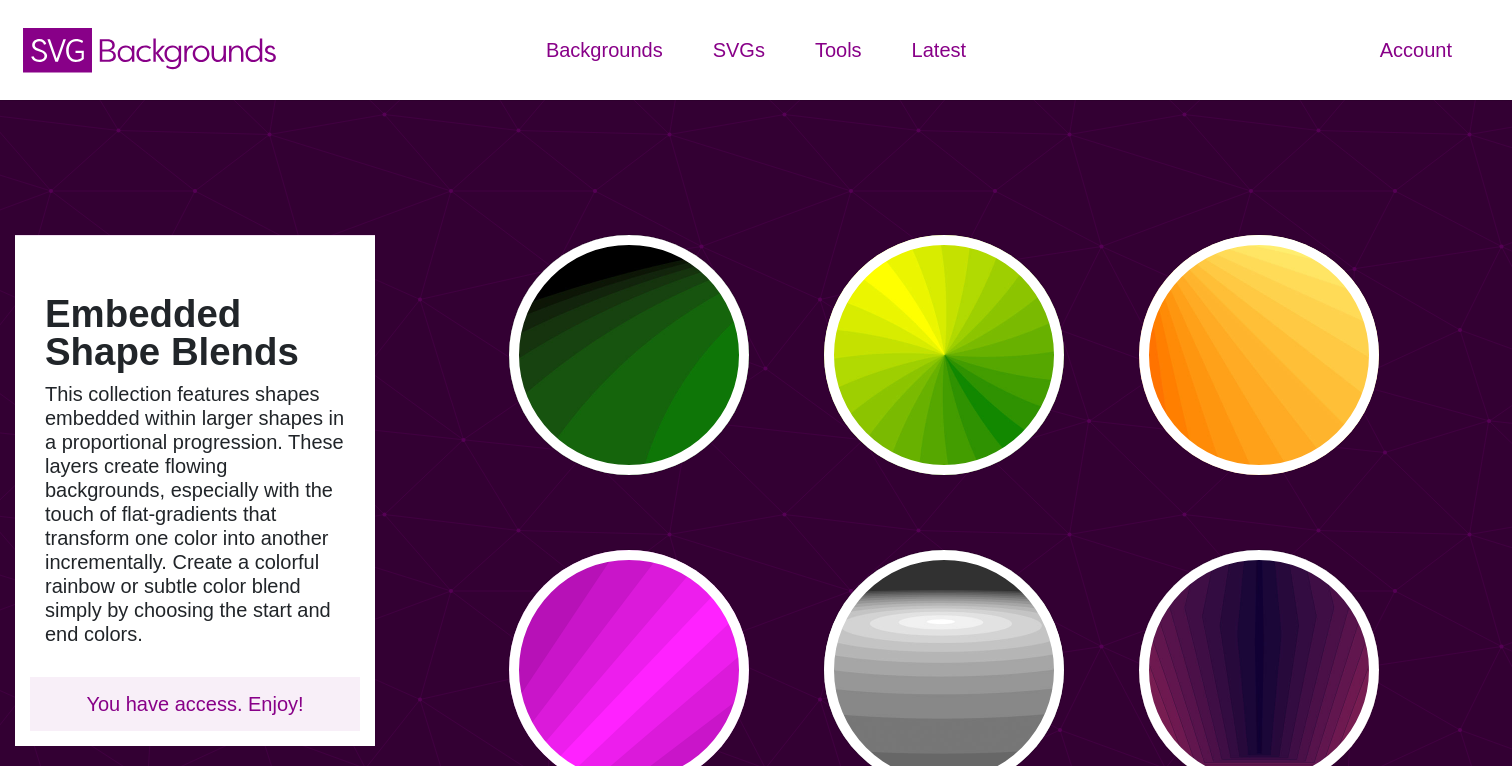 scroll, scrollTop: 0, scrollLeft: 0, axis: both 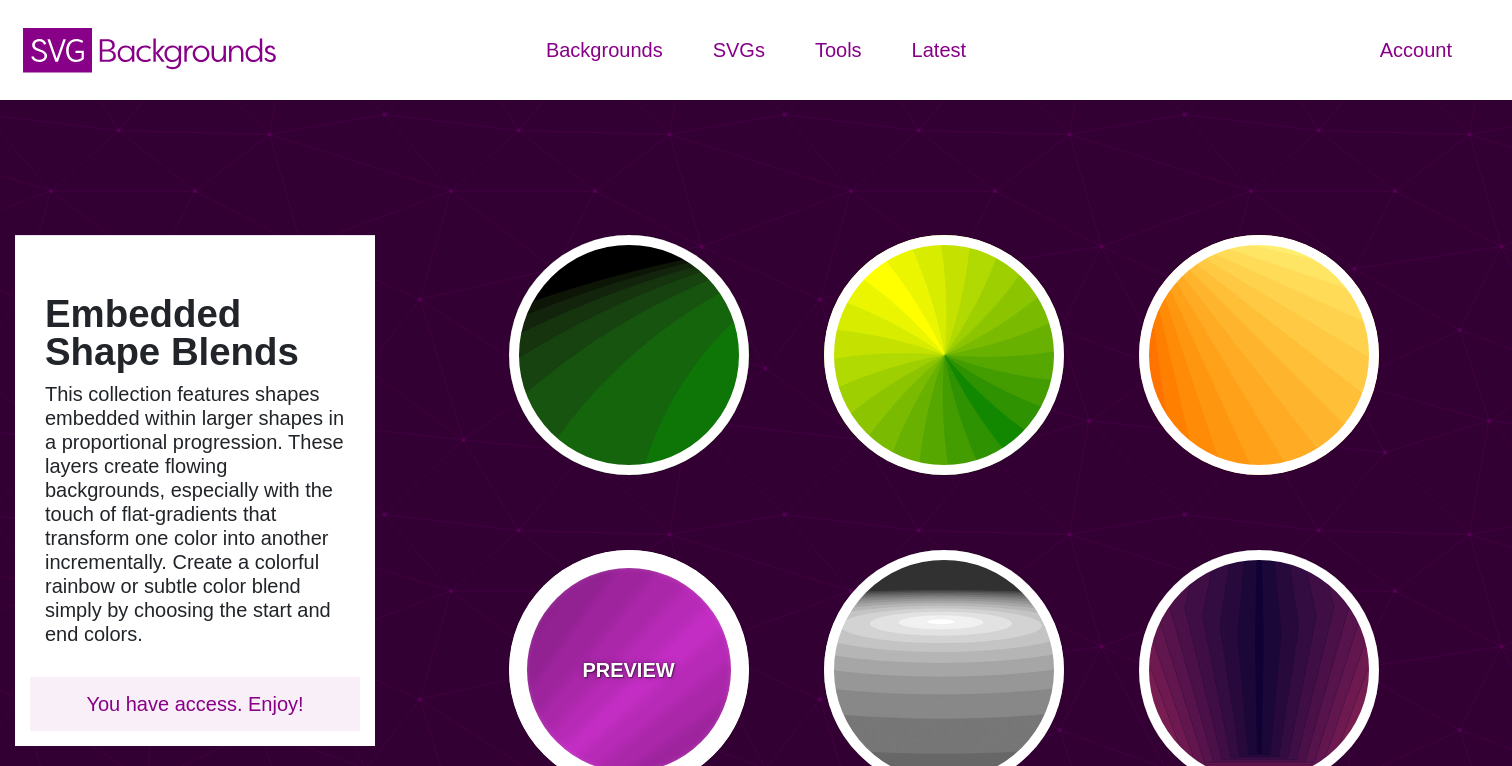 click on "PREVIEW" at bounding box center [629, 670] 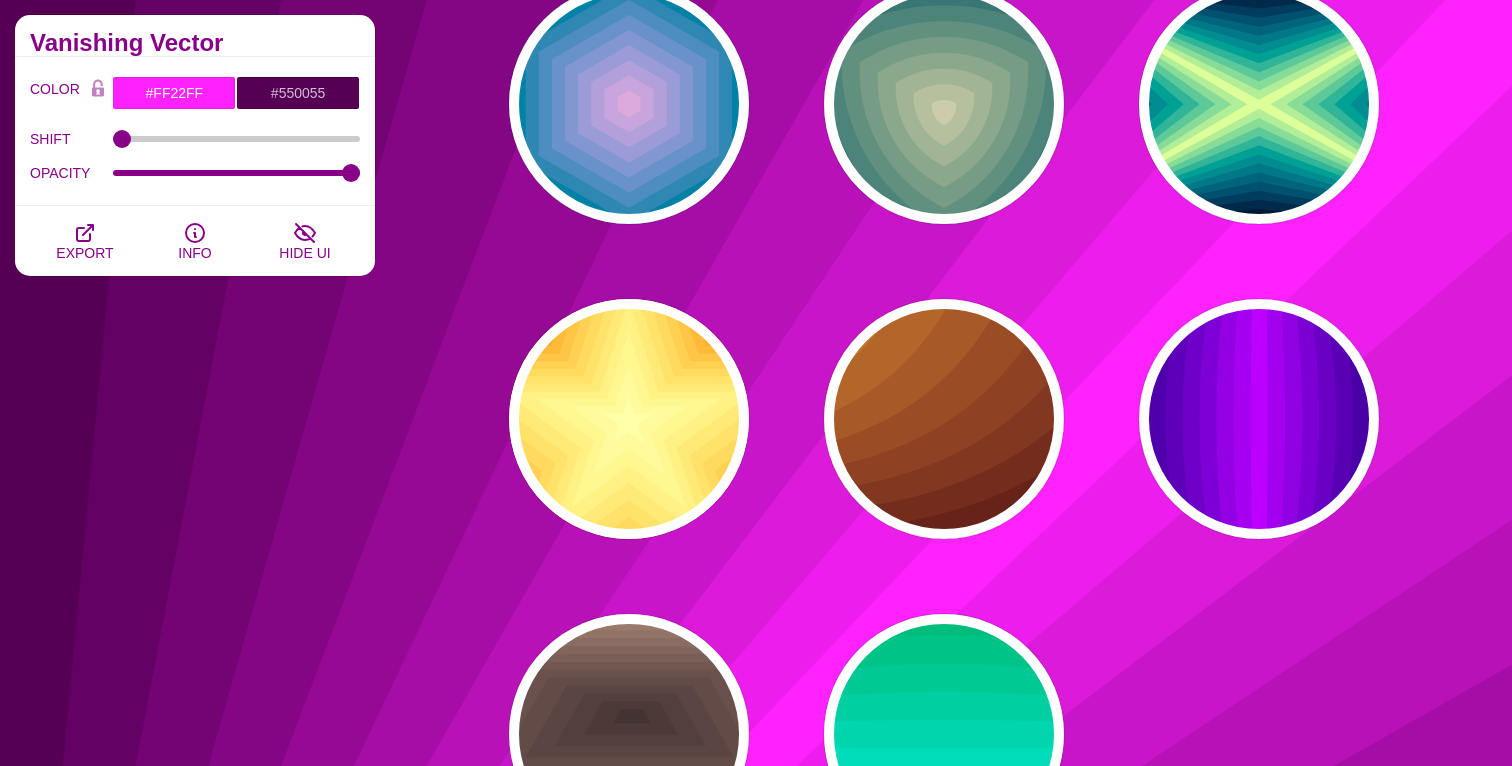 scroll, scrollTop: 1532, scrollLeft: 0, axis: vertical 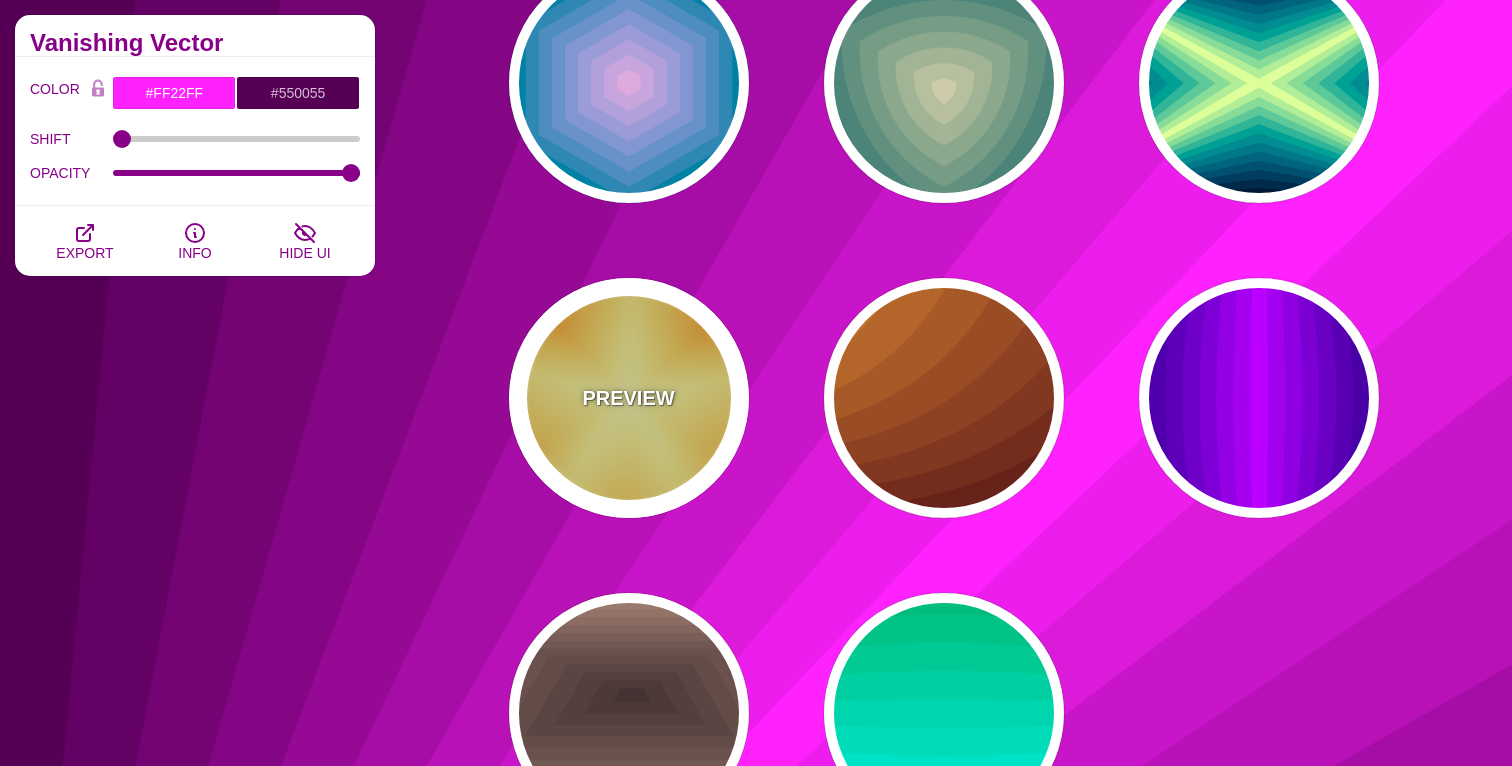 click on "PREVIEW" at bounding box center [628, 398] 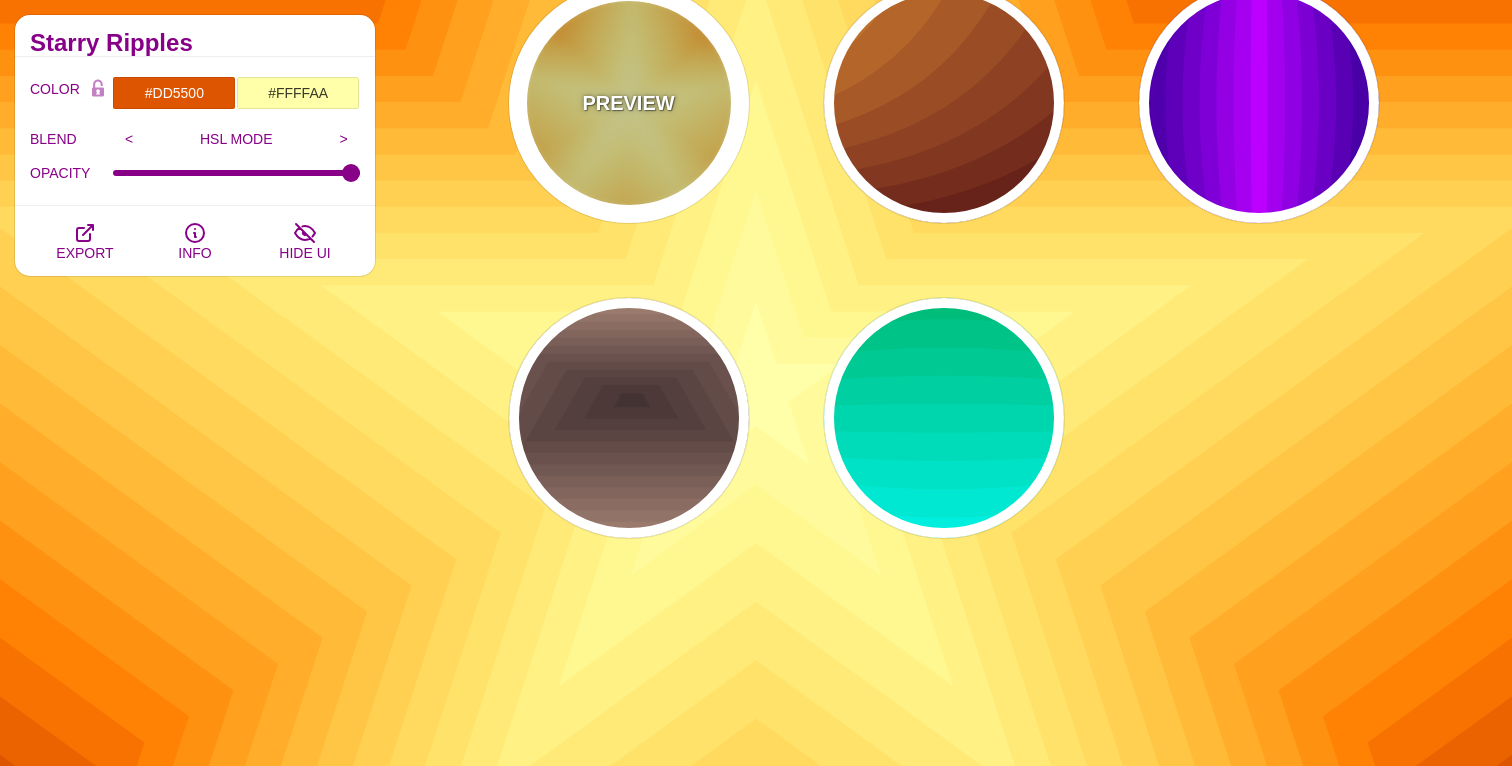 scroll, scrollTop: 1861, scrollLeft: 0, axis: vertical 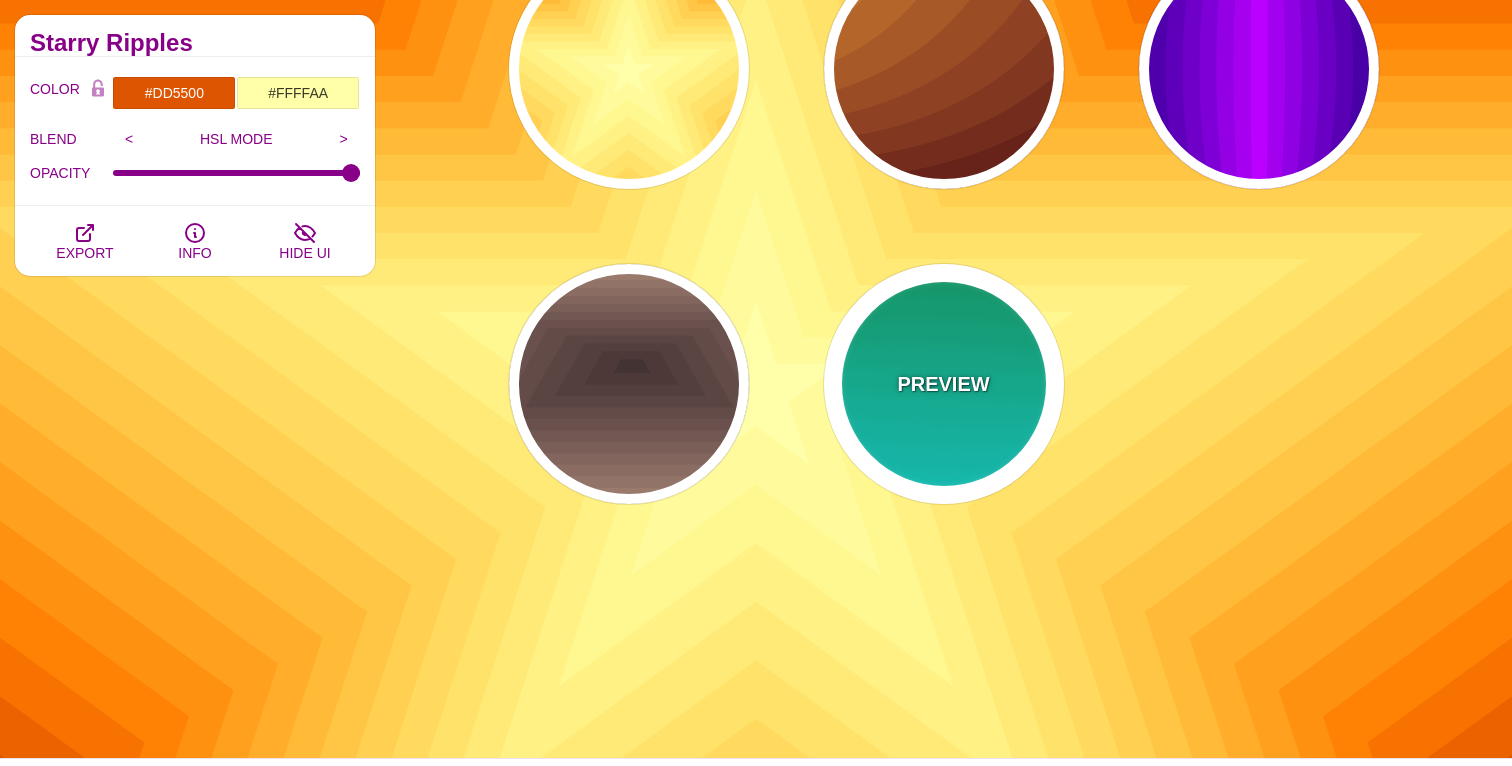 click on "PREVIEW" at bounding box center (943, 384) 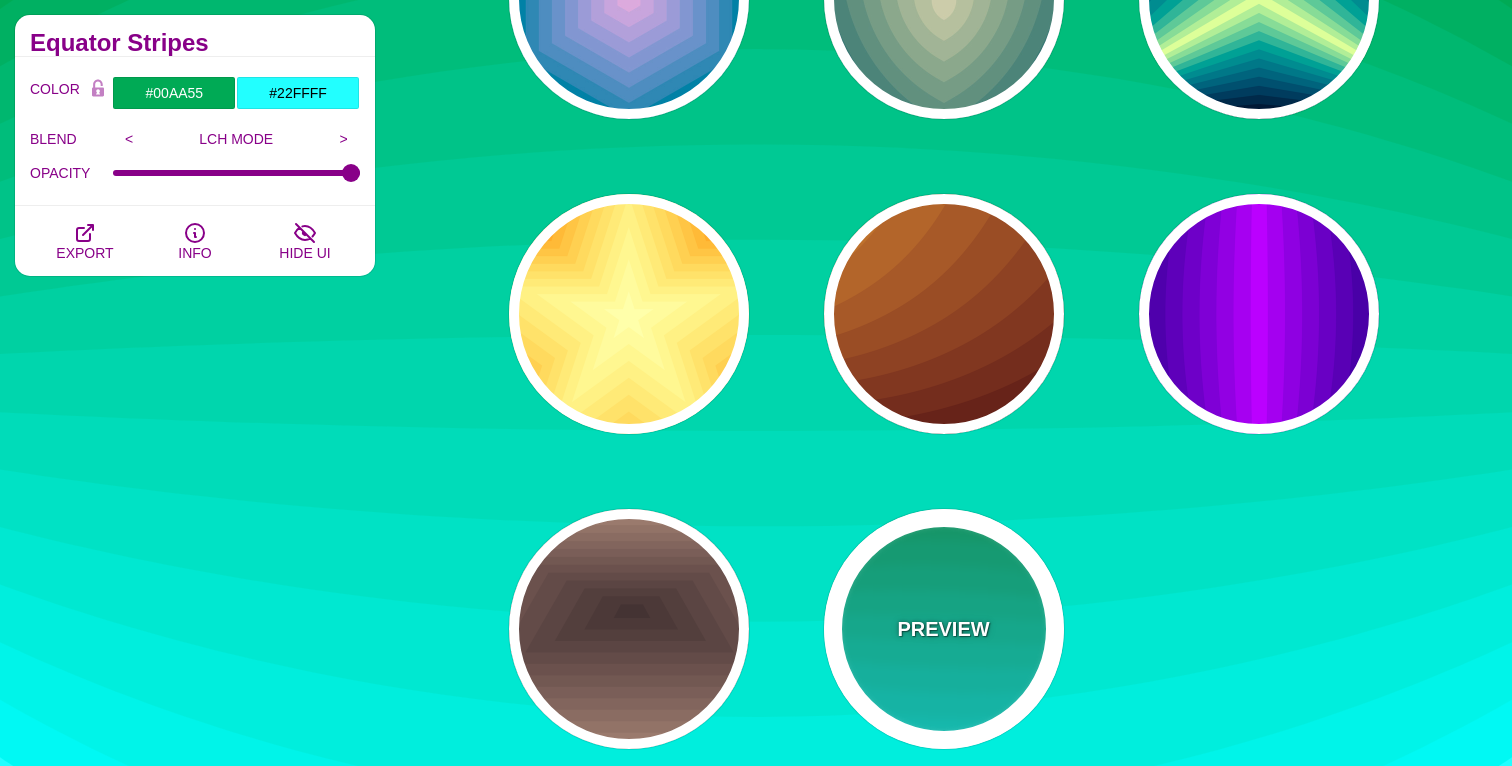 scroll, scrollTop: 1569, scrollLeft: 0, axis: vertical 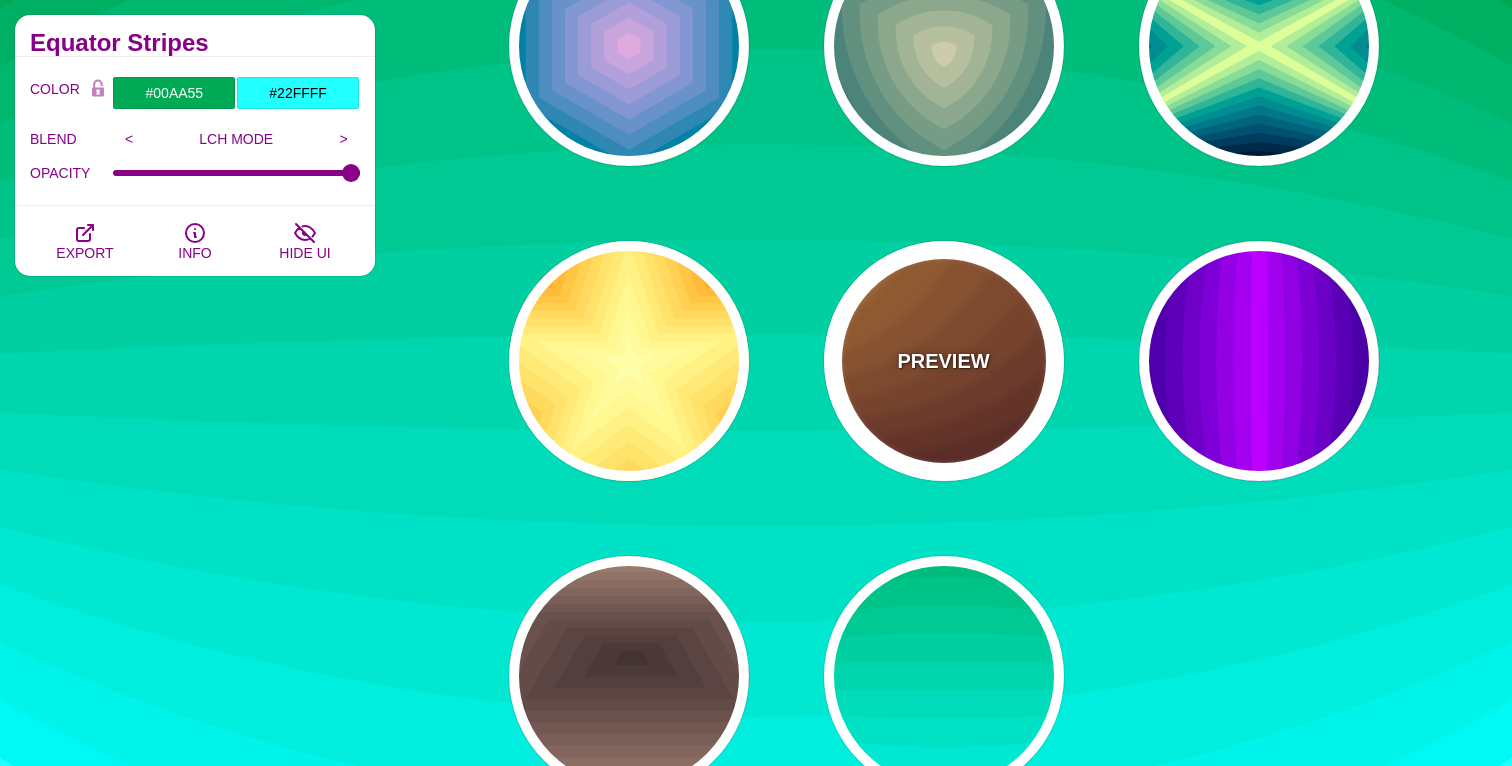 click on "PREVIEW" at bounding box center [943, 361] 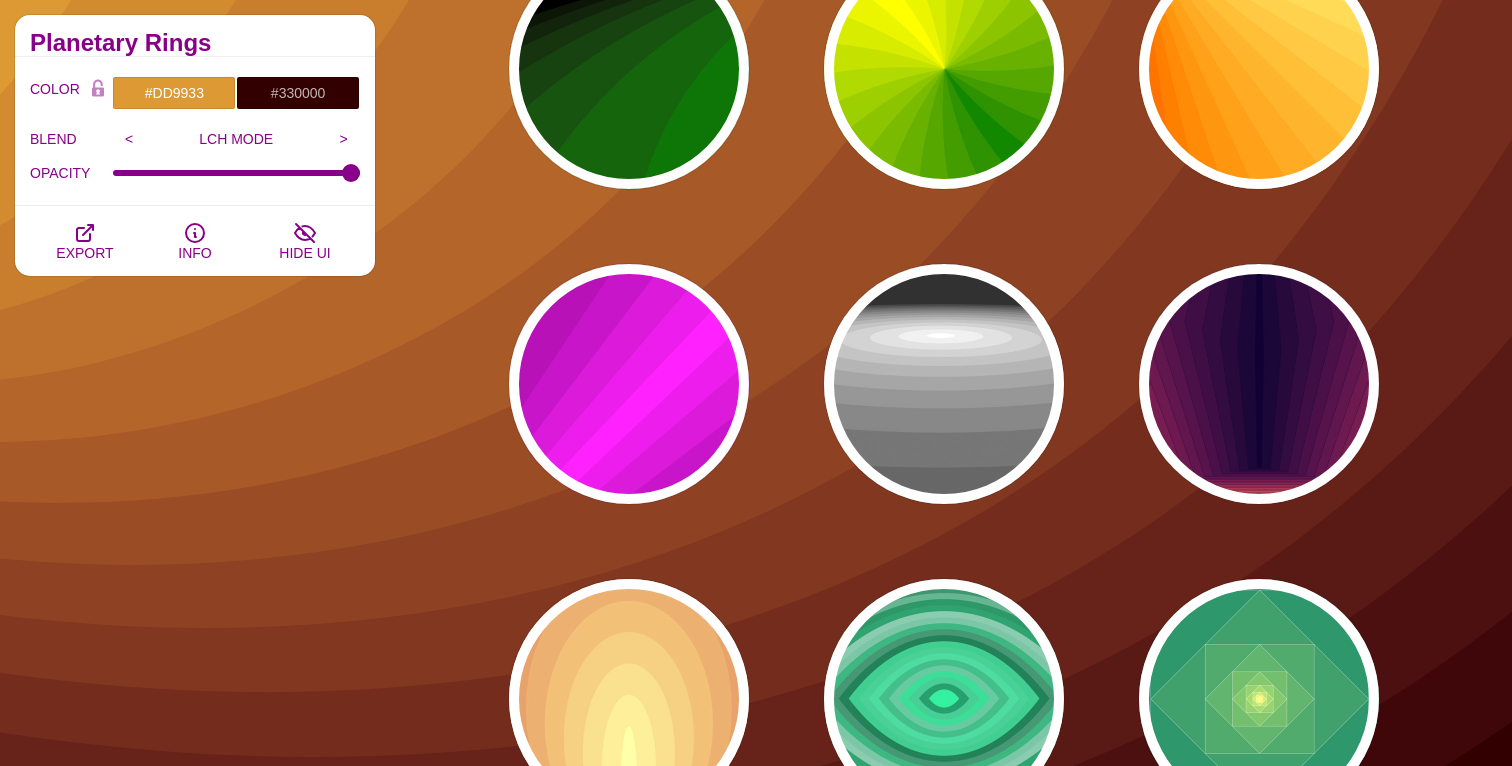 scroll, scrollTop: 0, scrollLeft: 0, axis: both 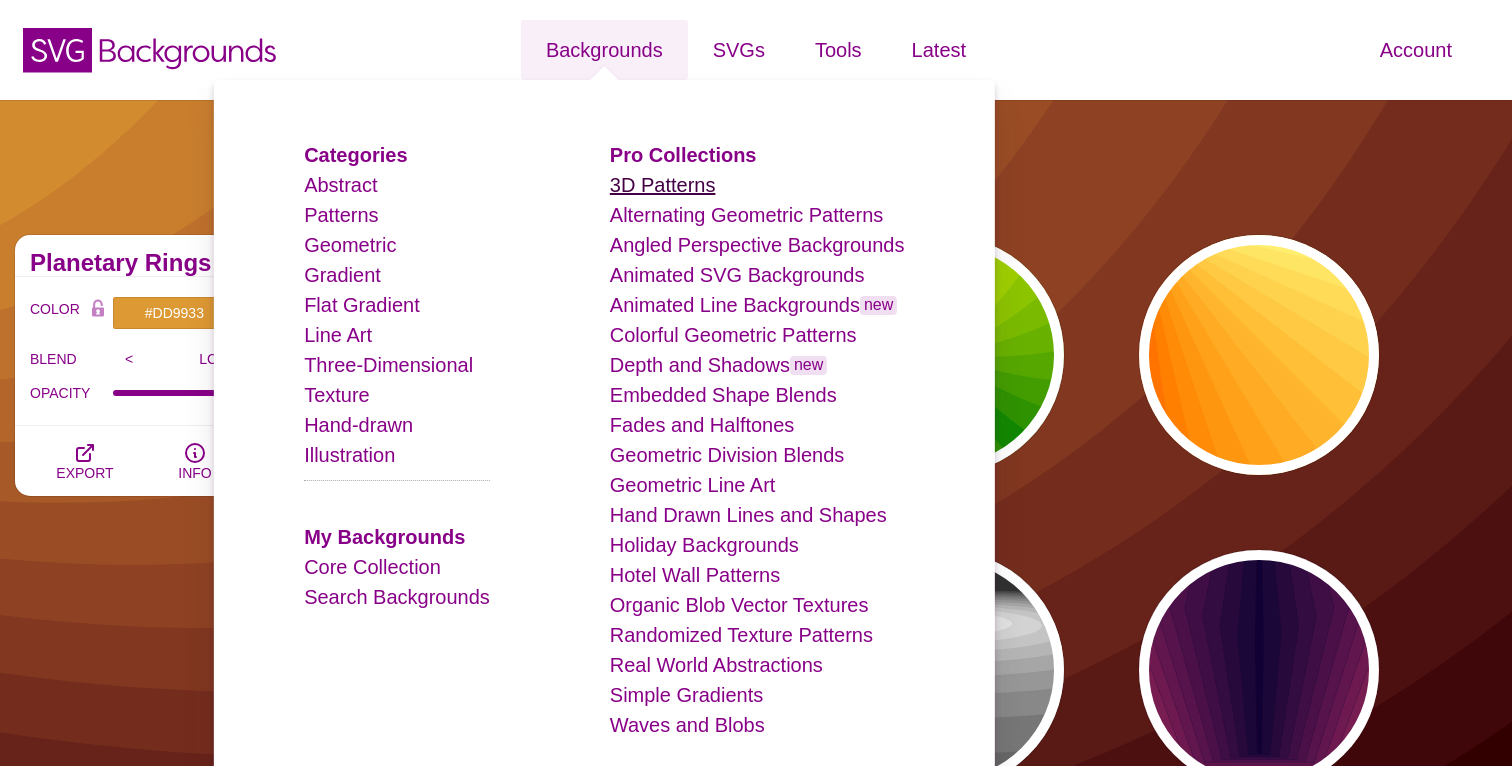 click on "3D Patterns" at bounding box center (663, 185) 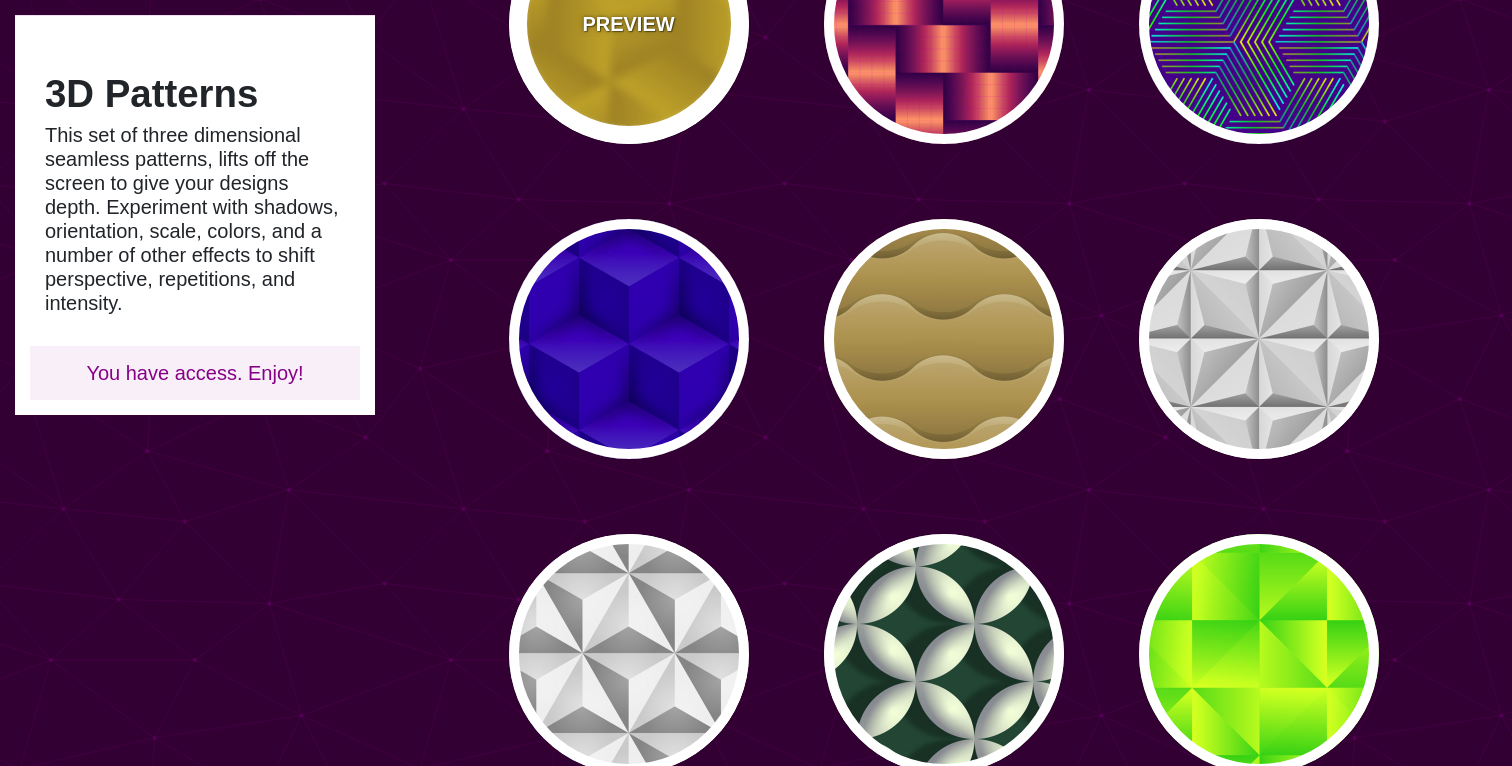 scroll, scrollTop: 0, scrollLeft: 0, axis: both 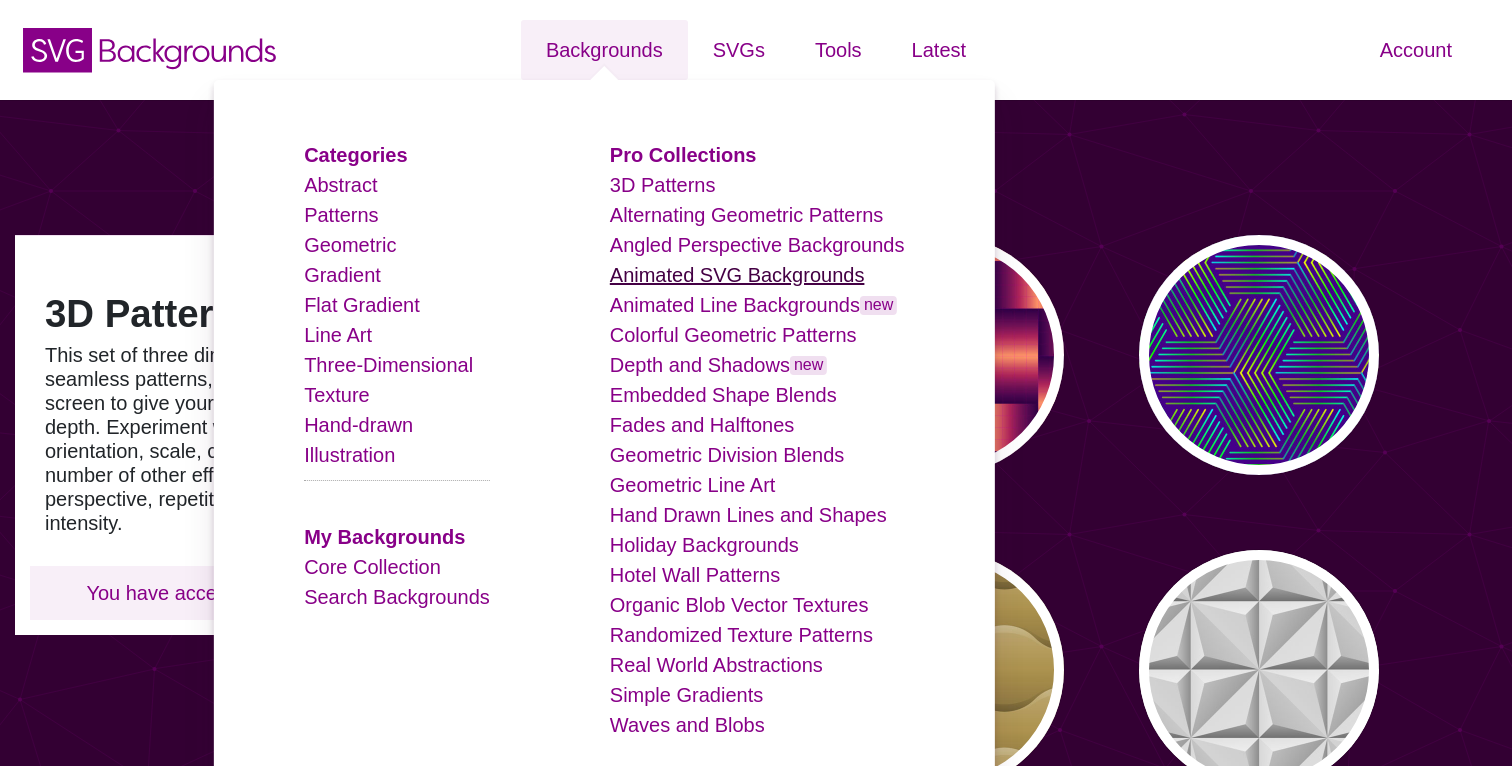 click on "Animated SVG Backgrounds" at bounding box center (737, 275) 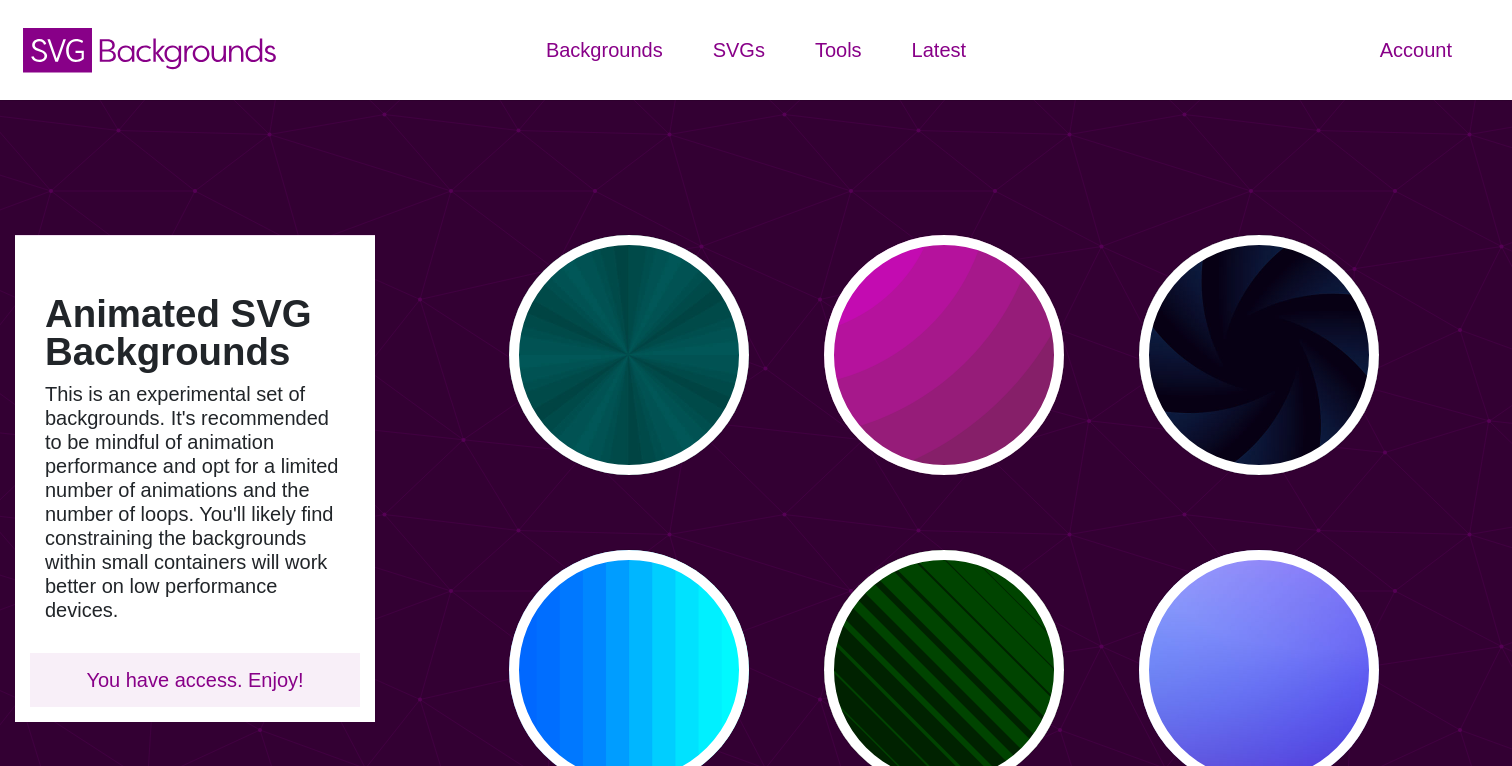 scroll, scrollTop: 0, scrollLeft: 0, axis: both 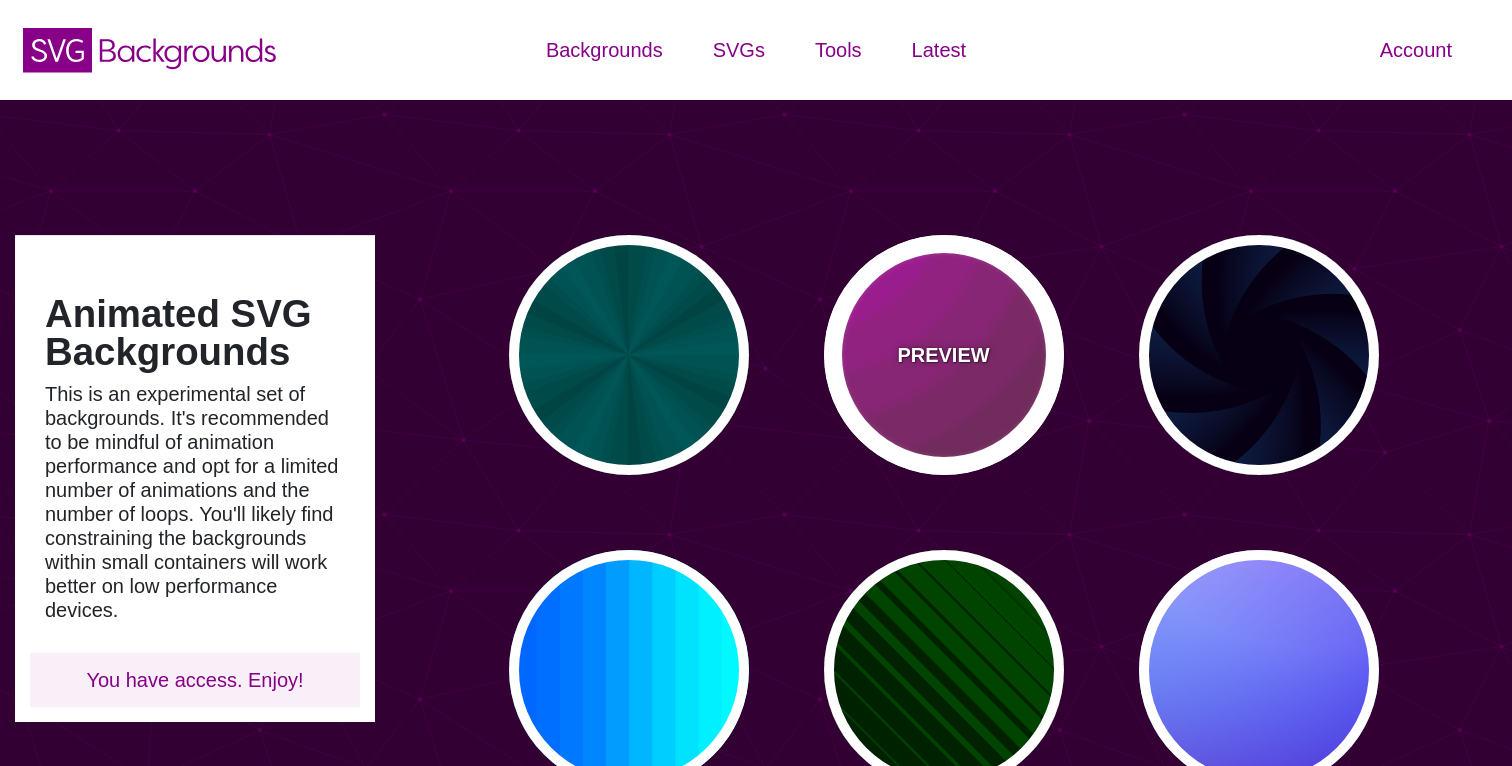 click on "PREVIEW" at bounding box center [943, 355] 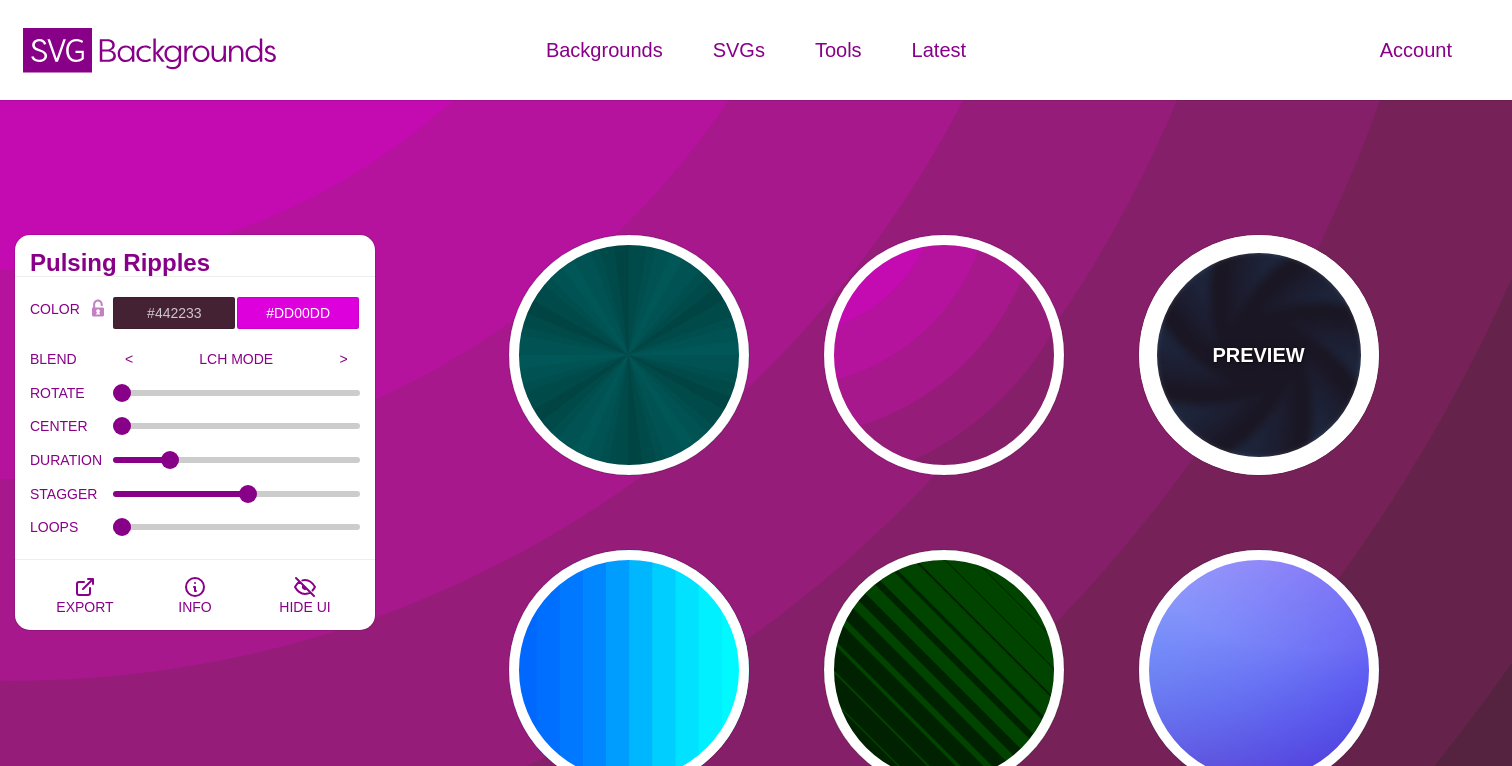 click on "PREVIEW" at bounding box center (1259, 355) 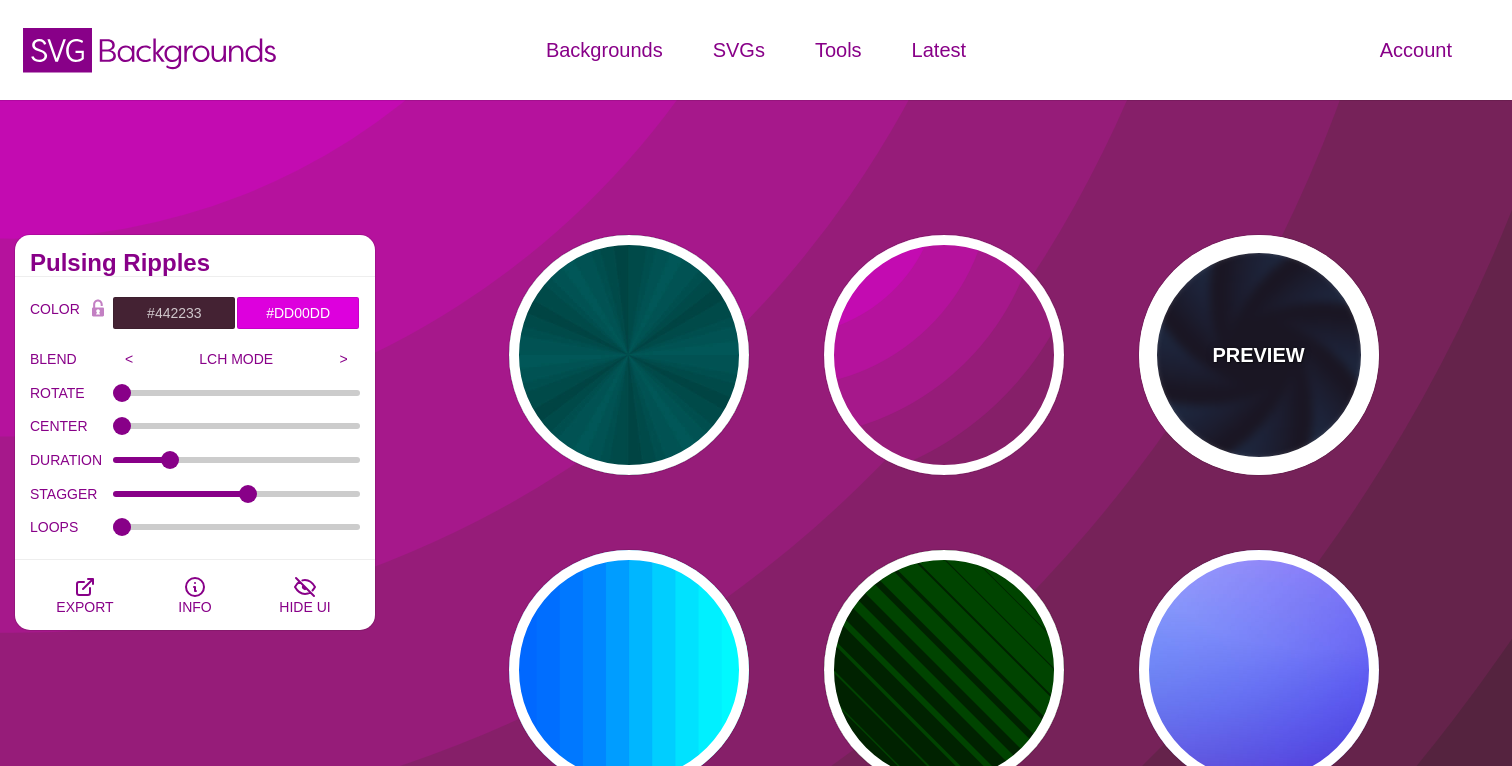 type on "#070014" 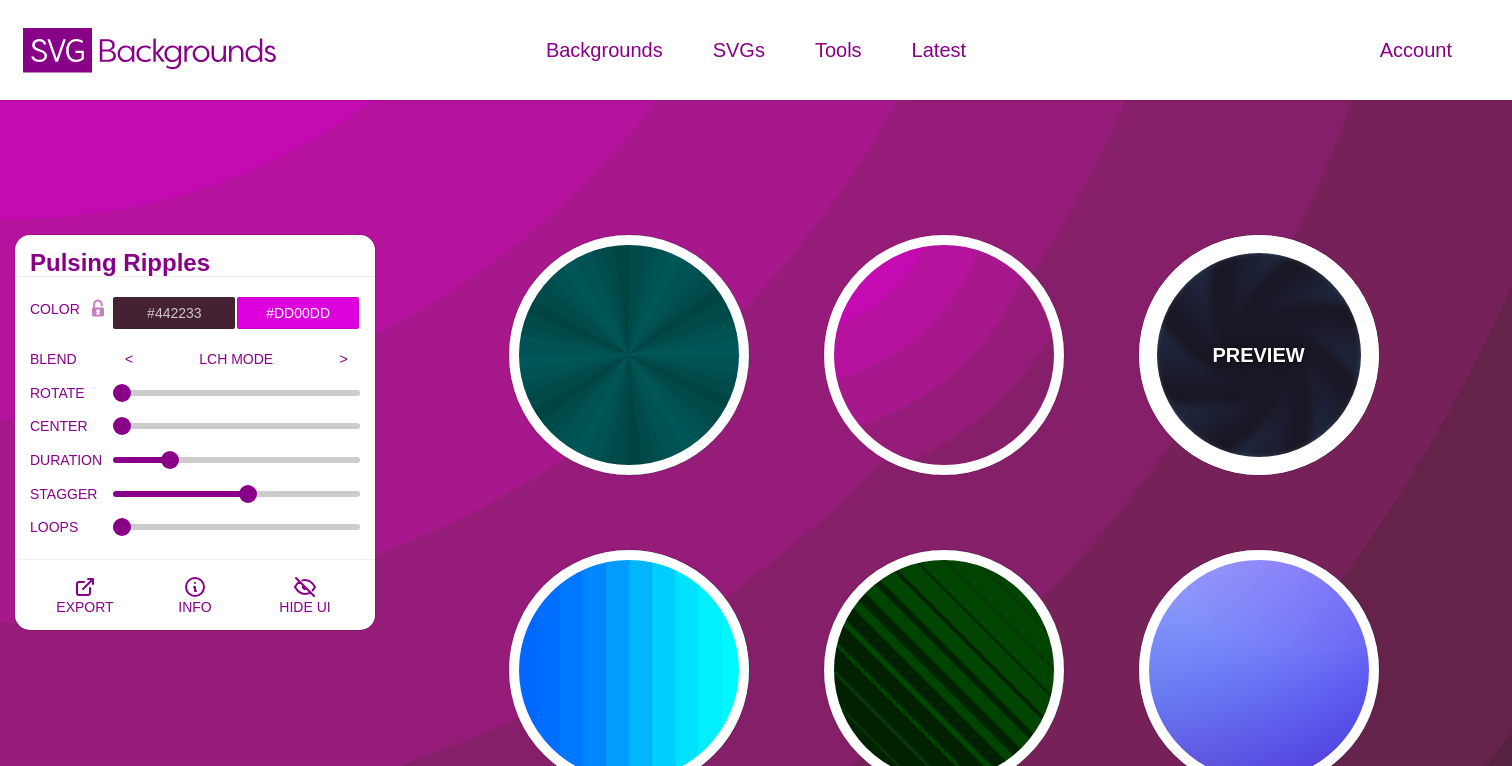 type on "#113366" 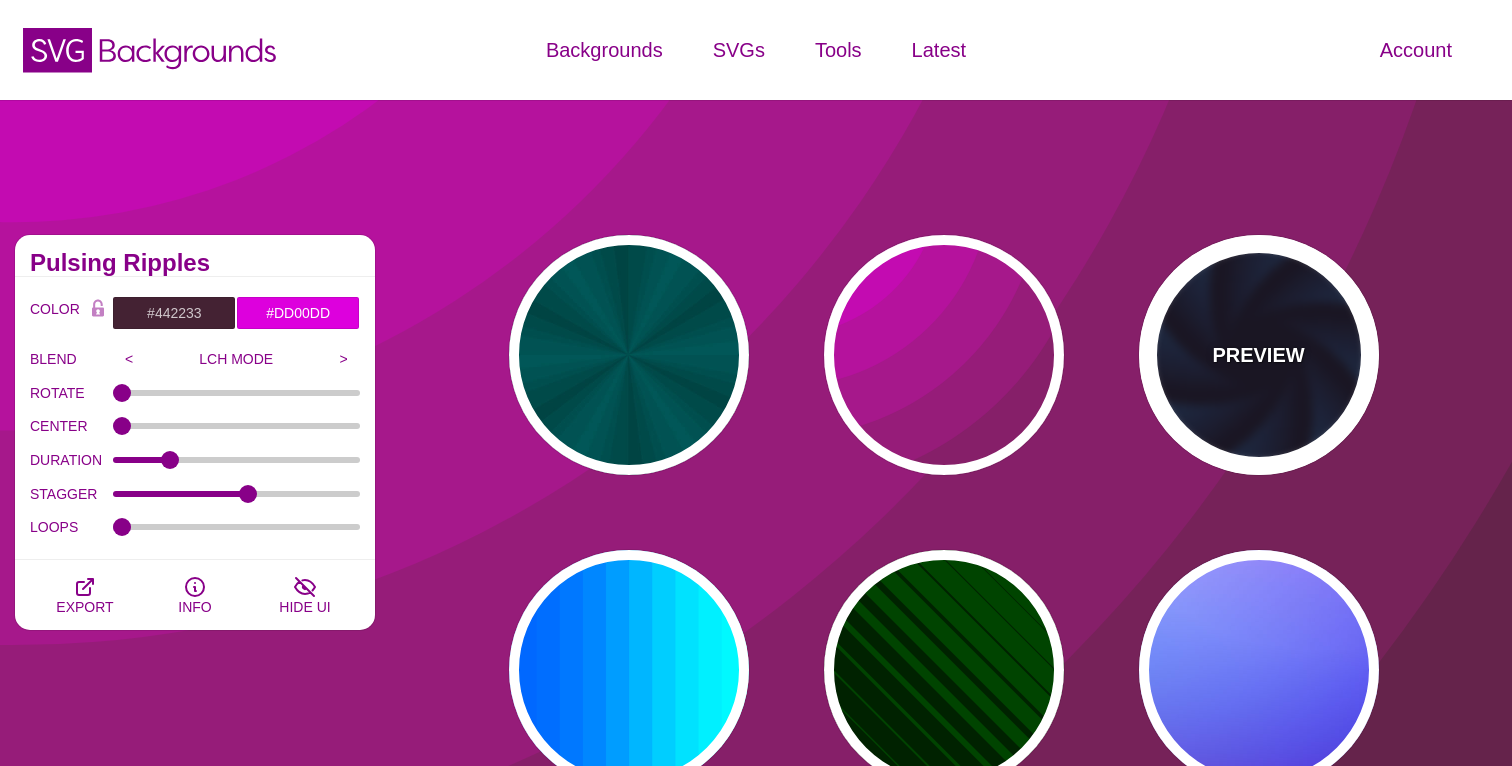 type on "#99FFFF" 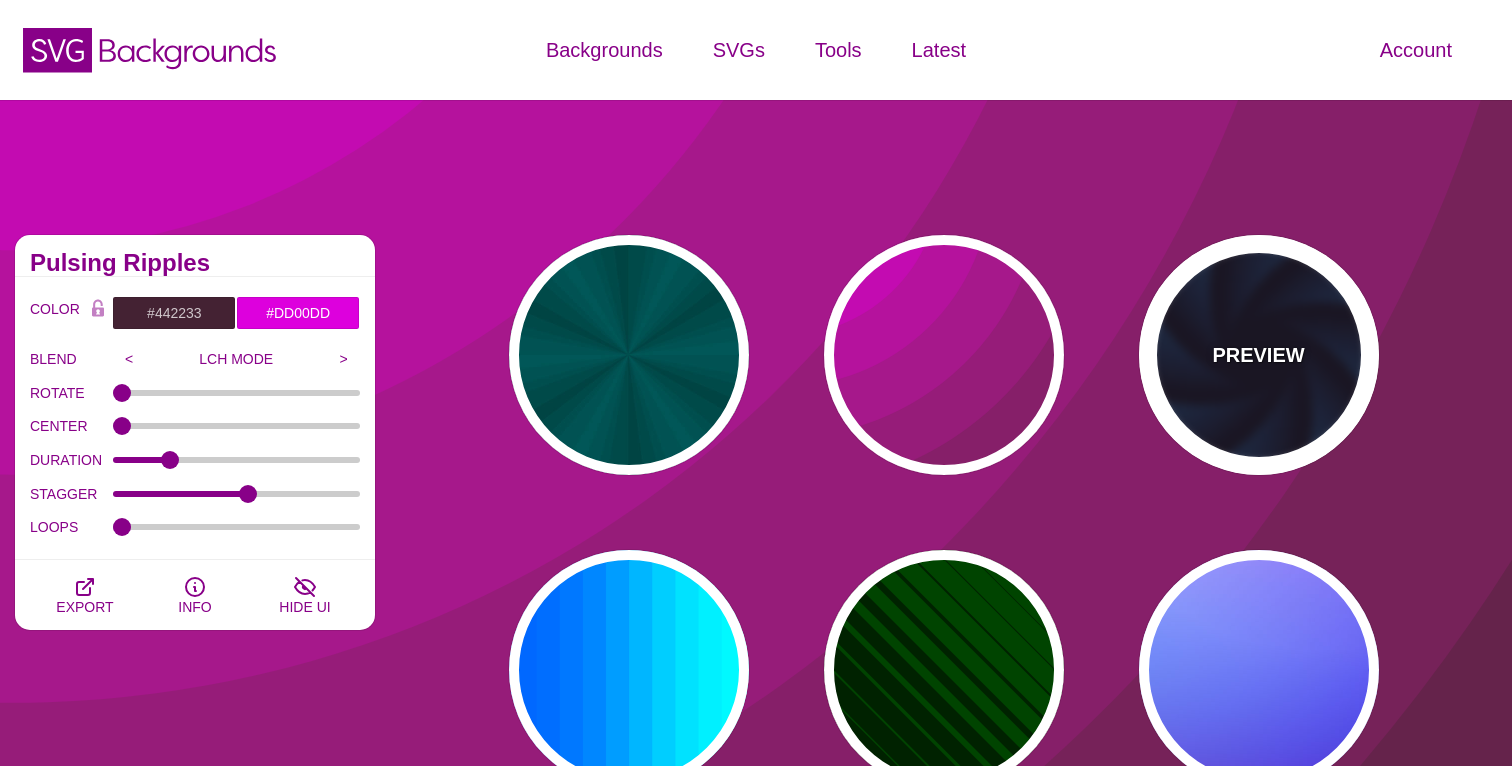 type on "1" 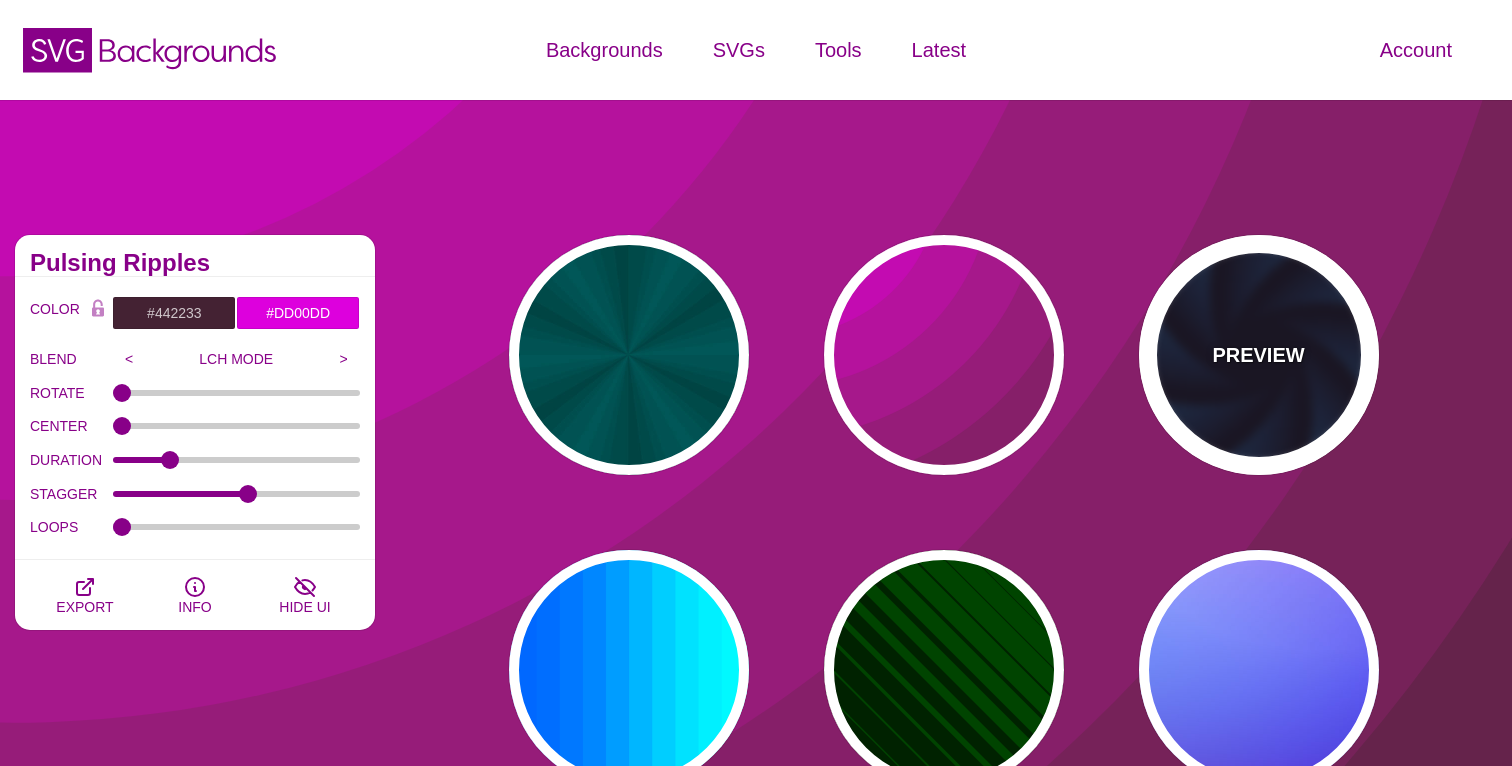 type on "1" 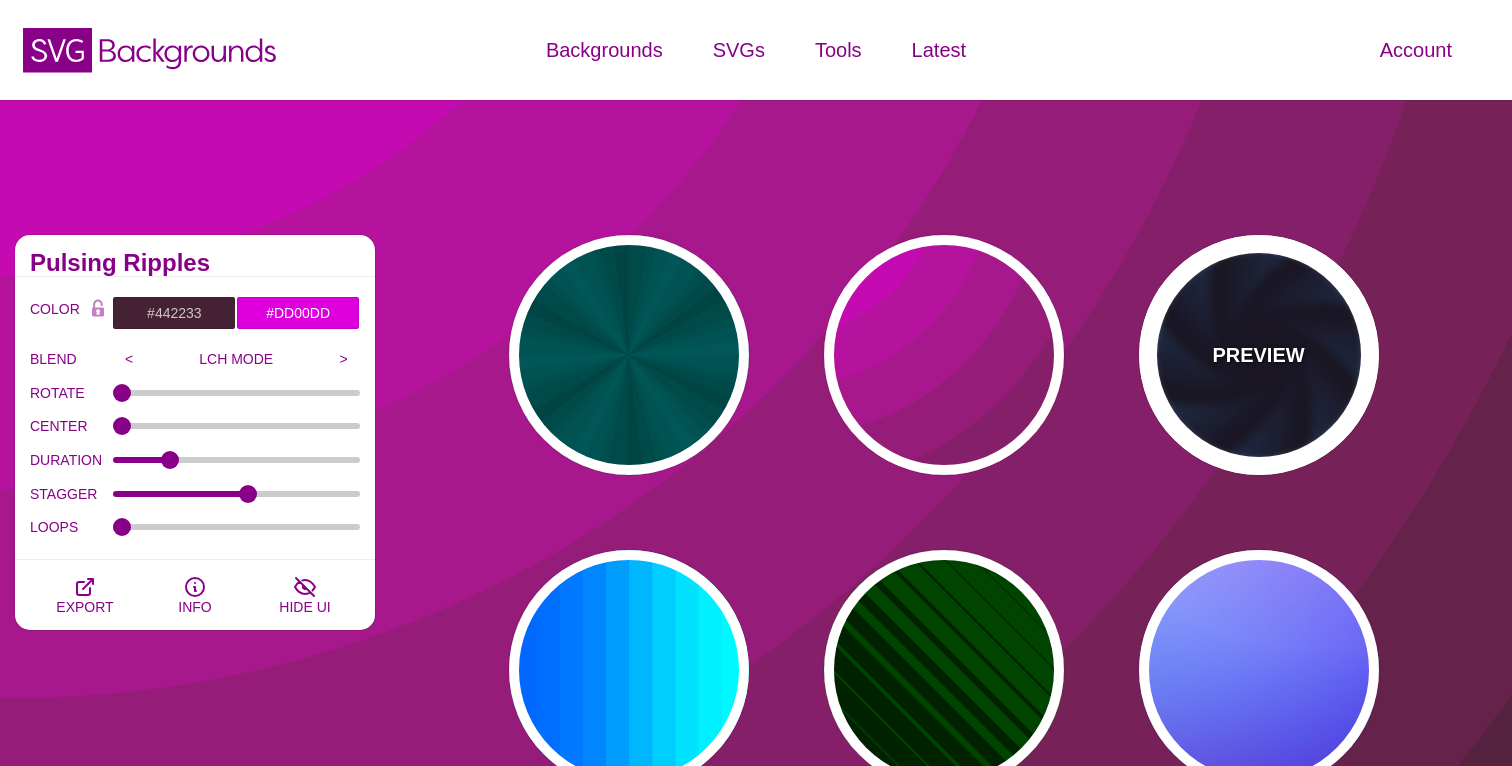 type on "12" 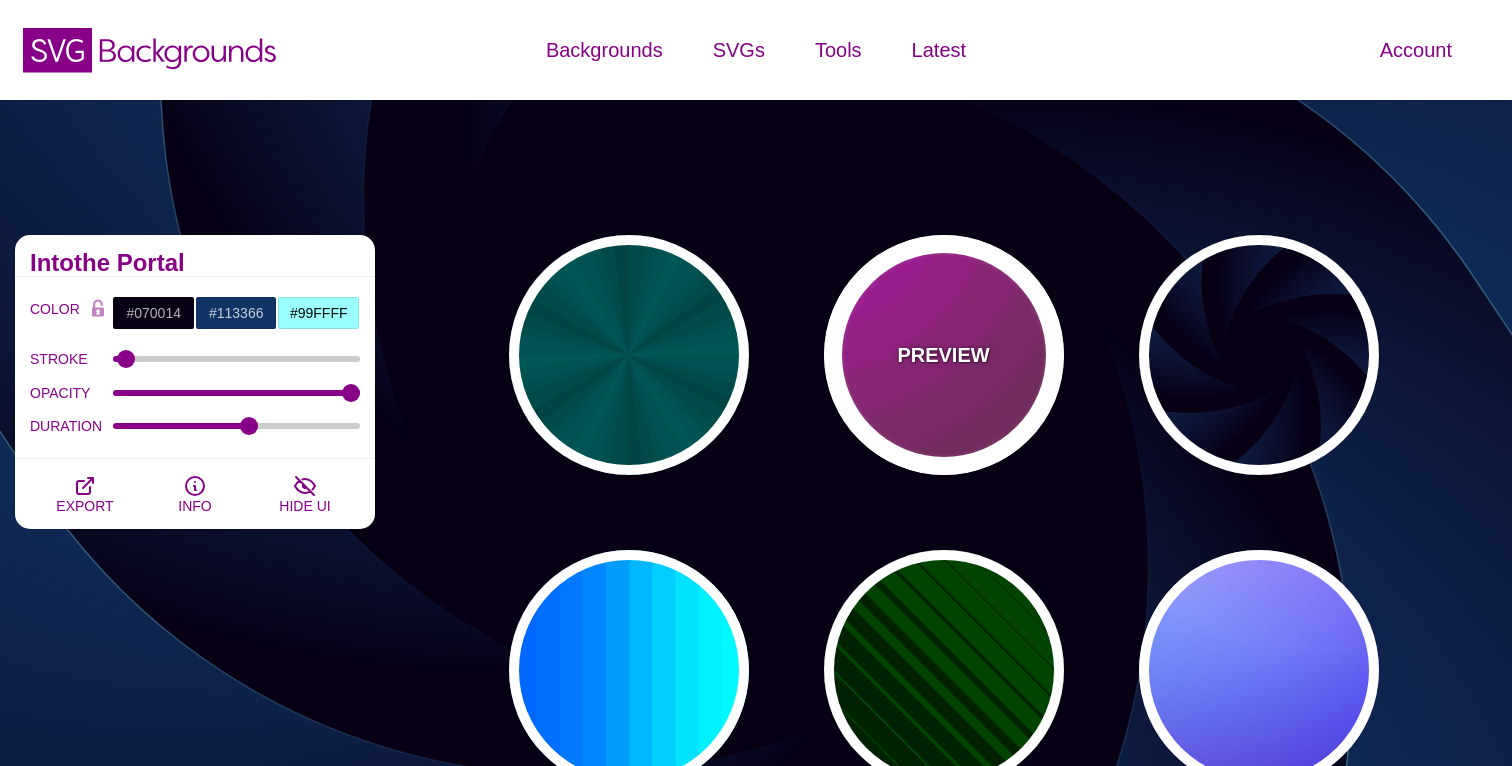 click on "PREVIEW" at bounding box center [944, 355] 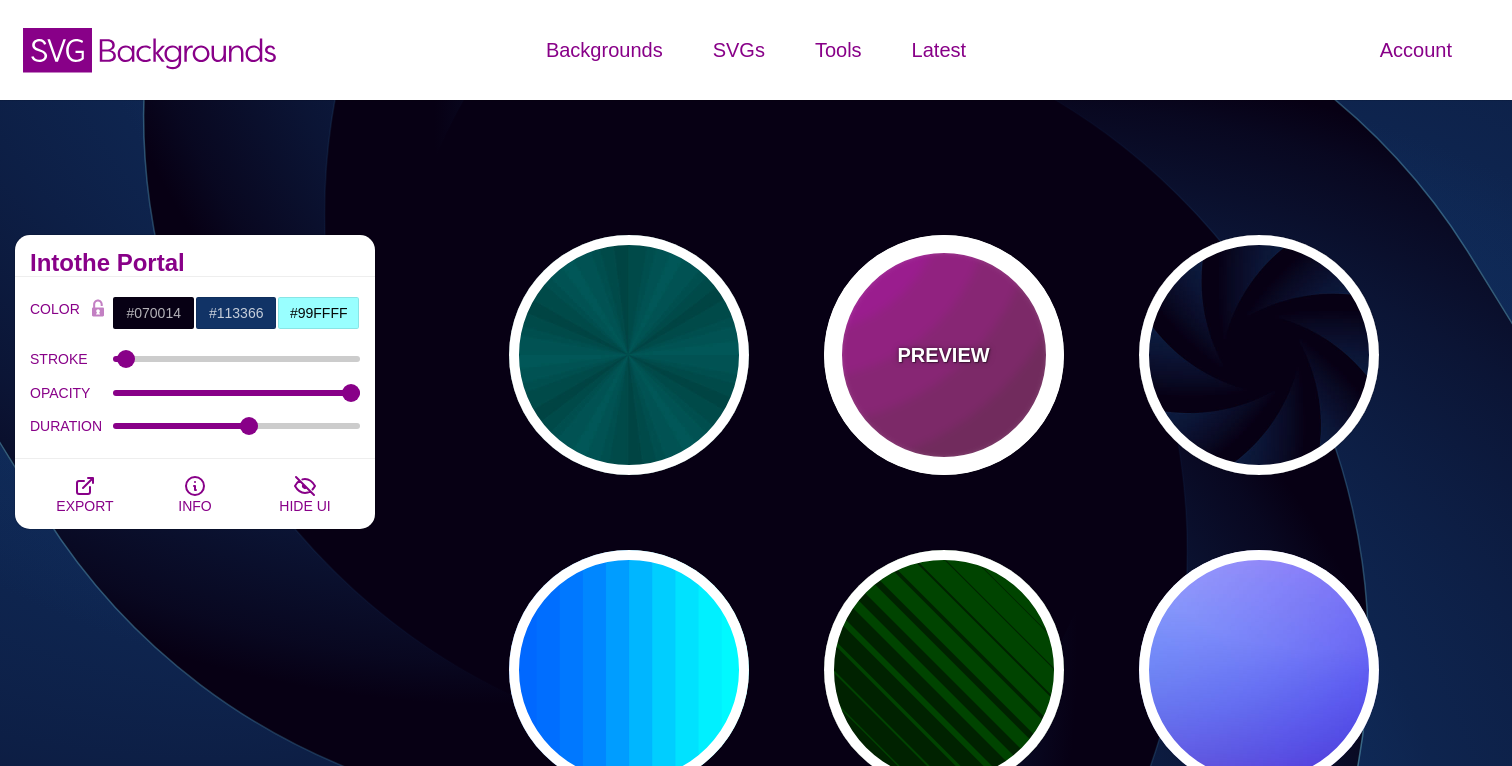 type on "#442233" 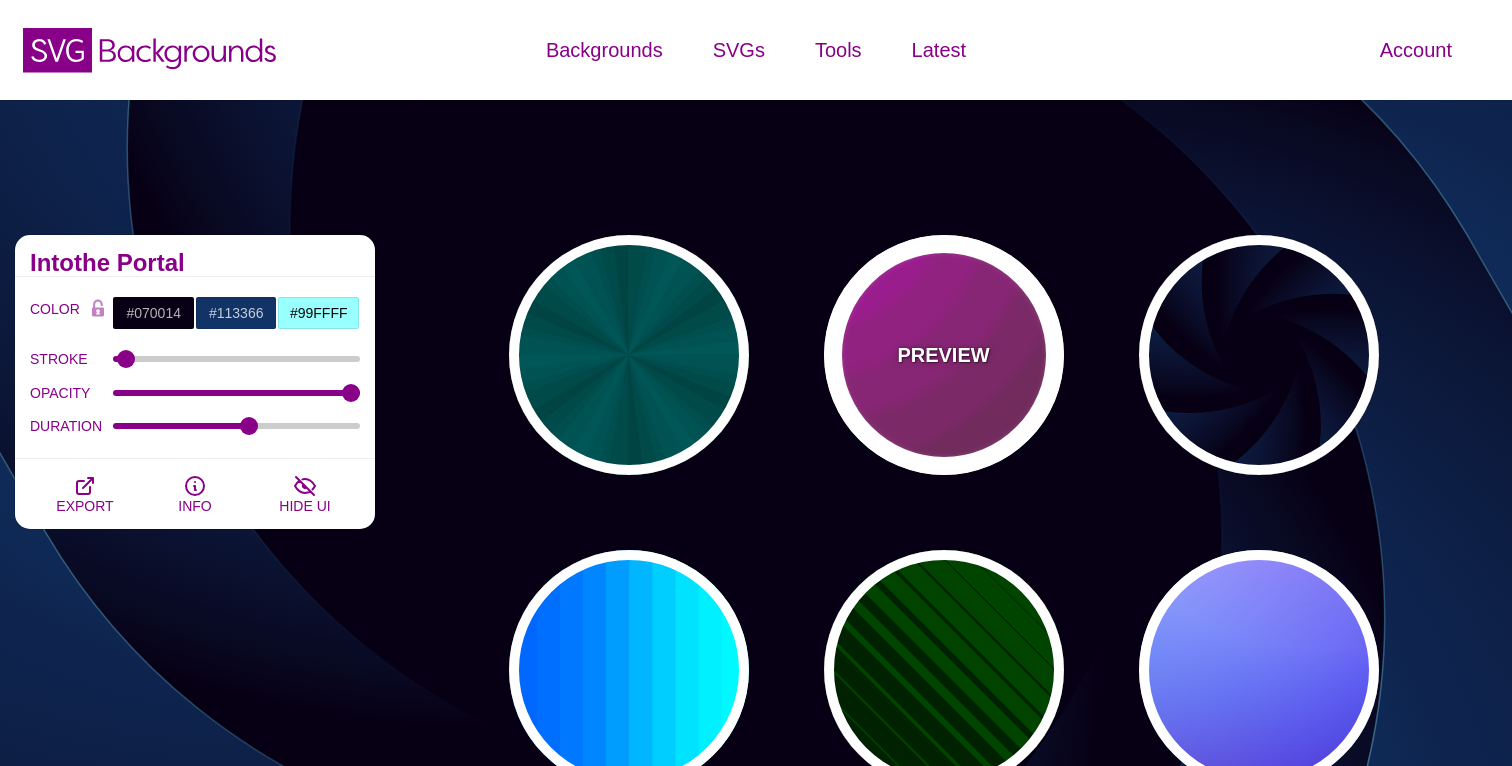 type on "#DD00DD" 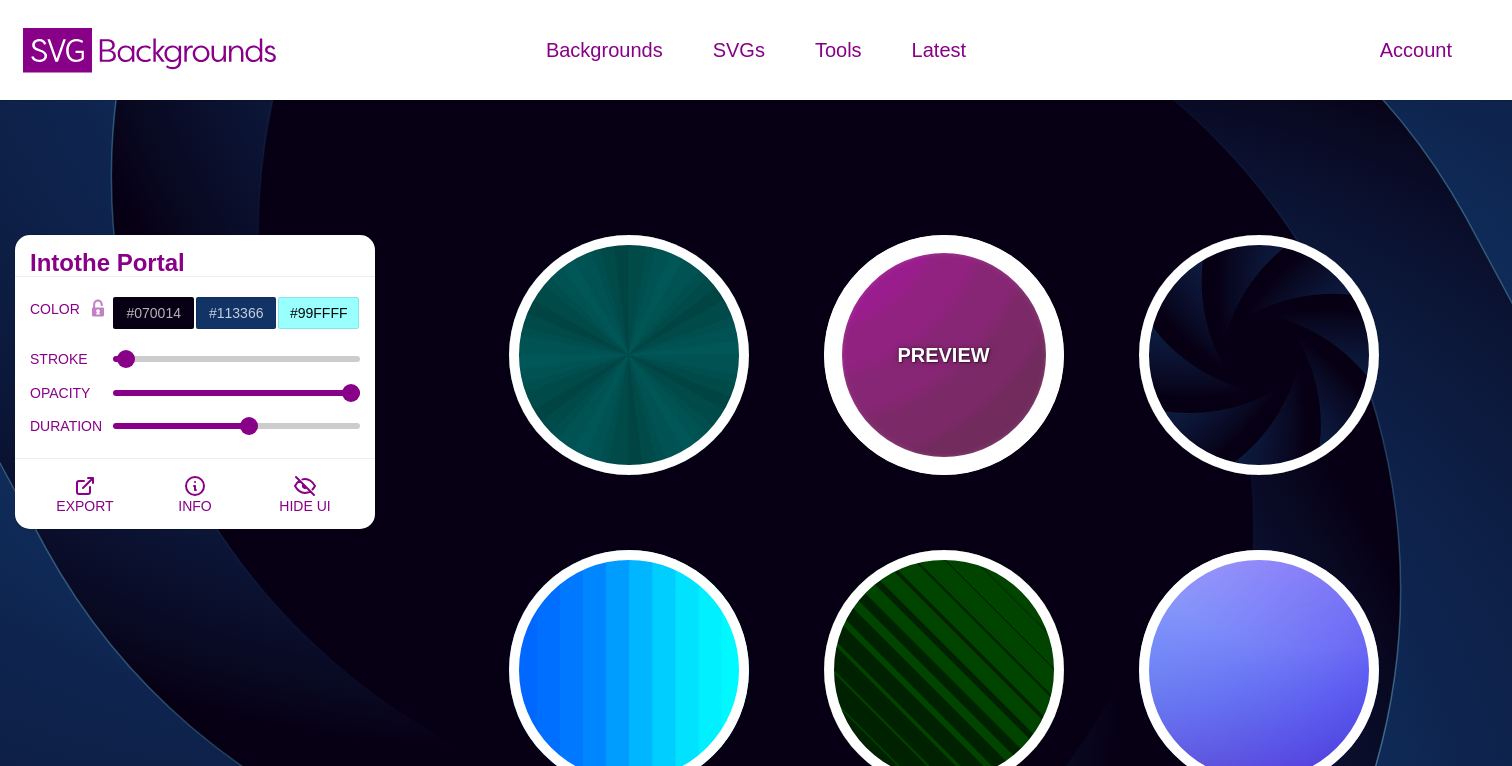 type on "0" 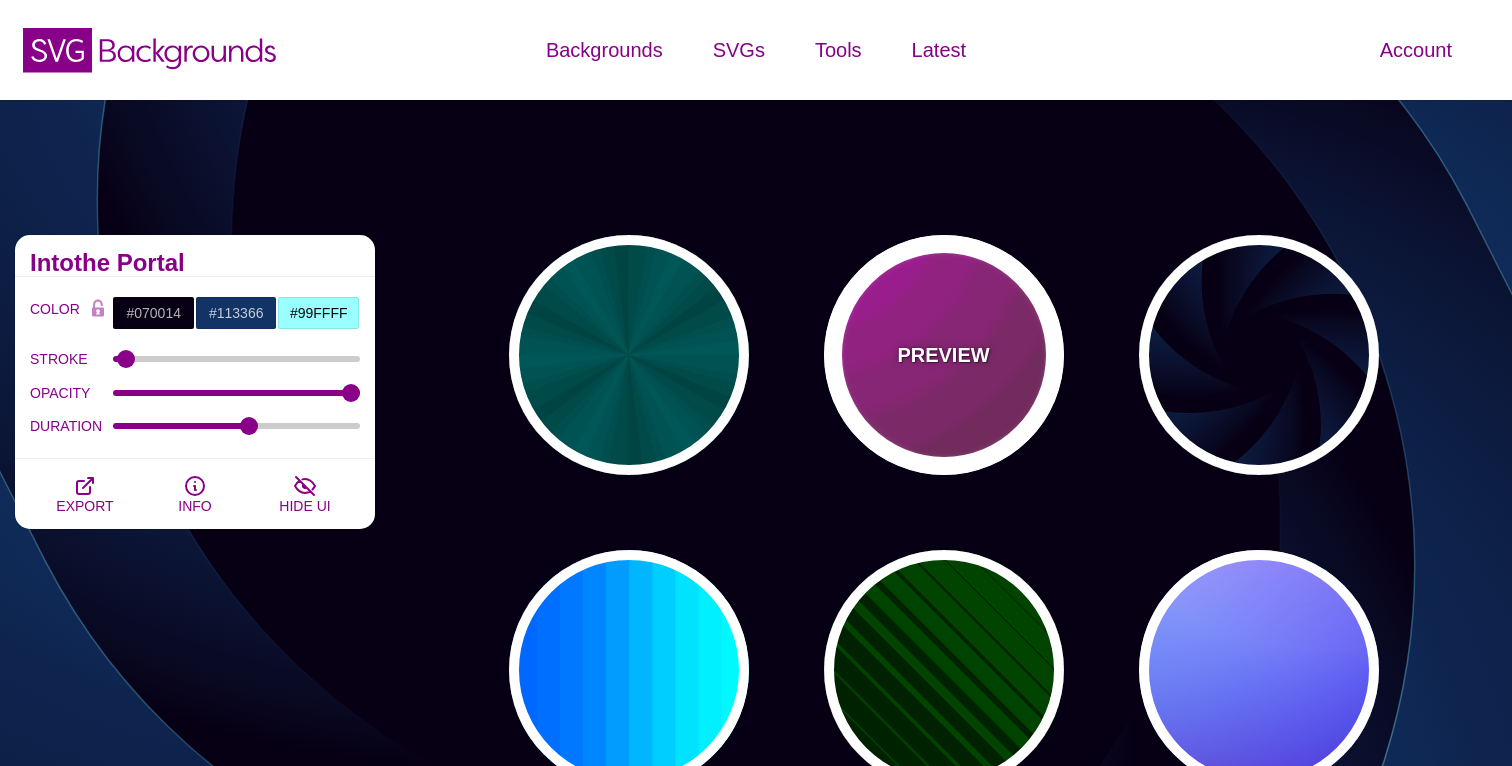 type on "0" 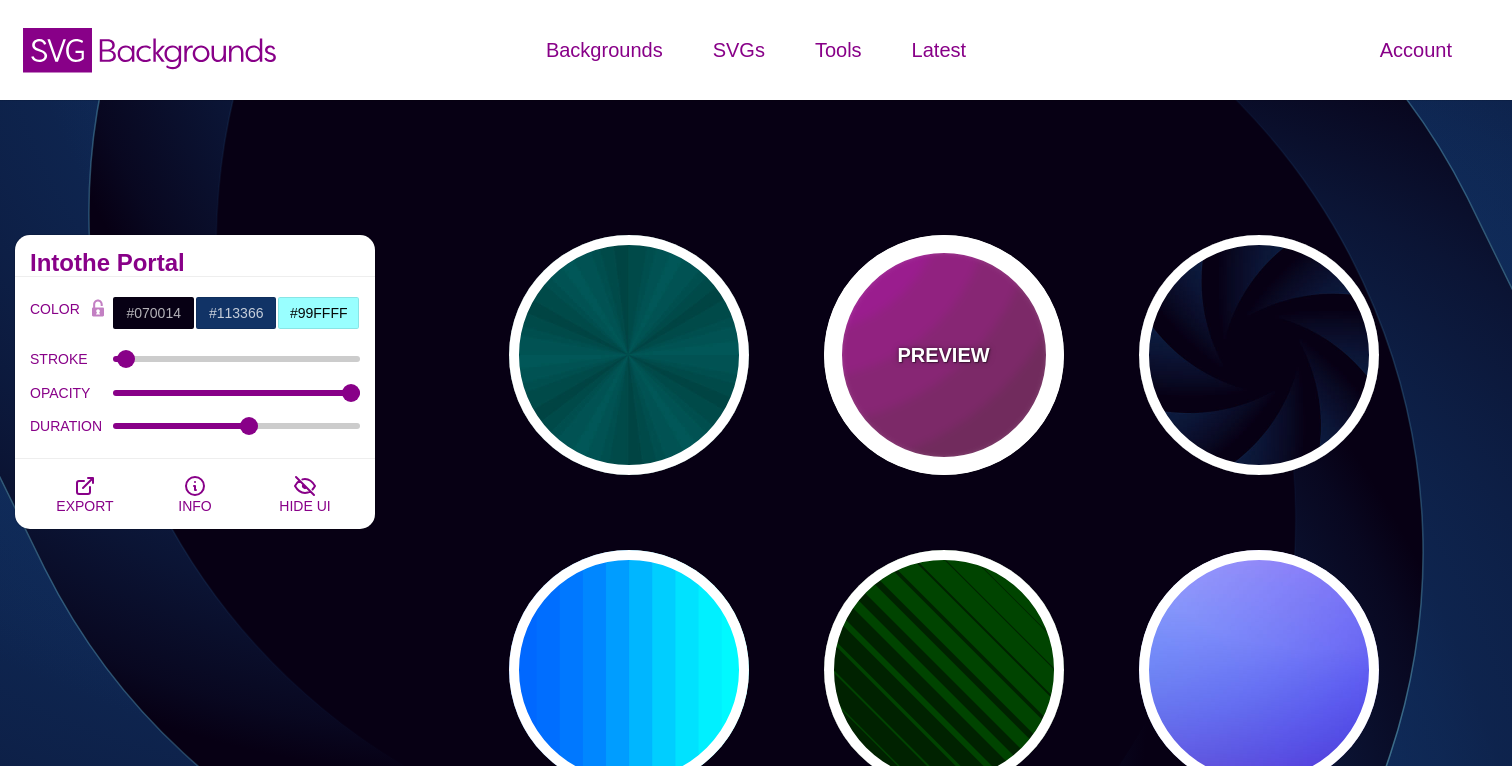 type on "5" 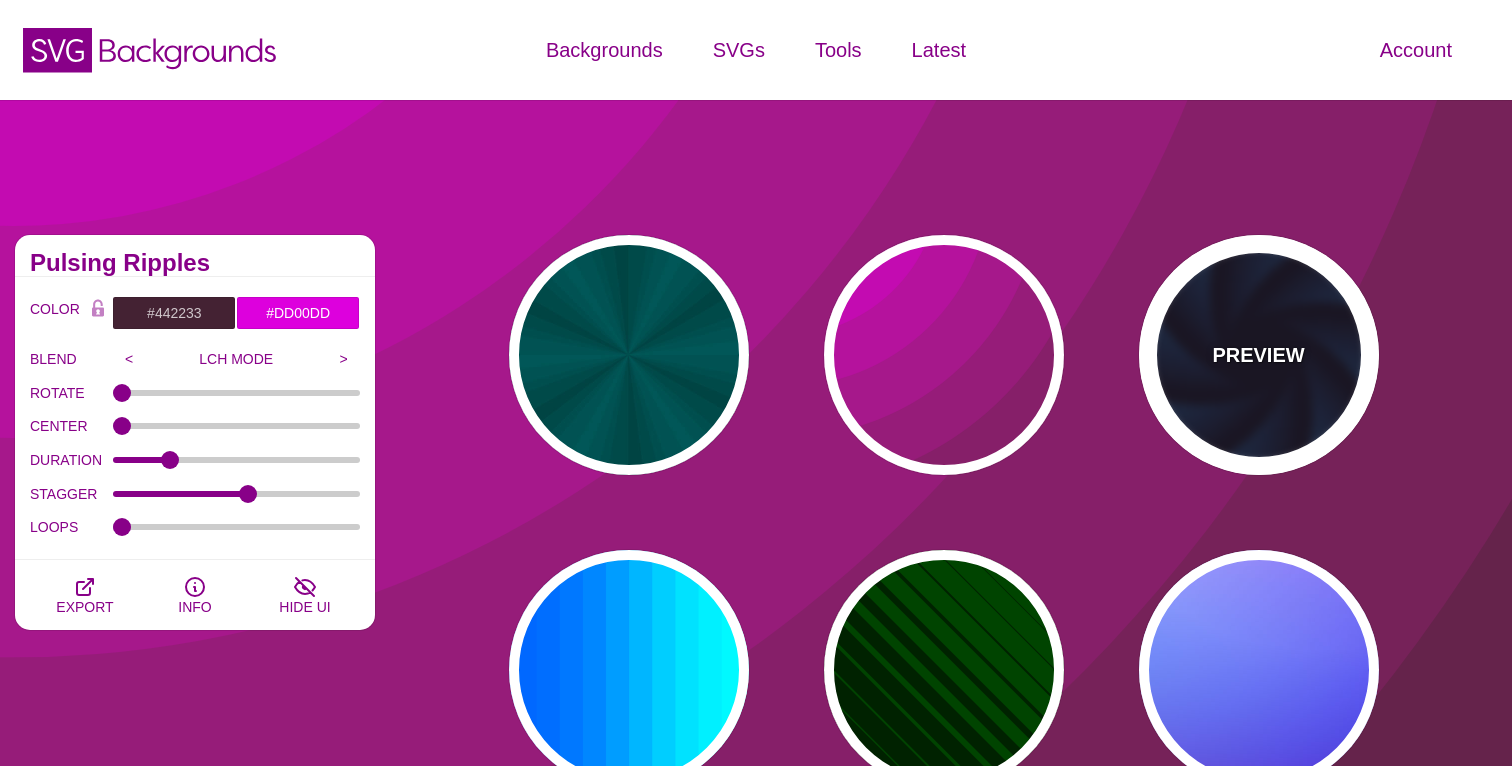click on "PREVIEW" at bounding box center [1259, 355] 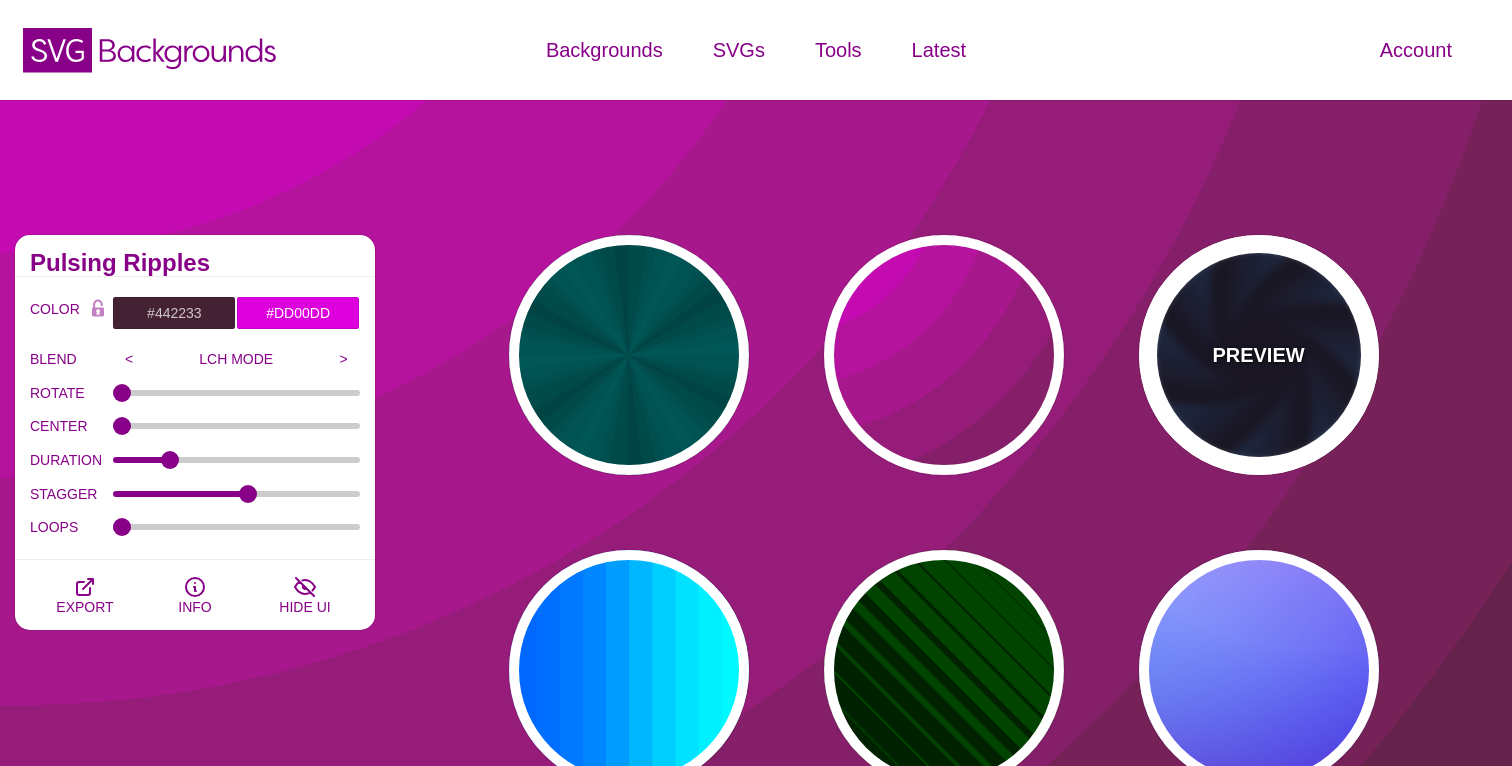 type on "#070014" 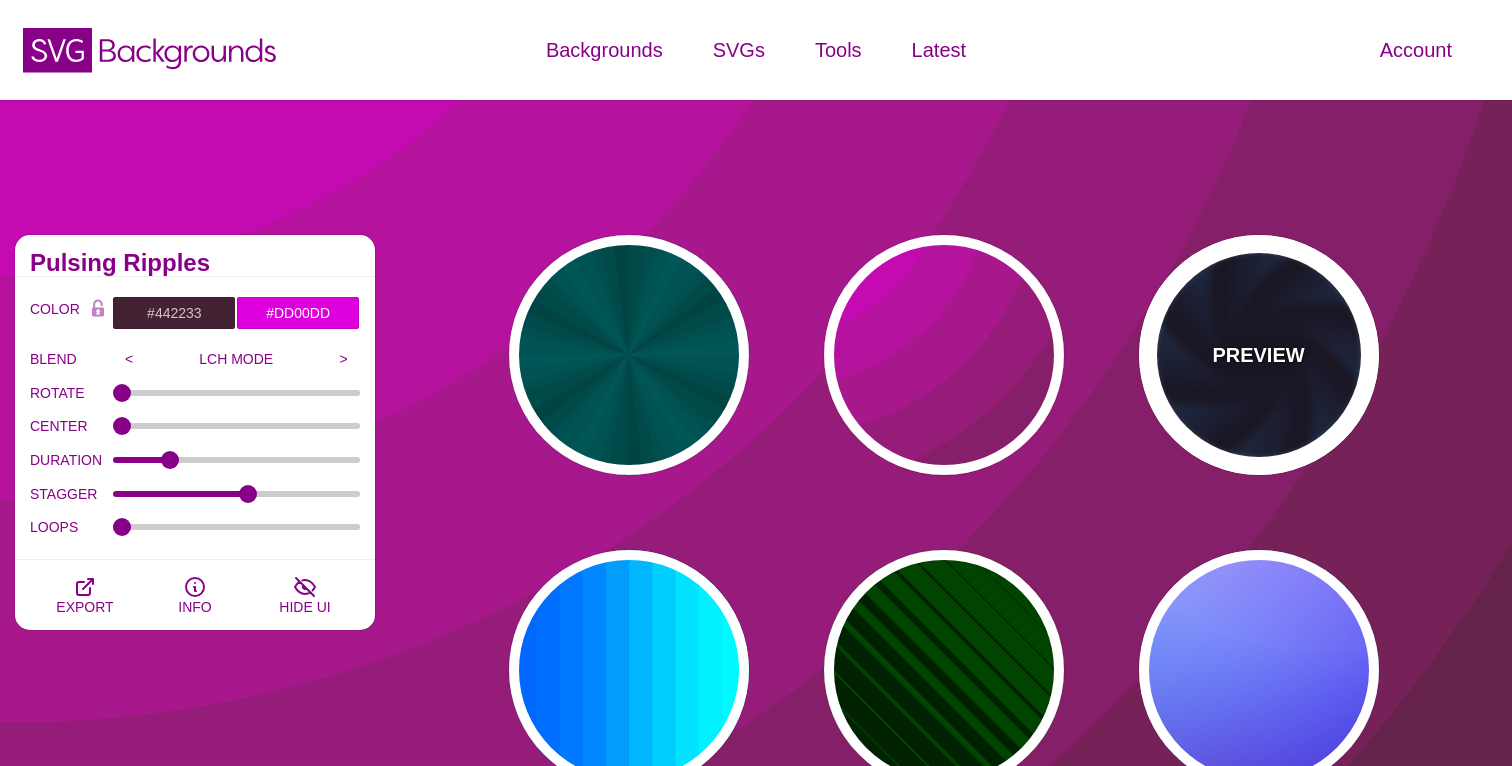 type on "#113366" 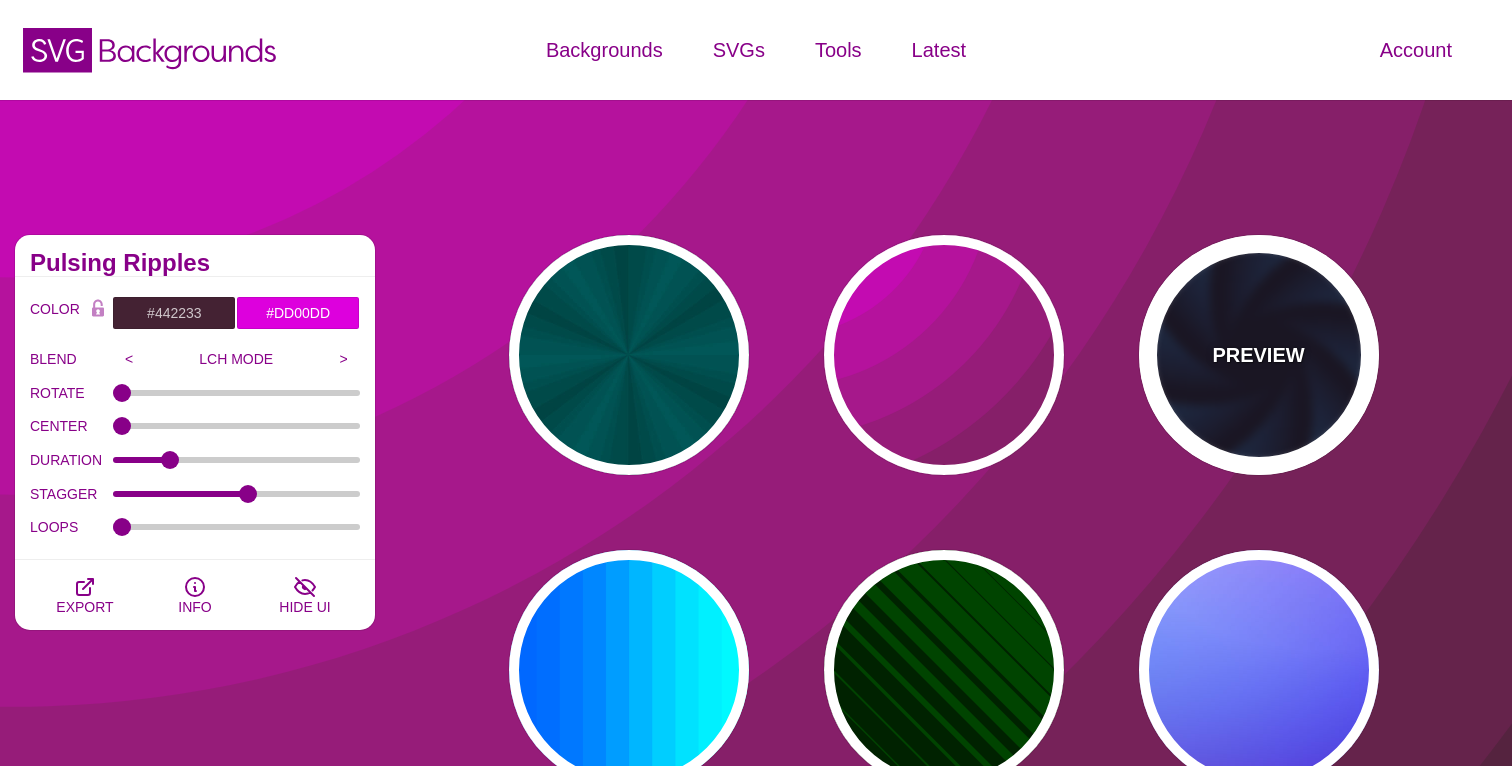 type on "1" 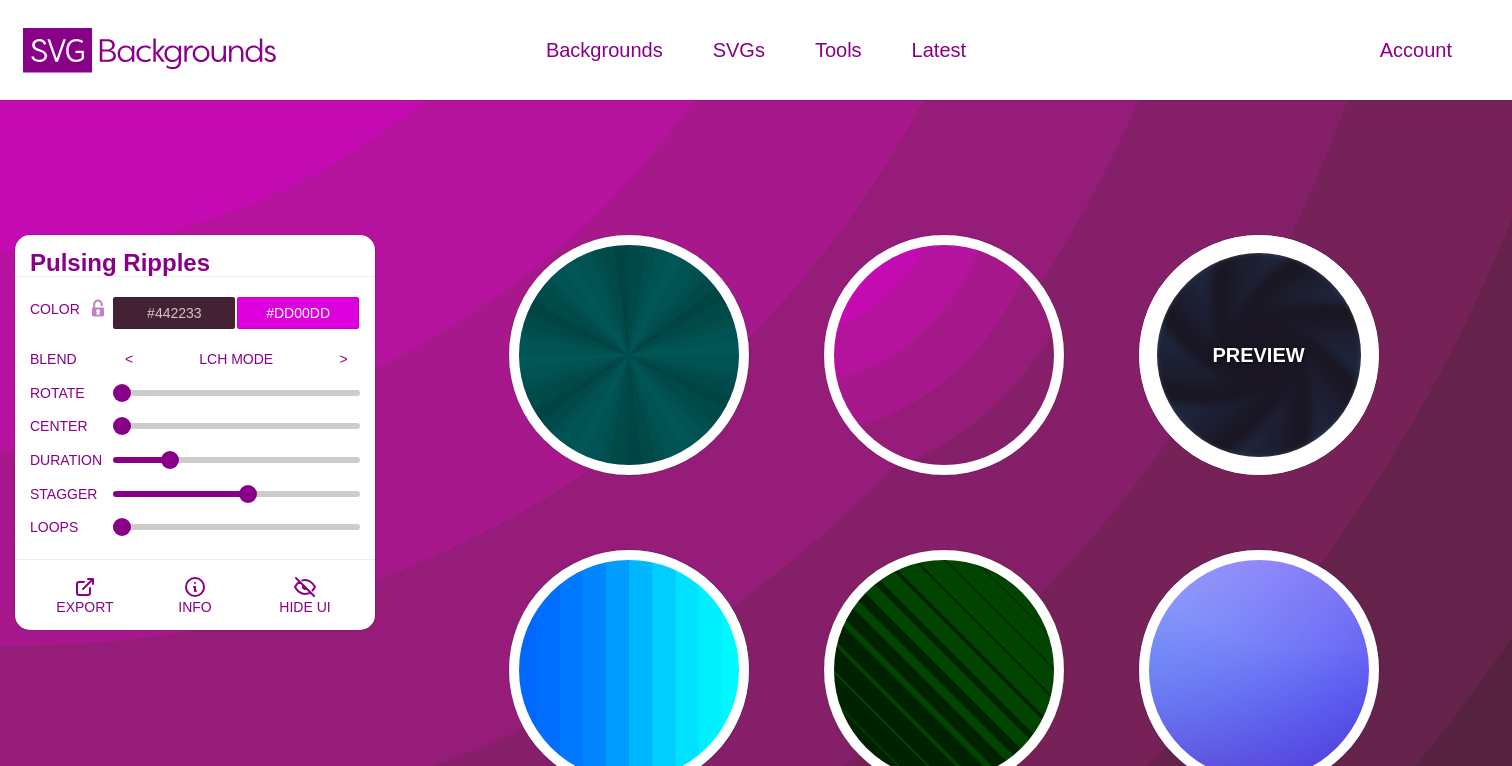 type on "1" 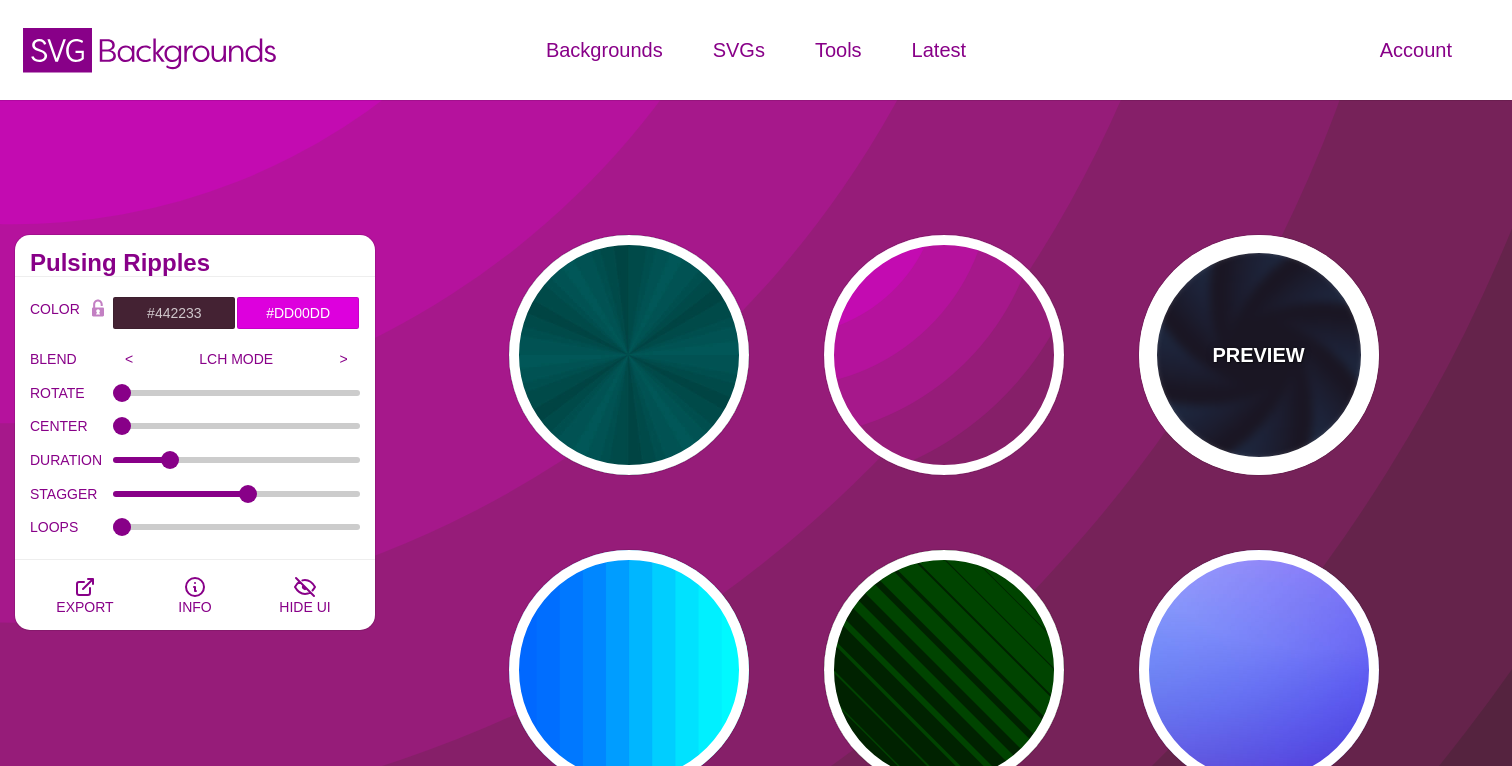 type on "12" 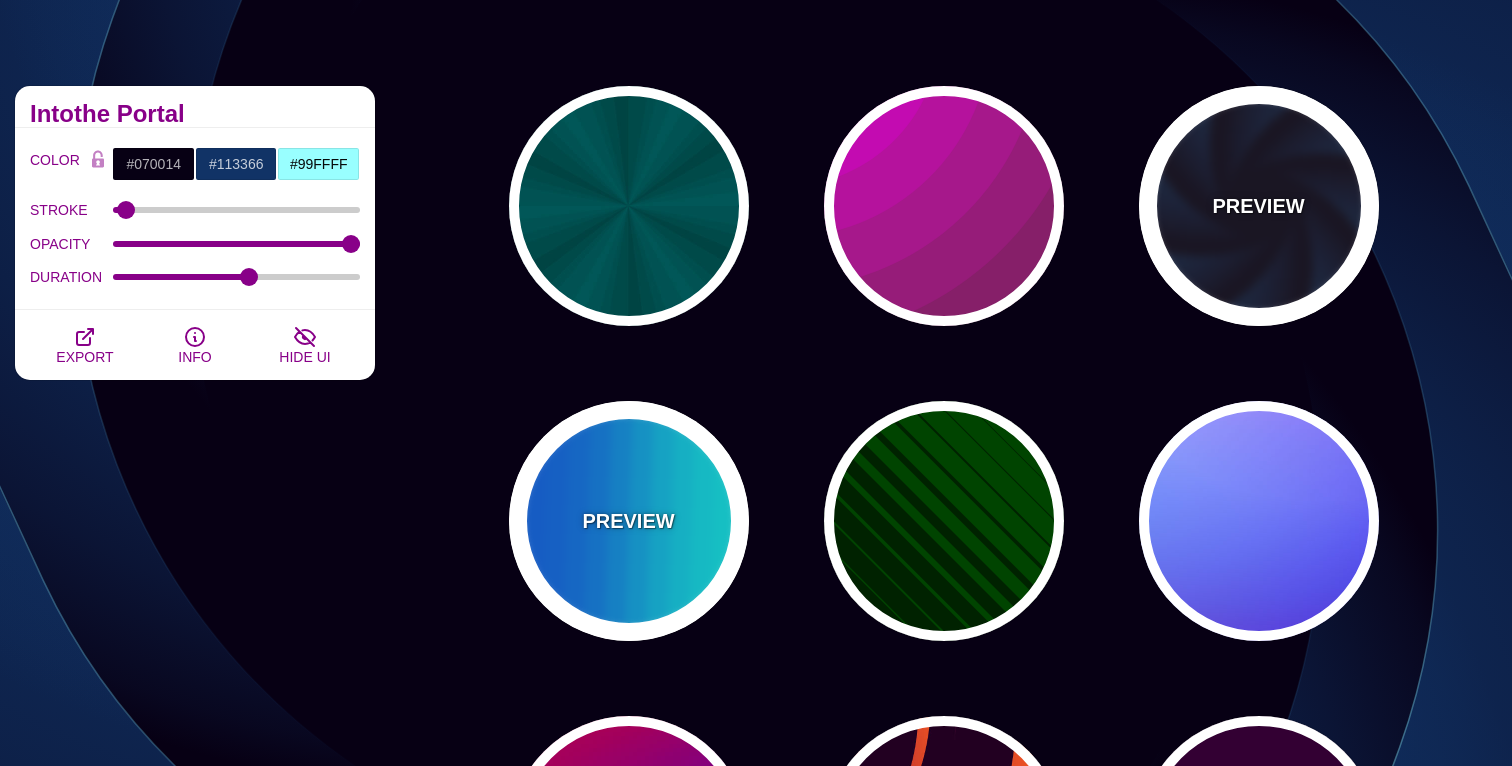scroll, scrollTop: 151, scrollLeft: 0, axis: vertical 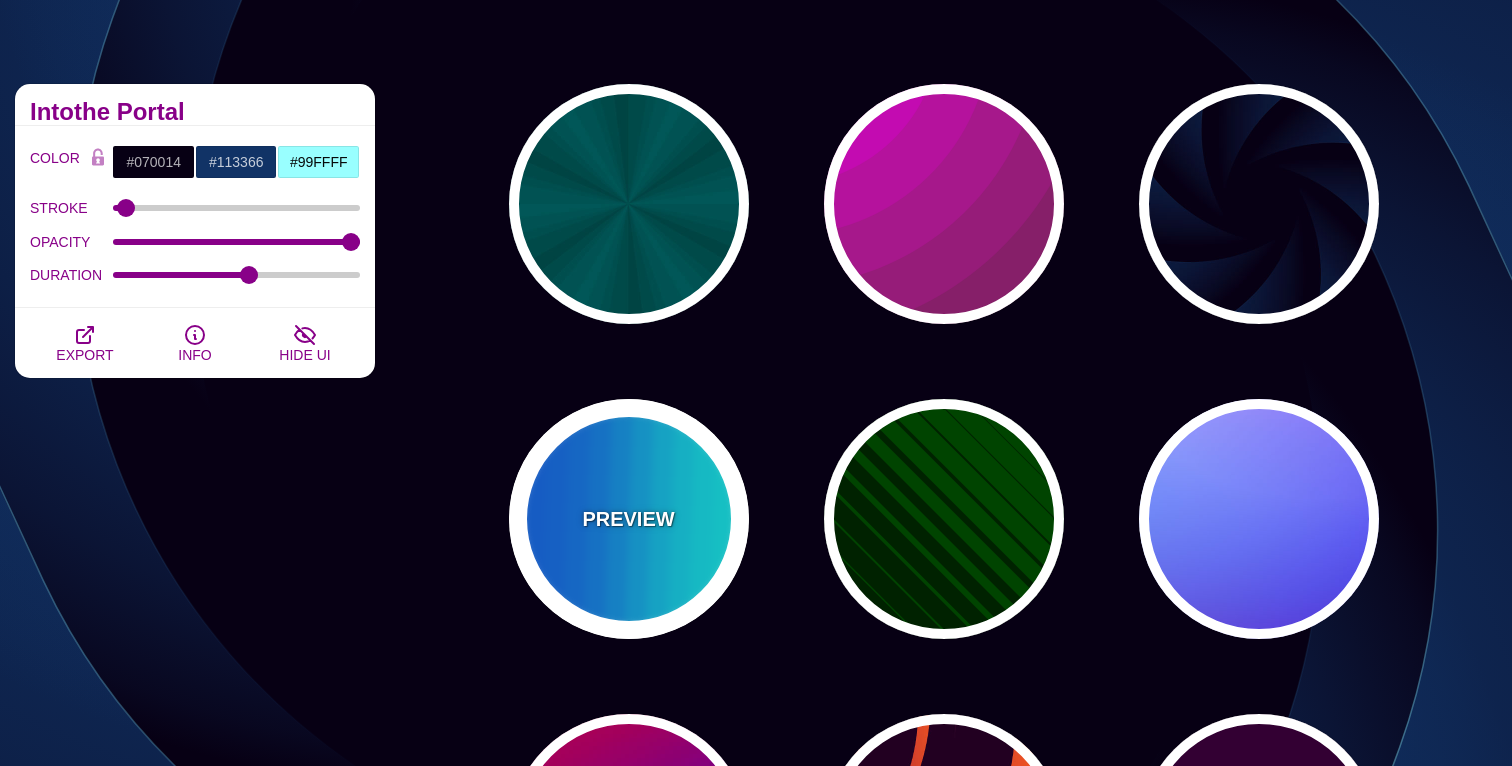 click on "PREVIEW" at bounding box center [629, 519] 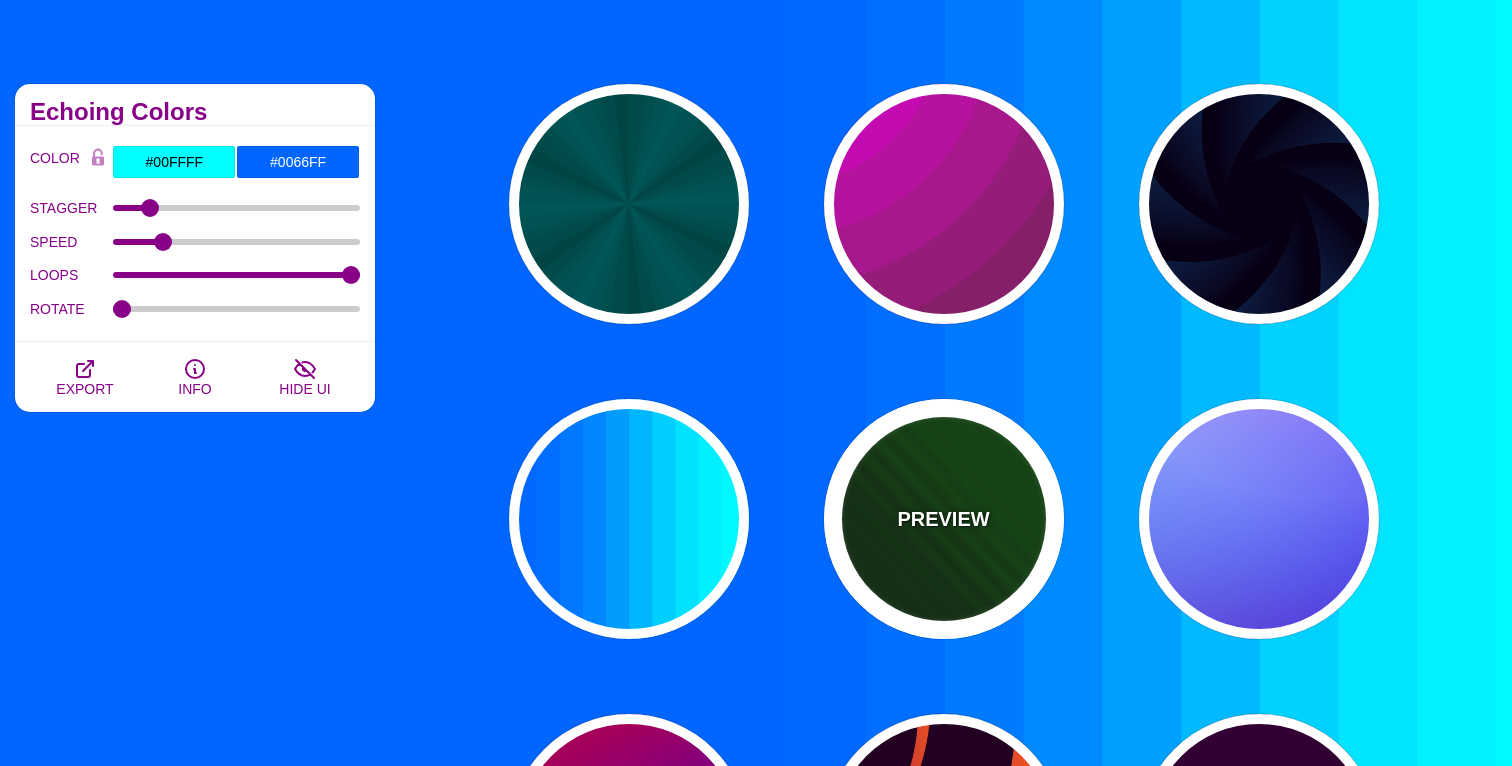 click on "PREVIEW" at bounding box center (944, 519) 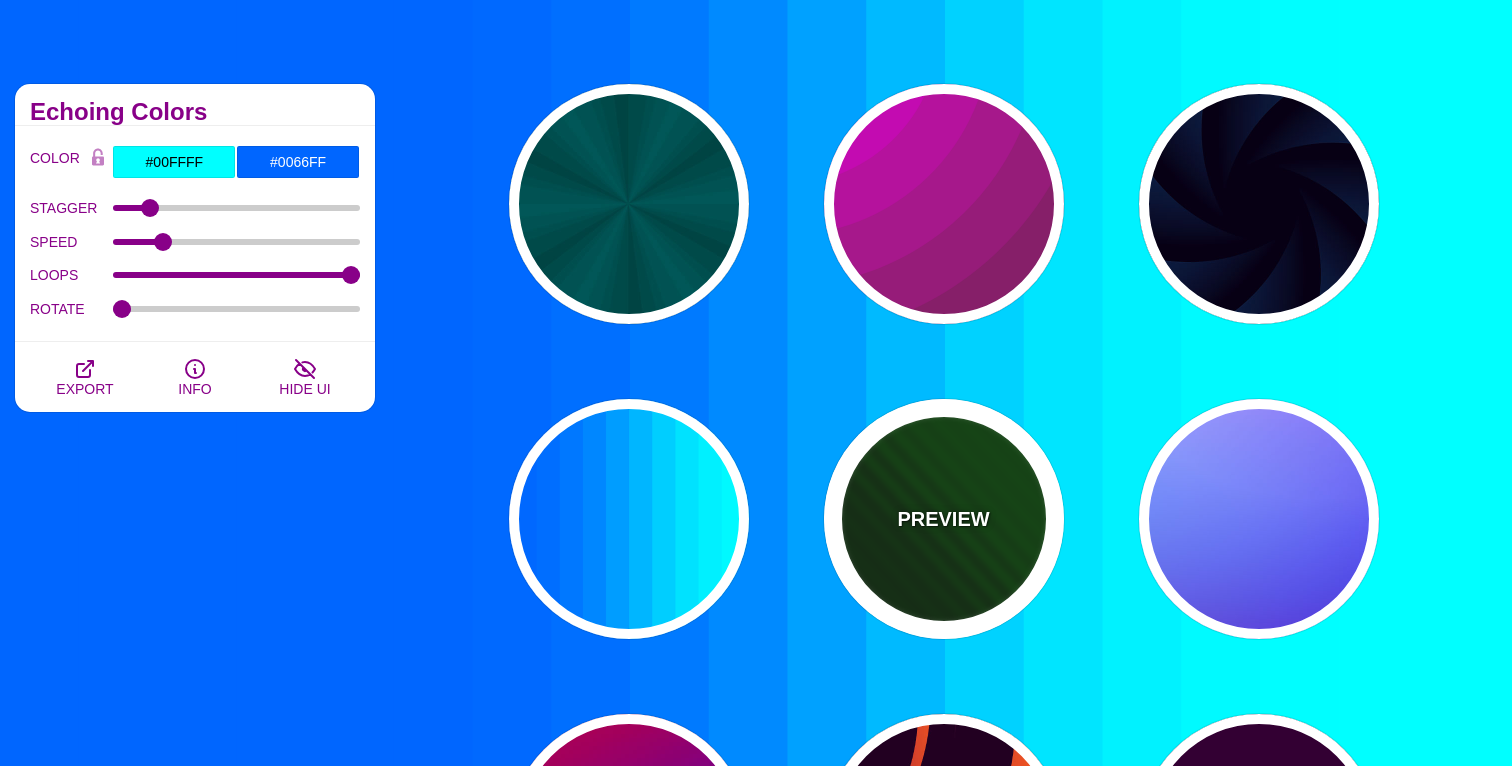 type on "#002200" 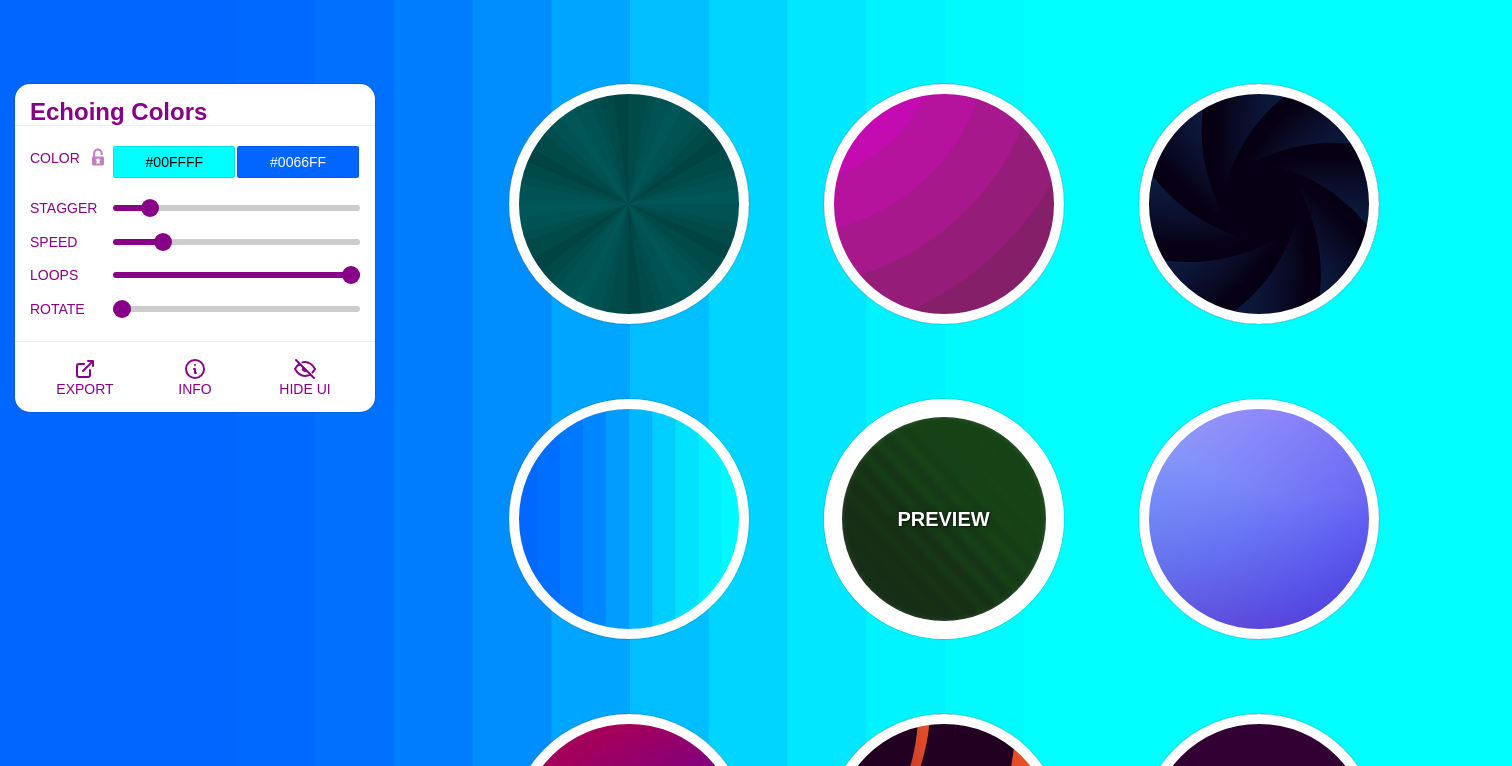 type on "#004400" 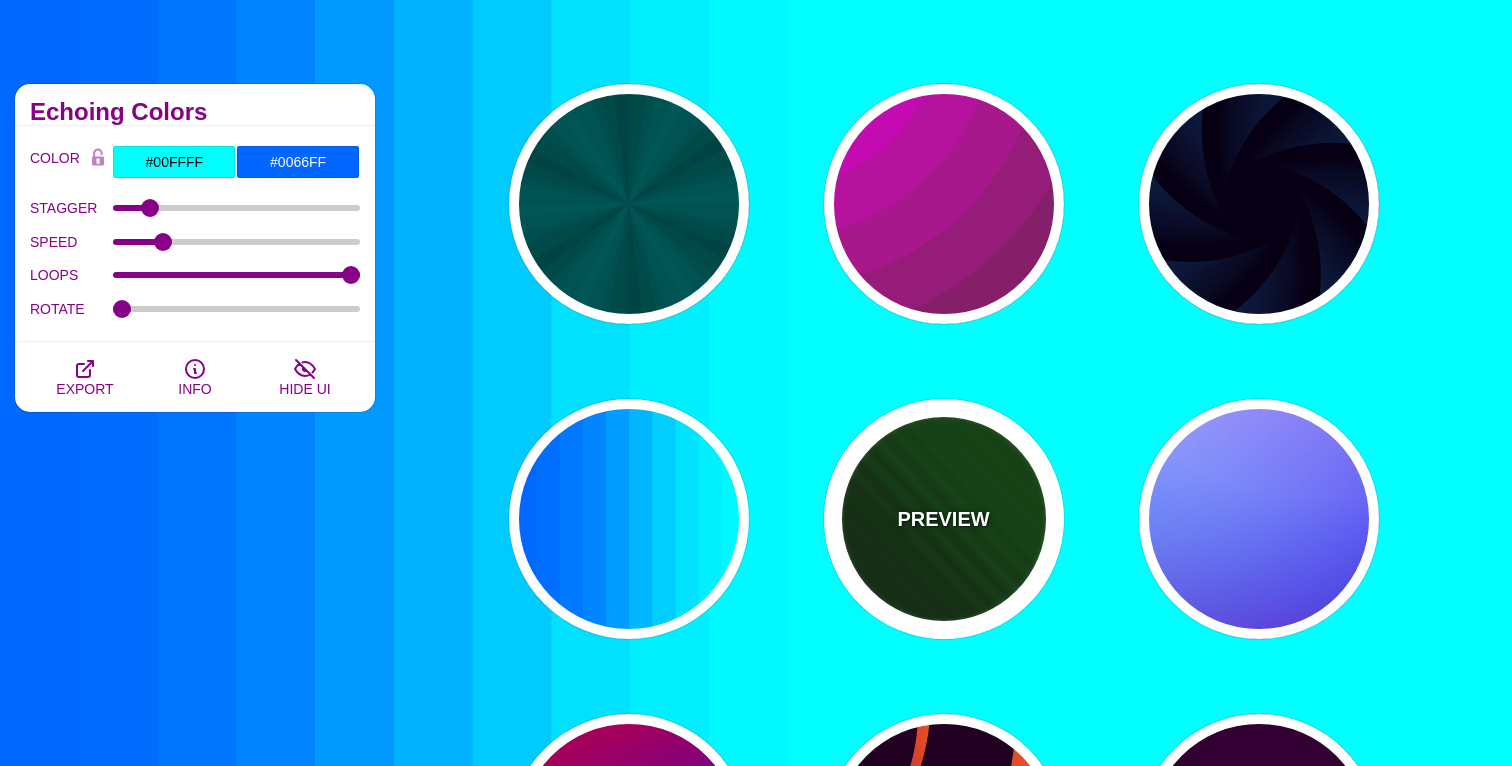 type on "0" 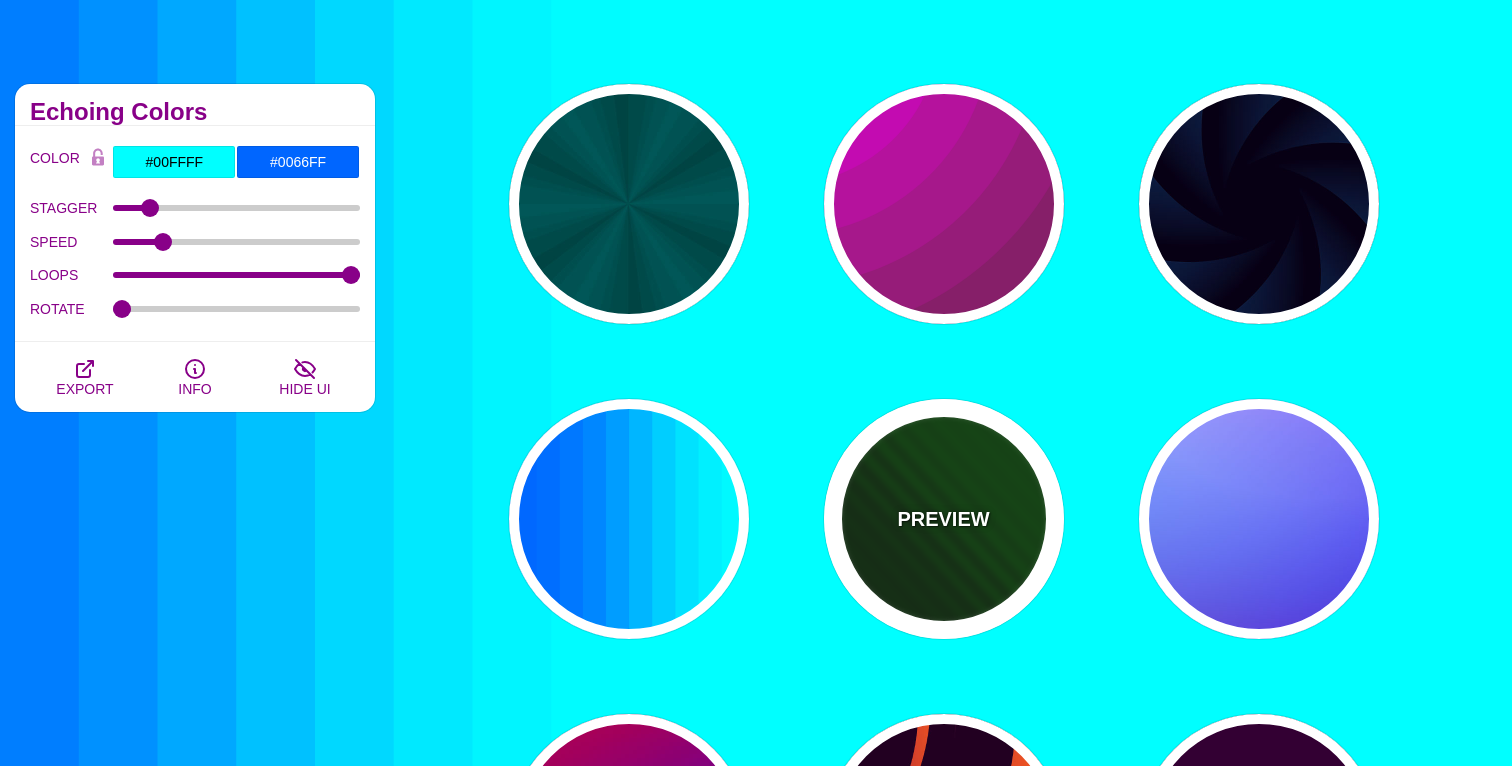 type on "1" 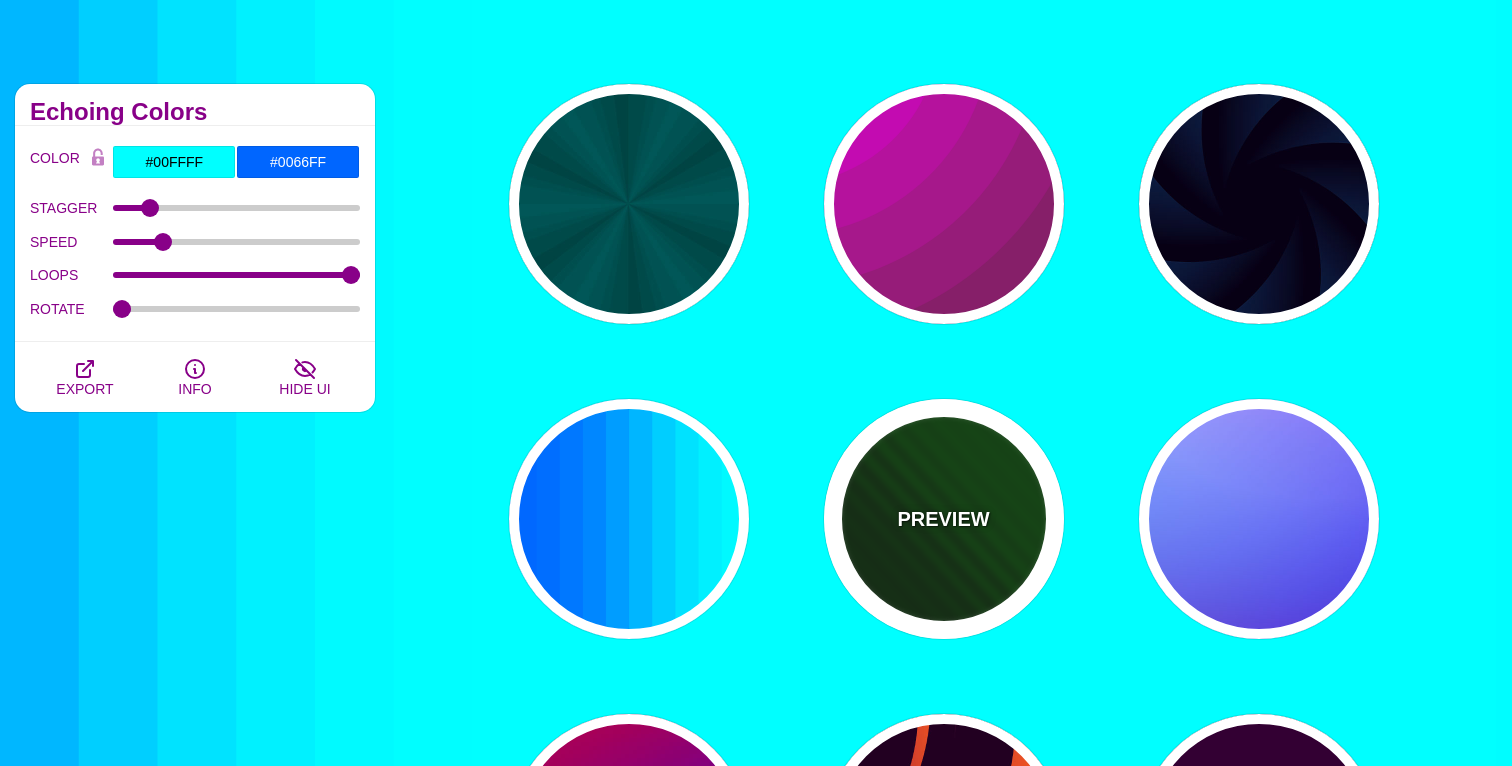 type on "5" 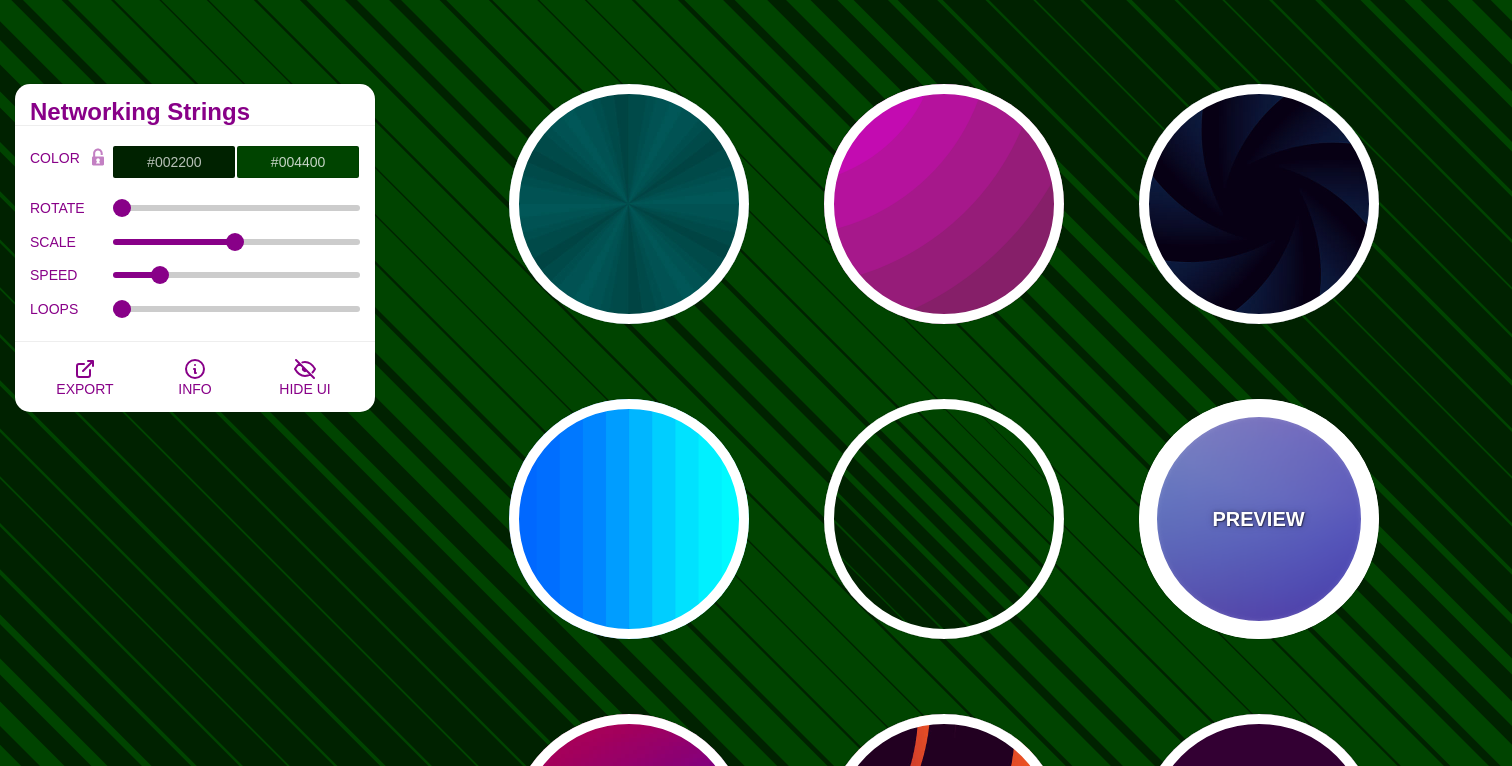 click on "PREVIEW" at bounding box center (1258, 519) 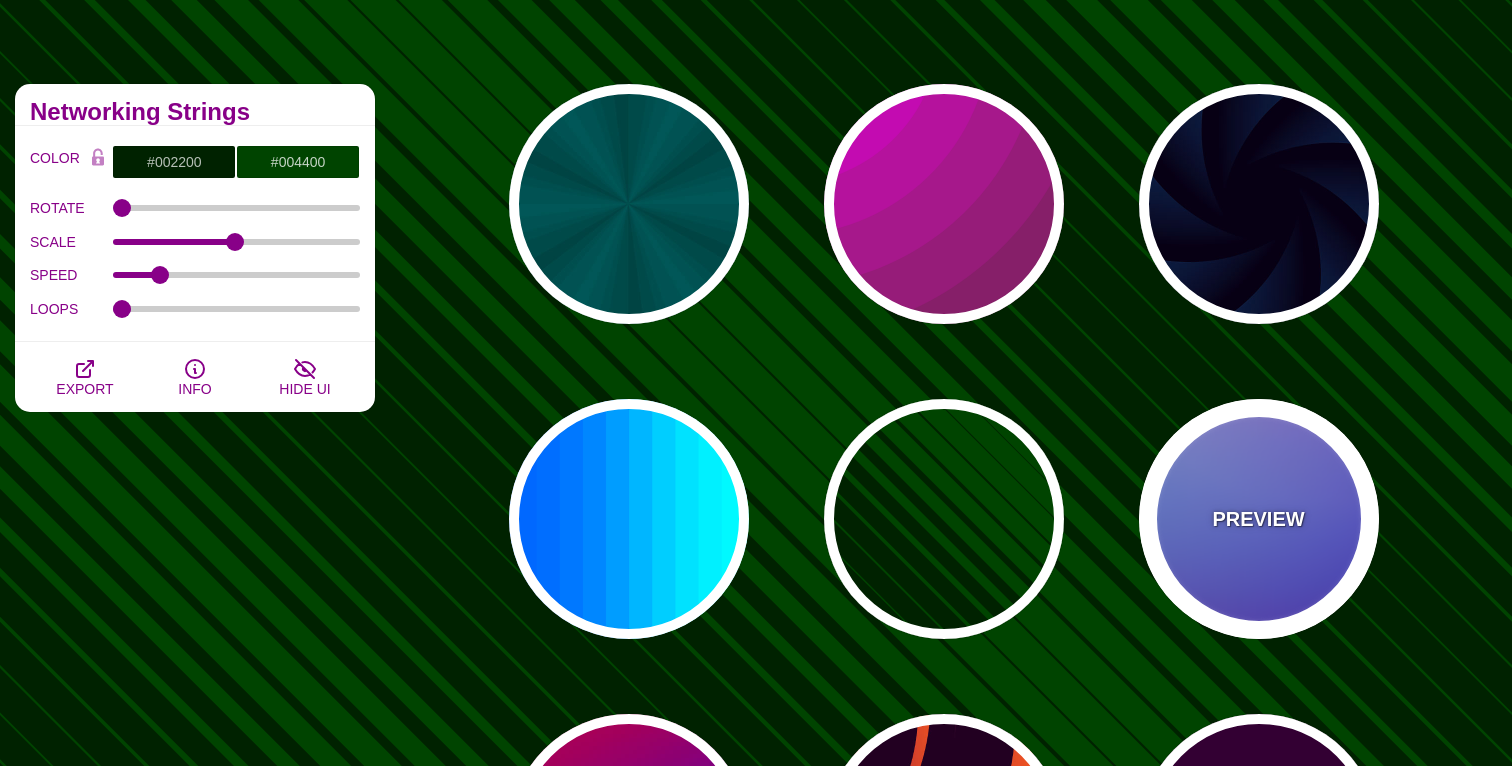 type on "#0000FF" 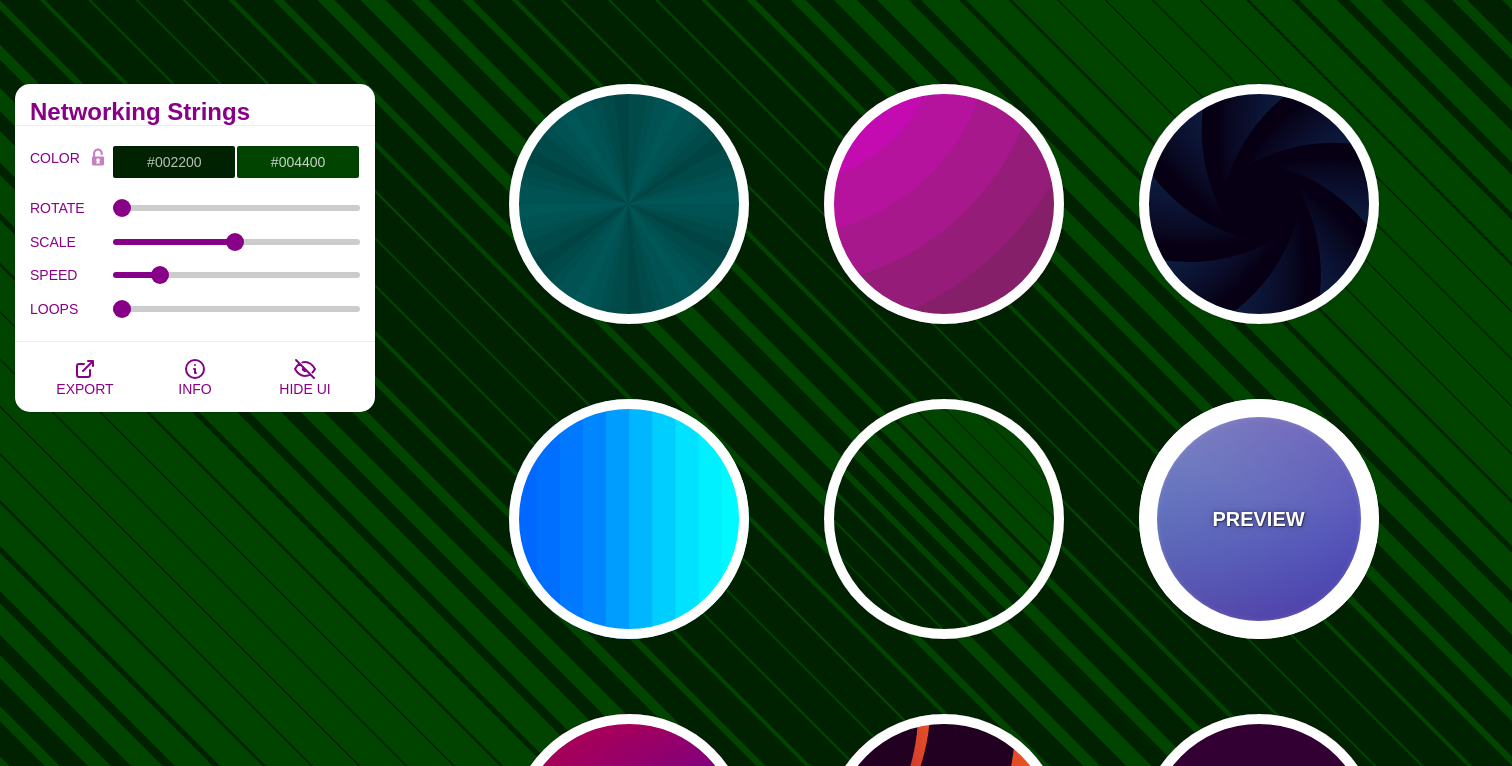 type on "#0099FF" 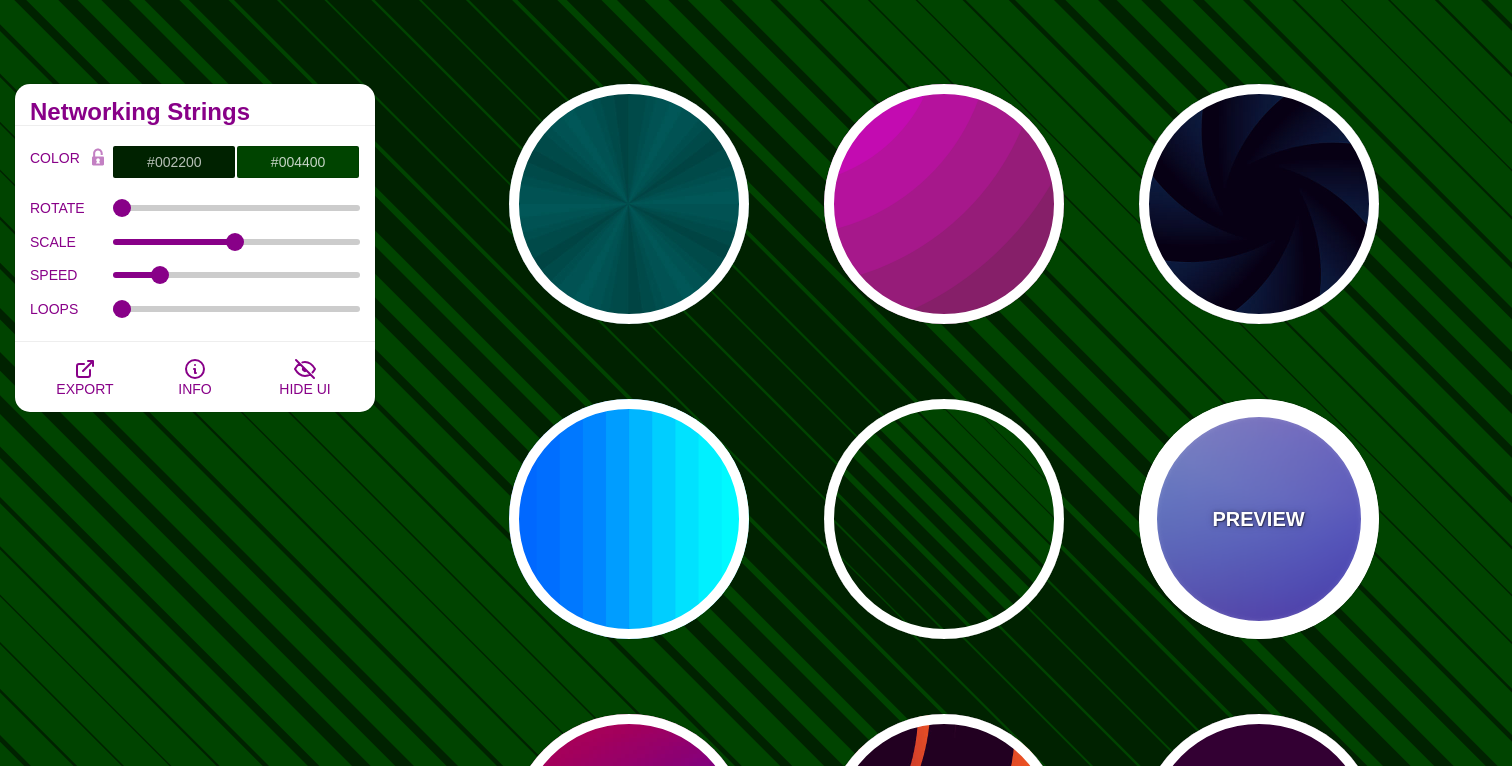 type on "#FFFFFF" 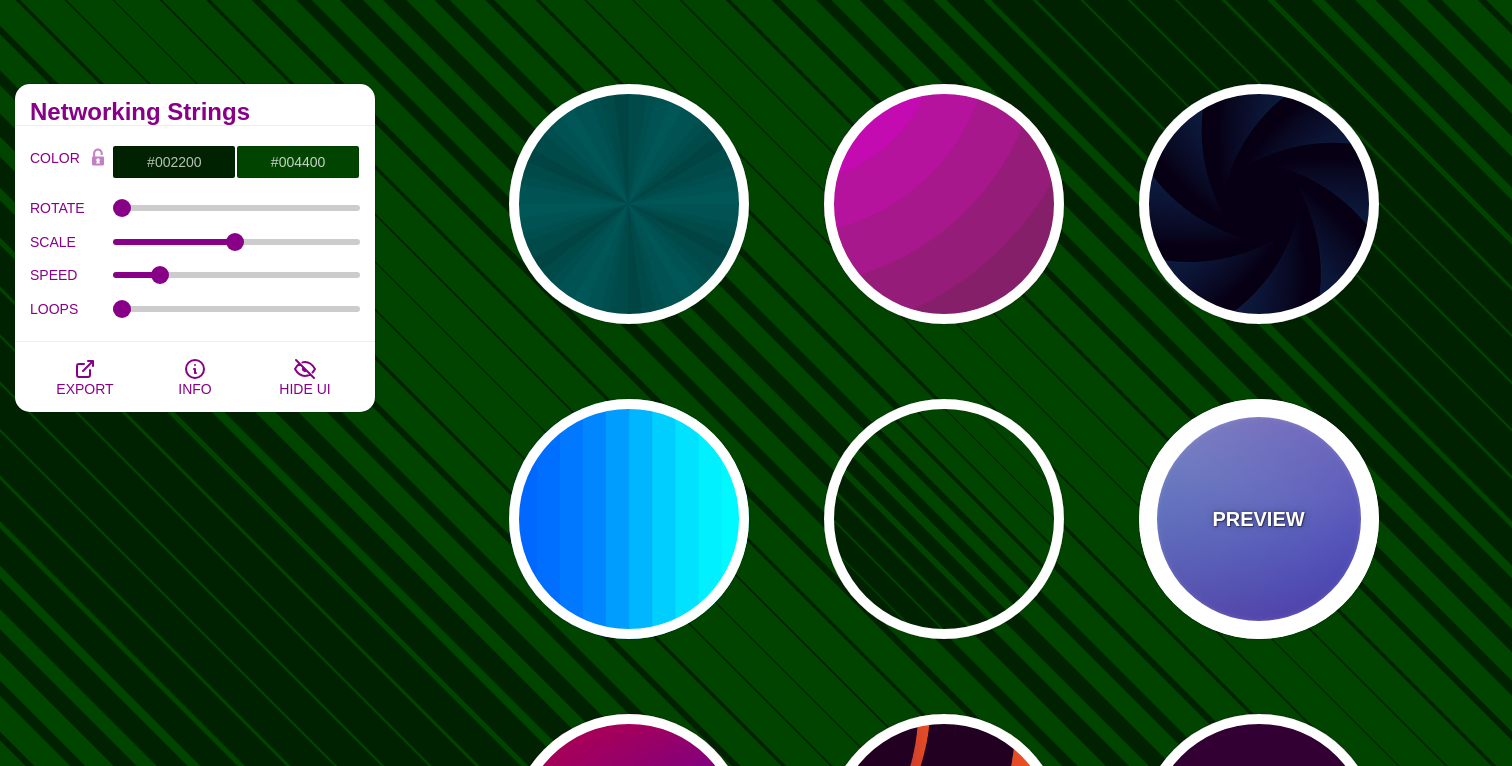 type on "#FF99FF" 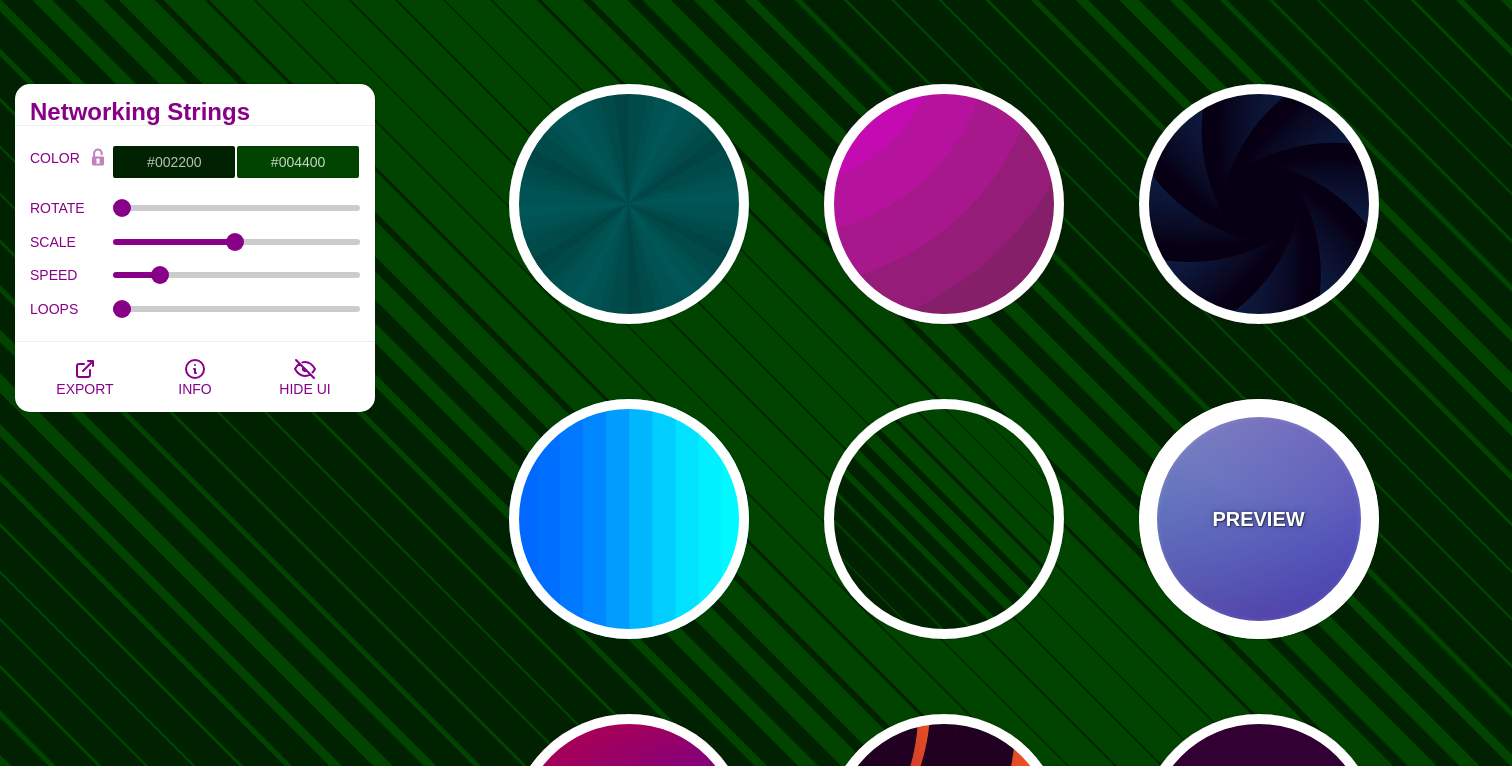 type on "#880088" 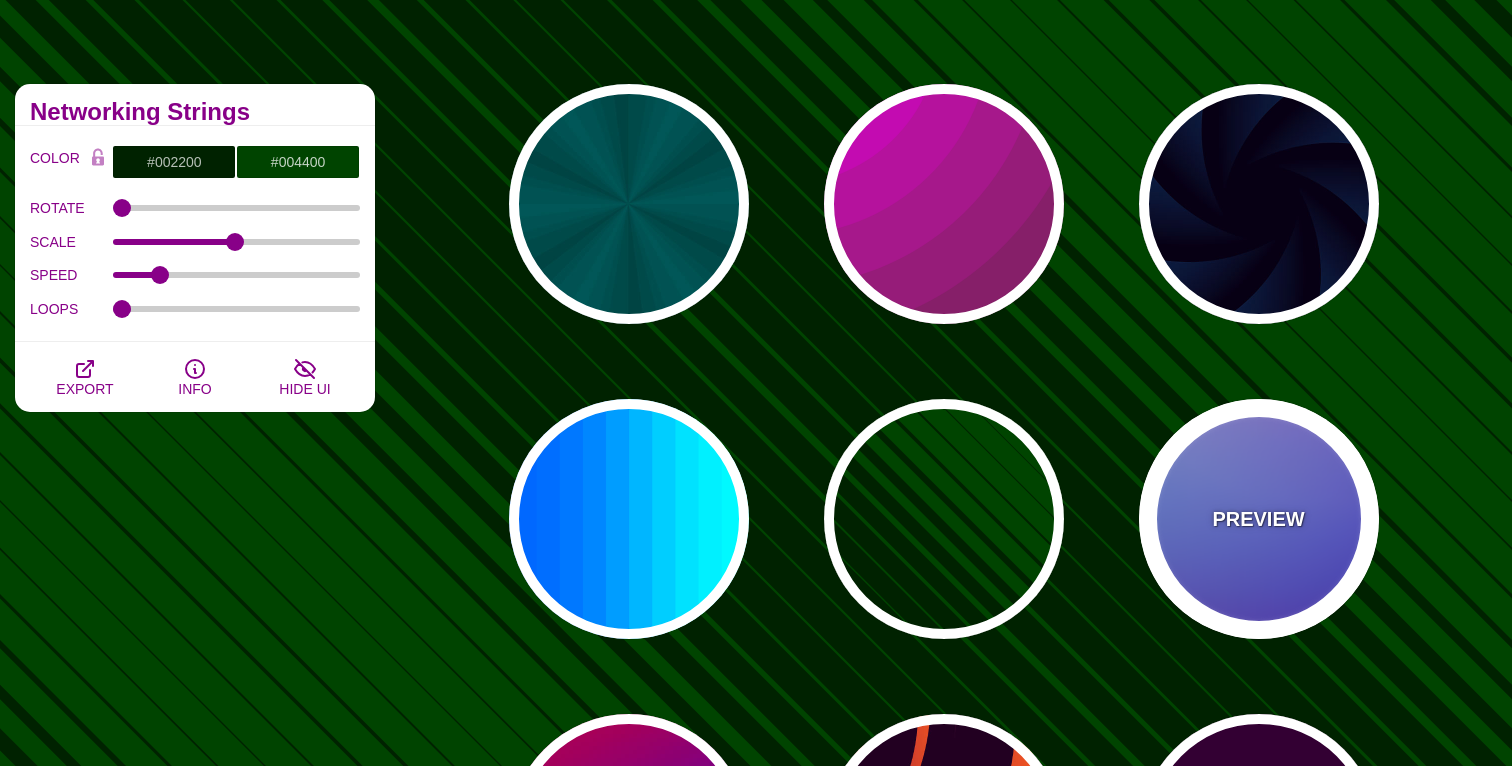 type on "12" 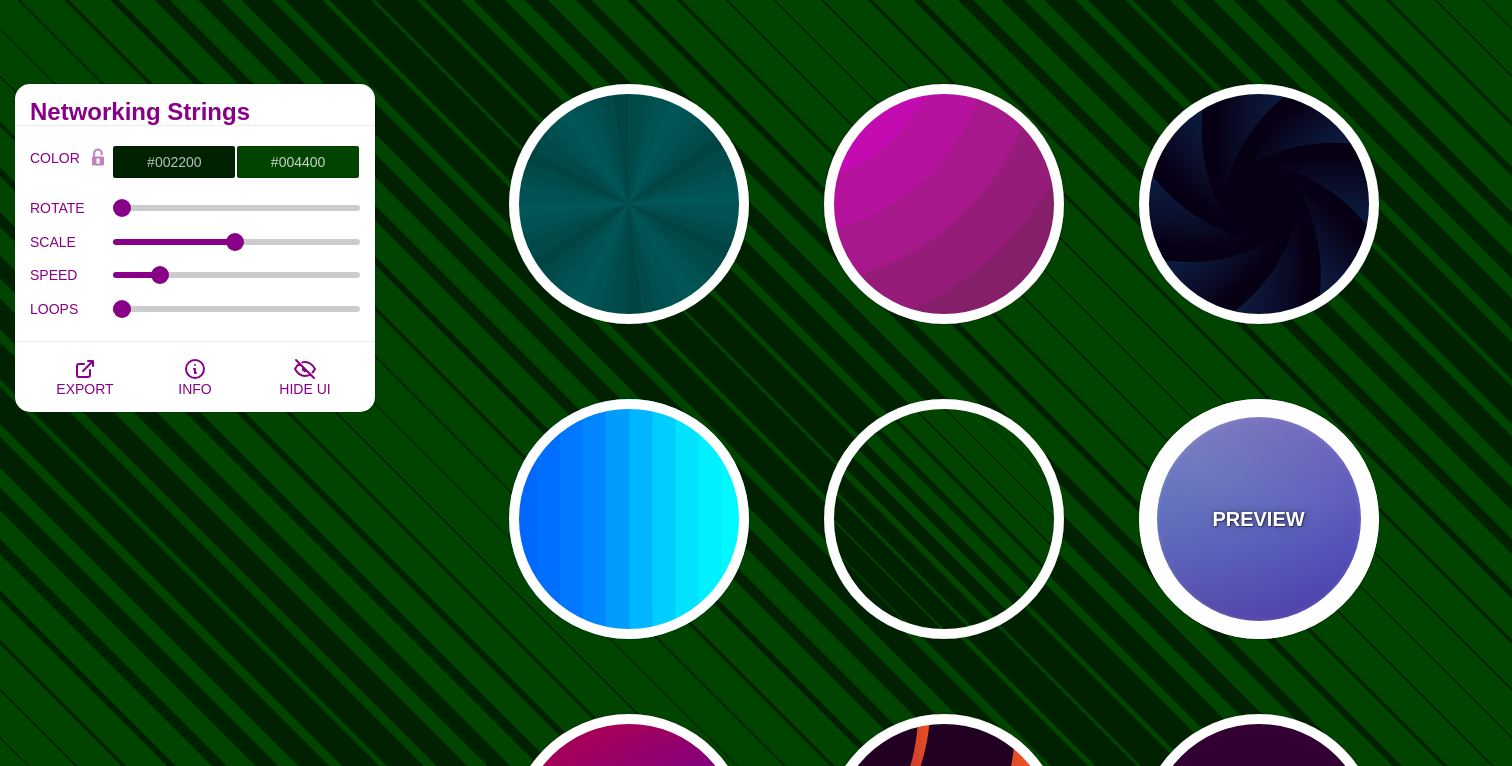 type on "0" 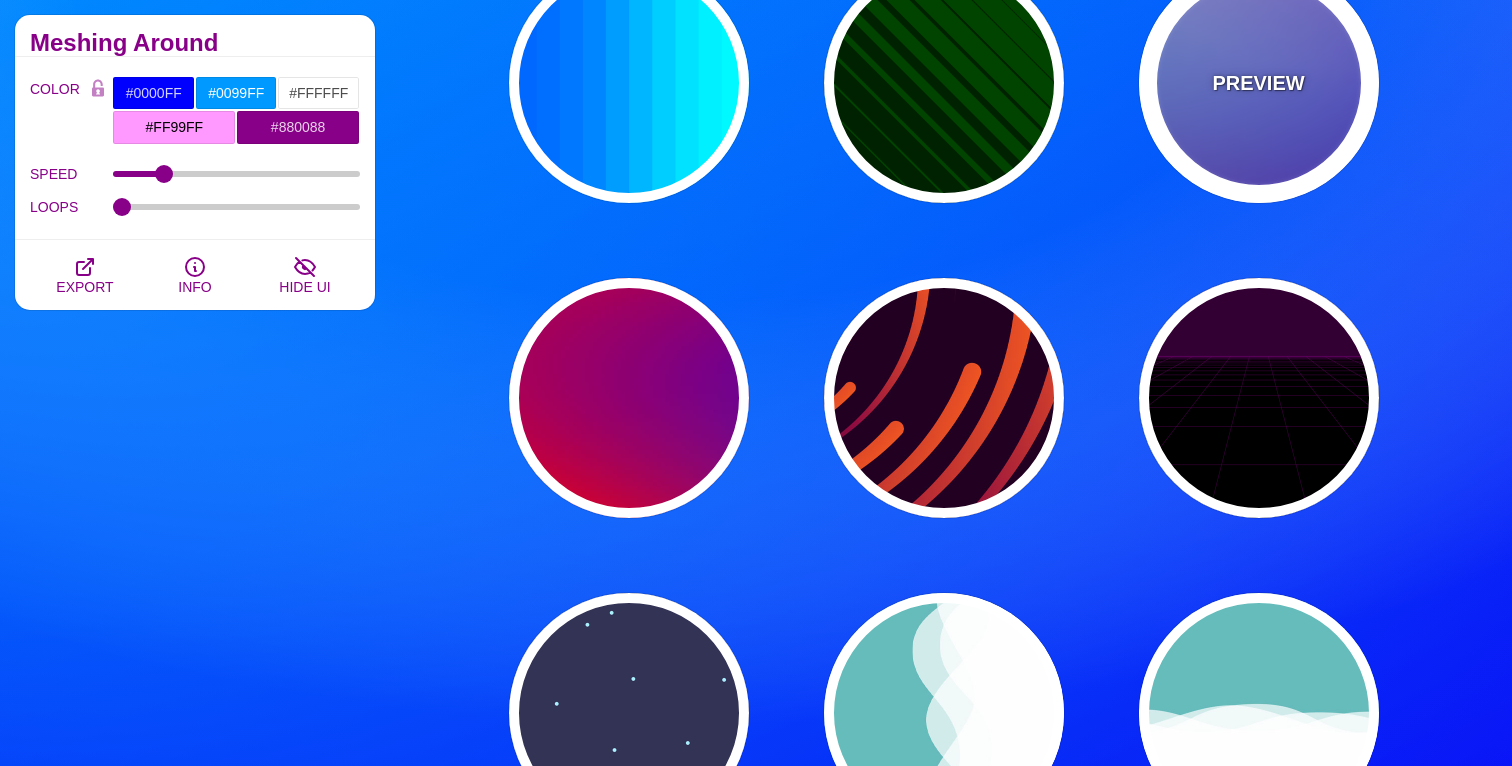 scroll, scrollTop: 605, scrollLeft: 0, axis: vertical 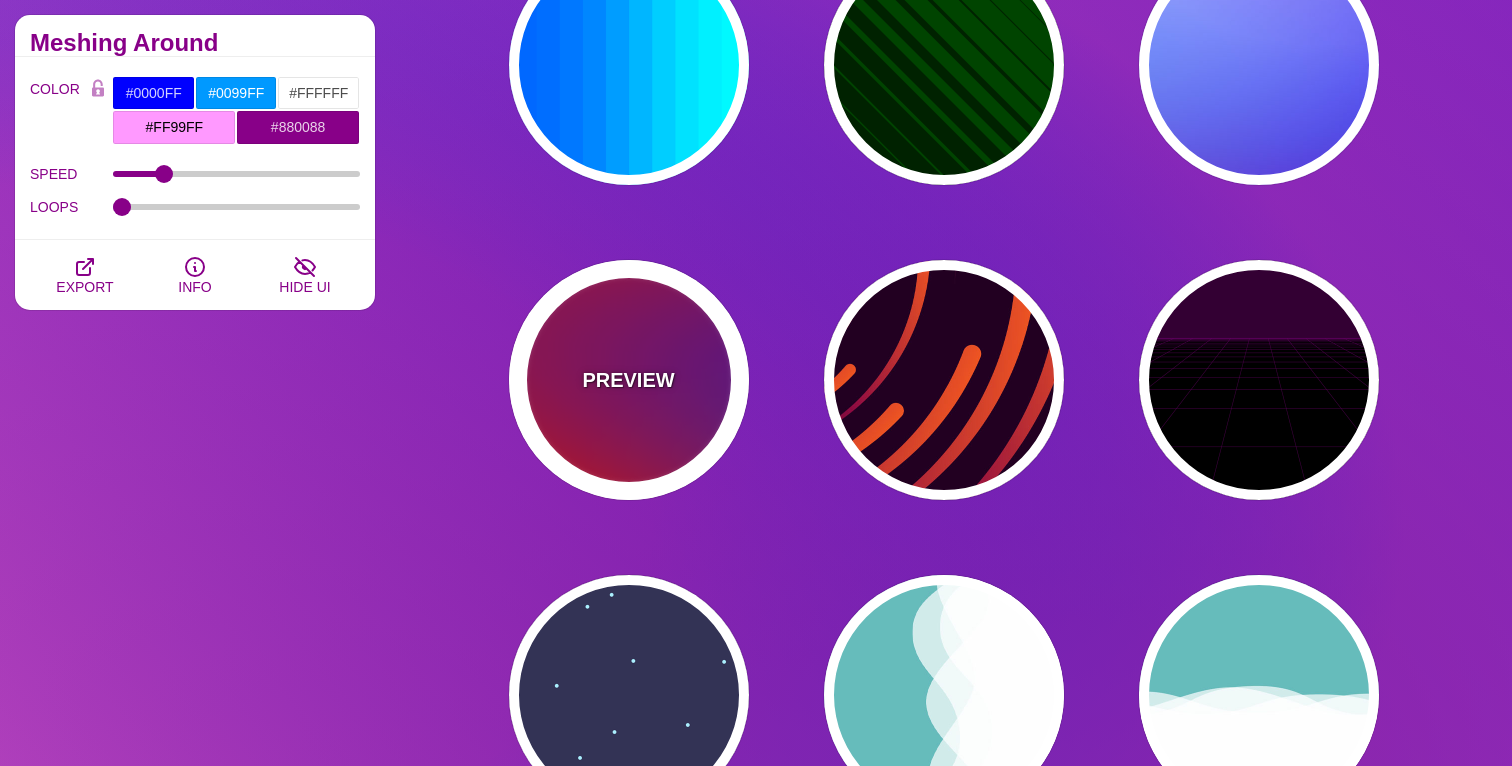 click on "PREVIEW" at bounding box center [629, 380] 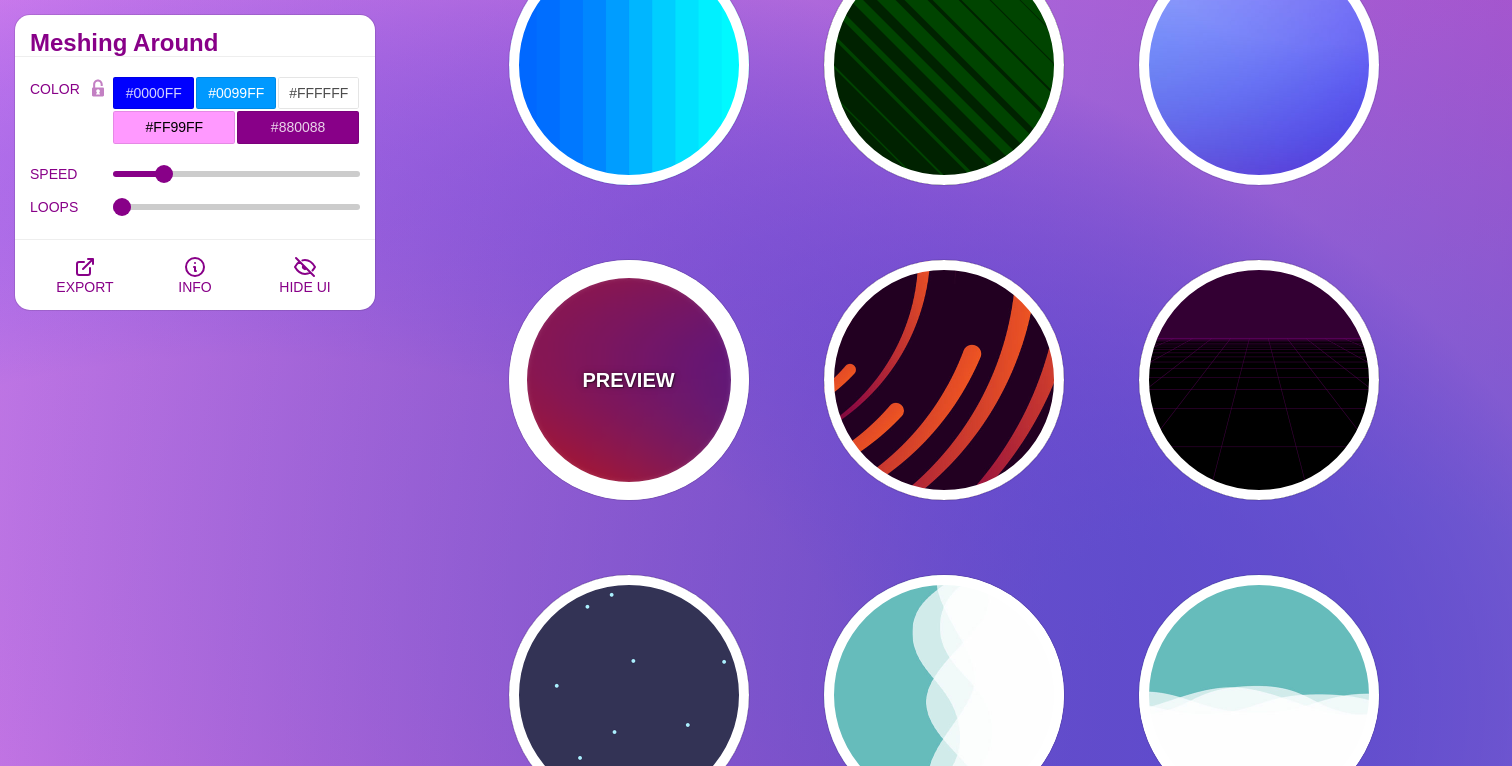 type on "#FF0000" 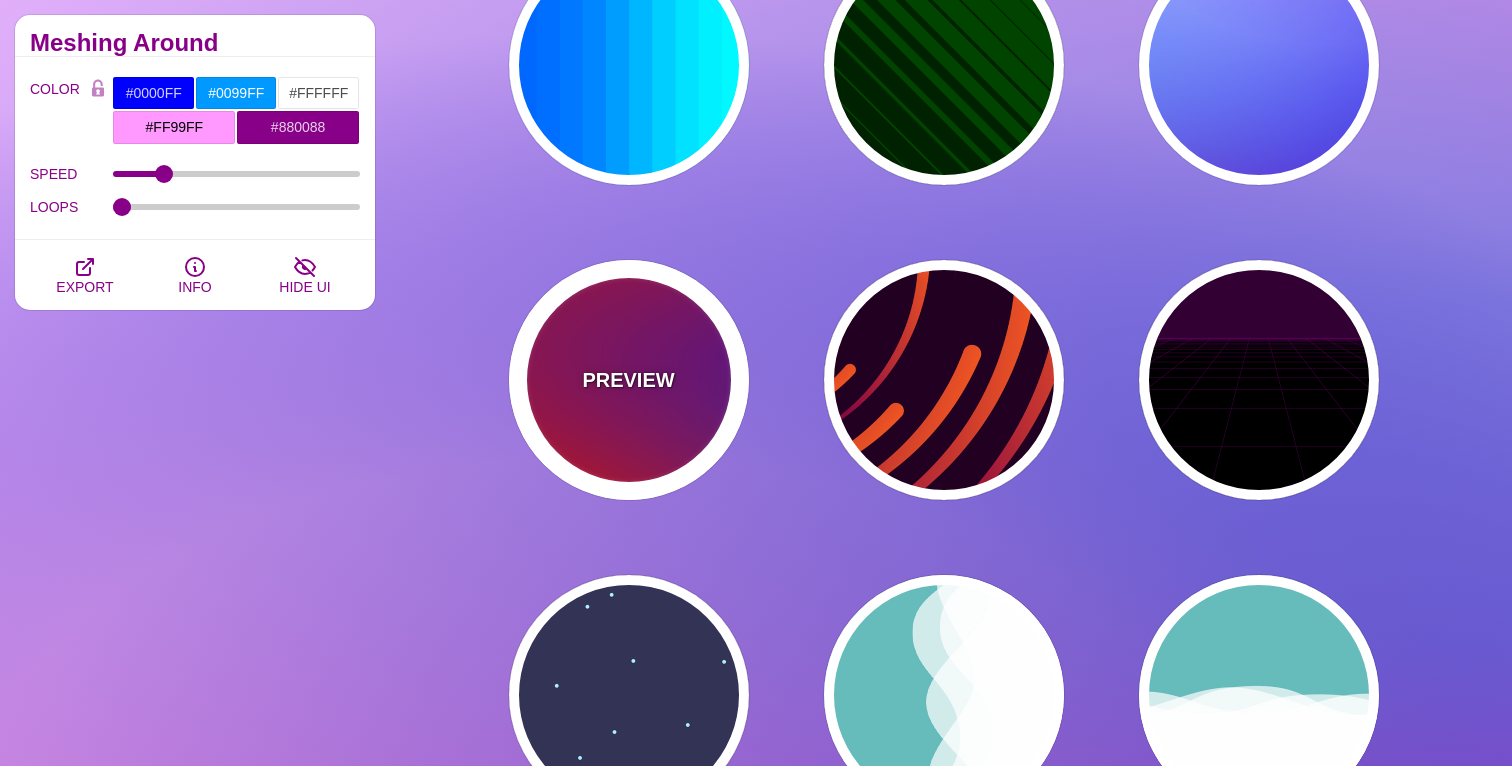 type on "#800080" 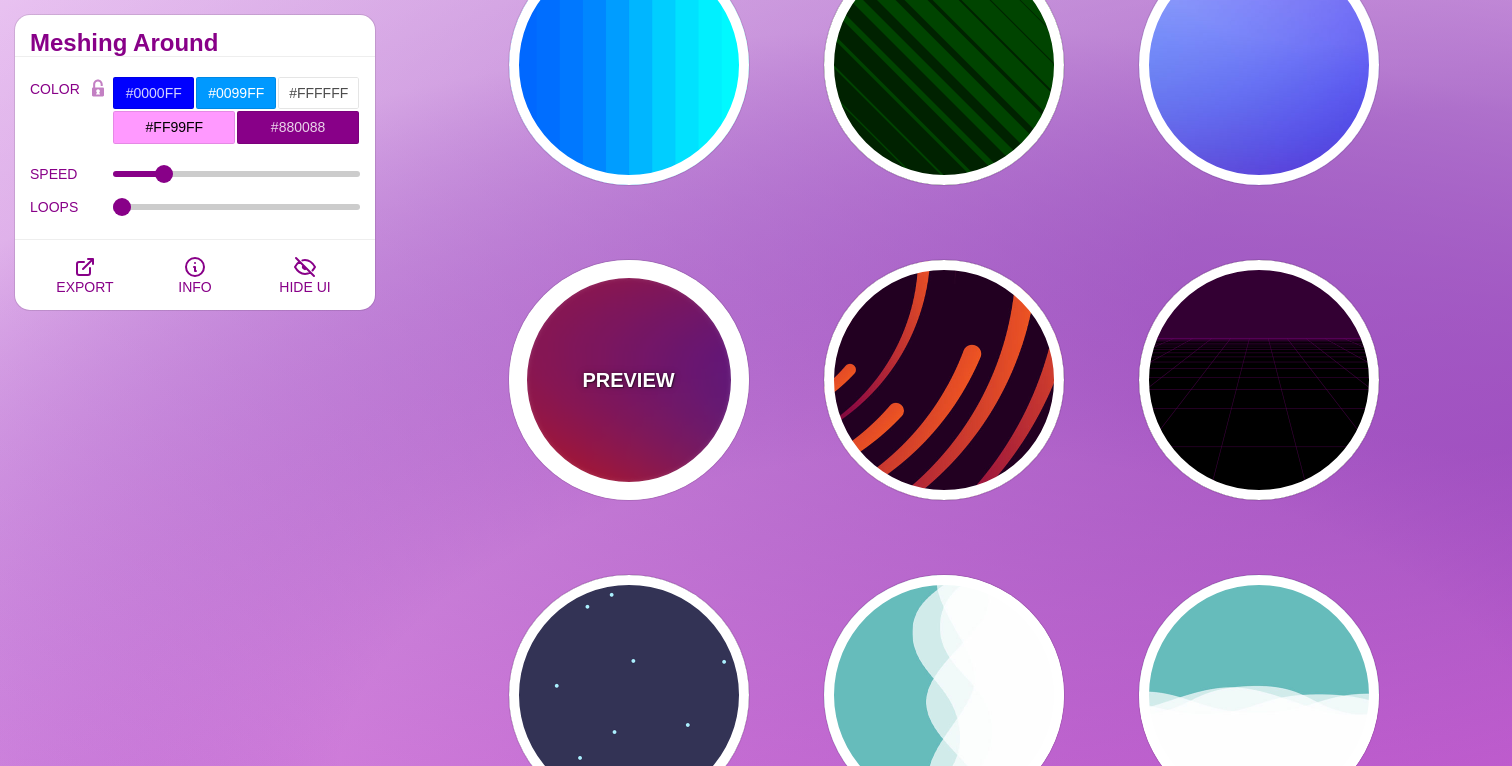type on "#0000FF" 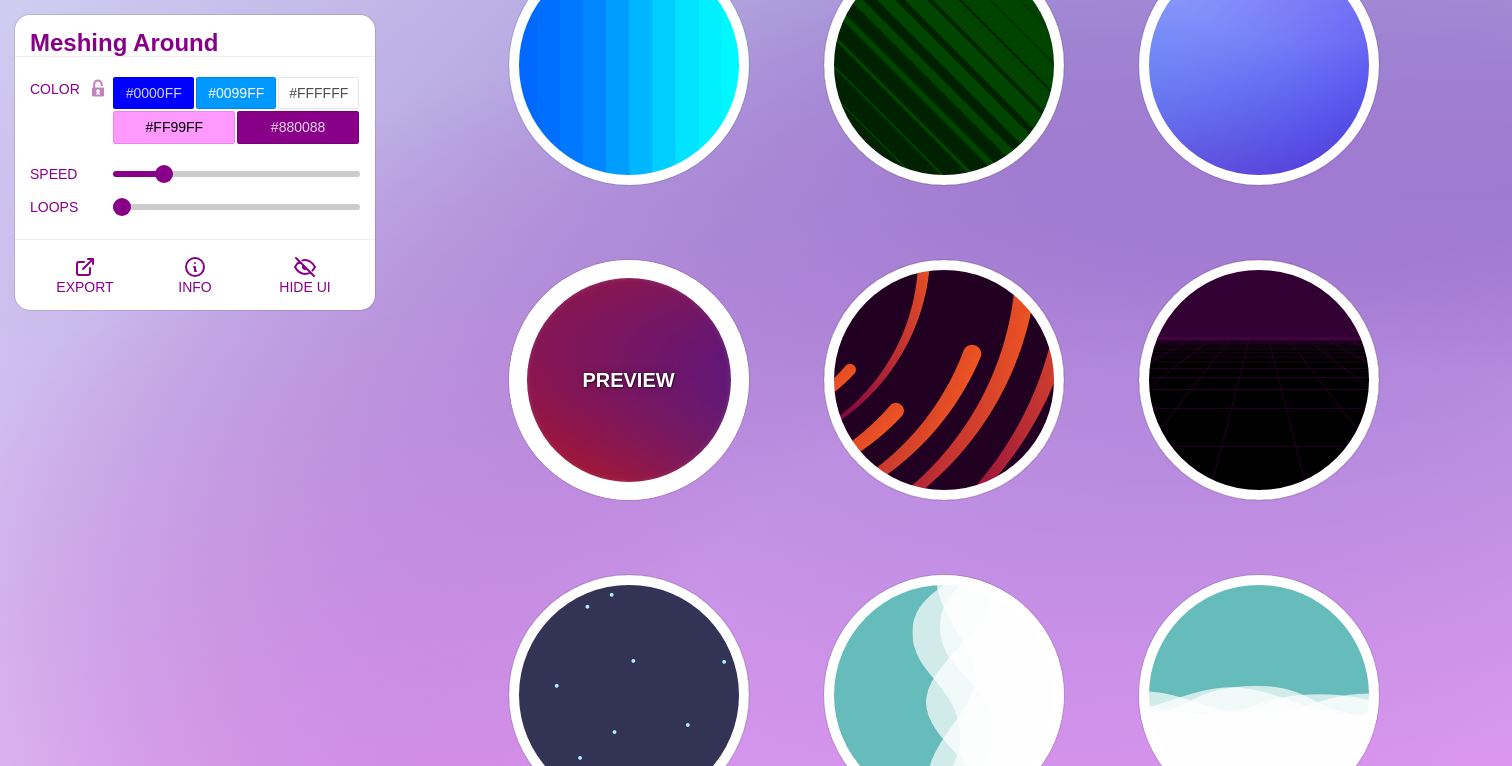 type on "#00EEBB" 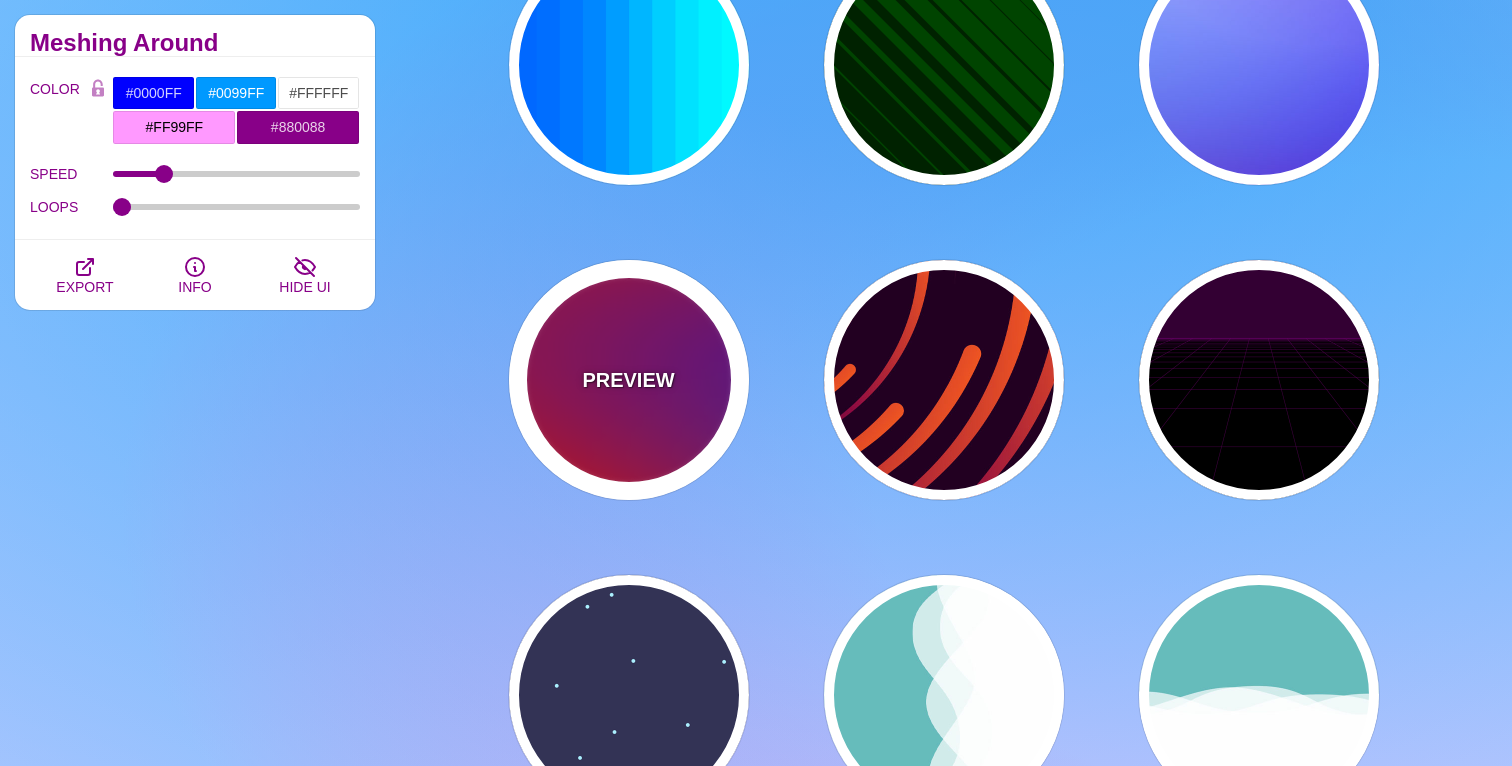 type on "#FFFF00" 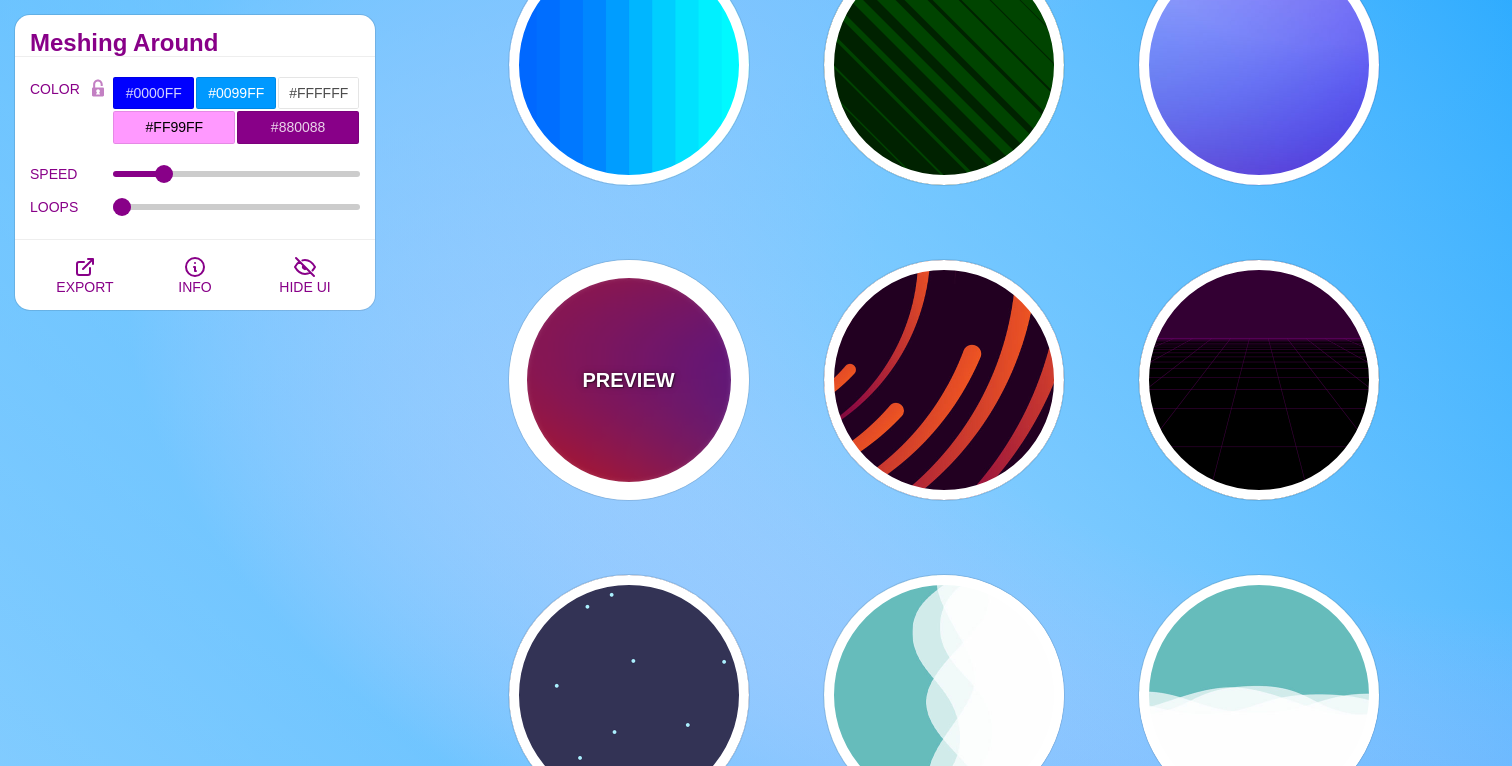 type on "#FFA500" 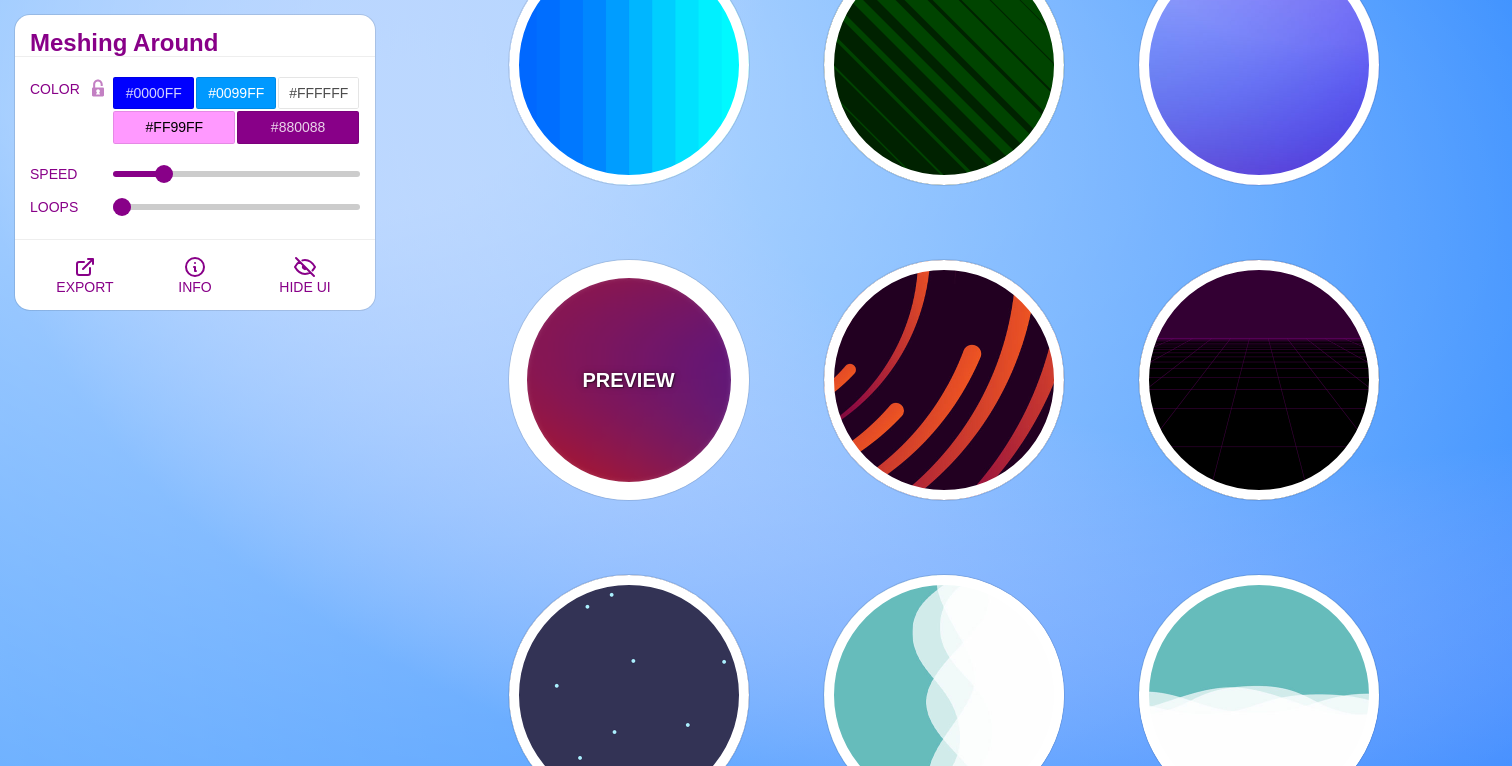 type on "1" 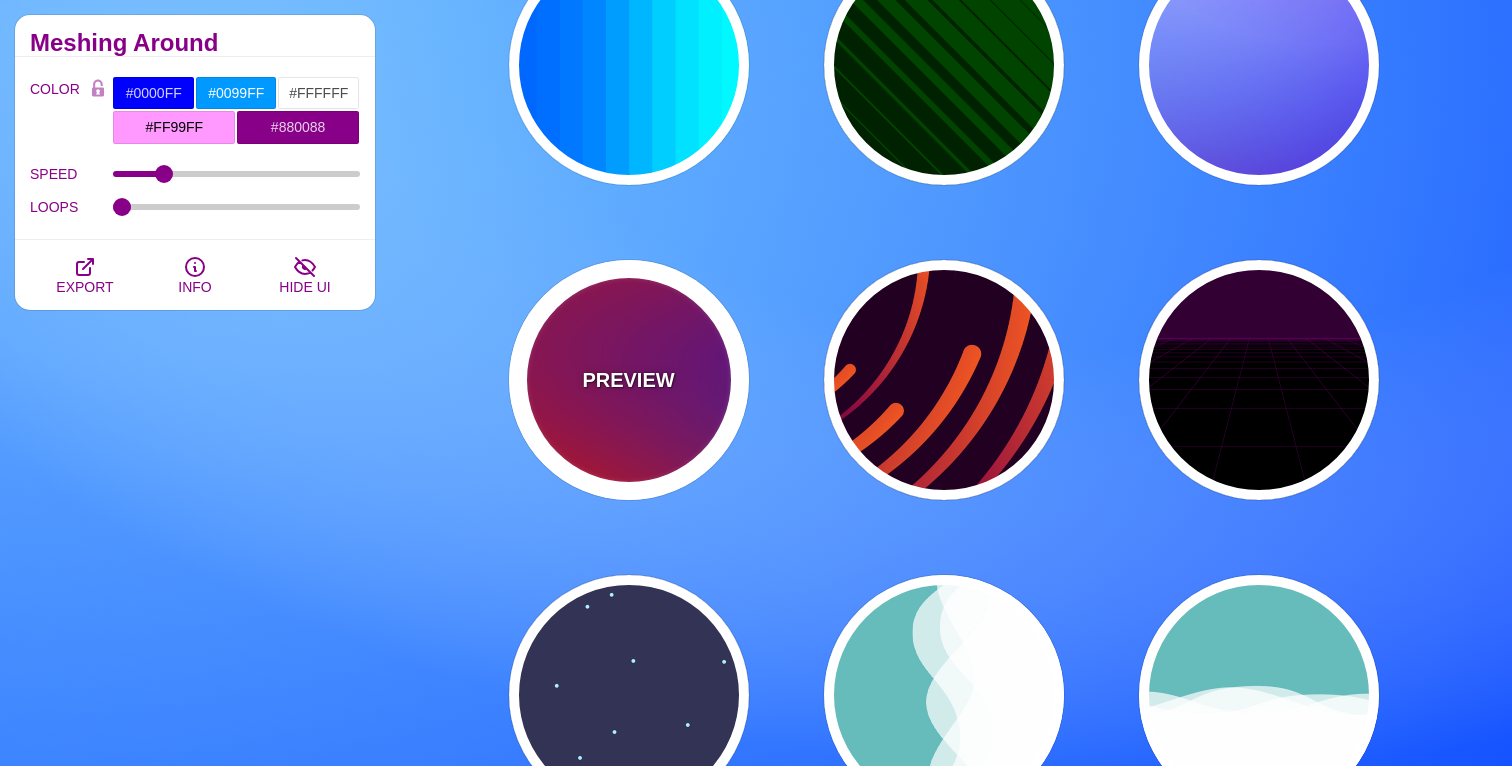 type on "20" 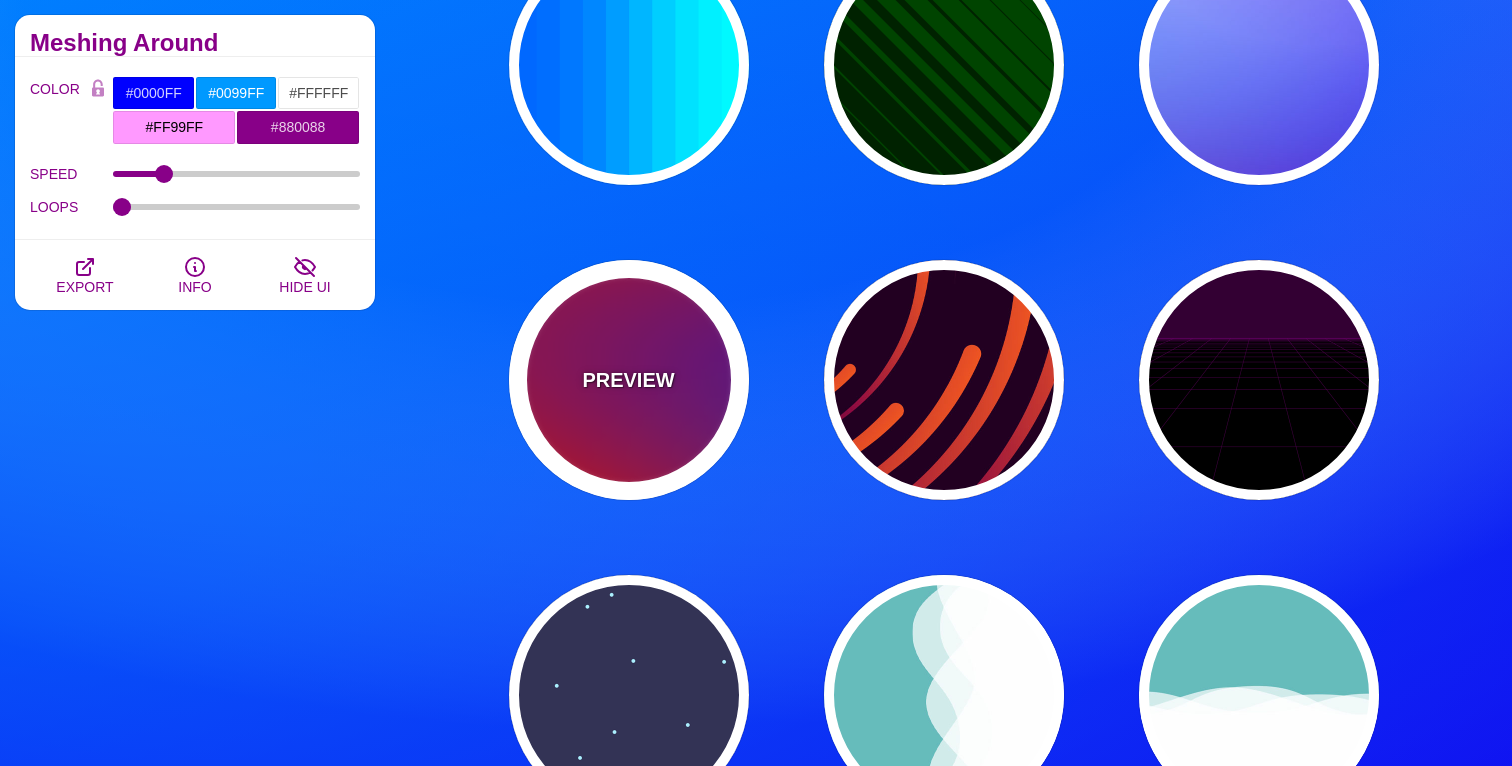 type on "0" 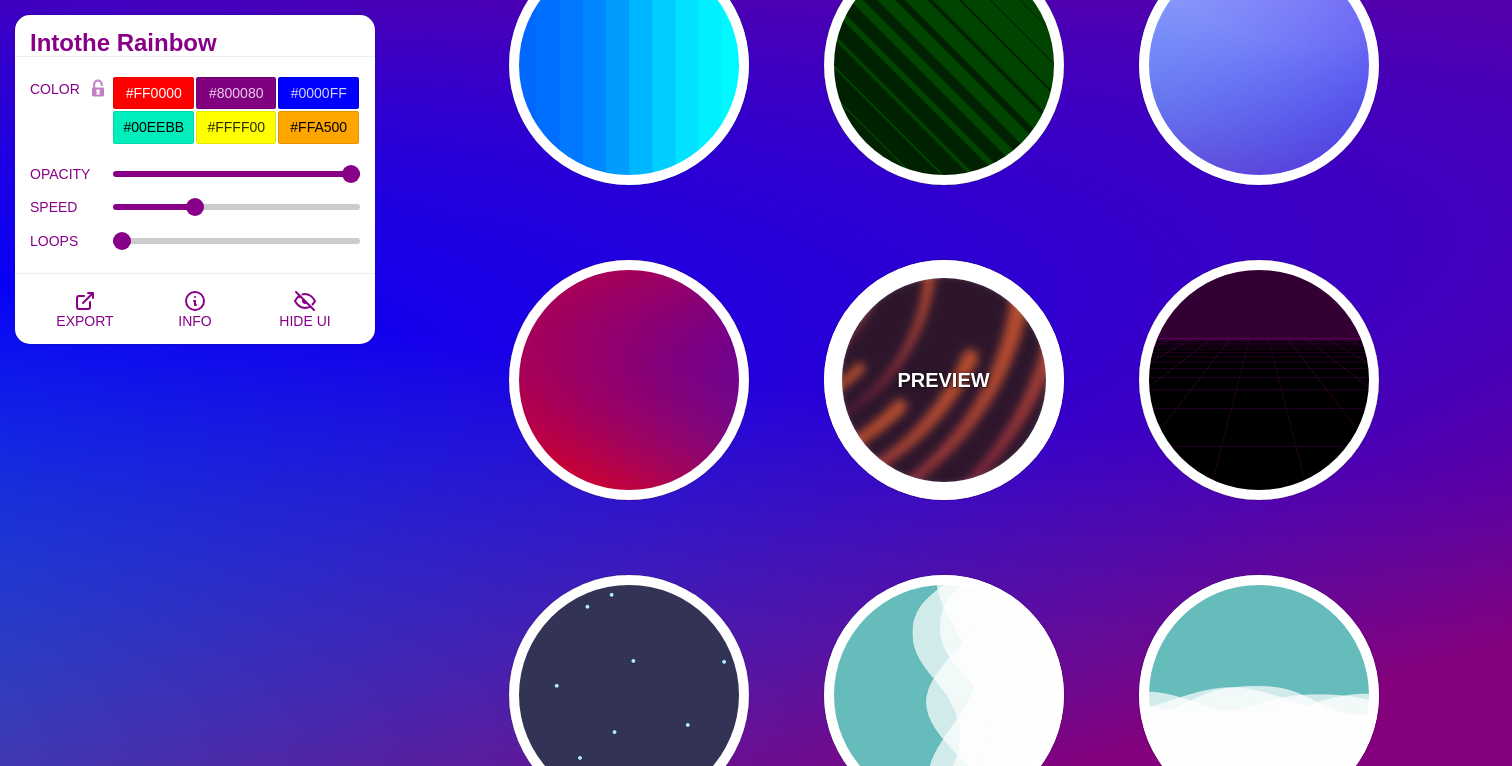 click on "PREVIEW" at bounding box center (944, 380) 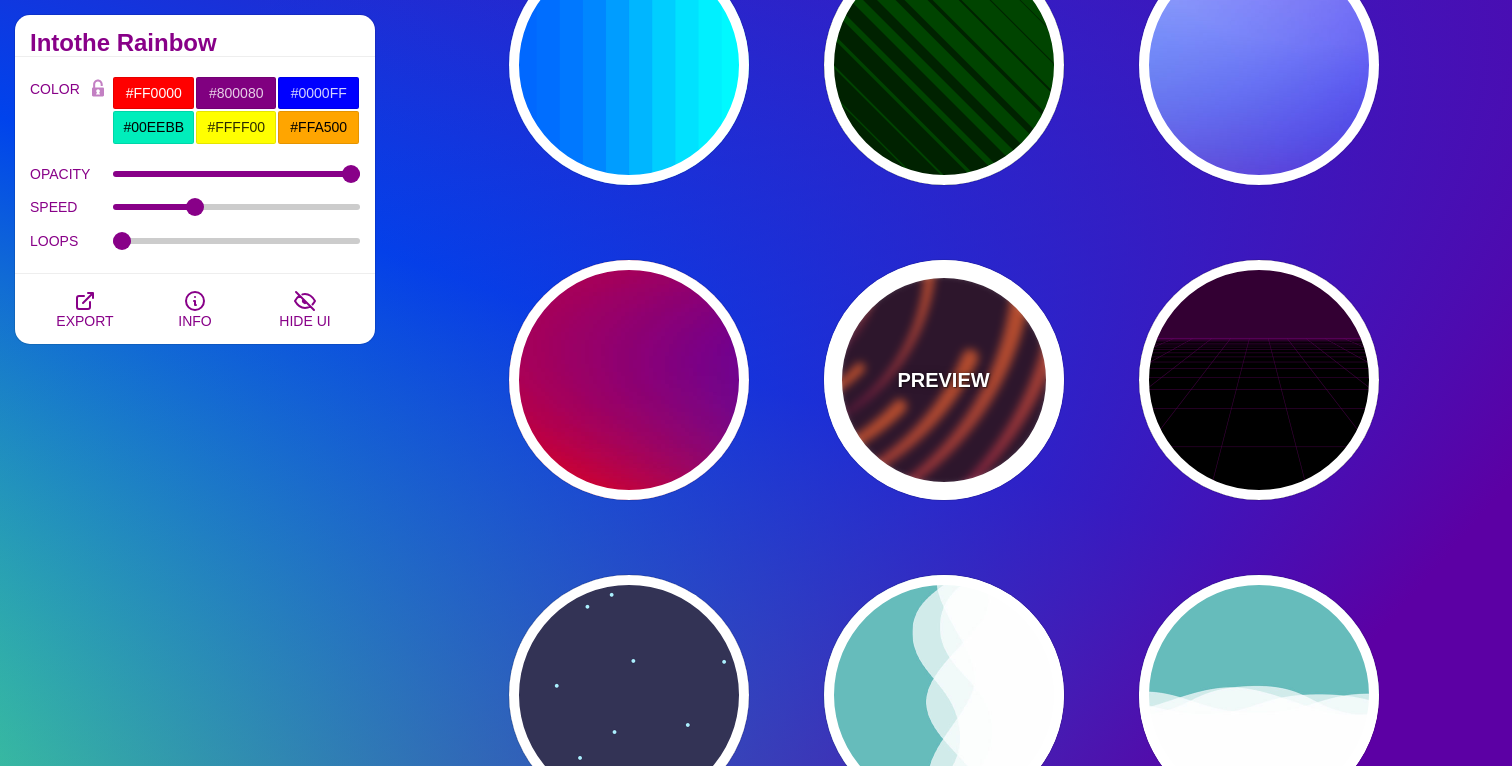 type on "#220022" 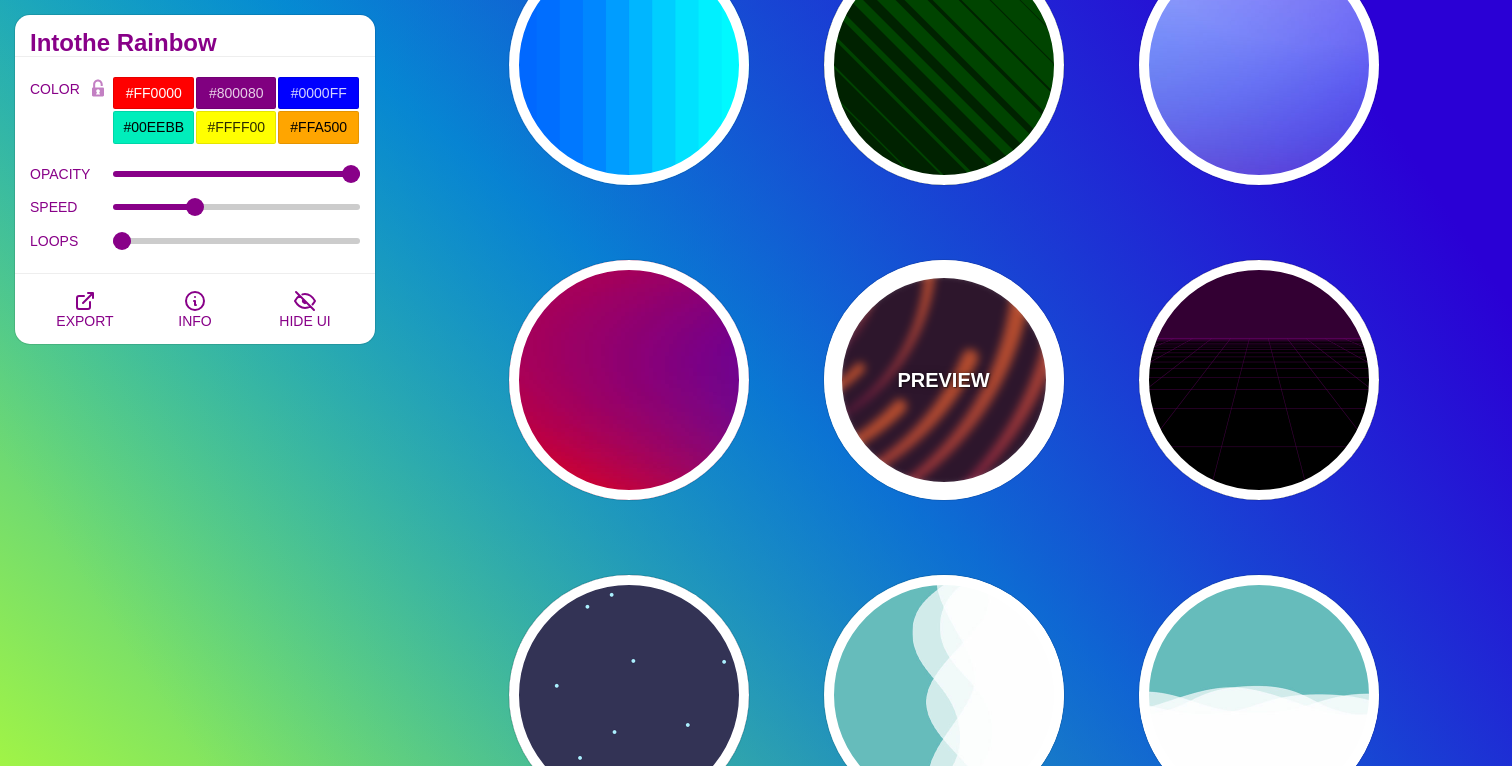 type on "#EE5522" 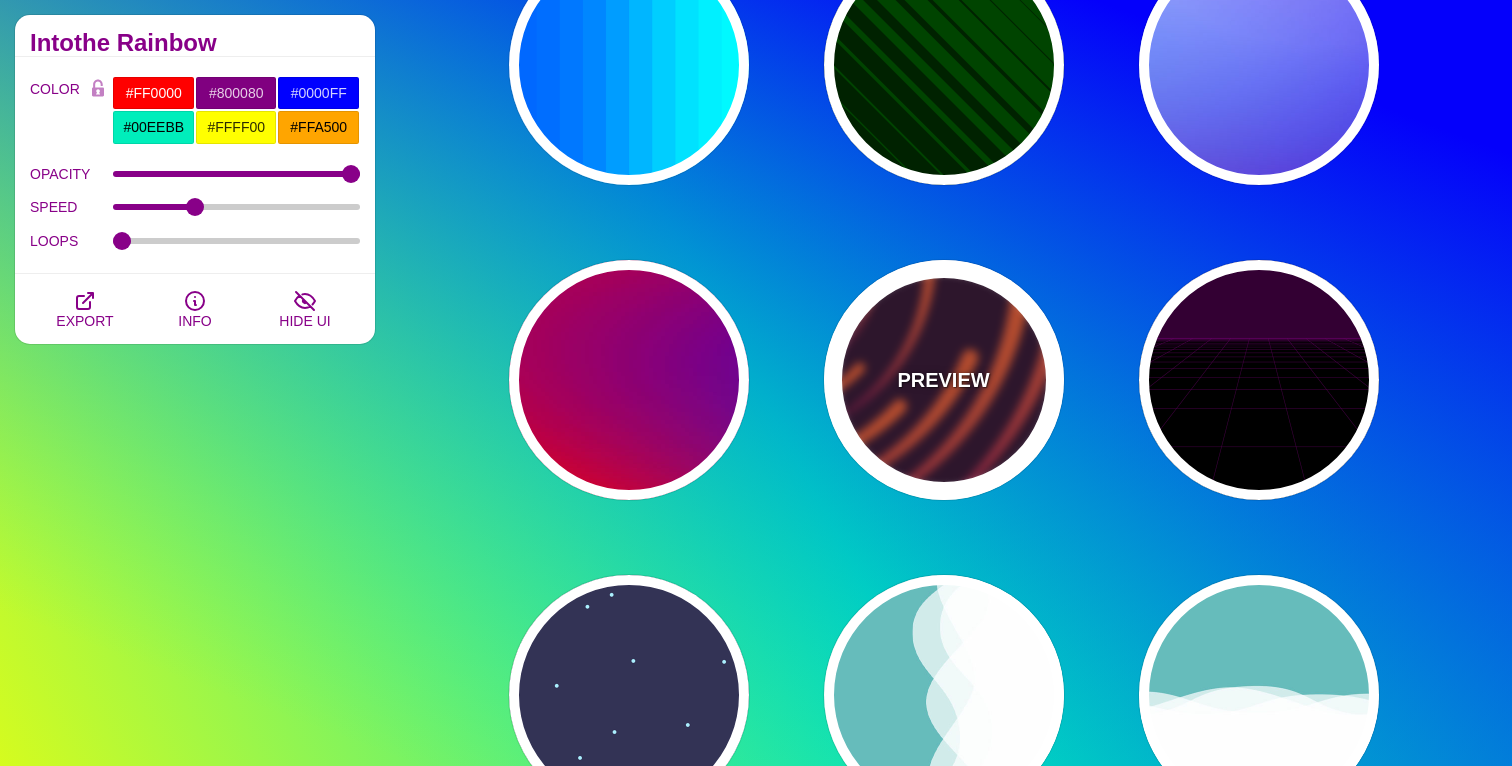 type on "#220022" 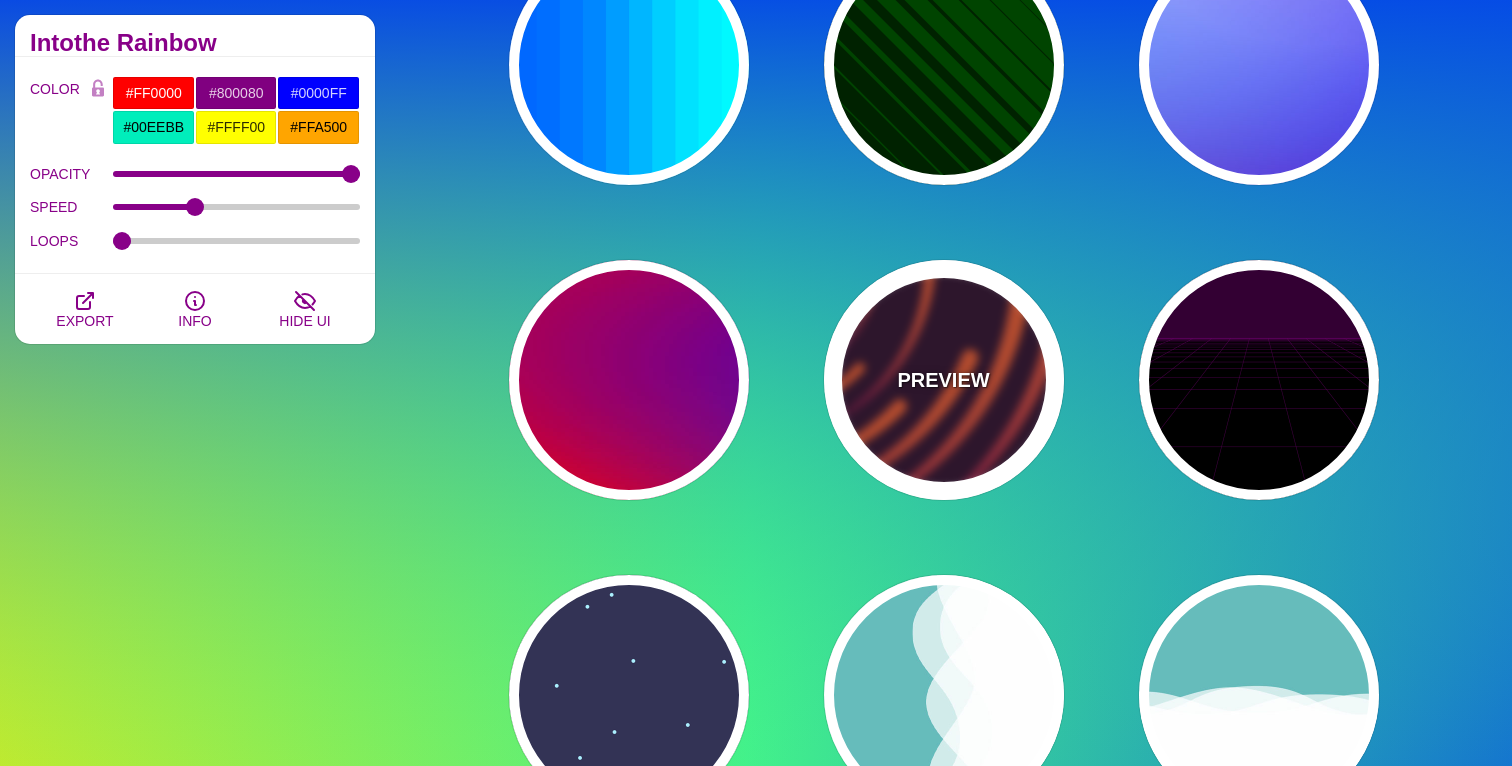 type on "50" 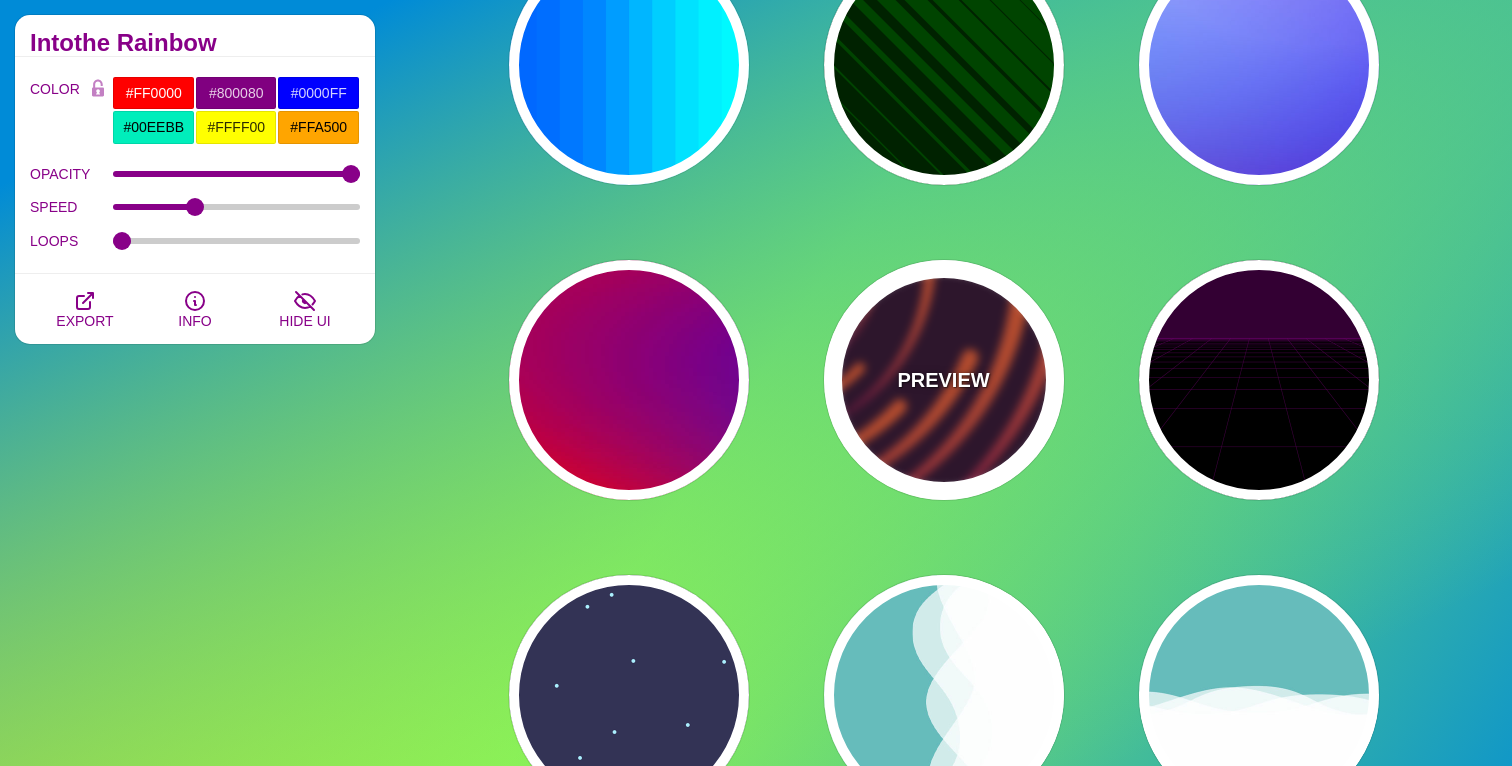 type on "99" 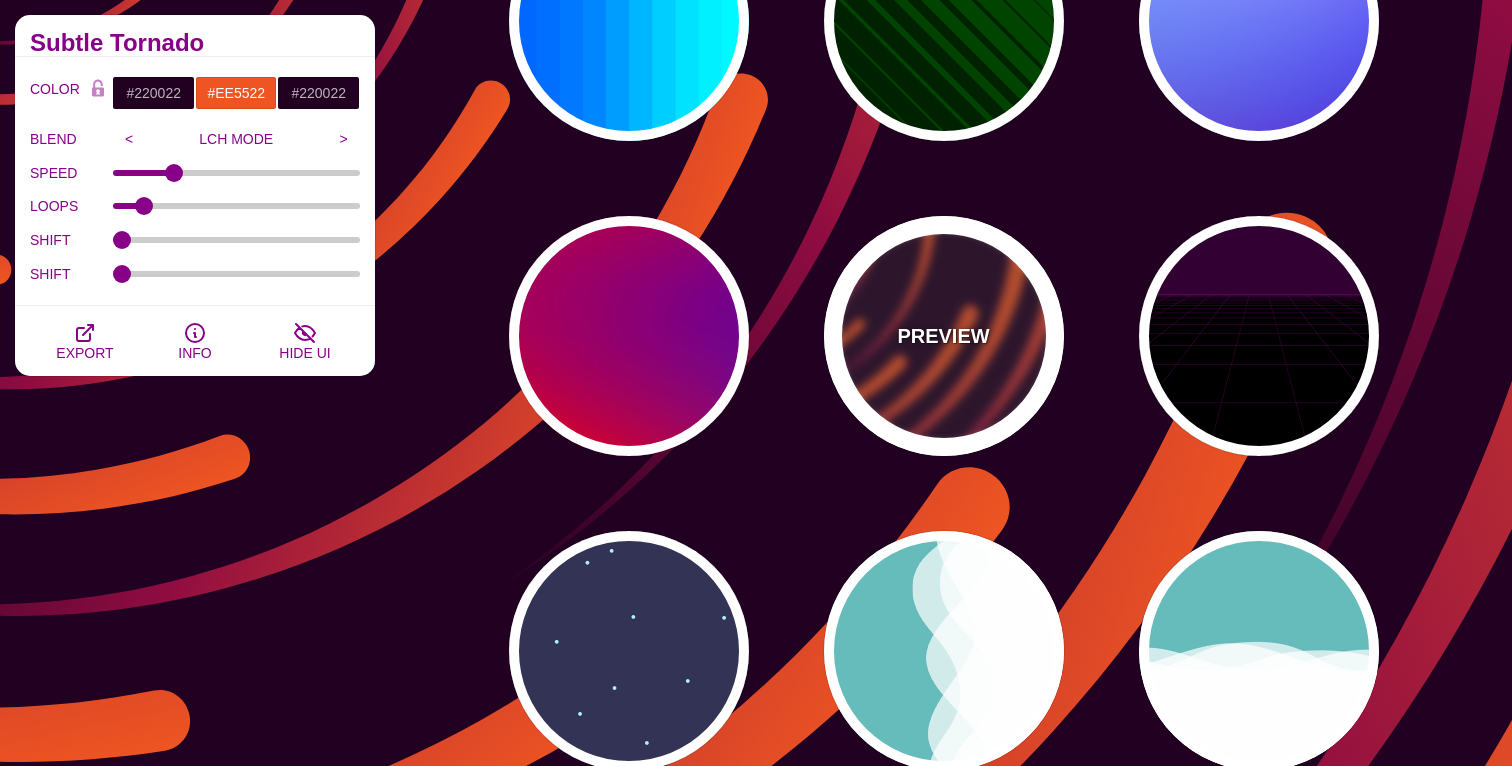scroll, scrollTop: 672, scrollLeft: 0, axis: vertical 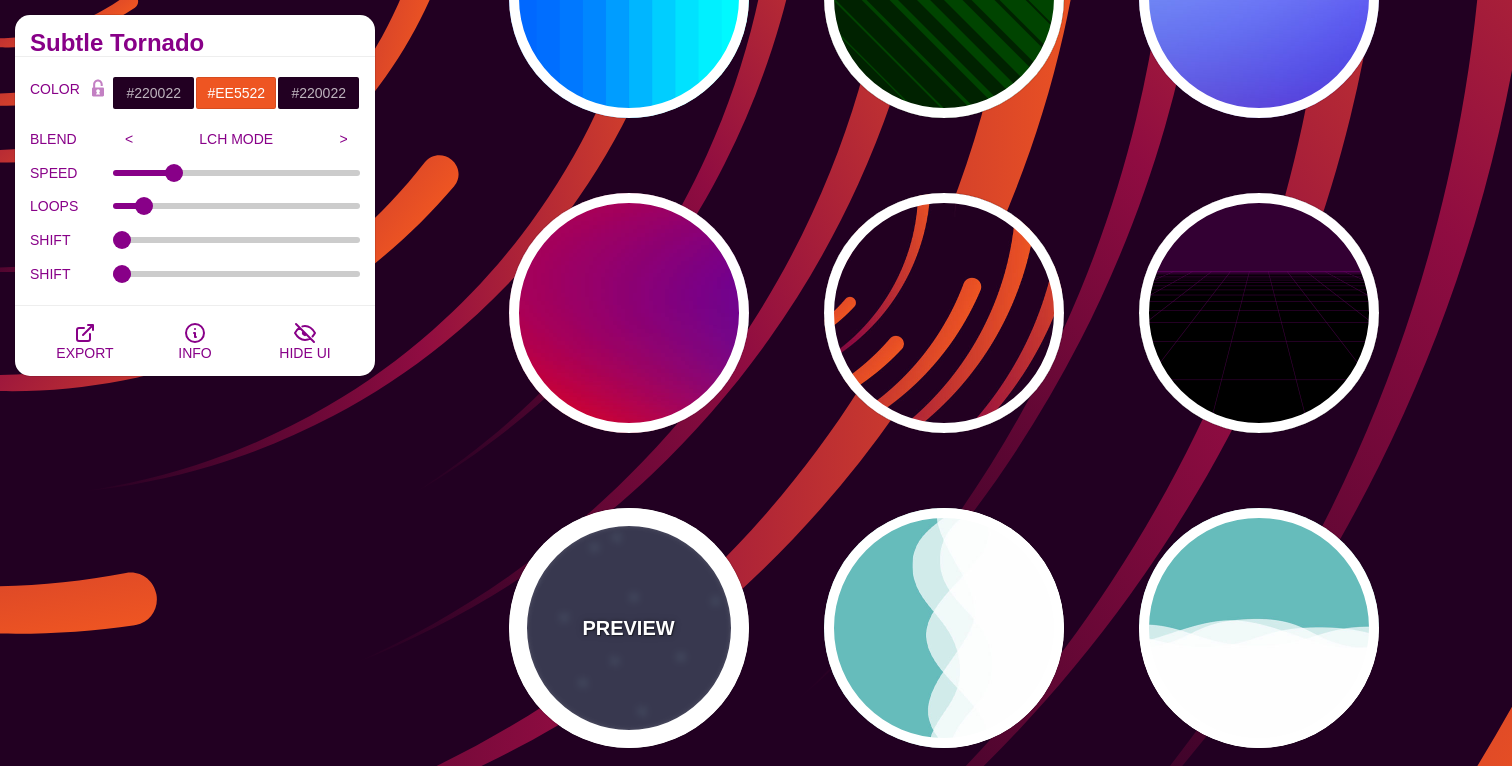 click on "PREVIEW" at bounding box center (628, 628) 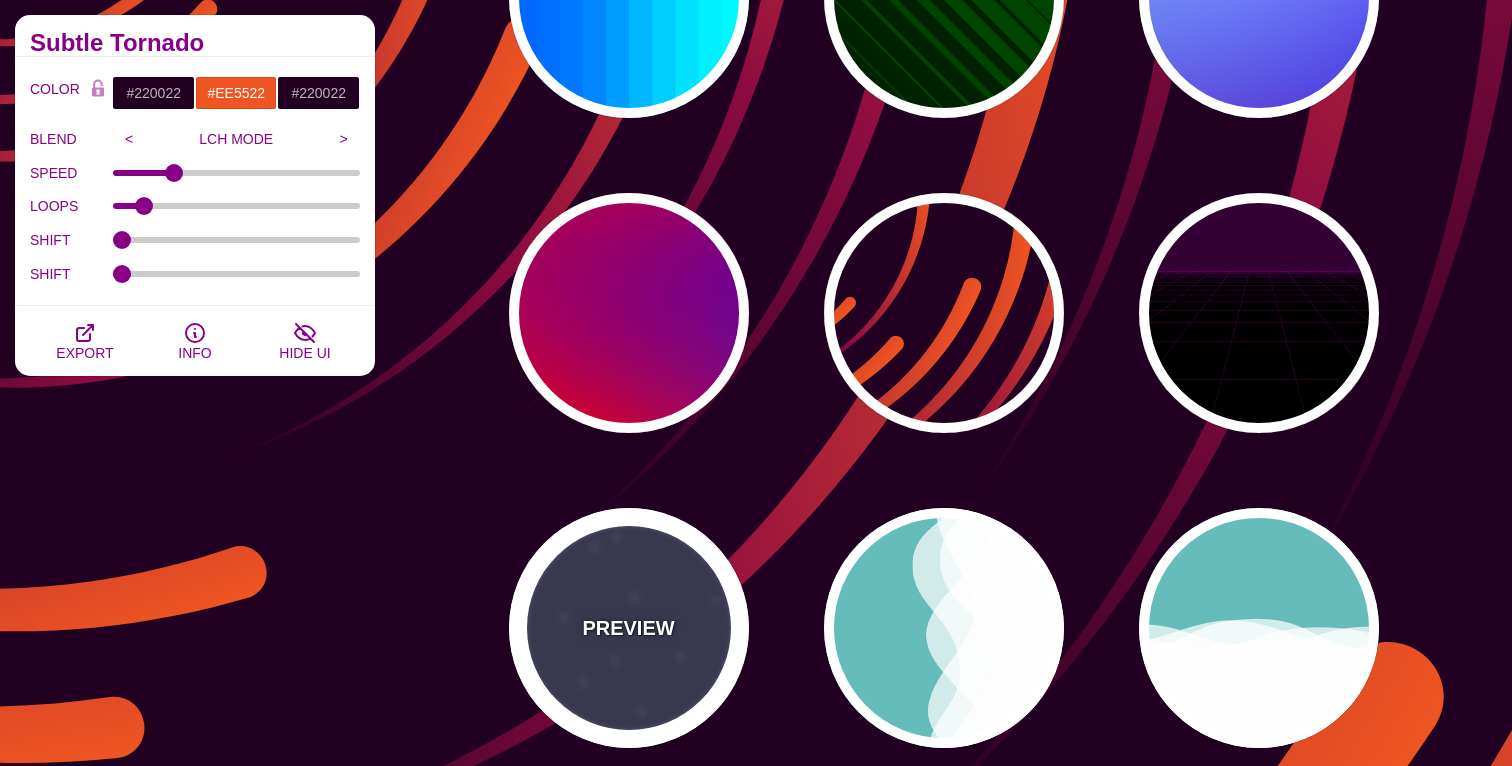 type on "#333355" 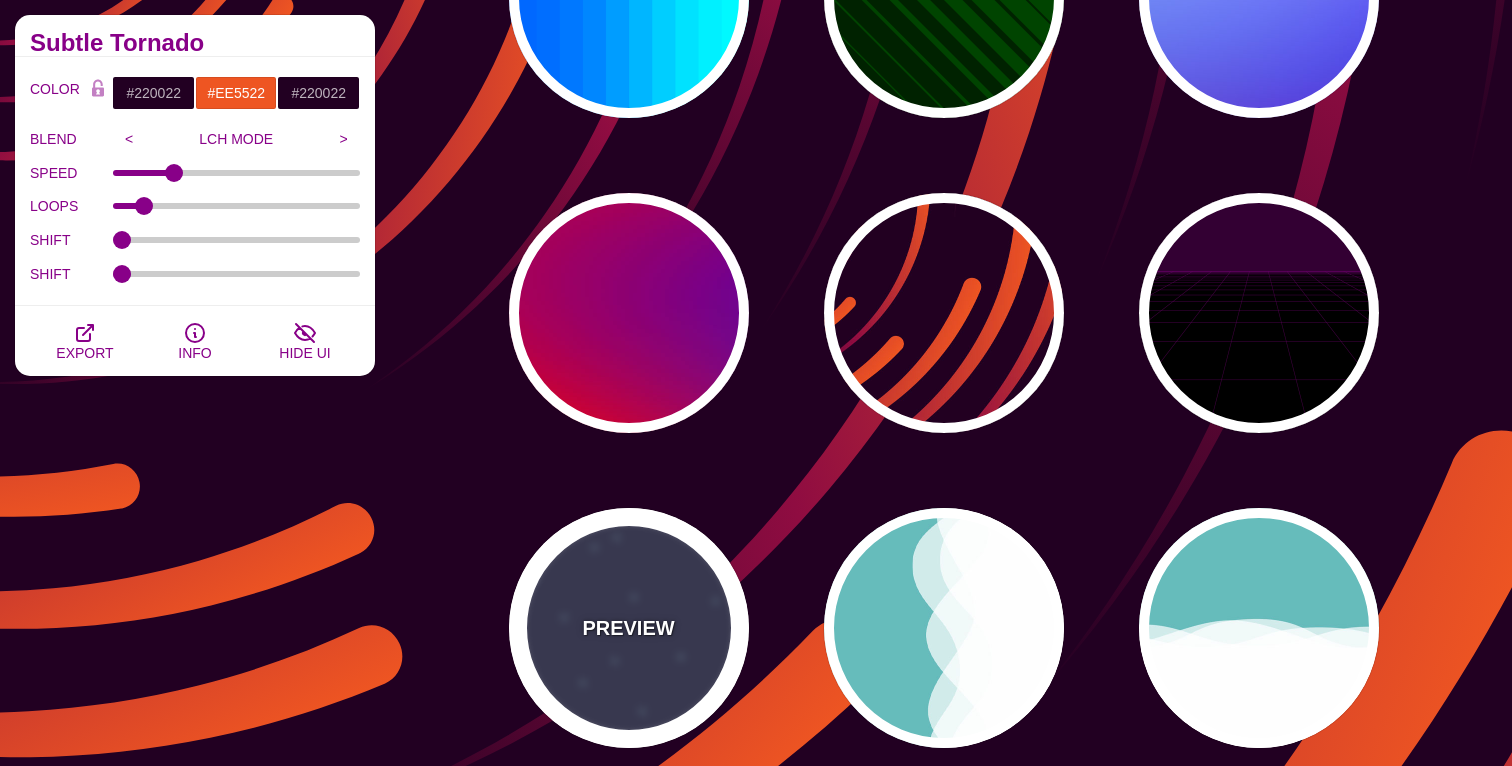 type on "#AAEEFF" 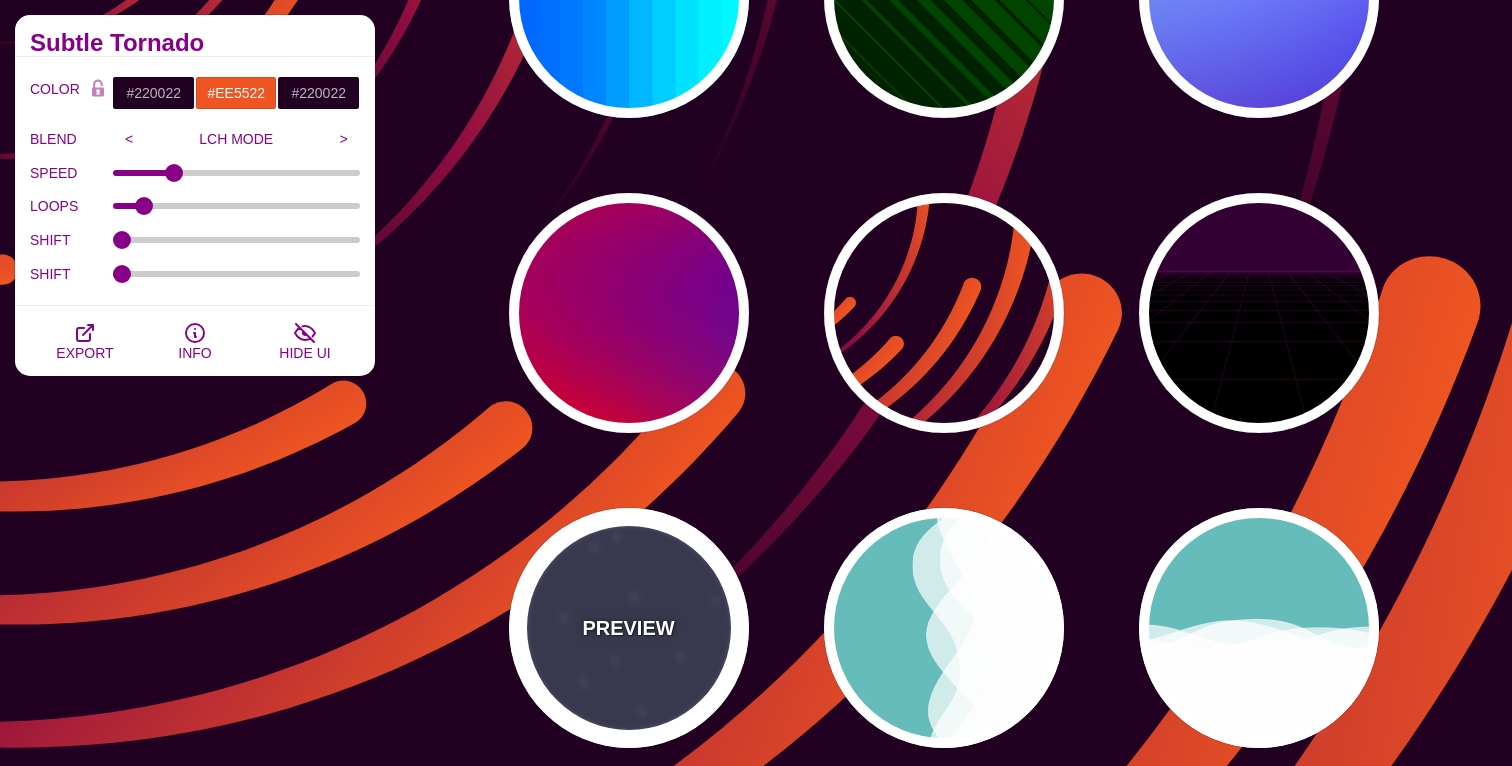type on "#FFFFFF" 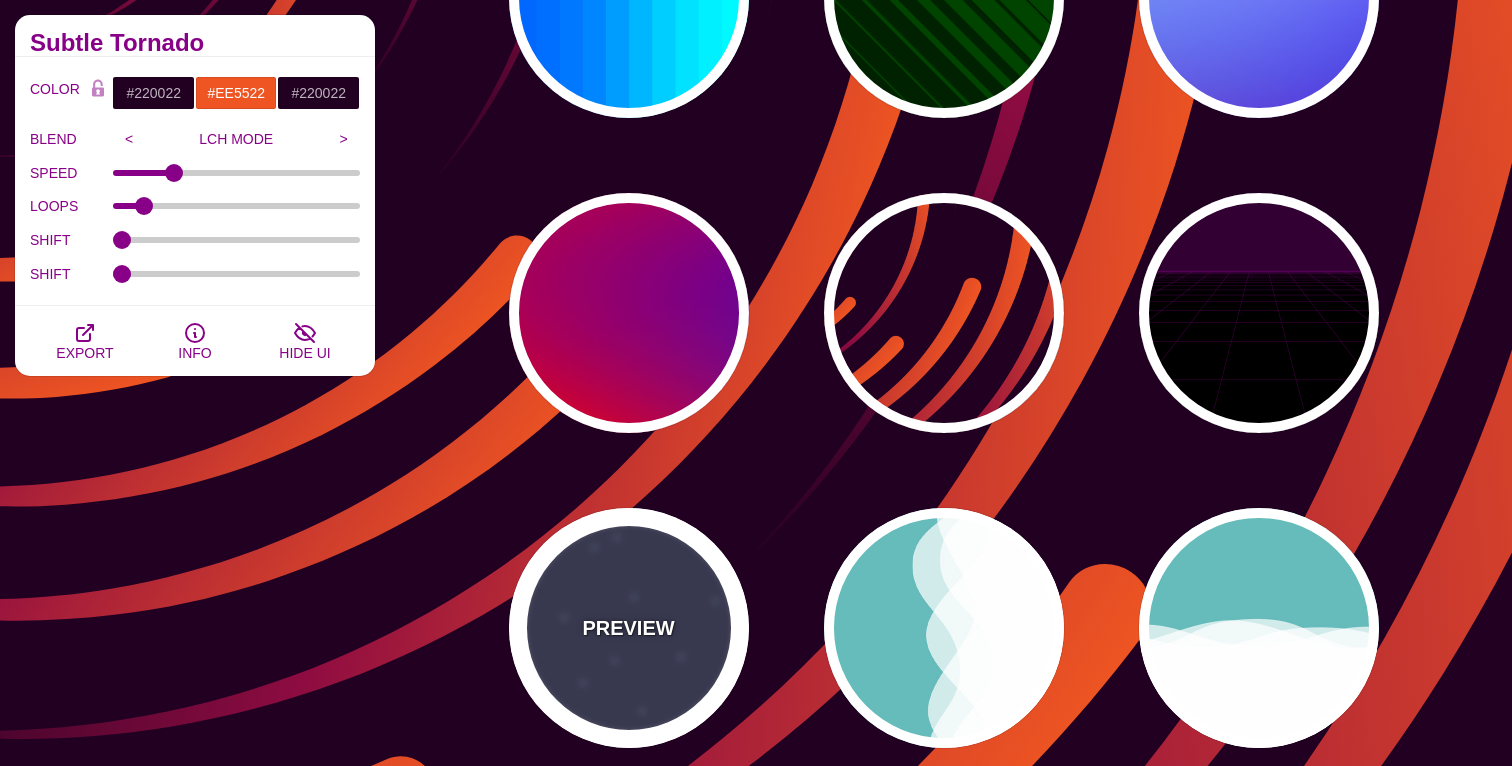 type on "15" 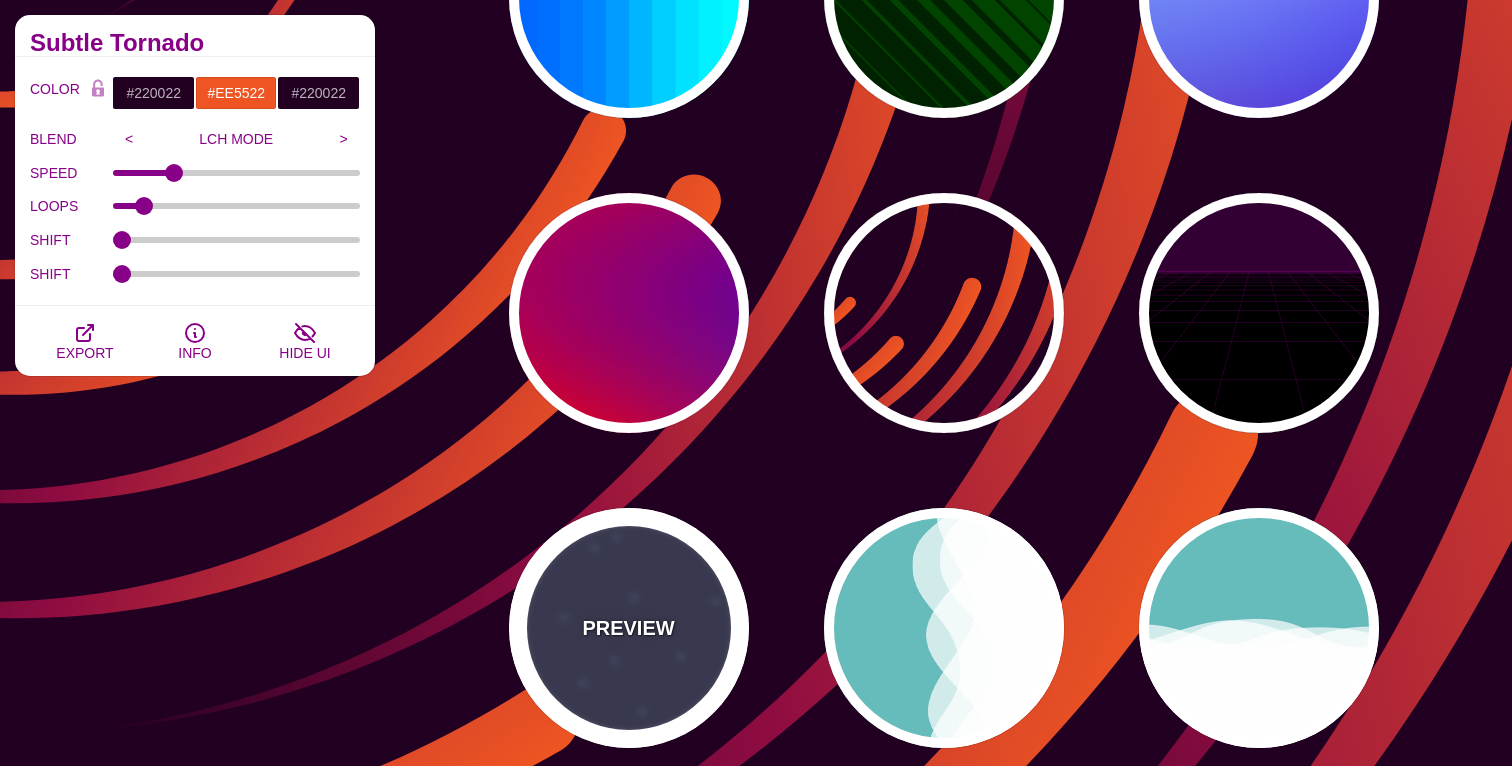 type on "40" 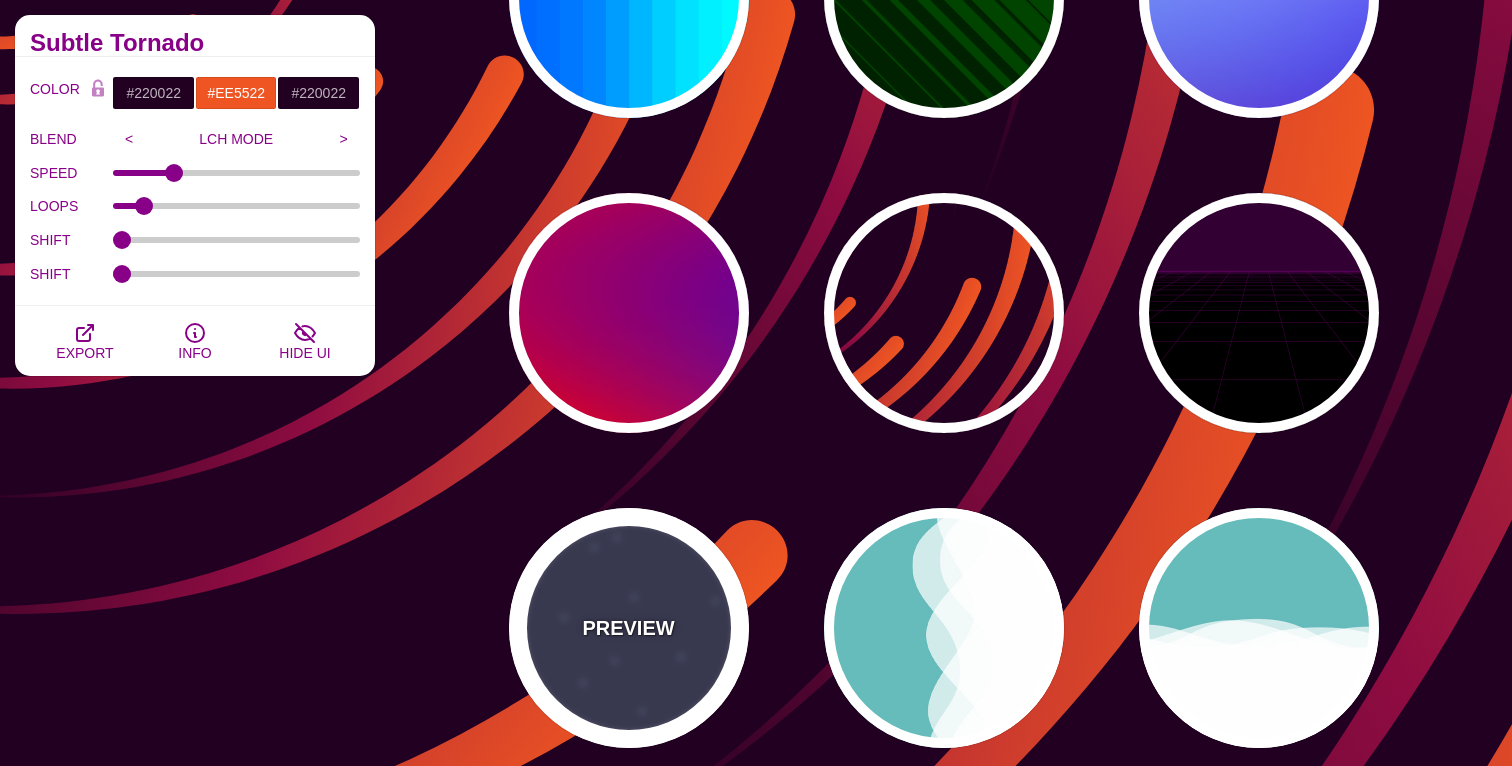 type on "5" 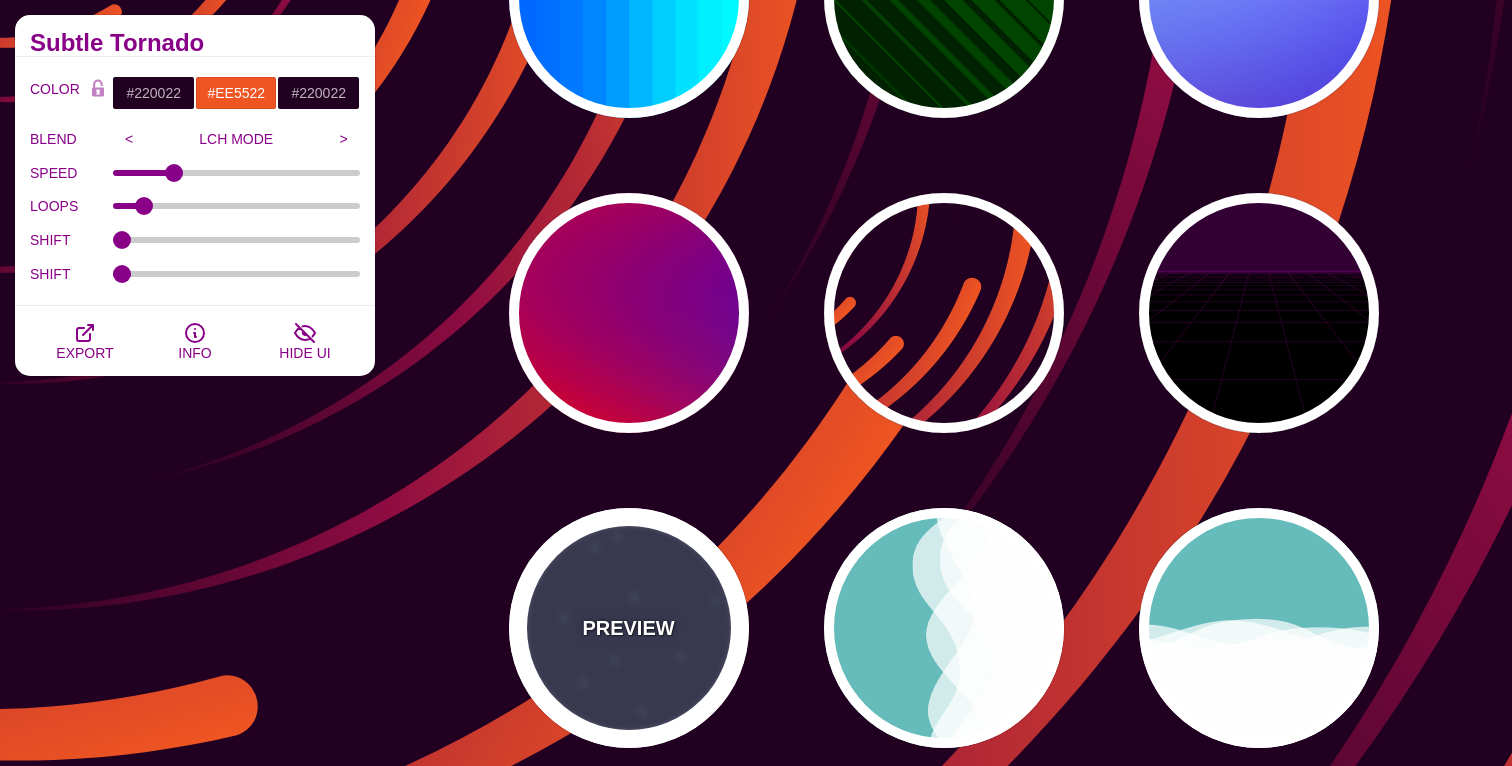 type on "1" 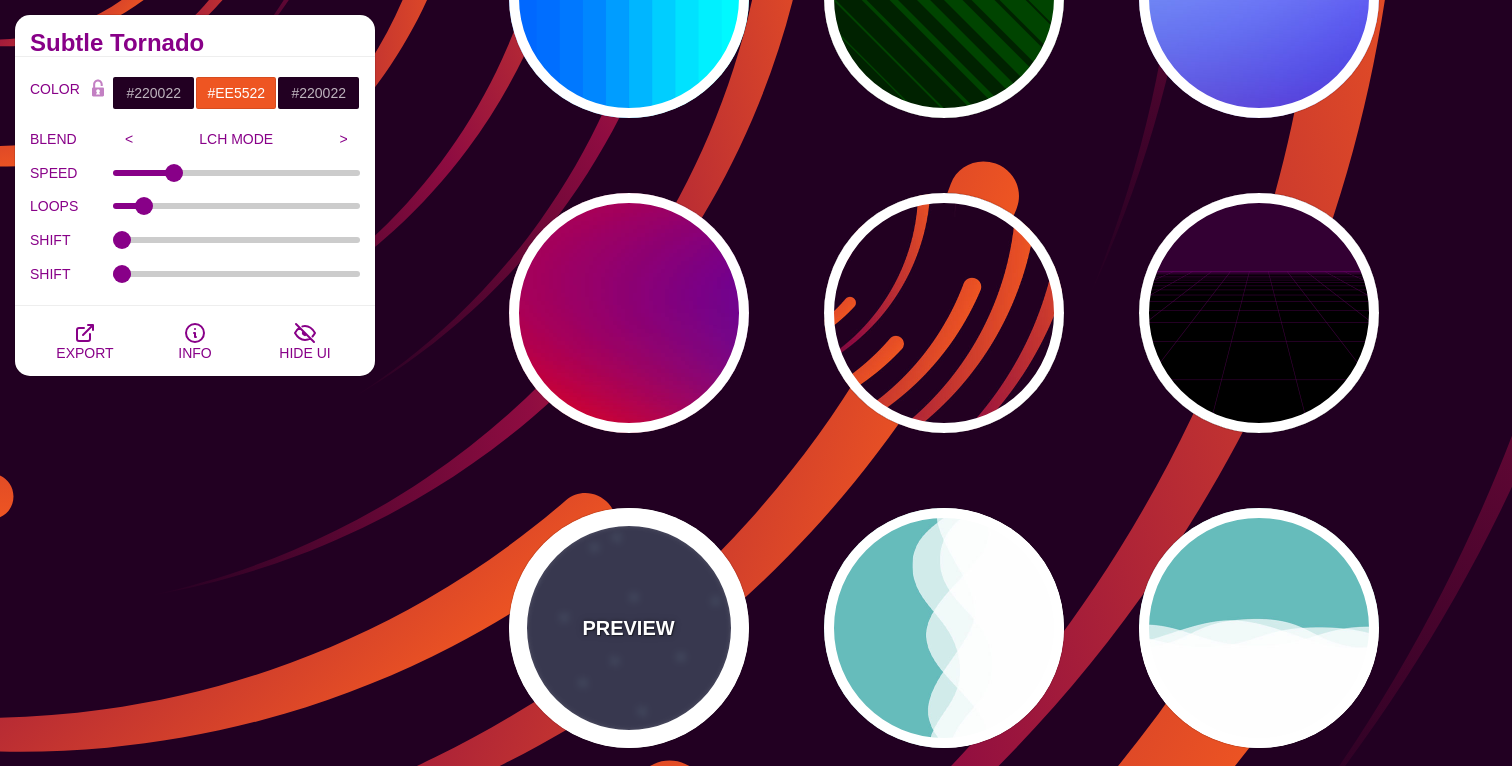 type on "1" 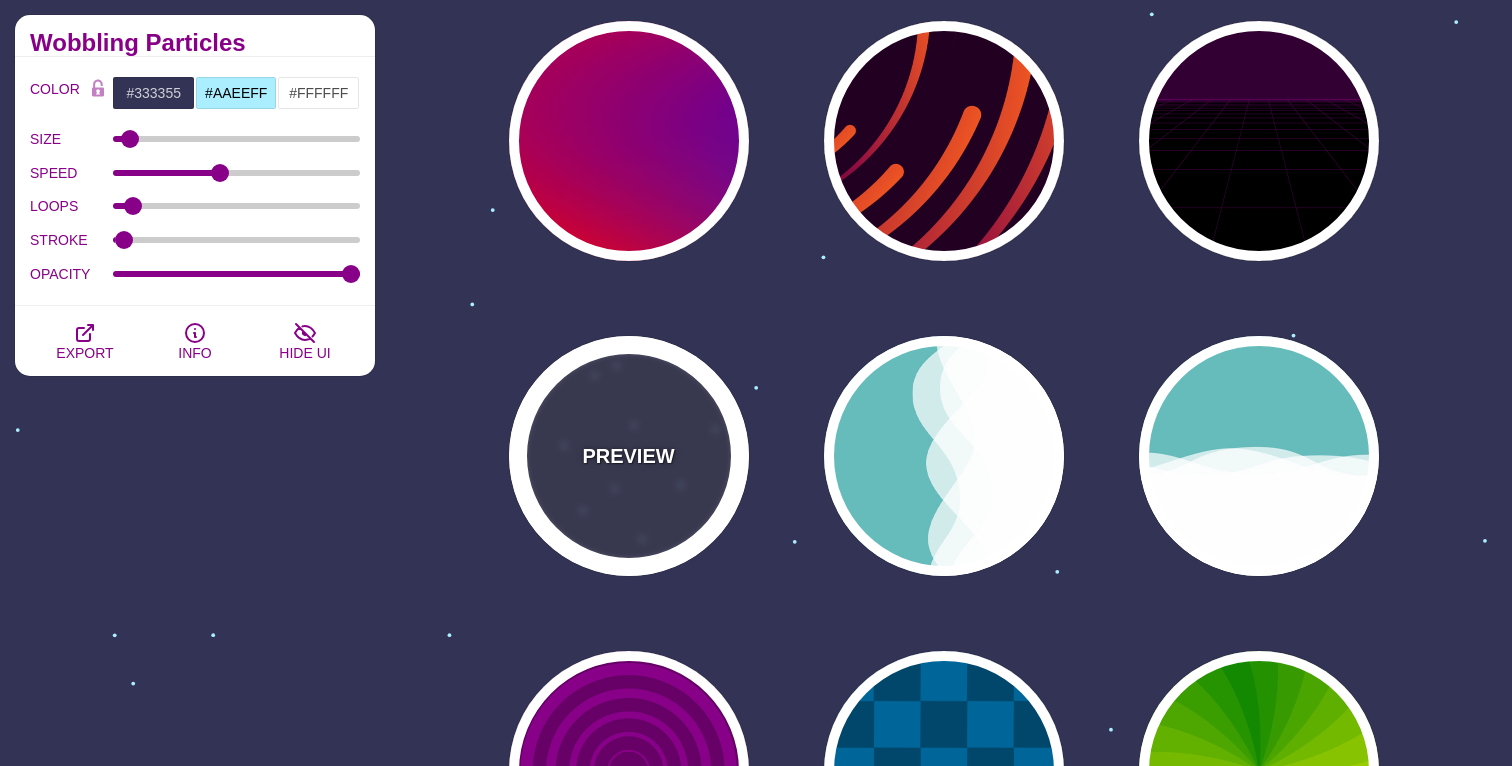 scroll, scrollTop: 909, scrollLeft: 0, axis: vertical 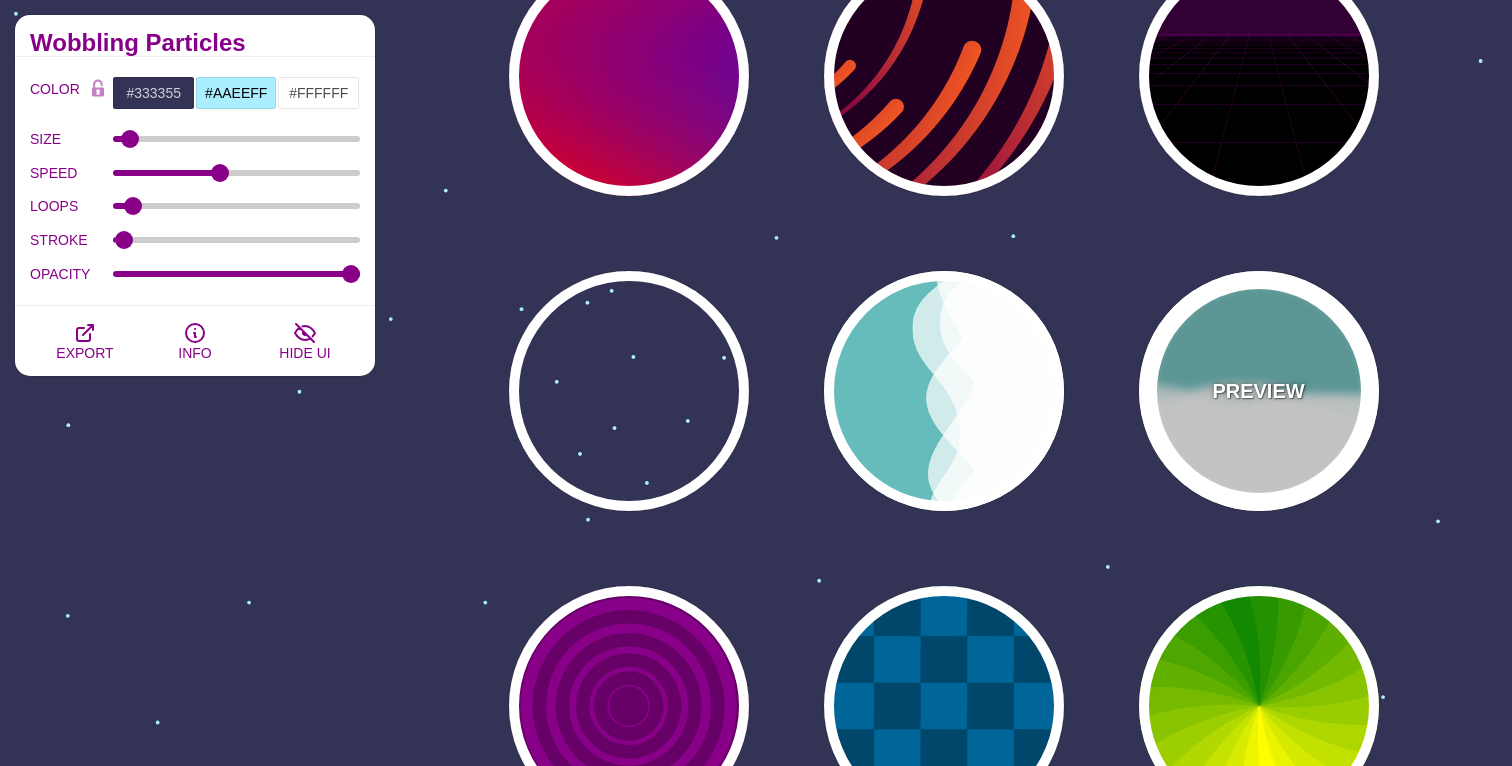 click on "PREVIEW" at bounding box center (1258, 391) 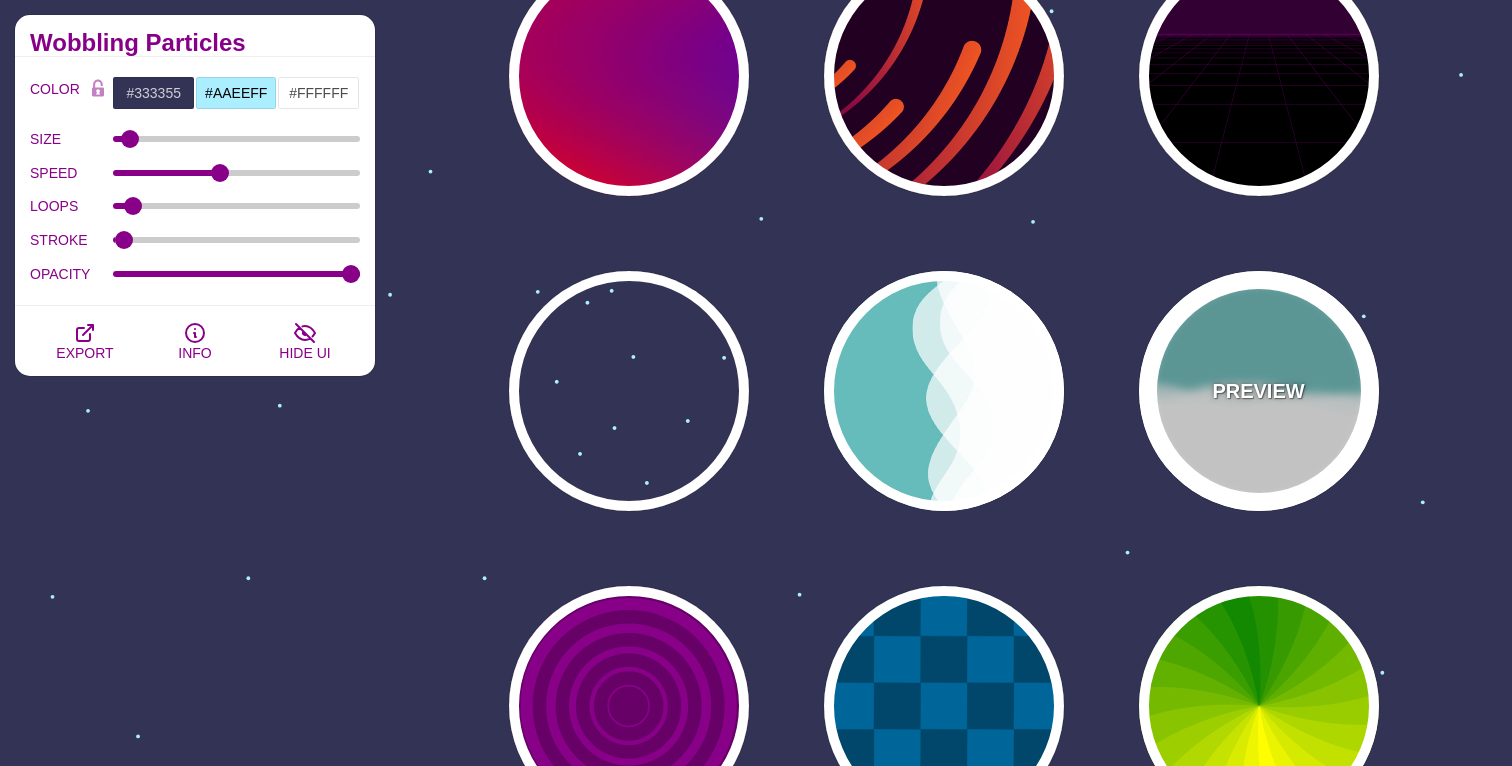 type on "#66BBBB" 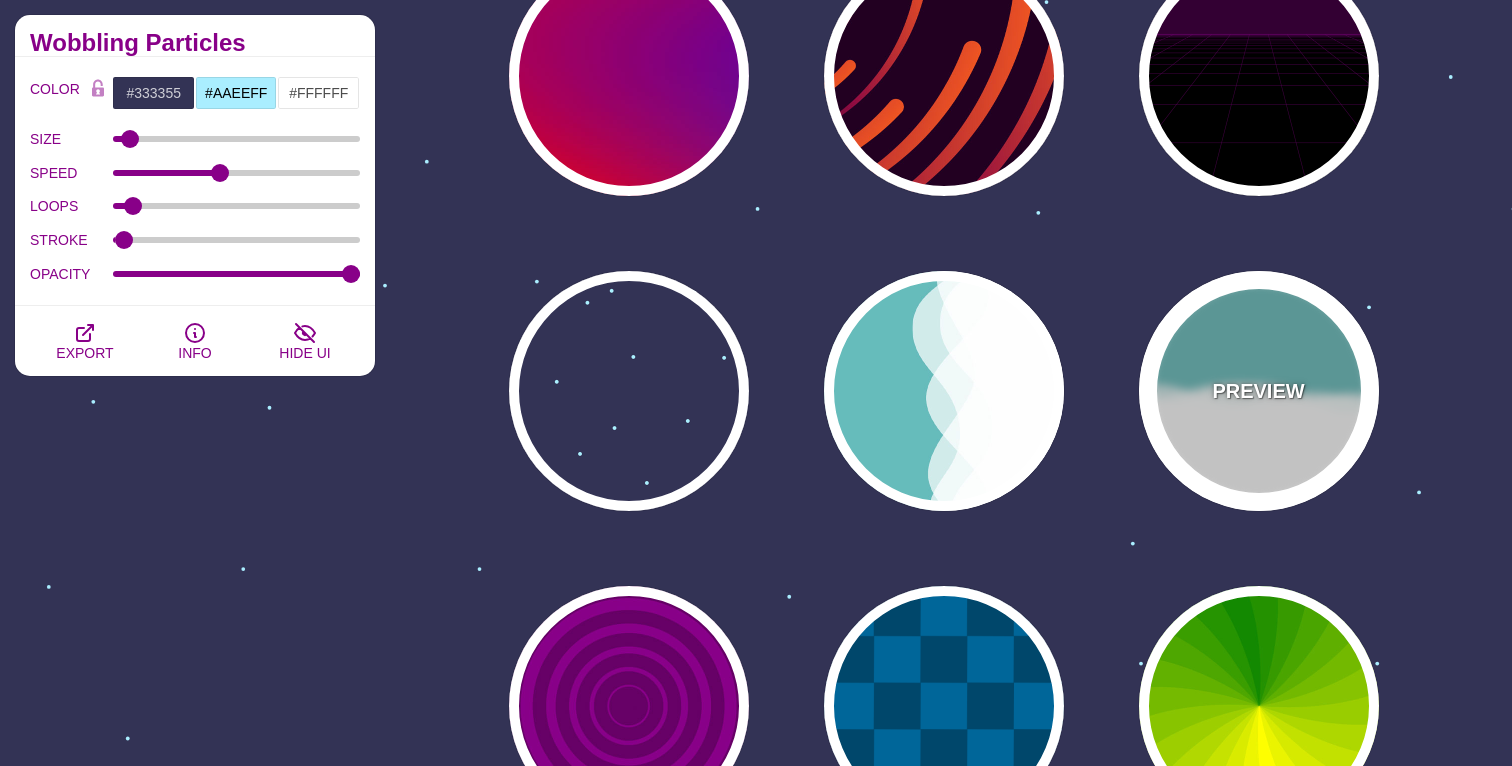 type on "#FFFFFF" 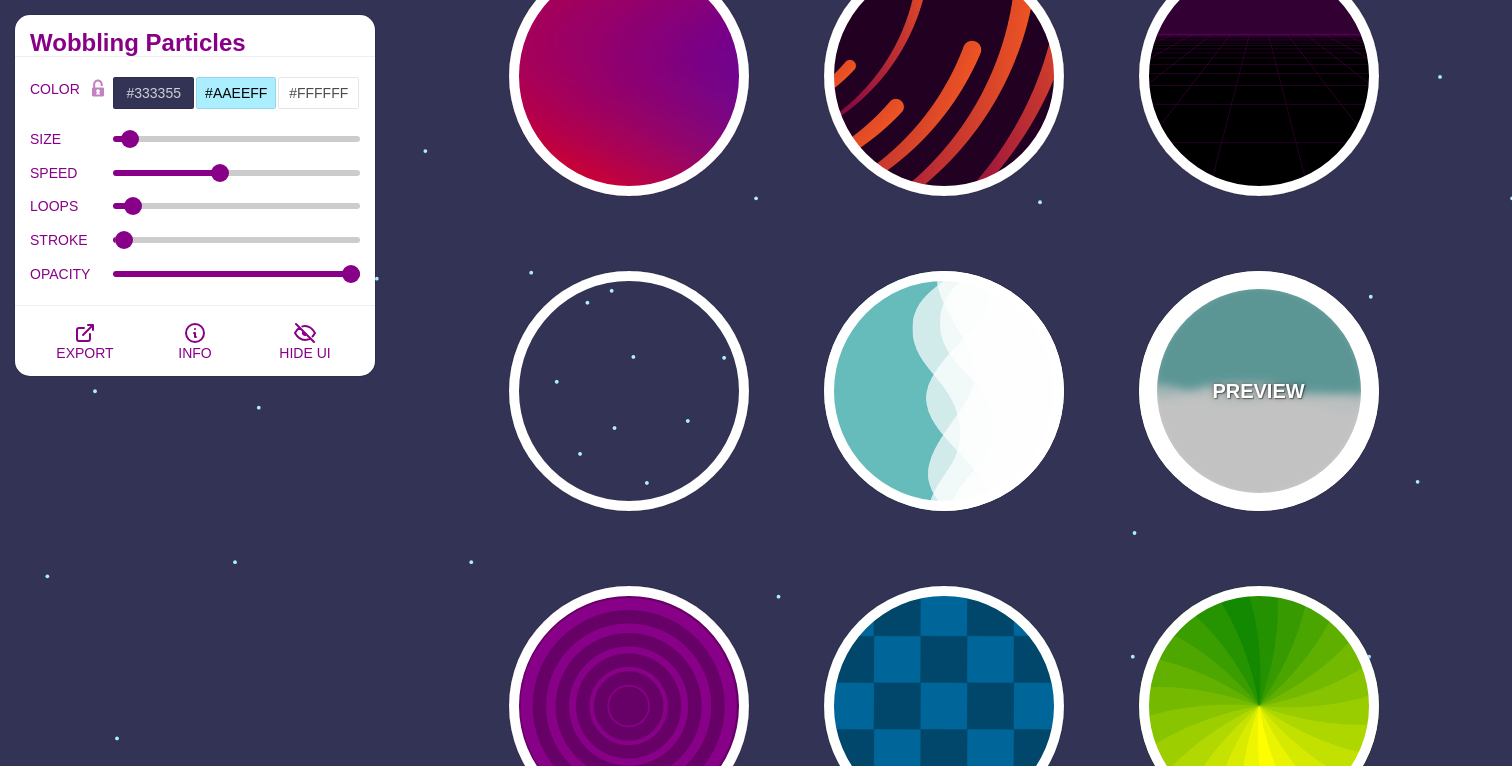 type on "0" 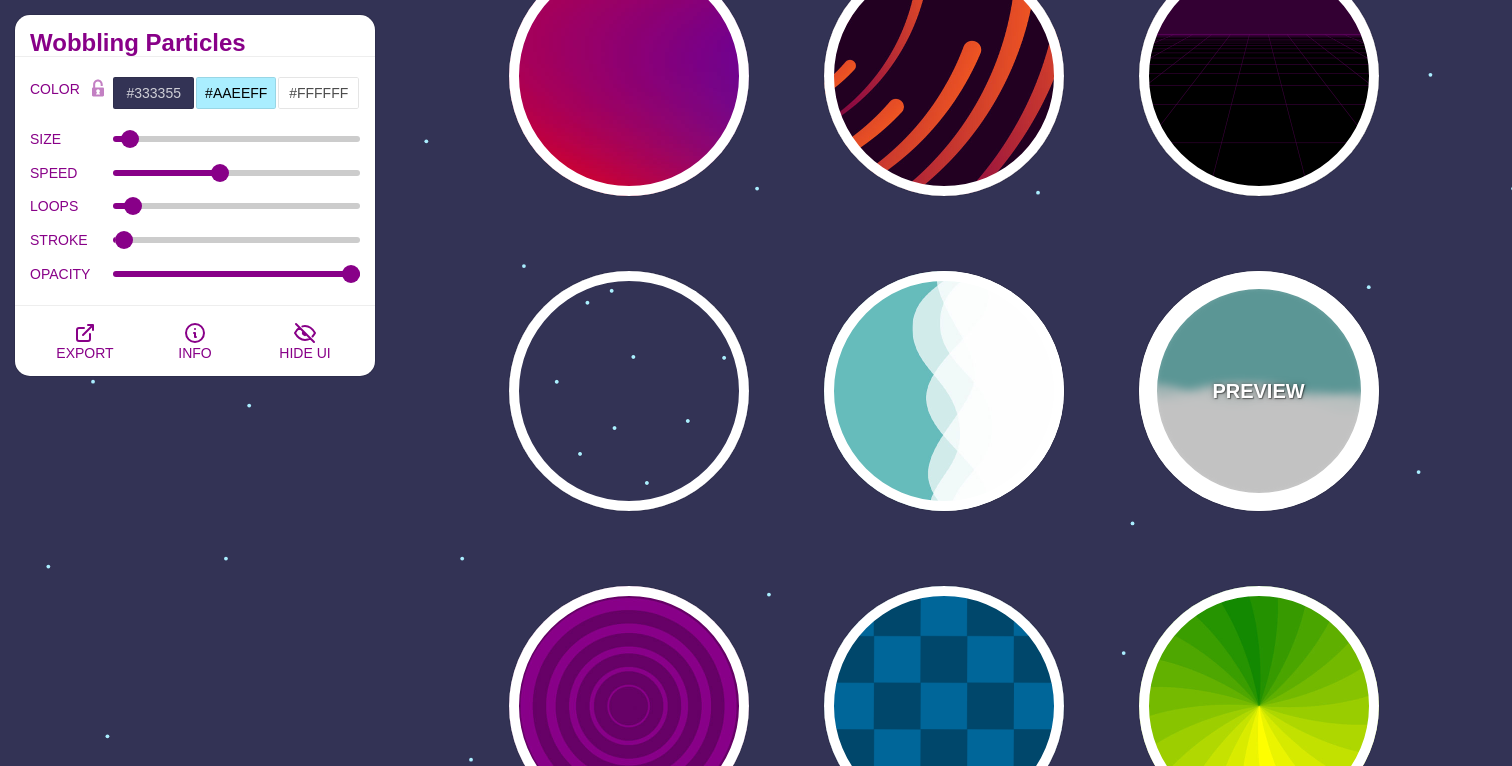 type on "1" 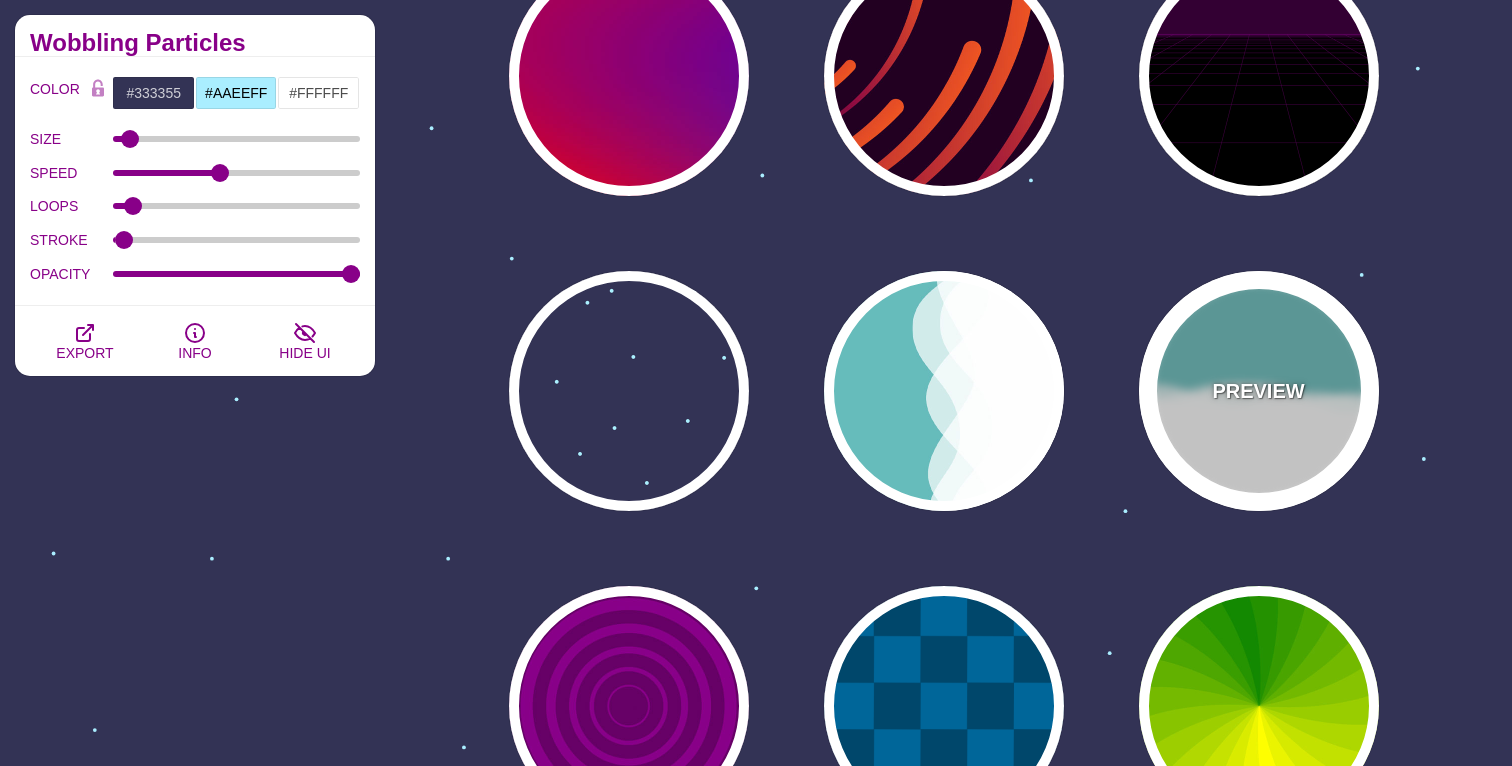 type on "0.7" 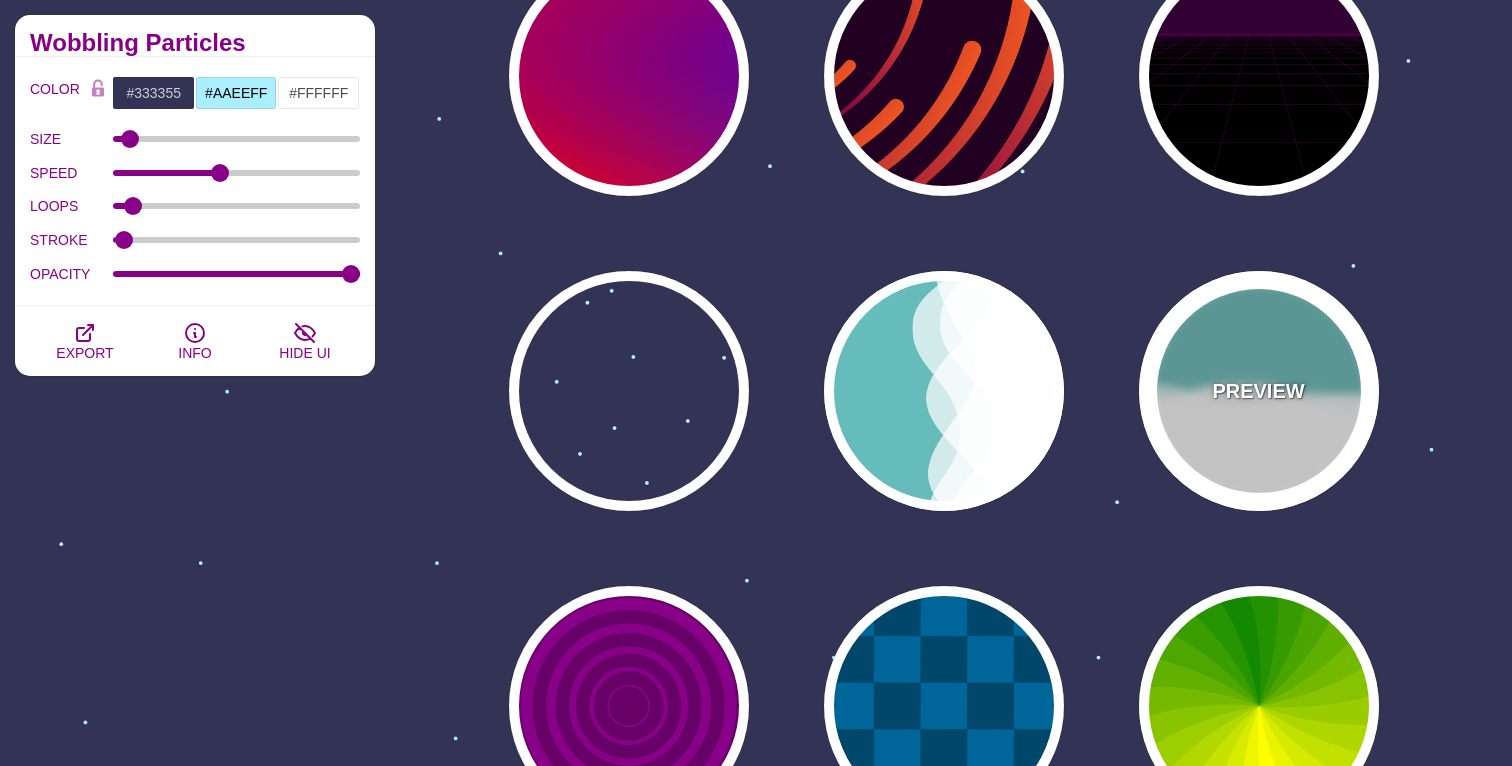 type on "56" 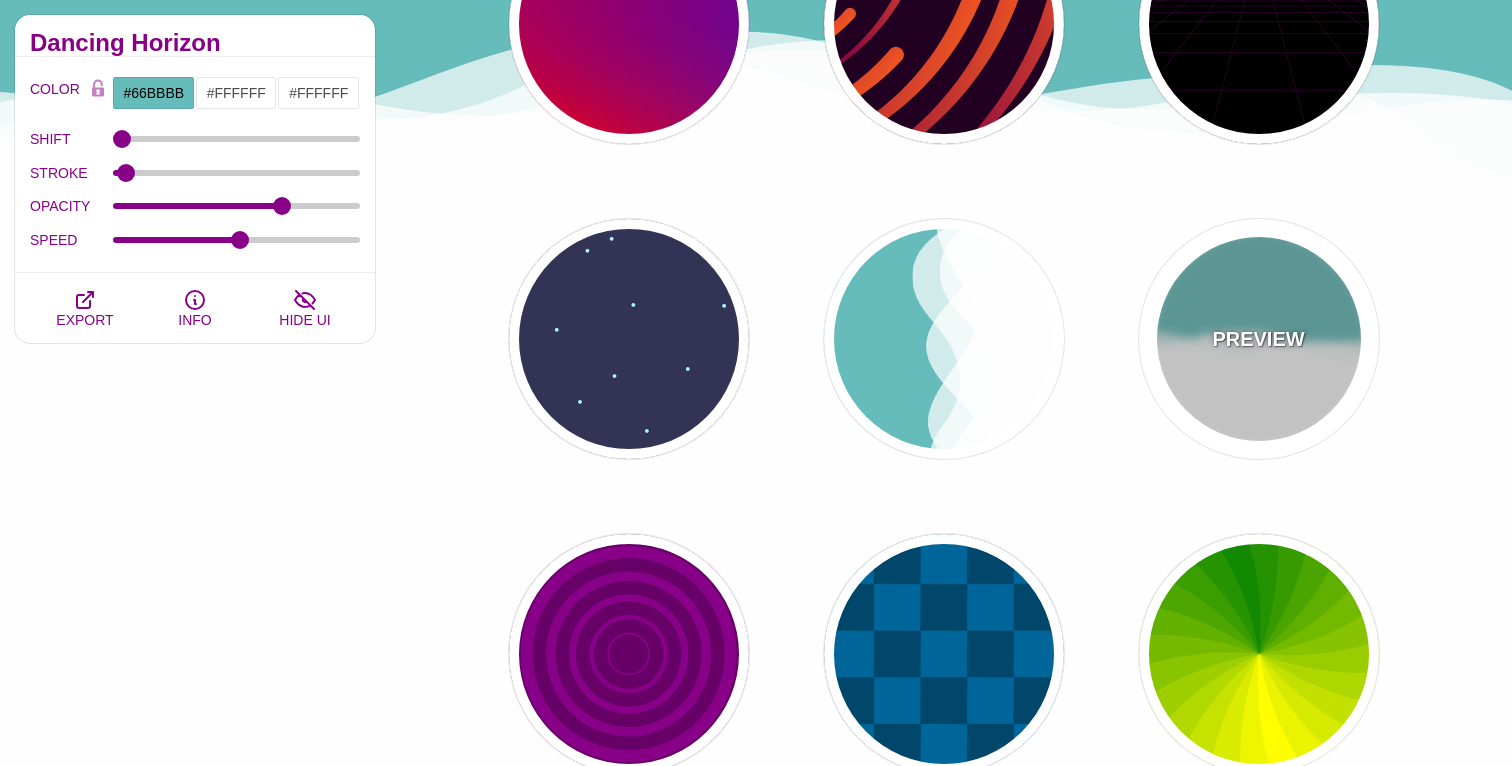 scroll, scrollTop: 997, scrollLeft: 0, axis: vertical 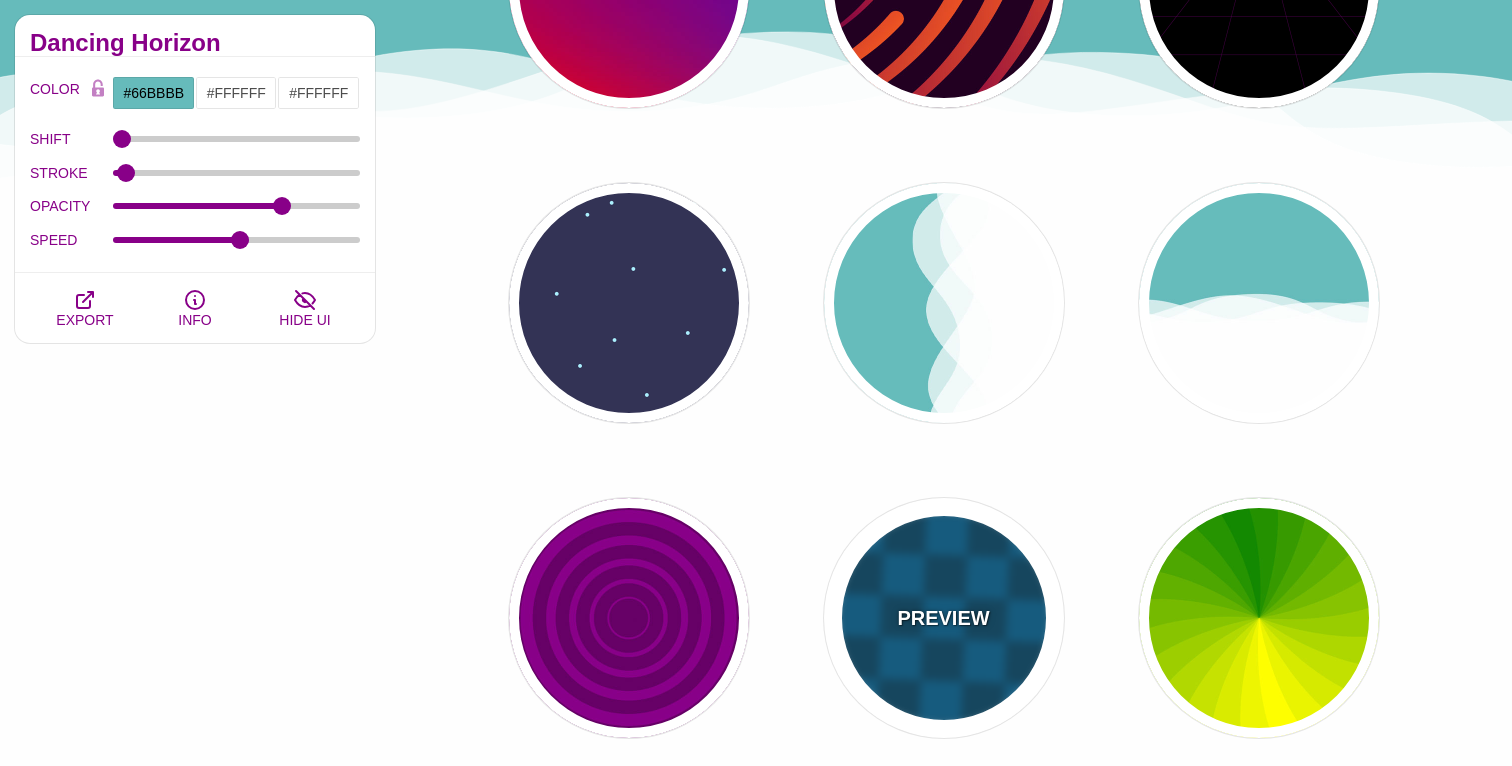 click on "PREVIEW" at bounding box center (944, 618) 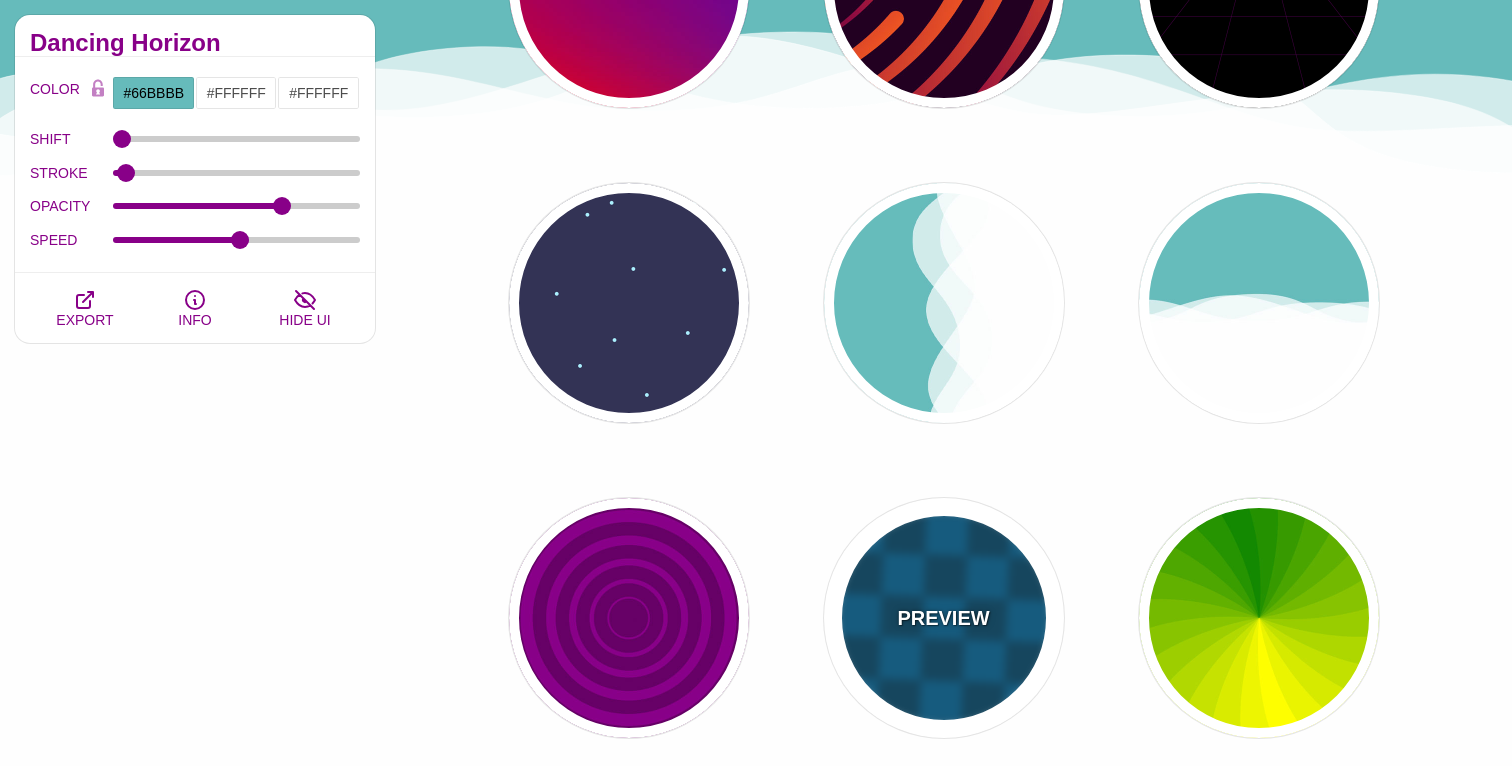 type on "#00476B" 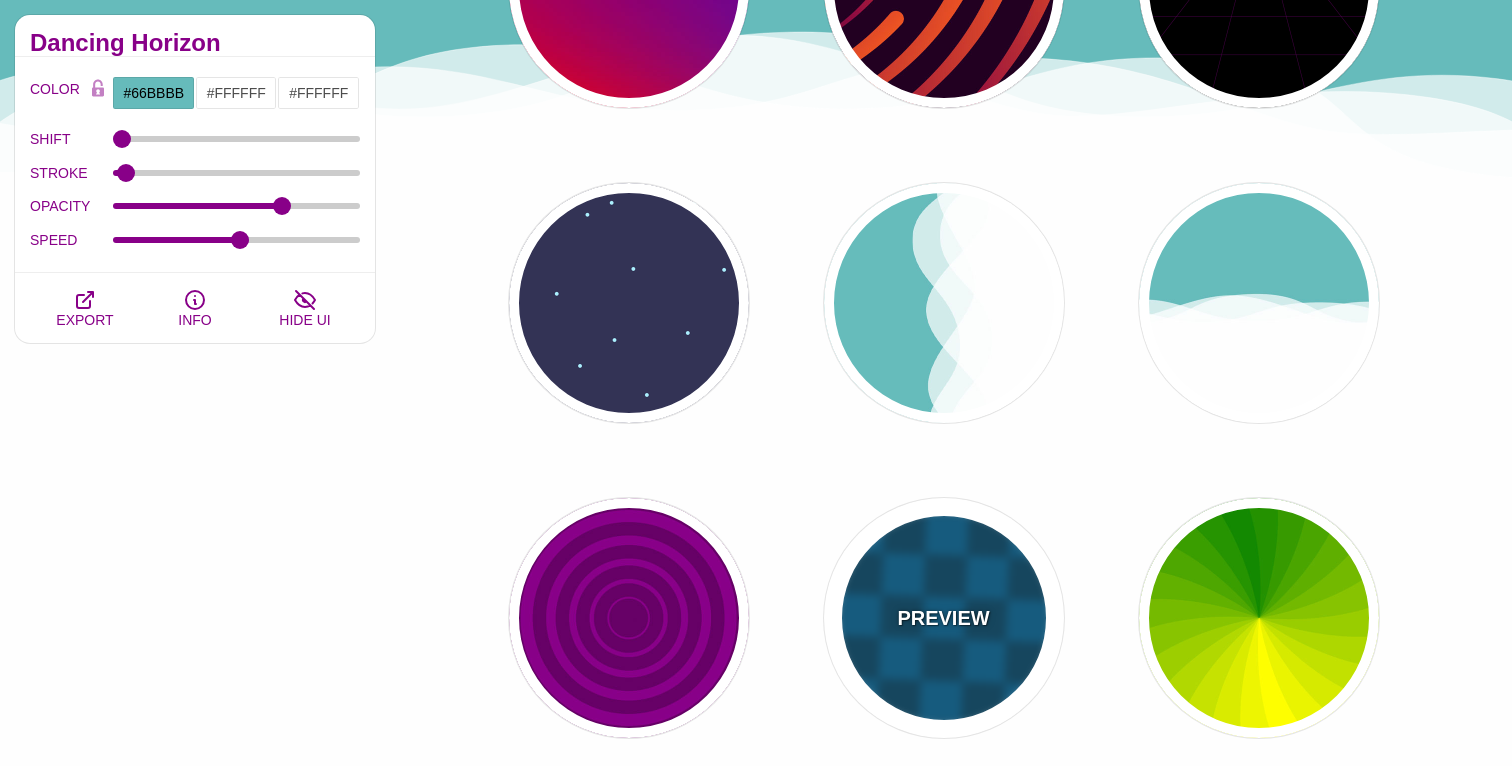 type on "#006699" 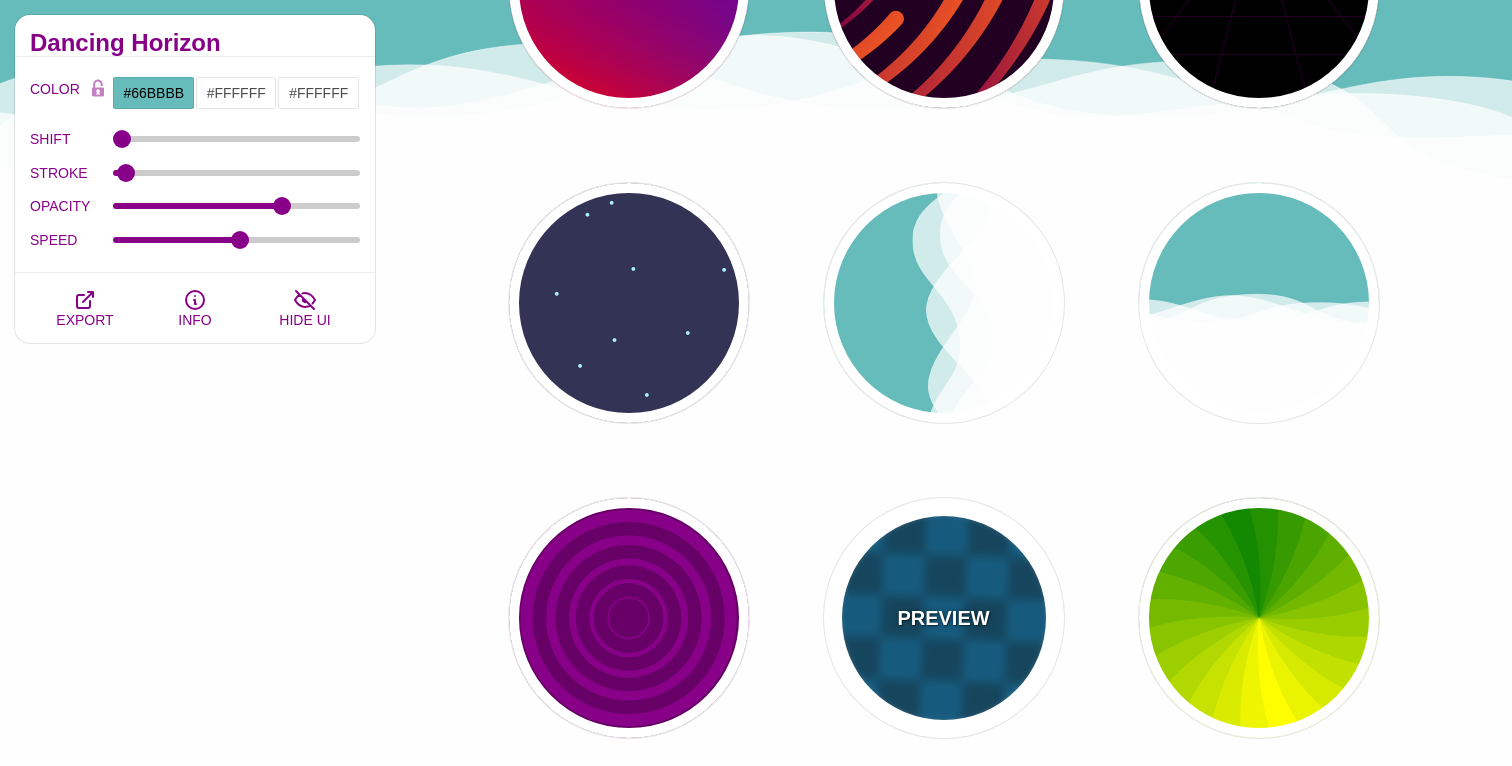 type on "5" 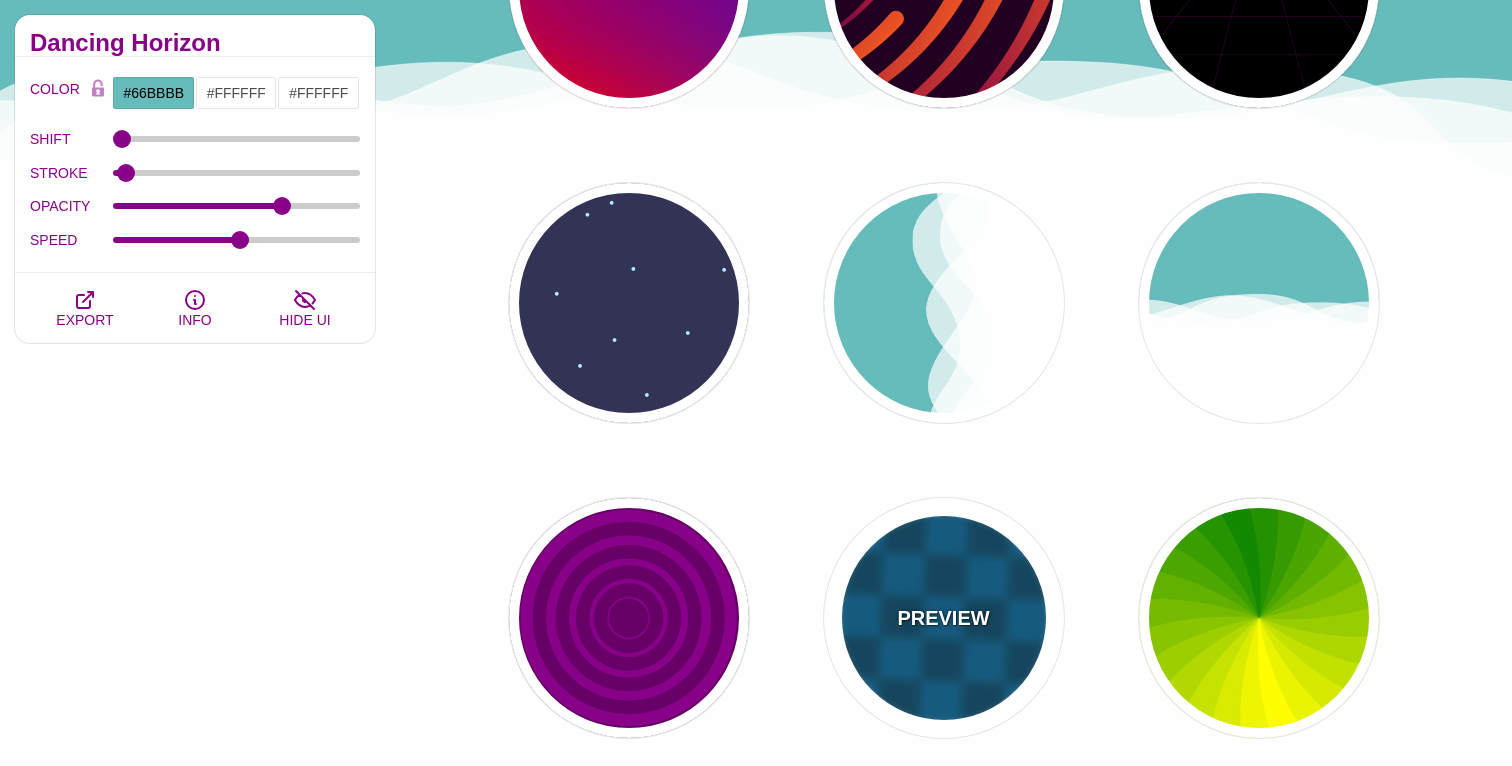 type on "15" 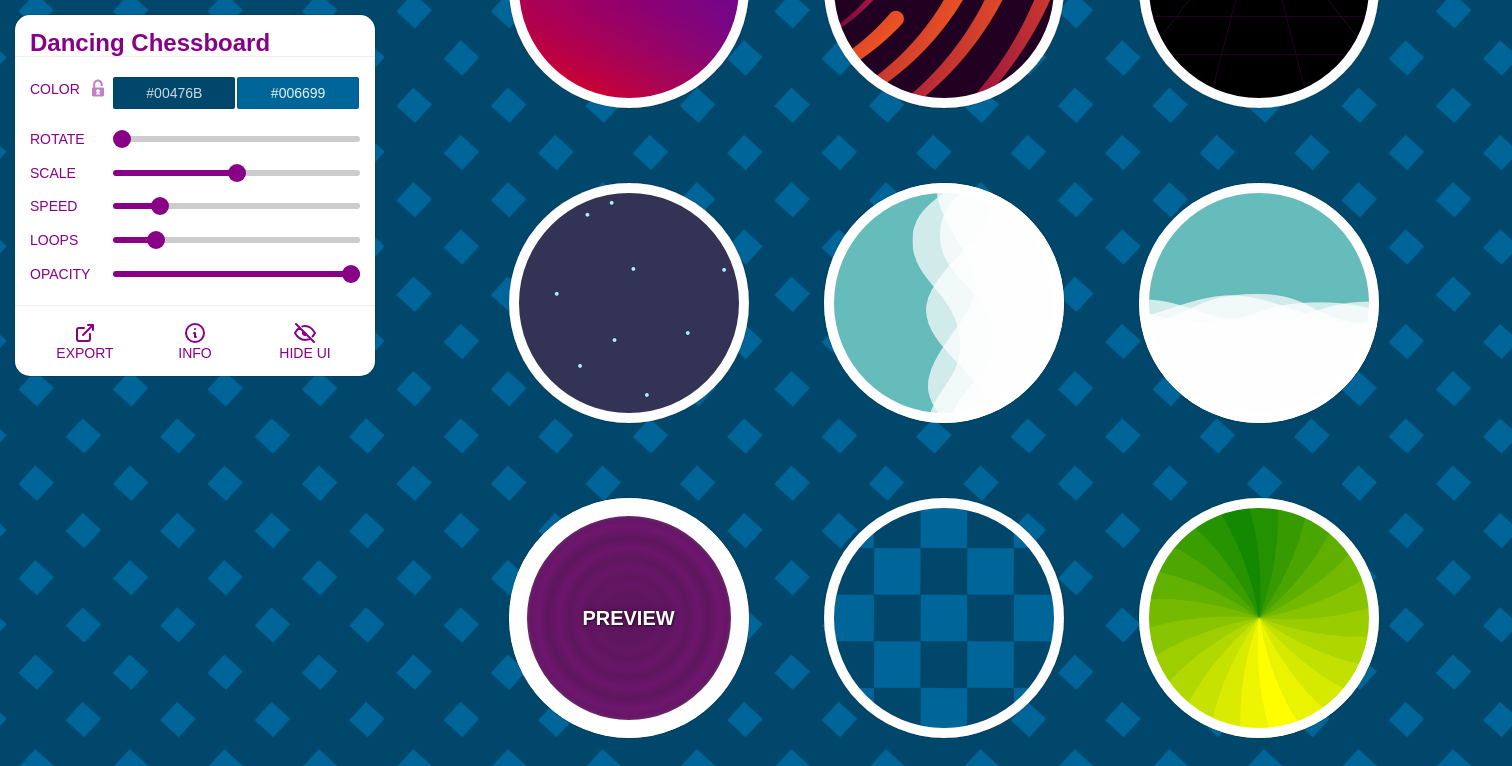 click on "PREVIEW" at bounding box center (628, 618) 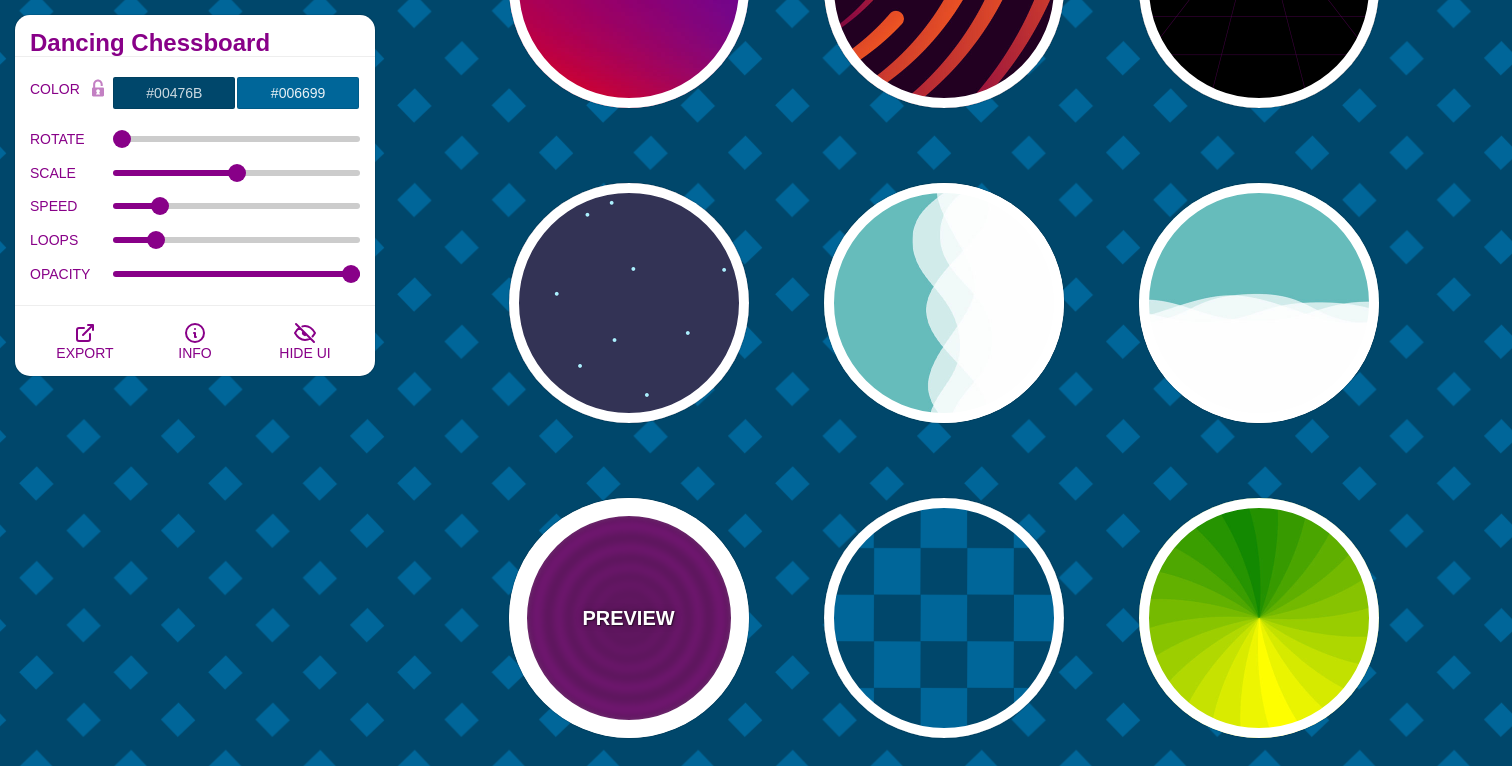 type on "#880088" 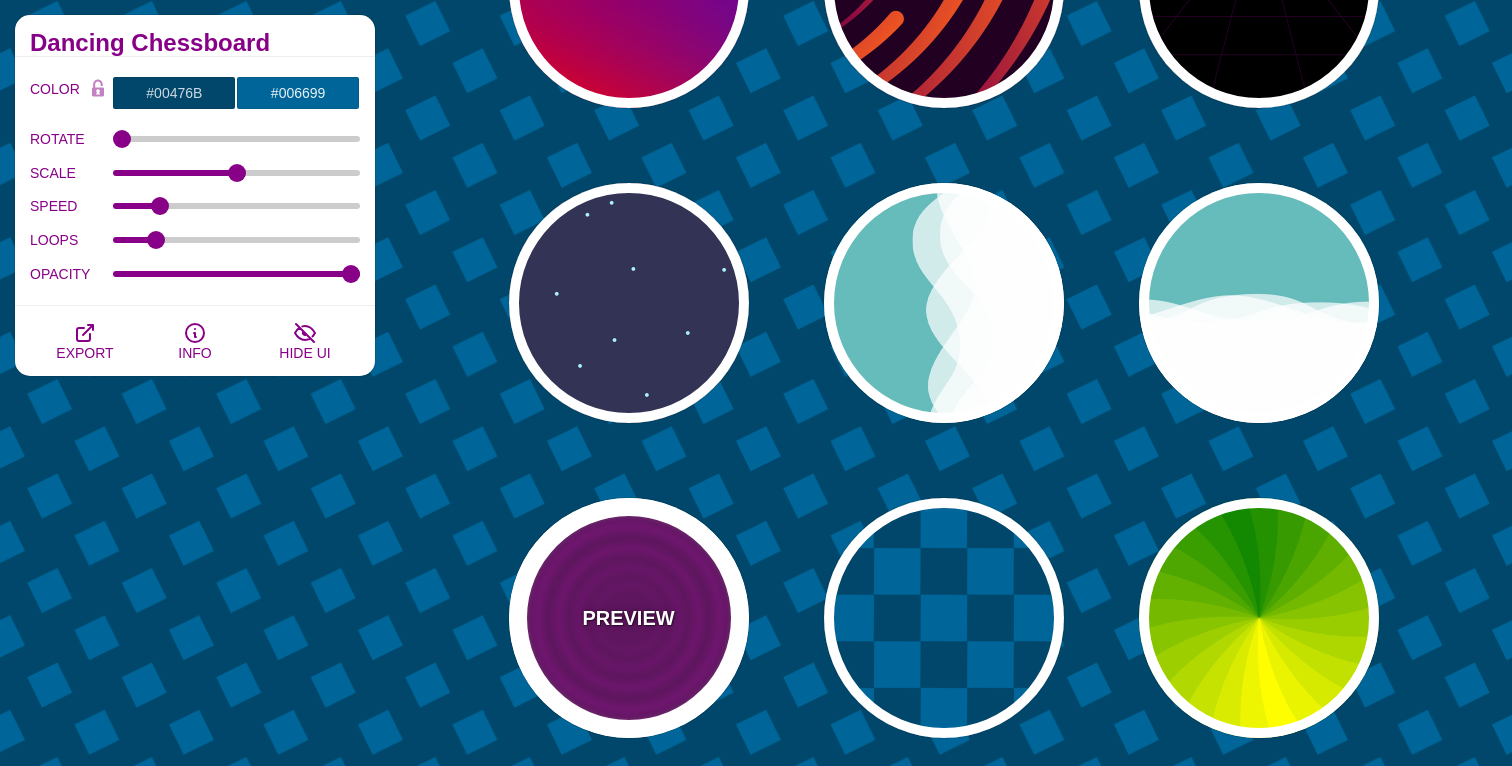 type on "#660066" 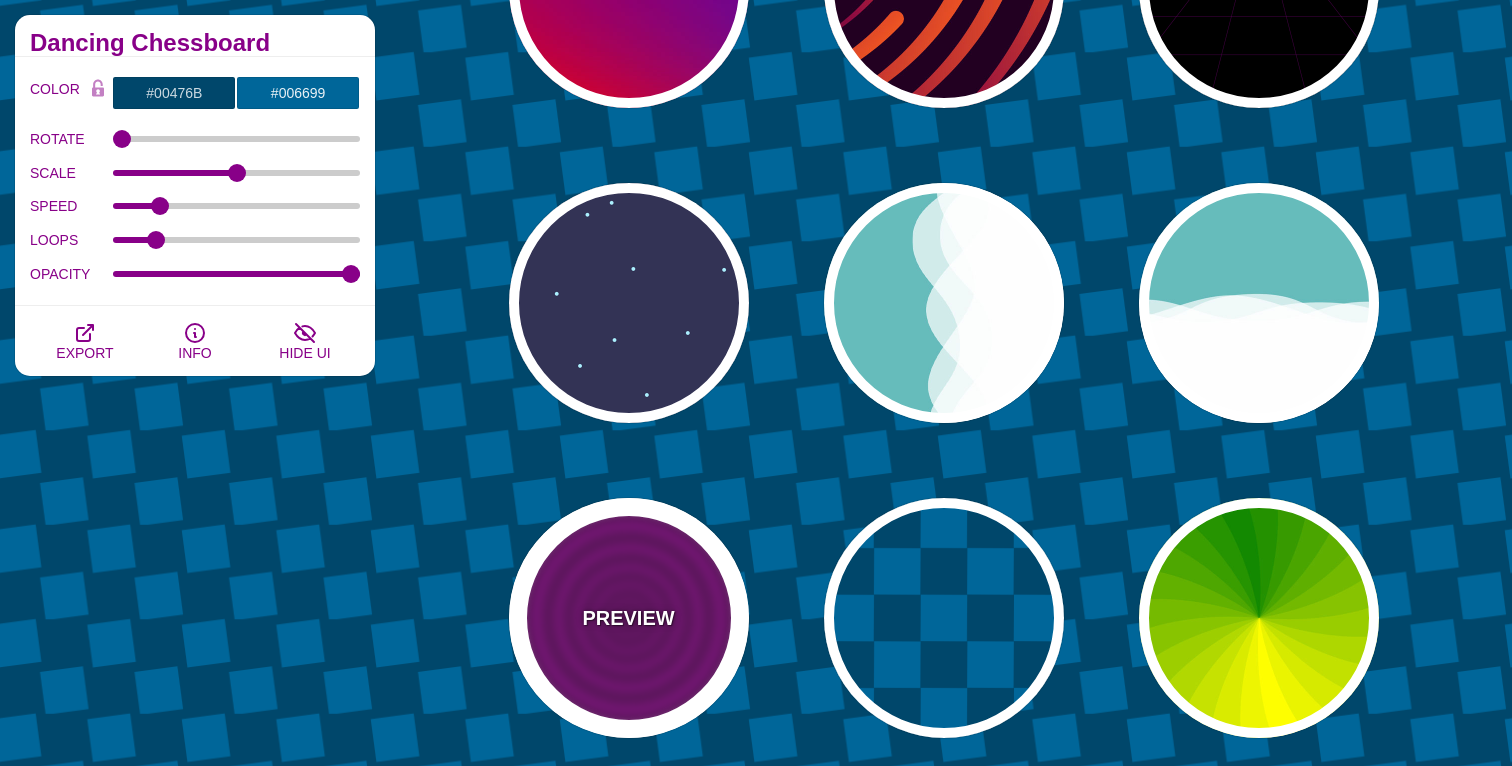 type on "15" 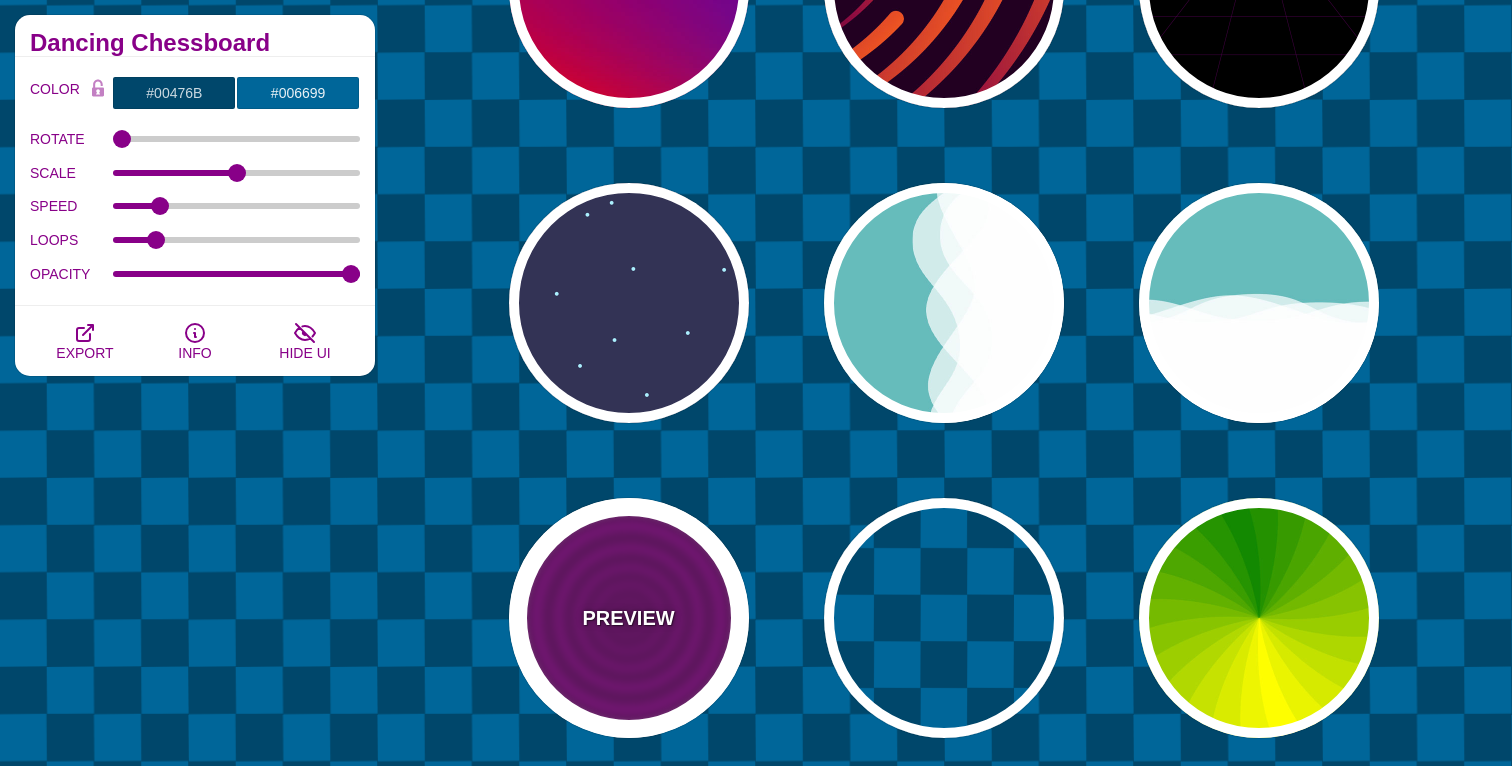type on "0" 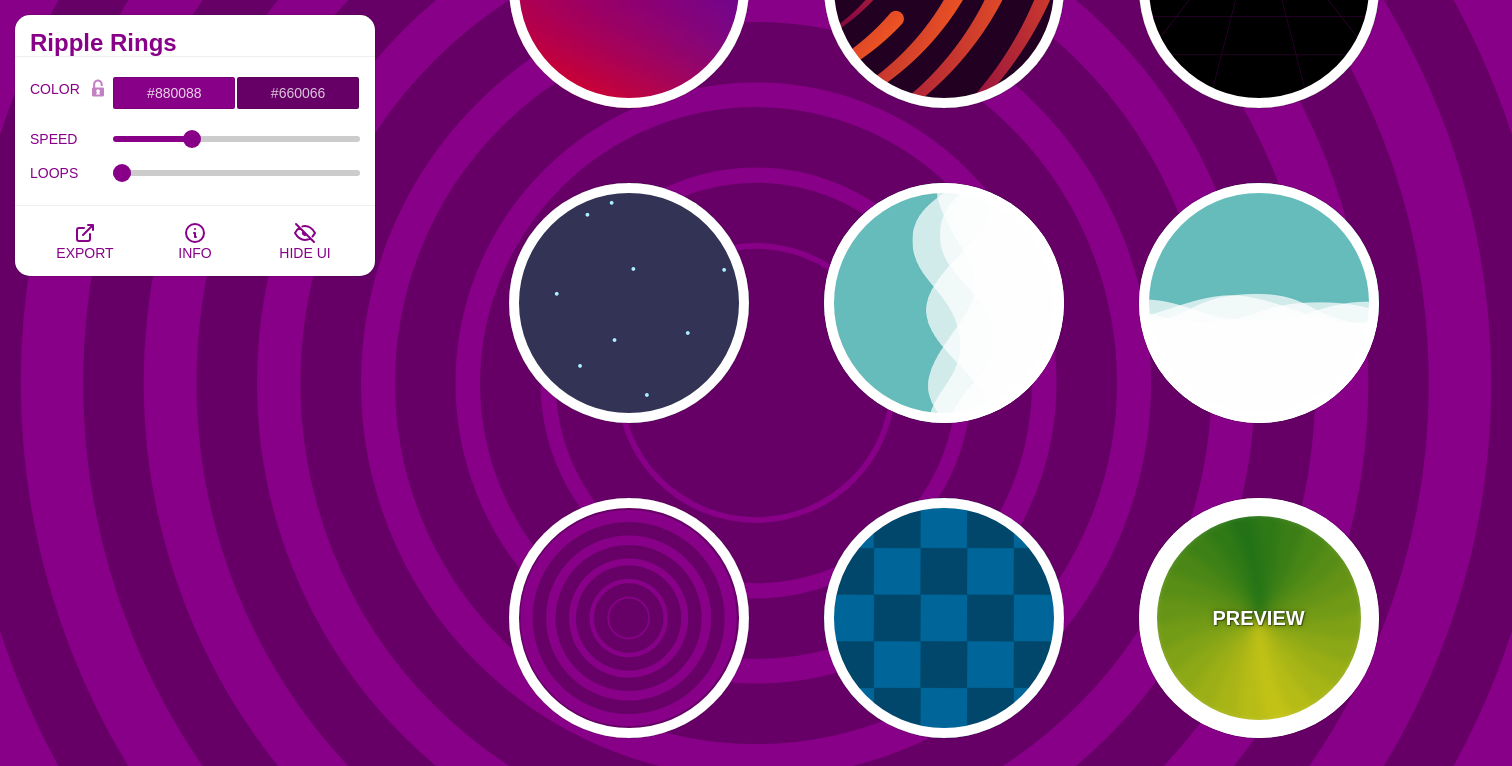 click on "PREVIEW" at bounding box center (1258, 618) 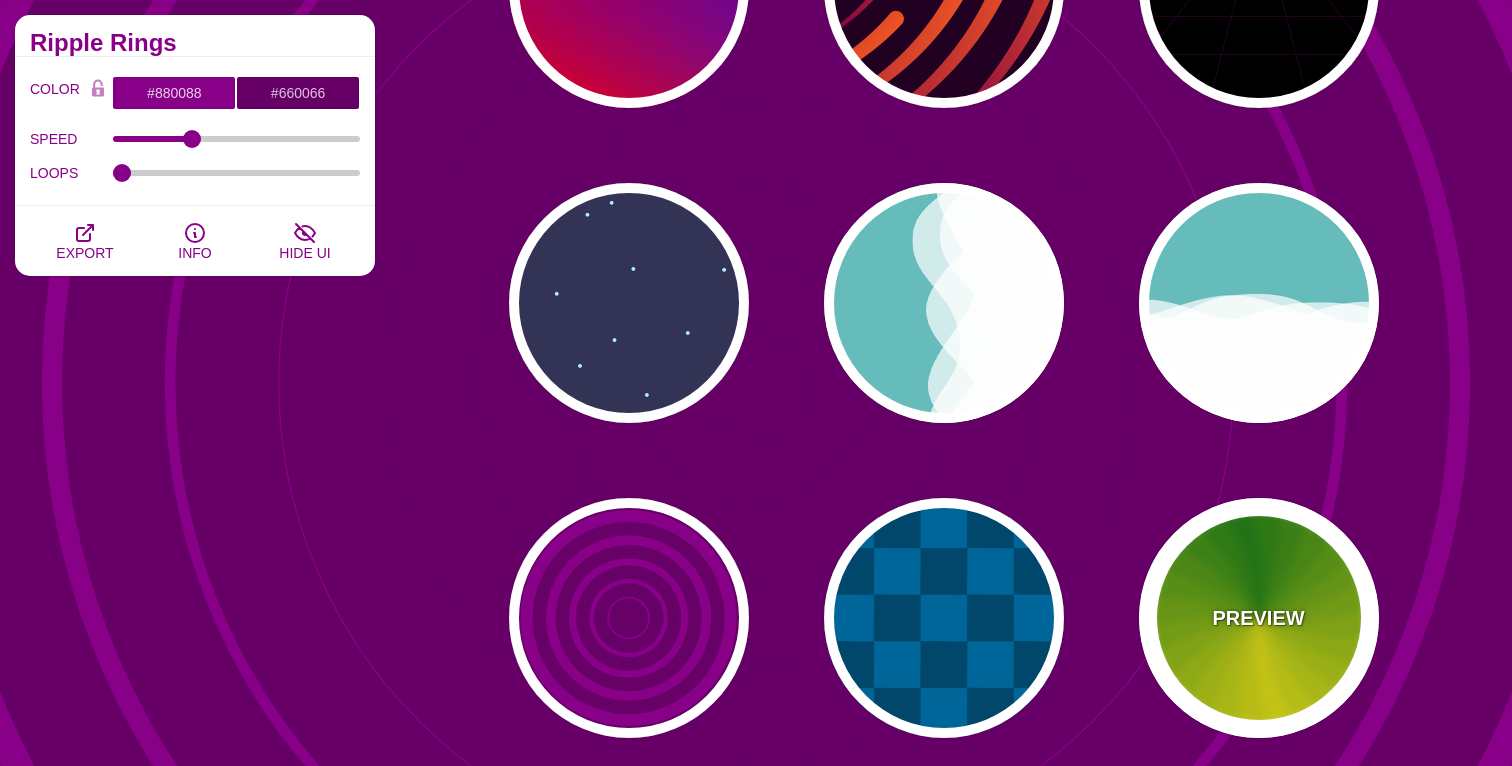 type on "#118800" 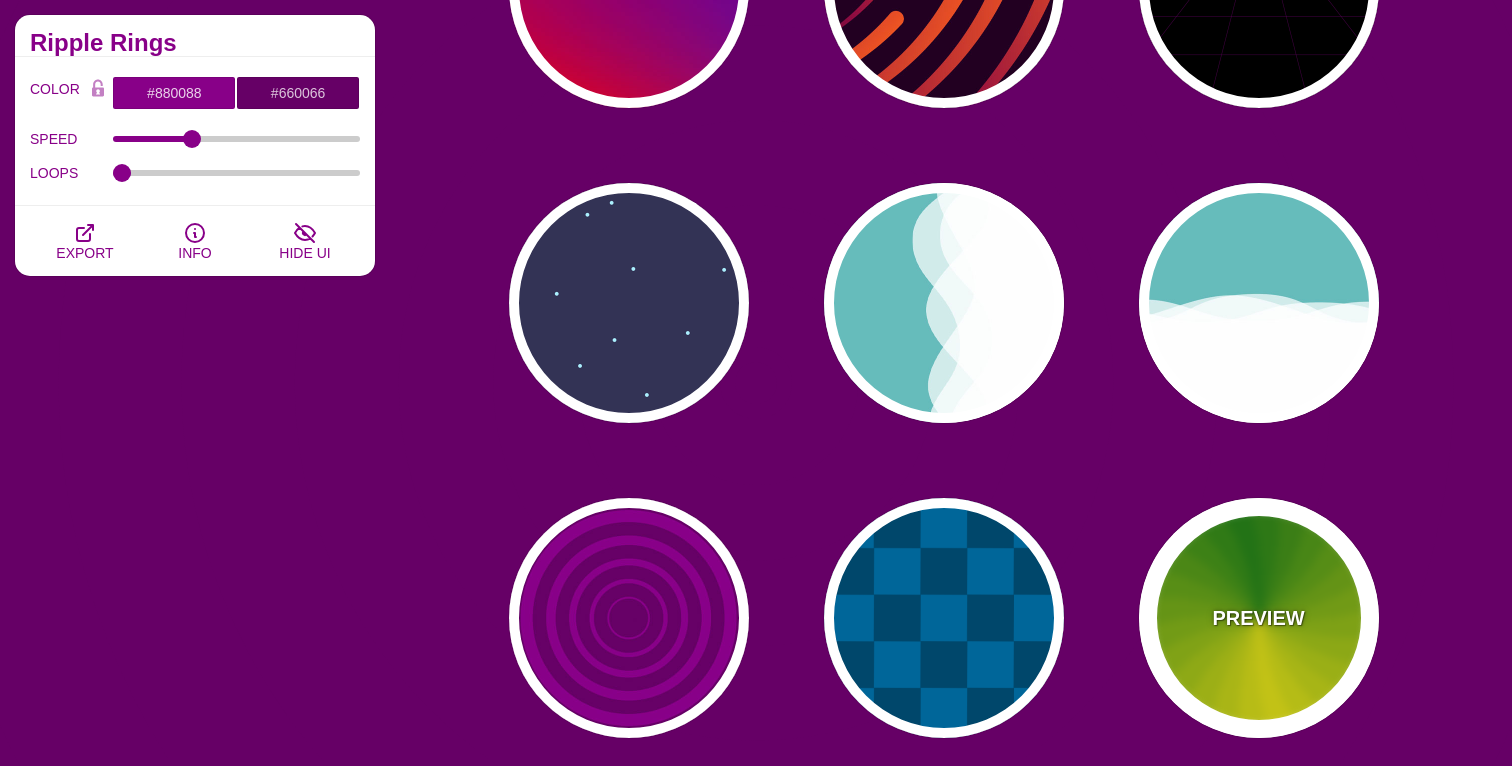 type on "#FFFF00" 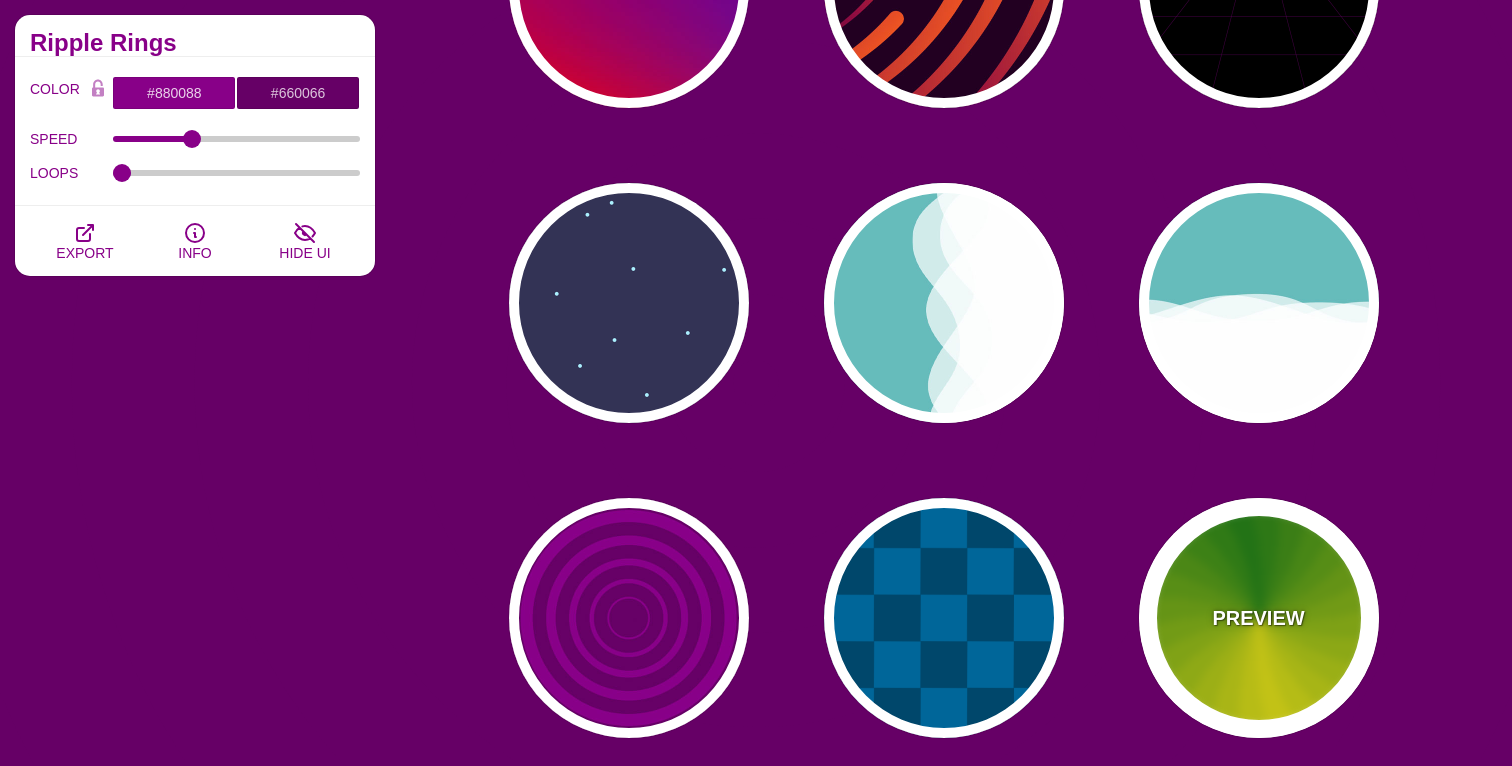 type on "4.8" 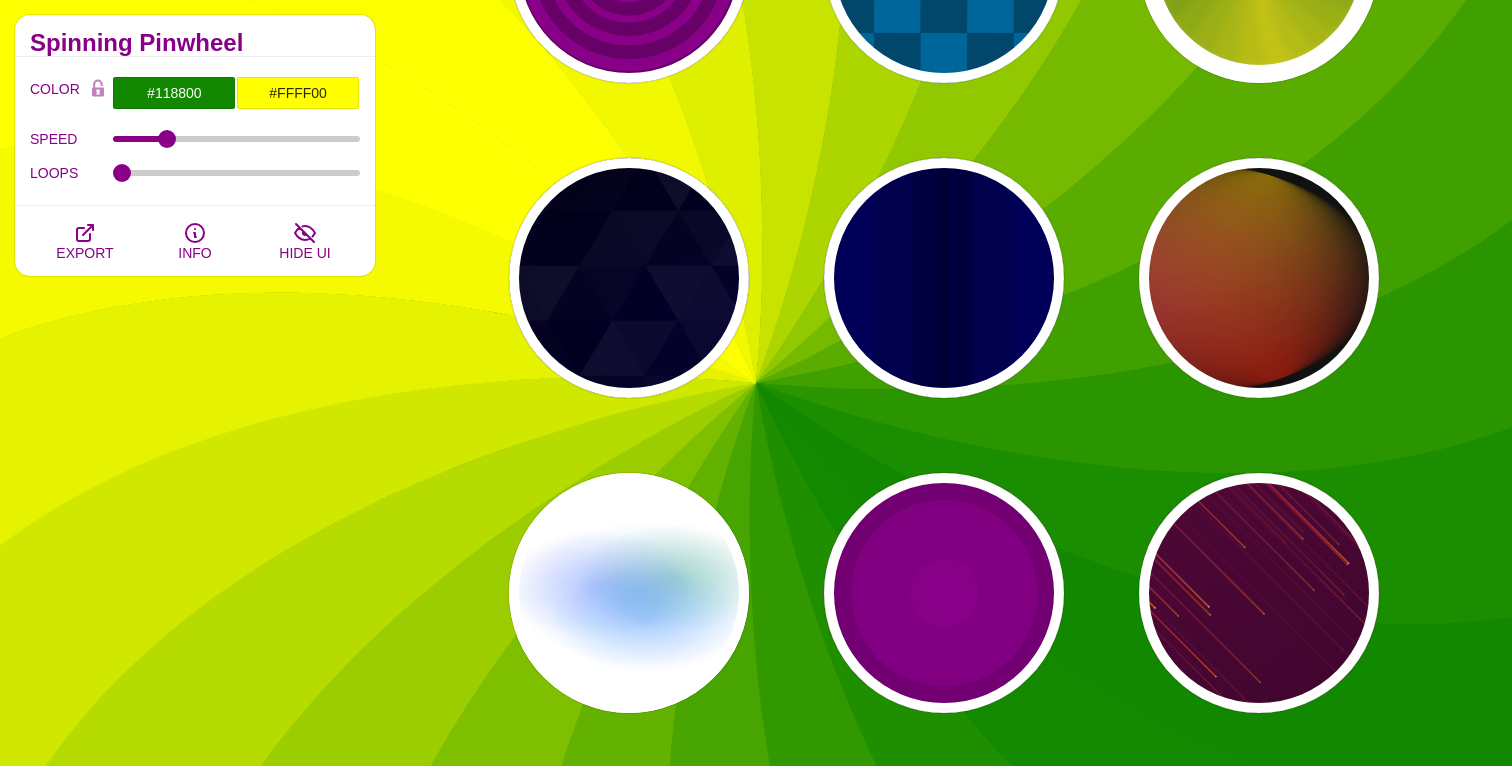 scroll, scrollTop: 1654, scrollLeft: 0, axis: vertical 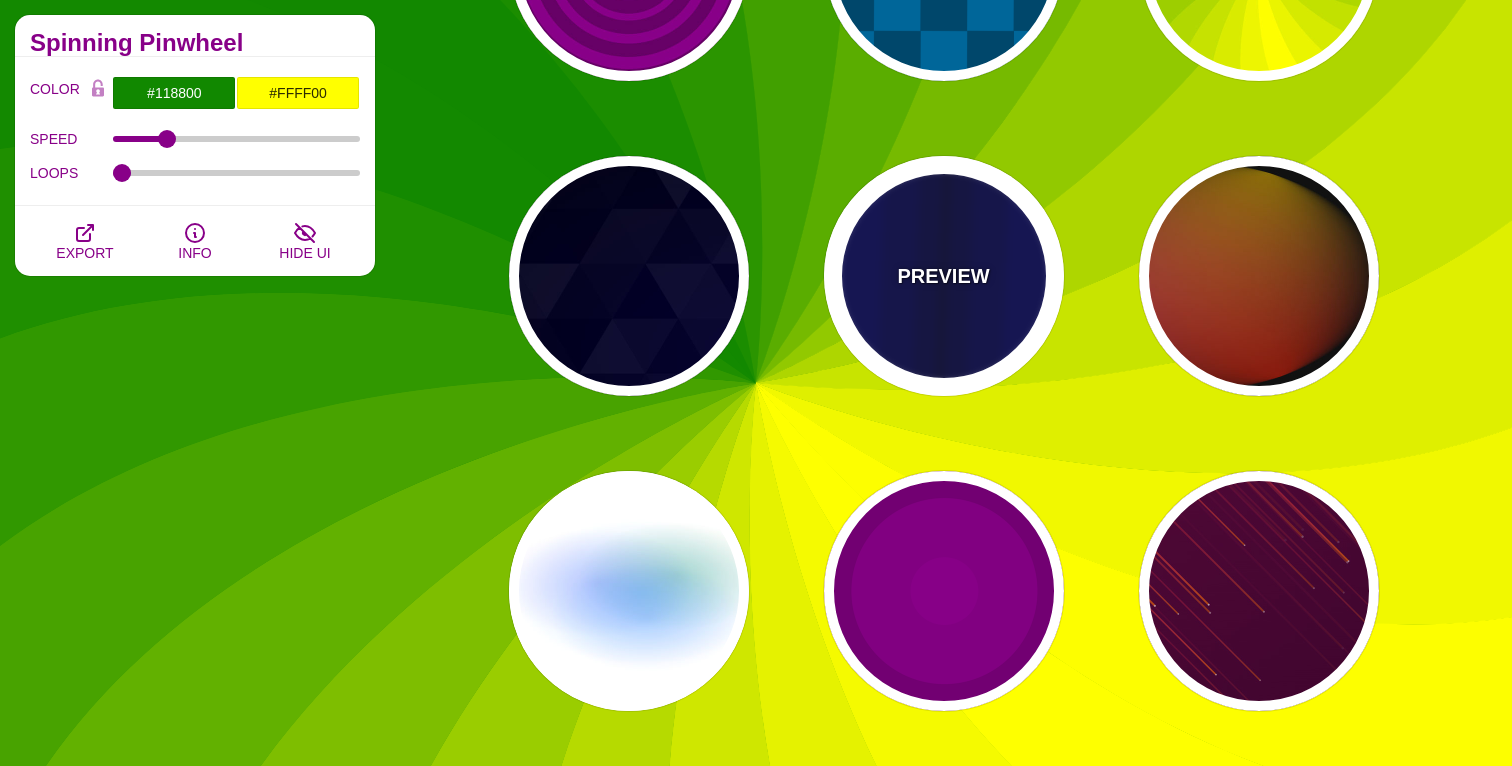 click on "PREVIEW" at bounding box center [944, 276] 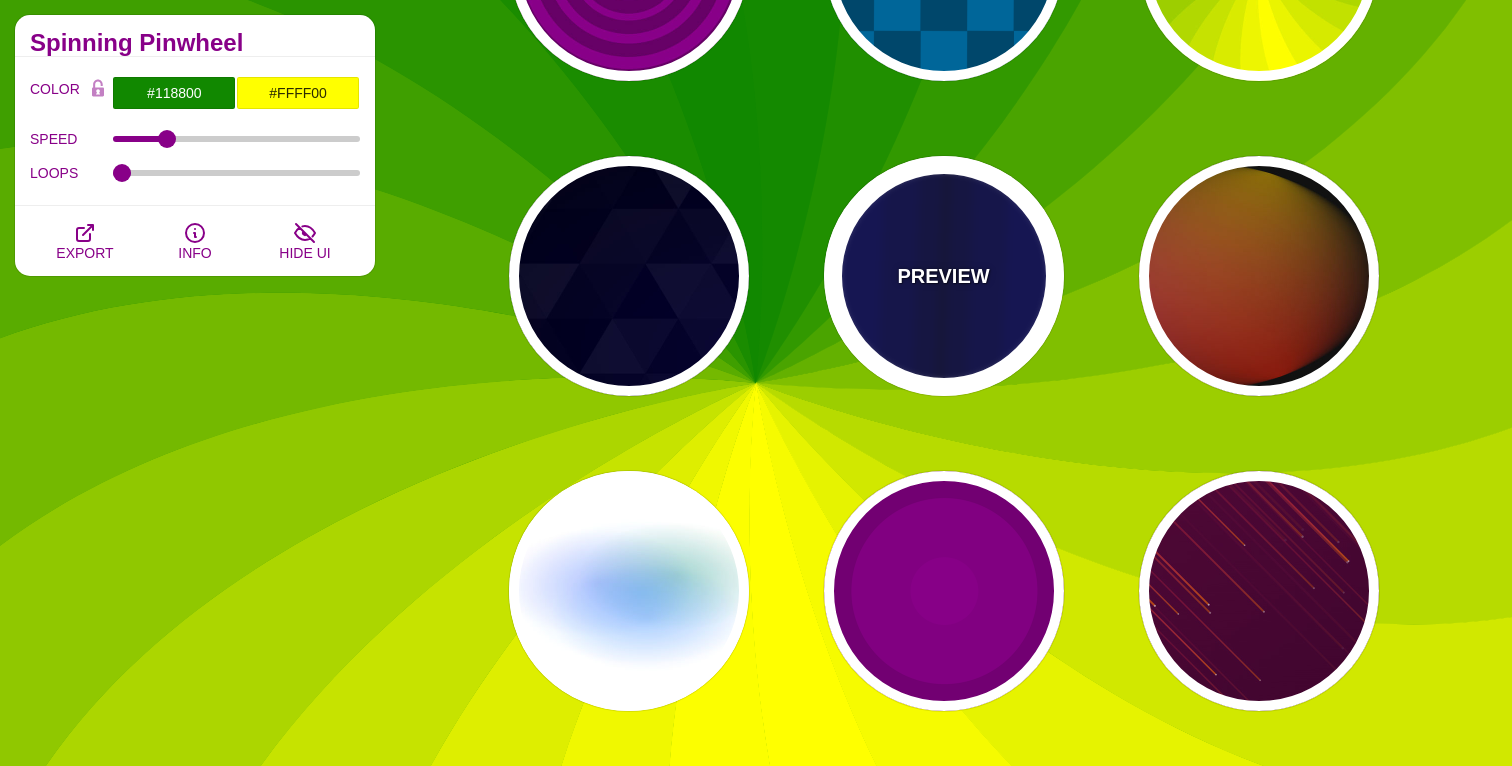 type on "#0000BB" 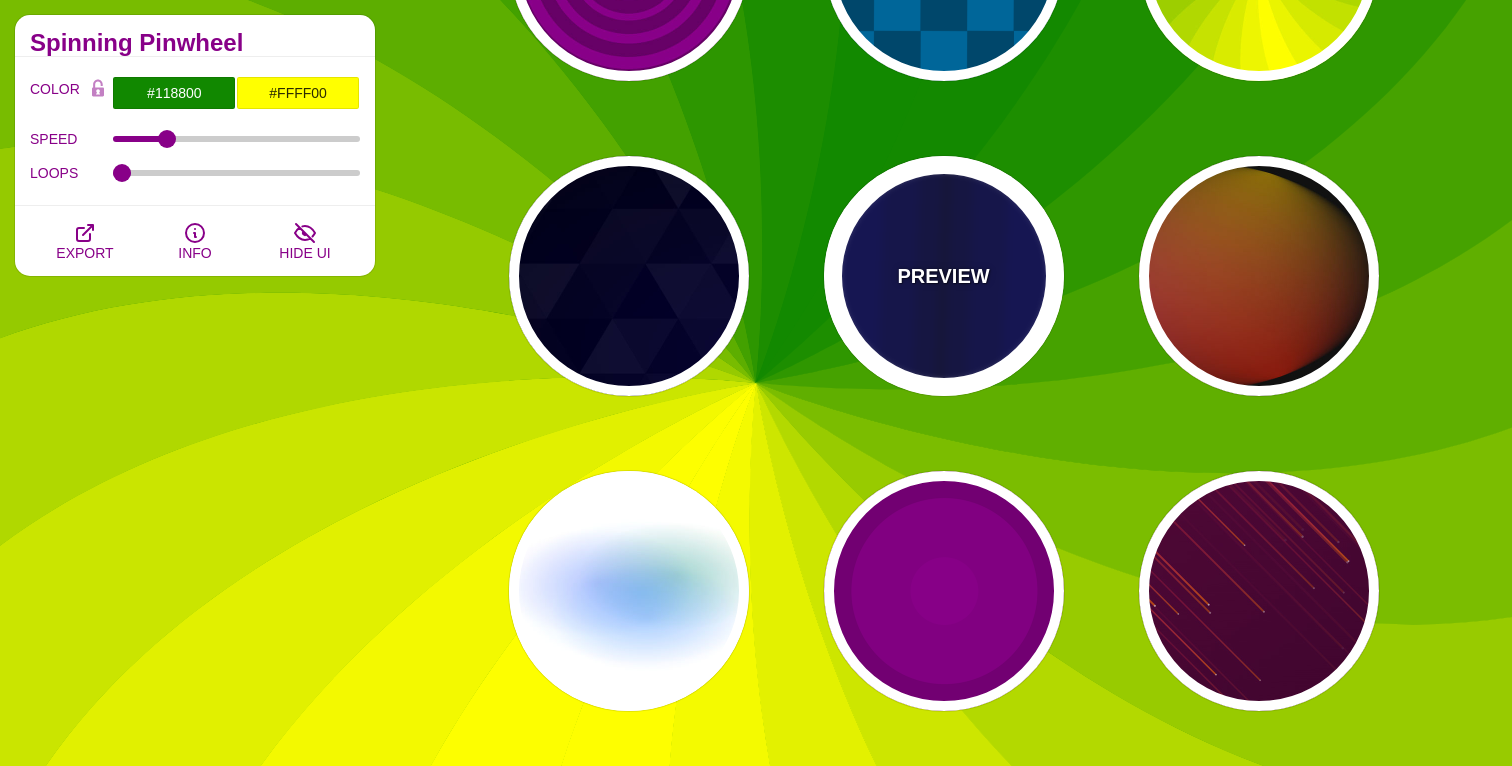 type on "#000033" 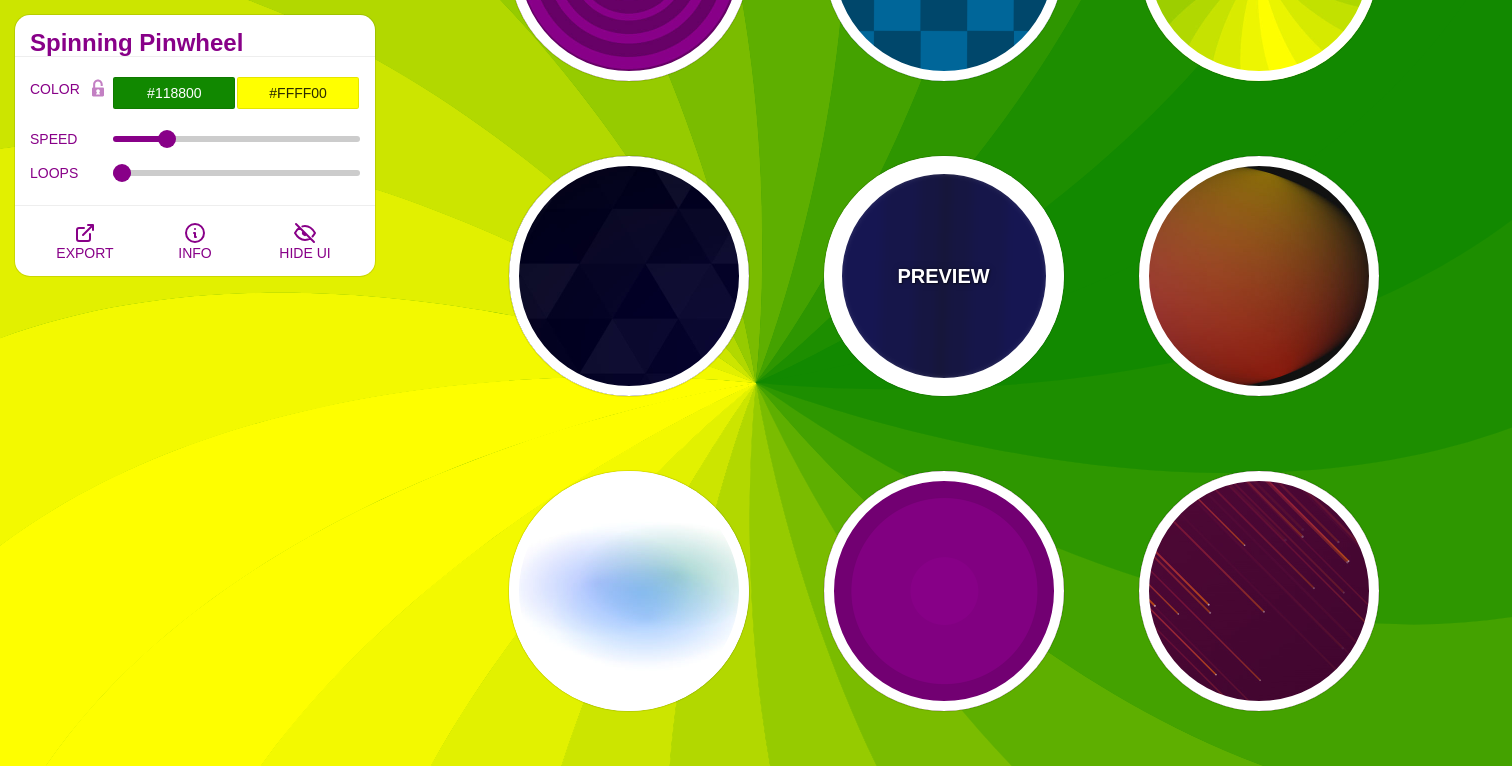 type on "0.5" 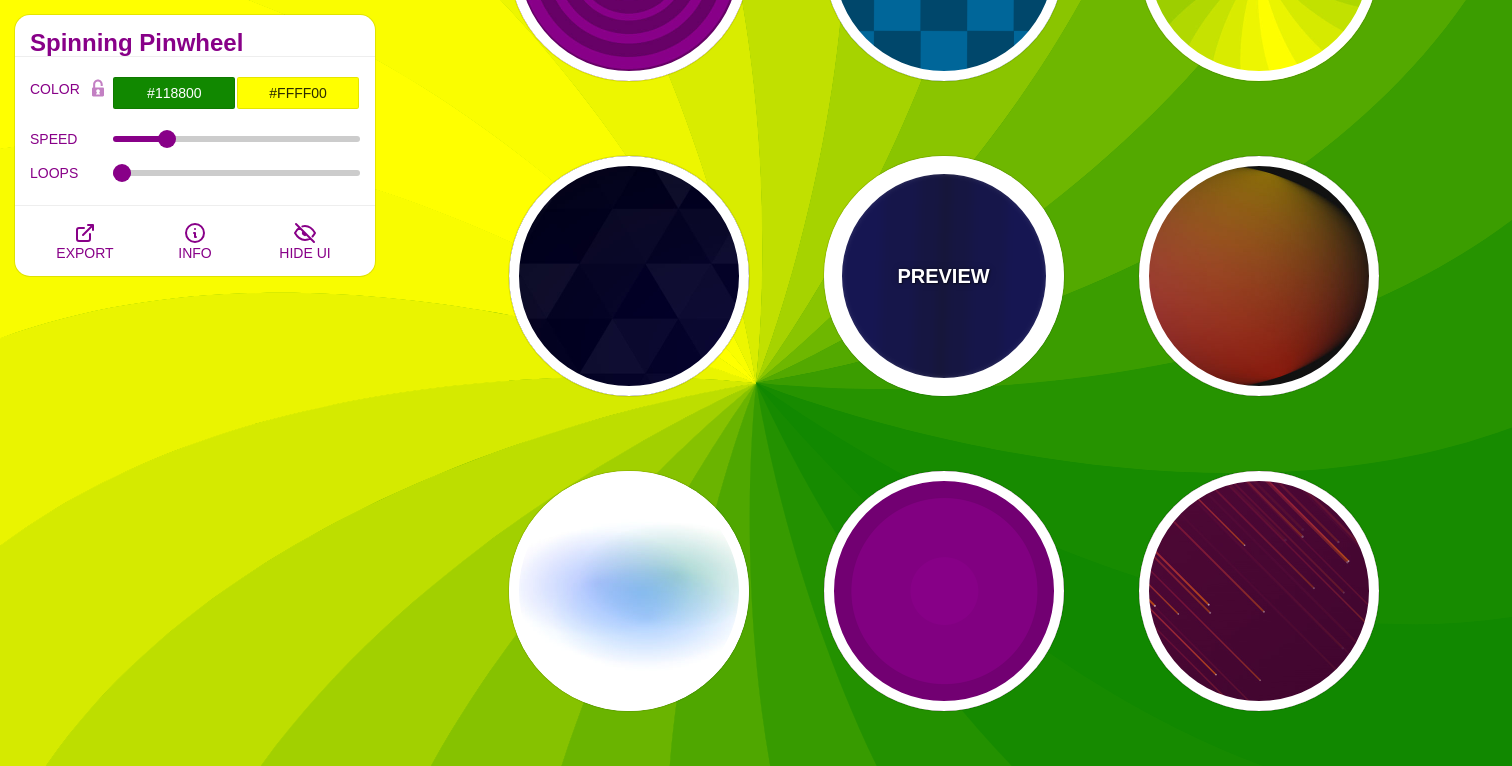 type on "5" 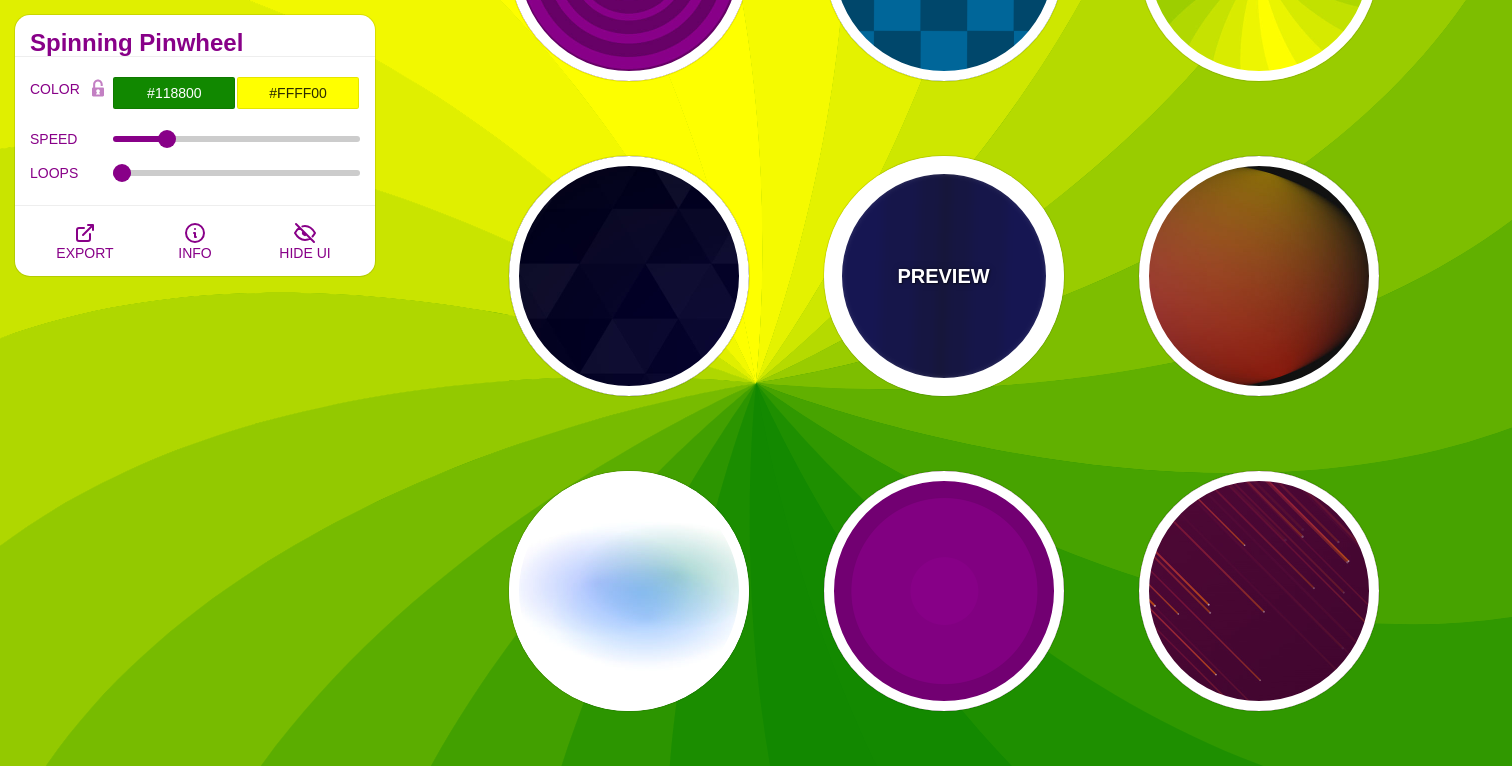 type on "0.1" 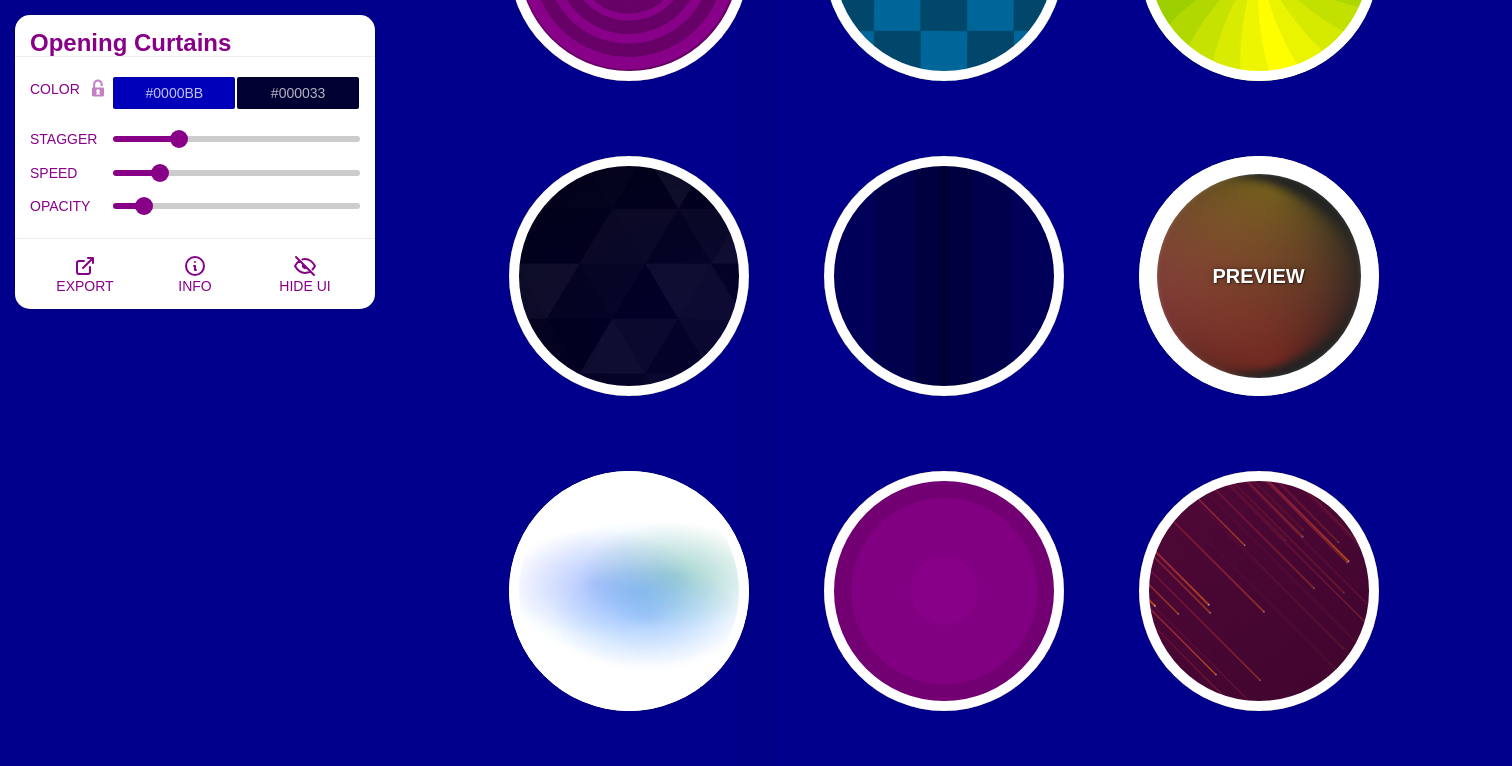 click on "PREVIEW" at bounding box center [1259, 276] 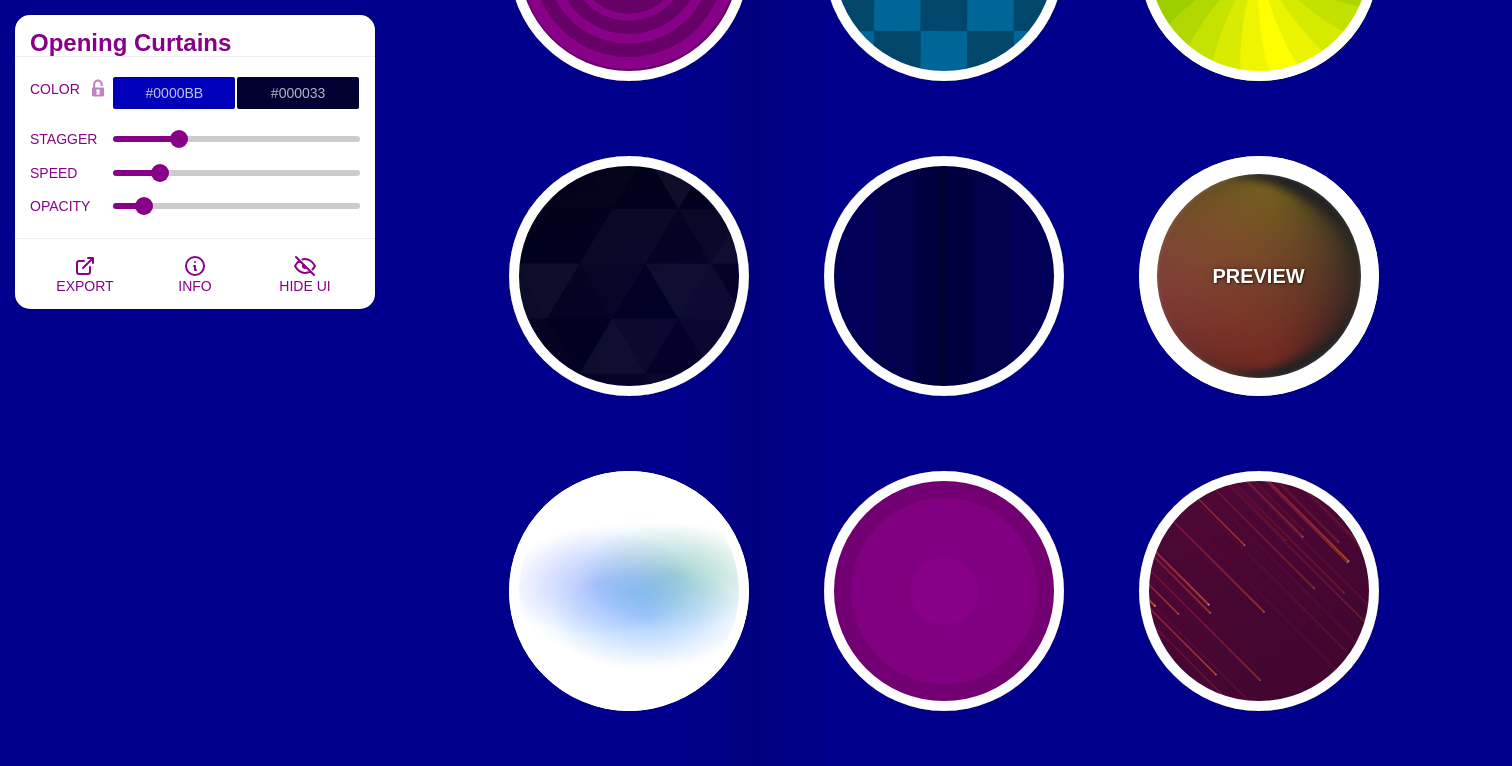 type on "#111111" 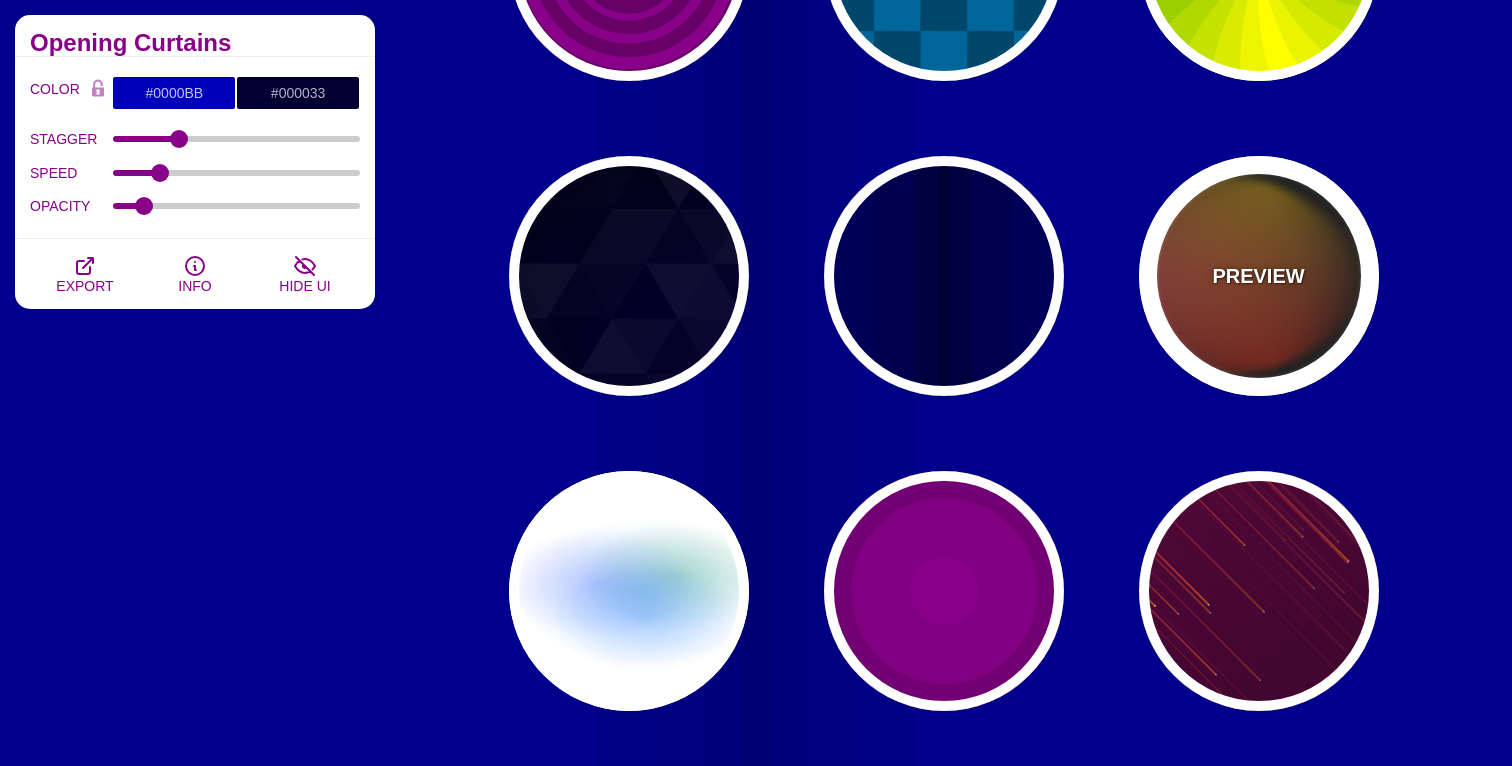 type on "#FF00FF" 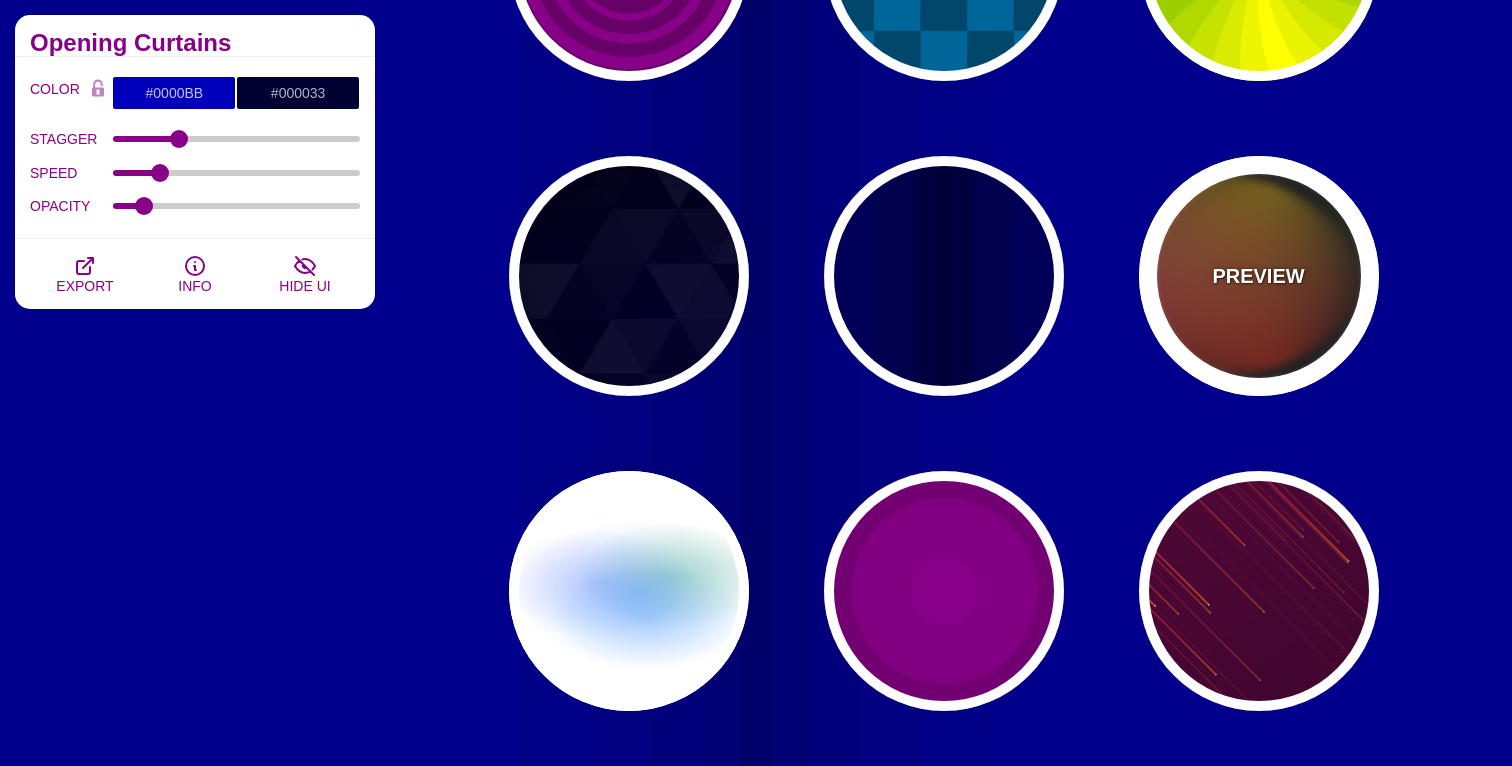 type on "#FFCC00" 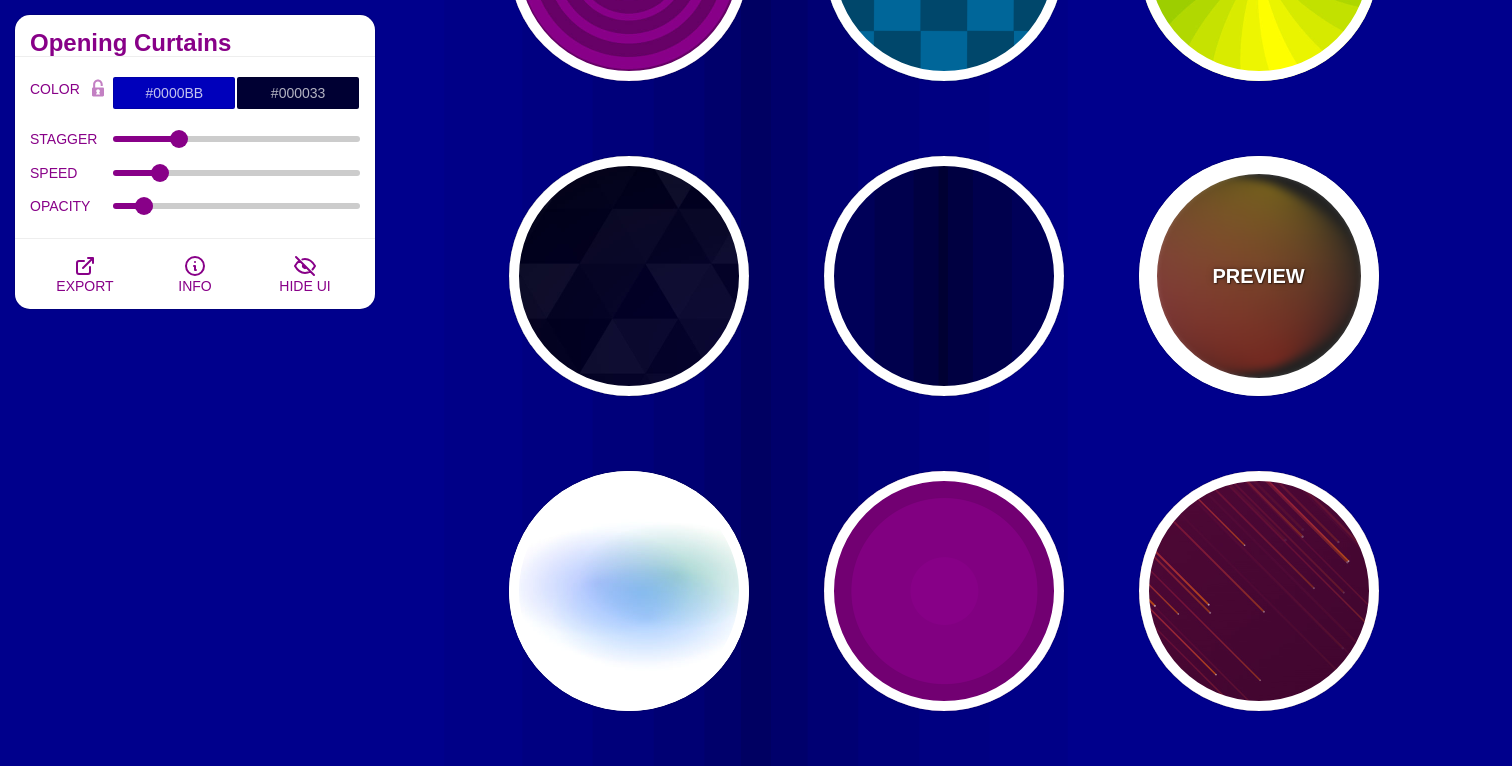 type on "#FF2200" 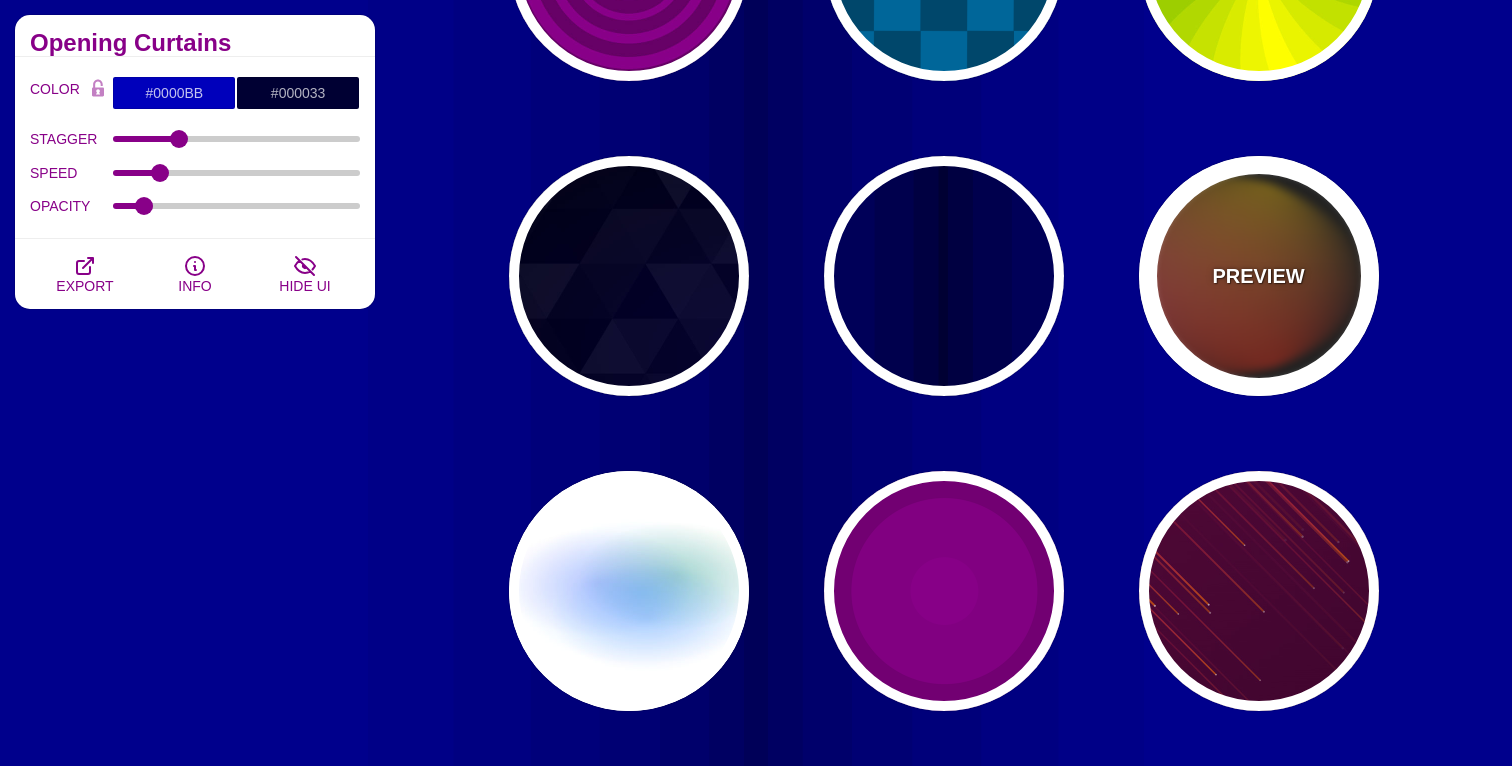 type on "4" 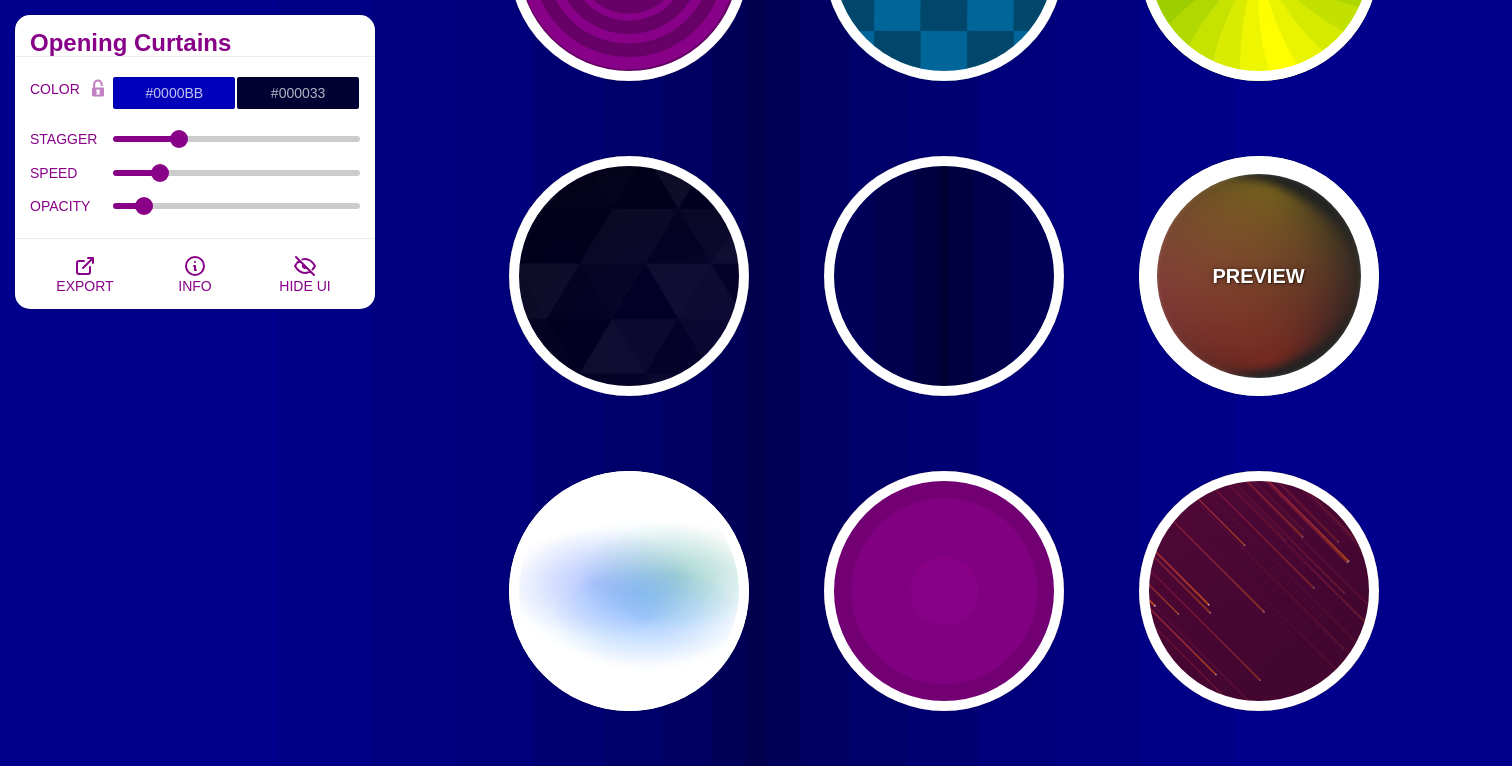 type on "12" 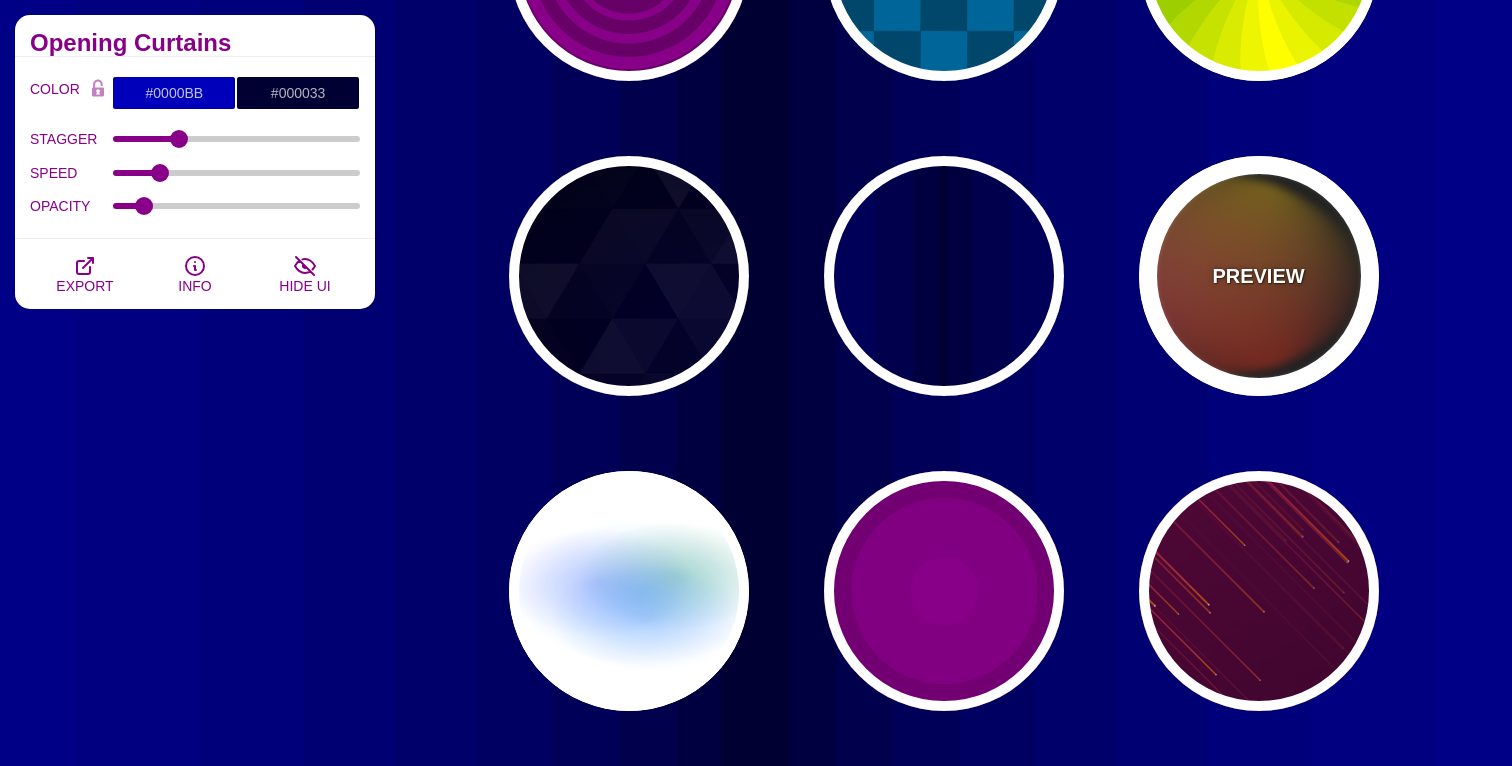 type on "999" 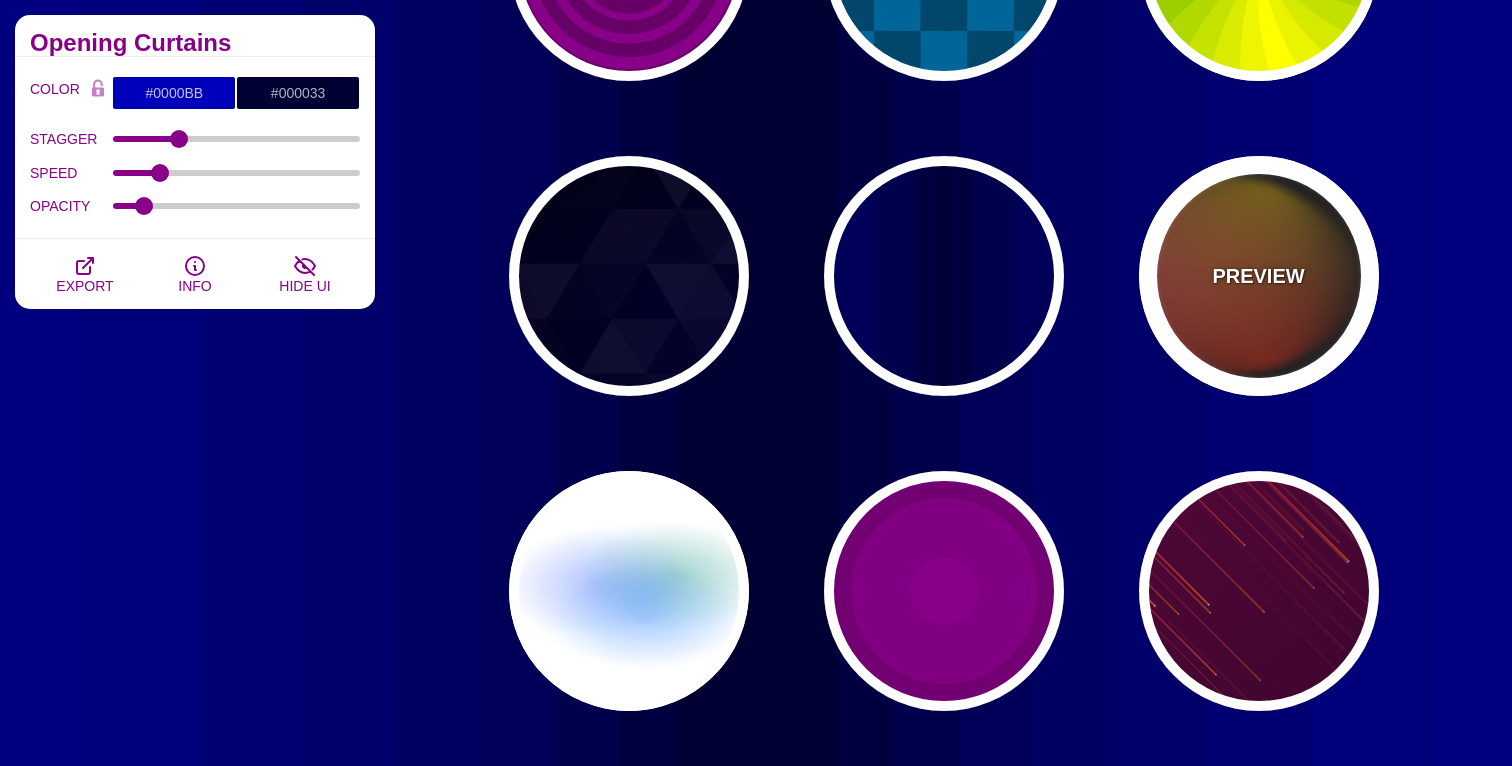 type on "1" 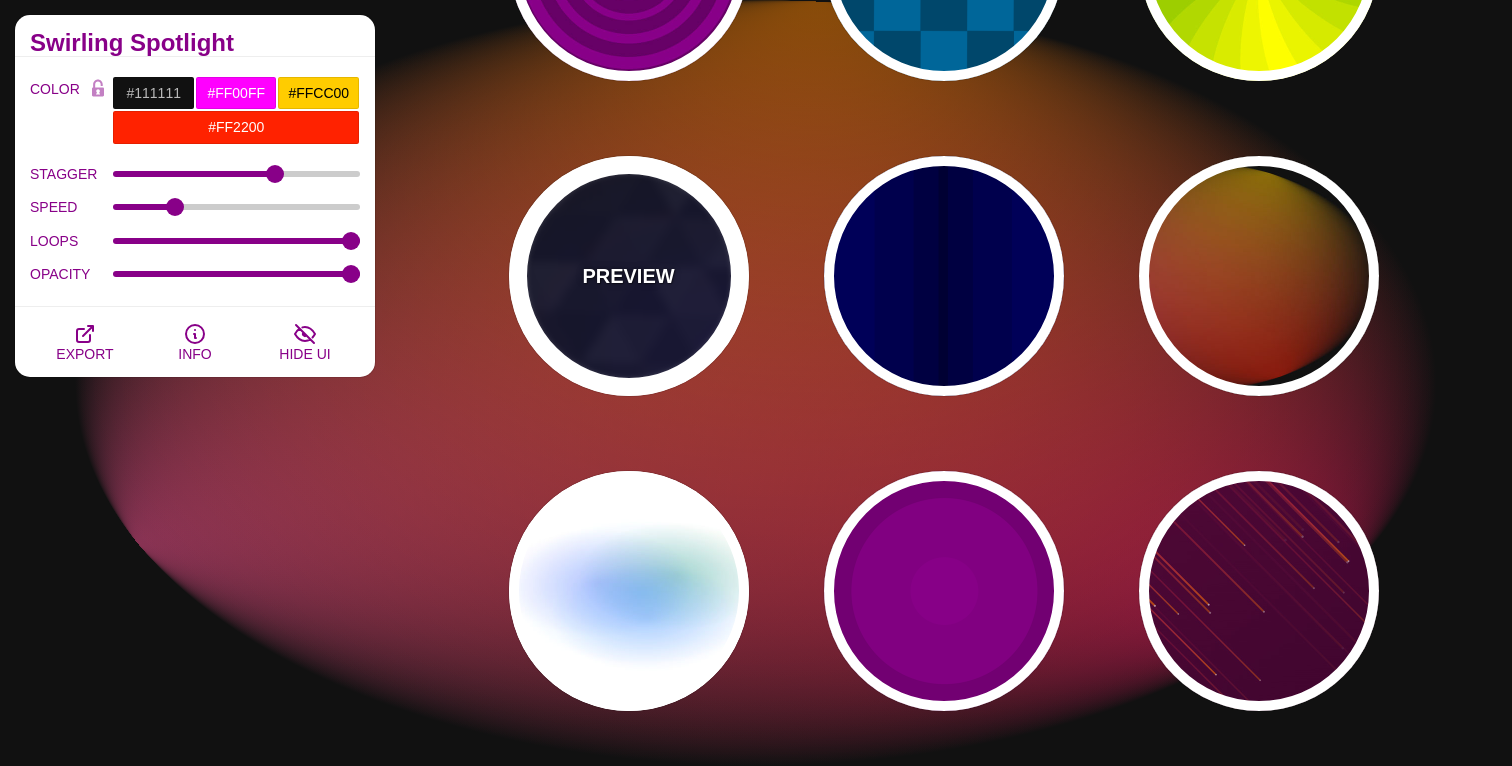 click on "PREVIEW" at bounding box center [629, 276] 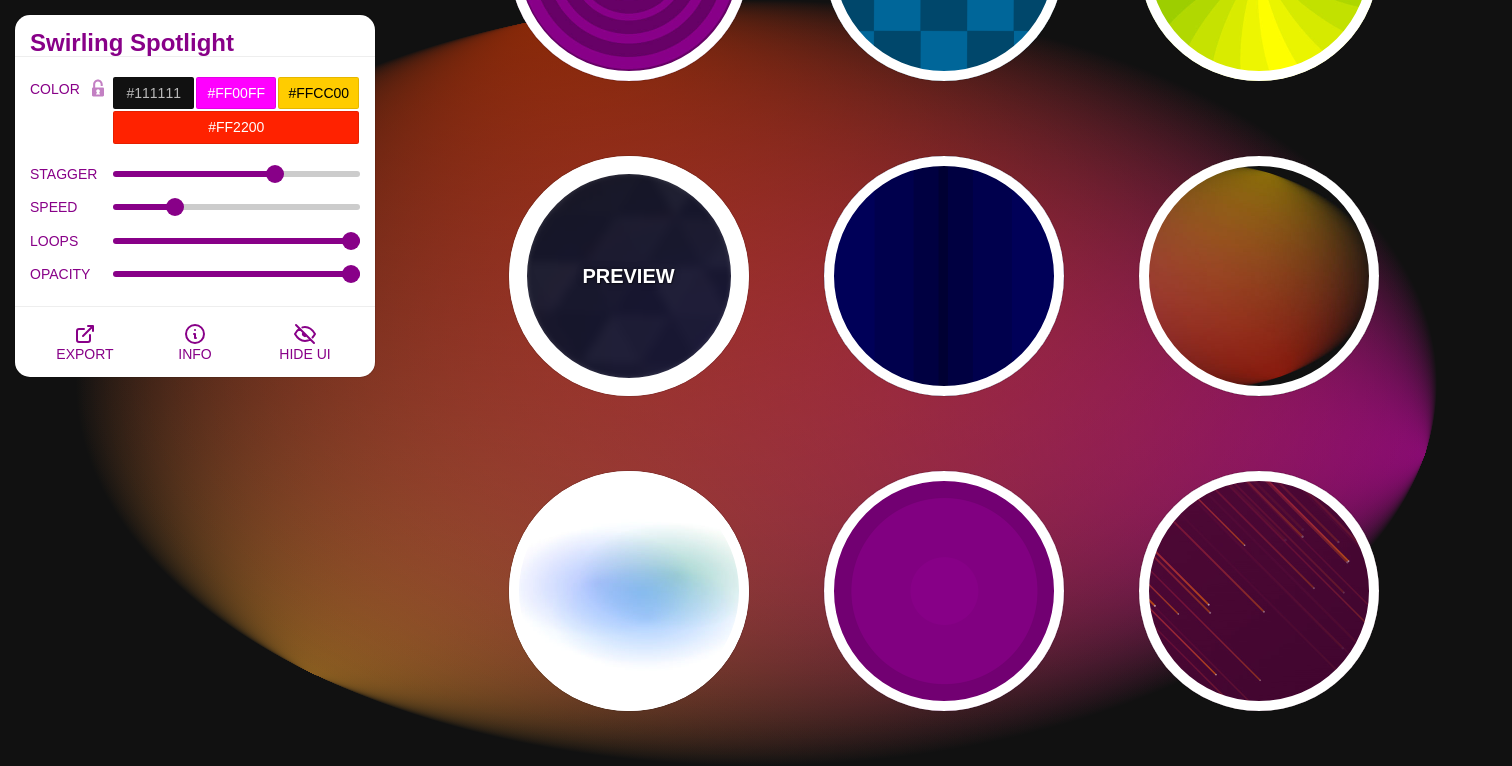 type on "#000000" 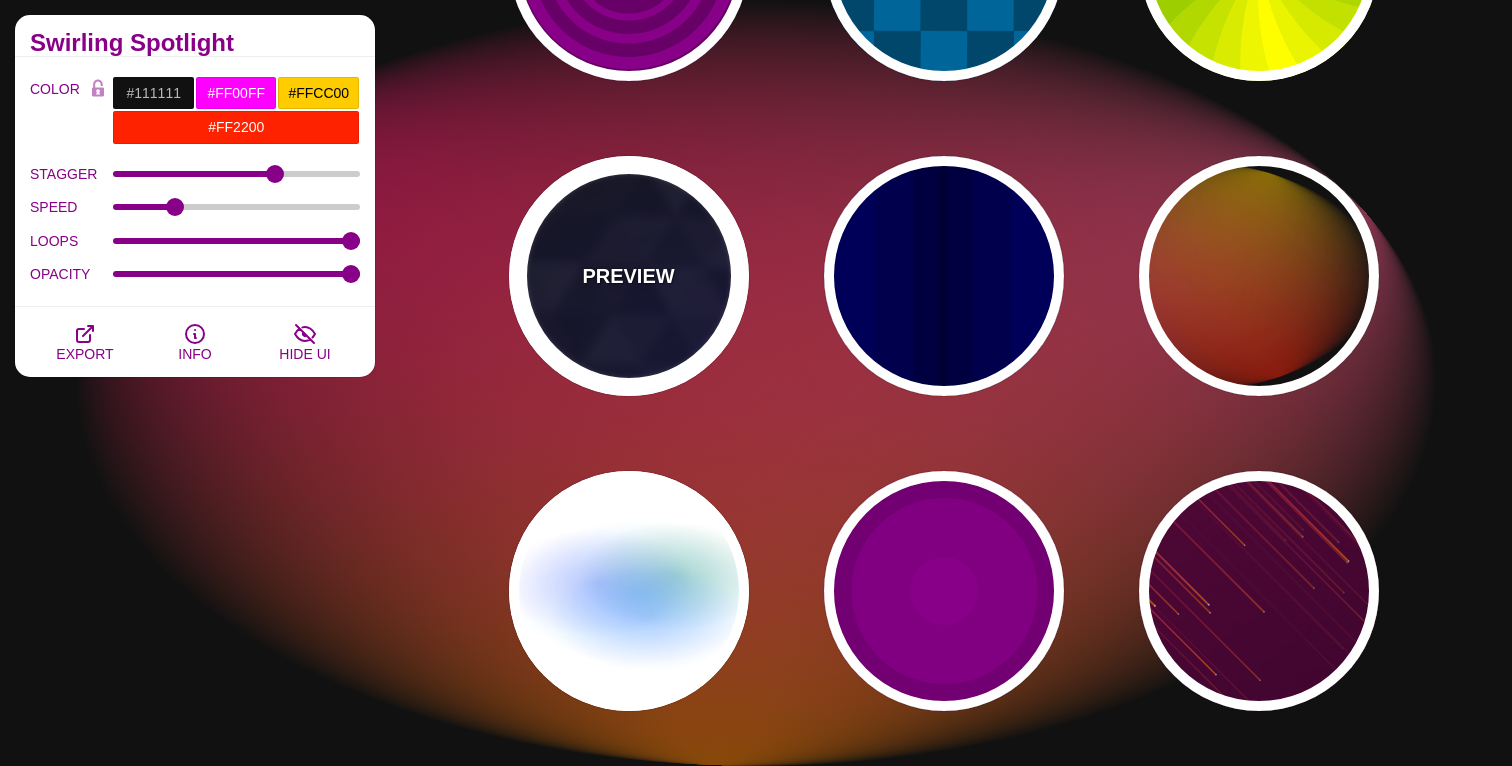 type on "#880088" 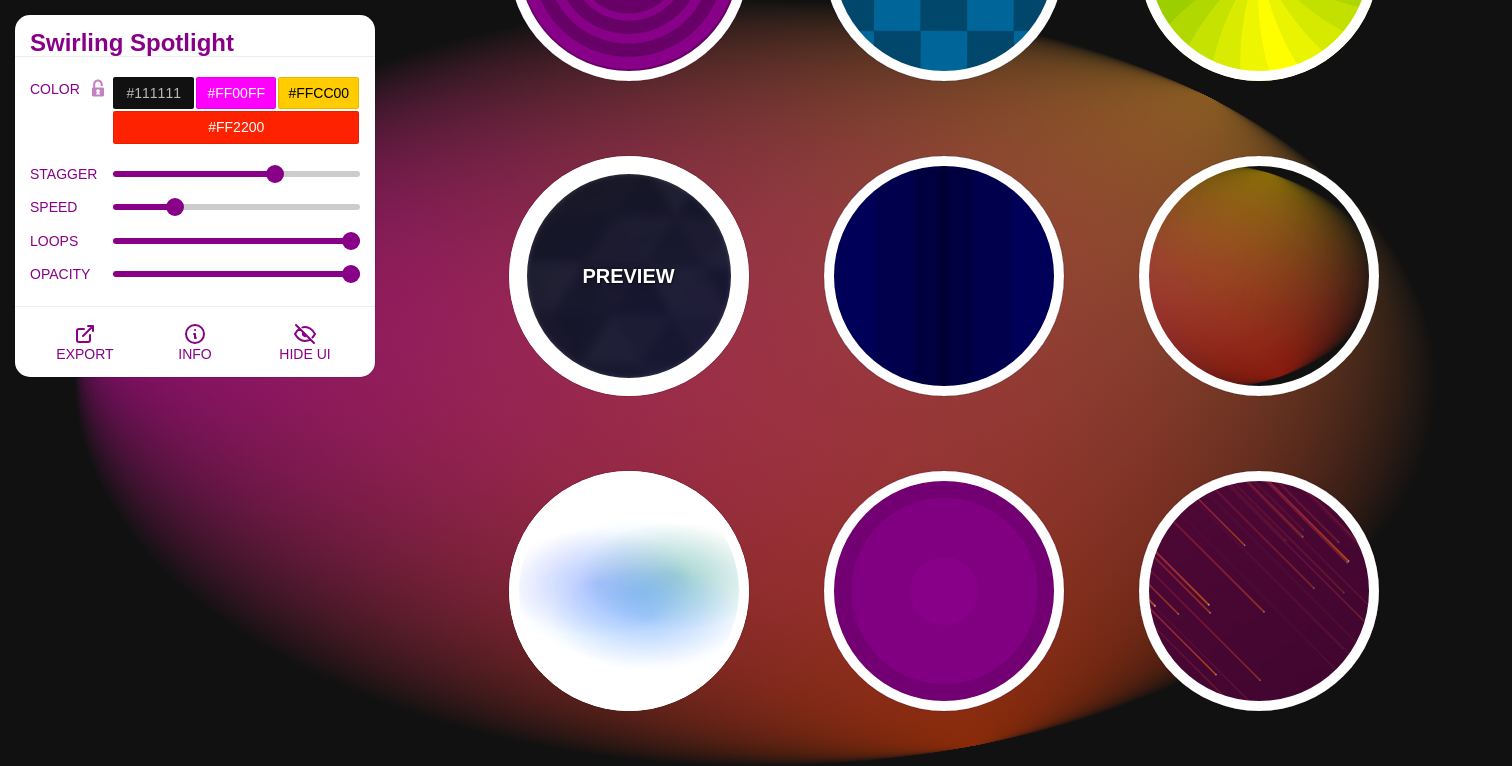 type on "#0000FF" 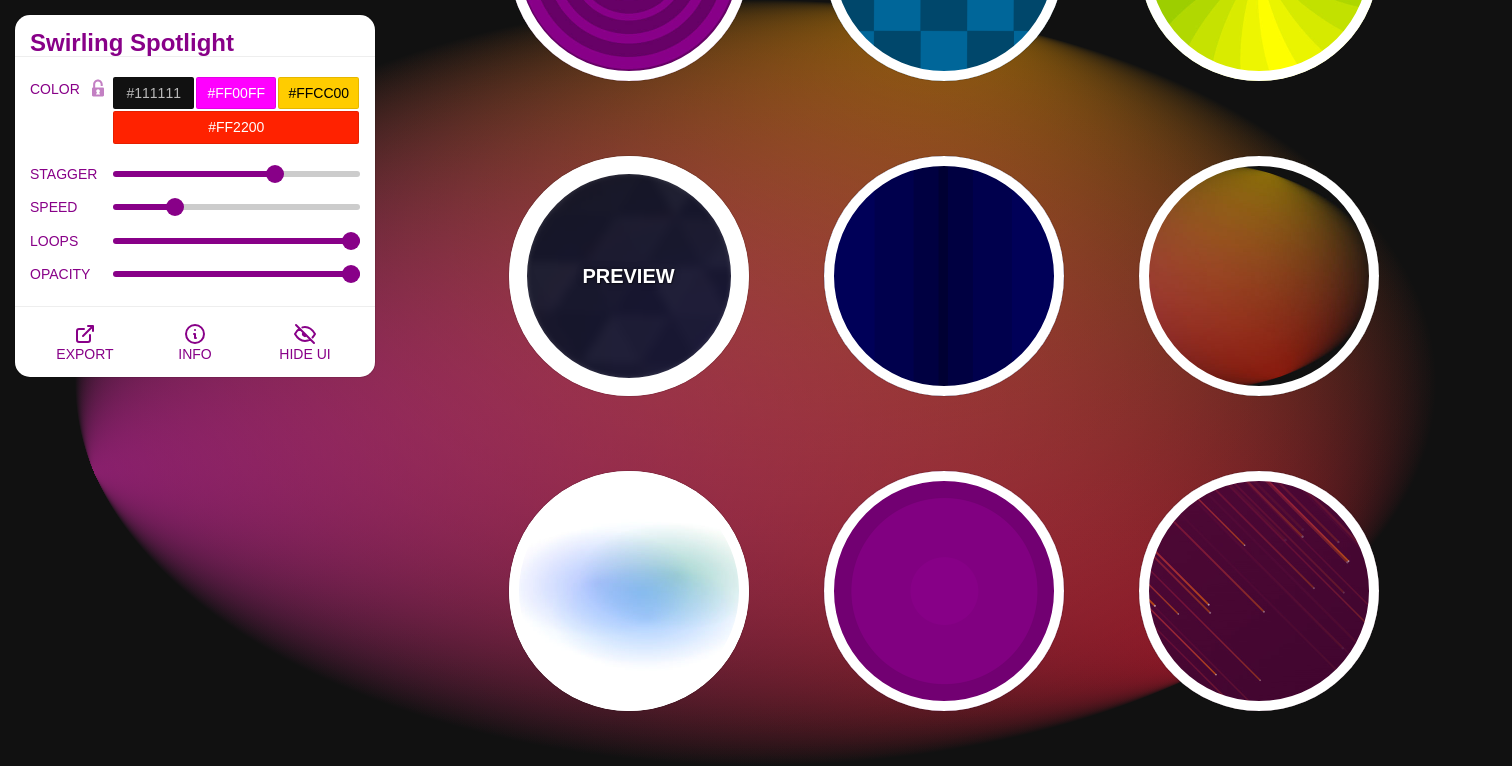 type on "#006600" 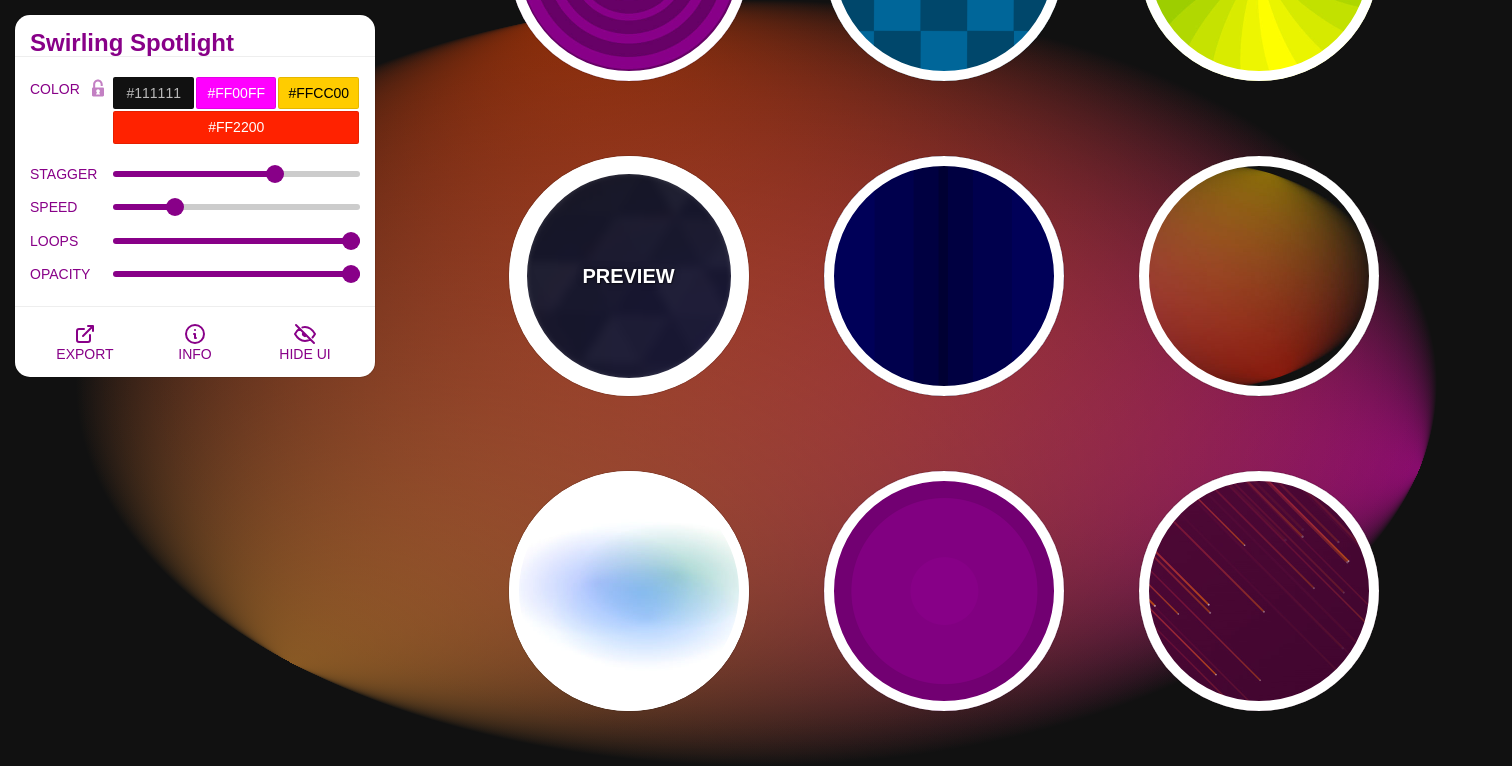 type on "0" 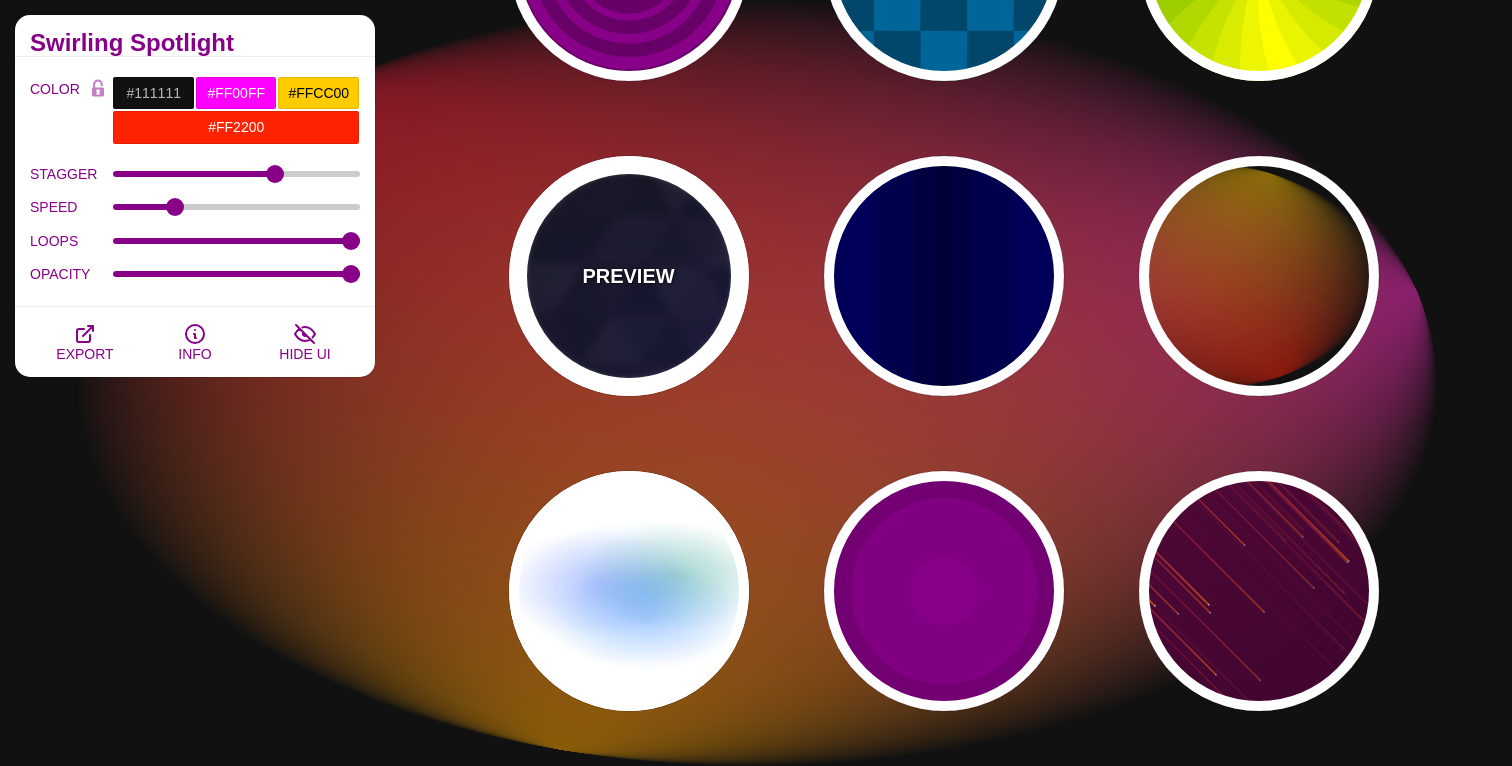 type on "0.4" 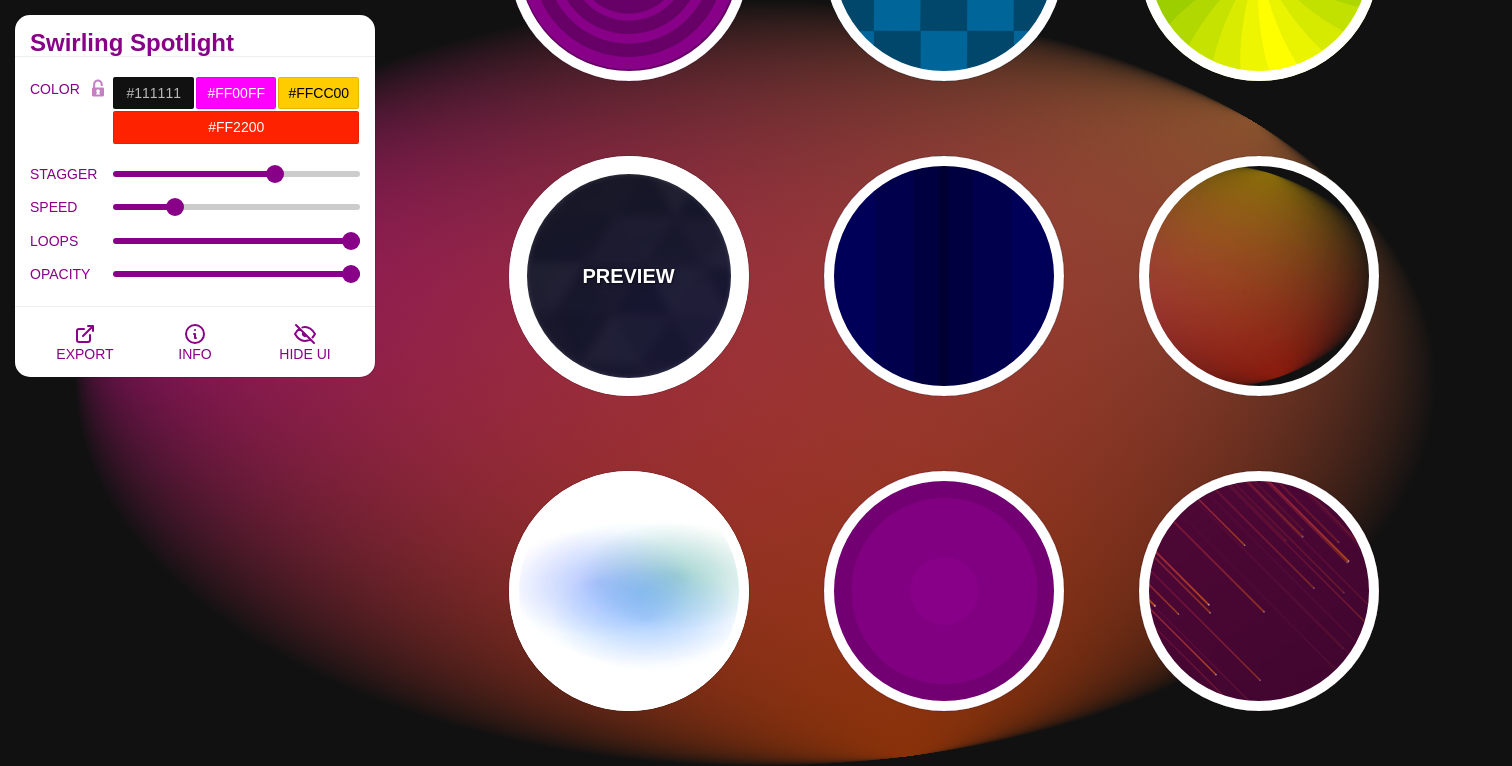 type on "5" 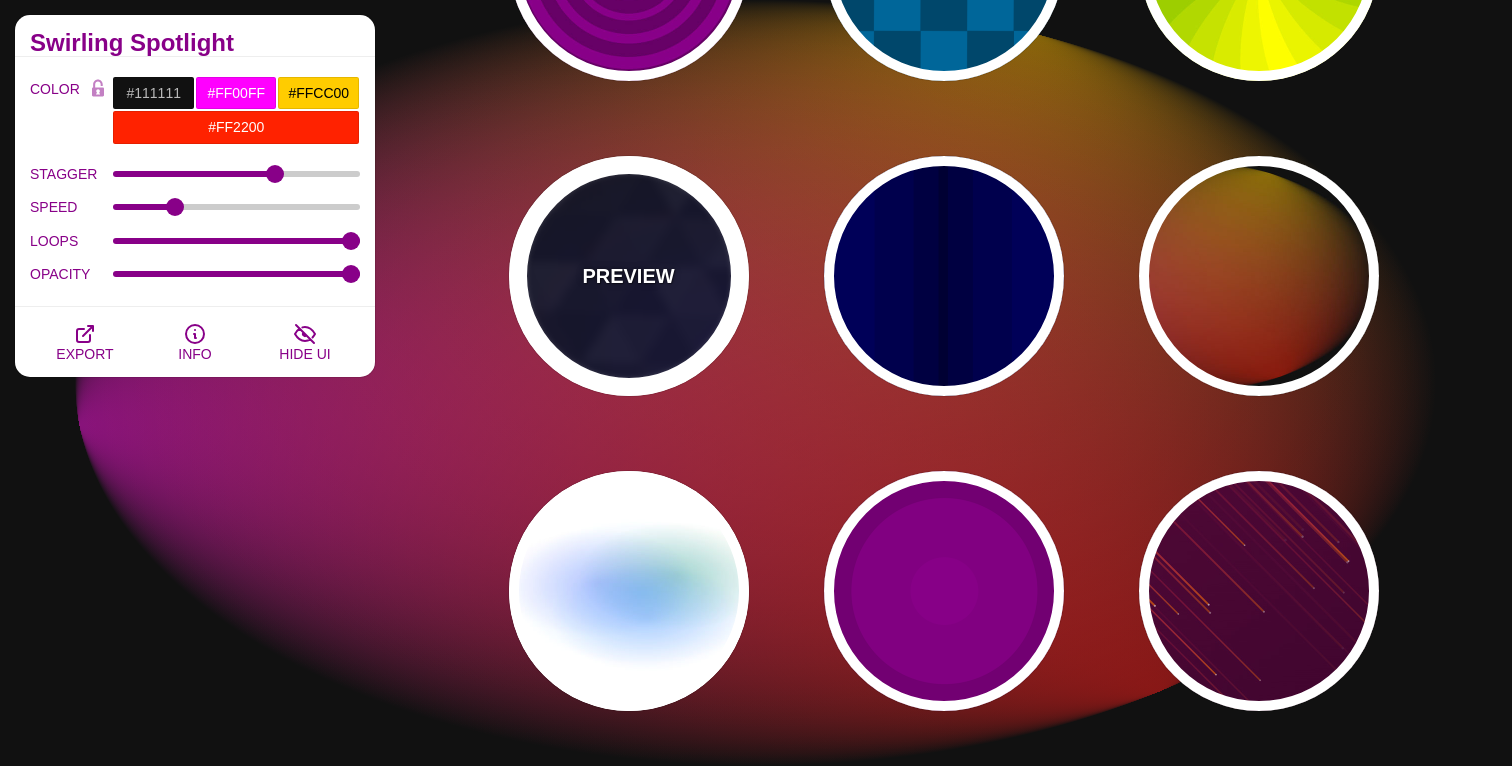 type on "15" 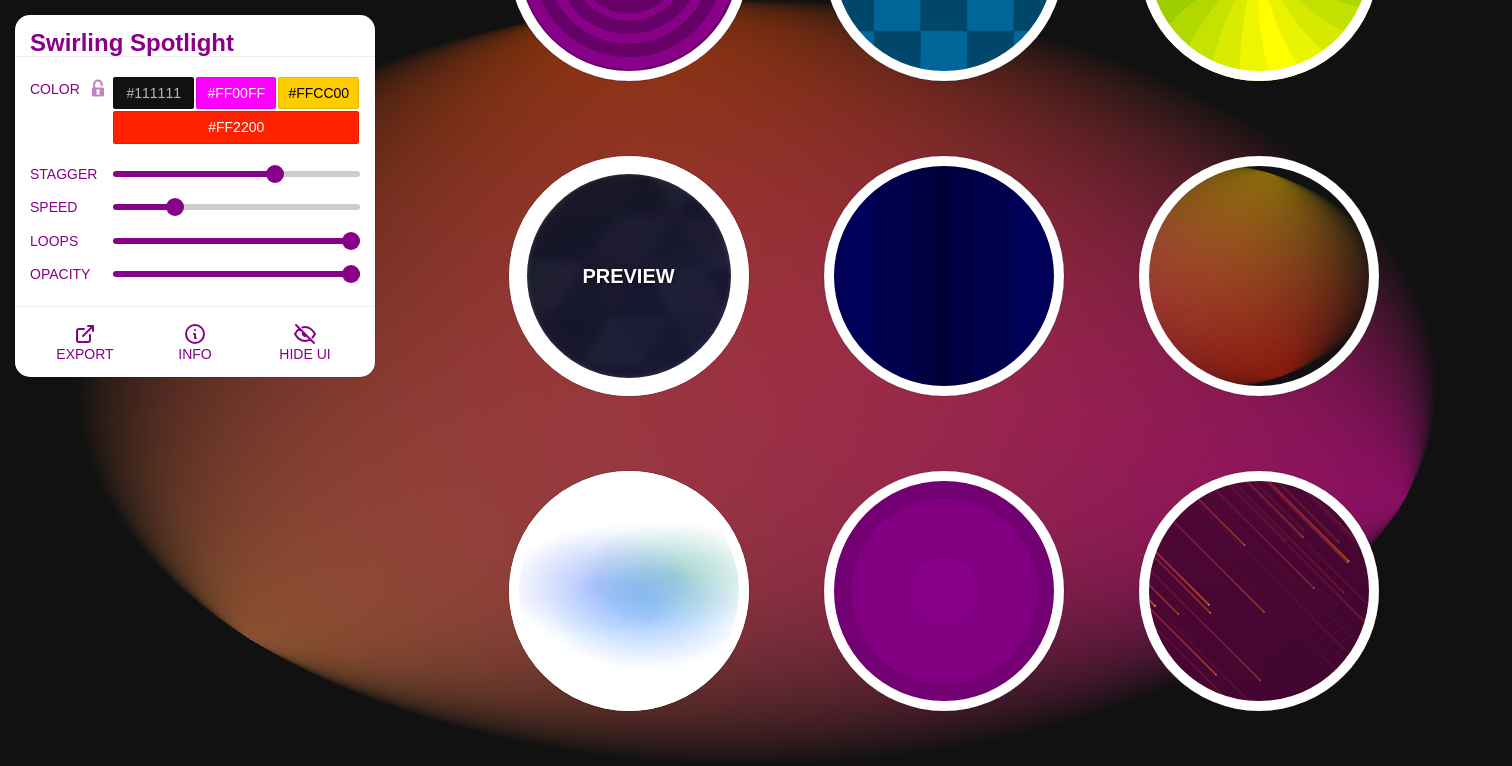 type on "0.2" 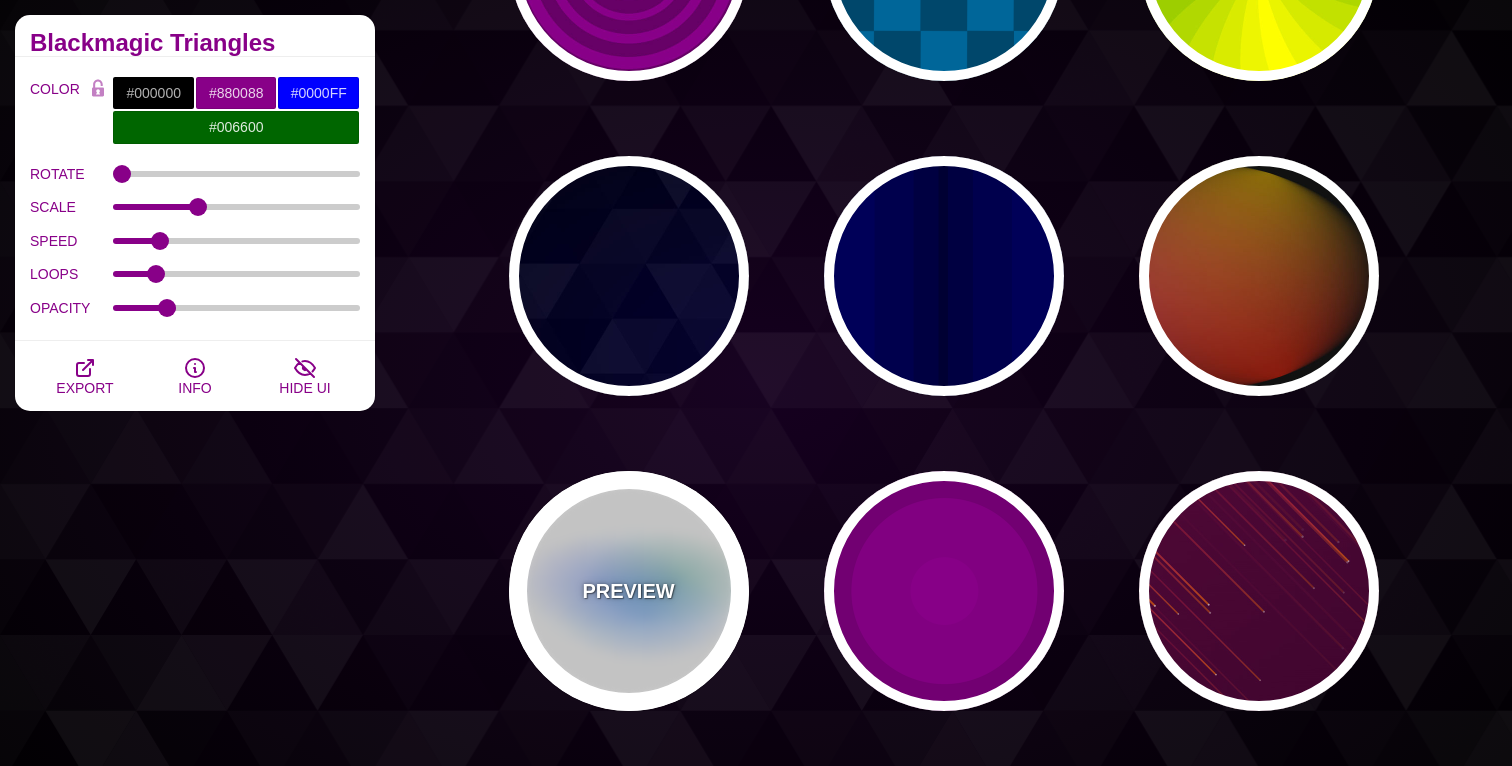 click on "PREVIEW" at bounding box center [628, 591] 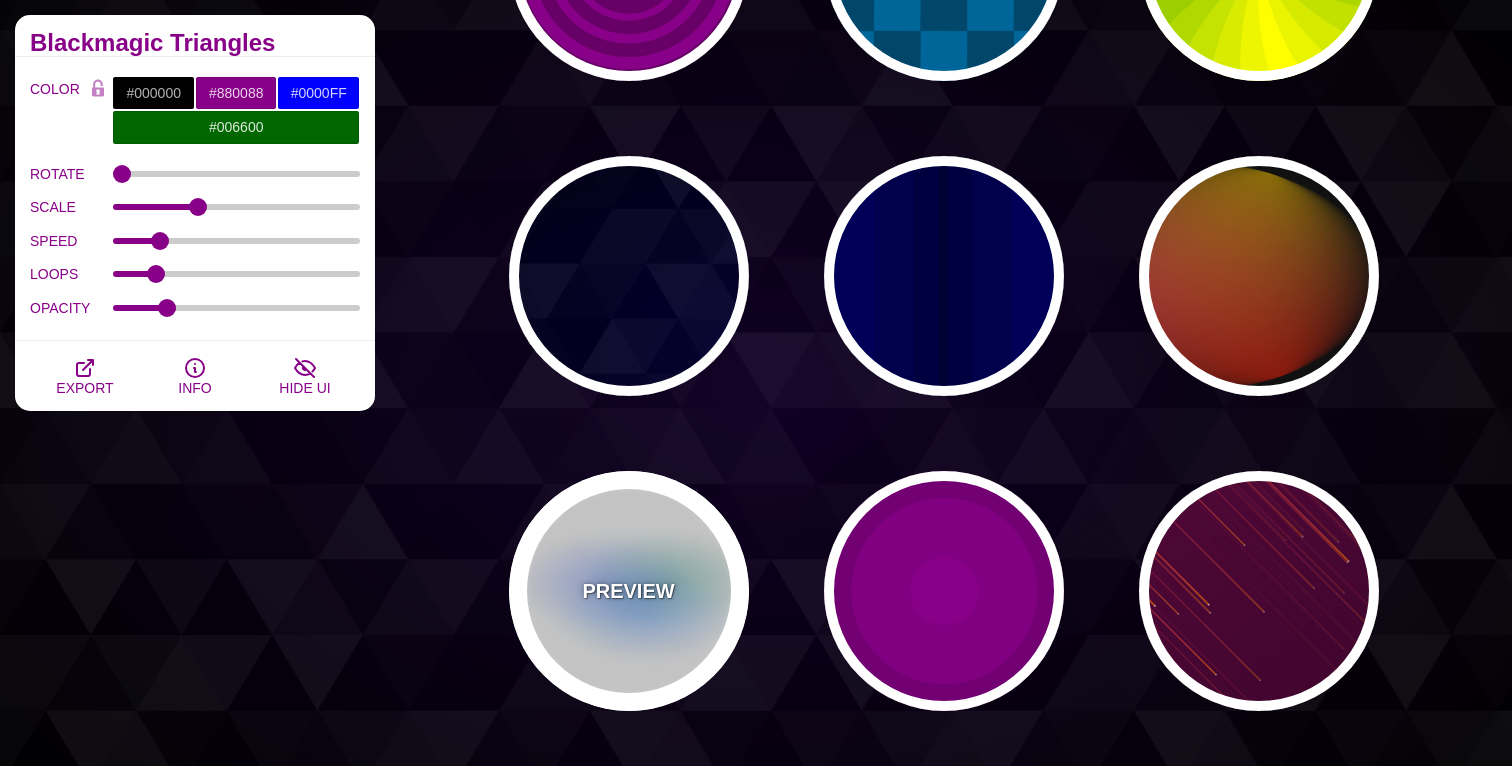 type on "#FFFFFF" 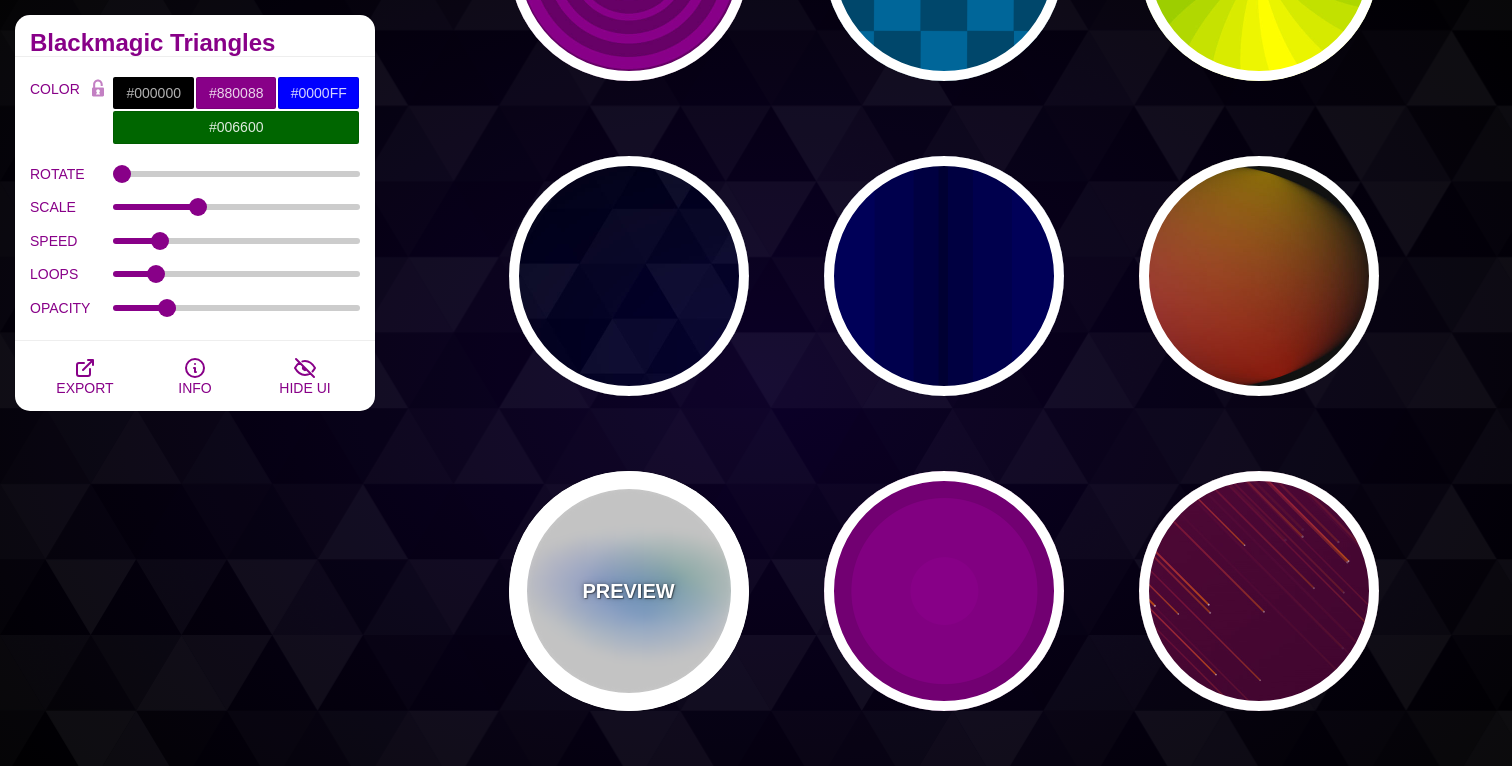 type on "#AA00FF" 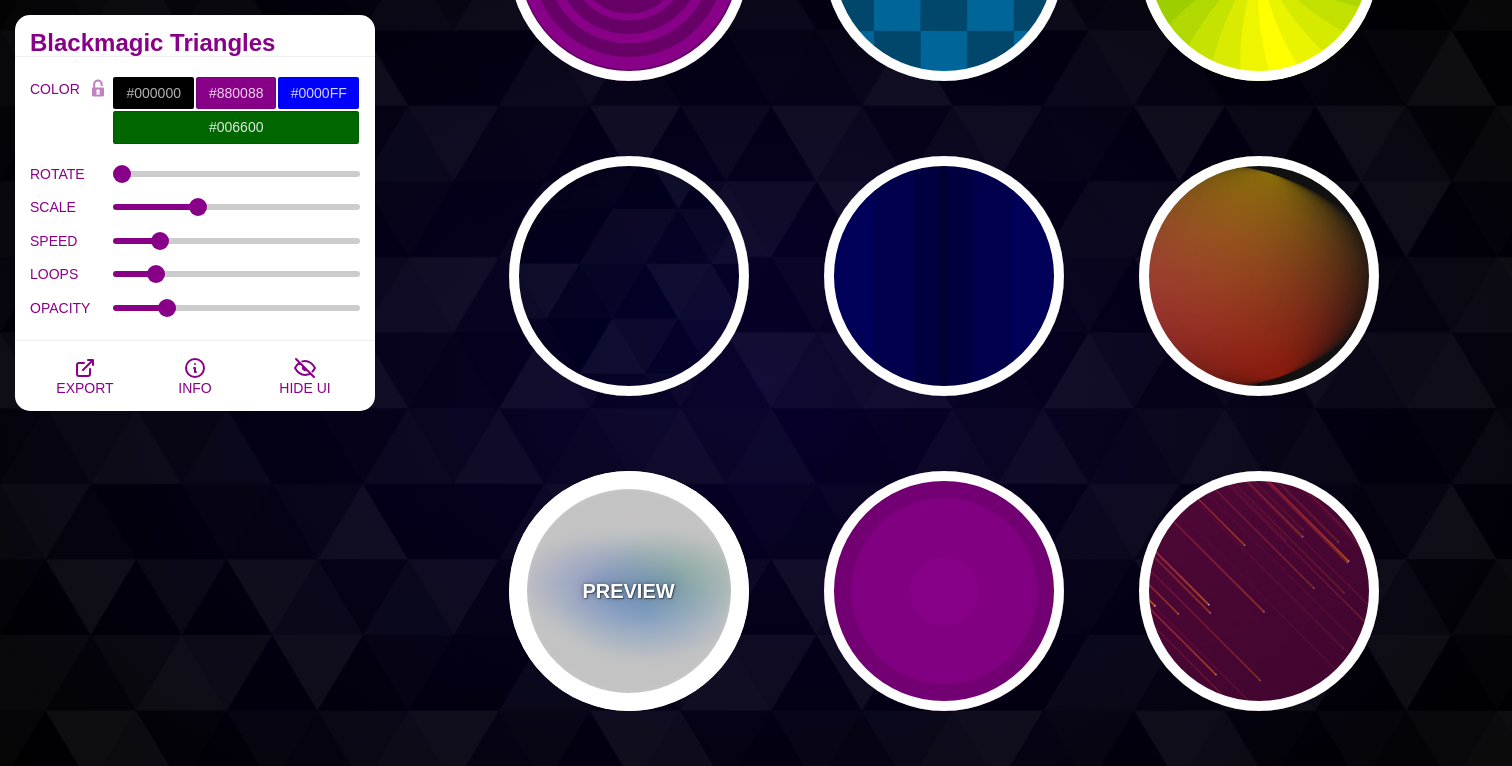 type on "#0088FF" 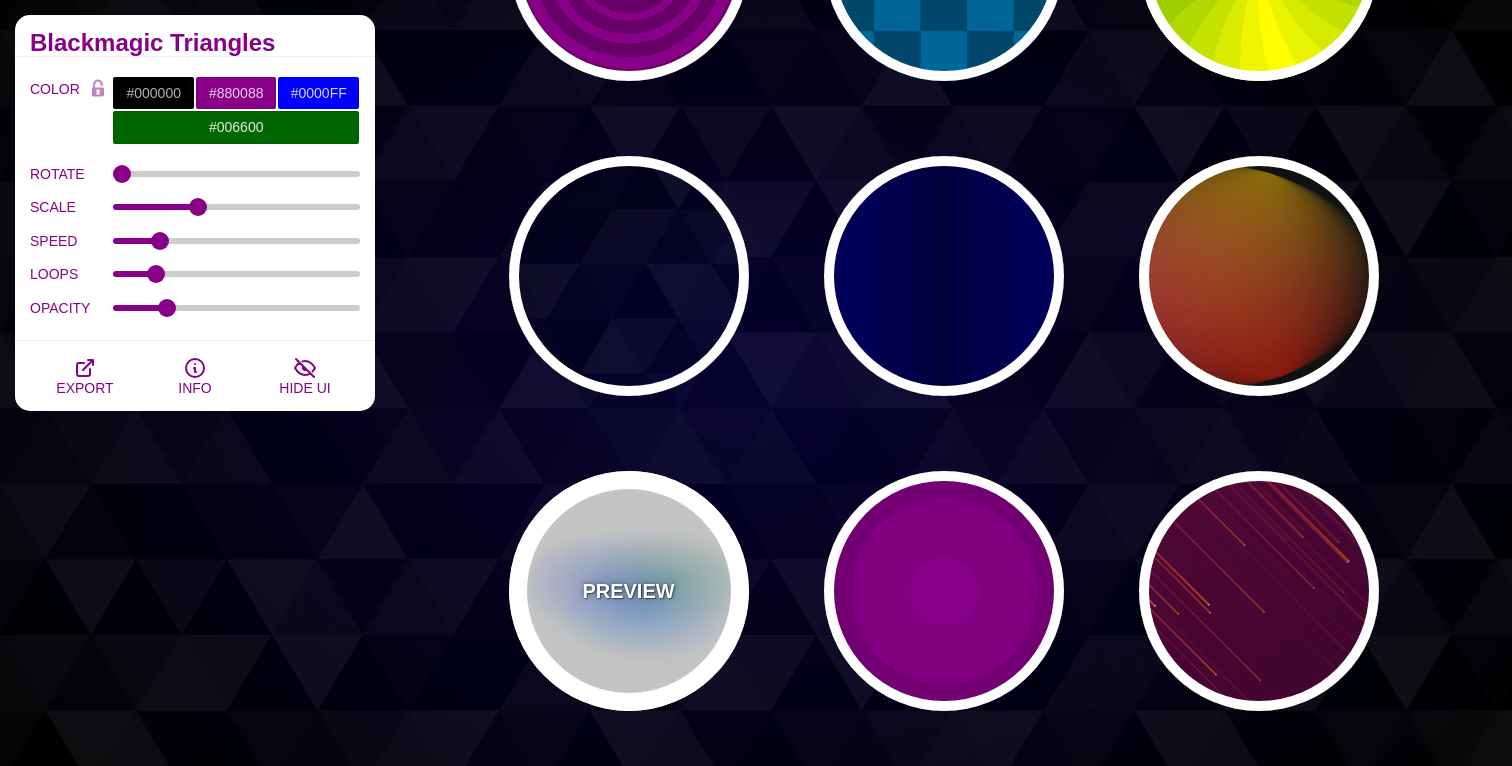 type on "#008800" 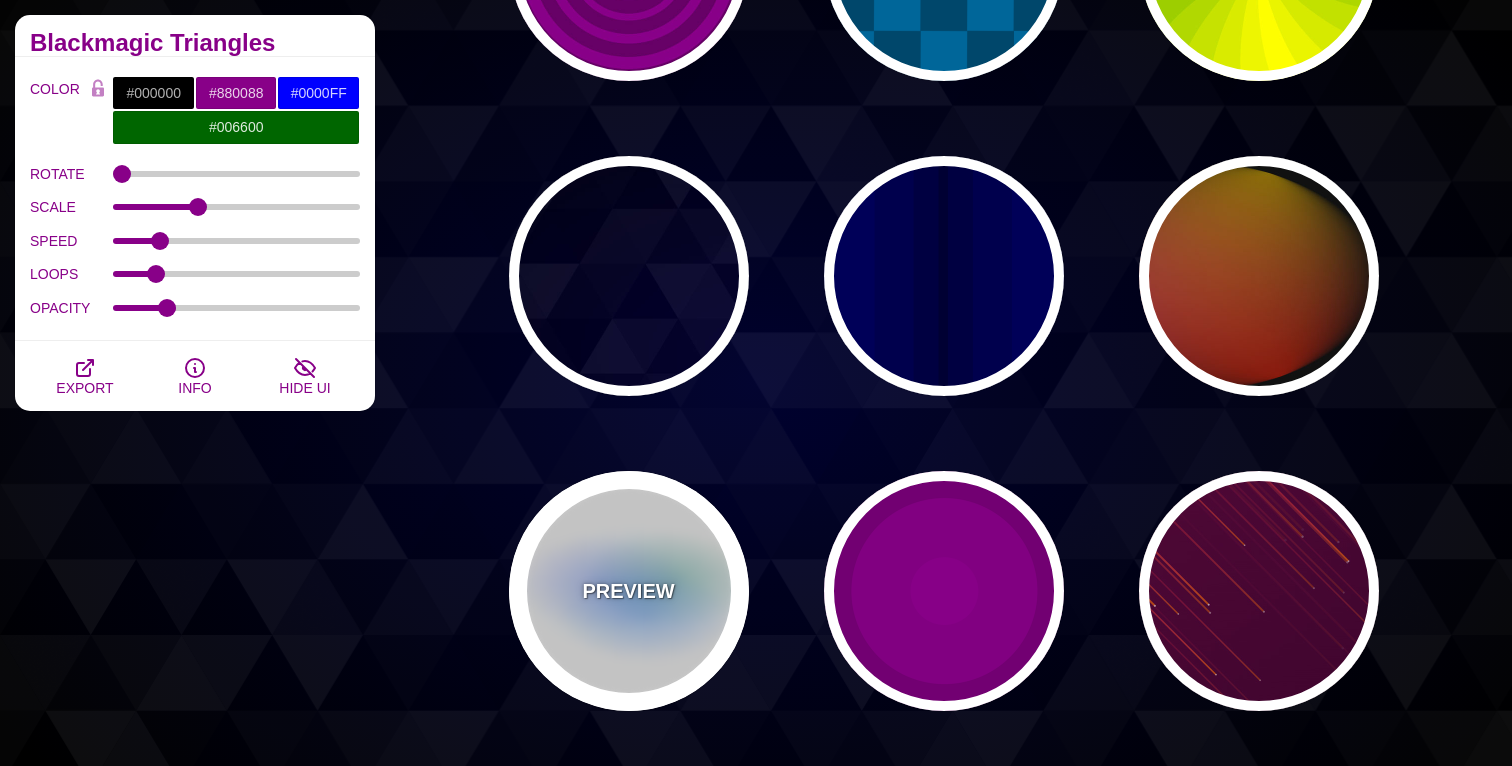 type on "8" 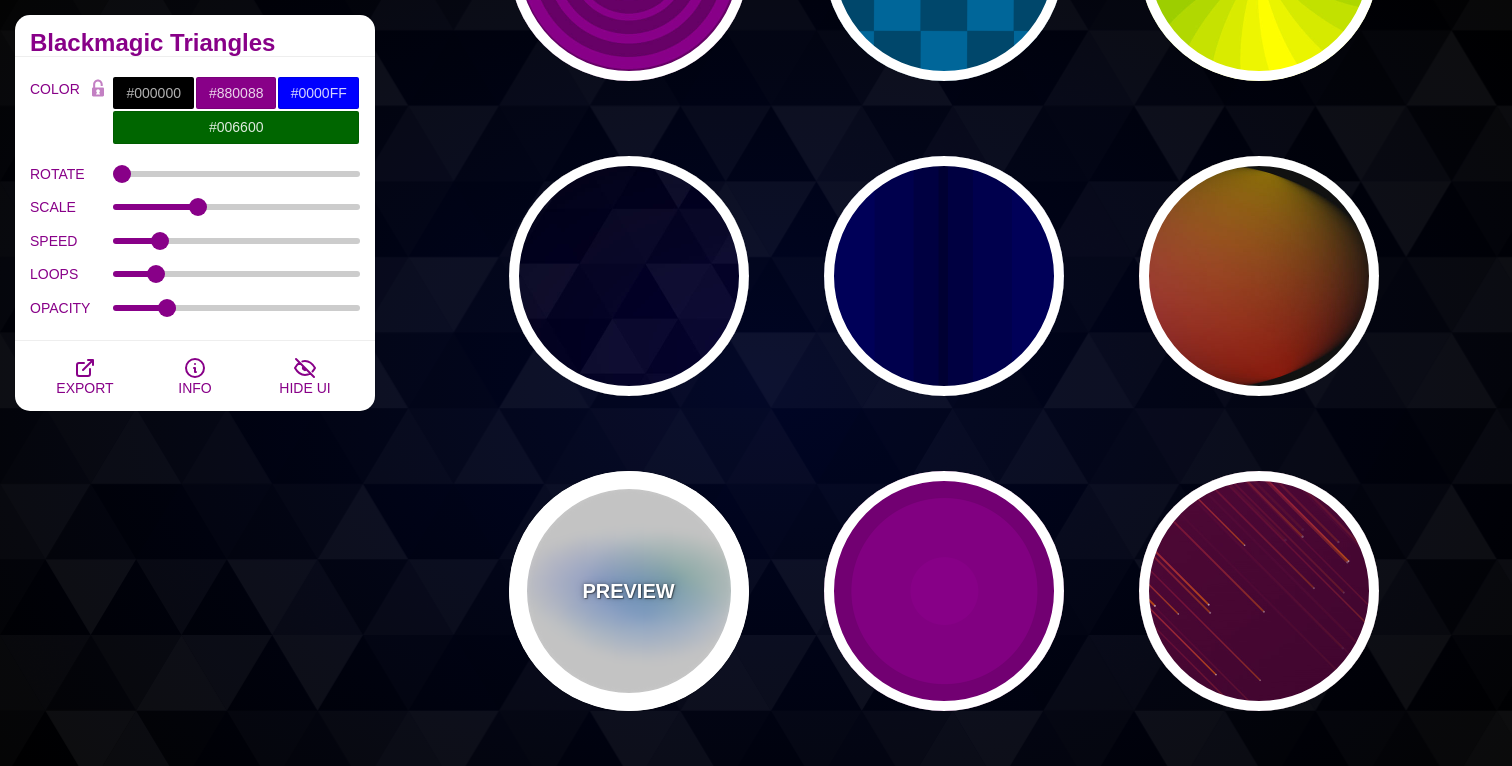 type on "24" 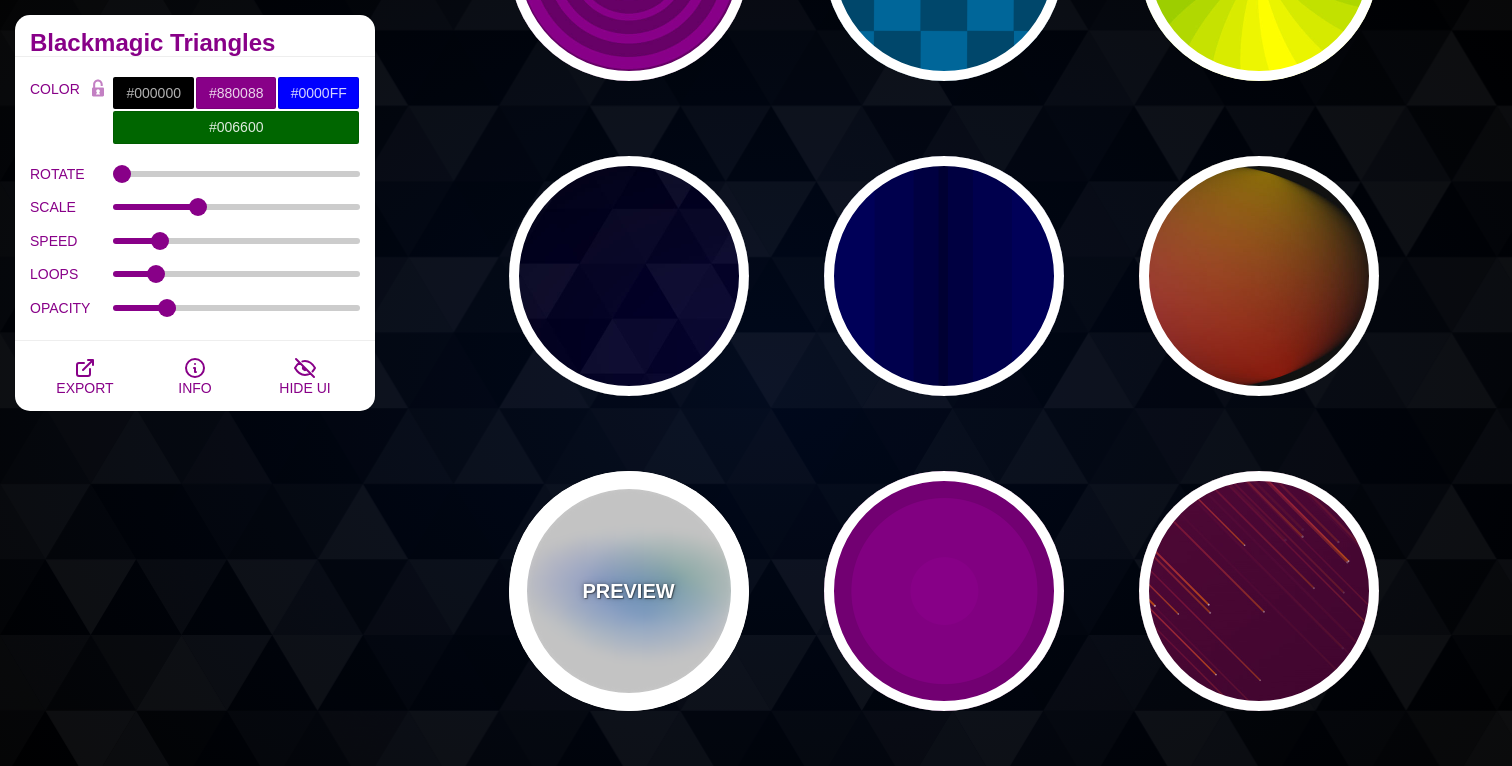 type on "999" 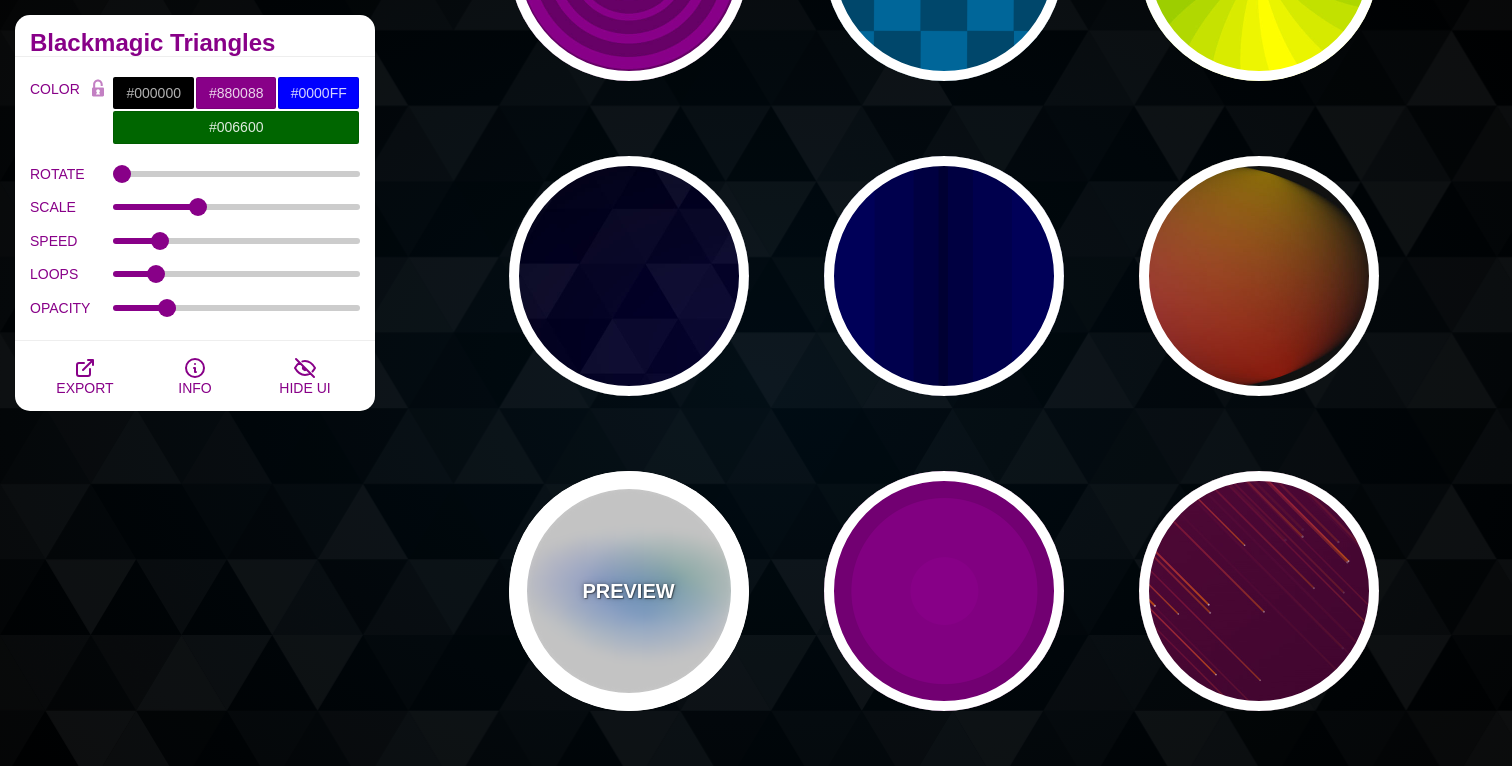 type on "0.5" 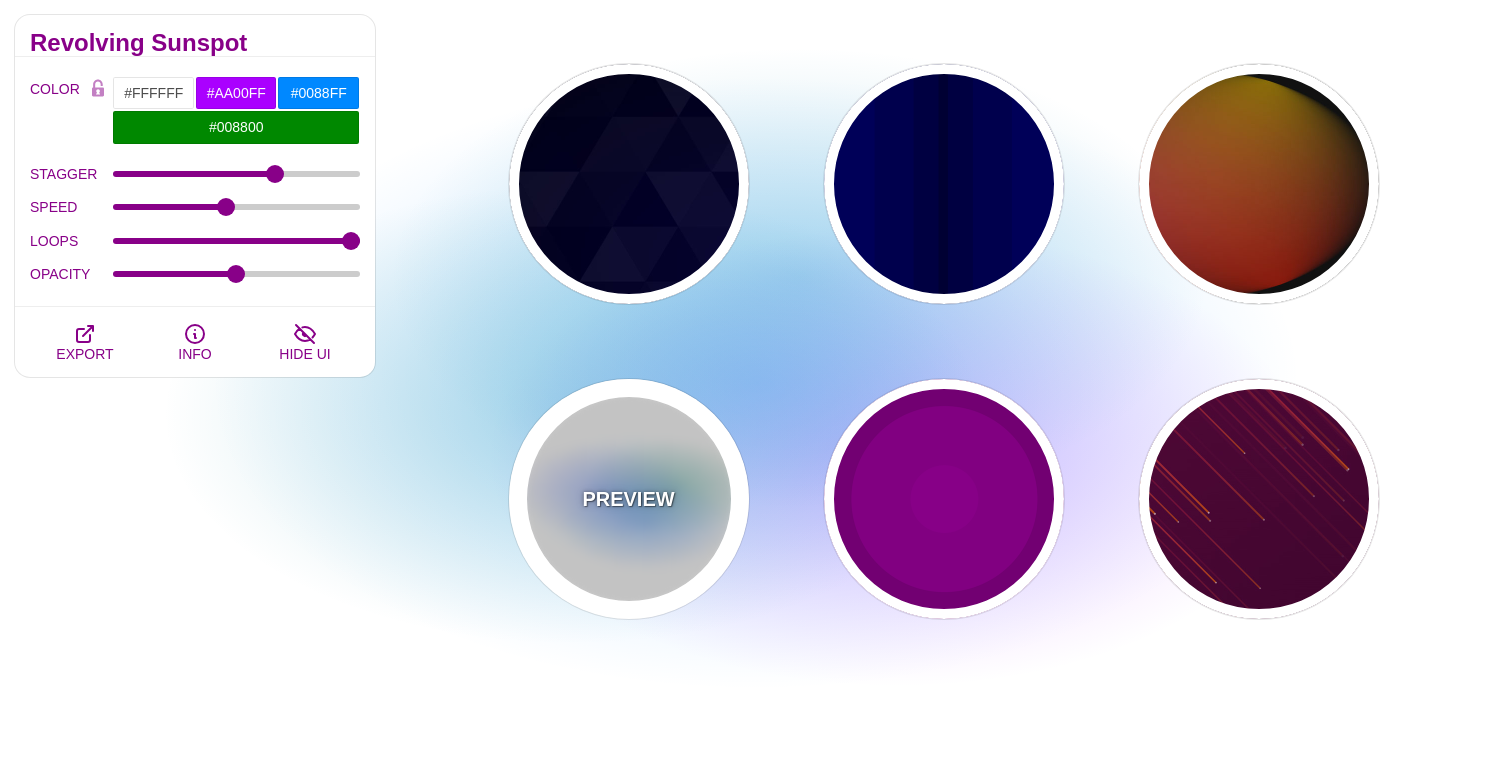 scroll, scrollTop: 1822, scrollLeft: 0, axis: vertical 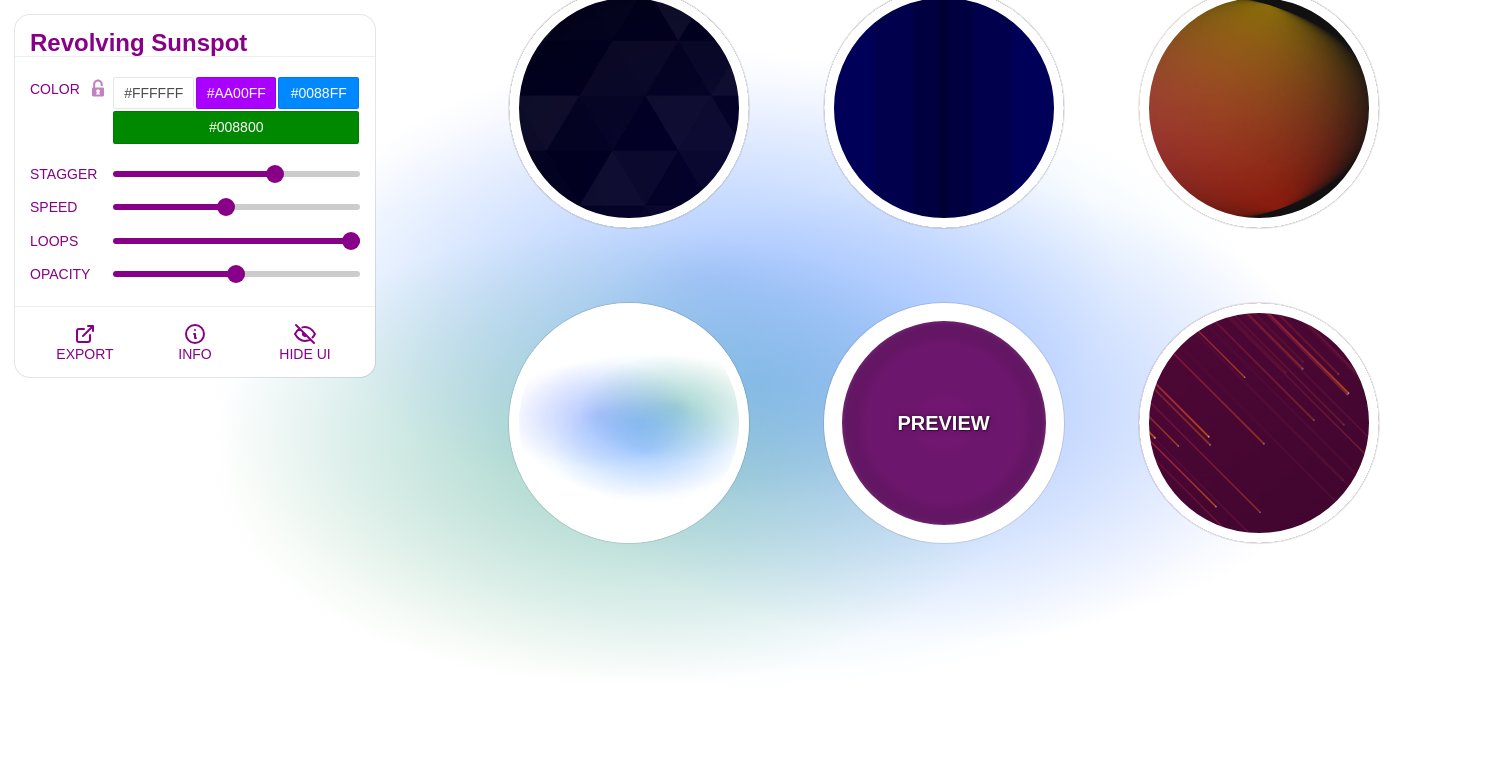 click on "PREVIEW" at bounding box center [944, 423] 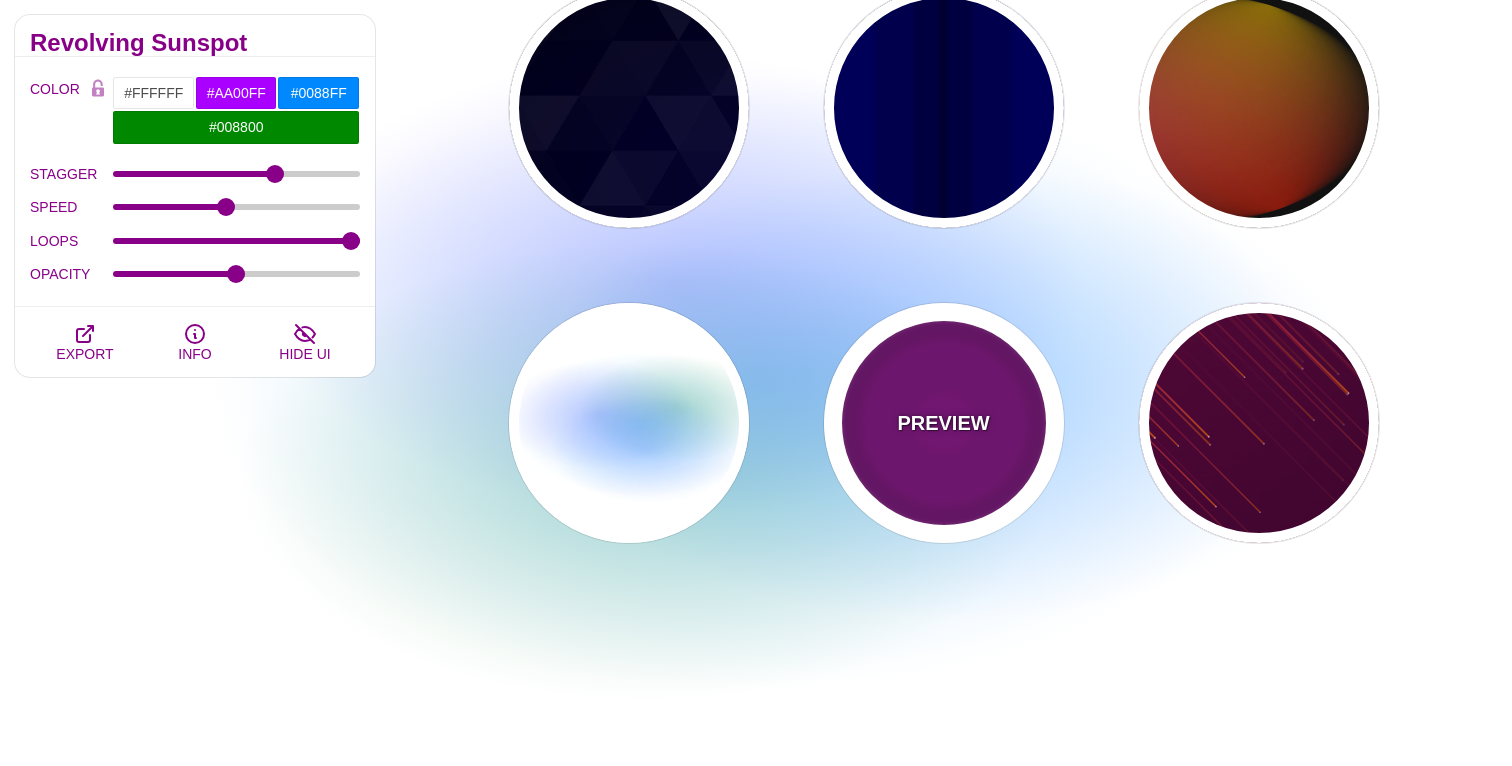 type on "#220022" 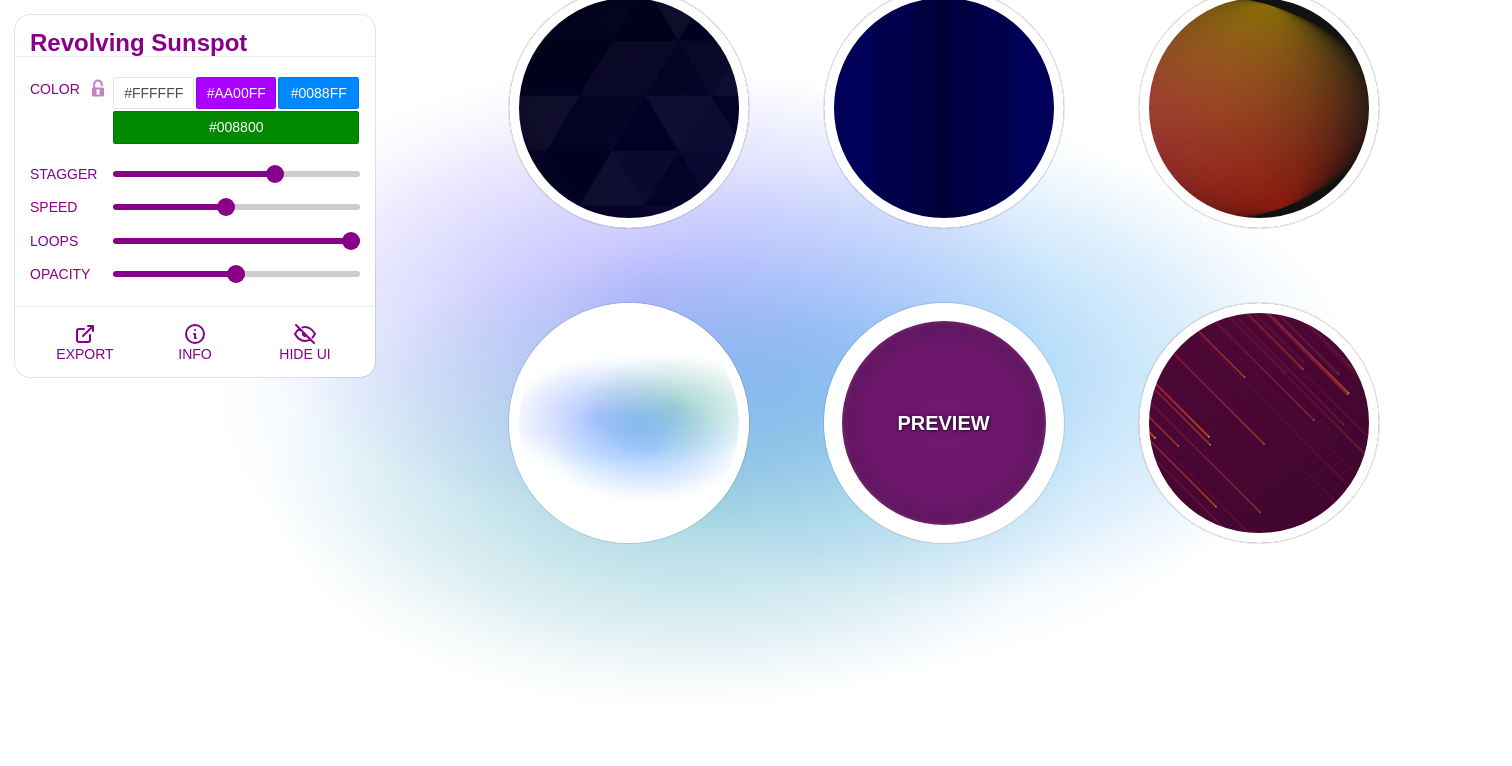 type on "#880088" 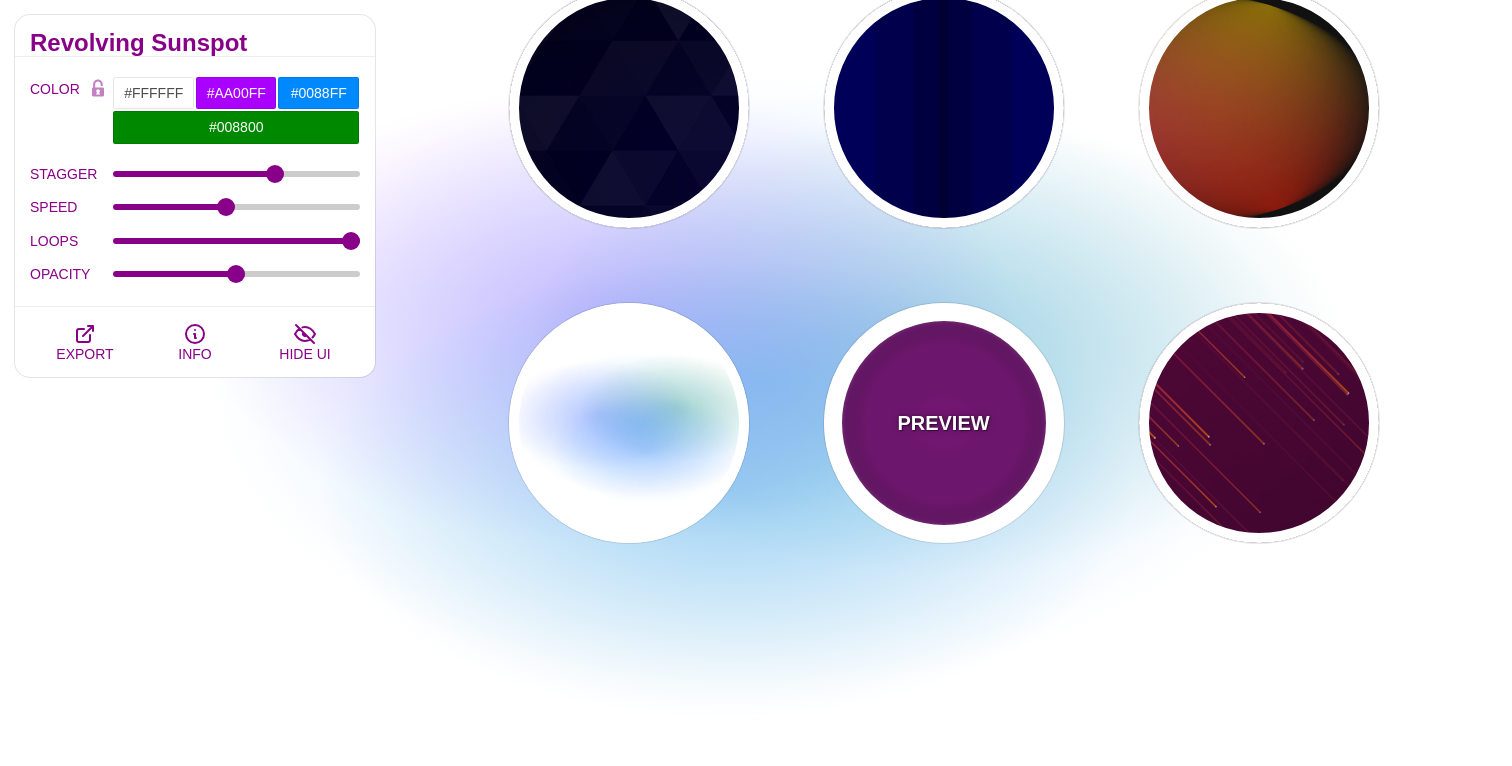 type on "999" 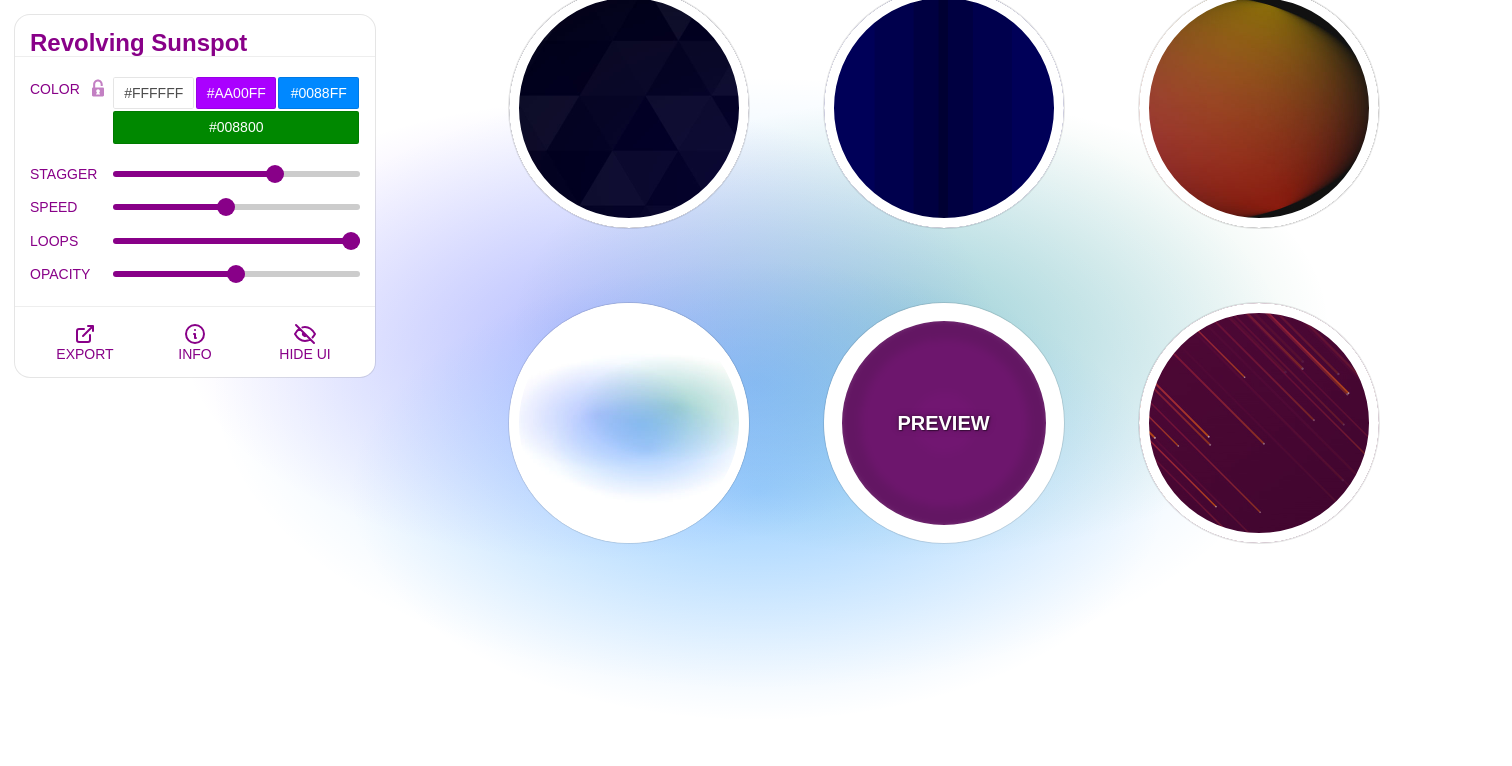 type on "5" 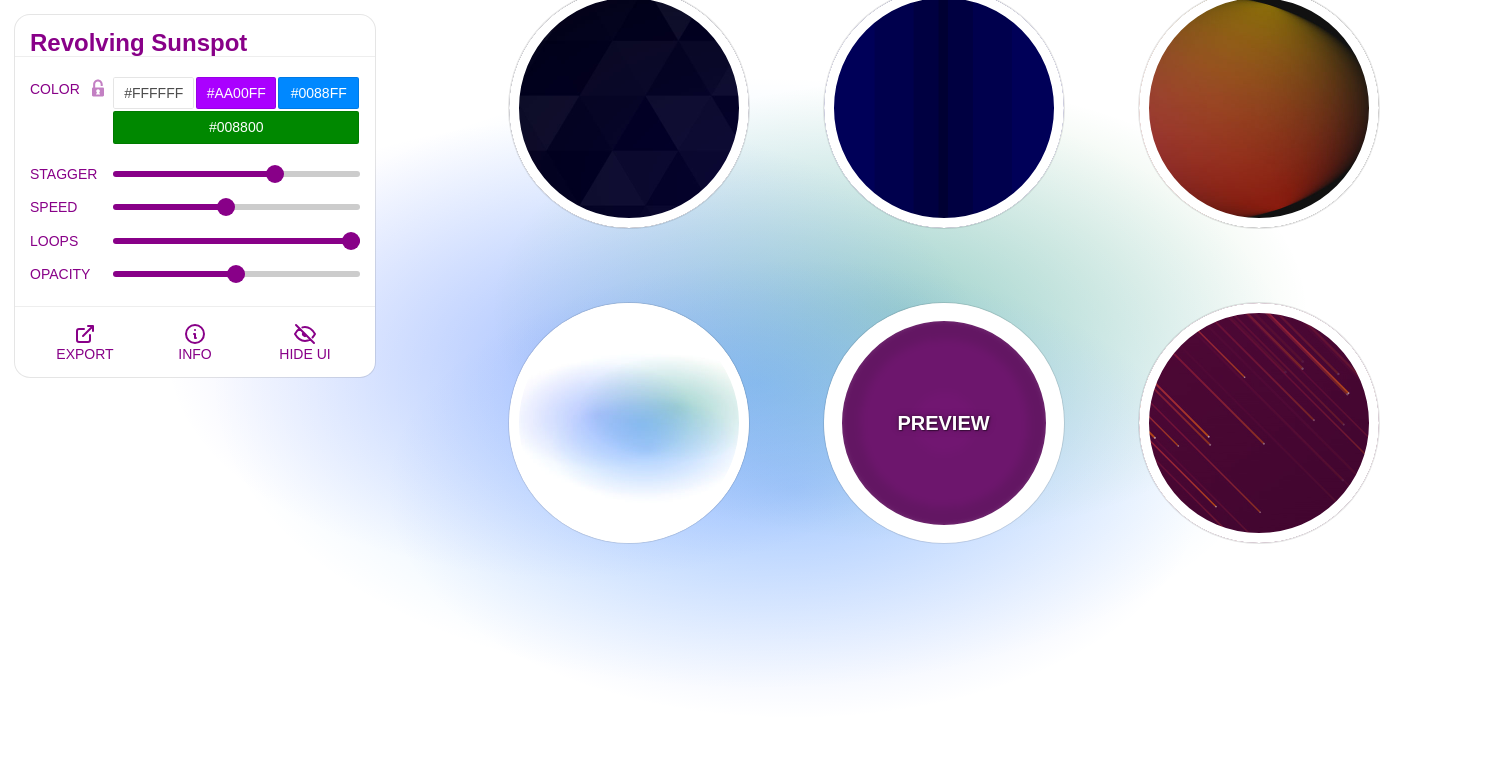 type on "0" 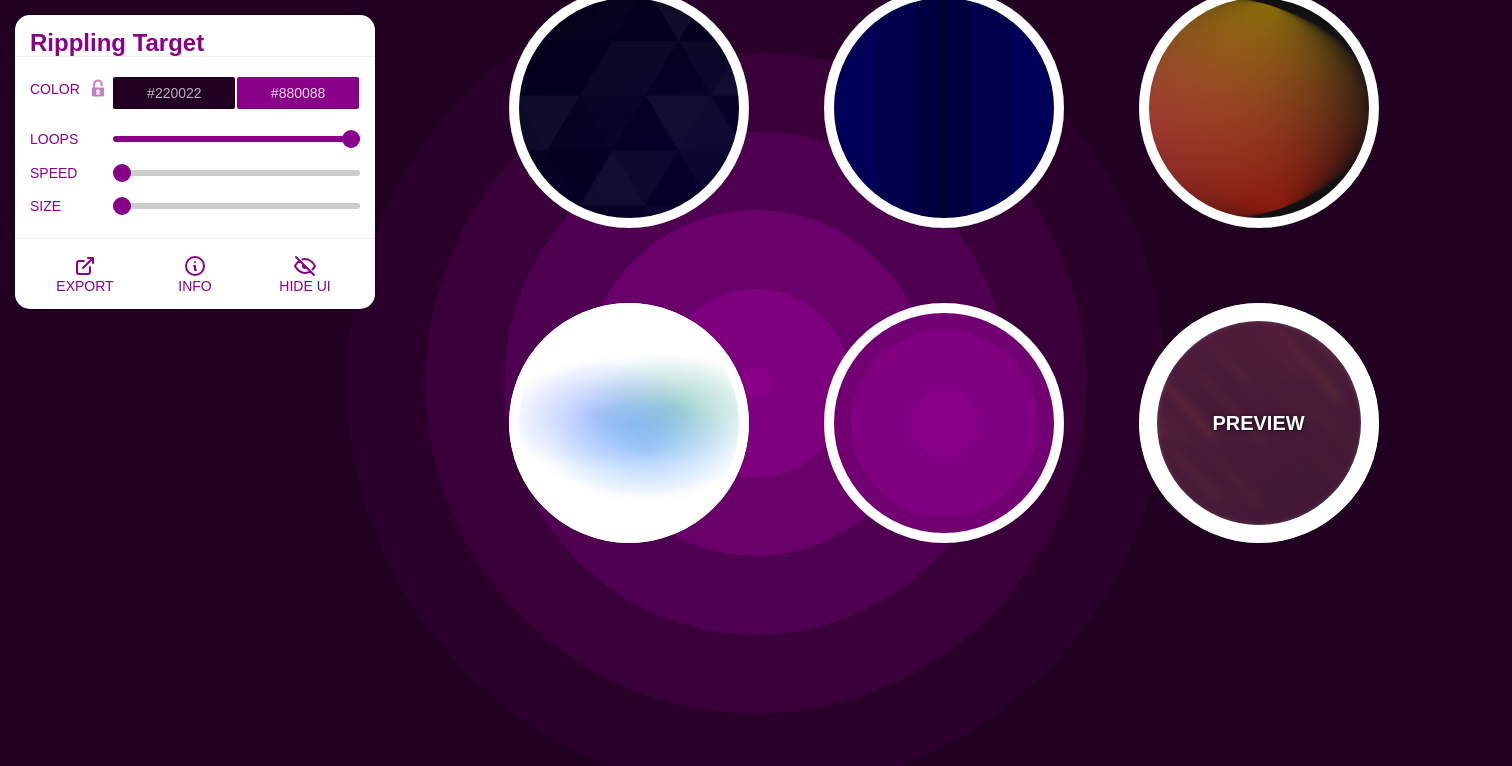 click on "PREVIEW" at bounding box center [1259, 423] 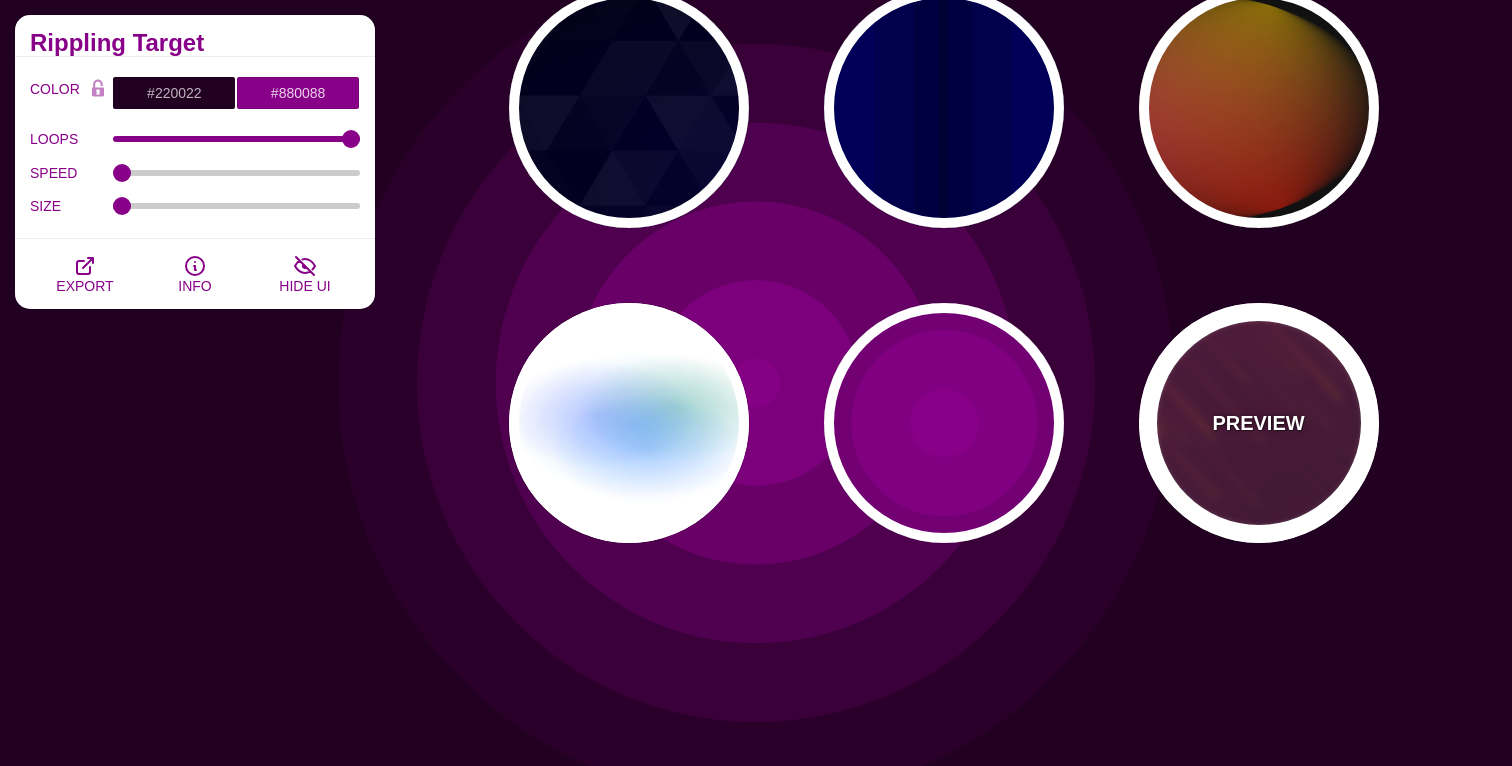 type on "#FF7700" 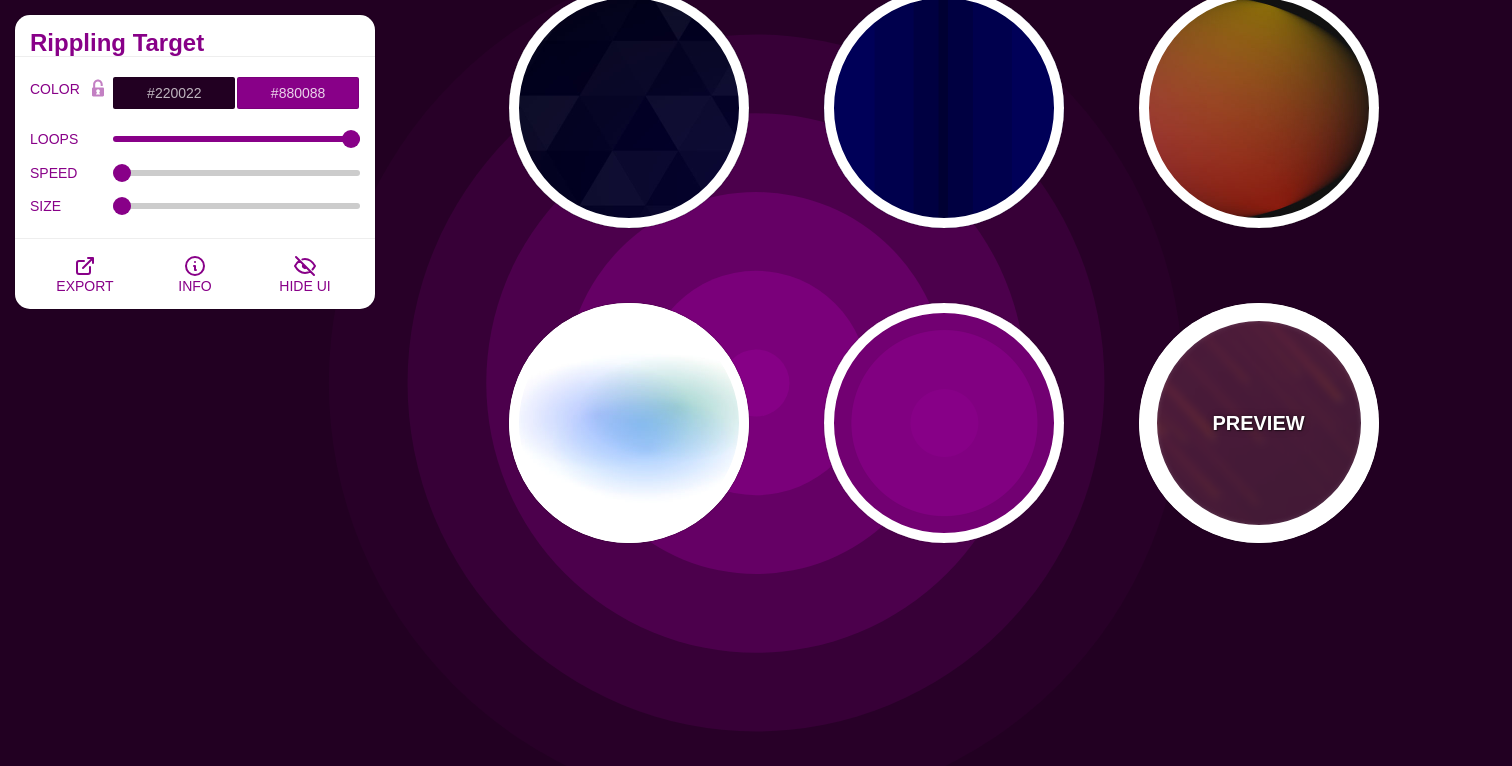 type on "#FFFFFF" 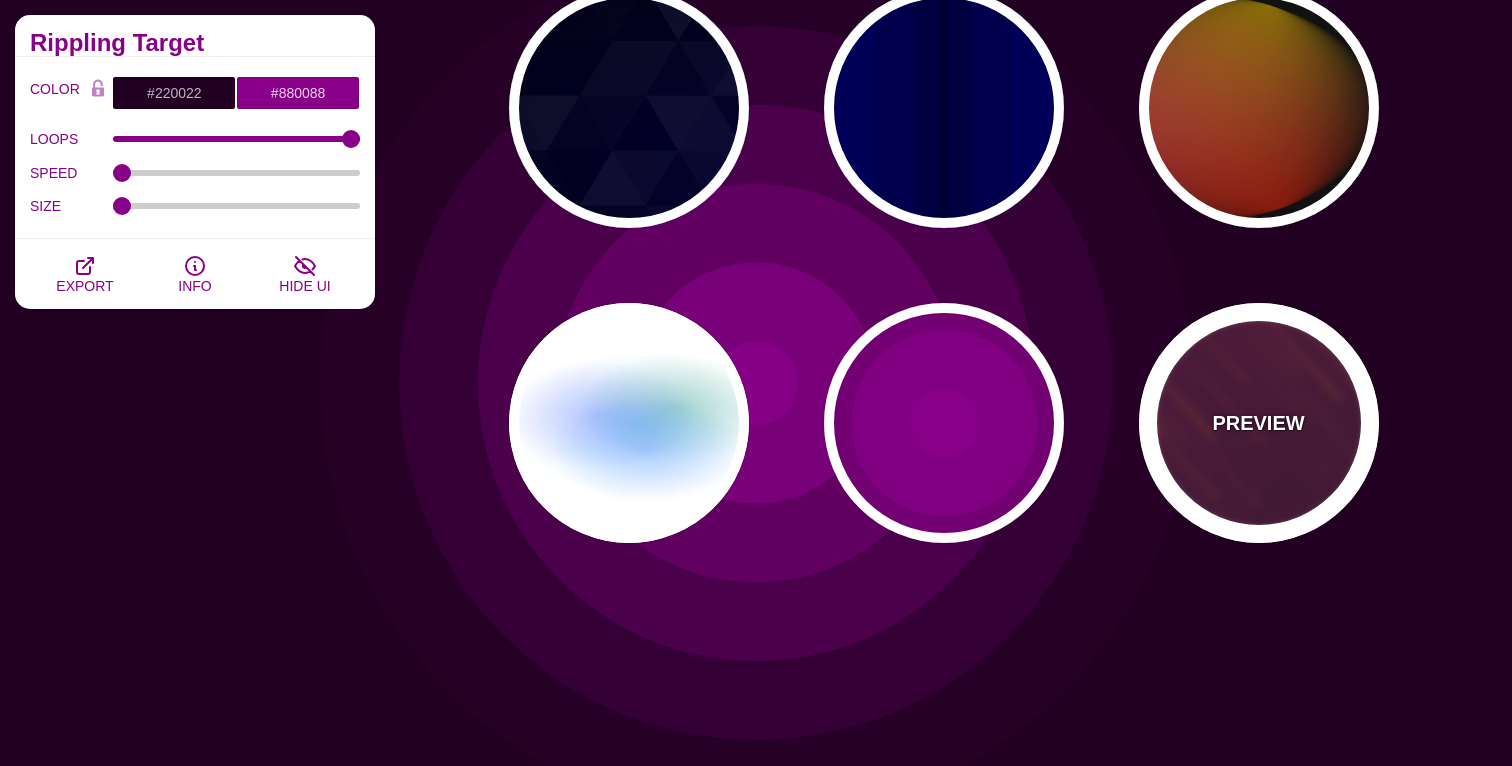 type on "10" 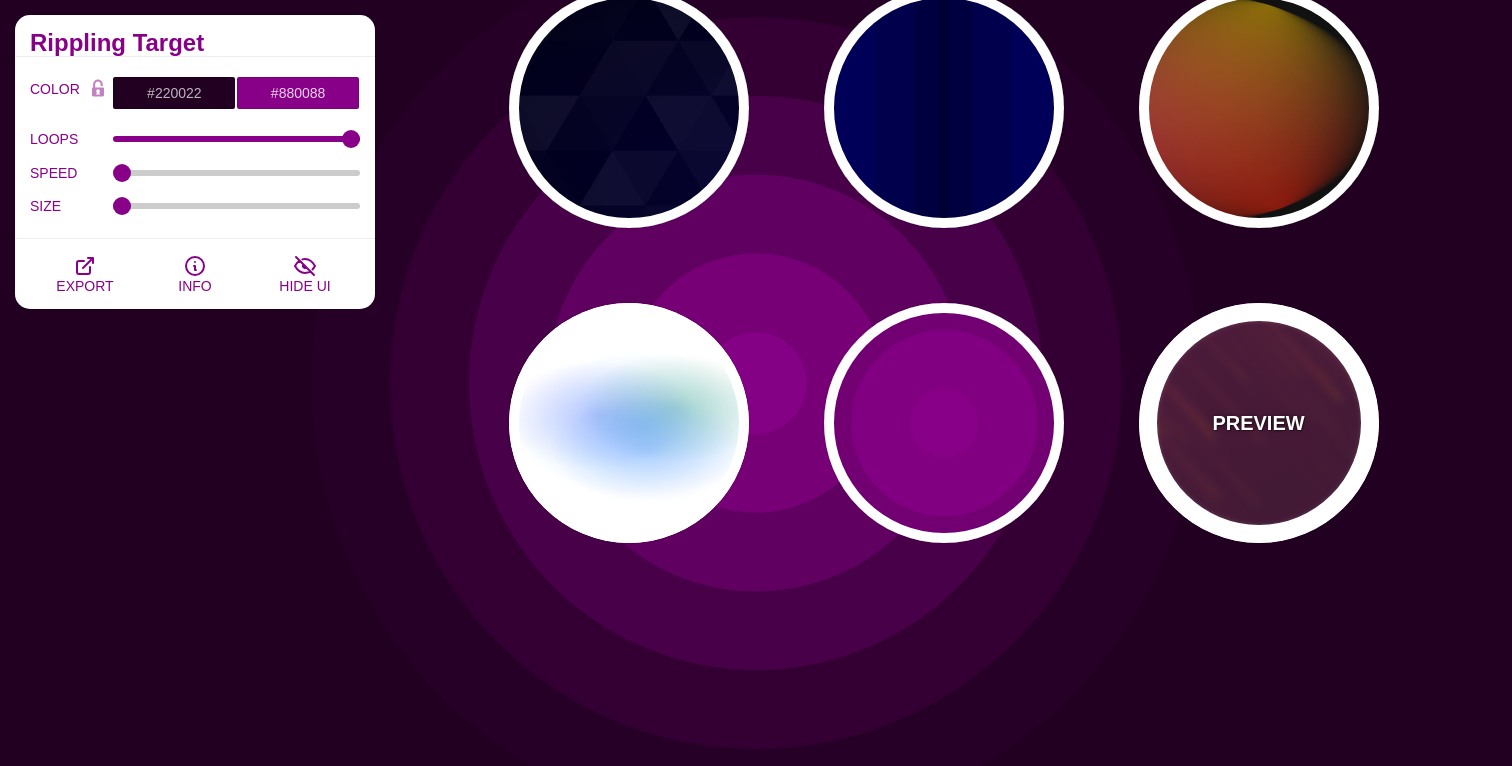 type on "999" 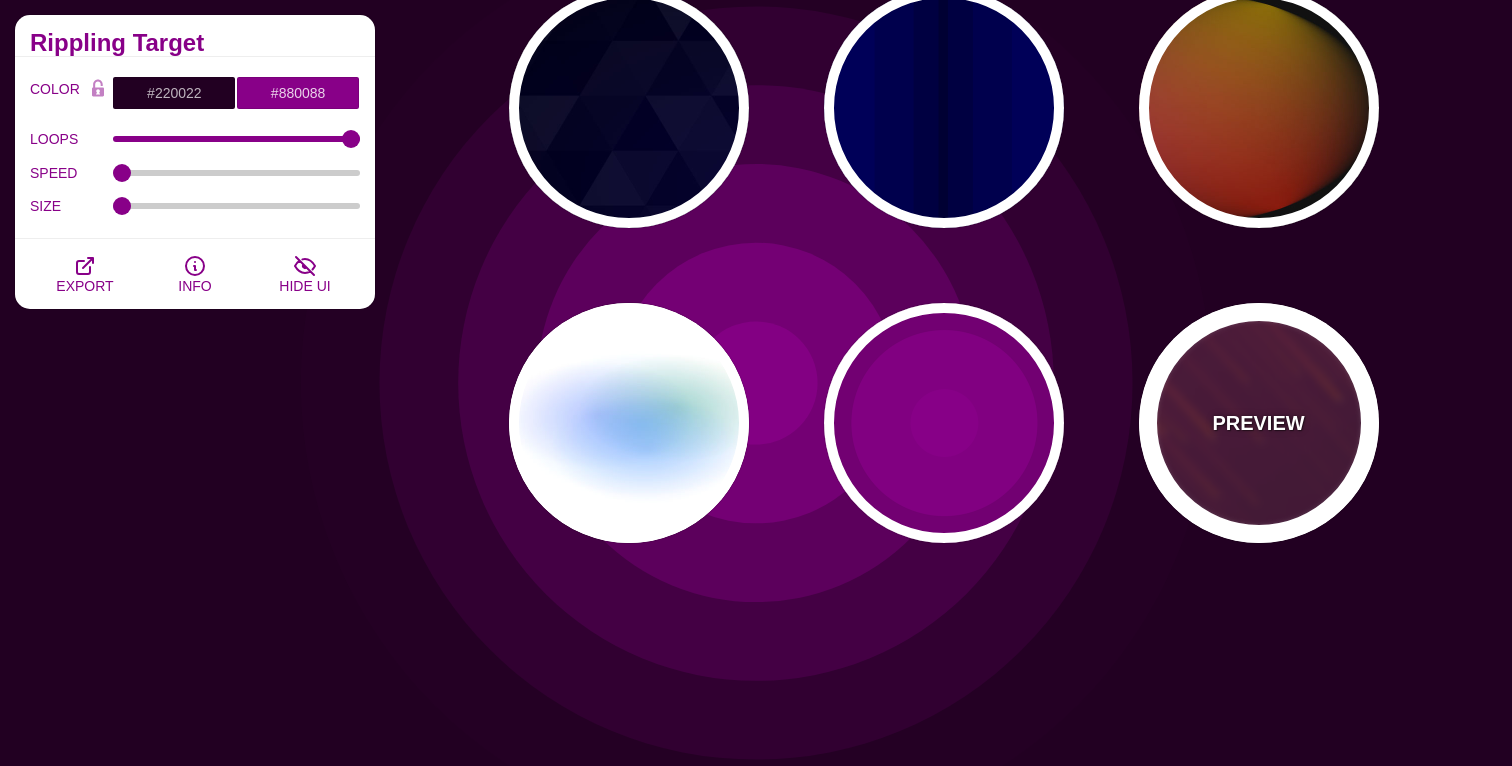type on "3" 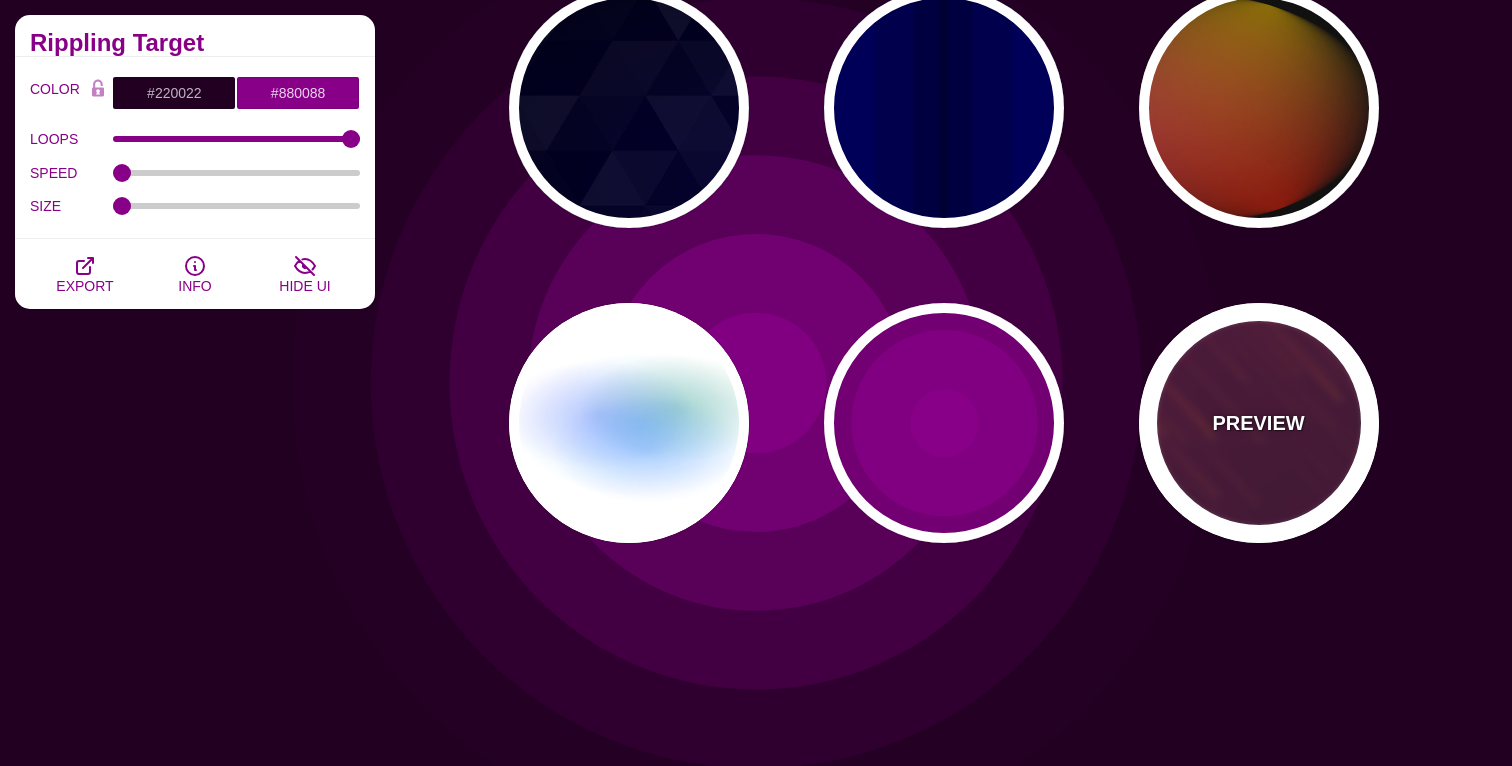 type on "1.5" 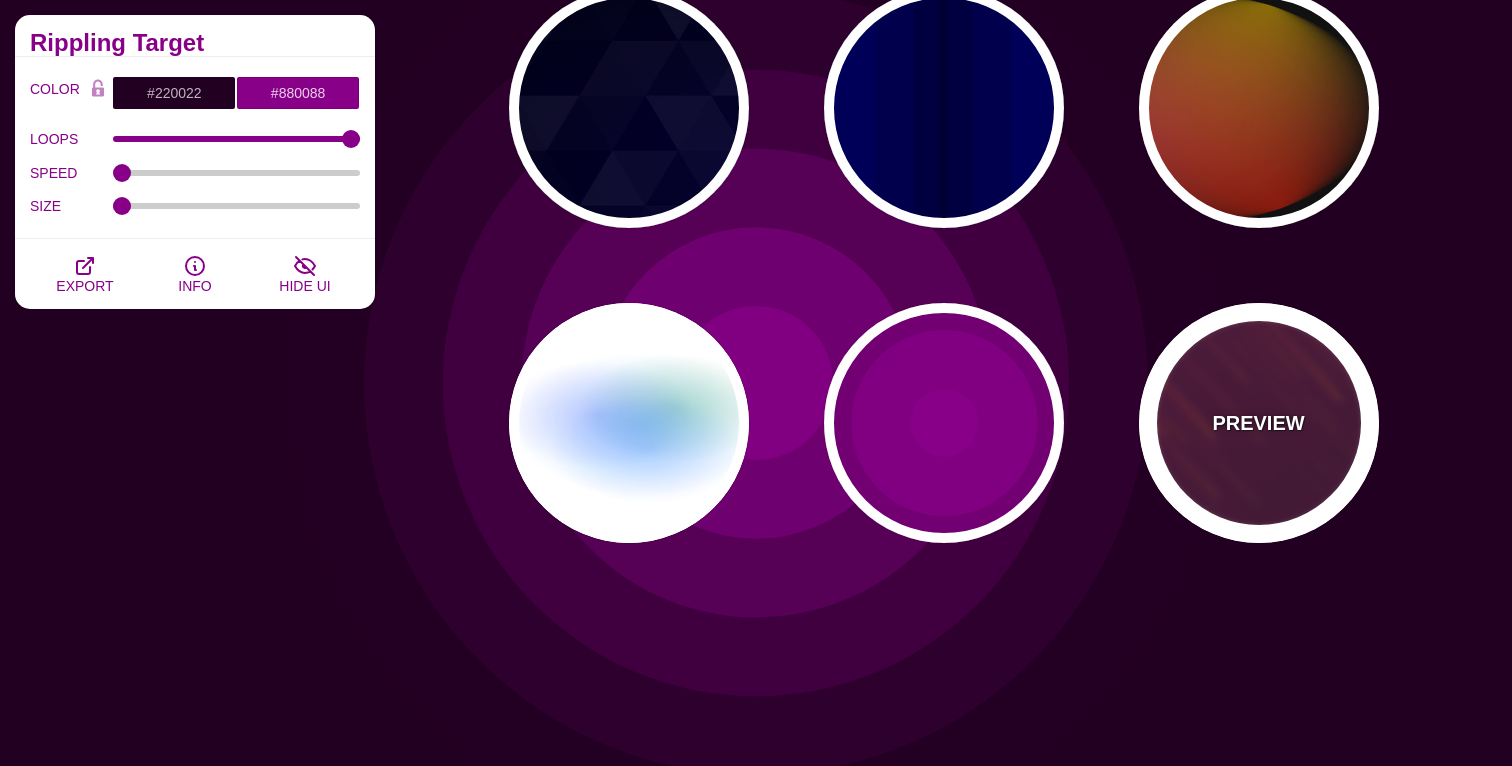 type on "1" 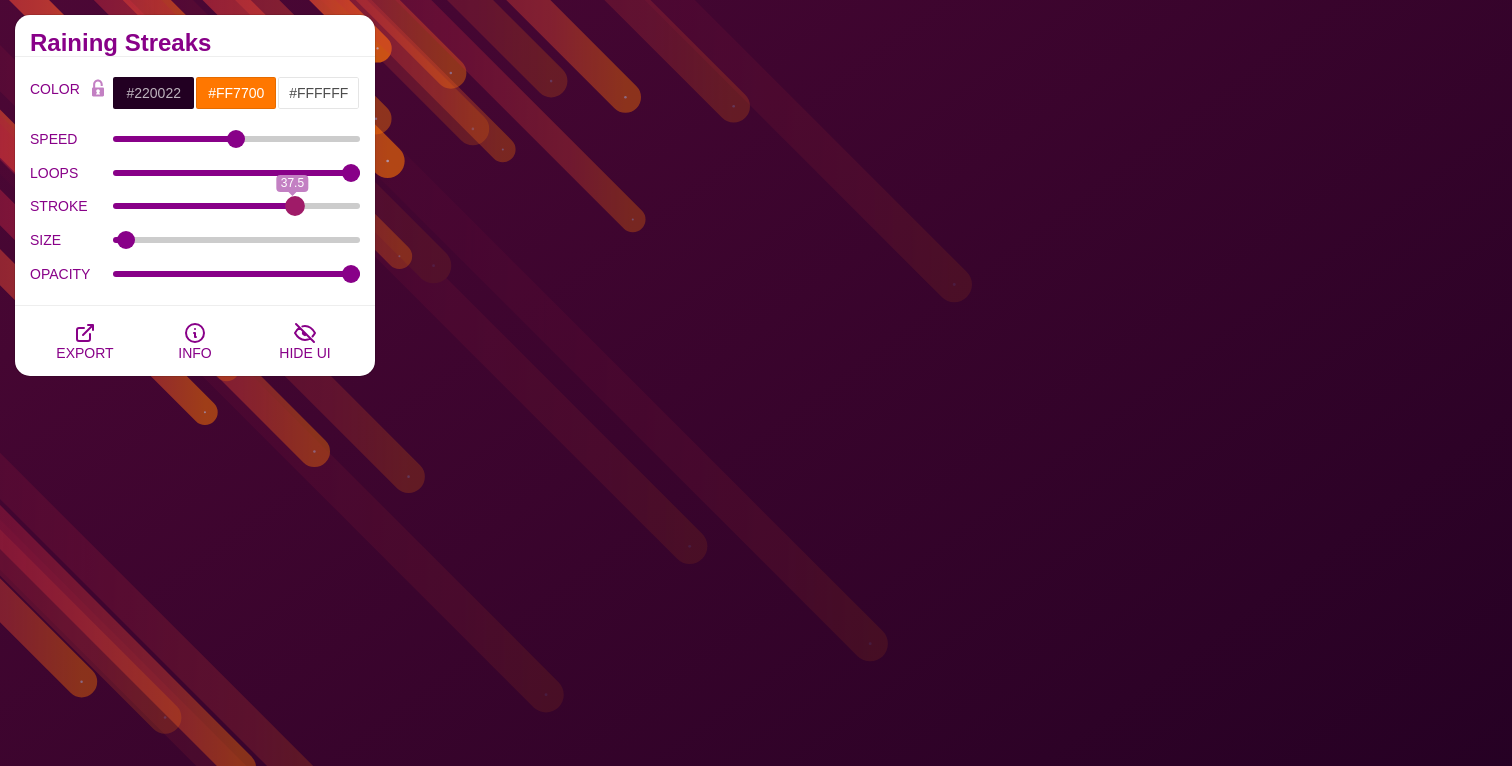 drag, startPoint x: 136, startPoint y: 203, endPoint x: 295, endPoint y: 249, distance: 165.52039 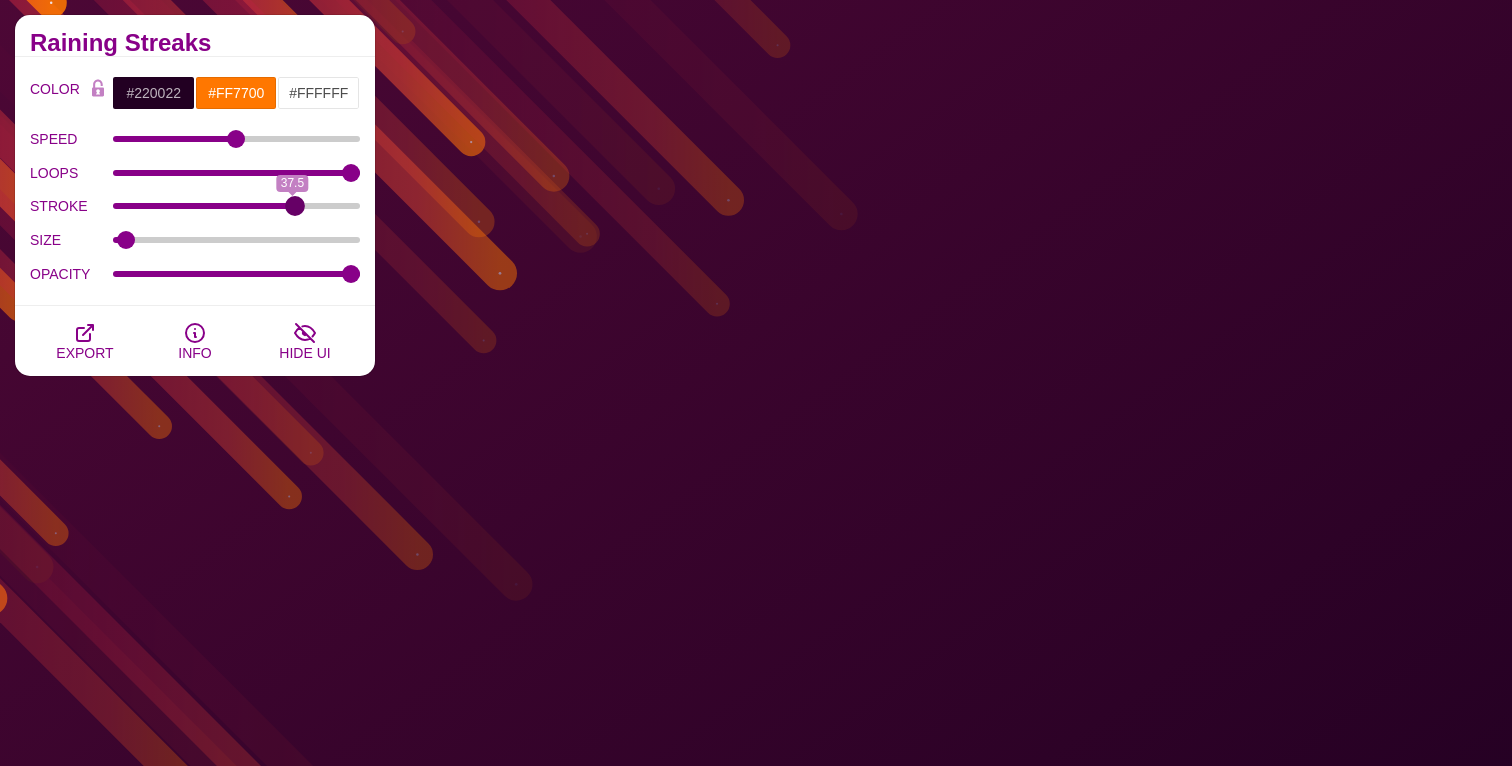 type on "38.1" 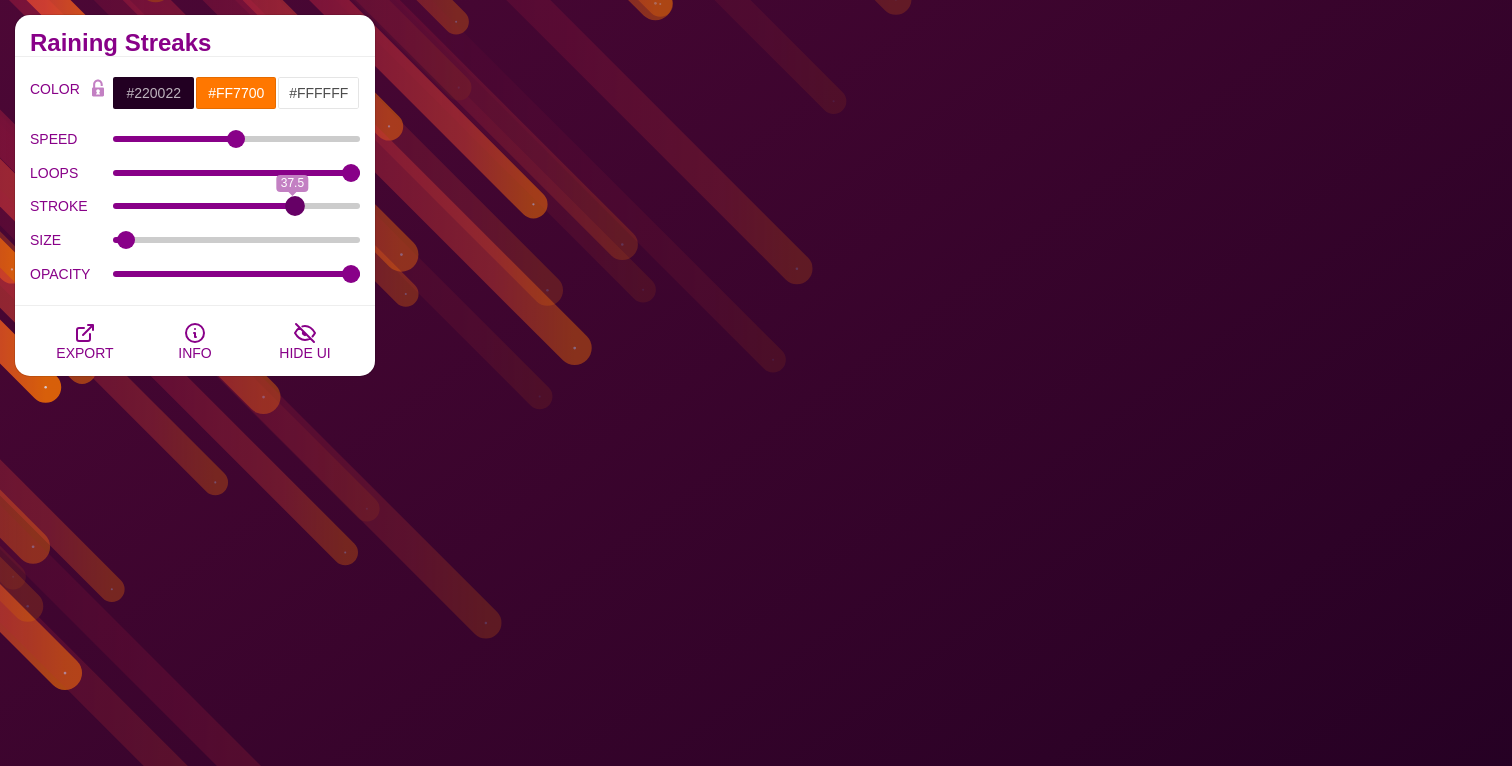 click on "STROKE" at bounding box center (237, 206) 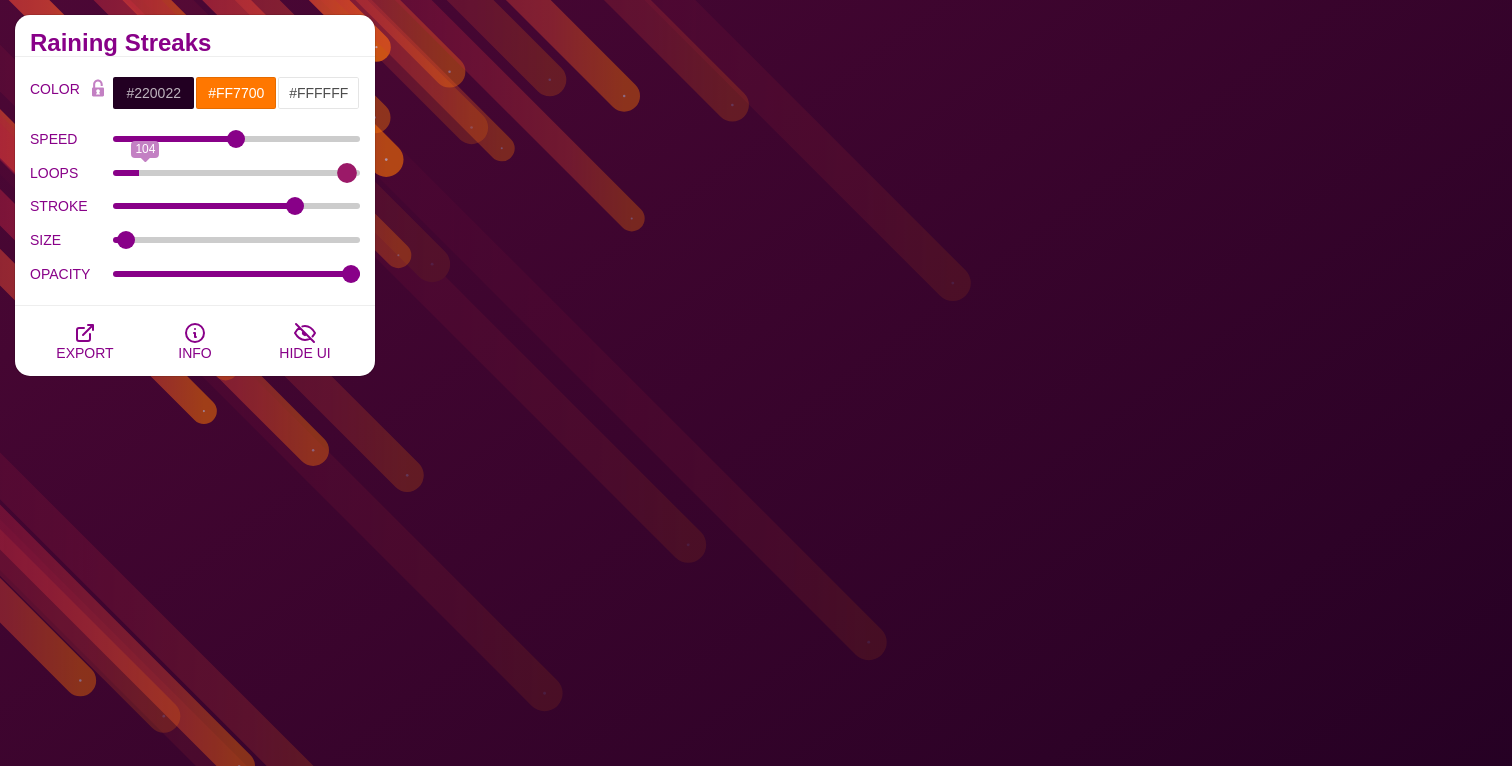 type on "999" 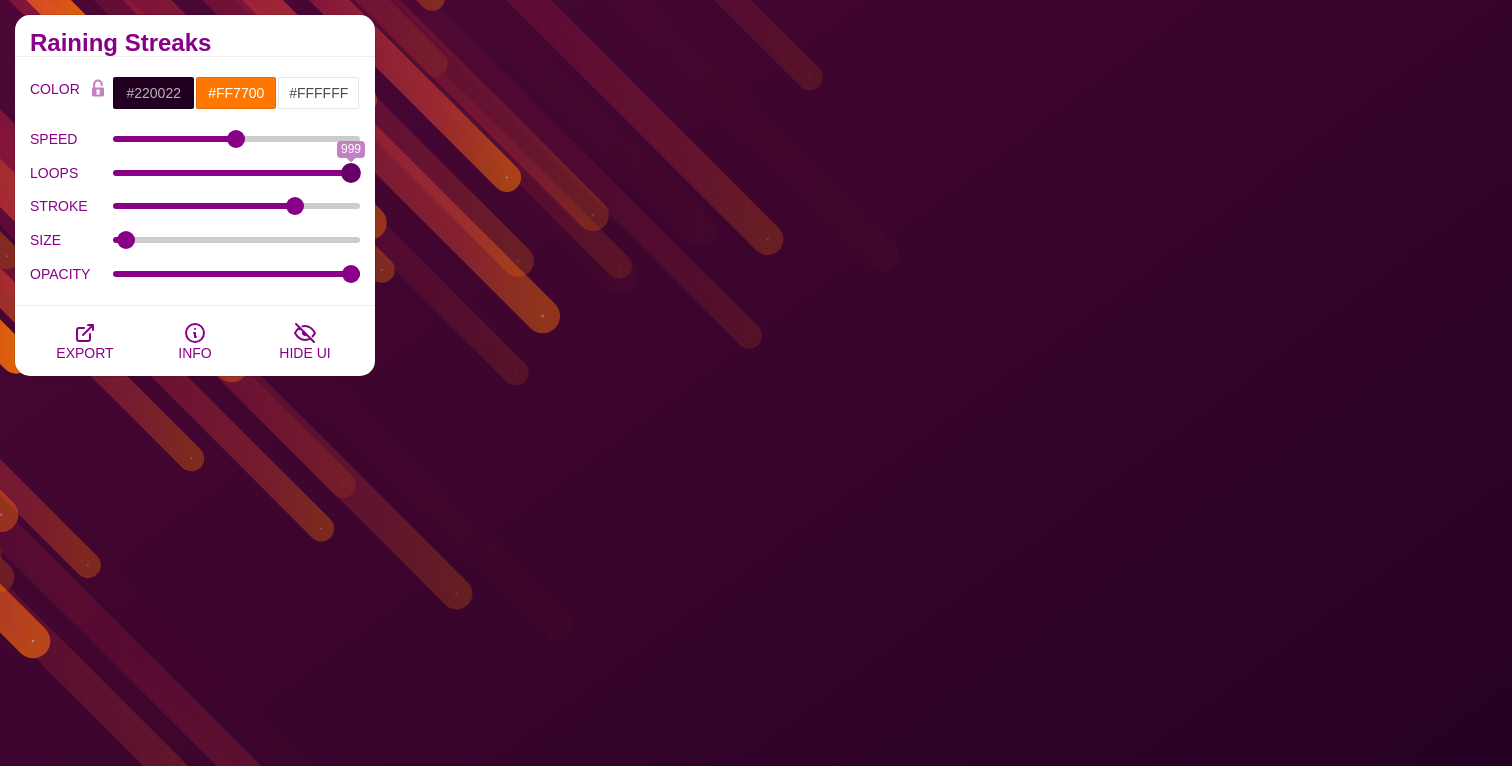 drag, startPoint x: 347, startPoint y: 179, endPoint x: 418, endPoint y: 172, distance: 71.34424 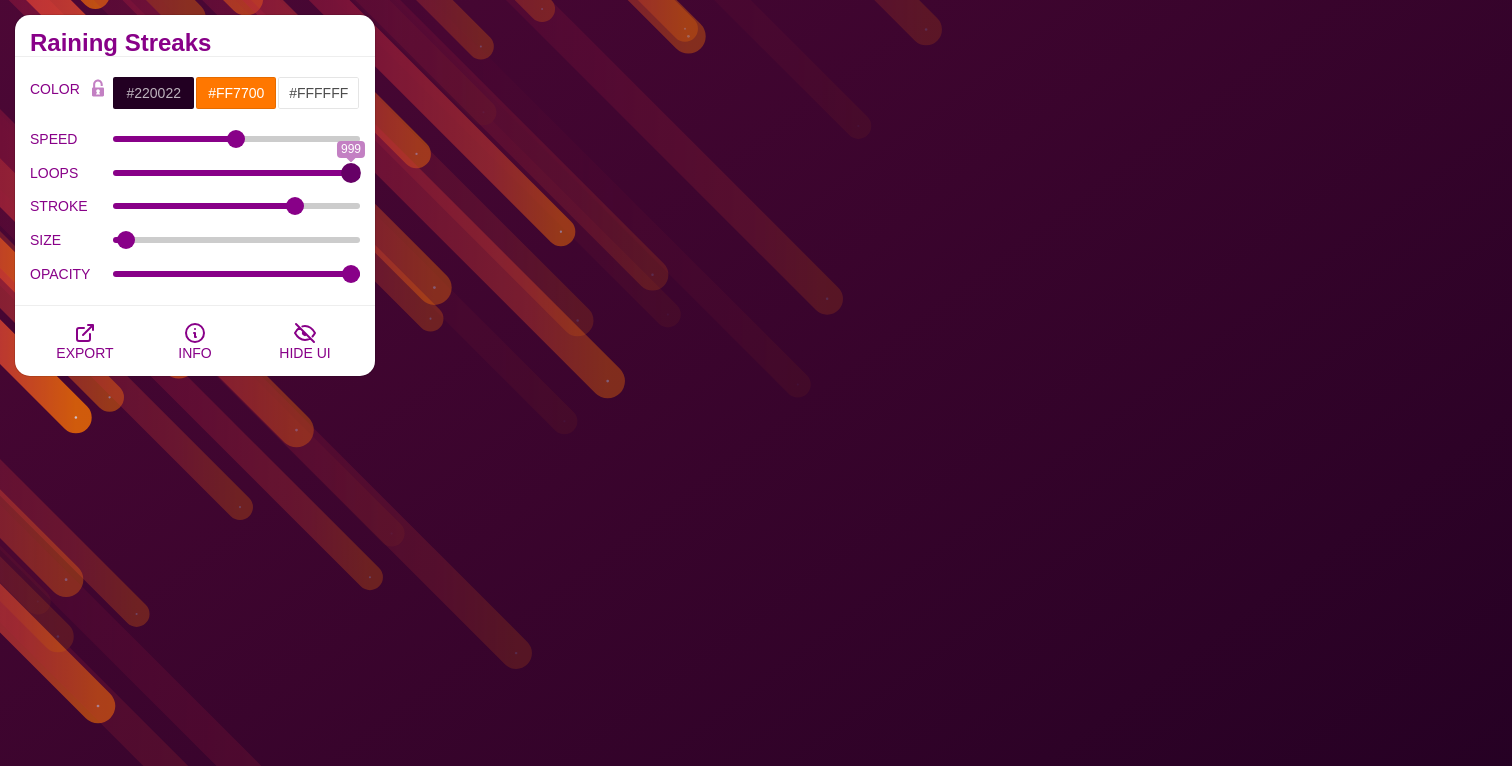 click on "LOOPS" at bounding box center (237, 173) 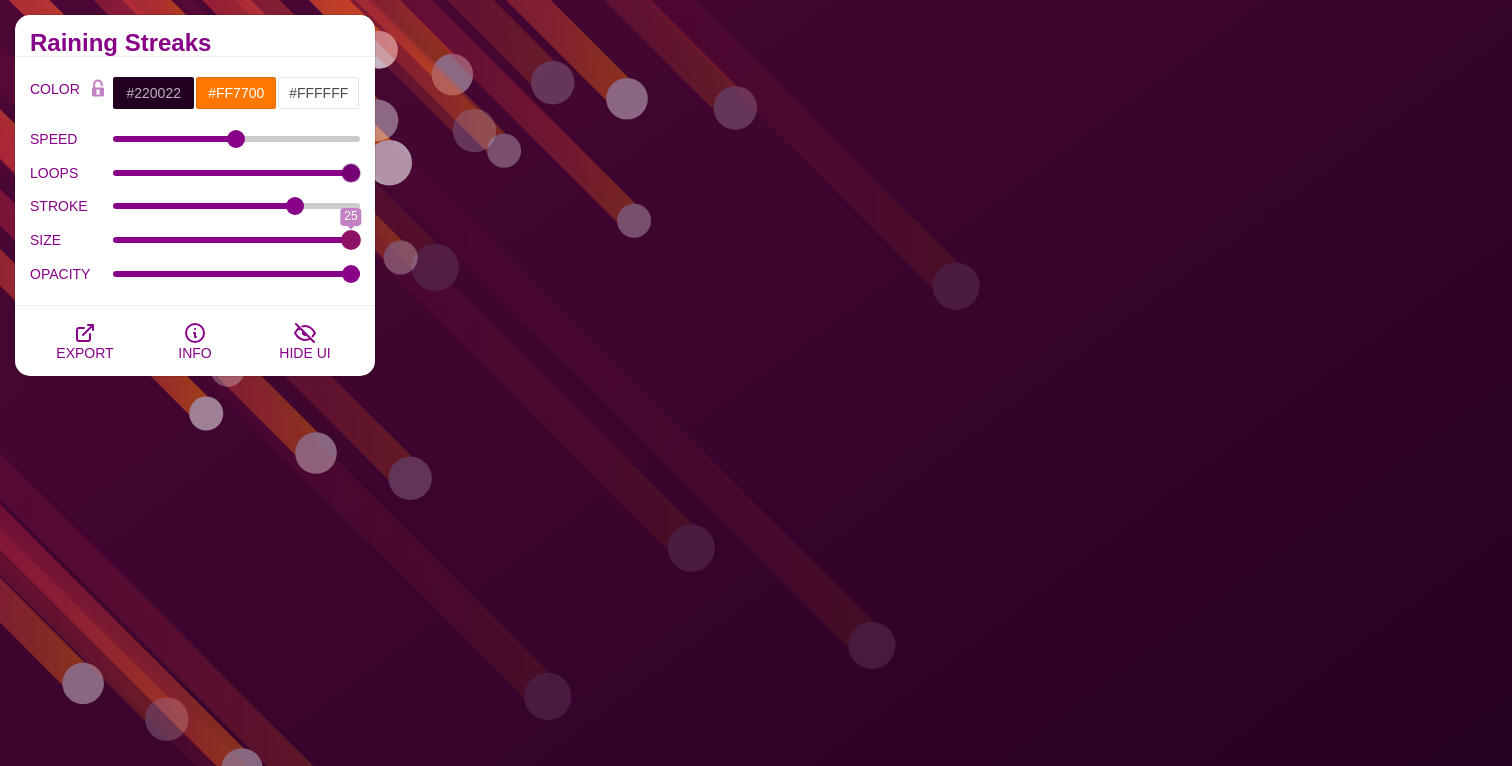 drag, startPoint x: 119, startPoint y: 240, endPoint x: 433, endPoint y: 240, distance: 314 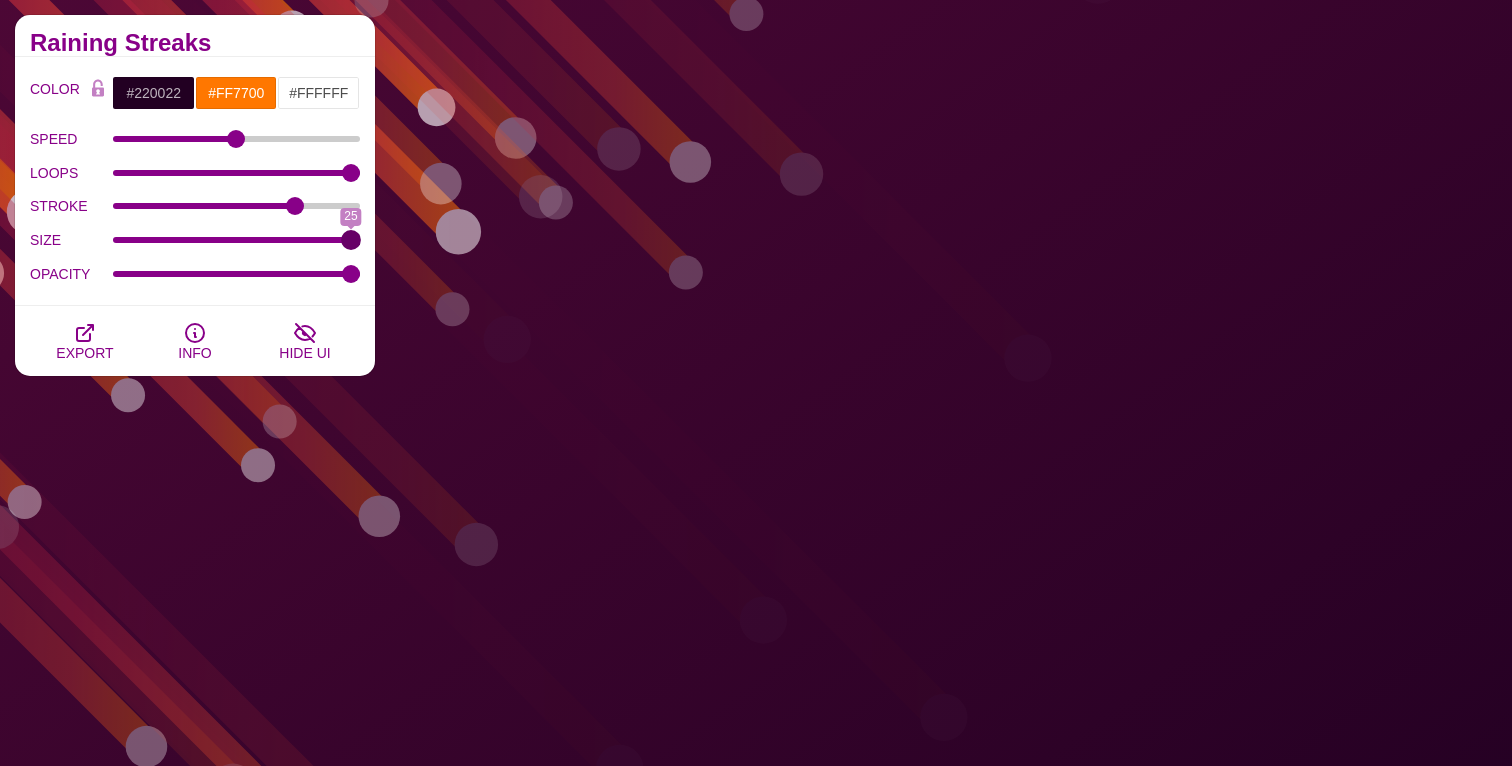 type on "25" 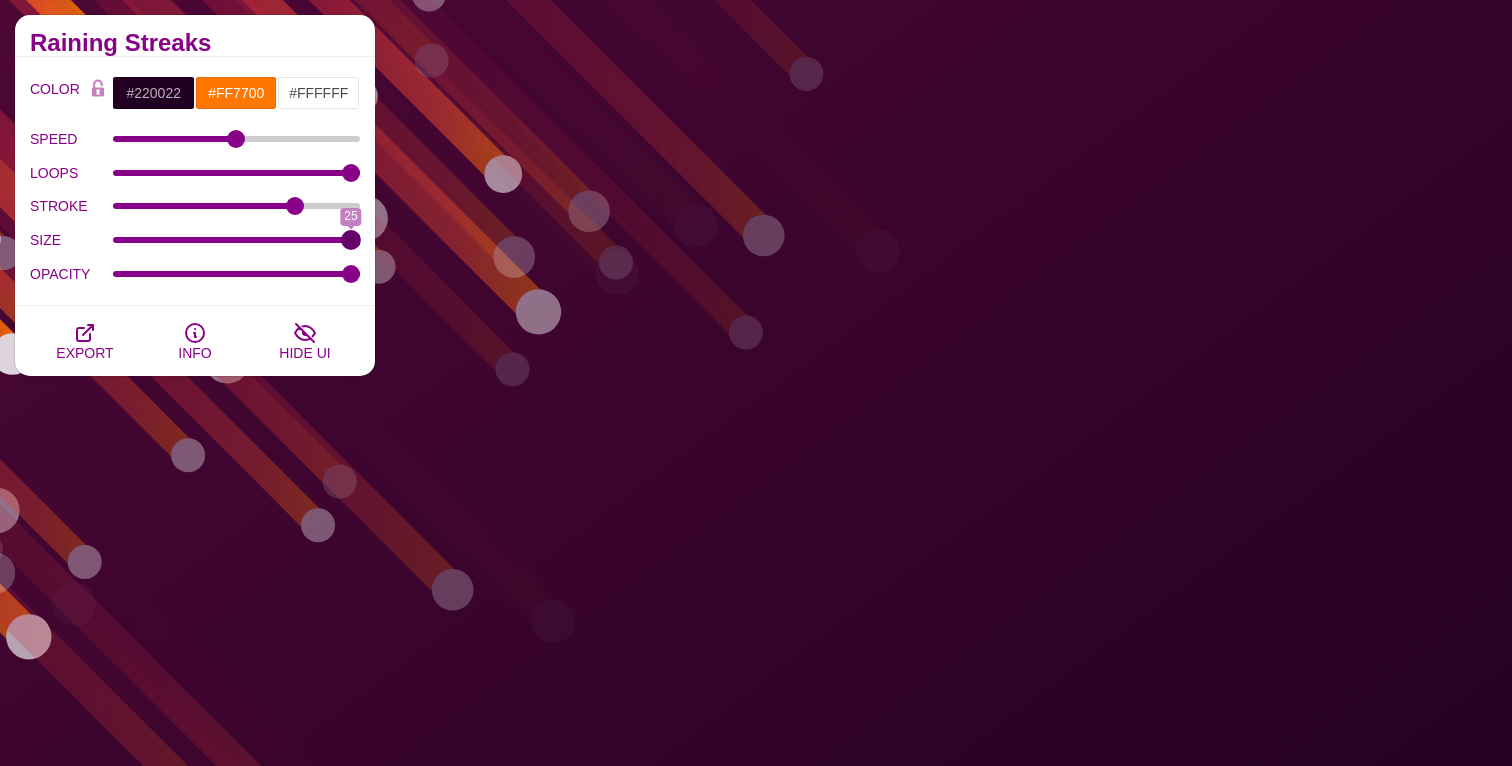 click on "SIZE" at bounding box center (237, 240) 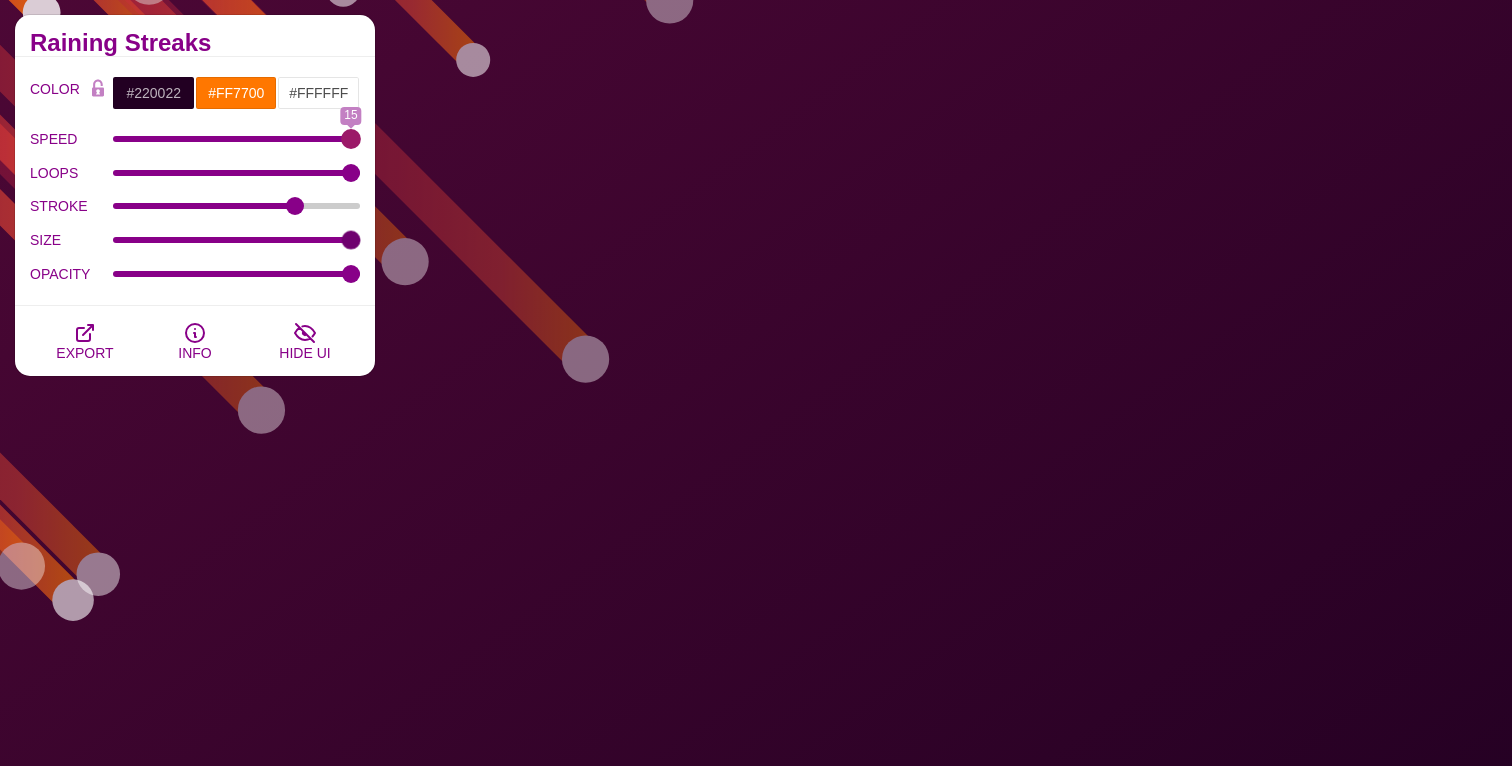 drag, startPoint x: 267, startPoint y: 138, endPoint x: 365, endPoint y: 141, distance: 98.045906 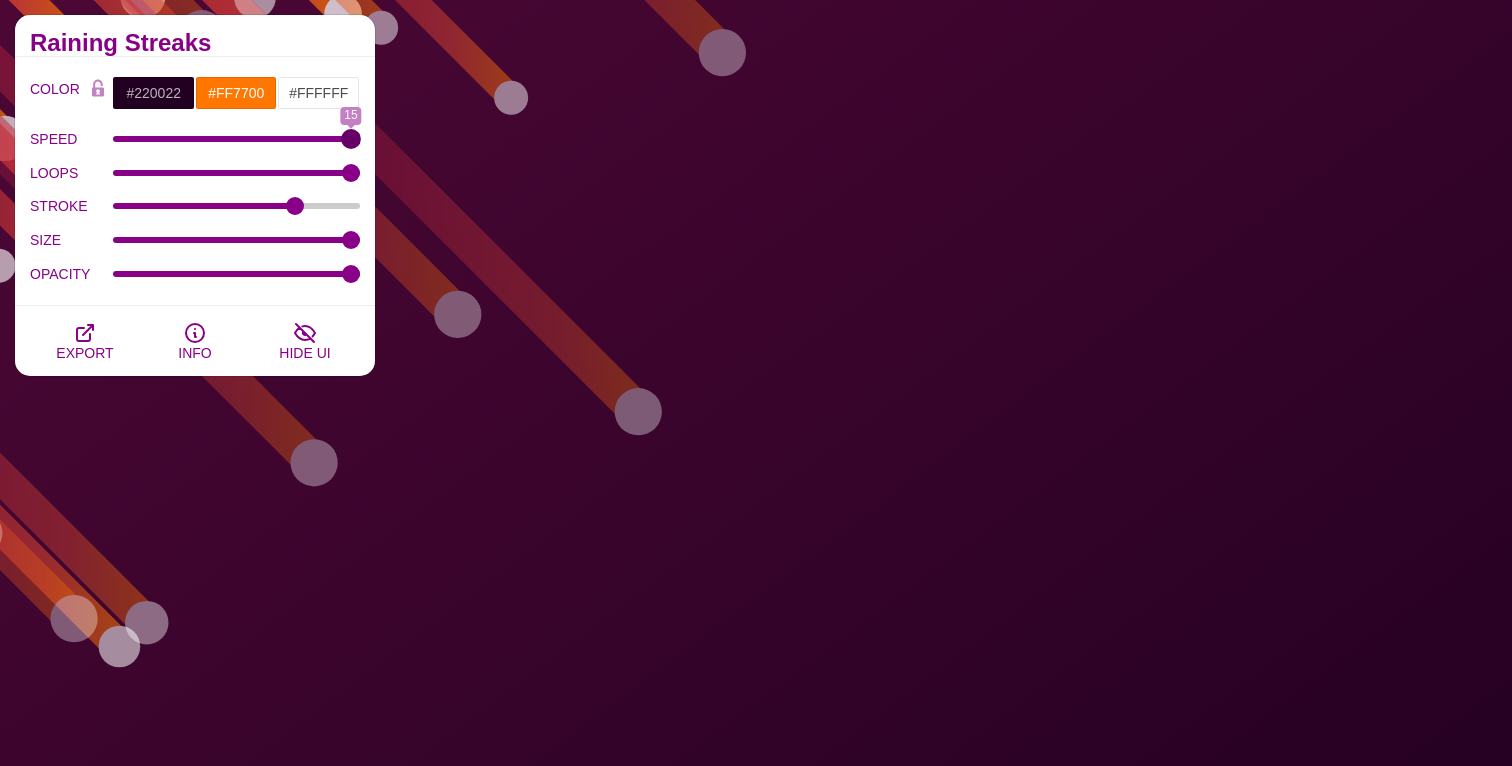 click on "SPEED" at bounding box center (237, 139) 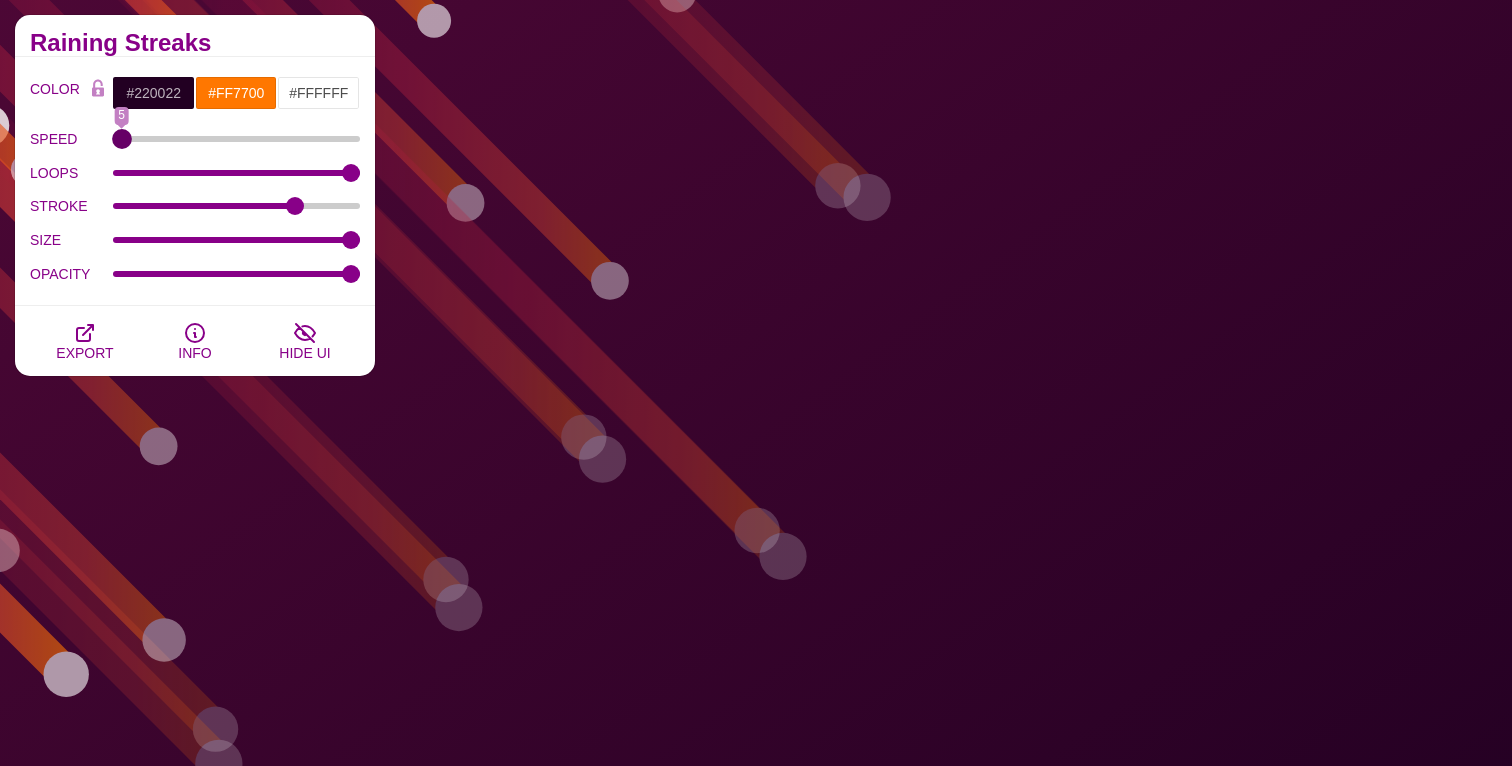 drag, startPoint x: 352, startPoint y: 142, endPoint x: 77, endPoint y: 146, distance: 275.02908 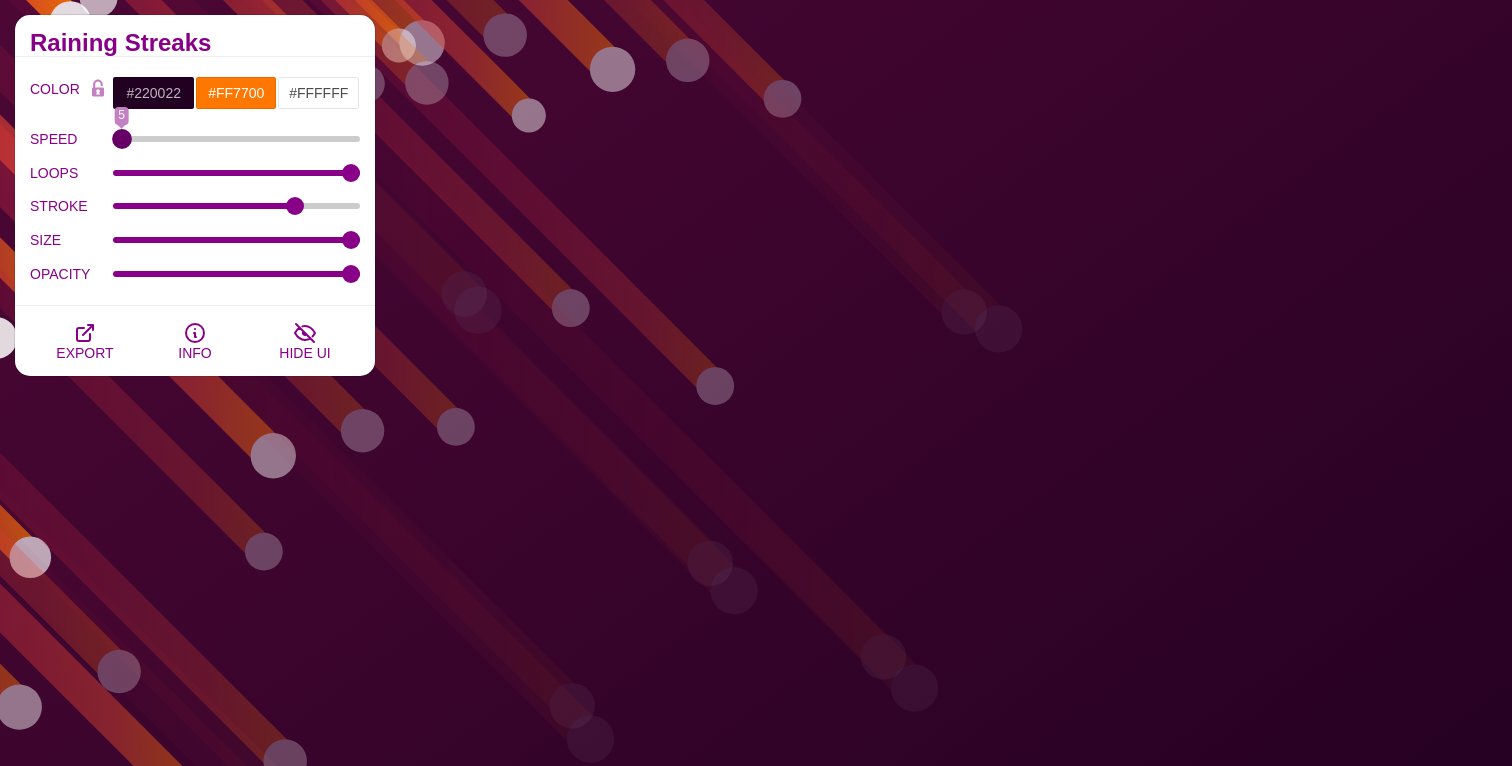 type on "5" 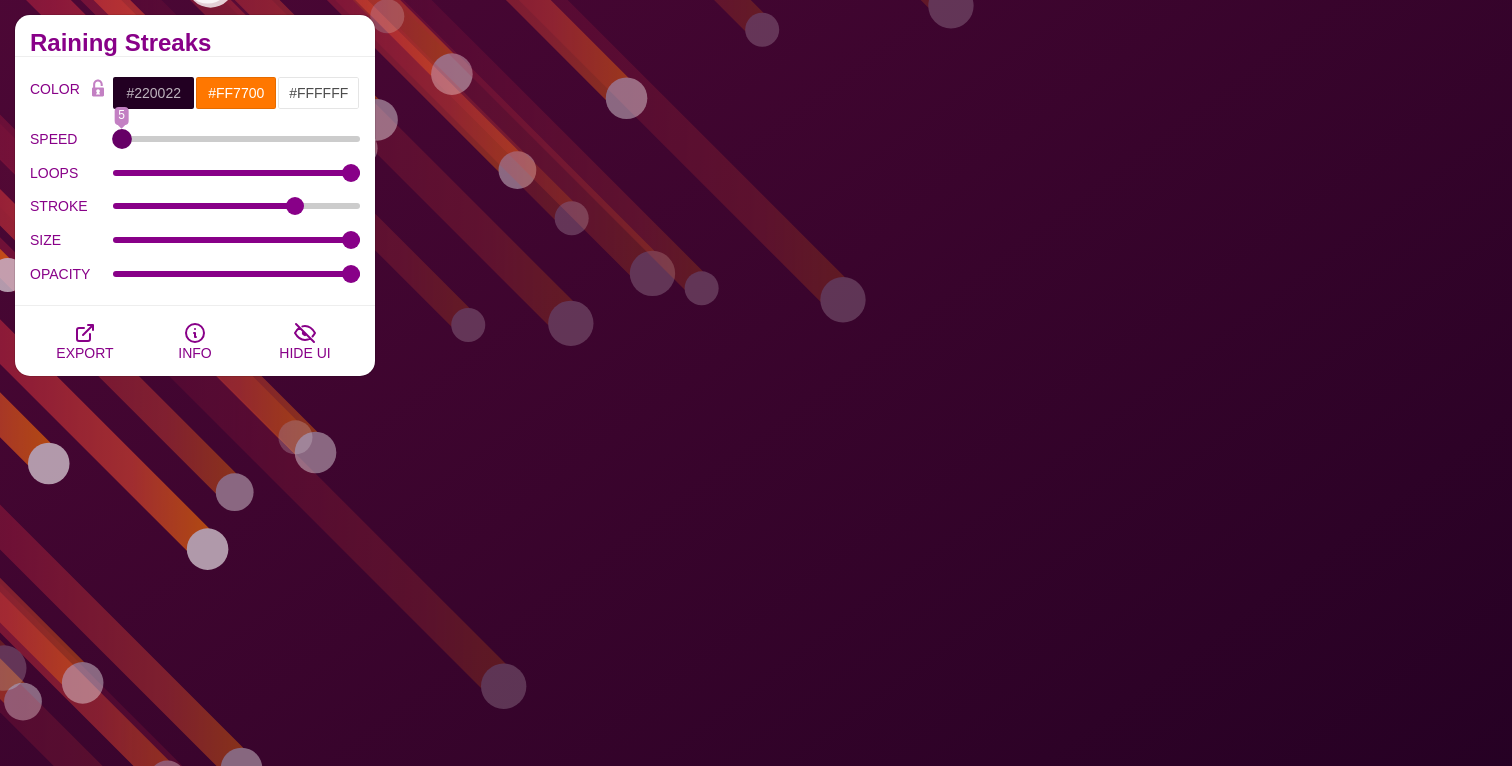 click on "SPEED" at bounding box center [237, 139] 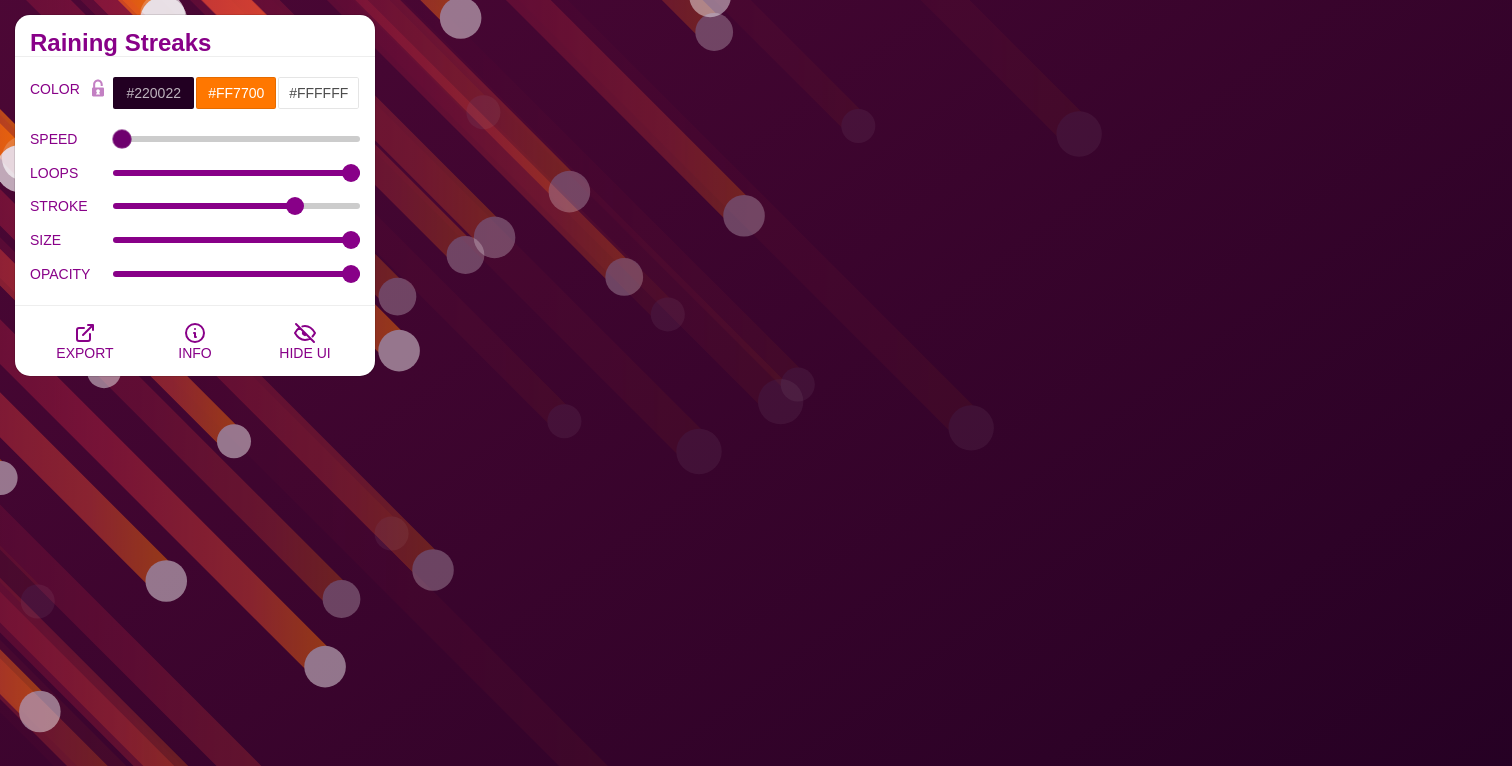 click on "PREVIEW PREVIEW PREVIEW PREVIEW PREVIEW PREVIEW PREVIEW PREVIEW PREVIEW PREVIEW PREVIEW PREVIEW PREVIEW PREVIEW PREVIEW PREVIEW PREVIEW PREVIEW PREVIEW PREVIEW PREVIEW" at bounding box center [951, -522] 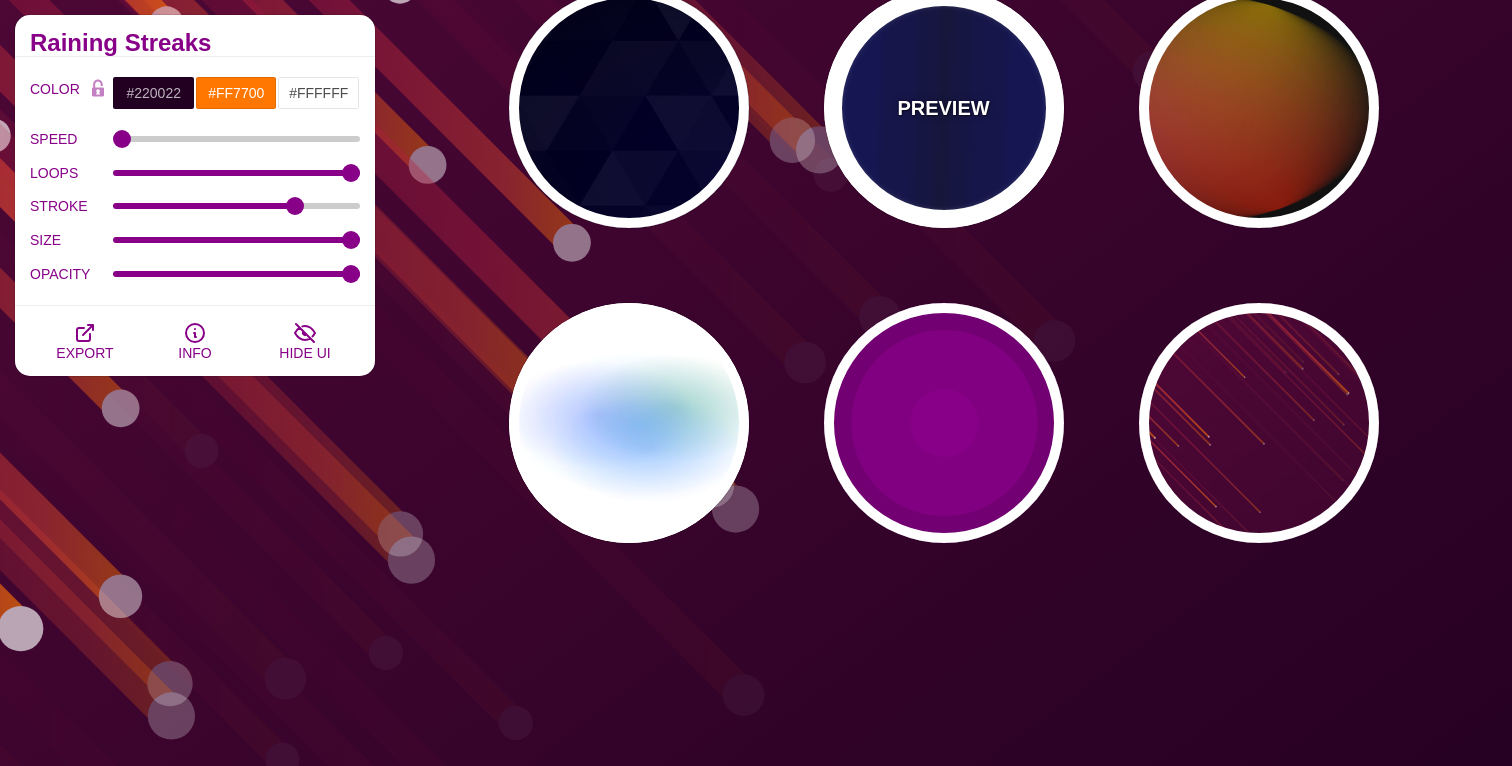 click on "PREVIEW" at bounding box center [943, 108] 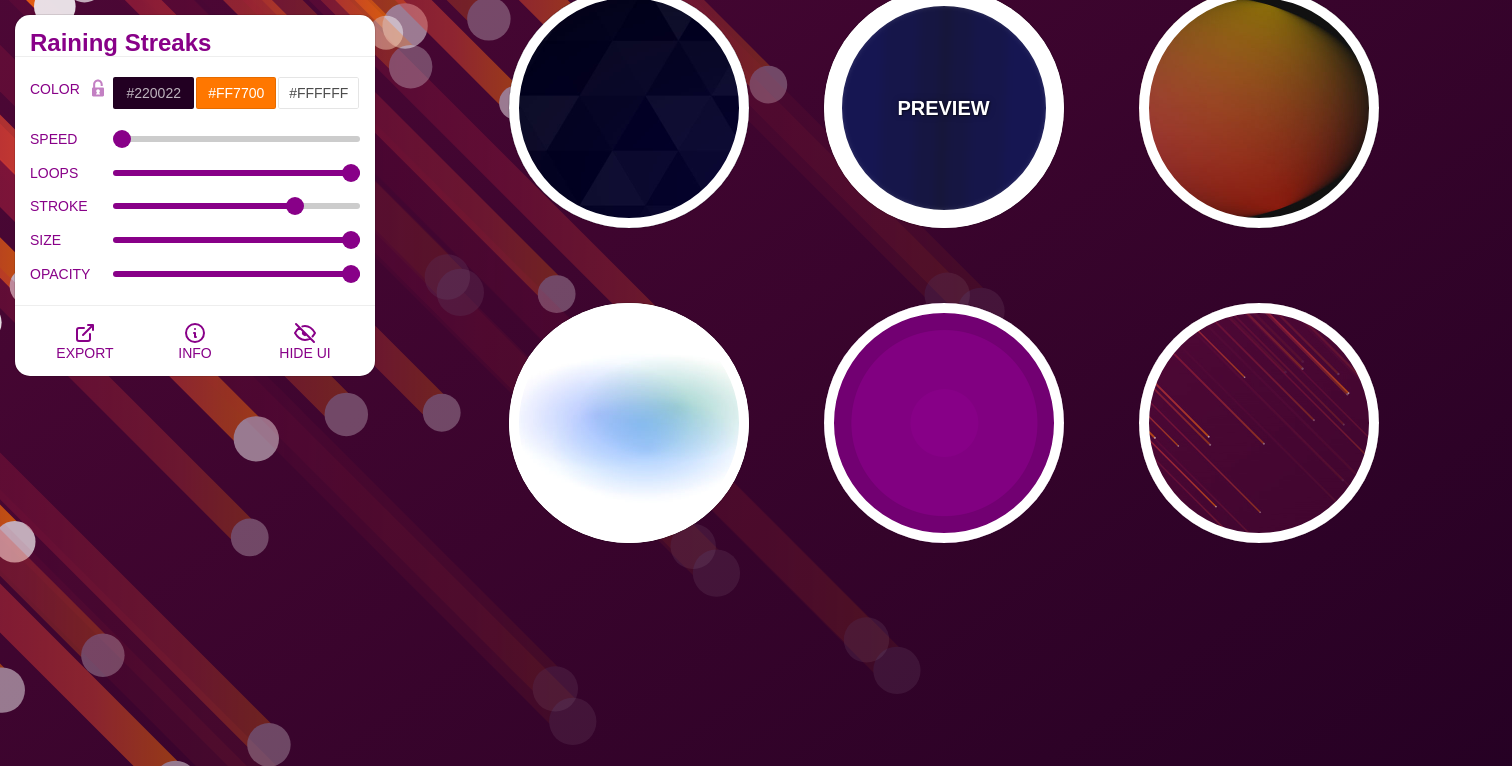 type on "#0000BB" 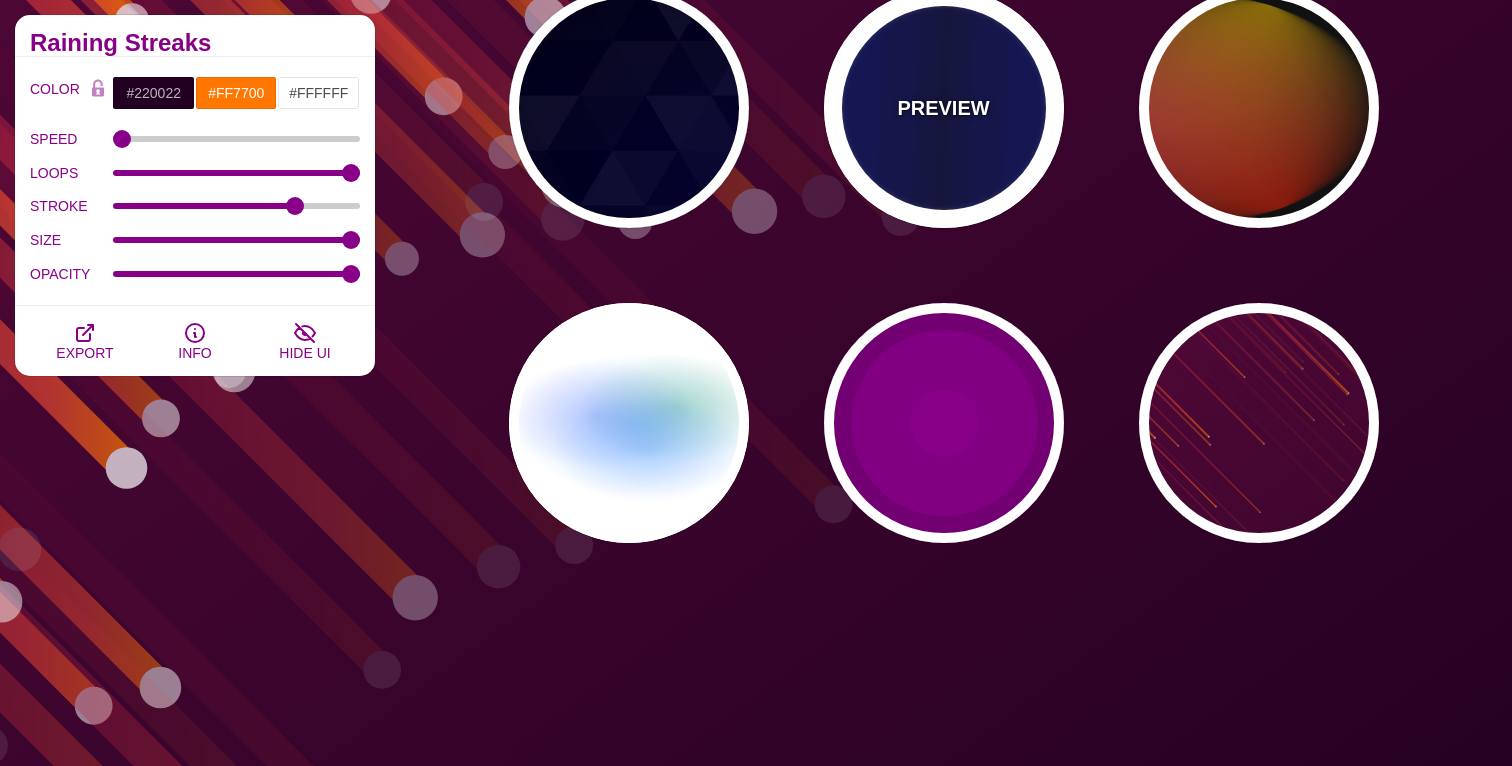 type on "#000033" 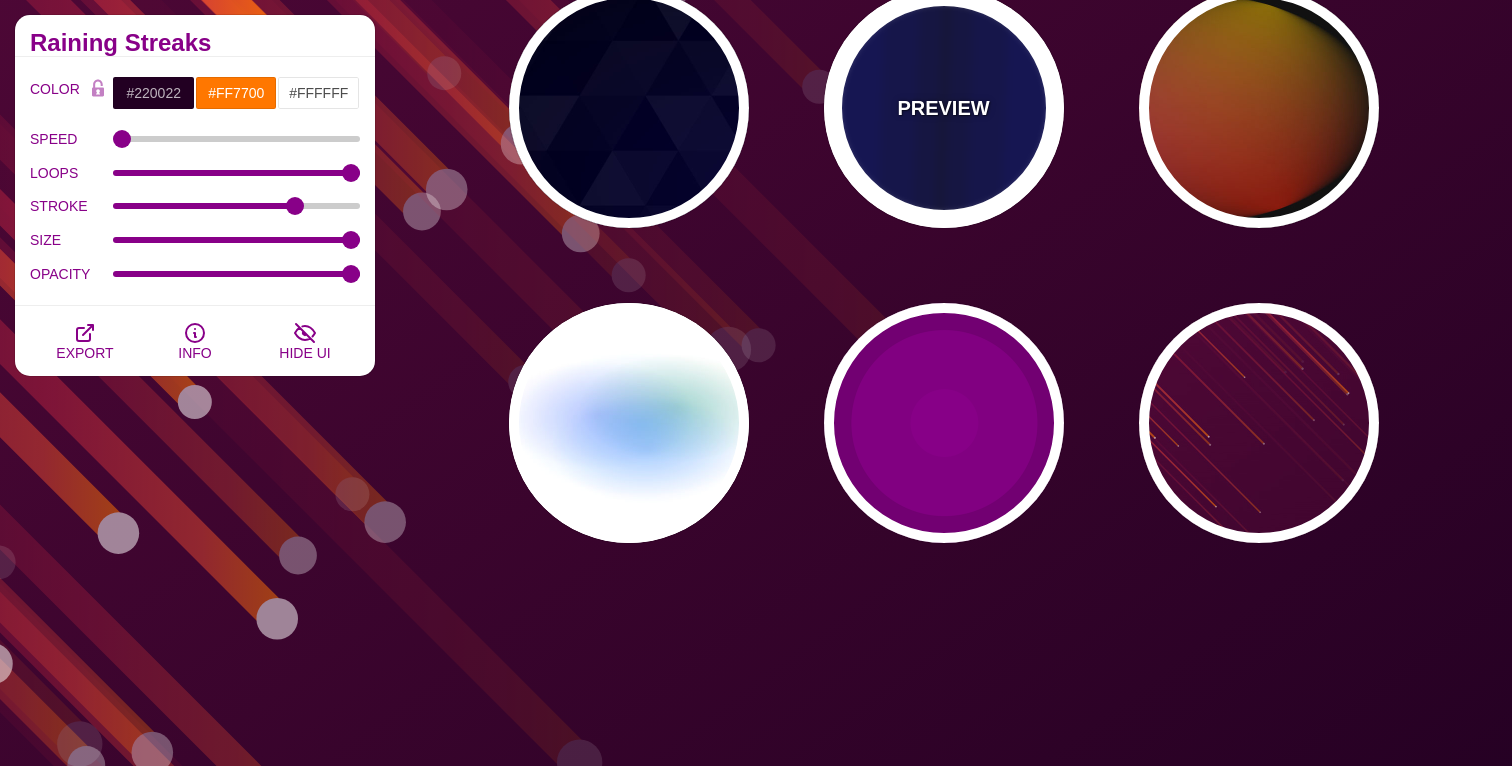 type on "0.5" 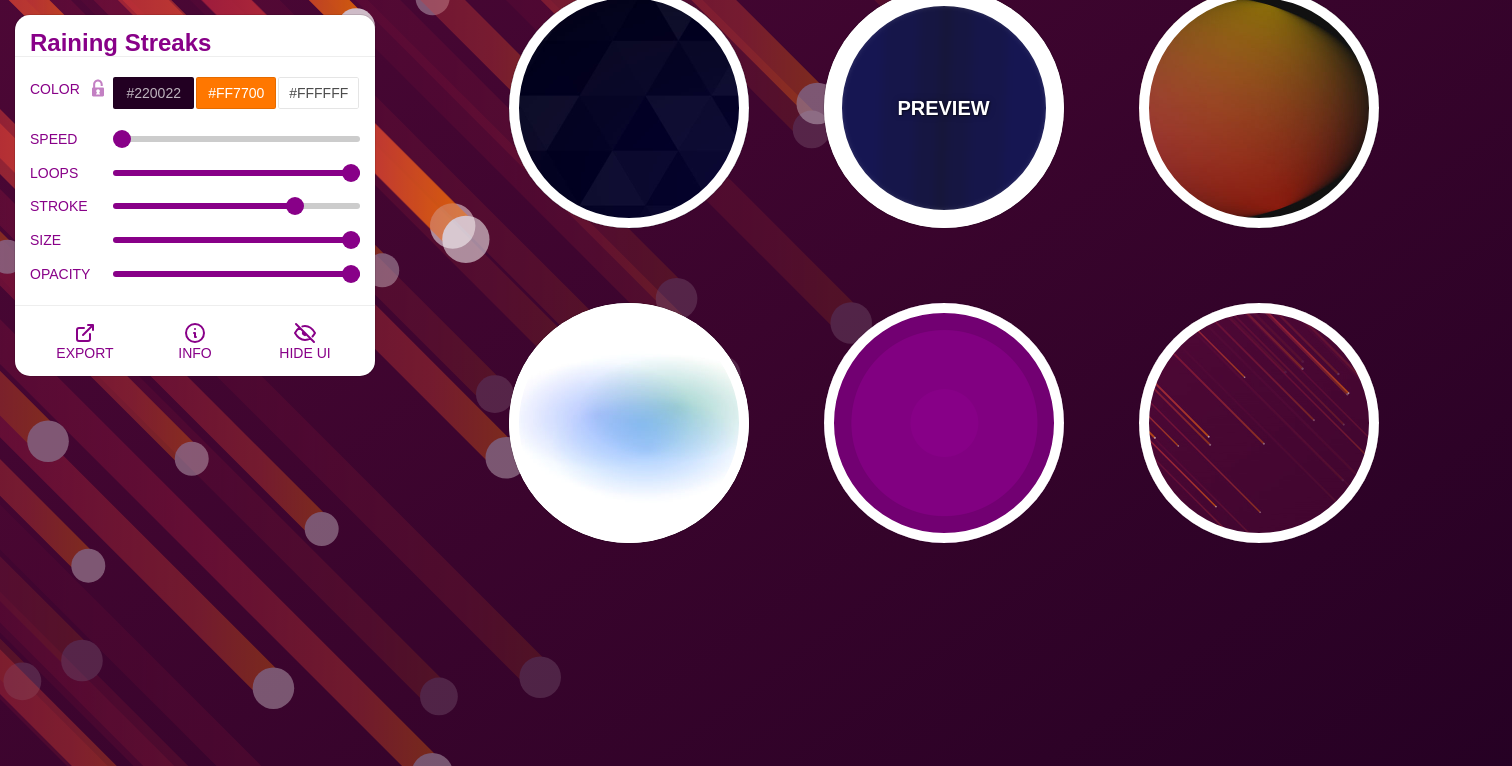 type on "5" 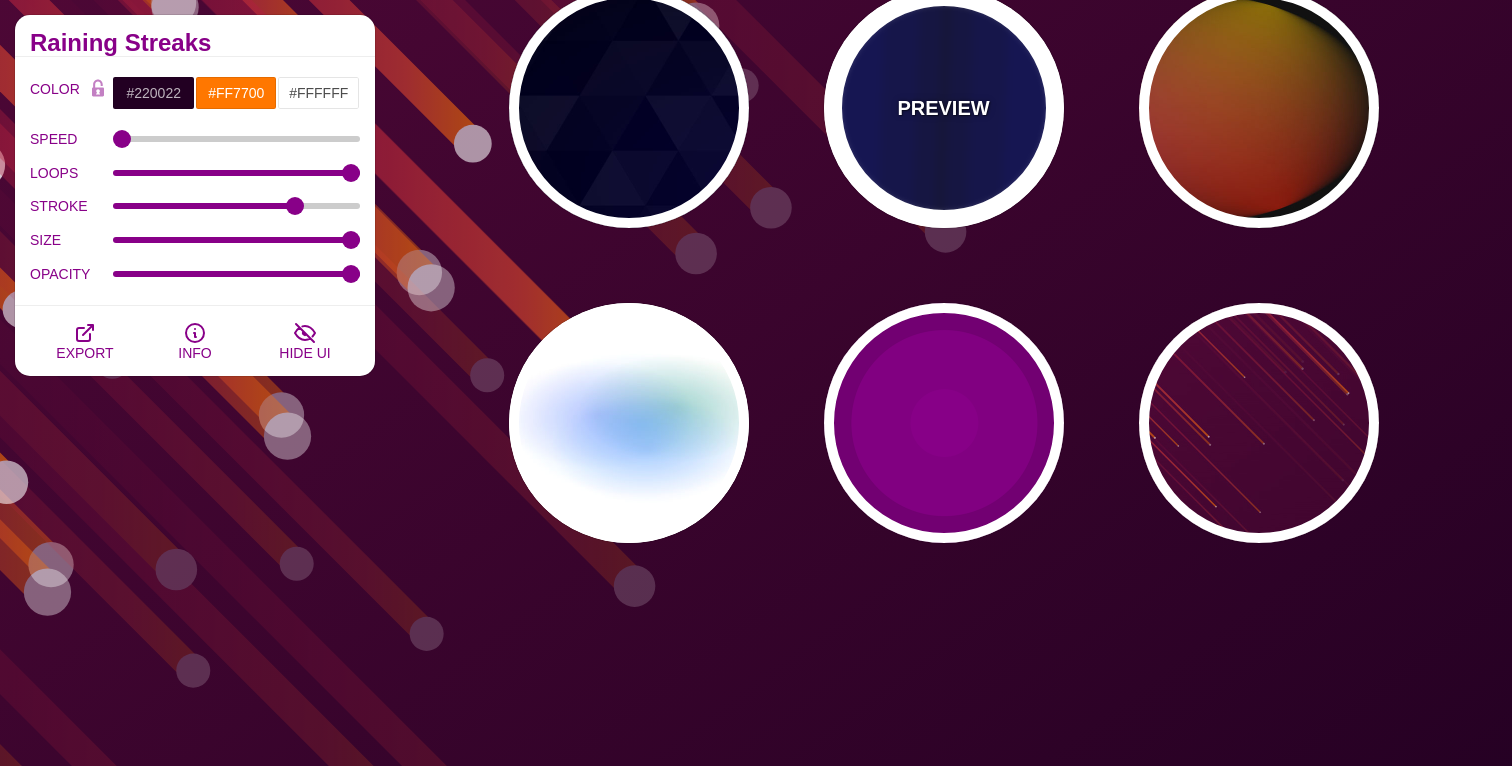 type on "0.1" 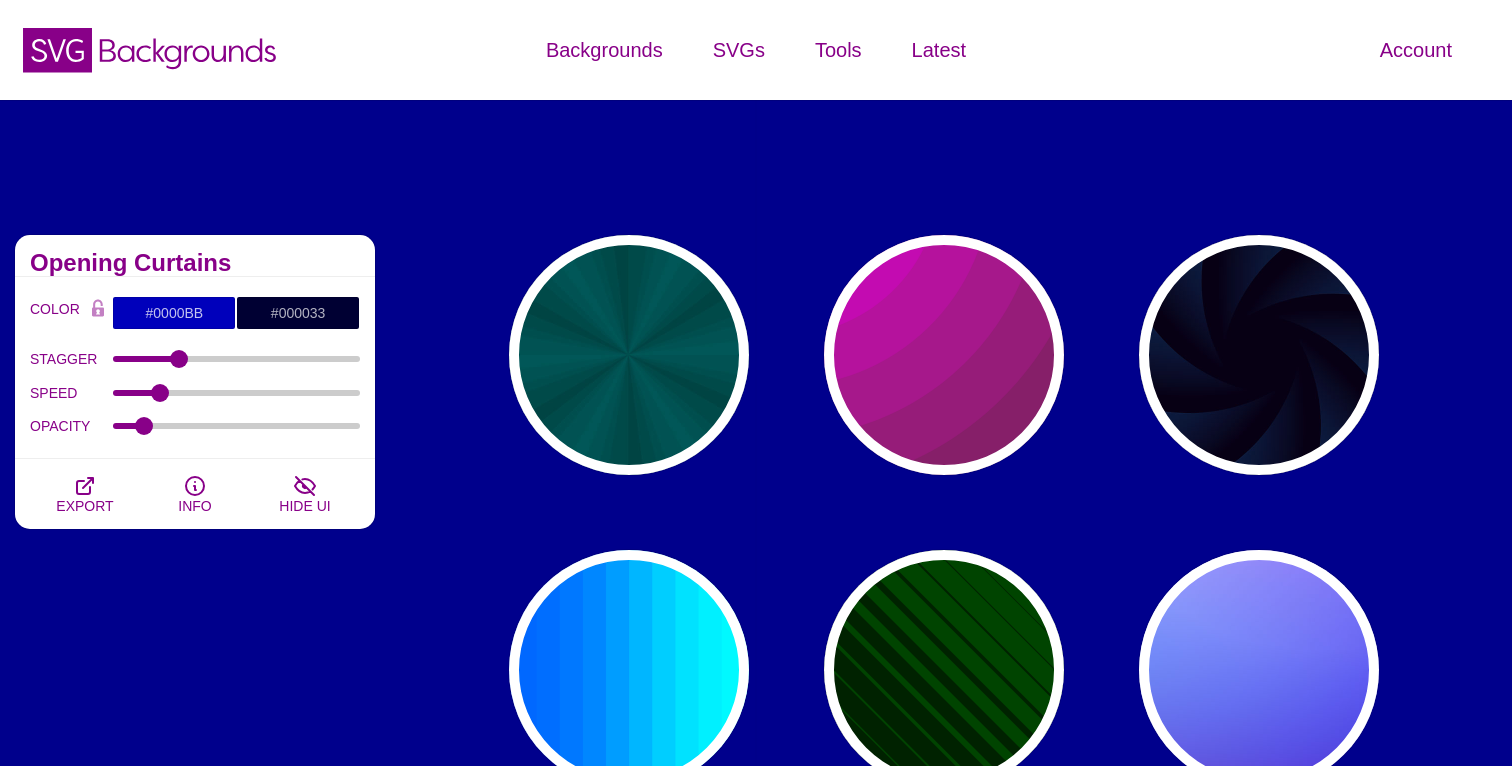 scroll, scrollTop: 25, scrollLeft: 0, axis: vertical 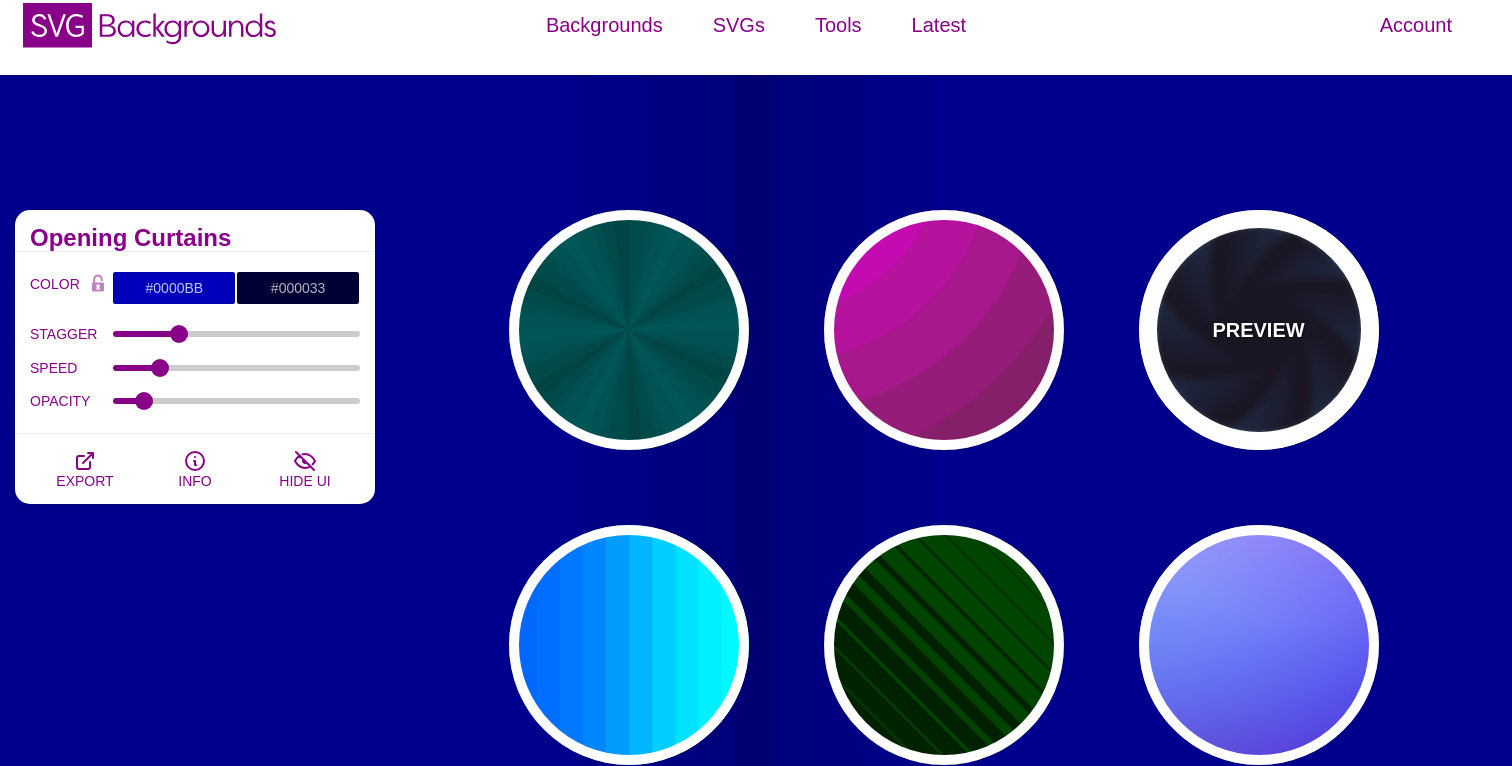 click on "PREVIEW" at bounding box center [1259, 330] 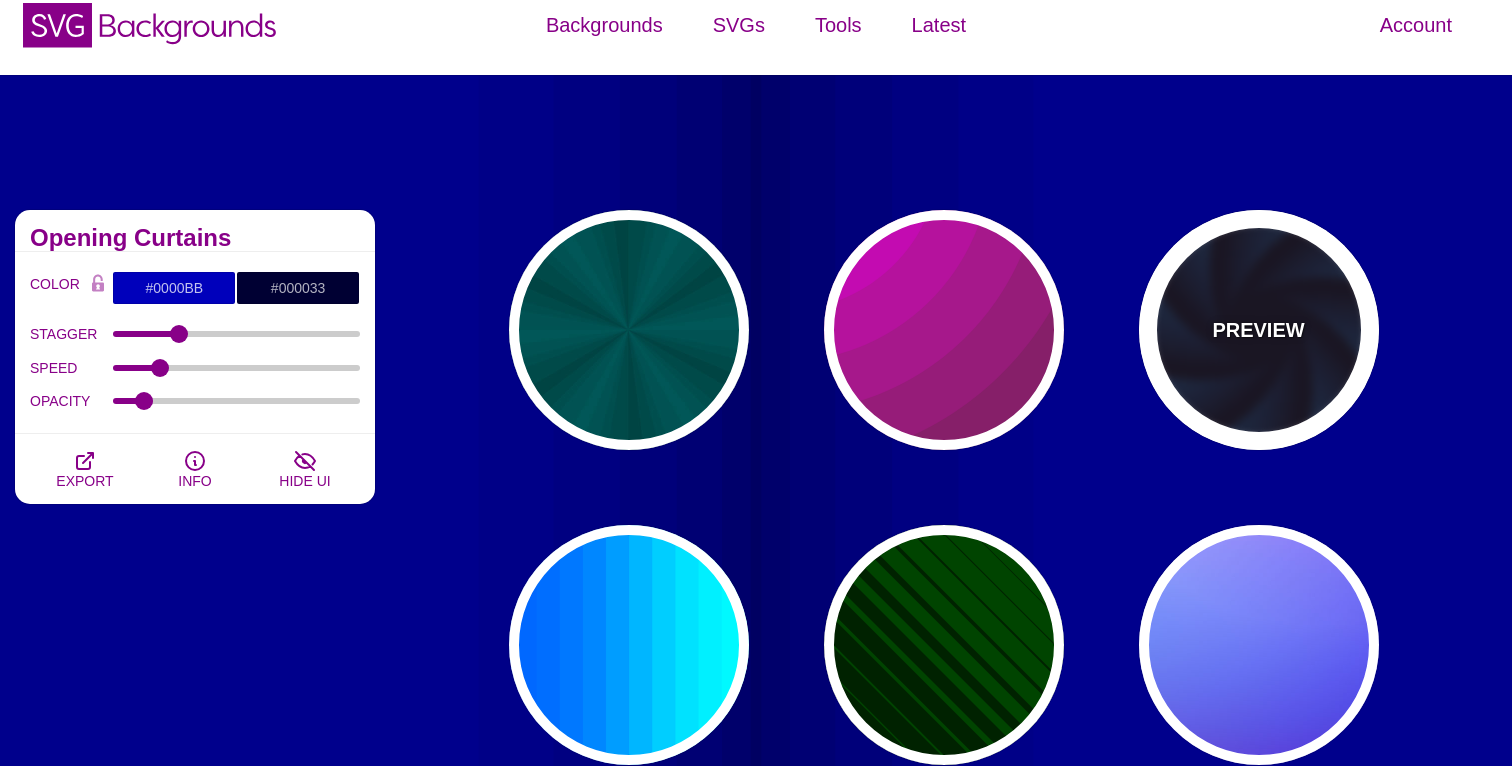 type on "#070014" 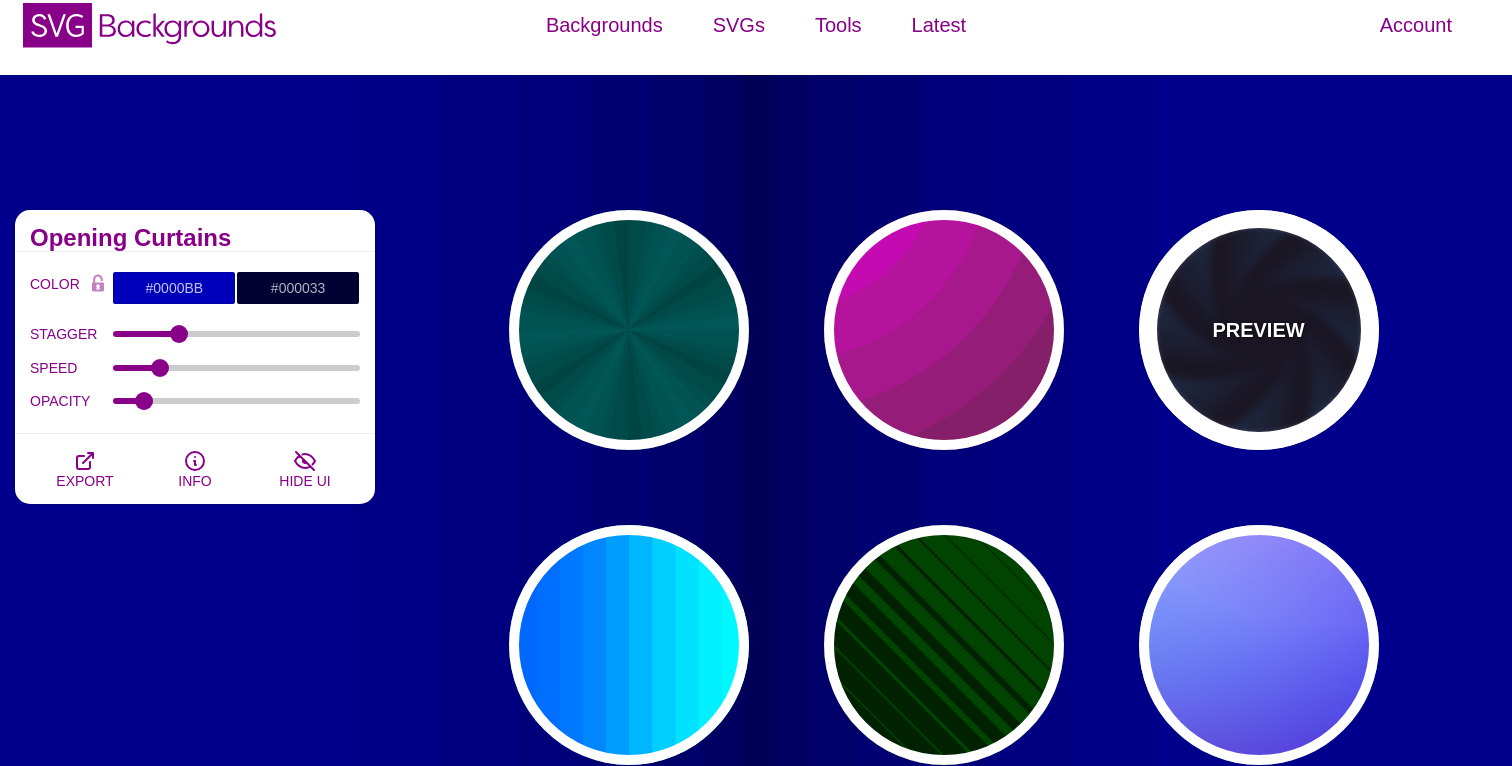 type on "#113366" 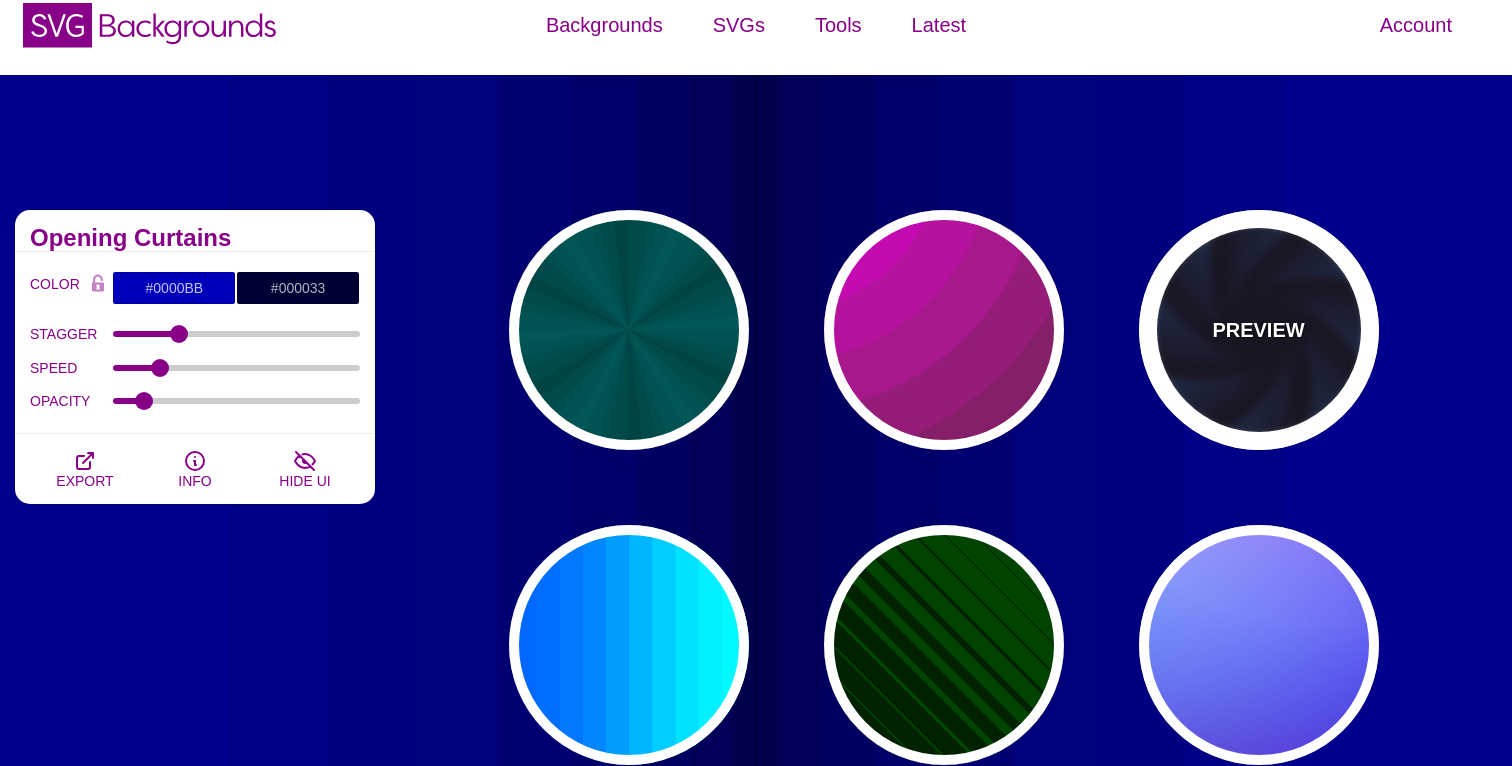 type on "#99FFFF" 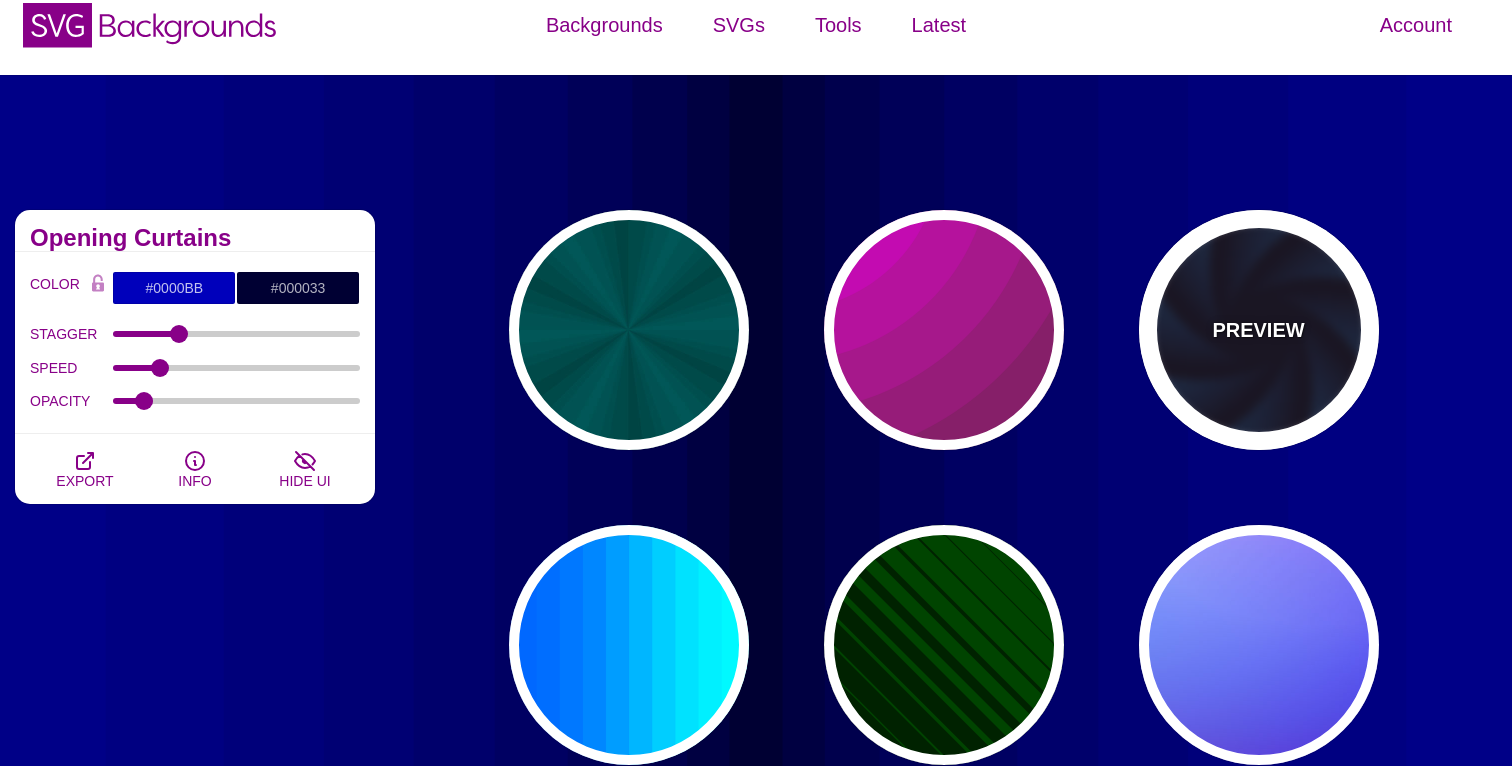 type on "1" 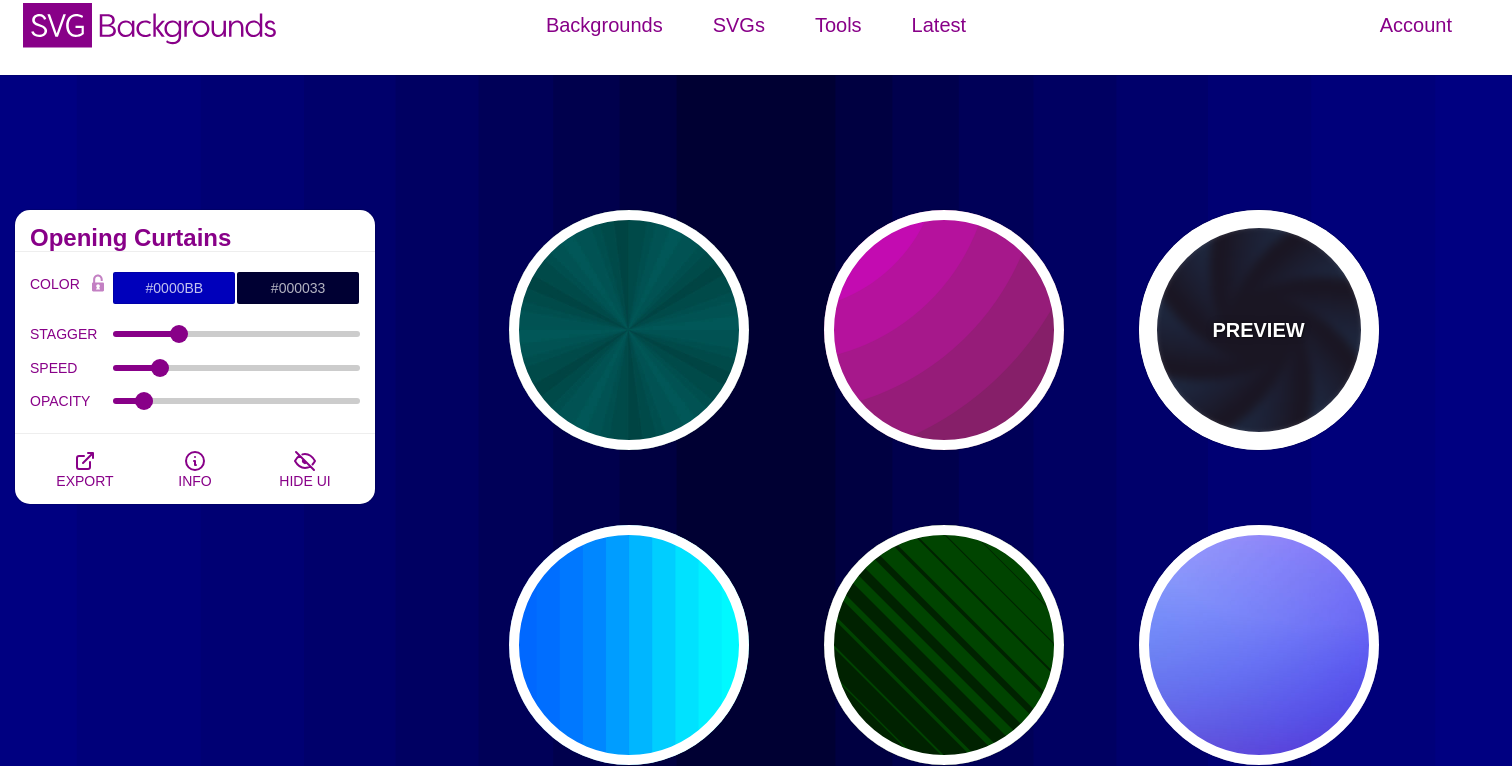 type on "1" 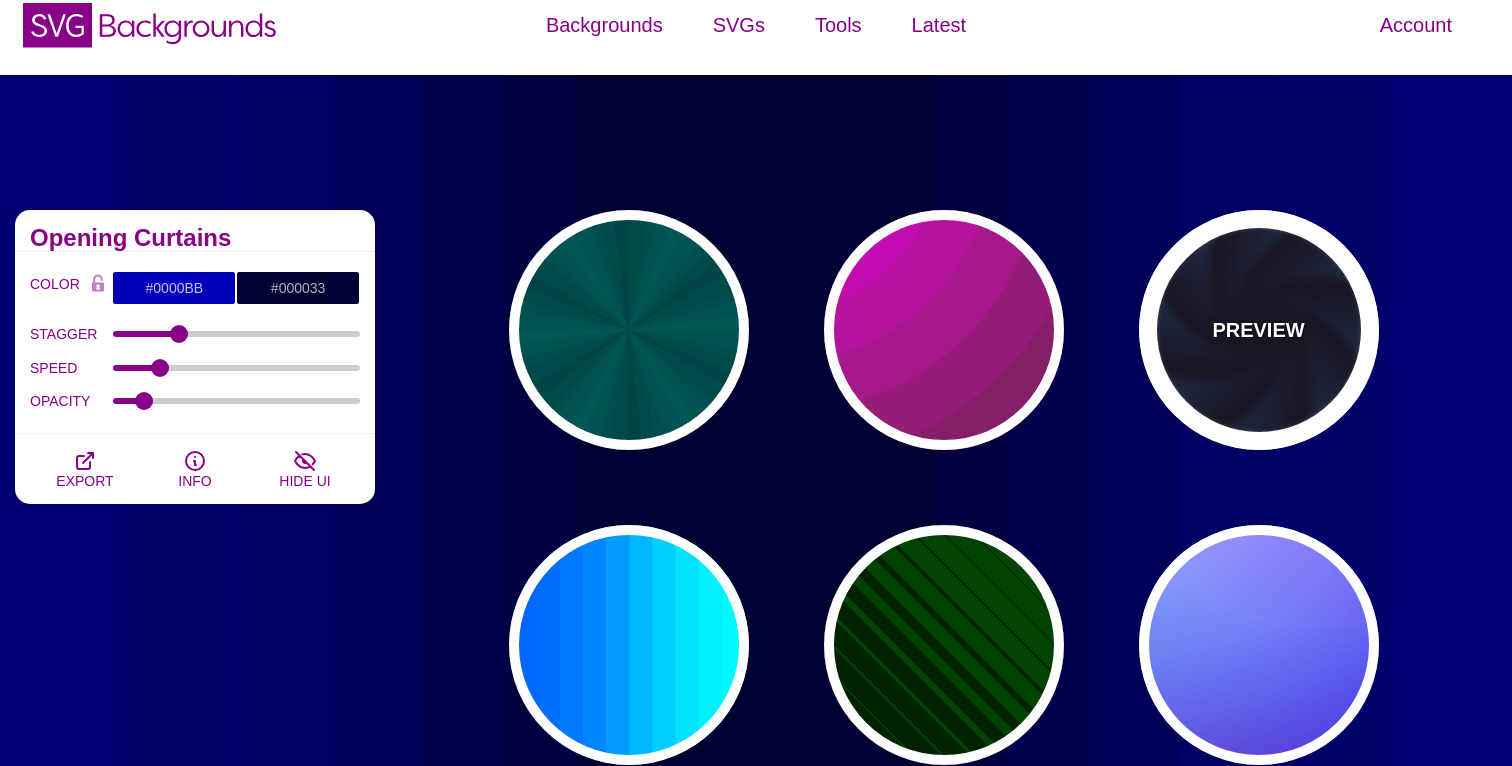 type on "12" 